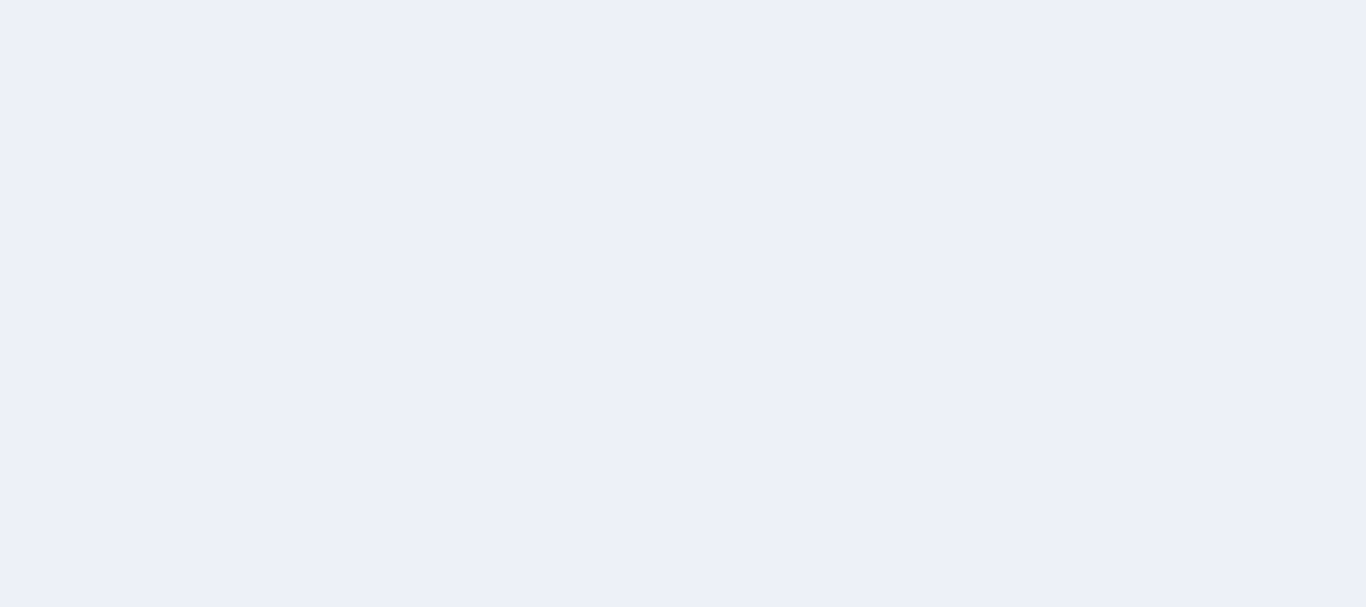 scroll, scrollTop: 0, scrollLeft: 0, axis: both 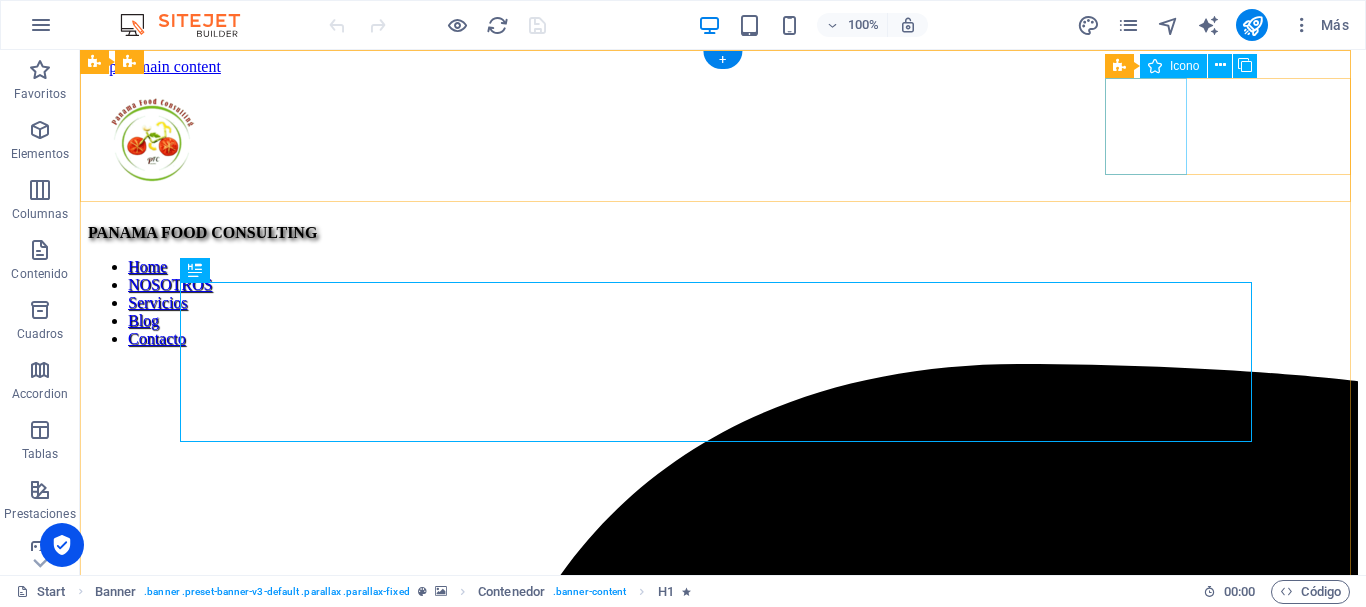 click at bounding box center [723, 1597] 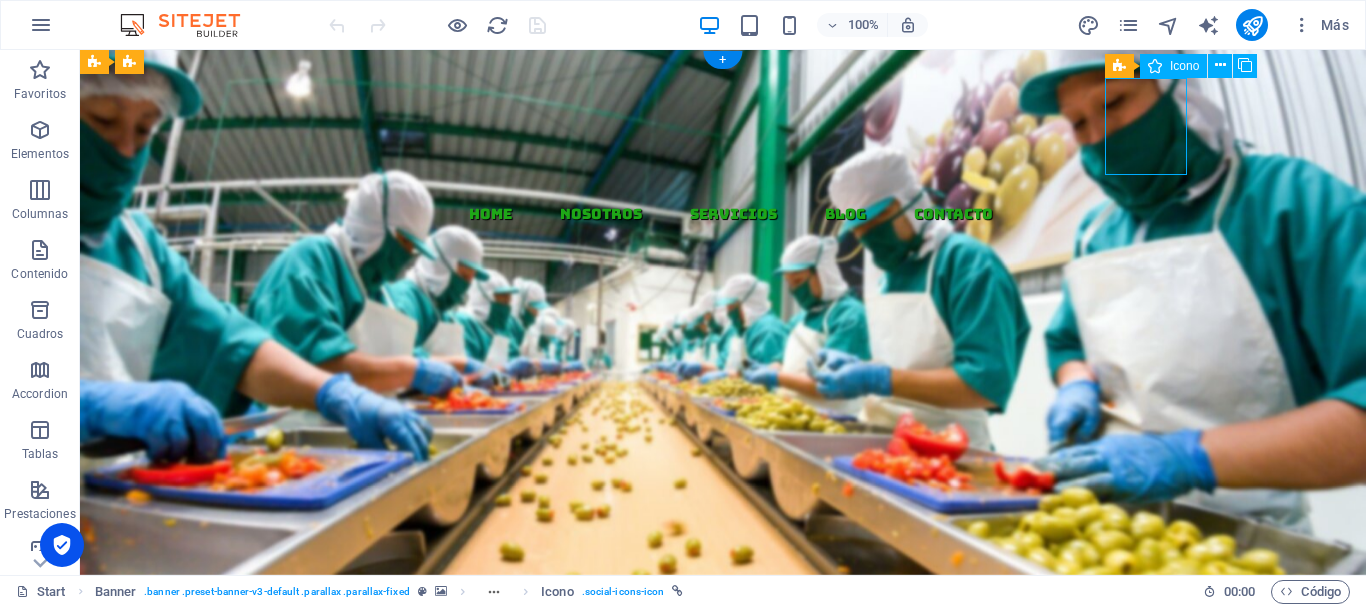 click at bounding box center [731, 275] 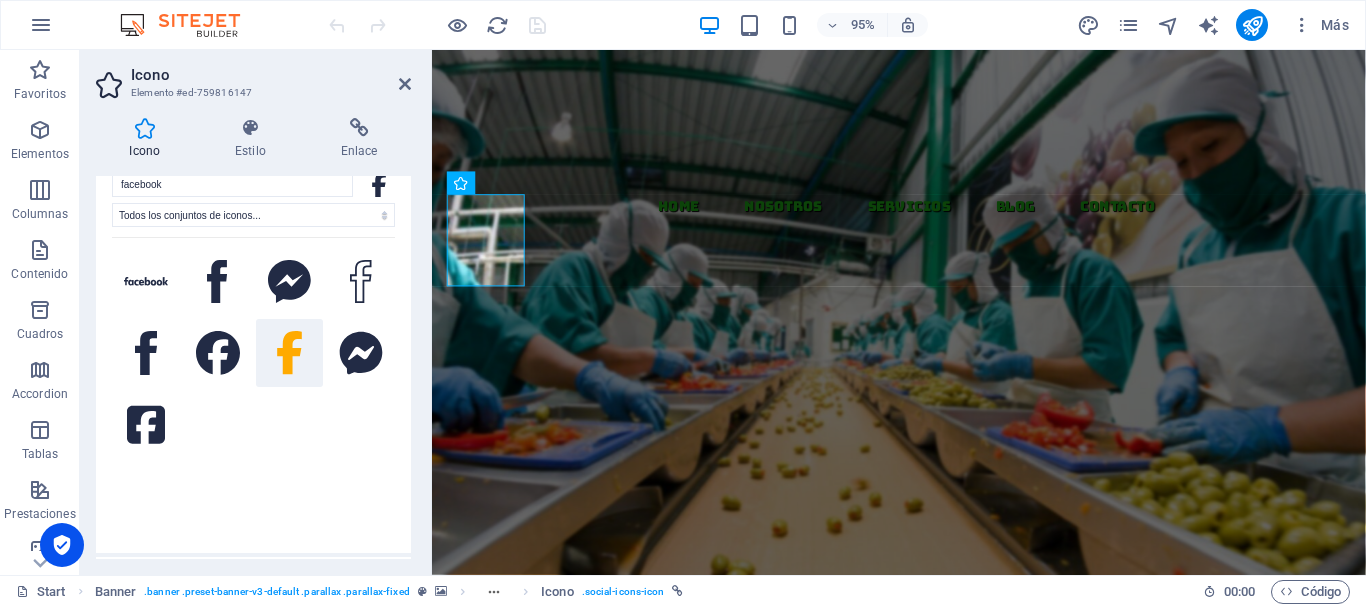 scroll, scrollTop: 0, scrollLeft: 0, axis: both 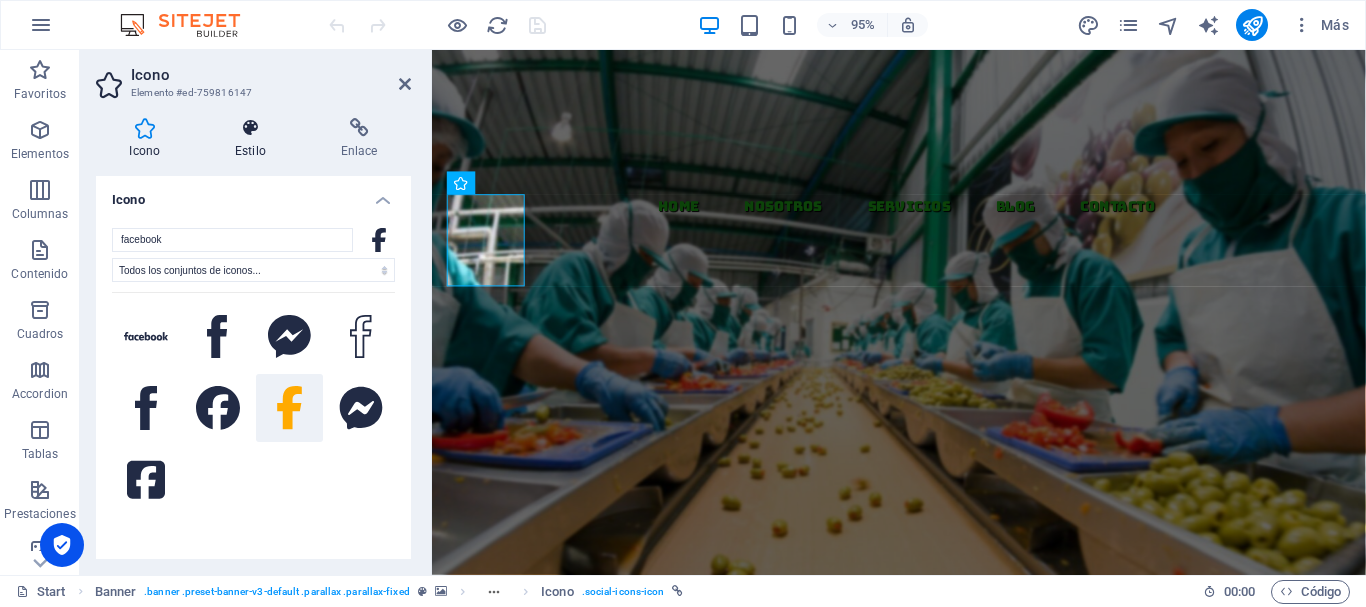 click on "Estilo" at bounding box center [255, 139] 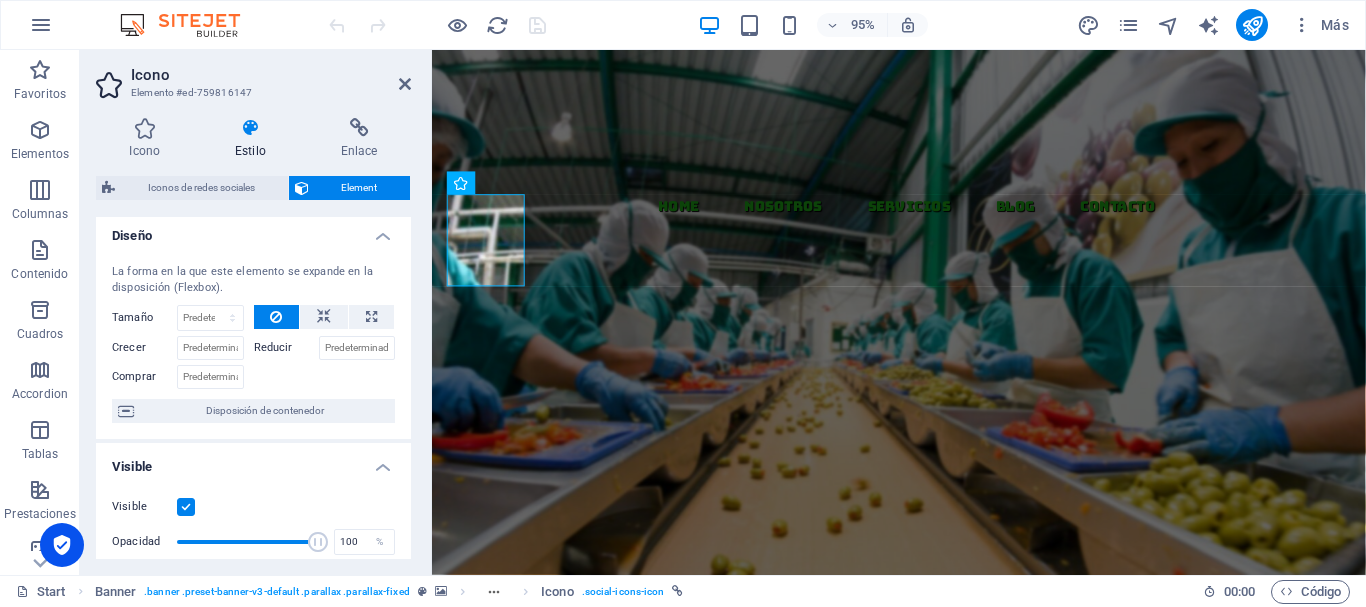 scroll, scrollTop: 0, scrollLeft: 0, axis: both 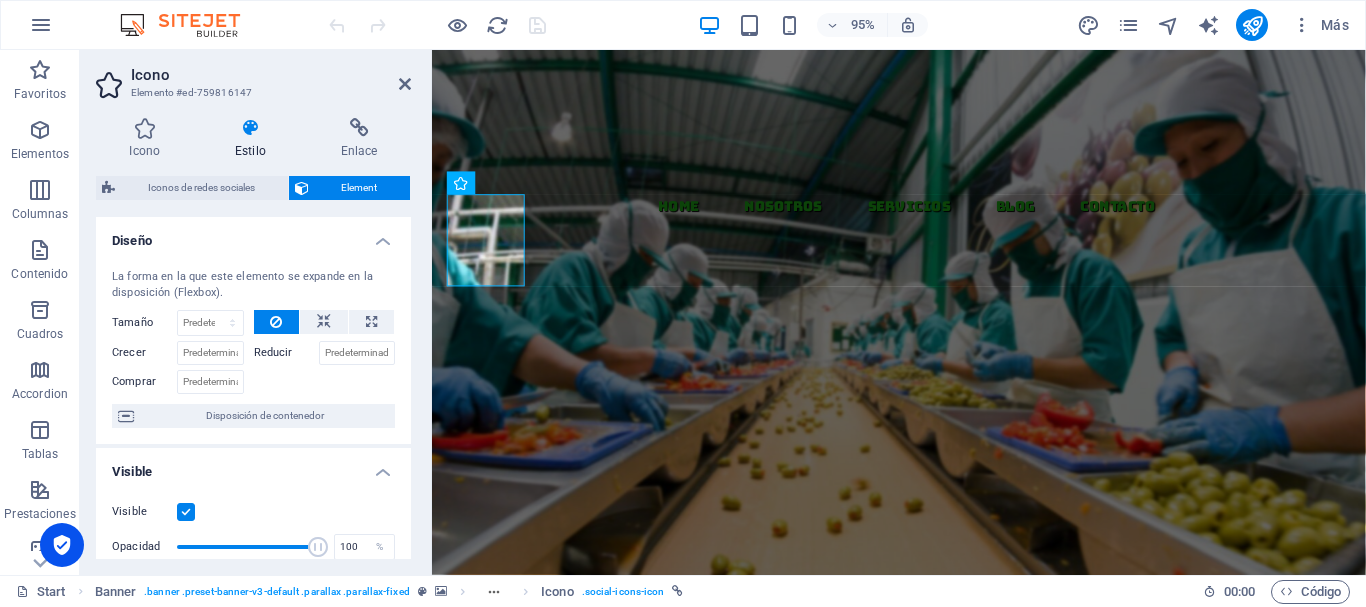 click on "La forma en la que este elemento se expande en la disposición (Flexbox). Tamaño Predeterminado automático px % 1/1 1/2 1/3 1/4 1/5 1/6 1/7 1/8 1/9 1/10 Crecer Reducir Comprar Disposición de contenedor" at bounding box center (253, 348) 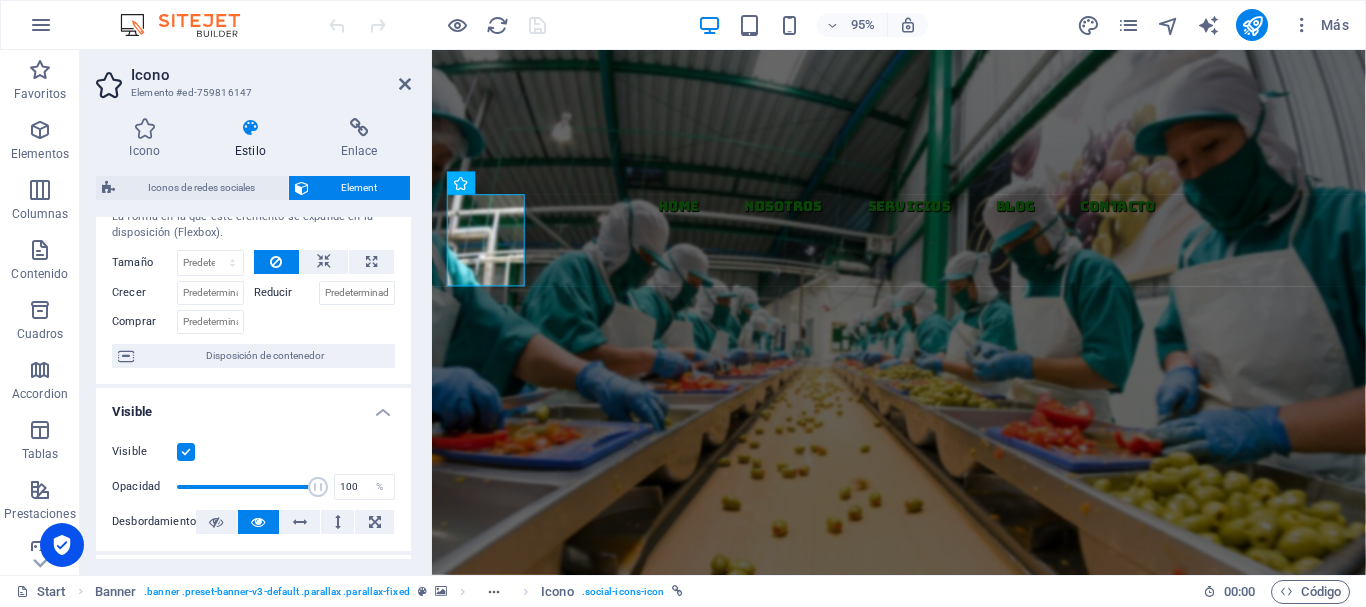 scroll, scrollTop: 0, scrollLeft: 0, axis: both 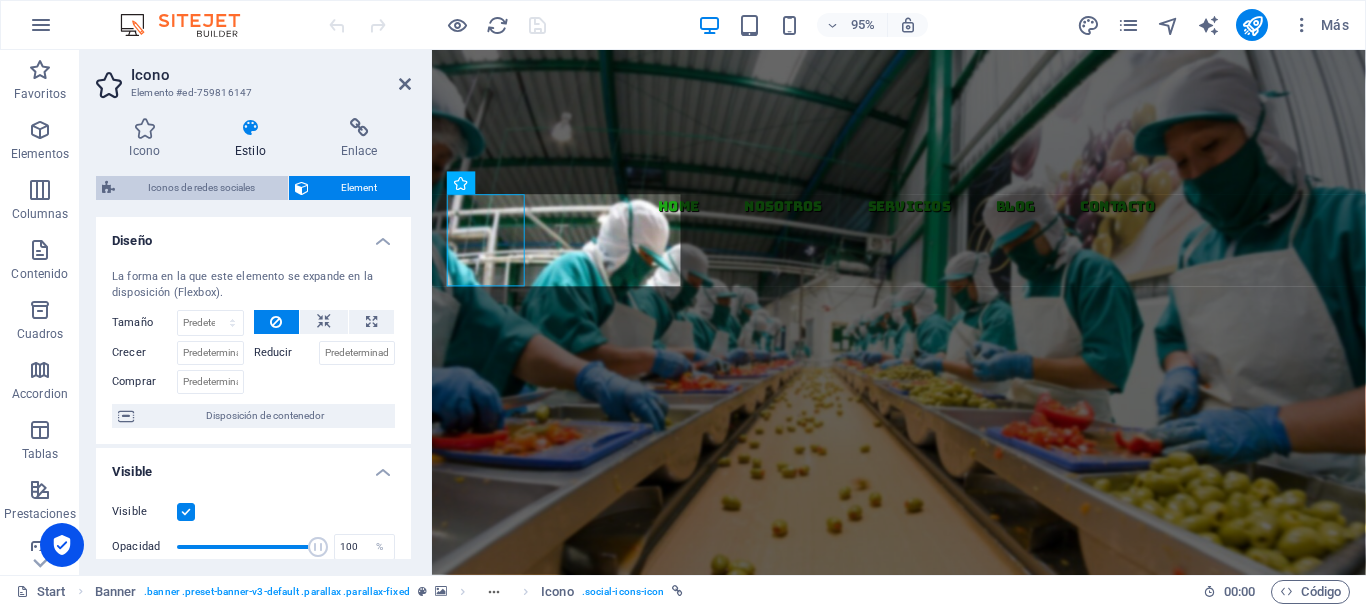 click on "Iconos de redes sociales" at bounding box center (201, 188) 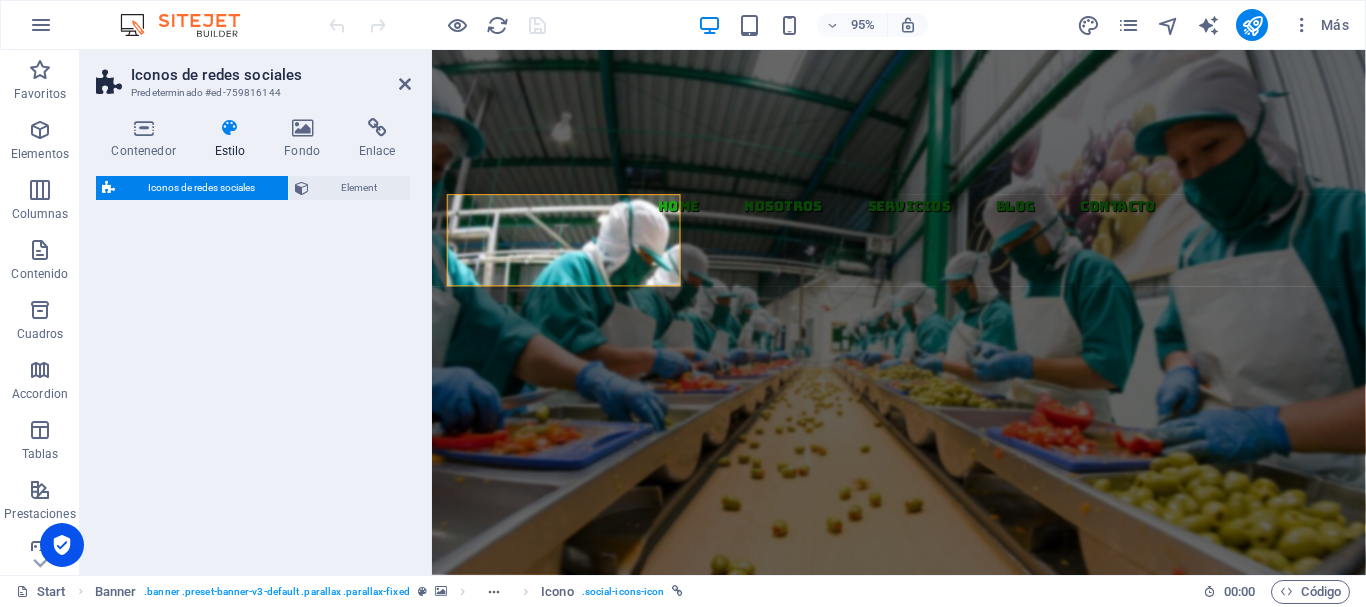 select on "rem" 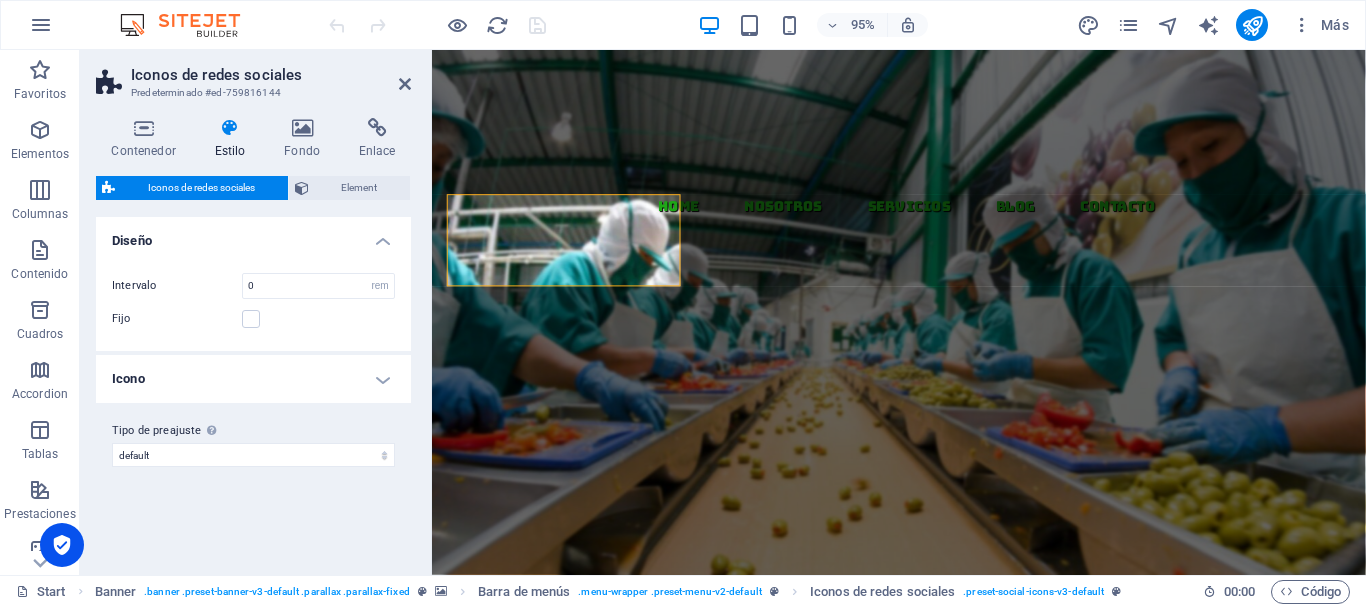 click on "Icono" at bounding box center (253, 379) 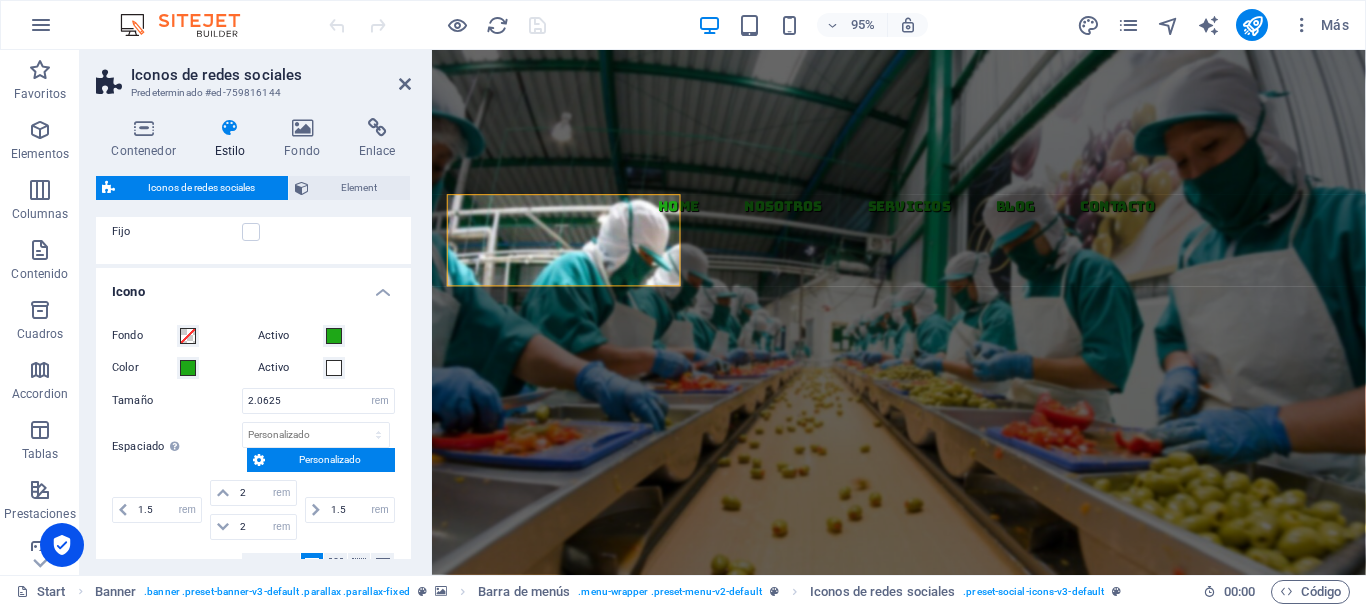 scroll, scrollTop: 92, scrollLeft: 0, axis: vertical 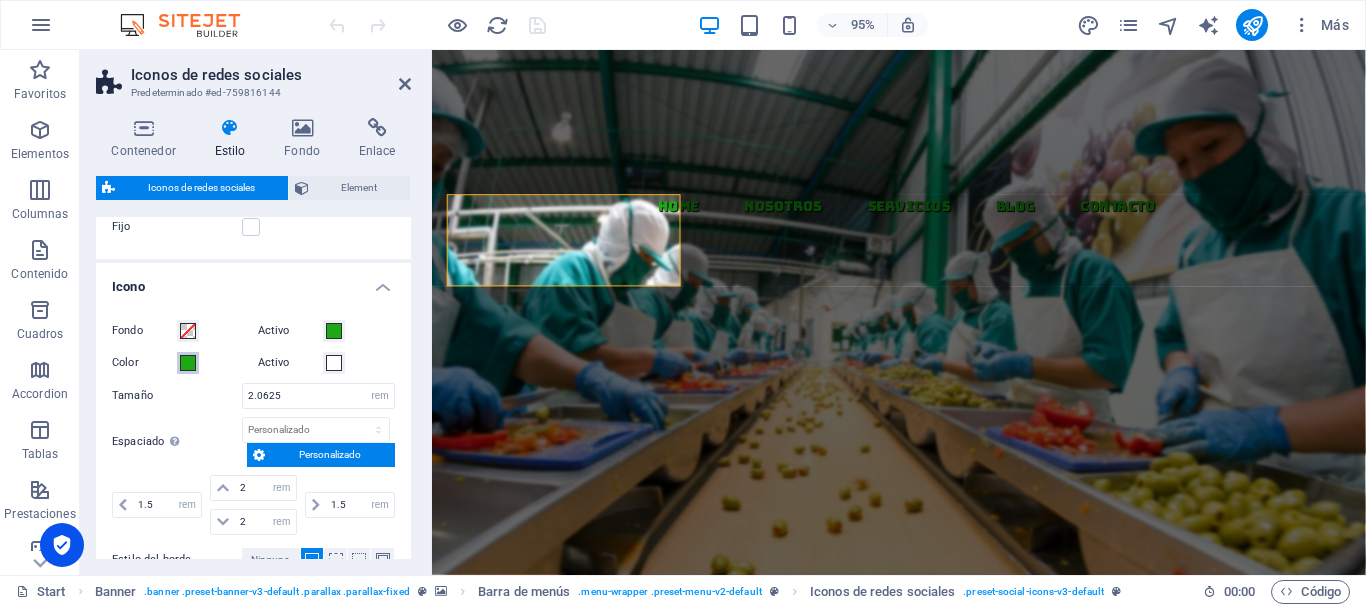 click at bounding box center [188, 363] 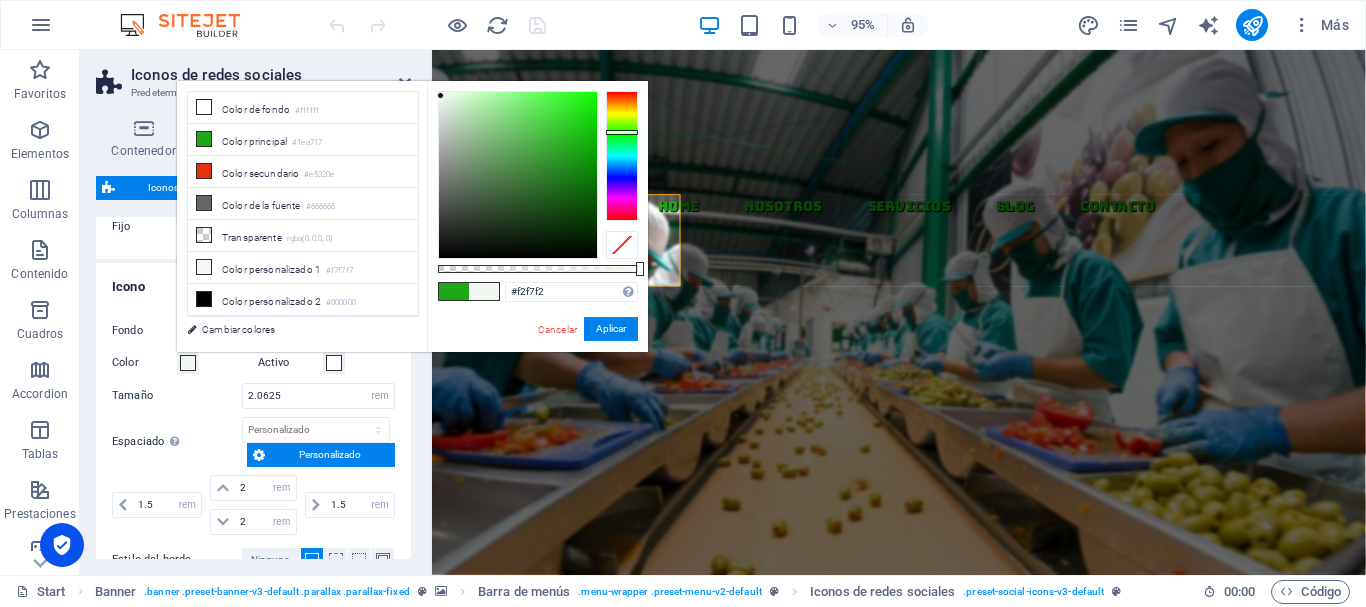 click at bounding box center [518, 175] 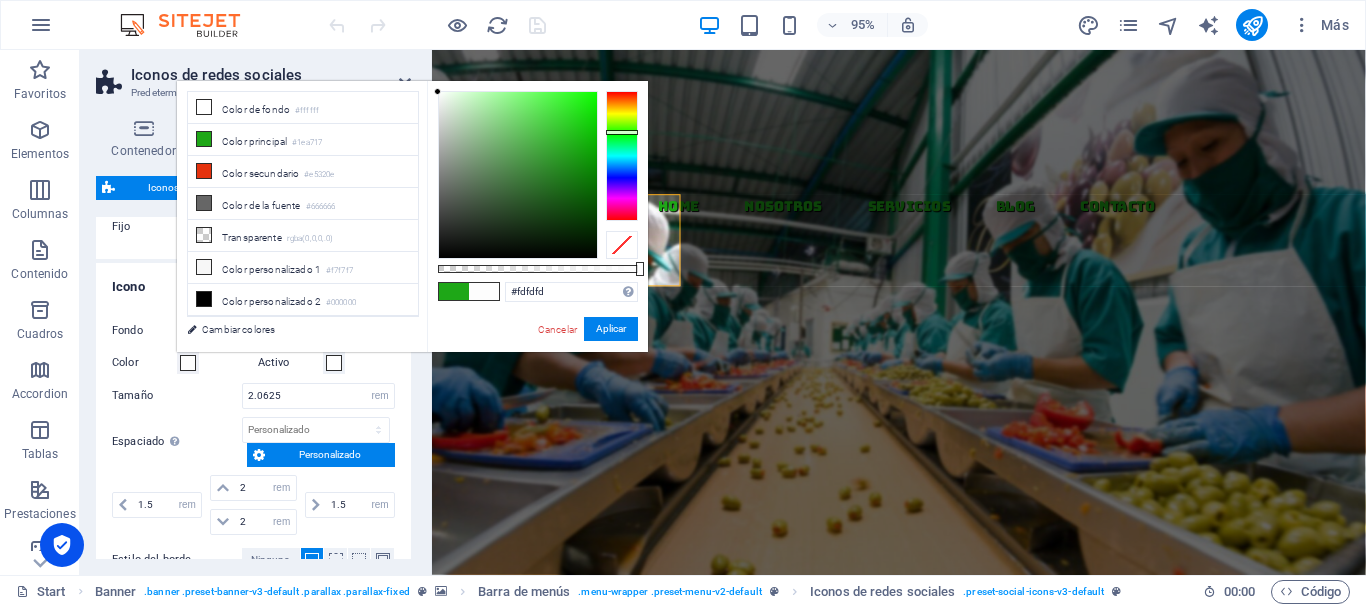 type on "#fefefe" 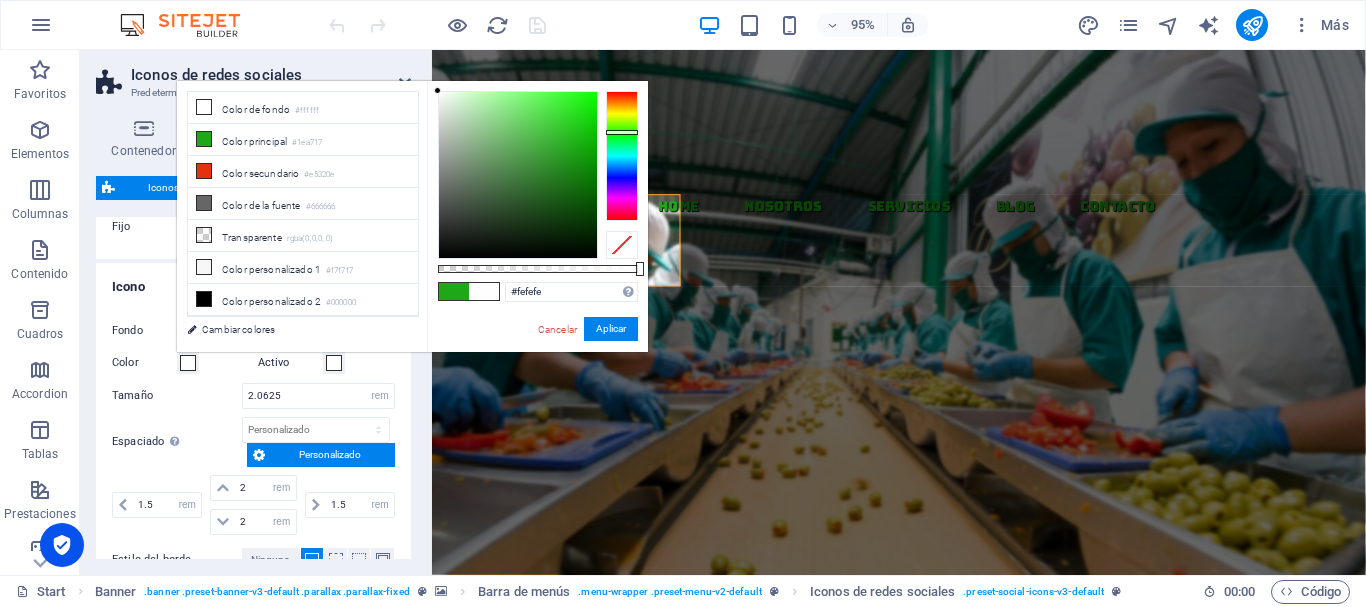 click at bounding box center (437, 90) 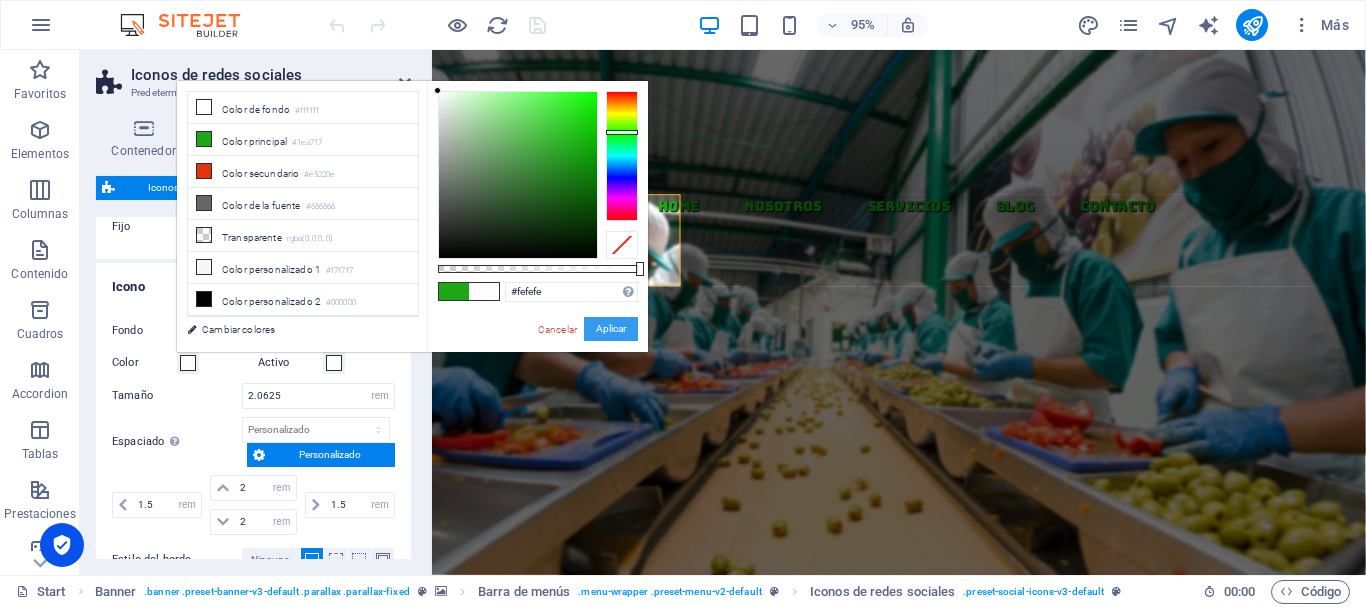click on "Aplicar" at bounding box center [611, 329] 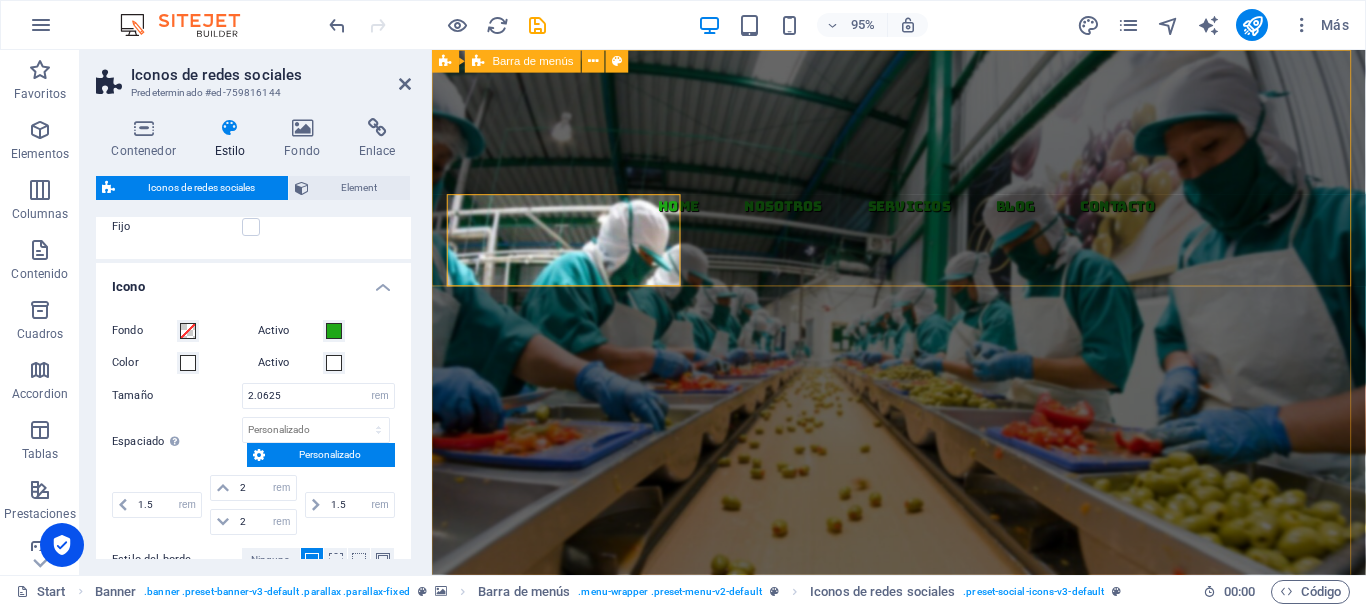 click on "PANAMA FOOD CONSULTING Home NOSOTROS Servicios Blog Contacto" at bounding box center (923, 284) 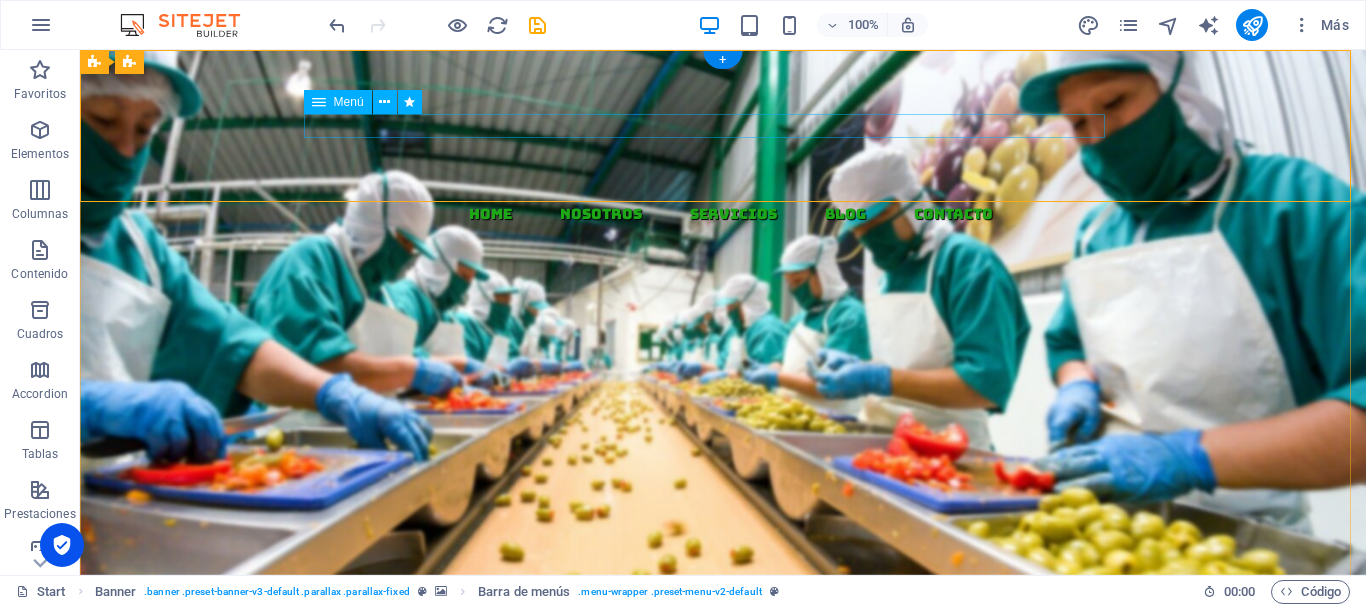 click on "Home NOSOTROS Servicios Blog Contacto" at bounding box center [731, 214] 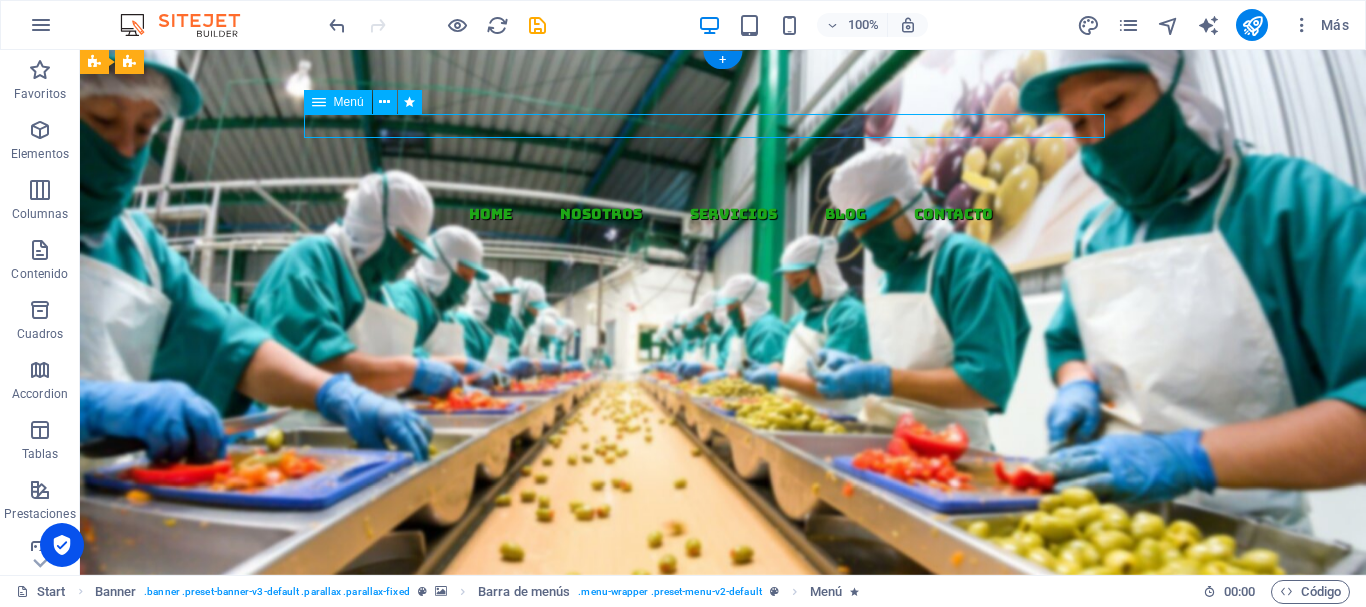 click on "Home NOSOTROS Servicios Blog Contacto" at bounding box center (731, 214) 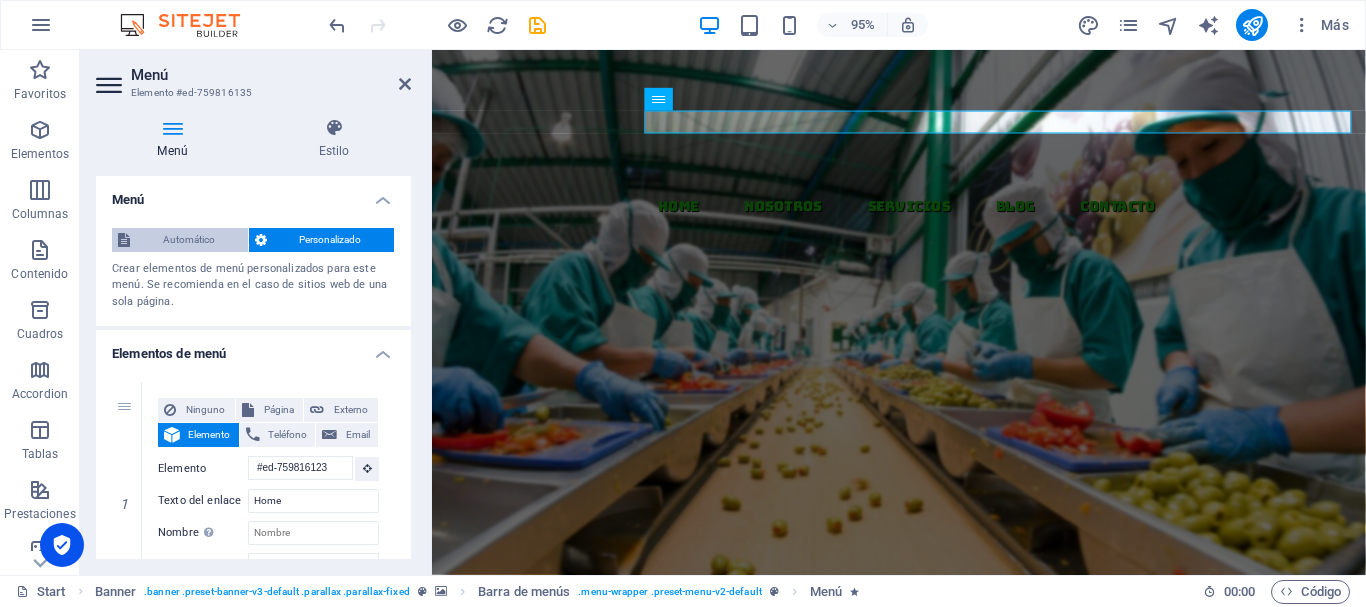 click on "Automático" at bounding box center (189, 240) 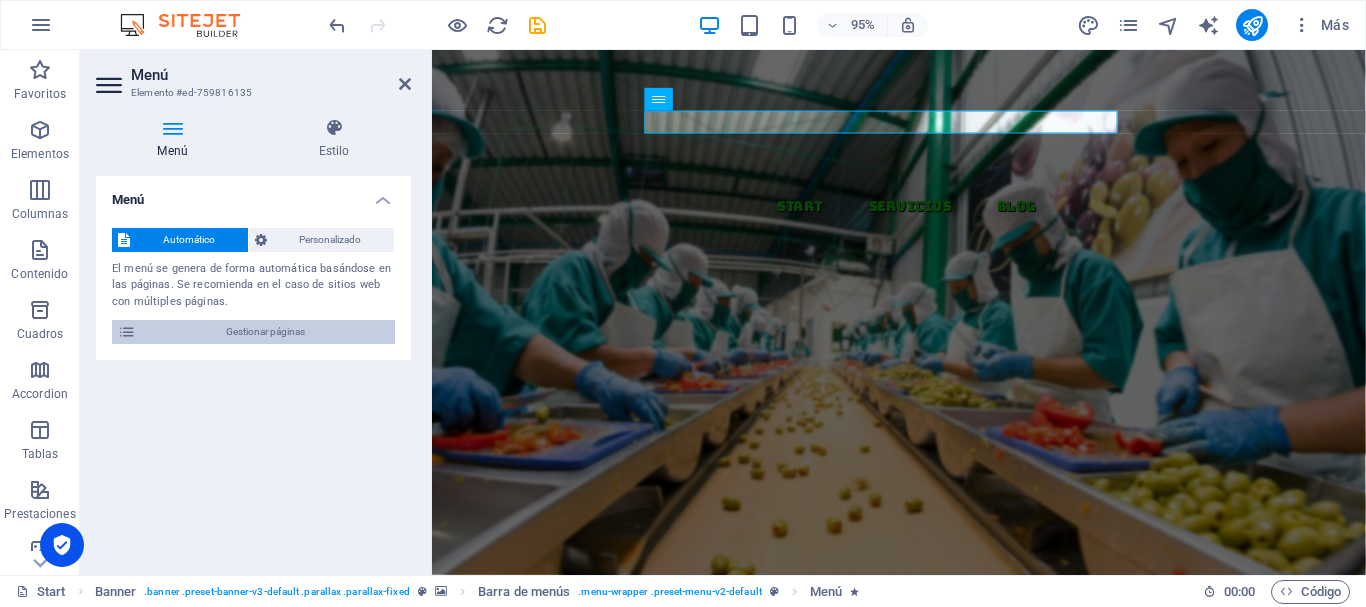 click on "Gestionar páginas" at bounding box center [265, 332] 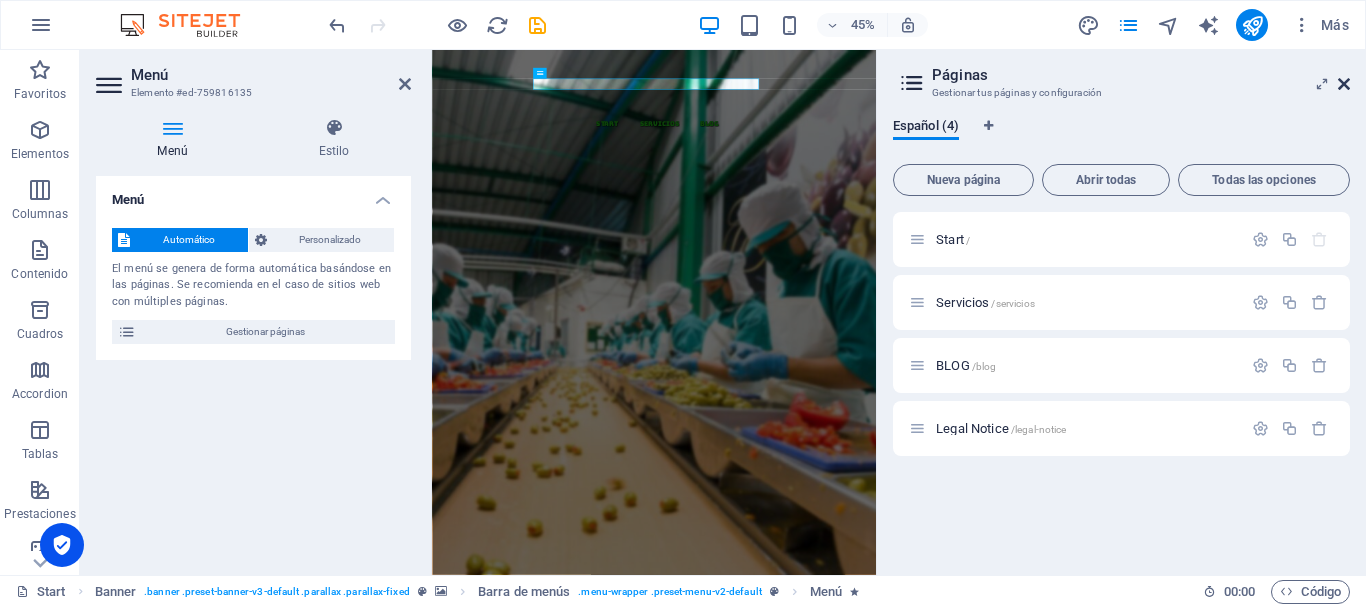 click at bounding box center (1344, 84) 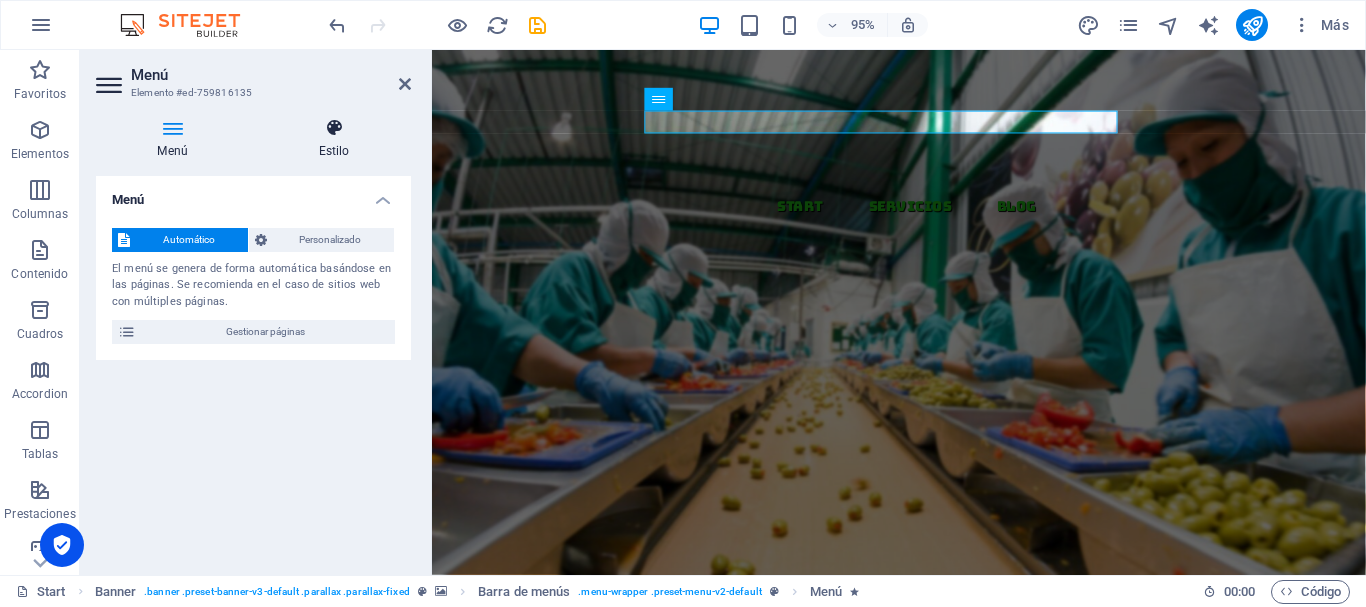 click on "Estilo" at bounding box center (334, 139) 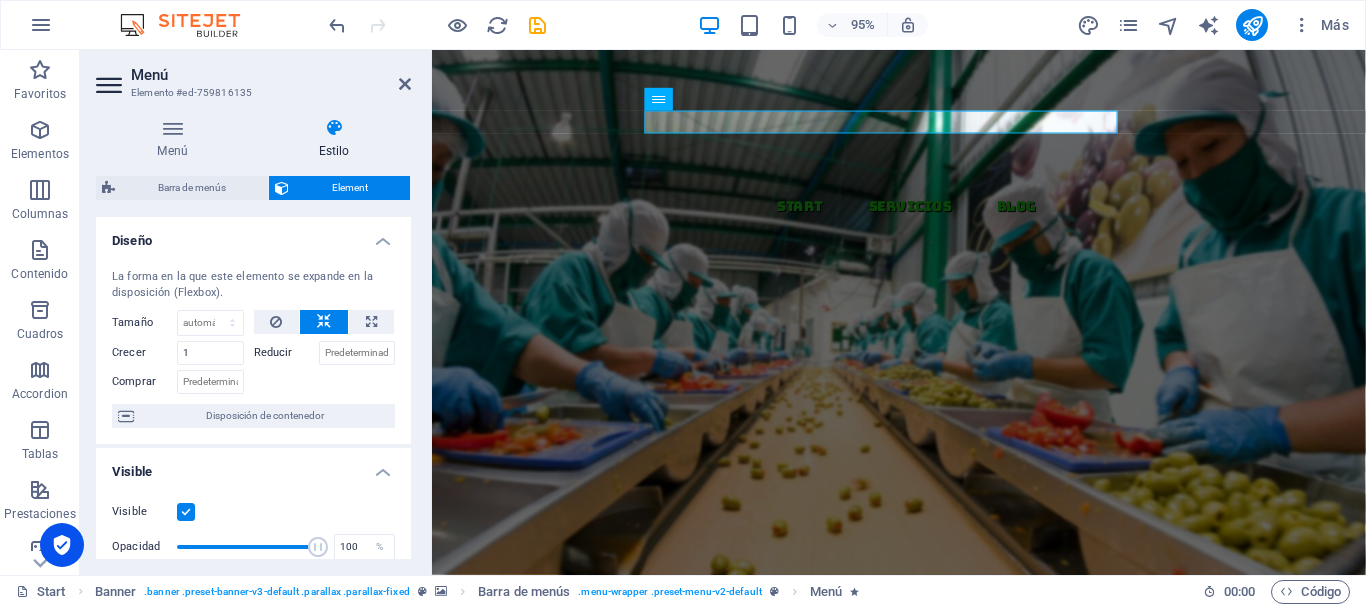 drag, startPoint x: 404, startPoint y: 250, endPoint x: 406, endPoint y: 297, distance: 47.042534 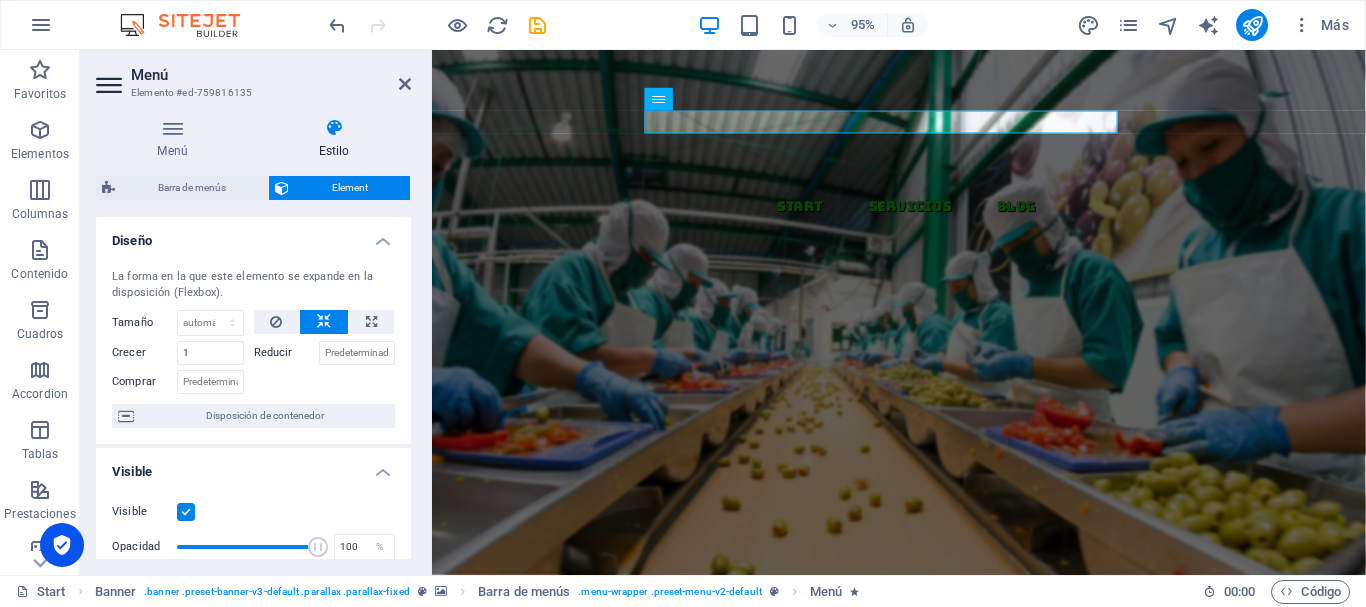 click on "Diseño La forma en la que este elemento se expande en la disposición (Flexbox). Tamaño Predeterminado automático px % 1/1 1/2 1/3 1/4 1/5 1/6 1/7 1/8 1/9 1/10 Crecer 1 Reducir Comprar Disposición de contenedor" at bounding box center (253, 330) 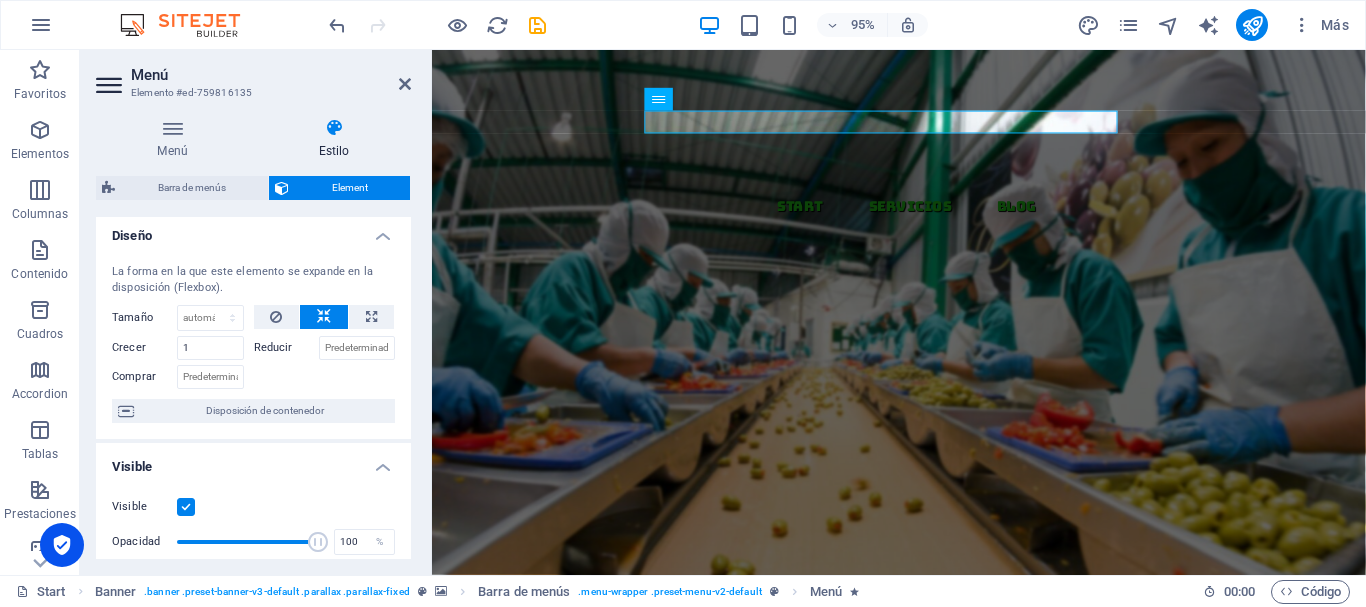scroll, scrollTop: 0, scrollLeft: 0, axis: both 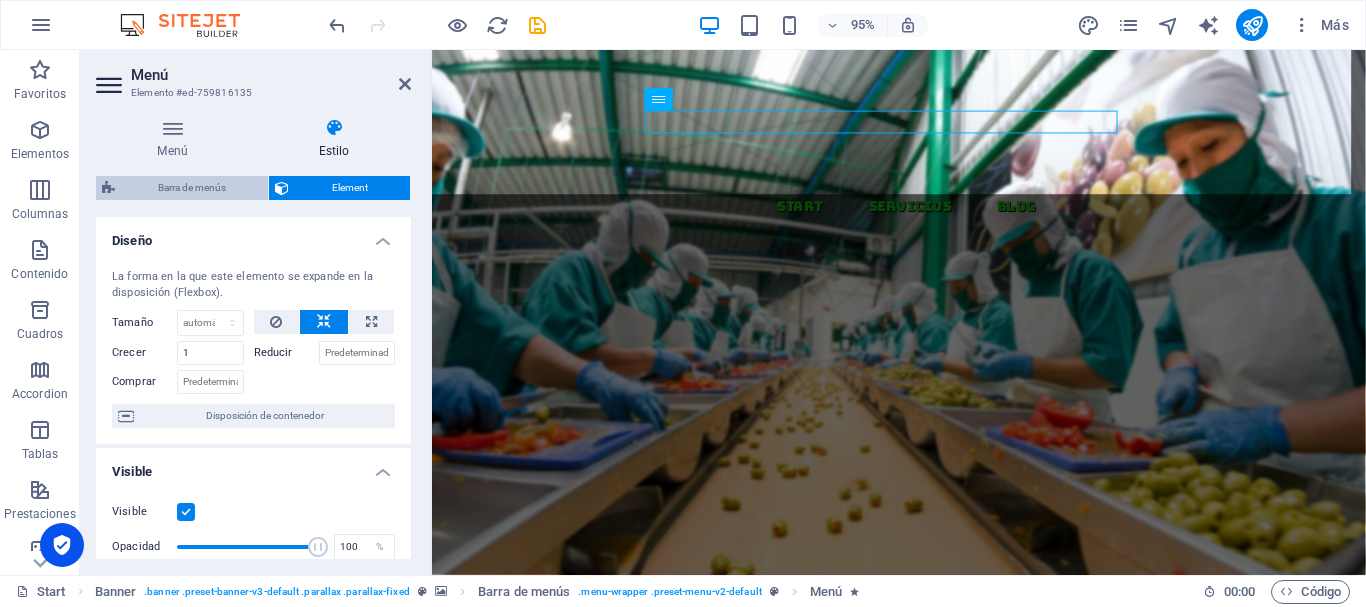 click on "Barra de menús" at bounding box center [191, 188] 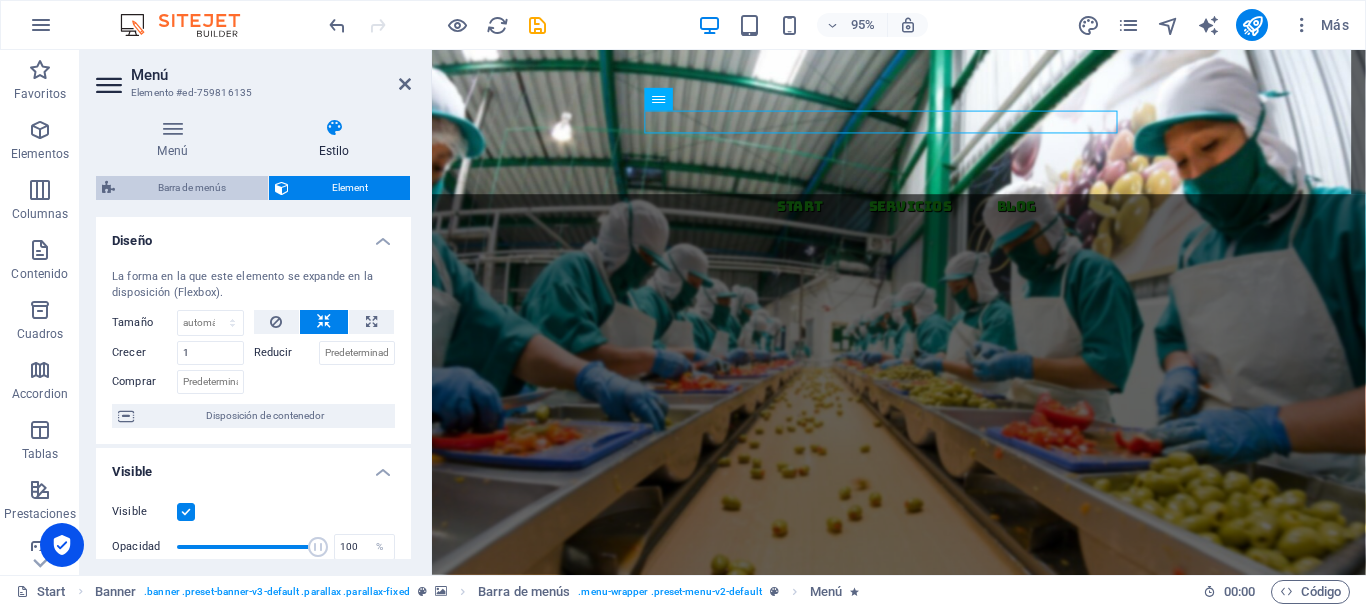 select on "rem" 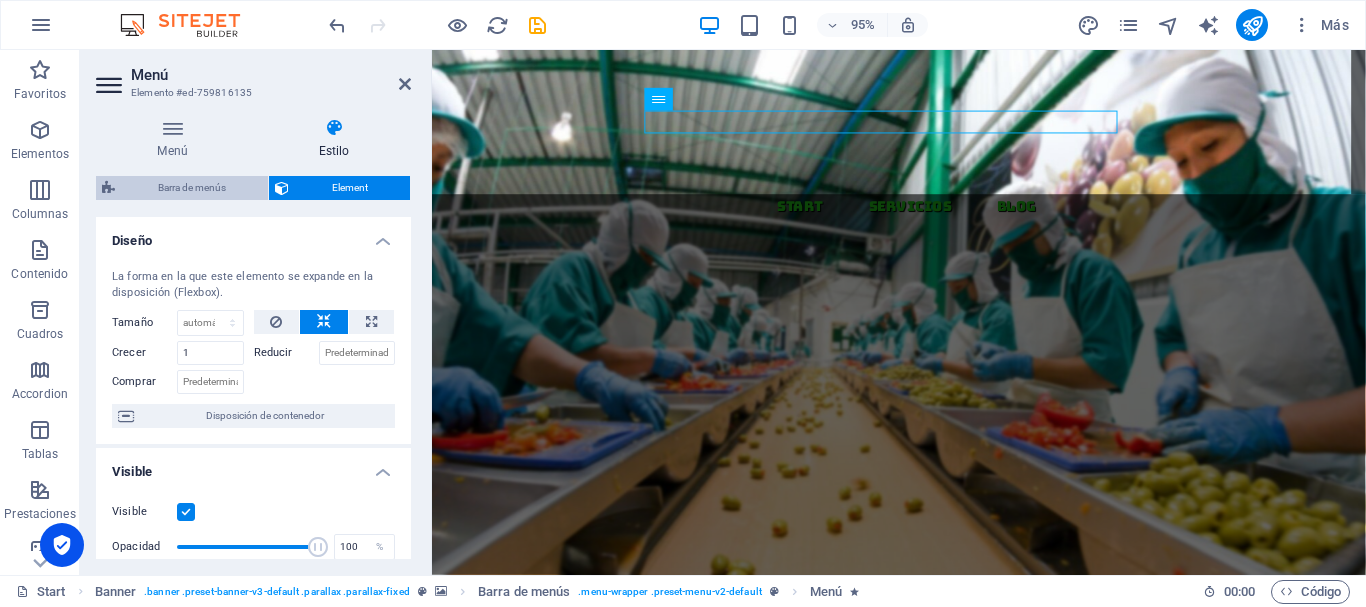 select on "rem" 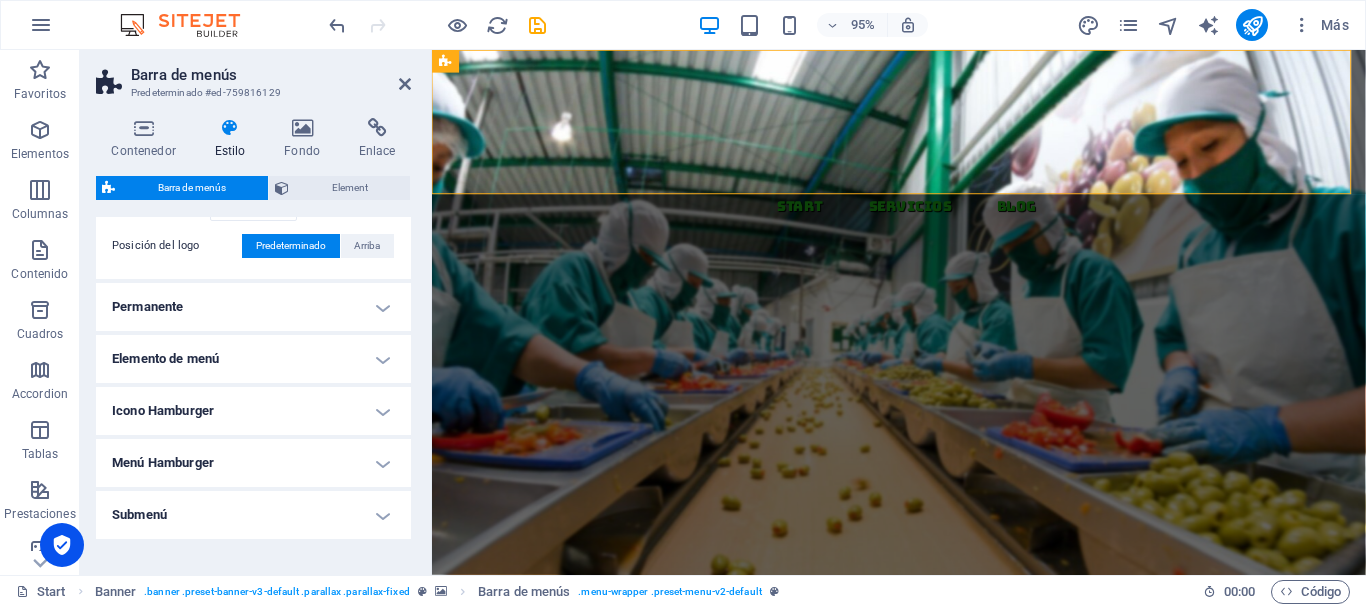 scroll, scrollTop: 586, scrollLeft: 0, axis: vertical 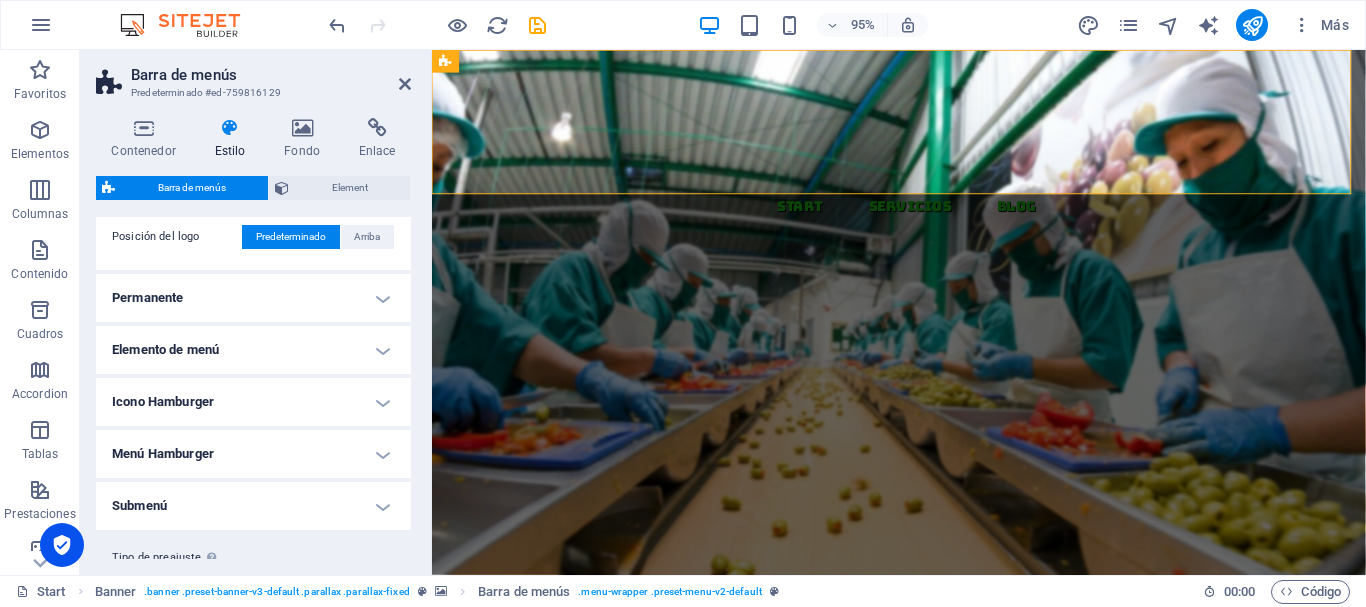 click on "Elemento de menú" at bounding box center (253, 350) 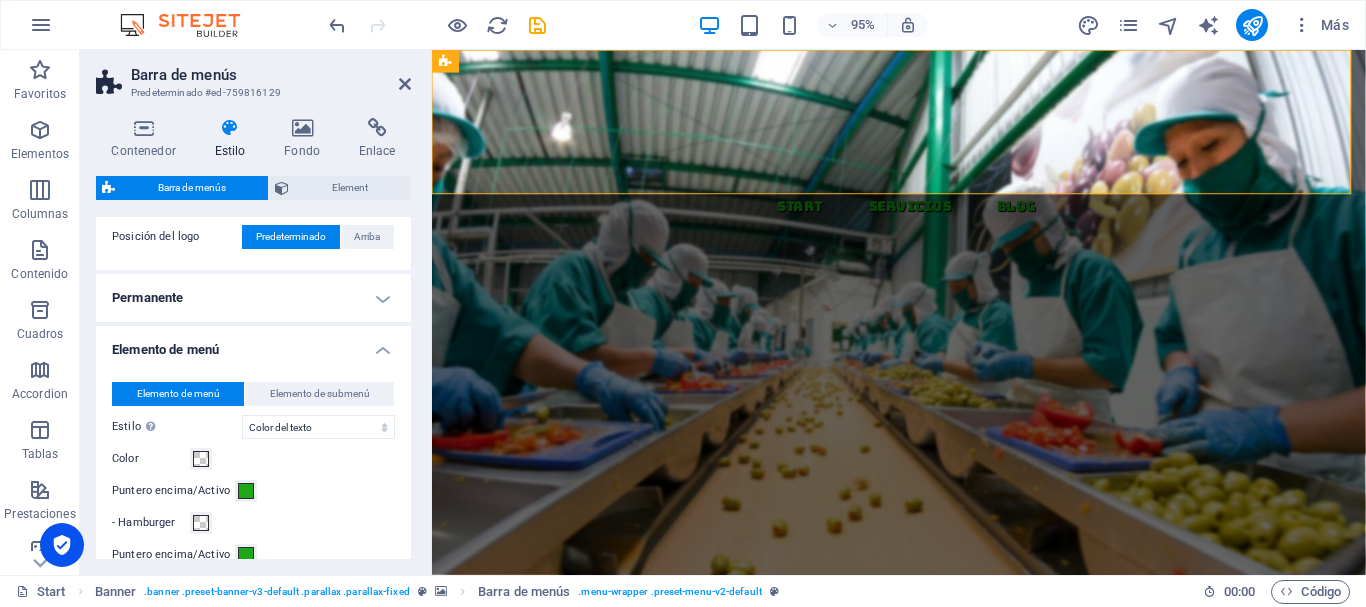 click on "Elemento de menú Elemento de submenú Estilo [MEDICAL_DATA] al modo de previsualización y mueve el ratón sobre los elementos del menú para probar el efecto. Sin formato Color del texto Cuadro: Atenuar Cuadro: Voltear verticalmente Cuadro: Voltear horizontalmente Cuadro: Bajar Cuadro: Subir Cuadro: Desplazar a la derecha Cuadro: Desplazar a la izquierda Cuadro: Efecto de zoom Borde Borde superior e inferior Borde izquierdo y derecho Borde superior Borde inferior Color Puntero encima/Activo  - Hamburger Puntero encima/Activo  - Permanente Puntero encima/Activo Ancho del borde al pasar el puntero por encima 3 px rem vh vw Esquinas redondeadas 0 px rem % vh vw Personalizado Personalizado 0 px rem % vh vw 0 px rem % vh vw 0 px rem % vh vw 0 px rem % vh vw Intervalo 3 px rem % vh vw Espaciado 0 px rem % vh vw Personalizado Personalizado 0 px rem % vh vw 0 px rem % vh vw 0 px rem % vh vw 0 px rem % vh vw Fuente Predeterminado Cabeceras Tamaño de la fuente px rem % vh vw Espesor de la fuente Gestionar fuentes 0 px rem" at bounding box center (253, 653) 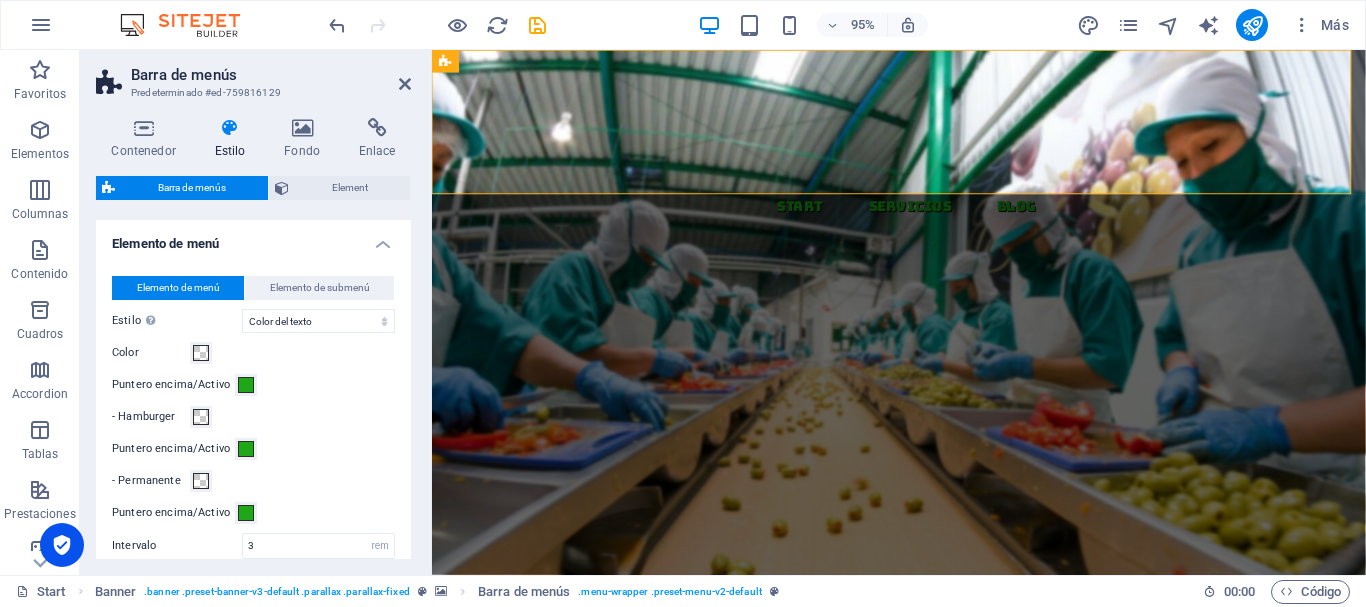 scroll, scrollTop: 683, scrollLeft: 0, axis: vertical 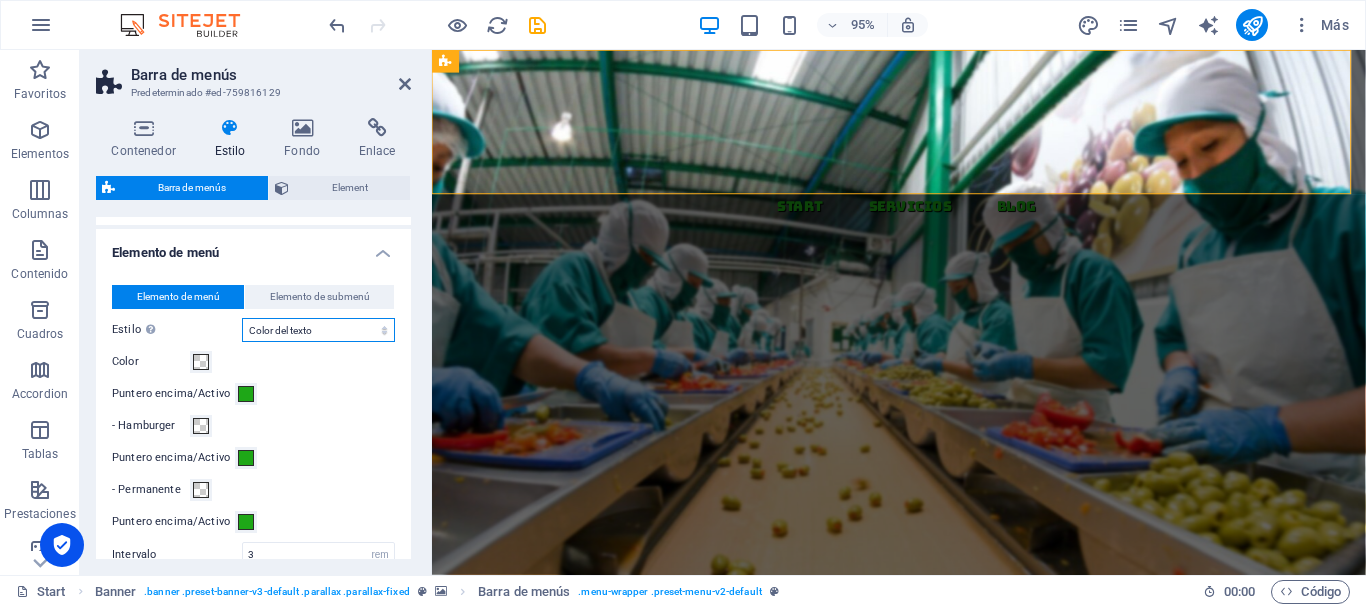 click on "Sin formato Color del texto Cuadro: Atenuar Cuadro: Voltear verticalmente Cuadro: Voltear horizontalmente Cuadro: Bajar Cuadro: Subir Cuadro: Desplazar a la derecha Cuadro: Desplazar a la izquierda Cuadro: Efecto de zoom Borde Borde superior e inferior Borde izquierdo y derecho Borde superior Borde inferior" at bounding box center (318, 330) 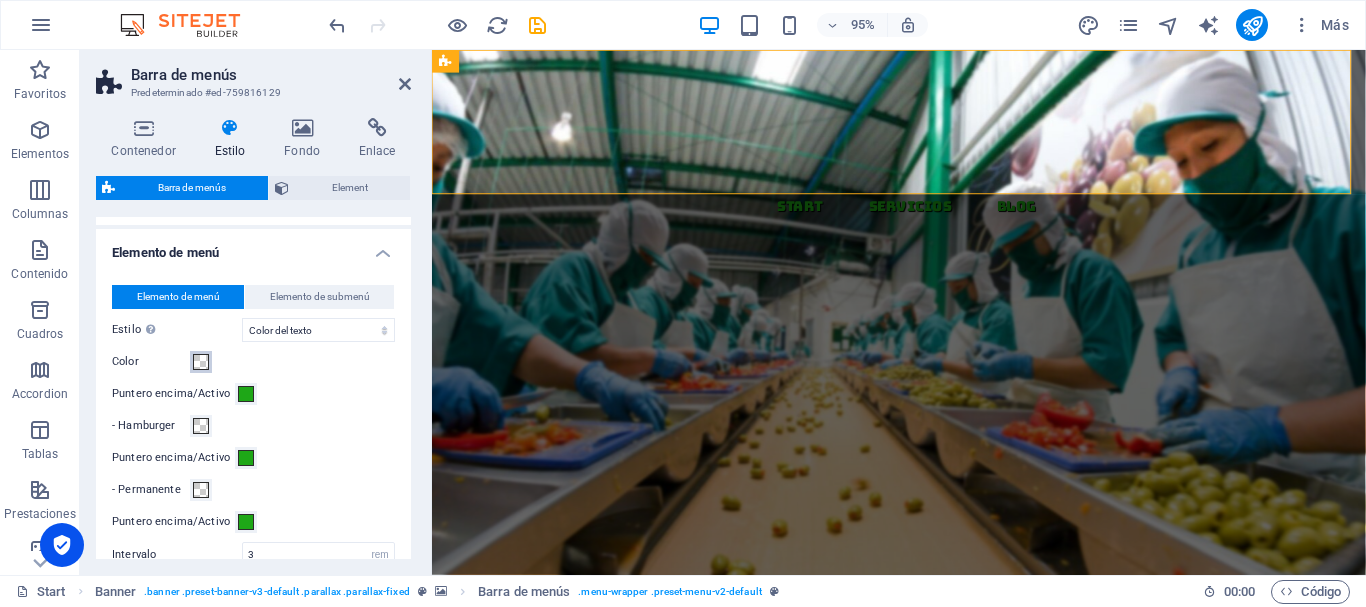 click at bounding box center (201, 362) 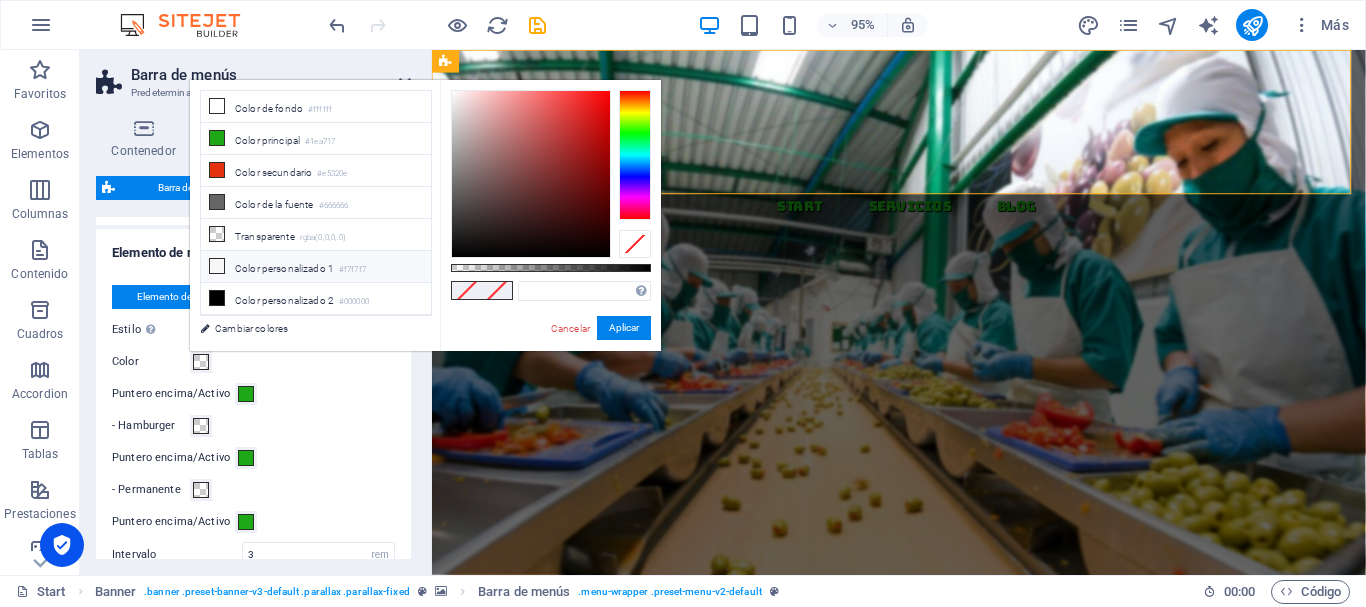 click at bounding box center (217, 266) 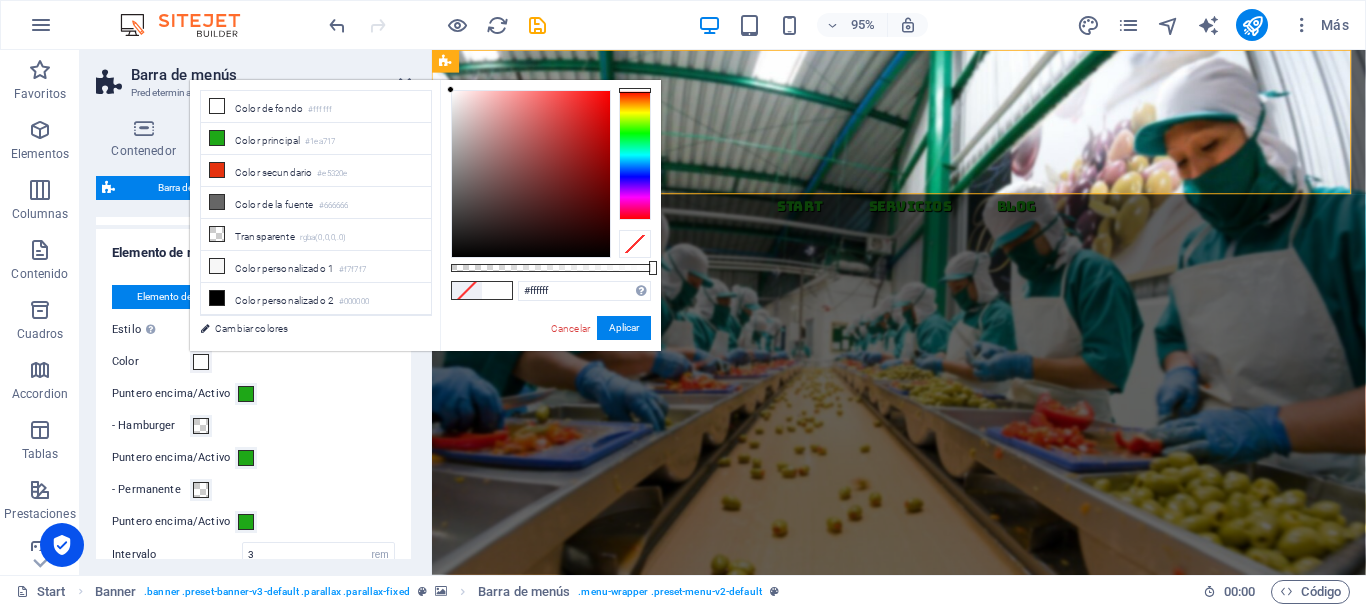 type on "#f7f7f7" 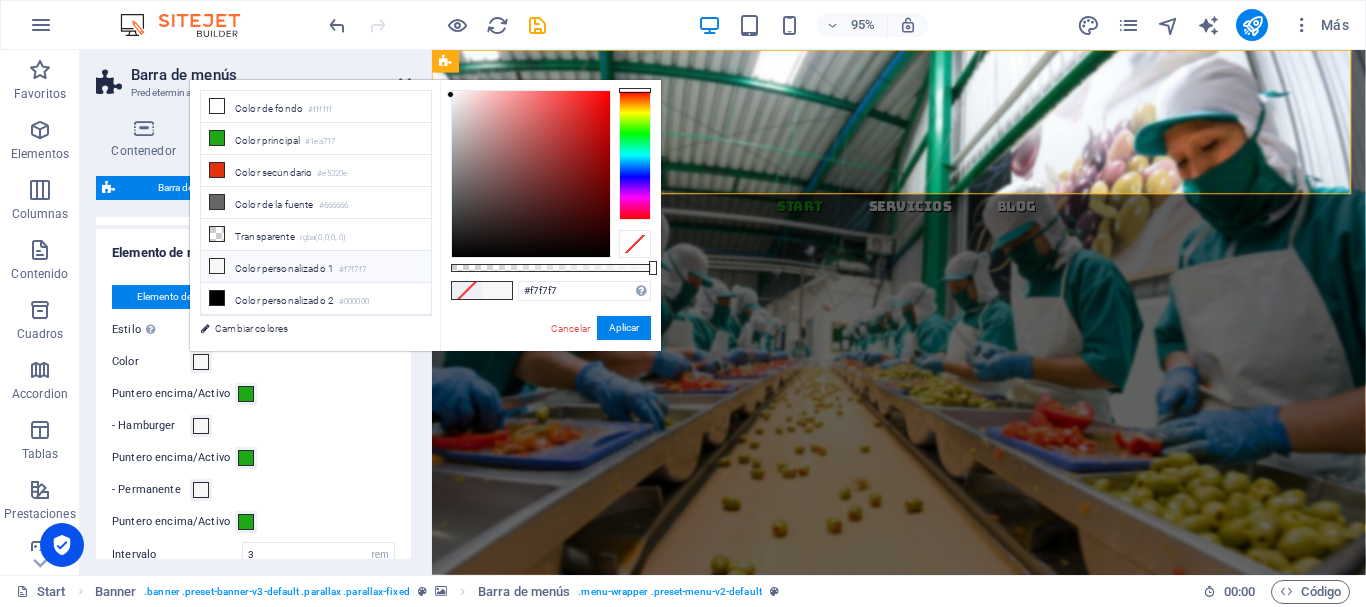 type on "#ffffff" 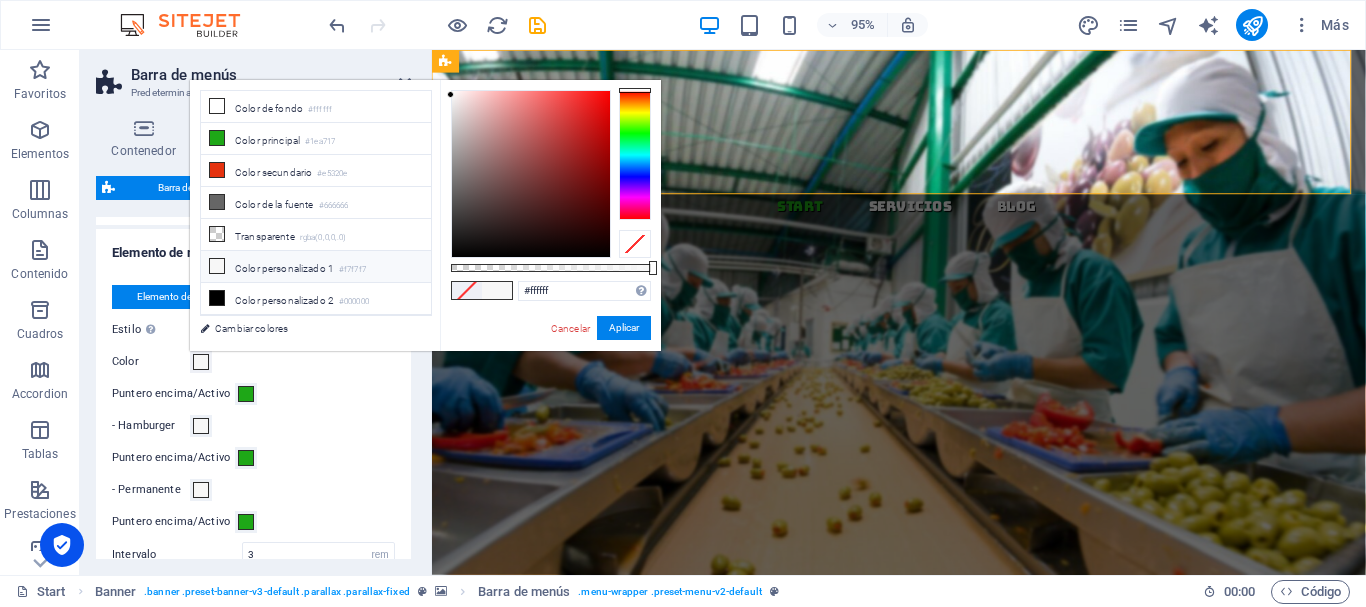 click on "#ffffff Formatos soportados #0852ed rgb(8, 82, 237) rgba(8, 82, 237, 90%) hsv(221,97,93) hsl(221, 93%, 48%) Cancelar Aplicar" at bounding box center (550, 360) 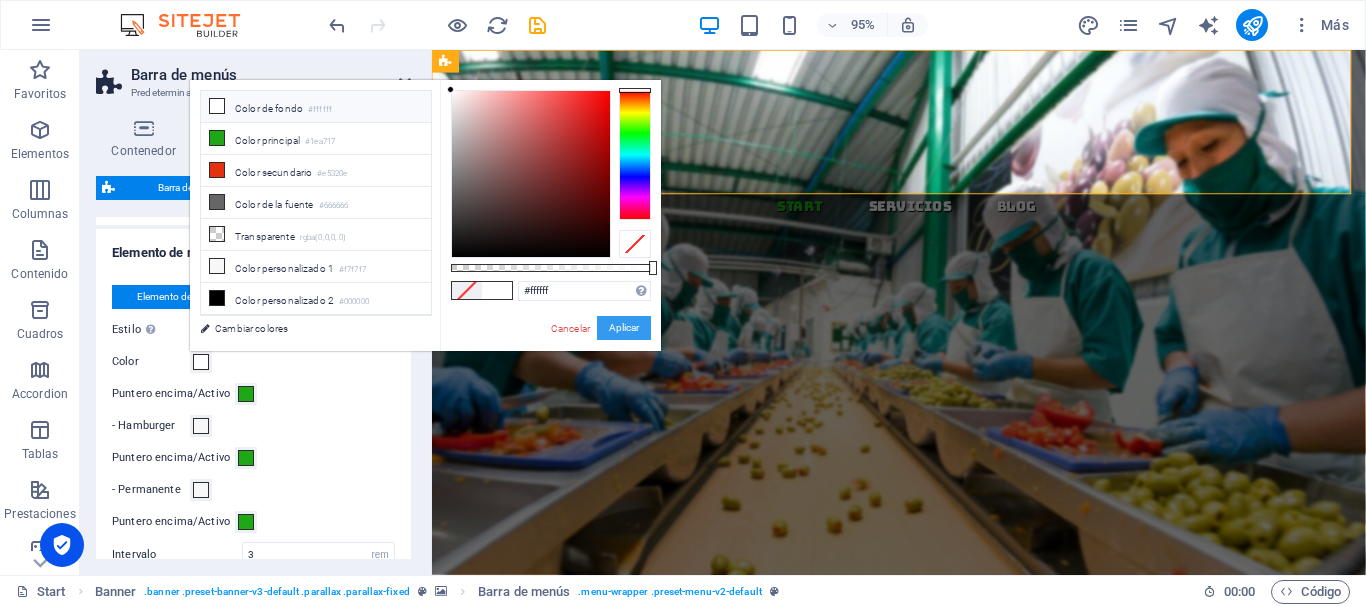 click on "Aplicar" at bounding box center (624, 328) 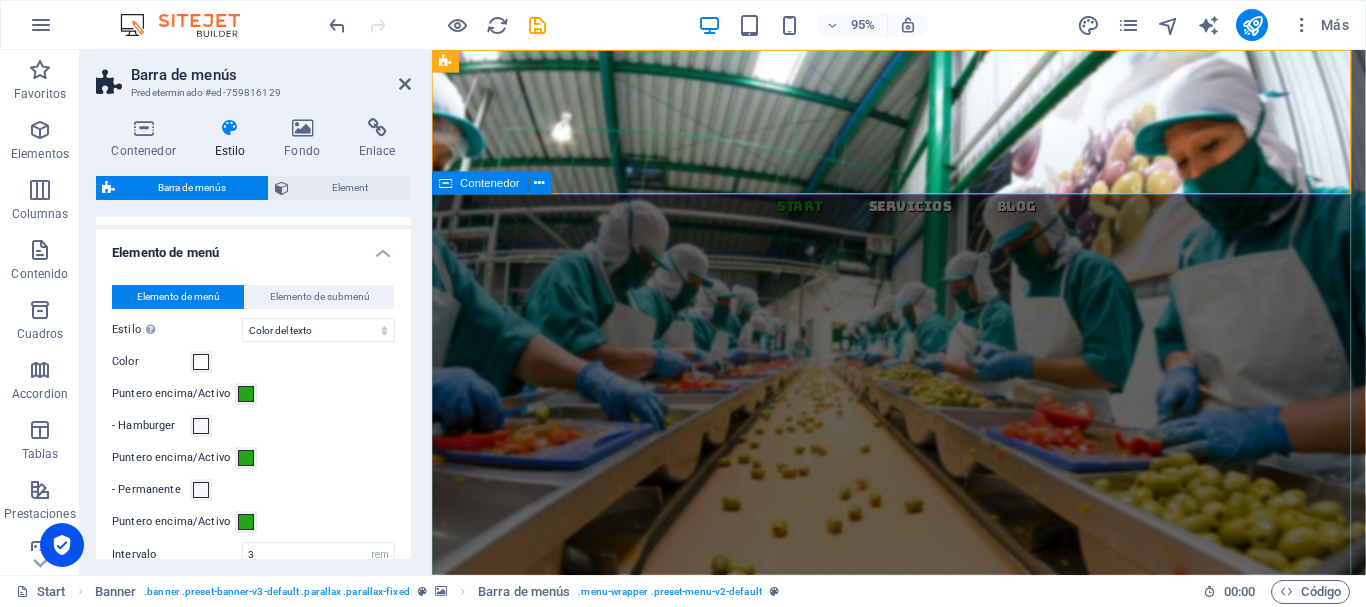 click on "consultoría ­ en inocuidad   alimentaria Empresa panameña especializada en asesoramiento, consultoría, capacitación y tramitología para la inocuidad y aseguramiento de la calidad de los alimentos. Trabajamos con plantas de procesos, restaurantes y servicios de alimentación. nosotros nuestros servicios" at bounding box center (923, 795) 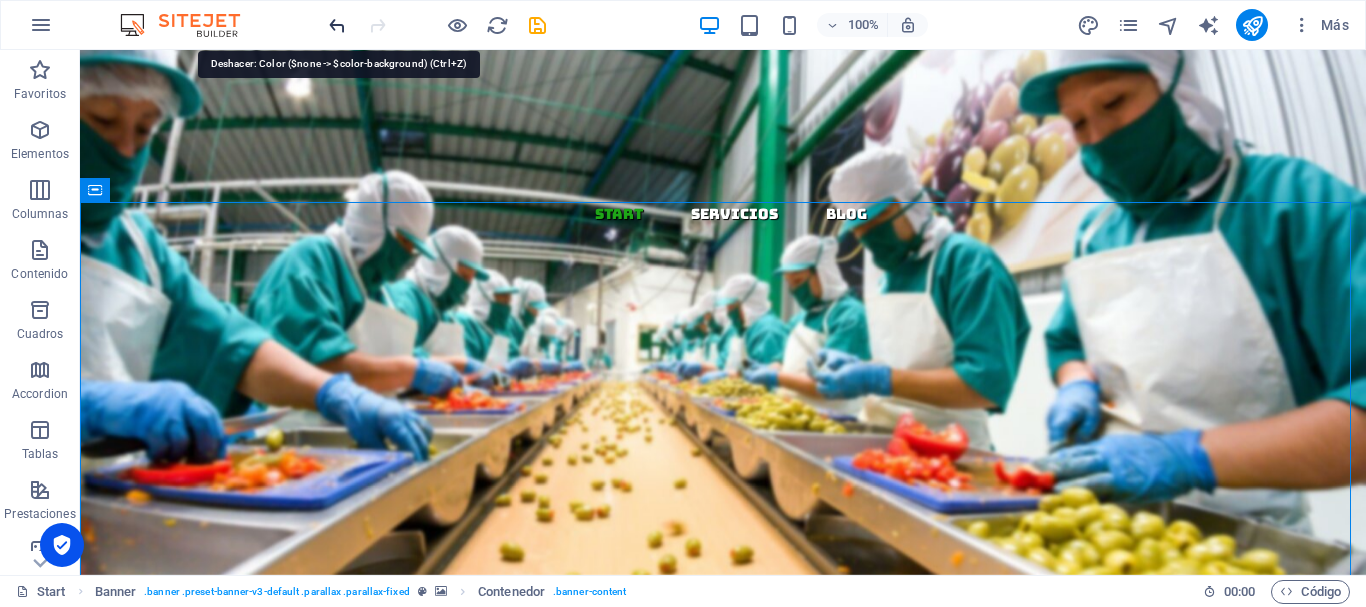 click at bounding box center (337, 25) 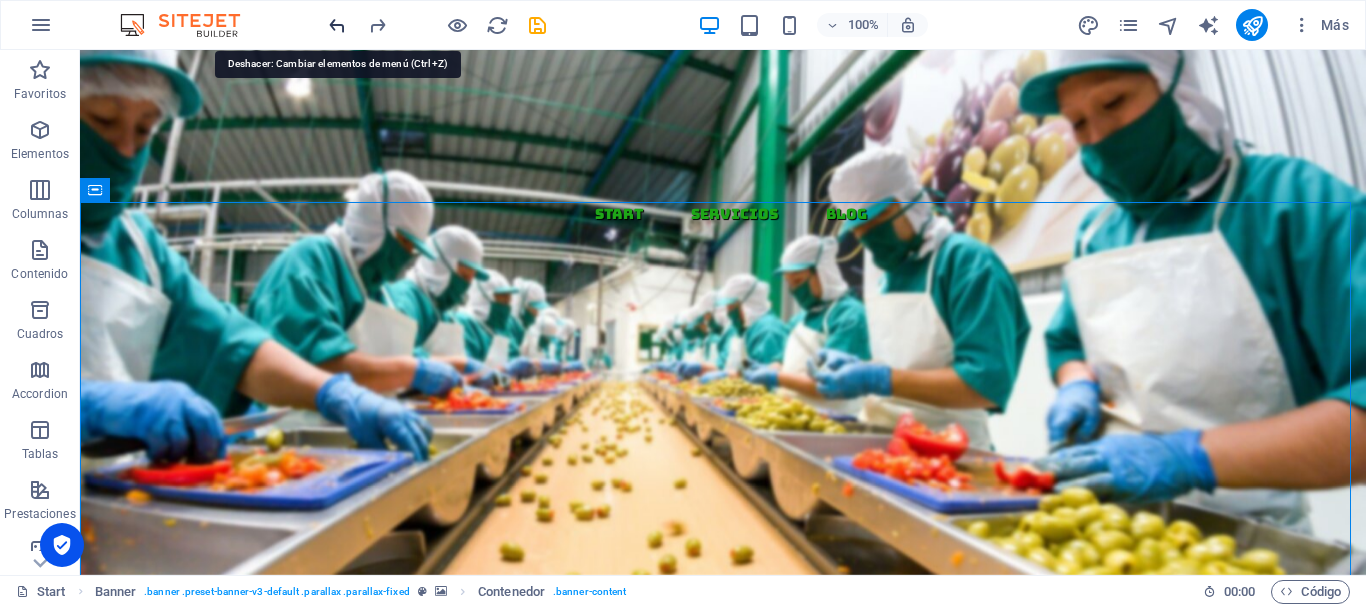 click at bounding box center [337, 25] 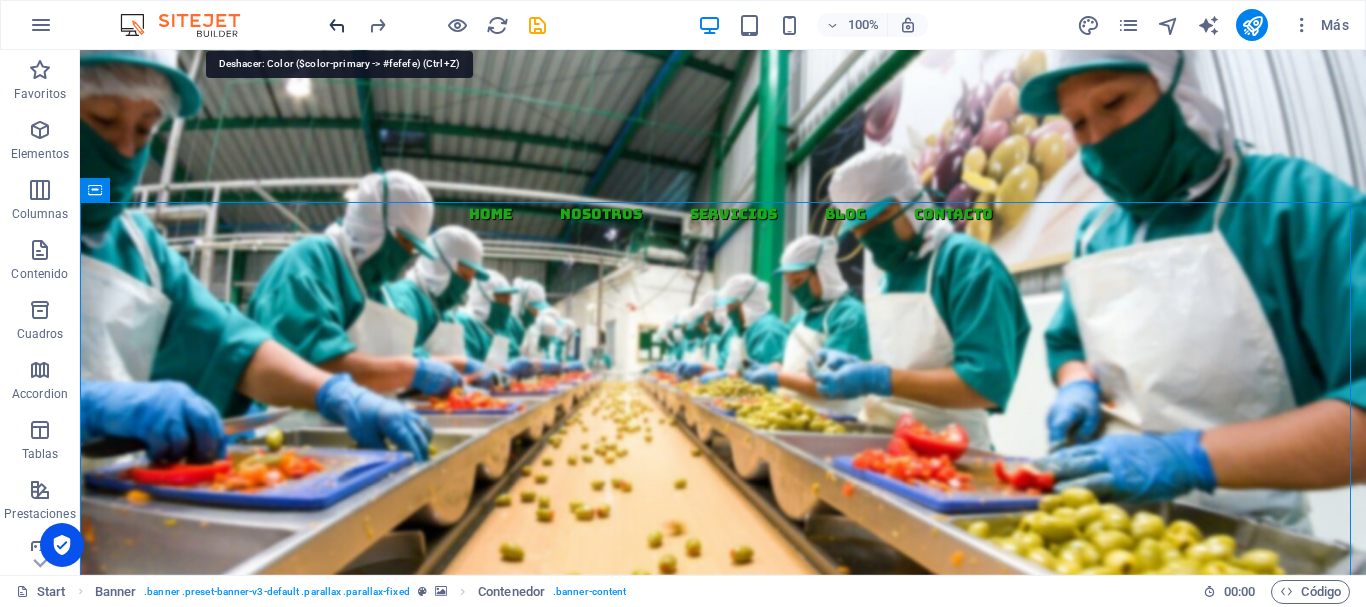 click at bounding box center (337, 25) 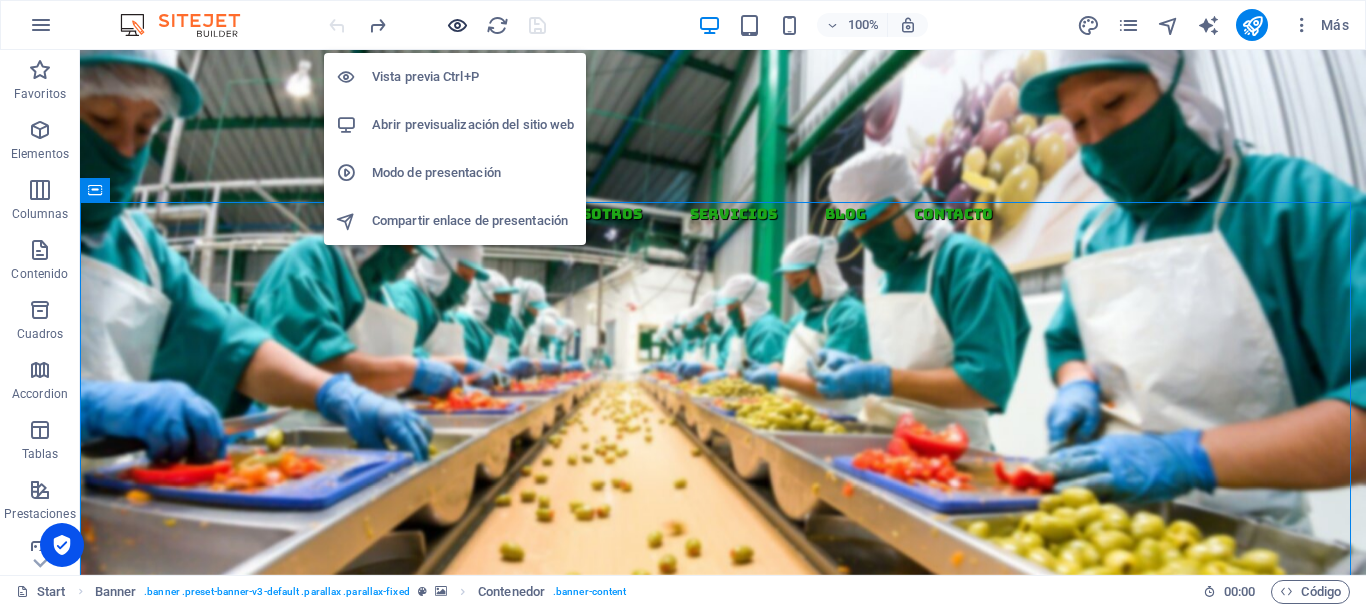 click at bounding box center [457, 25] 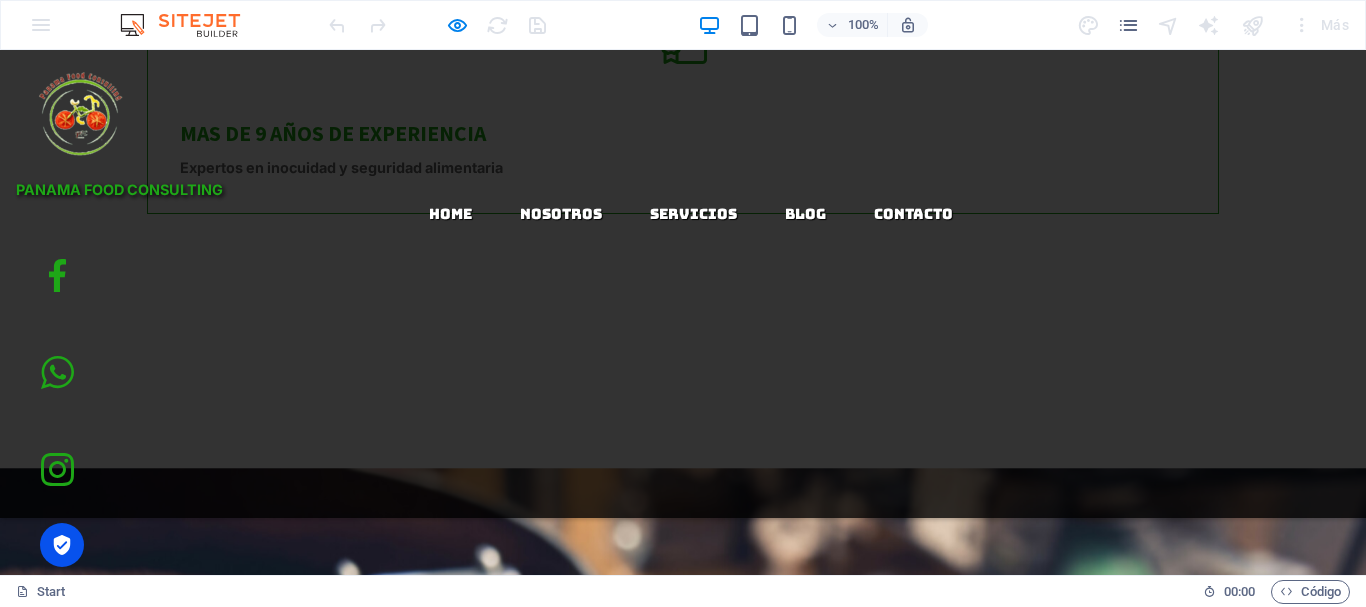 scroll, scrollTop: 1540, scrollLeft: 0, axis: vertical 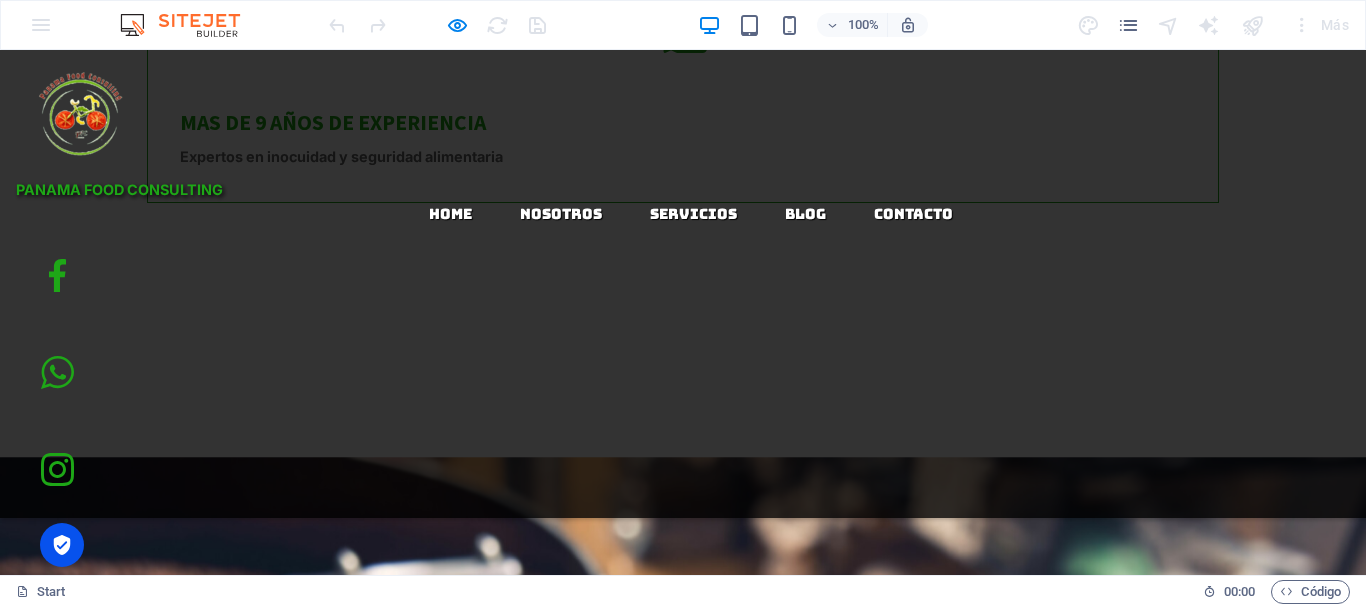 click on "contactanos ya" at bounding box center [415, 1264] 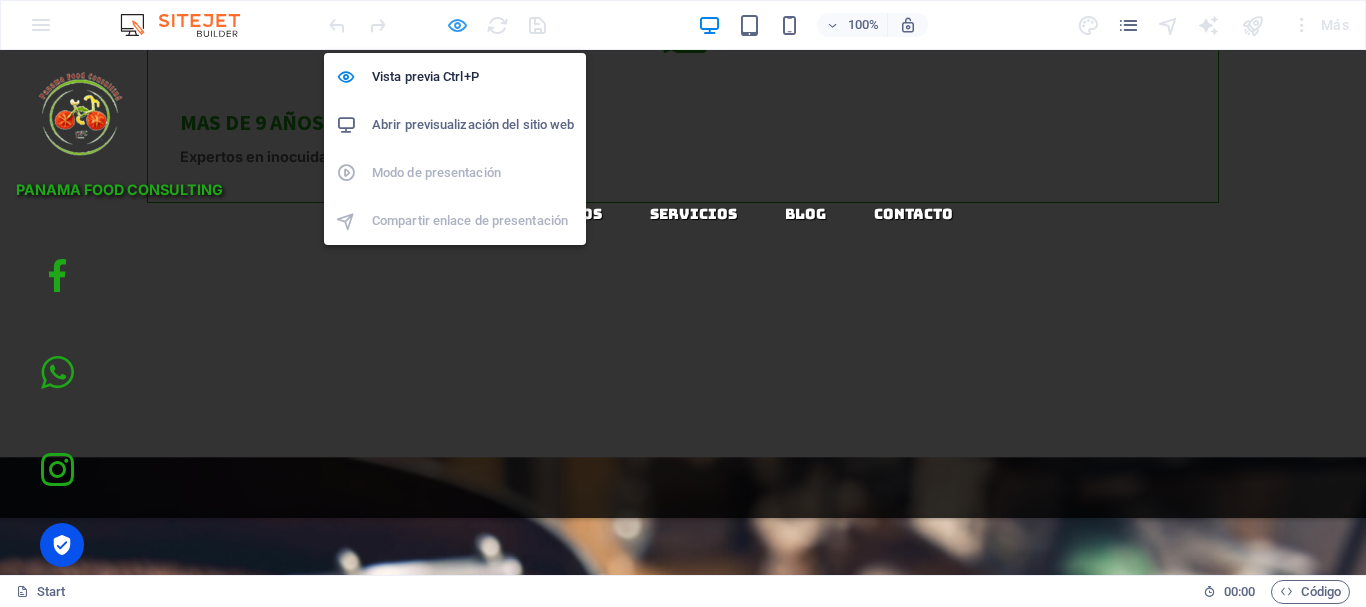 click at bounding box center (457, 25) 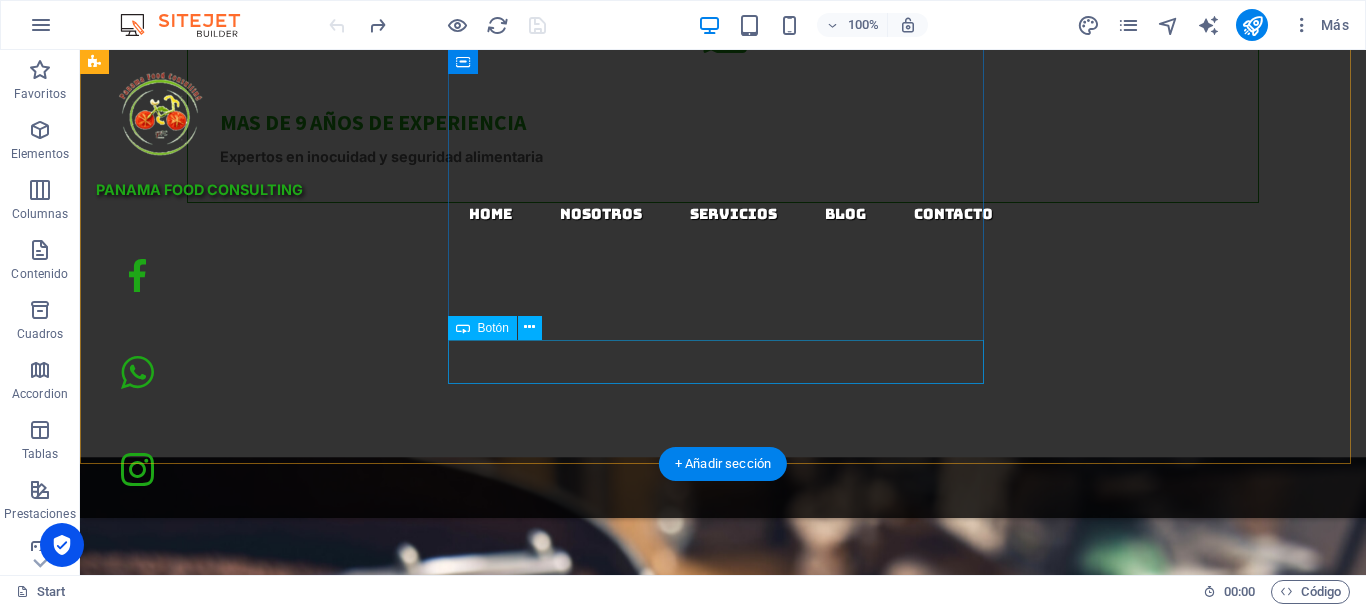 click on "contactanos ya" at bounding box center (455, 1264) 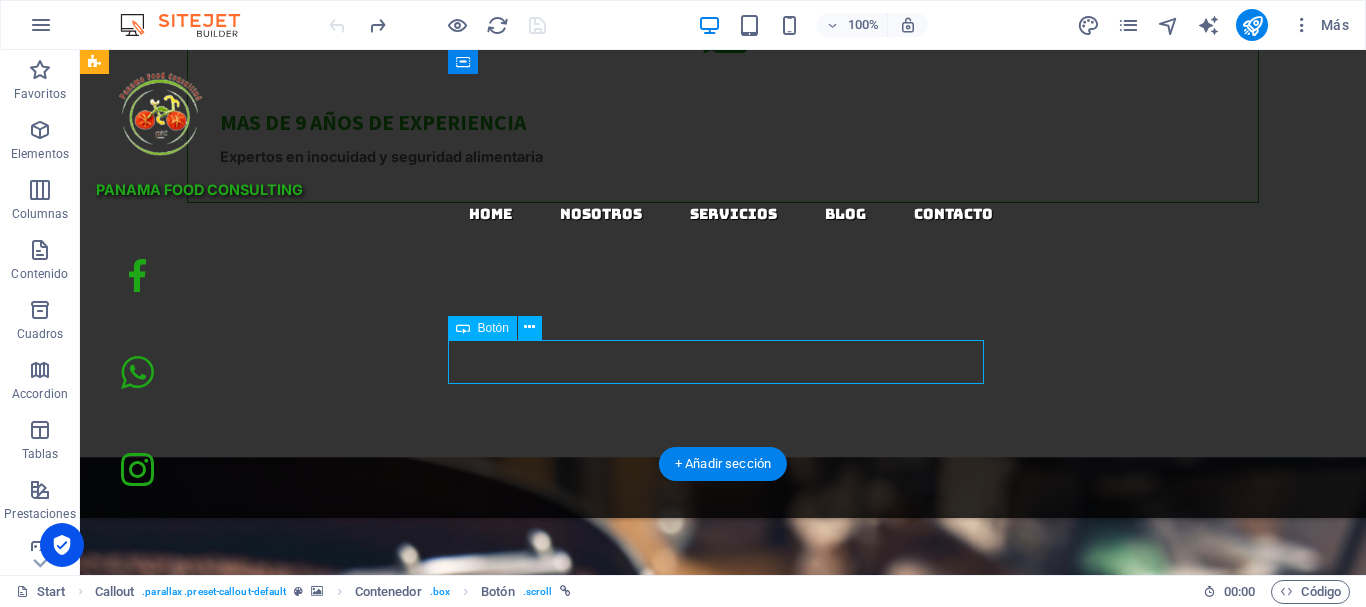 click on "contactanos ya" at bounding box center (455, 1264) 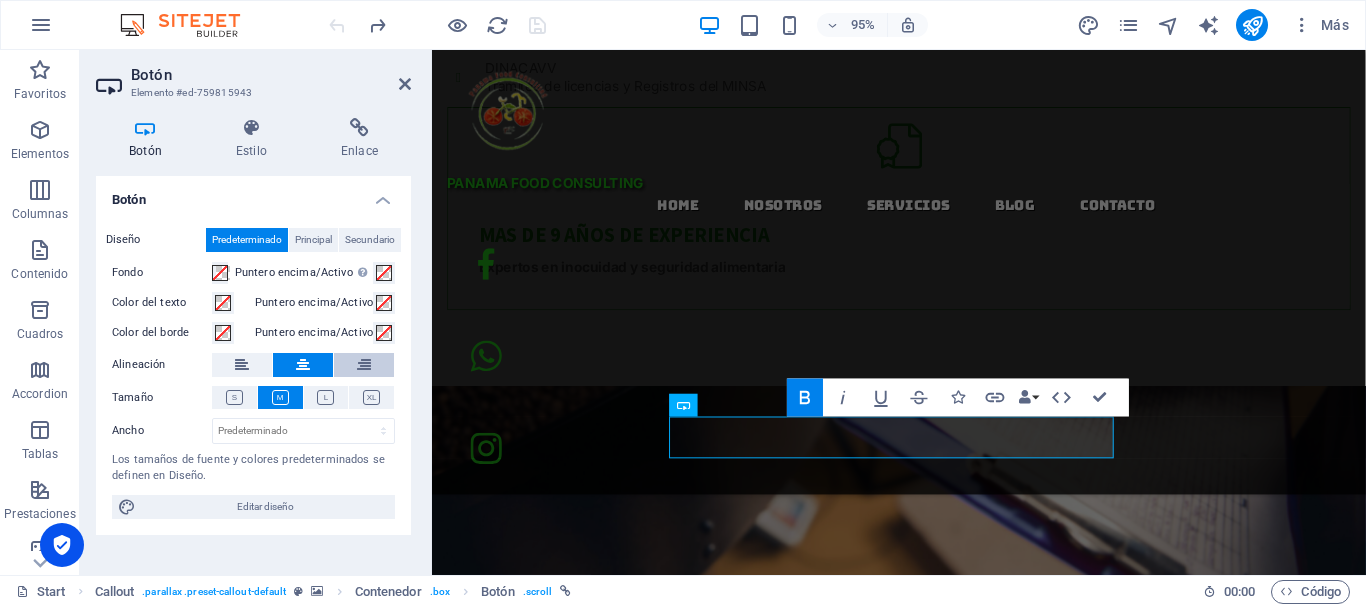 scroll, scrollTop: 1565, scrollLeft: 0, axis: vertical 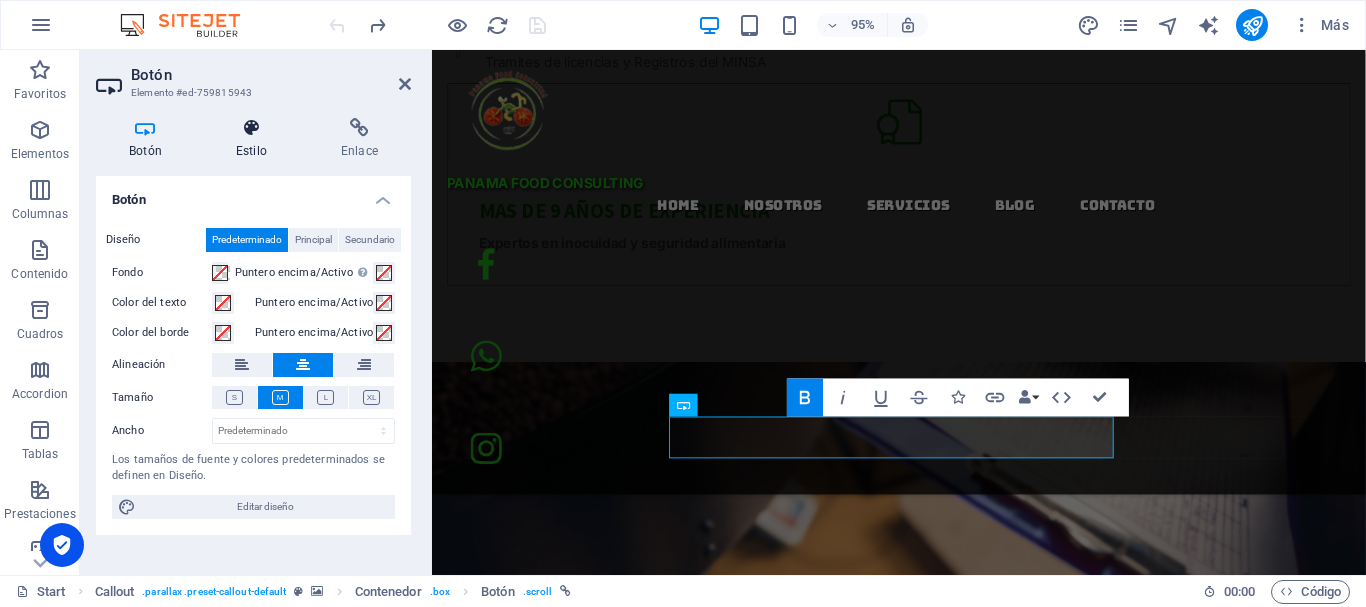 click at bounding box center (251, 128) 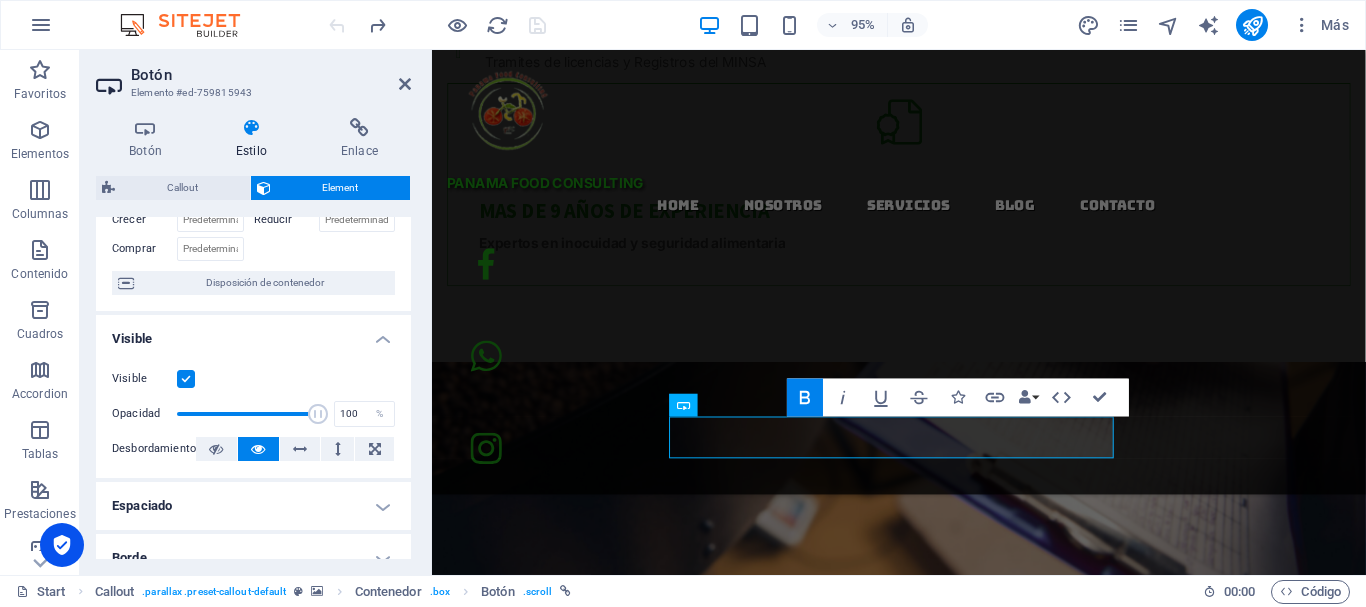 scroll, scrollTop: 520, scrollLeft: 0, axis: vertical 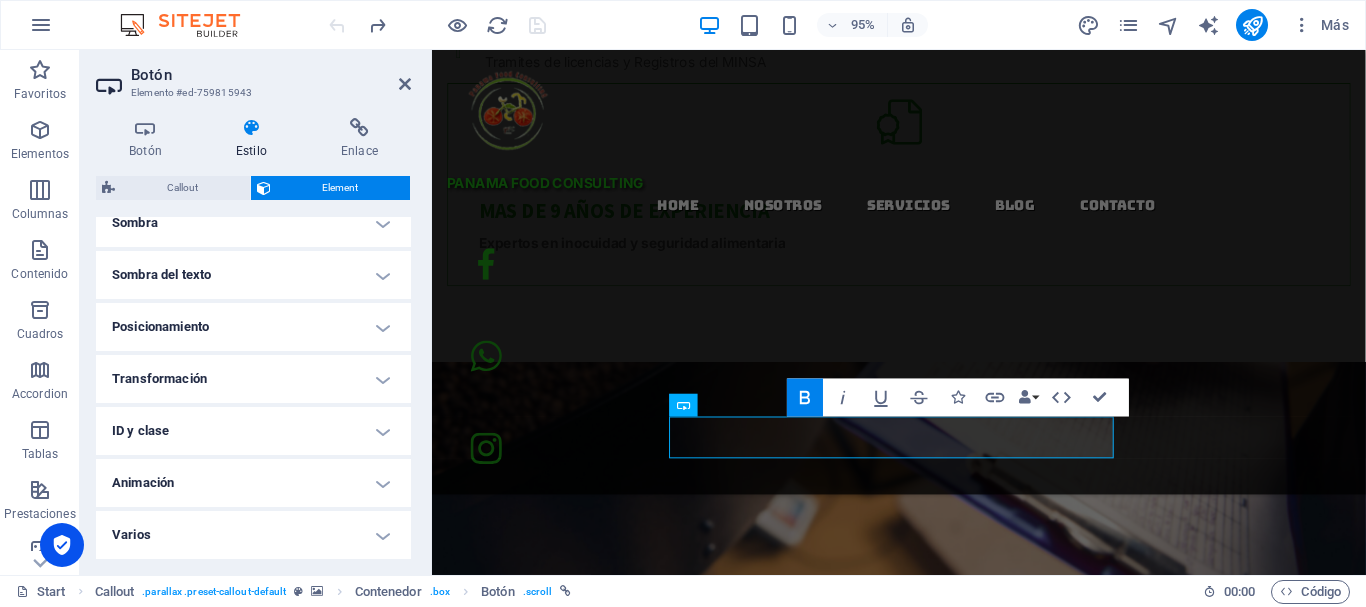 click on "Animación" at bounding box center [253, 483] 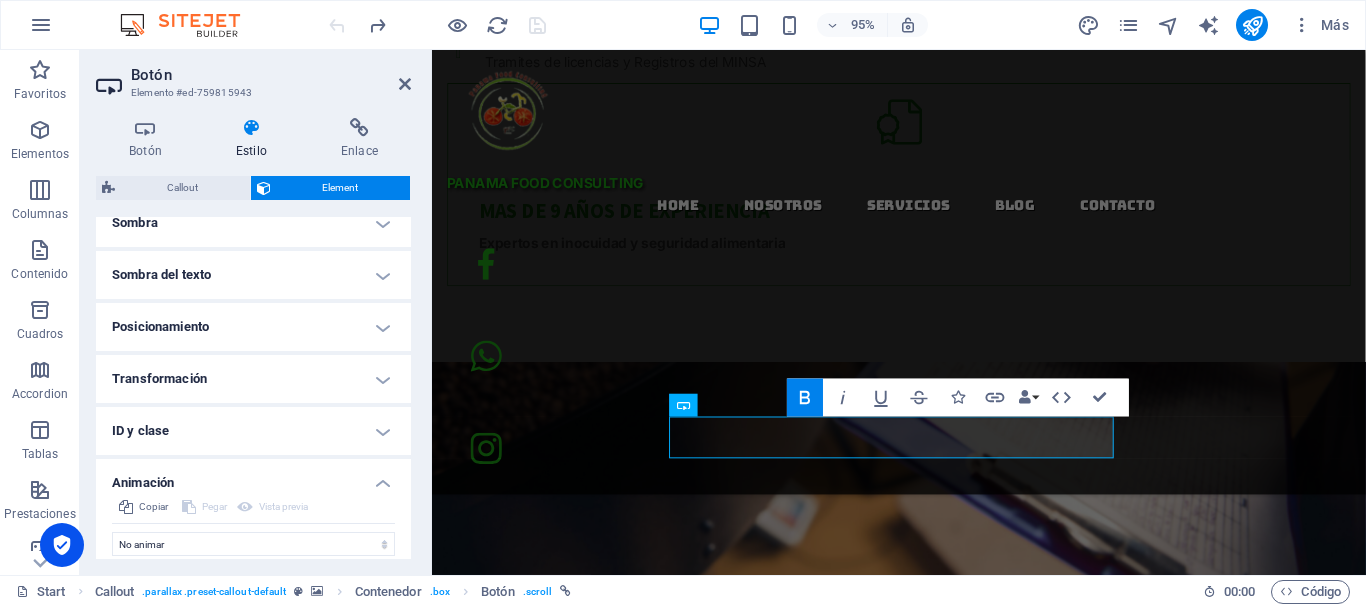 scroll, scrollTop: 585, scrollLeft: 0, axis: vertical 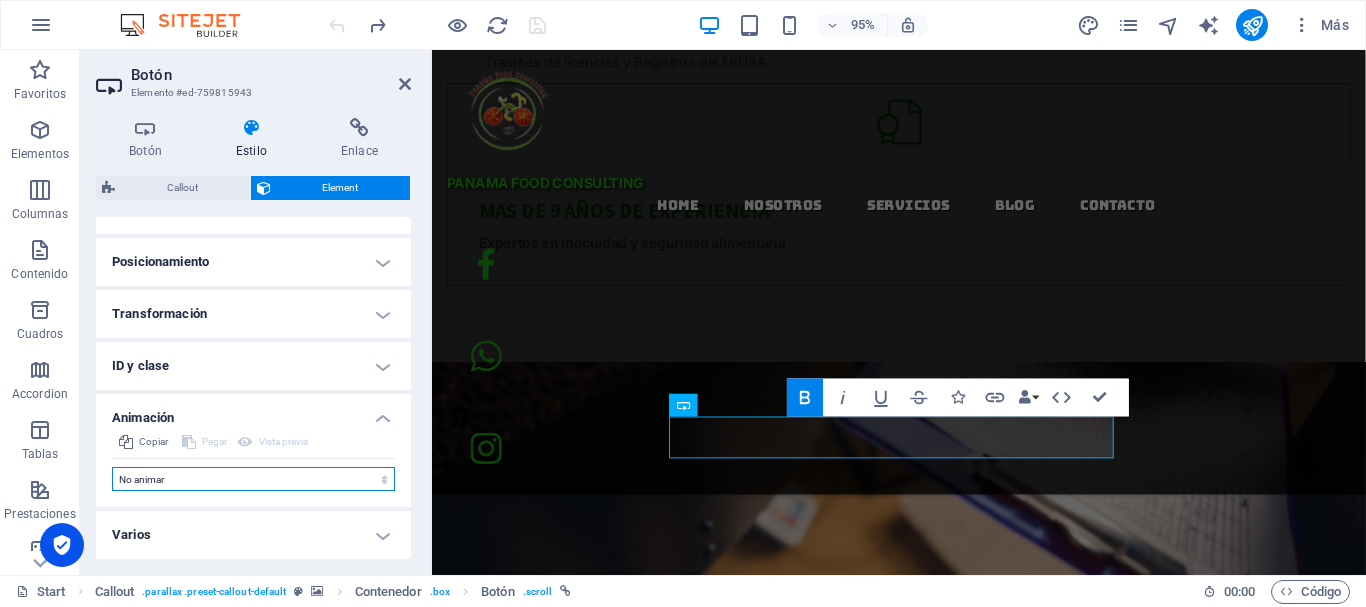 click on "No animar Mostrar / Ocultar Subir/bajar Acercar/alejar Deslizar de izquierda a derecha Deslizar de derecha a izquierda Deslizar de arriba a abajo Deslizar de abajo a arriba Pulsación Parpadeo Abrir como superposición" at bounding box center [253, 479] 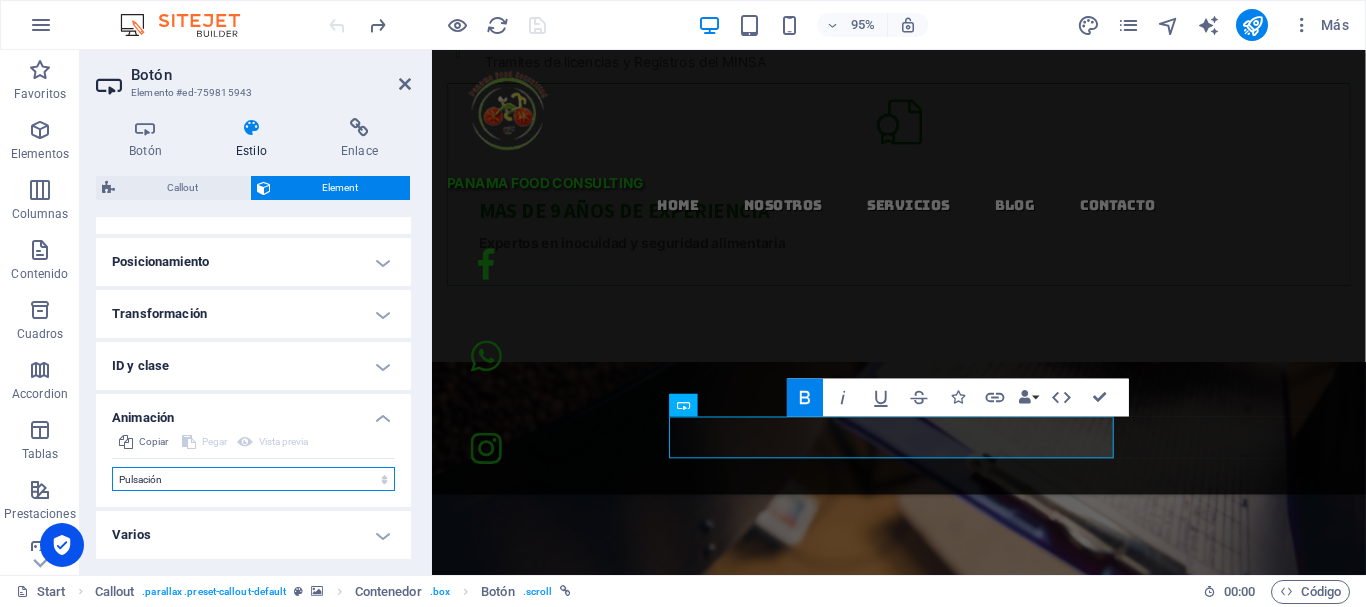 click on "No animar Mostrar / Ocultar Subir/bajar Acercar/alejar Deslizar de izquierda a derecha Deslizar de derecha a izquierda Deslizar de arriba a abajo Deslizar de abajo a arriba Pulsación Parpadeo Abrir como superposición" at bounding box center [253, 479] 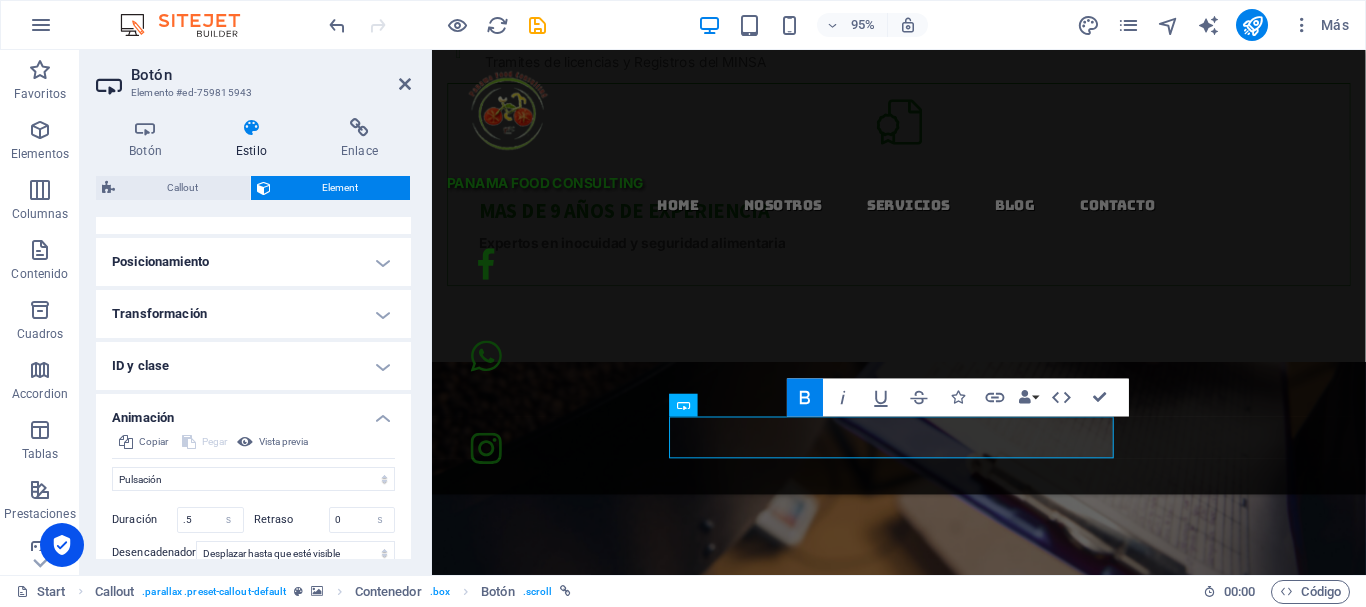 click at bounding box center [923, 655] 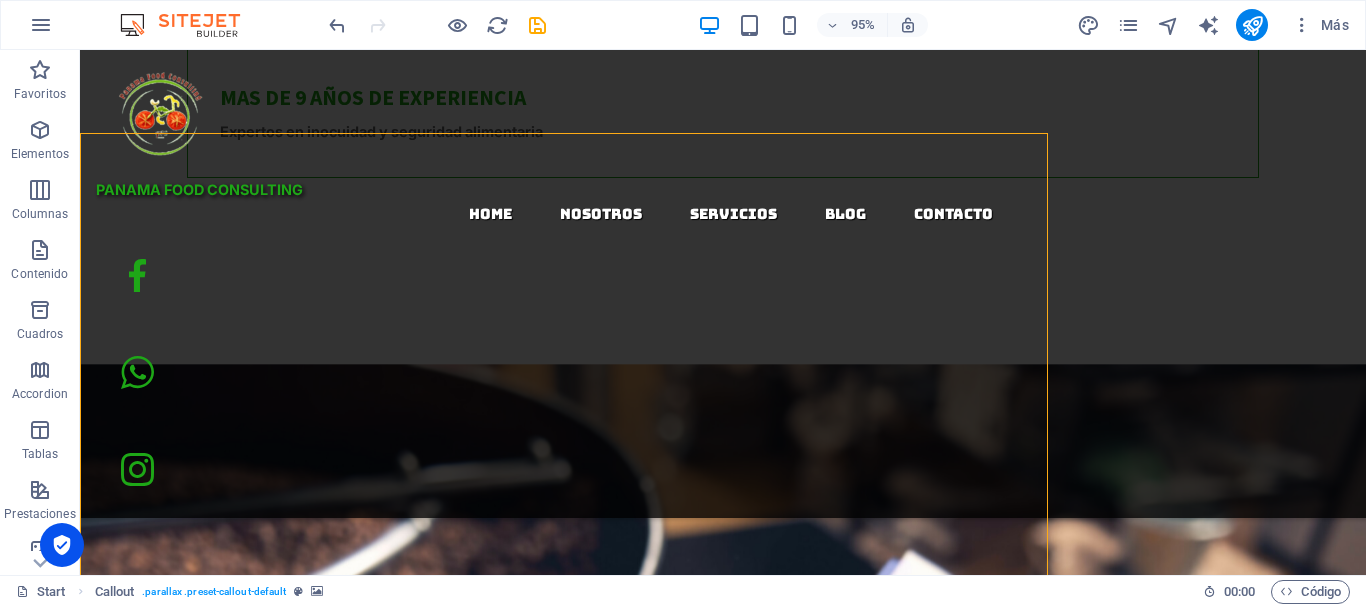 scroll, scrollTop: 1443, scrollLeft: 0, axis: vertical 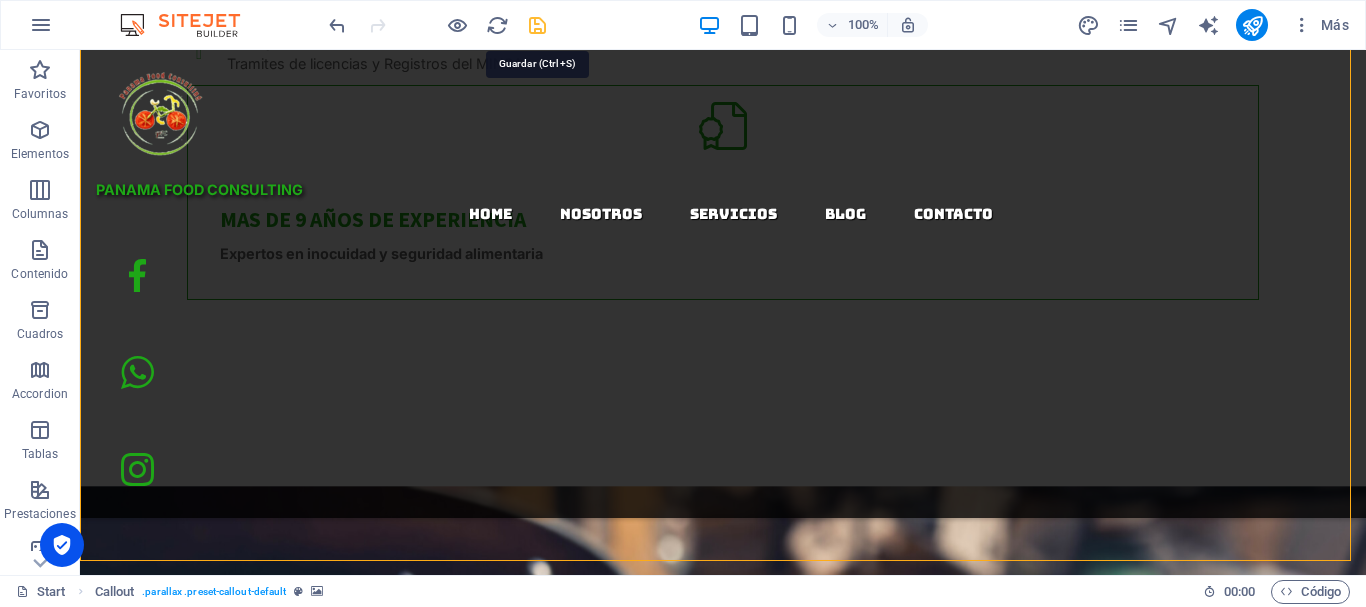 click at bounding box center [537, 25] 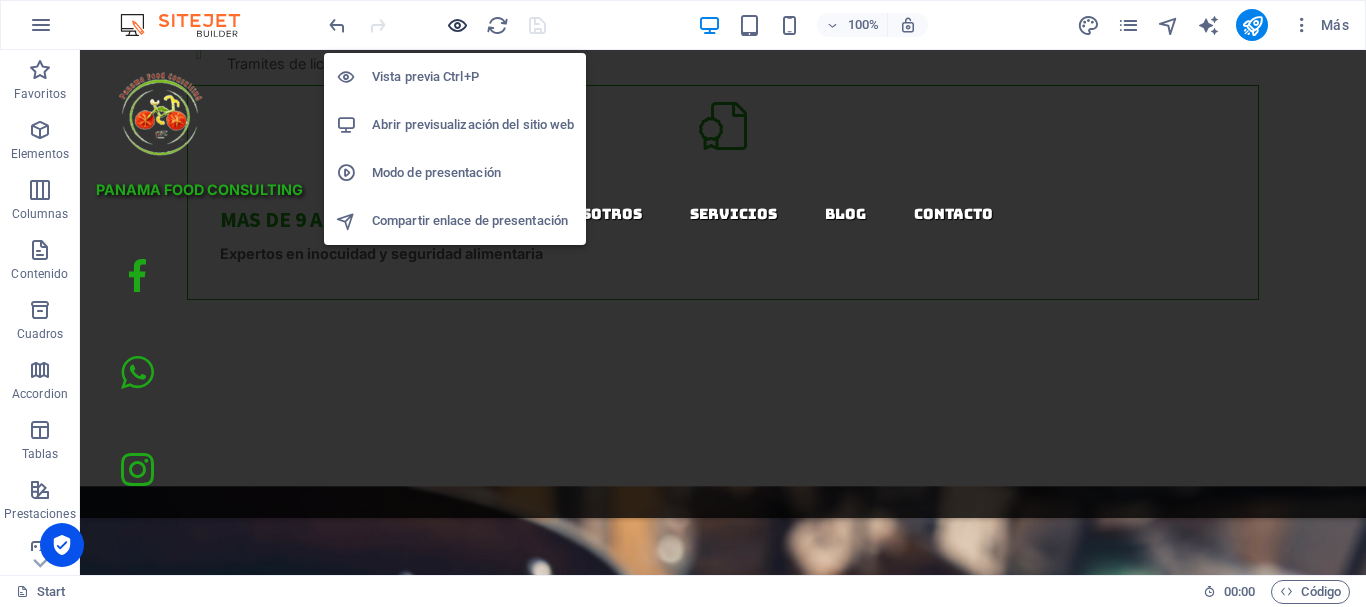 click at bounding box center (457, 25) 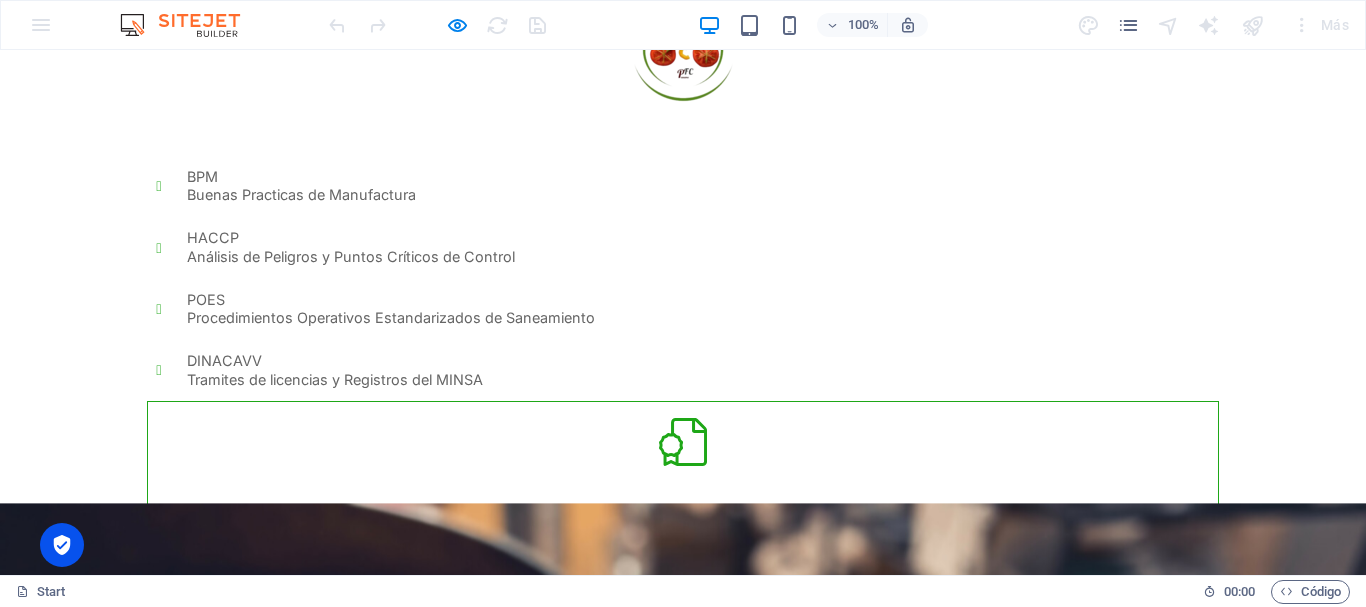 scroll, scrollTop: 0, scrollLeft: 0, axis: both 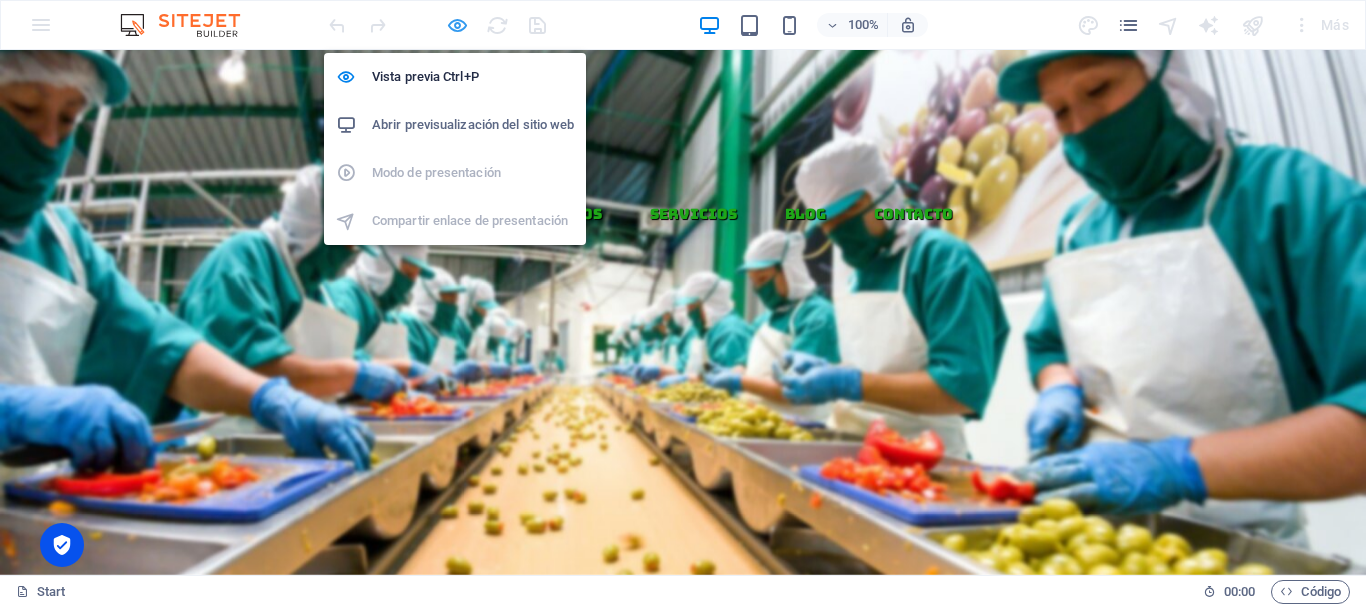click at bounding box center [457, 25] 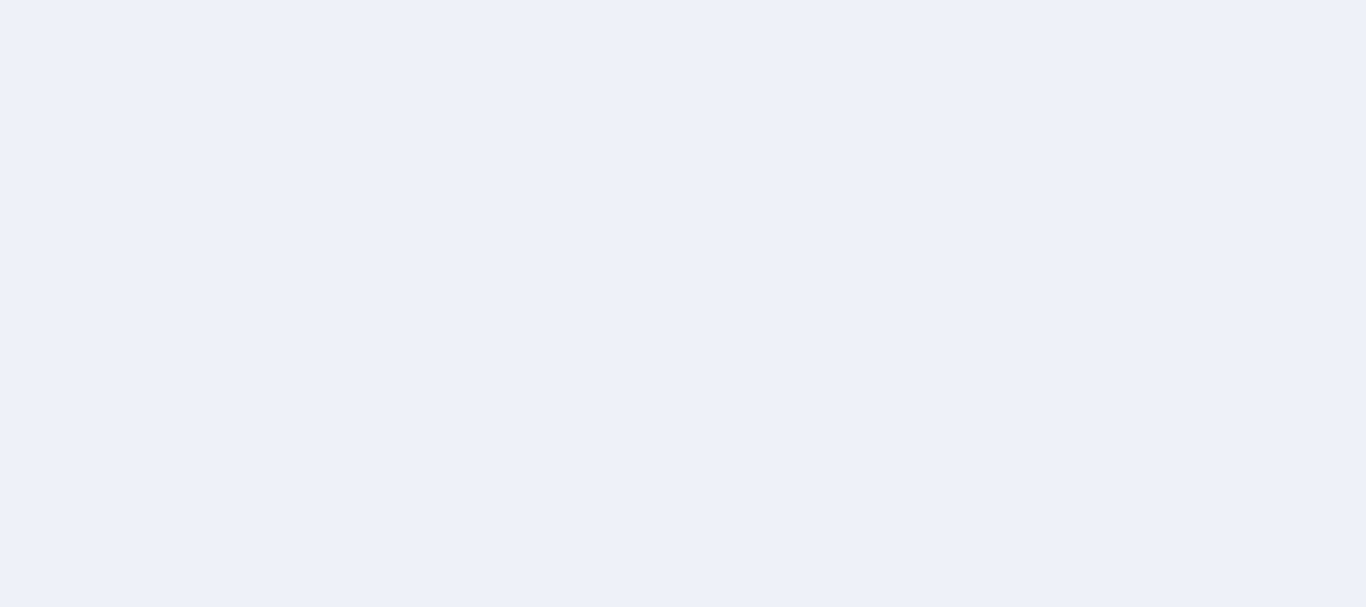 scroll, scrollTop: 0, scrollLeft: 0, axis: both 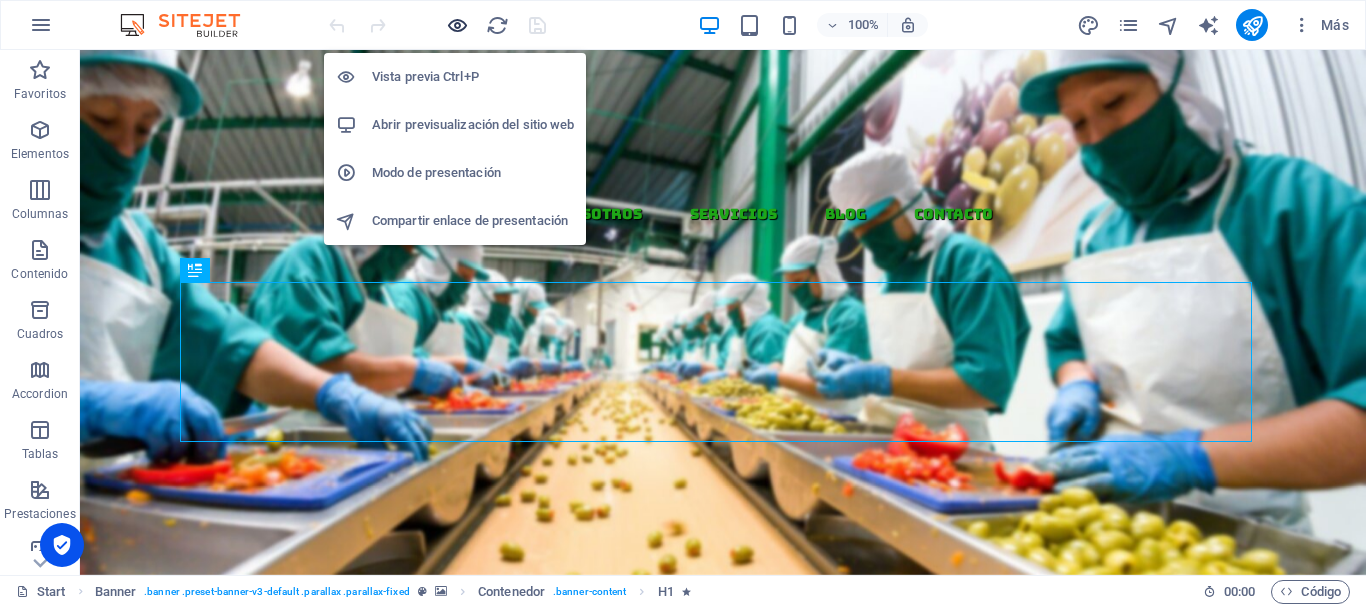 click at bounding box center (457, 25) 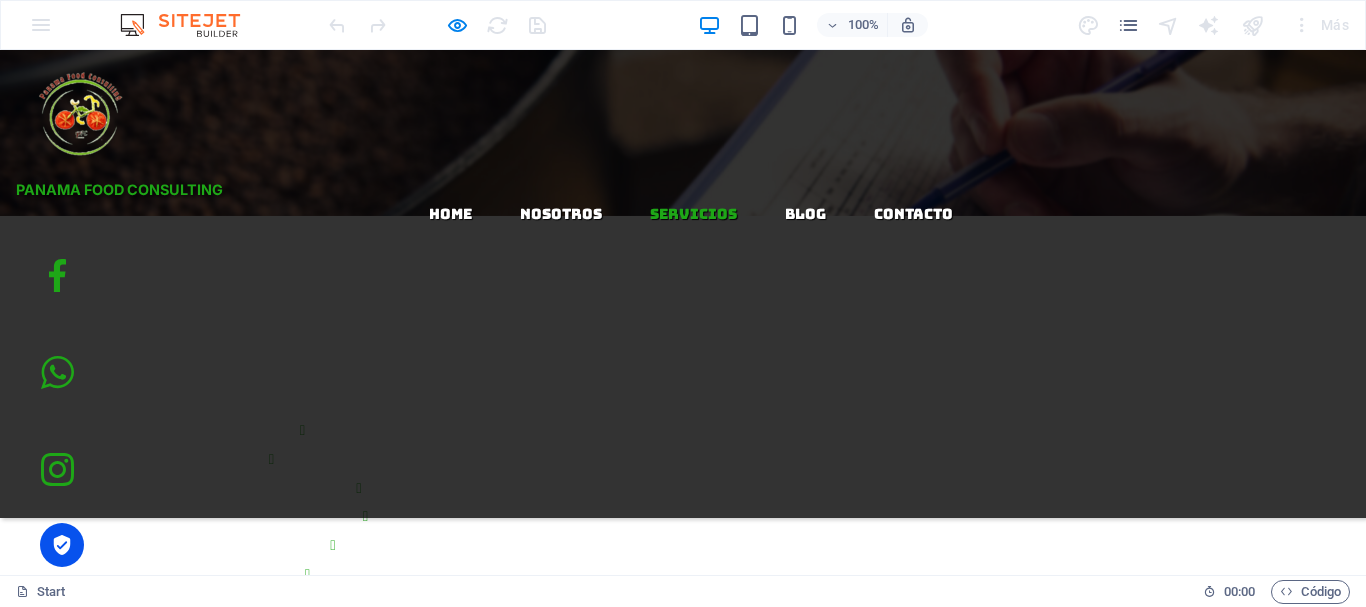 scroll, scrollTop: 2216, scrollLeft: 0, axis: vertical 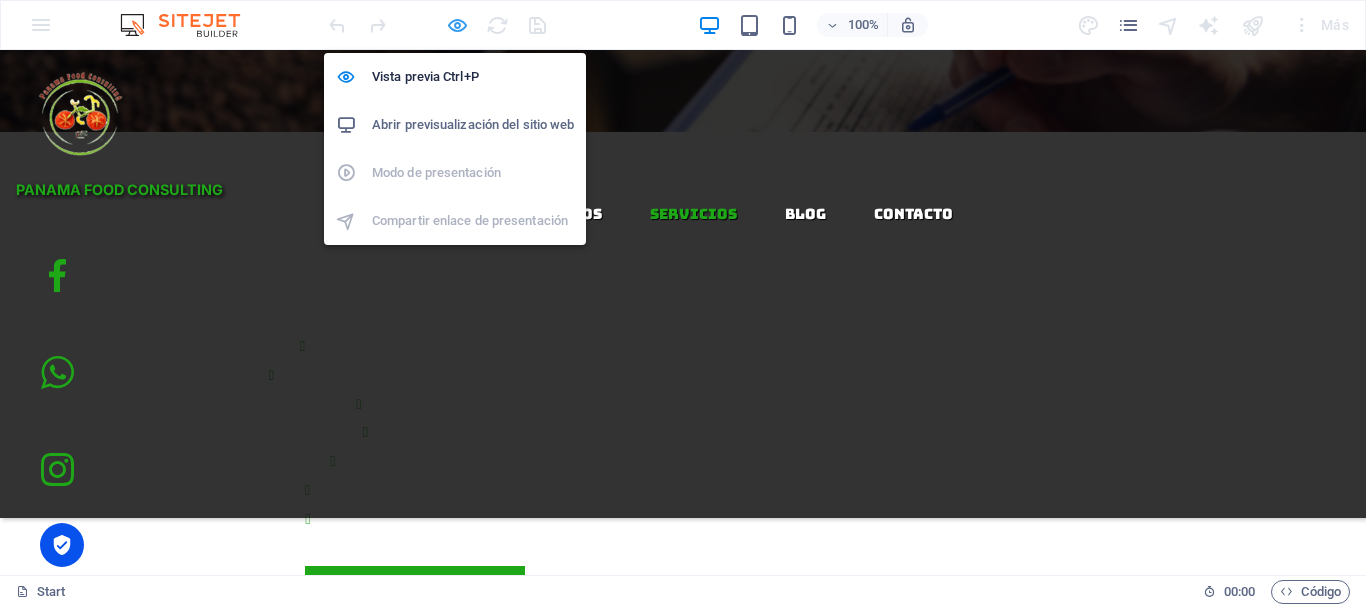 click at bounding box center (457, 25) 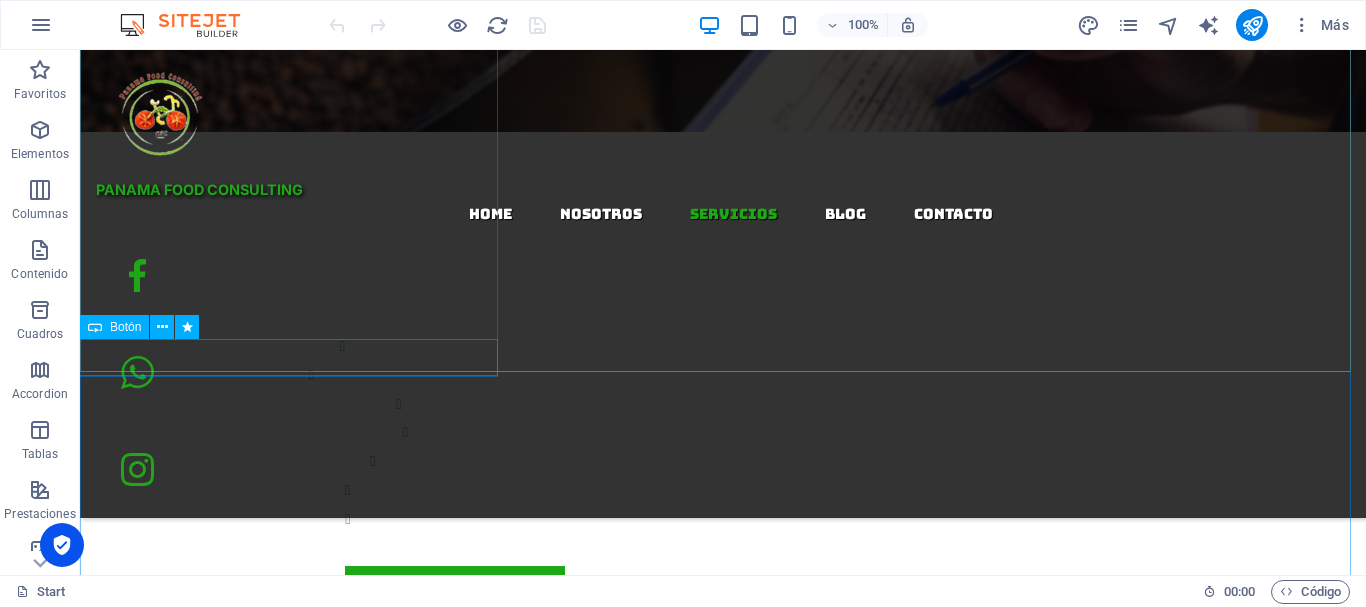 click on "conoce mas" at bounding box center [723, 1921] 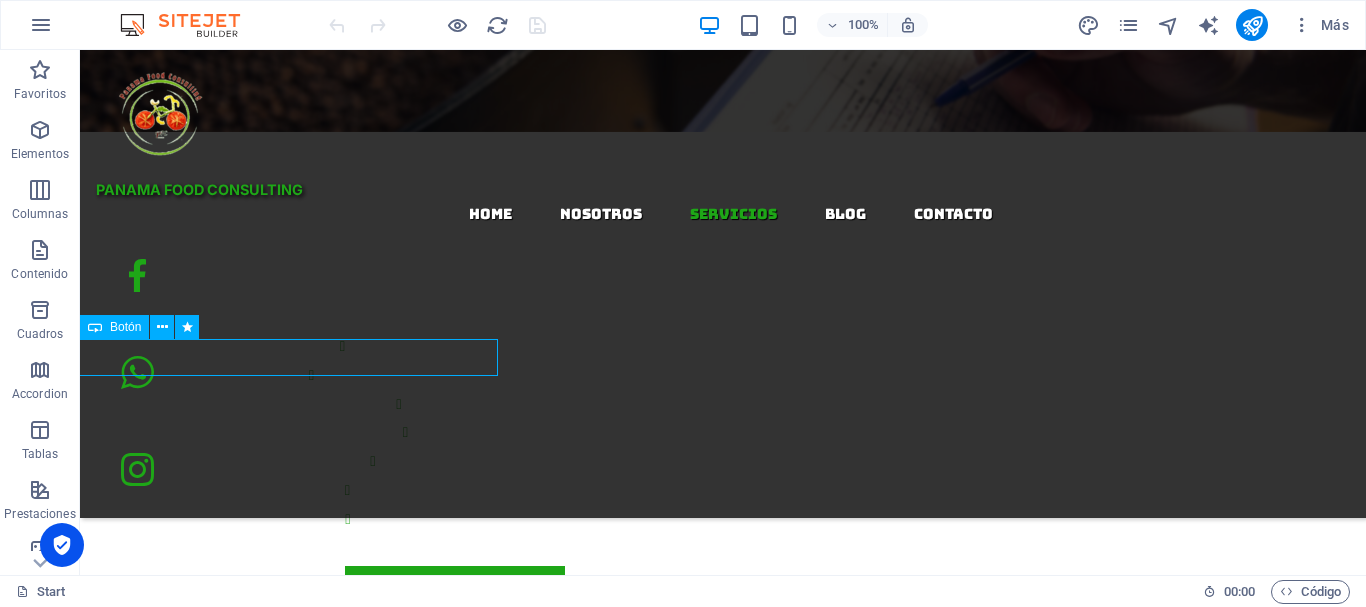 click on "conoce mas" at bounding box center (723, 1921) 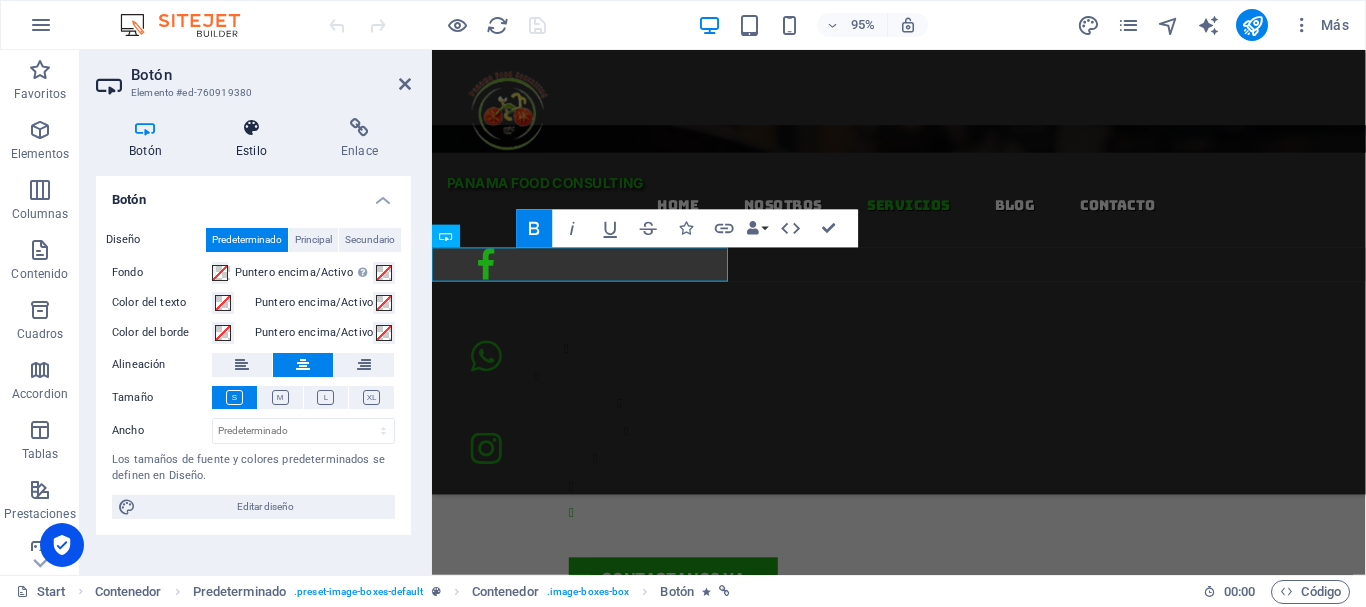 click at bounding box center [251, 128] 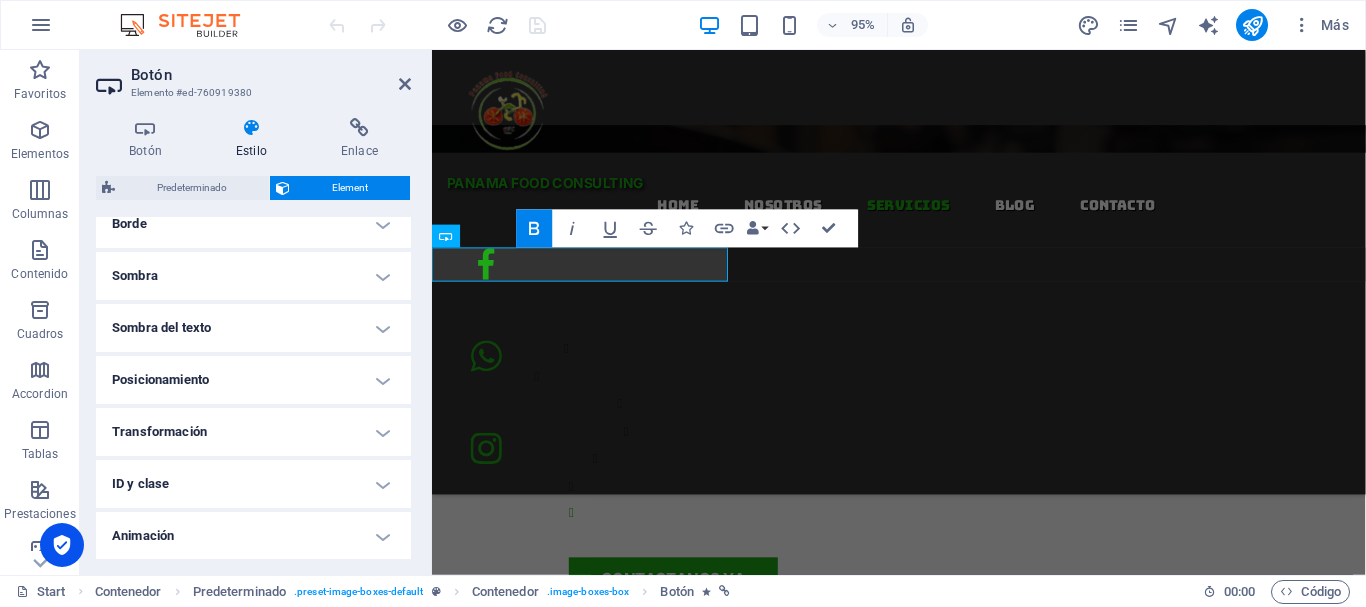 scroll, scrollTop: 520, scrollLeft: 0, axis: vertical 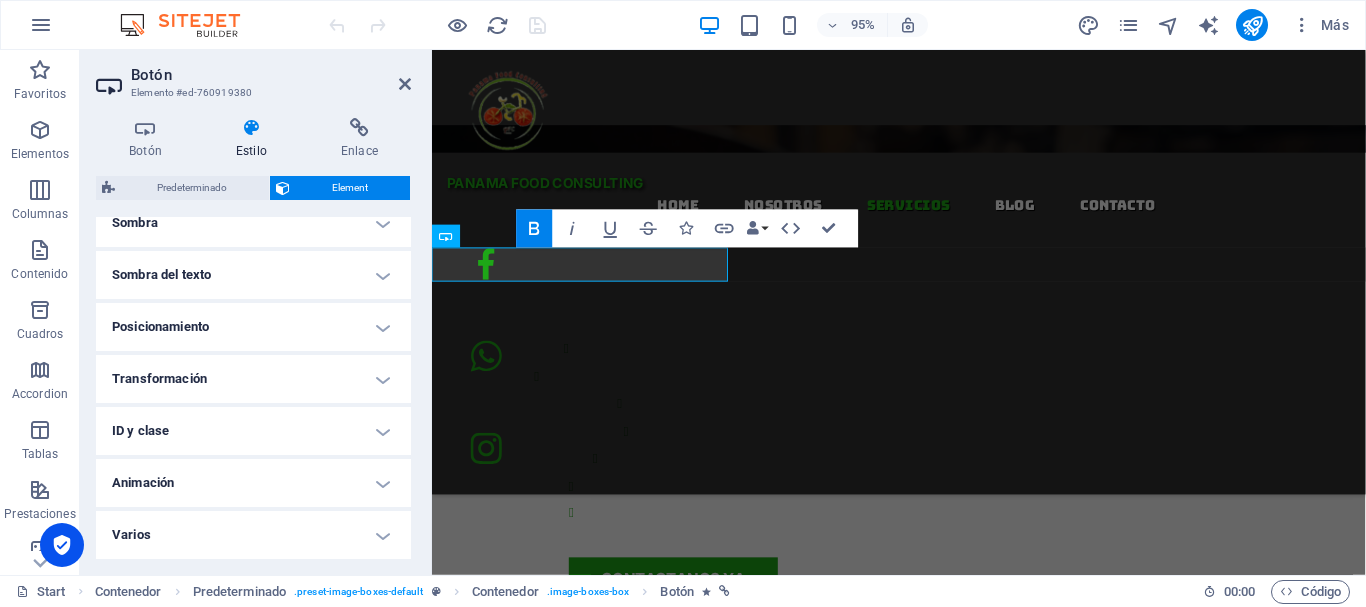 click on "Animación" at bounding box center [253, 483] 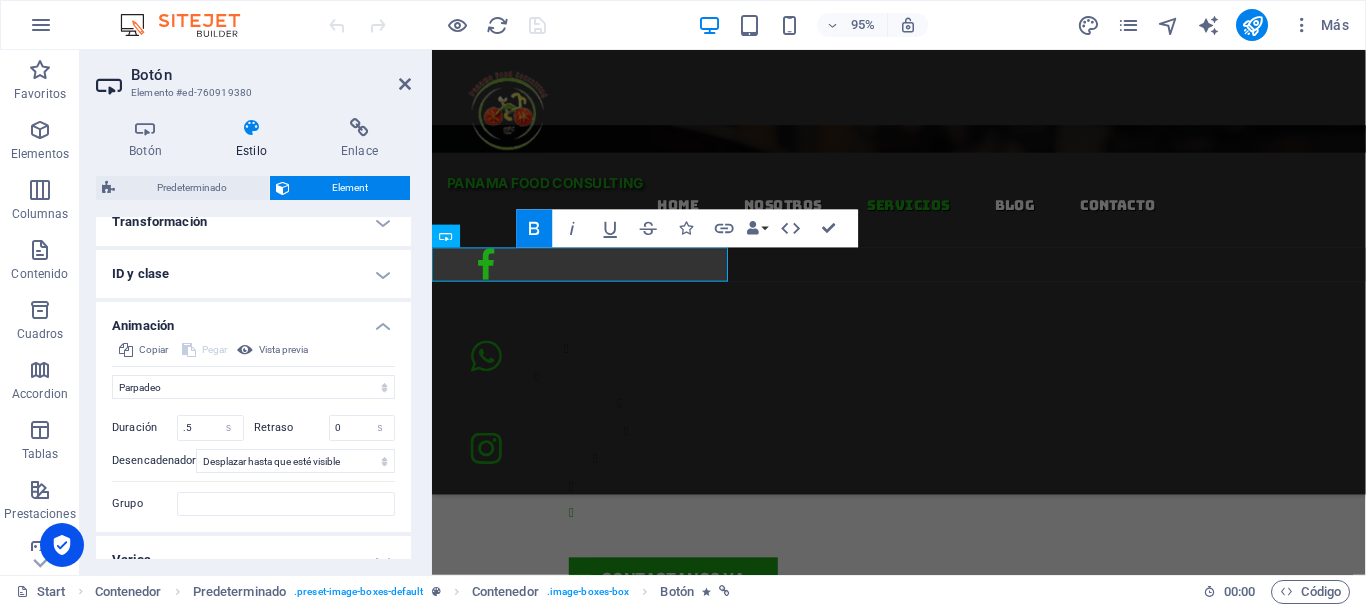 scroll, scrollTop: 699, scrollLeft: 0, axis: vertical 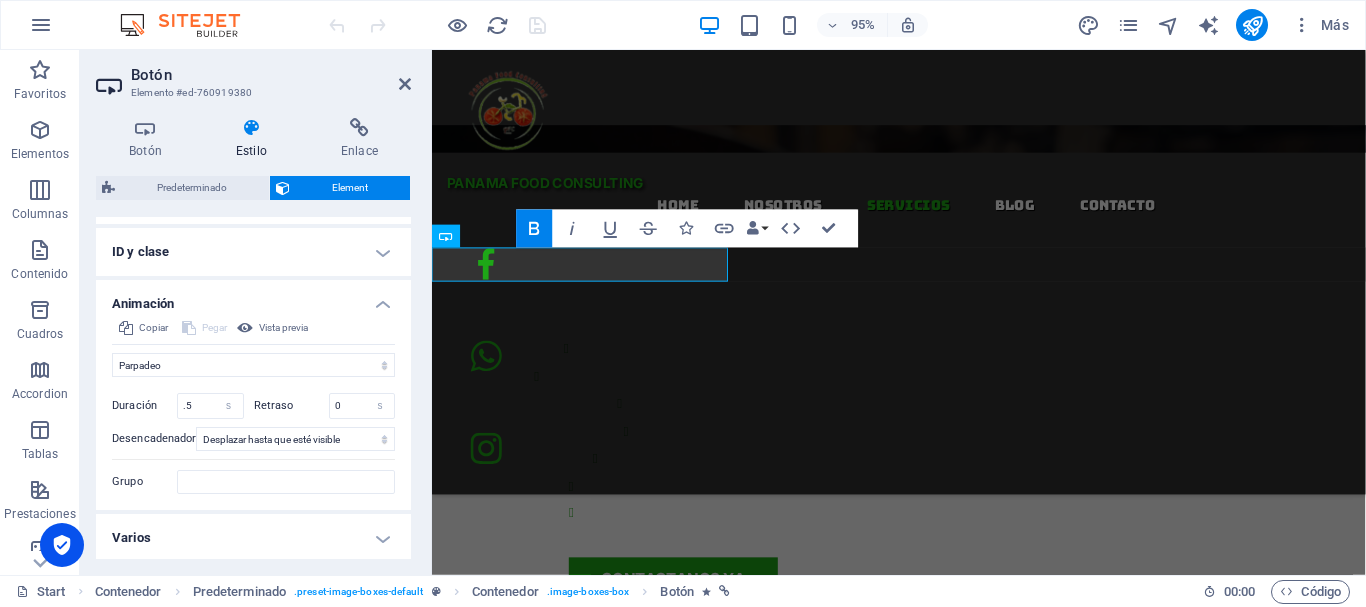 click on "Botón Estilo Enlace Botón Diseño Predeterminado Principal Secundario Fondo Puntero encima/Activo Cambia al modo de previsualización para probar el estado activo/puntero encima Color del texto Puntero encima/Activo Color del borde Puntero encima/Activo Alineación Tamaño Ancho Predeterminado px rem % em vh vw Los tamaños de fuente y colores predeterminados se definen en Diseño. Editar diseño Predeterminado Element Diseño La forma en la que este elemento se expande en la disposición (Flexbox). Tamaño Predeterminado automático px % 1/1 1/2 1/3 1/4 1/5 1/6 1/7 1/8 1/9 1/10 Crecer Reducir Comprar Disposición de contenedor Visible Visible Opacidad 100 % Desbordamiento Espaciado Margen Predeterminado automático px % rem vw vh Personalizado Personalizado automático px % rem vw vh automático px % rem vw vh automático px % rem vw vh automático px % rem vw vh Espaciado Predeterminado px rem % vh vw Personalizado Personalizado px rem % vh vw px rem % vh vw px rem % vh vw px rem % vh vw Borde Estilo" at bounding box center [253, 338] 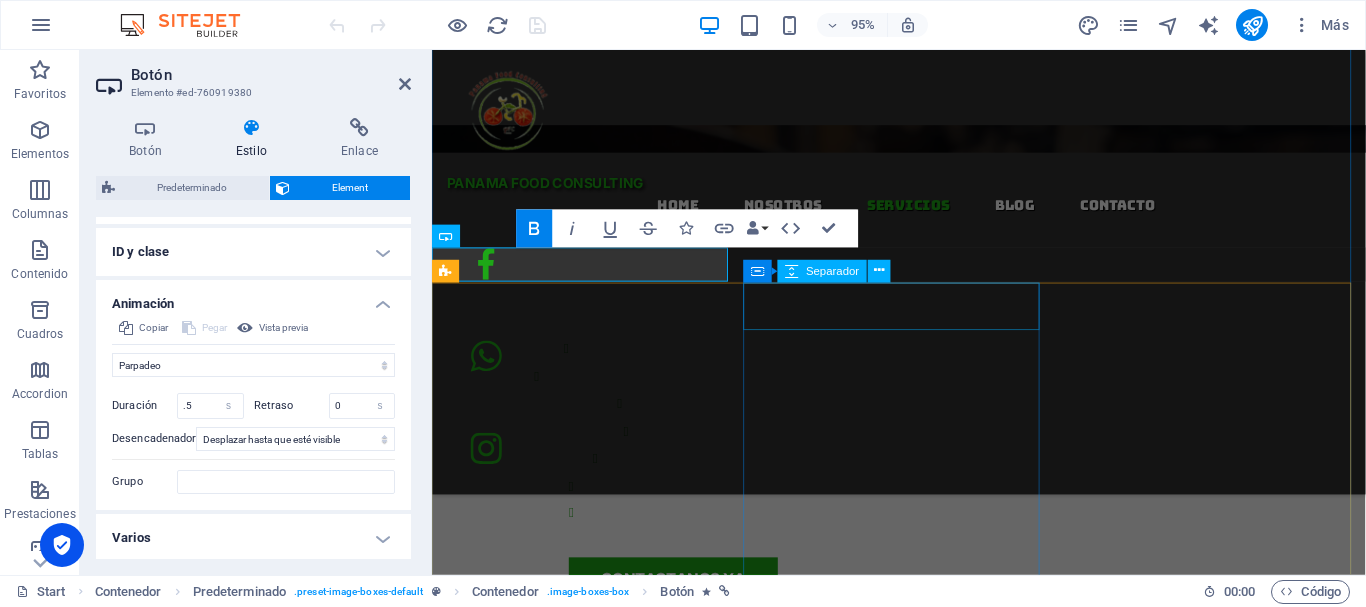 click at bounding box center (924, 4243) 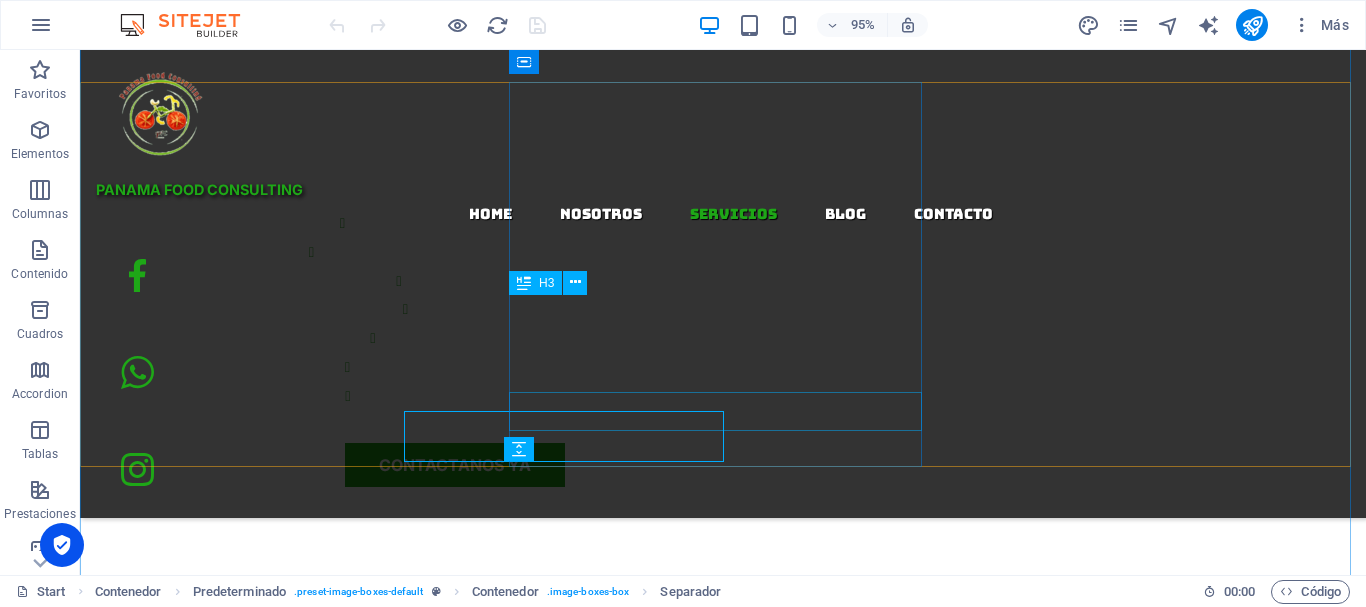 scroll, scrollTop: 2218, scrollLeft: 0, axis: vertical 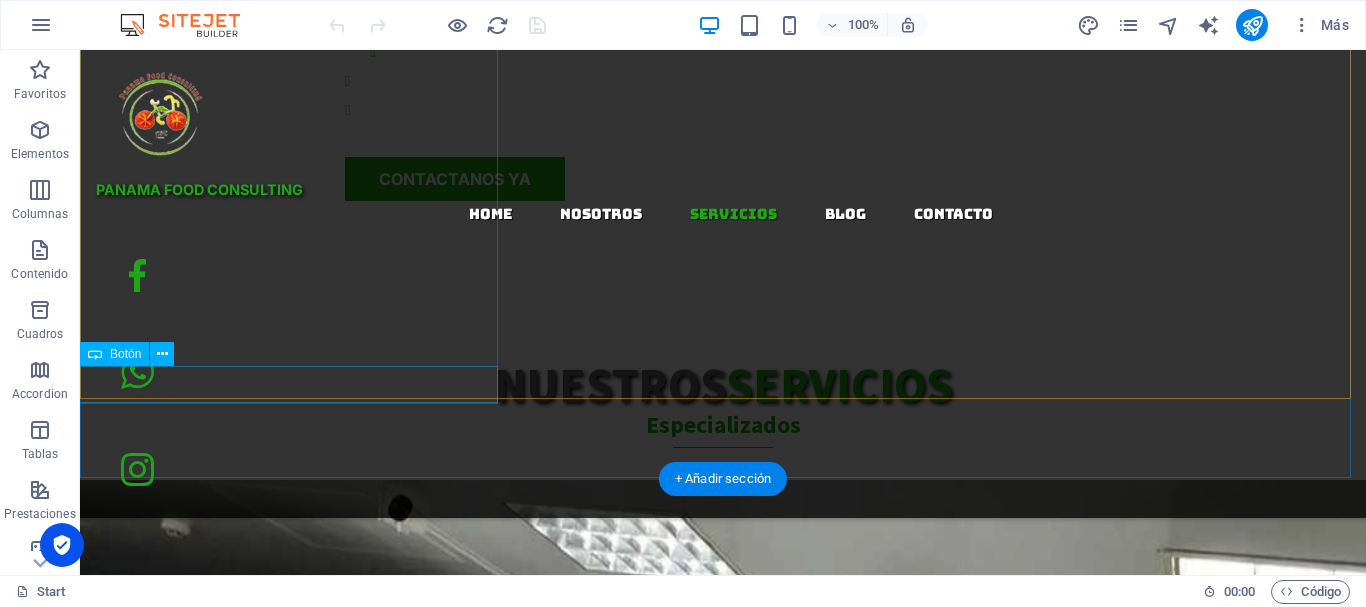 click on "conoce mas" at bounding box center [723, 4696] 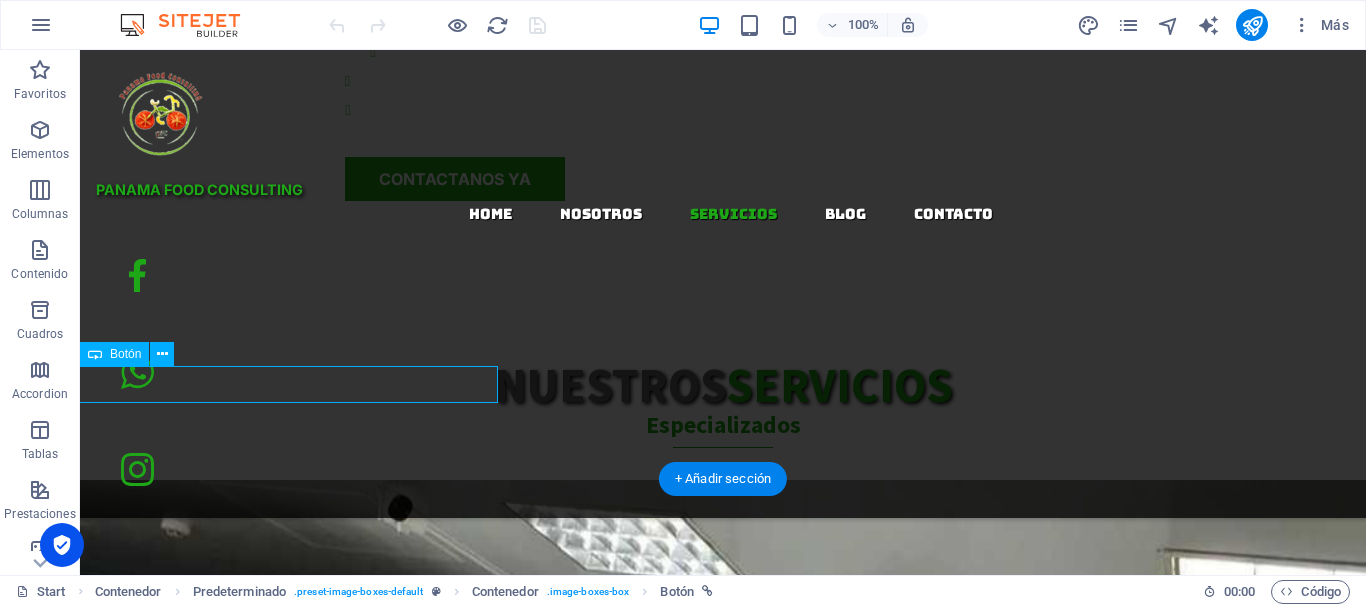 click on "conoce mas" at bounding box center (723, 4696) 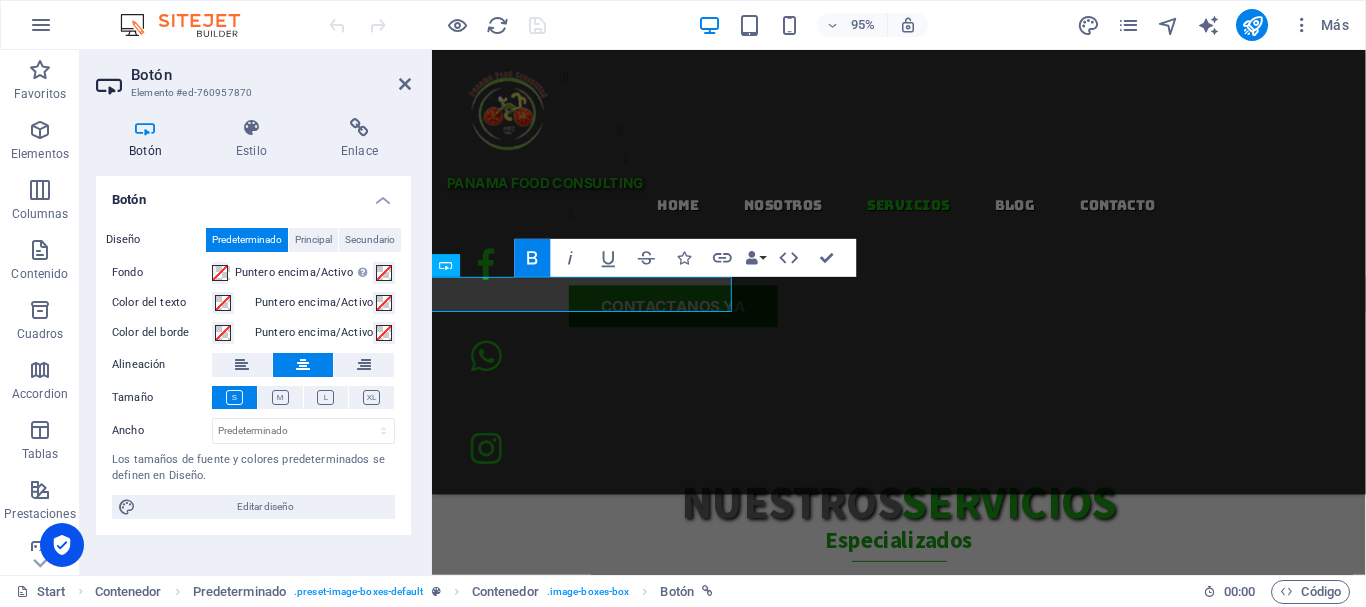 scroll, scrollTop: 2671, scrollLeft: 0, axis: vertical 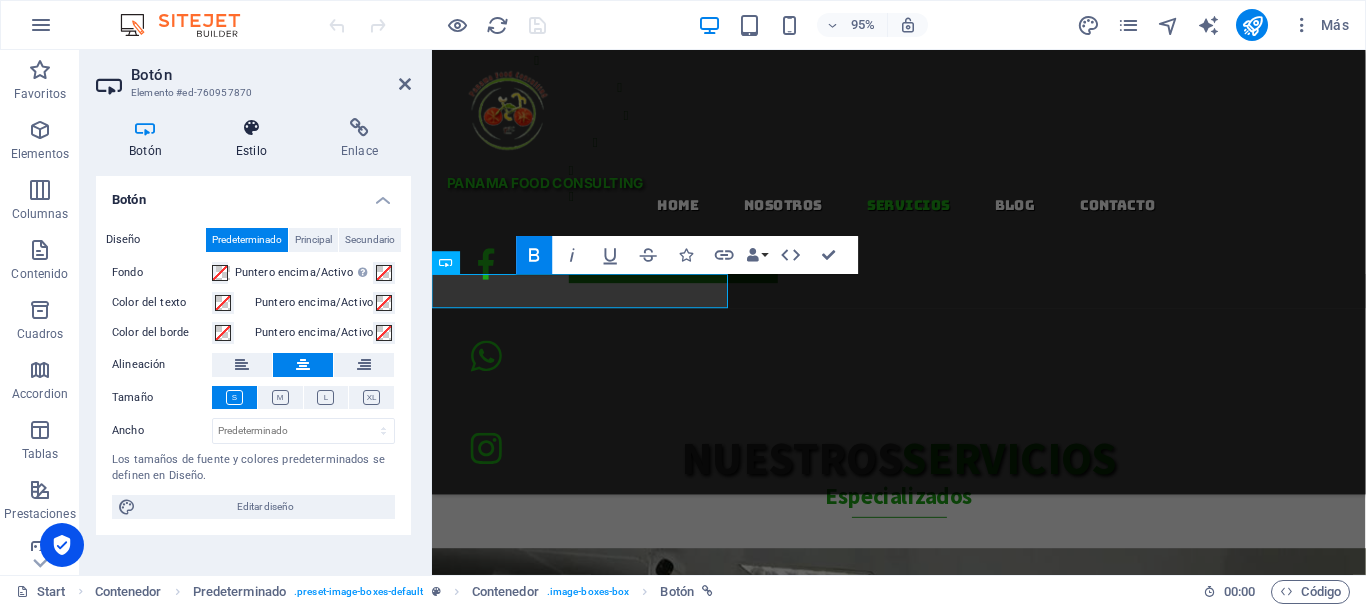 click at bounding box center [251, 128] 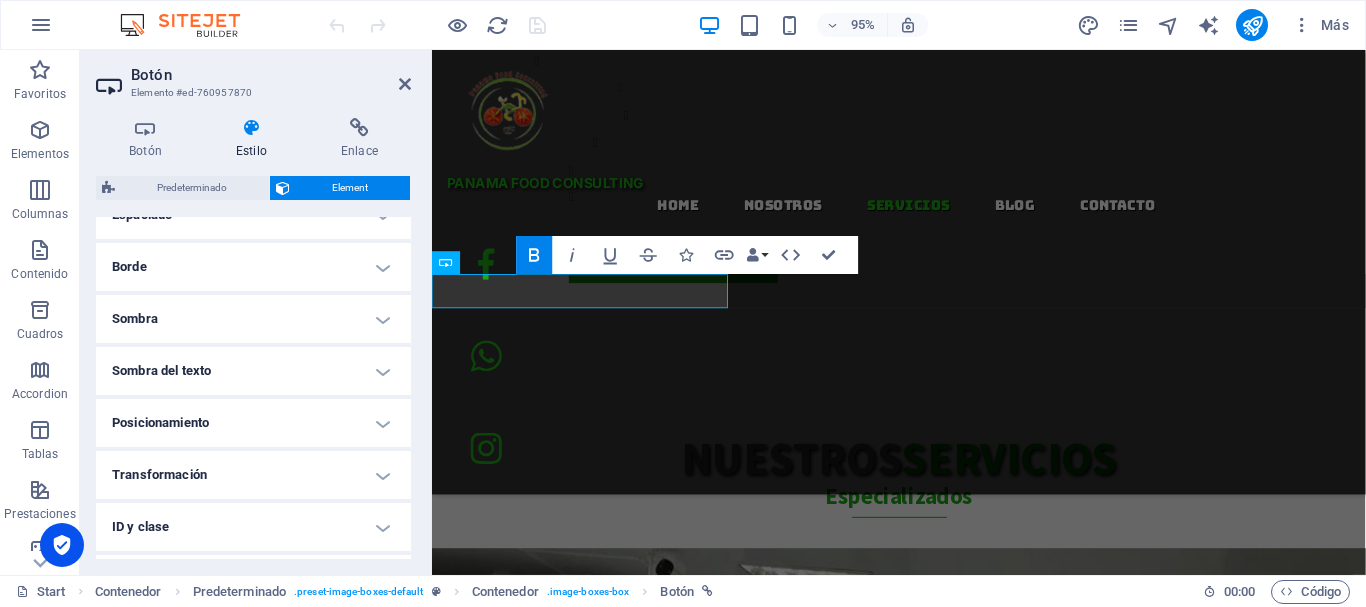 scroll, scrollTop: 520, scrollLeft: 0, axis: vertical 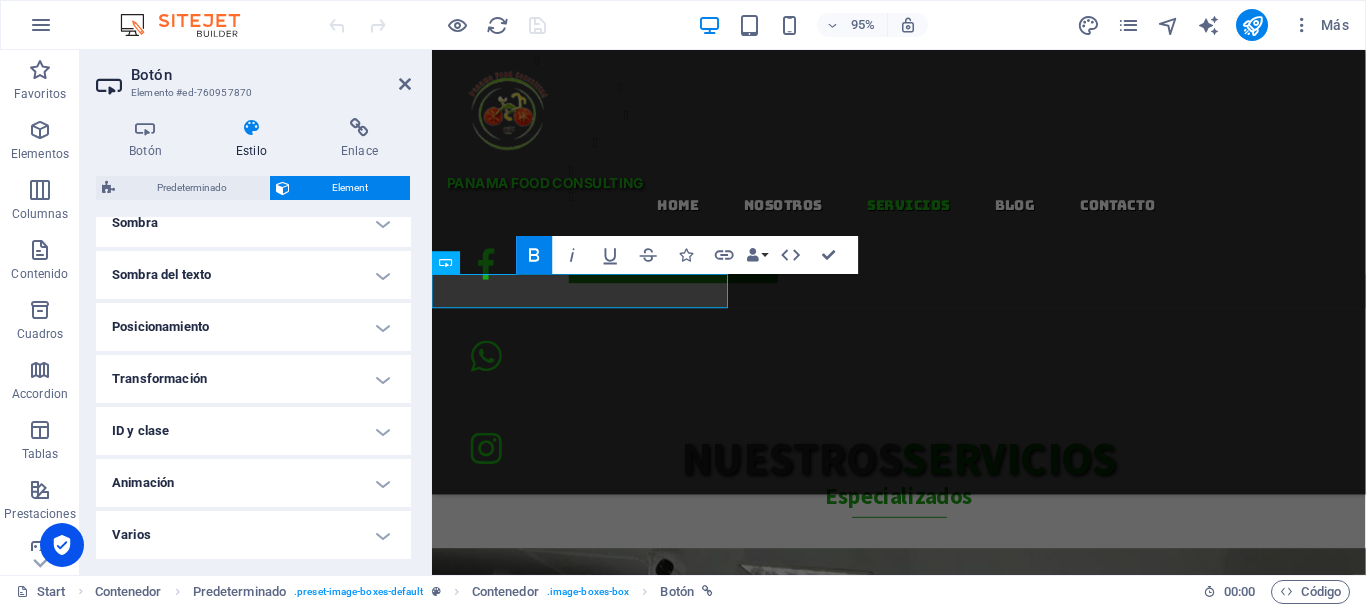 click on "Animación" at bounding box center (253, 483) 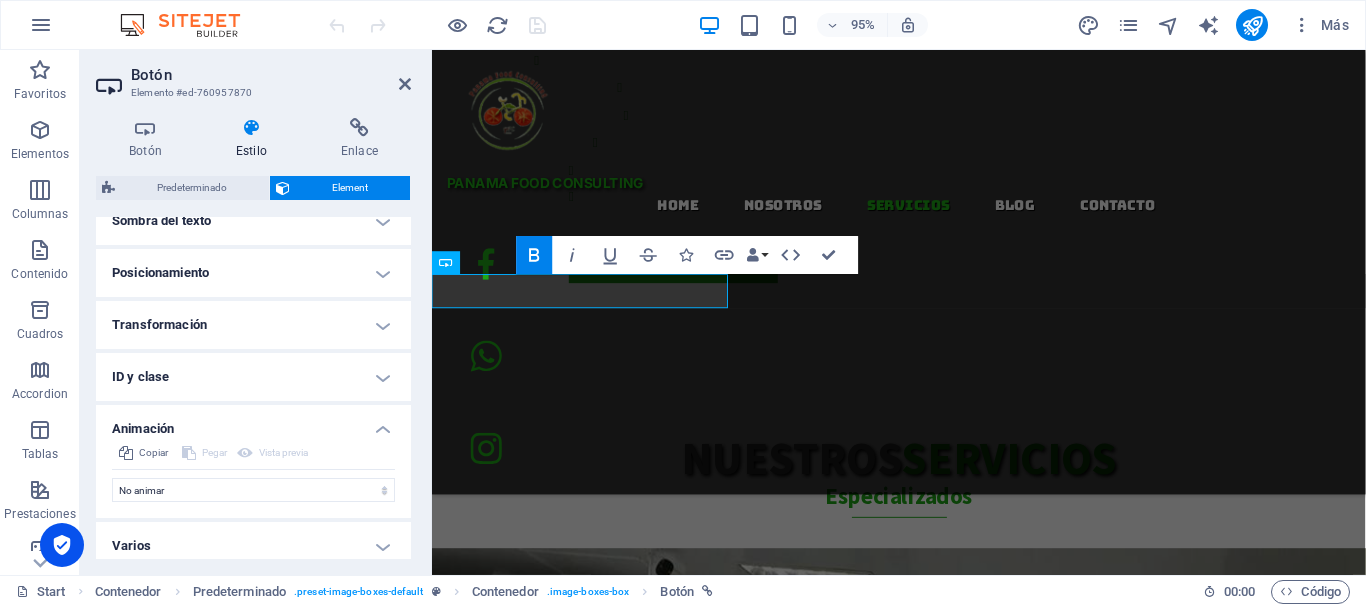 scroll, scrollTop: 585, scrollLeft: 0, axis: vertical 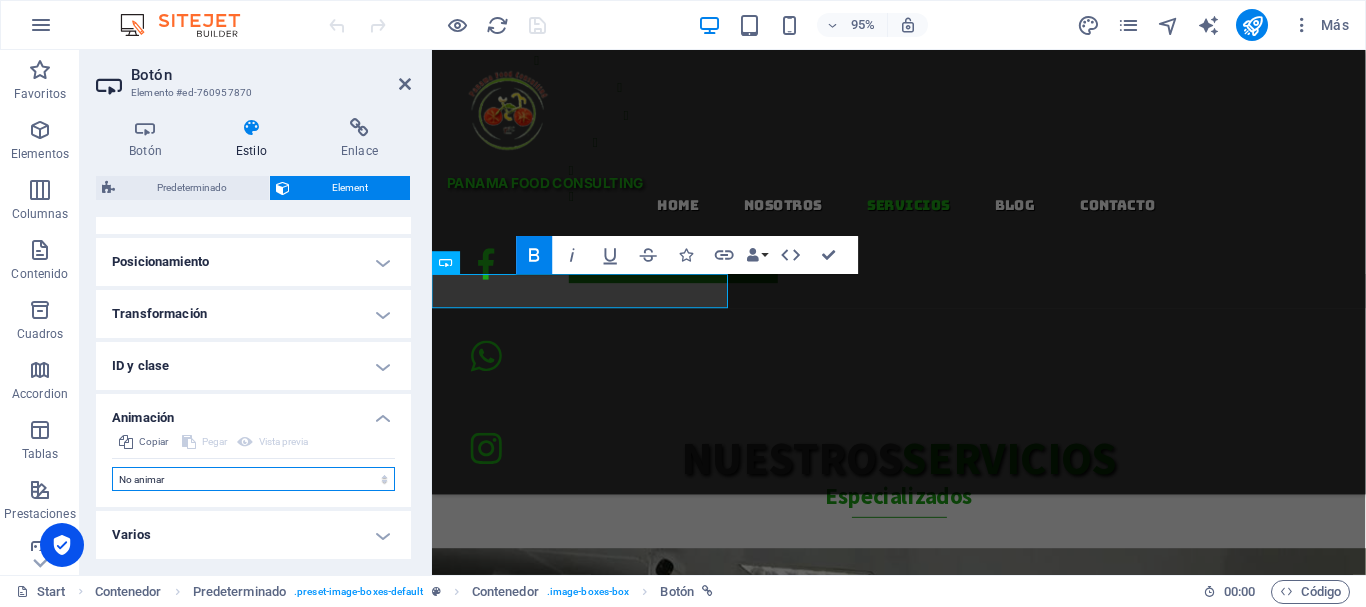 click on "No animar Mostrar / Ocultar Subir/bajar Acercar/alejar Deslizar de izquierda a derecha Deslizar de derecha a izquierda Deslizar de arriba a abajo Deslizar de abajo a arriba Pulsación Parpadeo Abrir como superposición" at bounding box center (253, 479) 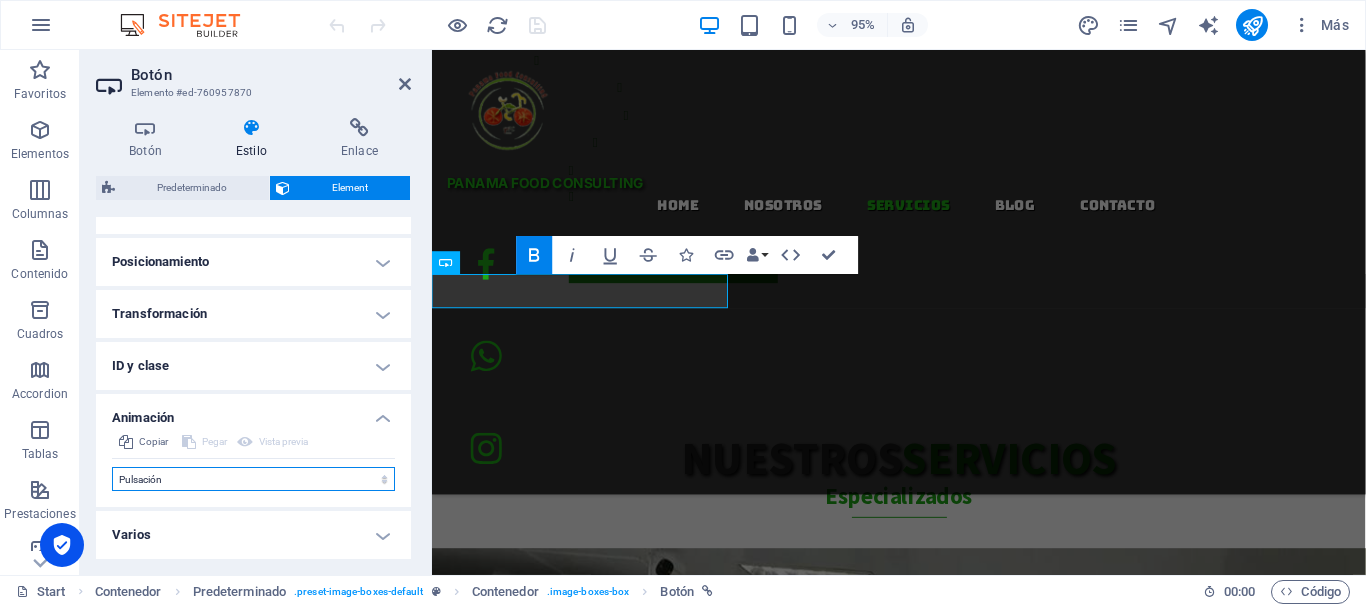 click on "No animar Mostrar / Ocultar Subir/bajar Acercar/alejar Deslizar de izquierda a derecha Deslizar de derecha a izquierda Deslizar de arriba a abajo Deslizar de abajo a arriba Pulsación Parpadeo Abrir como superposición" at bounding box center [253, 479] 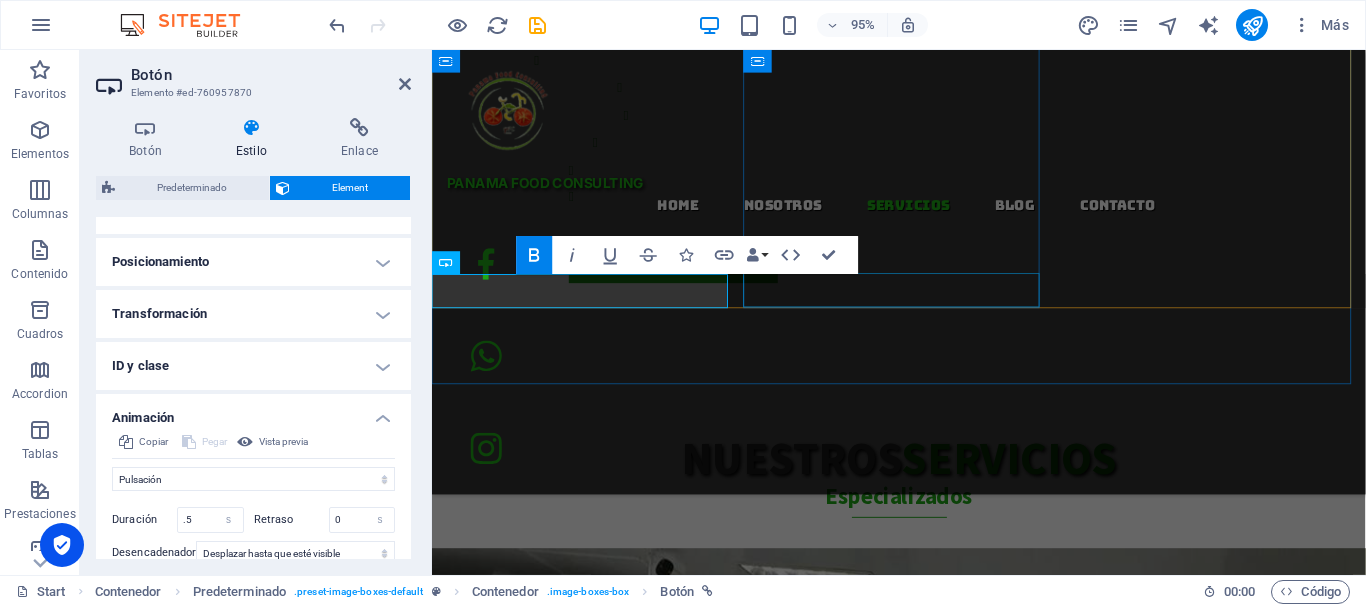 click on "conoce mas" at bounding box center [924, 4750] 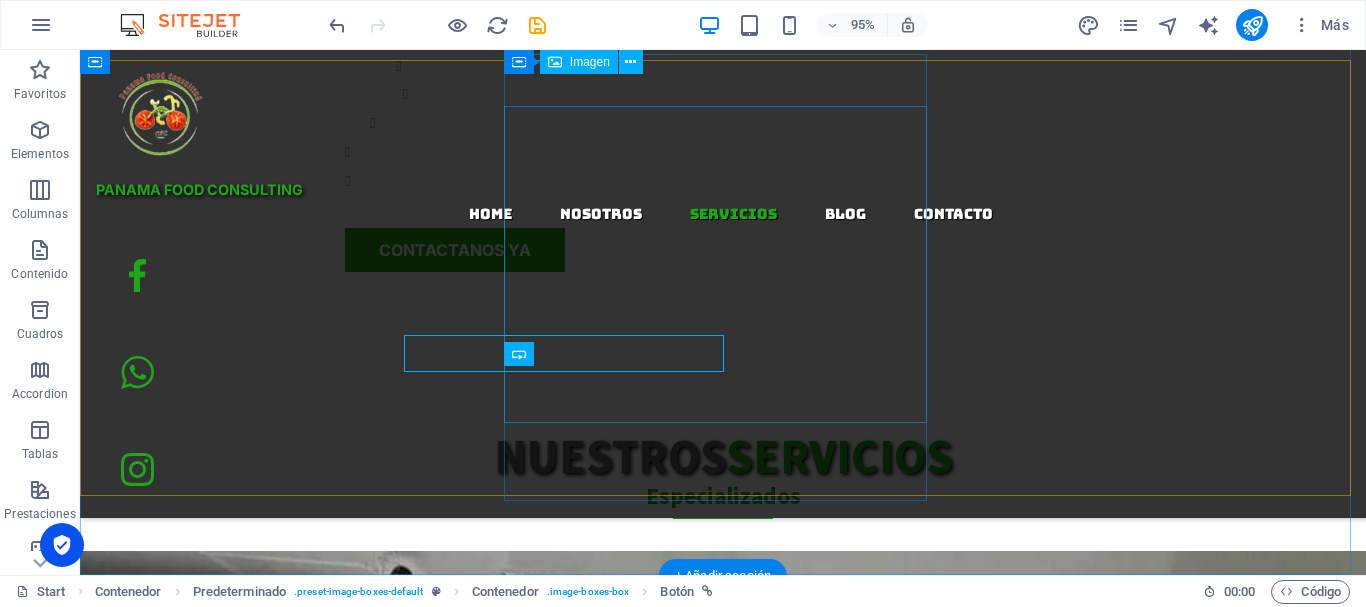 scroll, scrollTop: 2625, scrollLeft: 0, axis: vertical 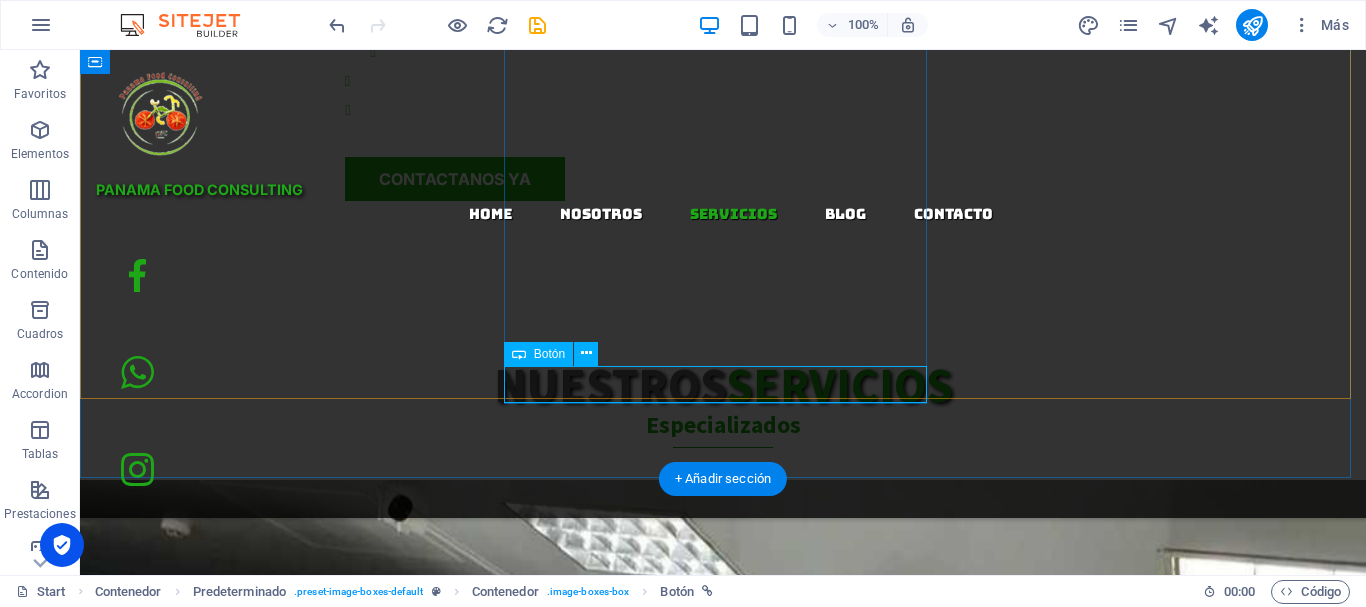 click on "conoce mas" at bounding box center (723, 5793) 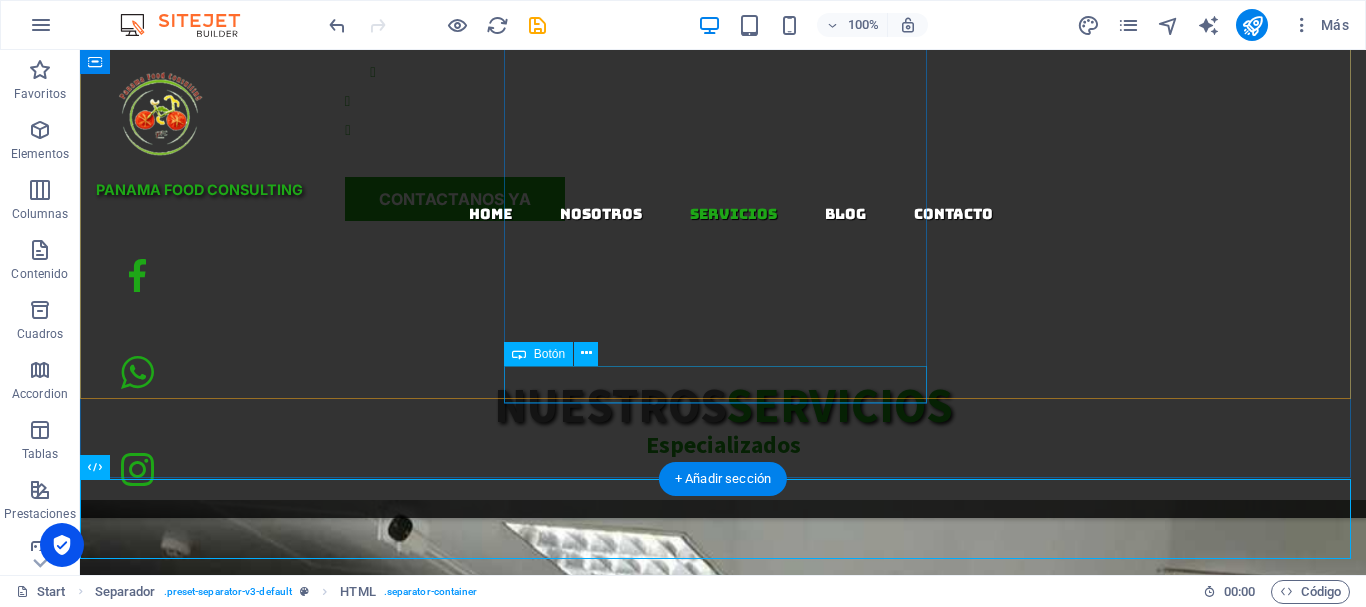 click on "conoce mas" at bounding box center (723, 5813) 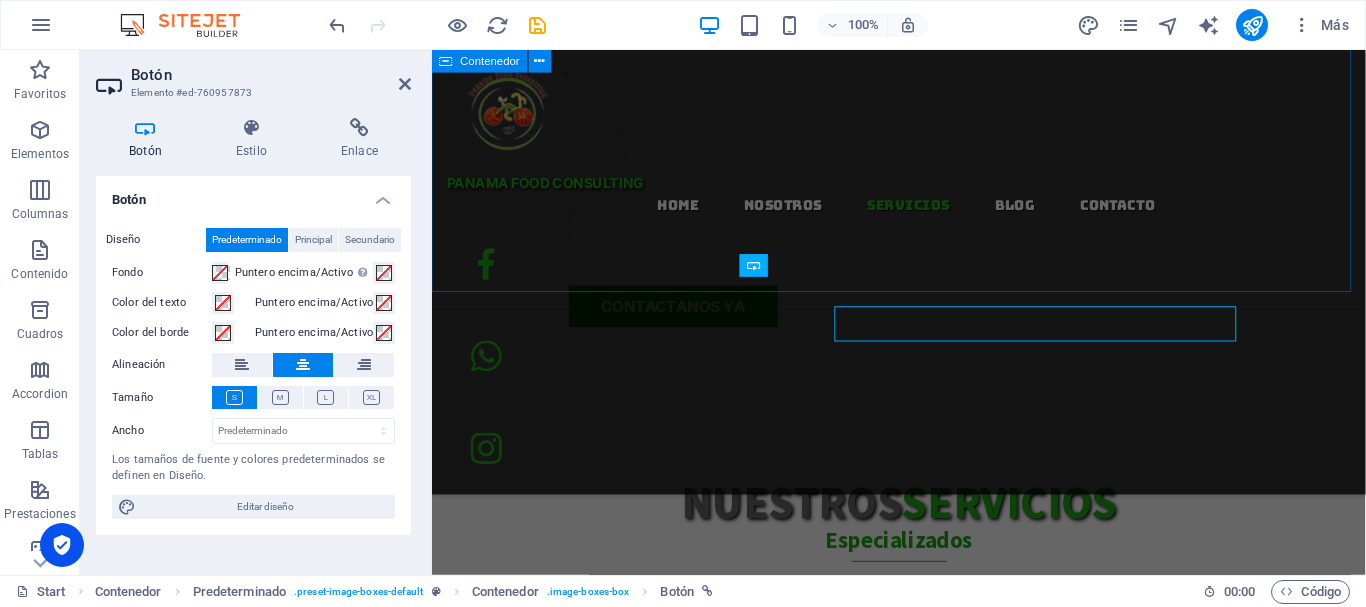 scroll, scrollTop: 2671, scrollLeft: 0, axis: vertical 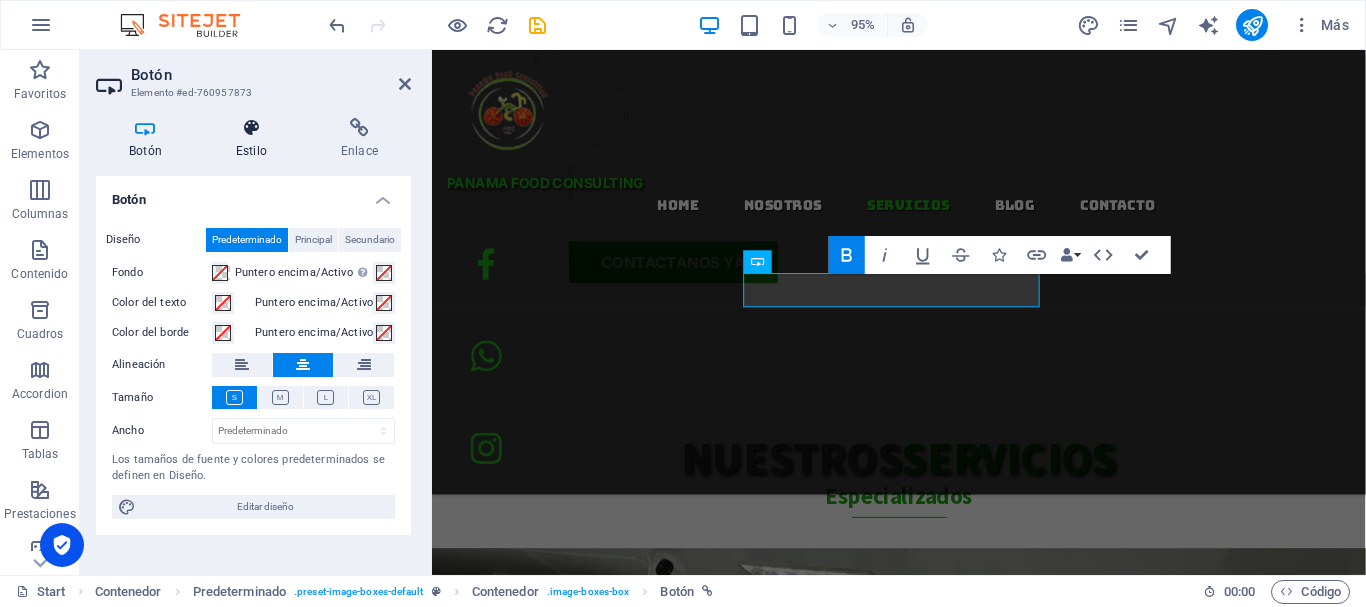 click on "Estilo" at bounding box center (255, 139) 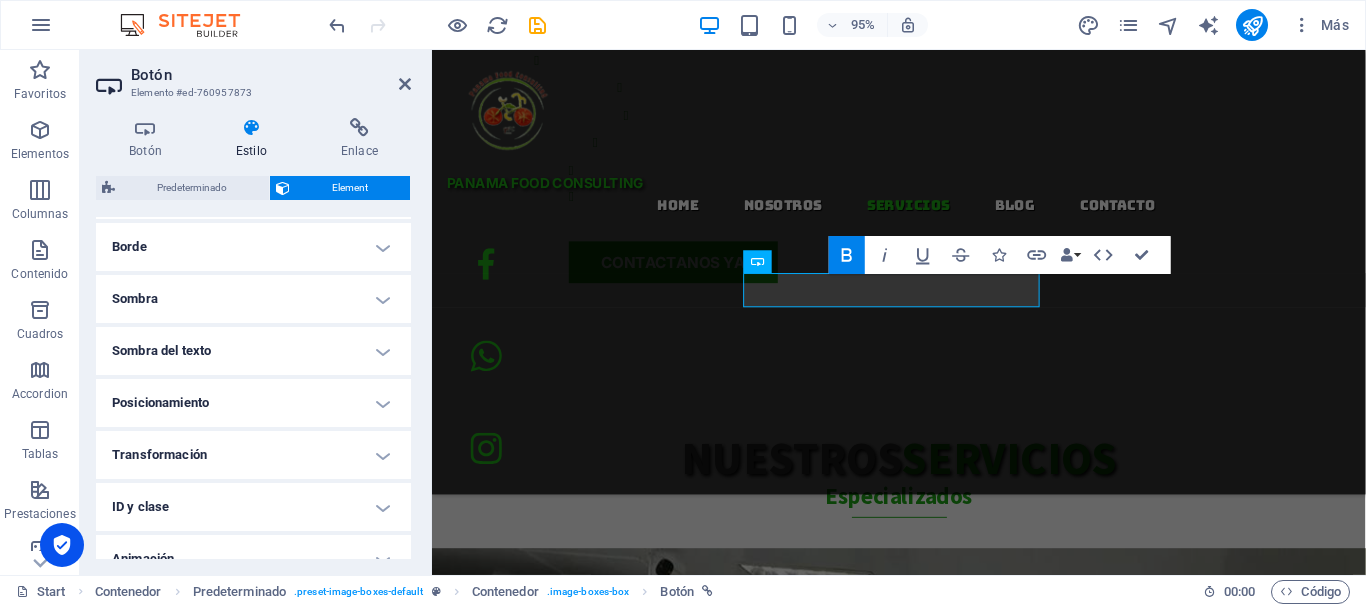 scroll, scrollTop: 520, scrollLeft: 0, axis: vertical 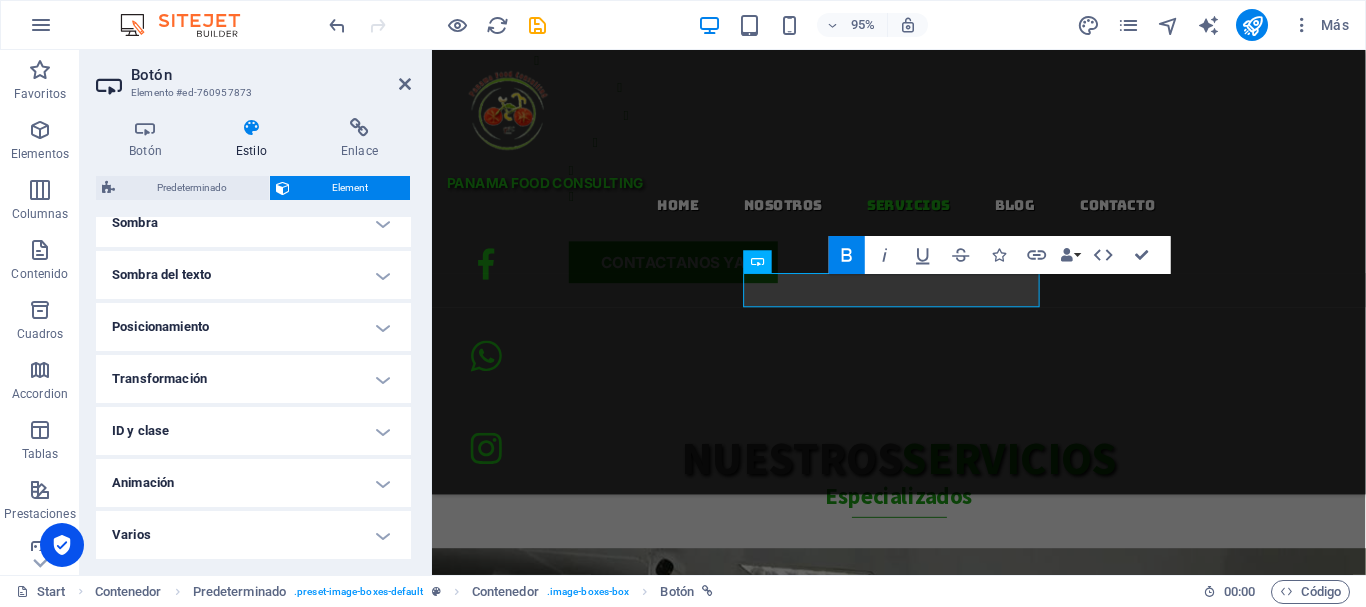 click on "Animación" at bounding box center [253, 483] 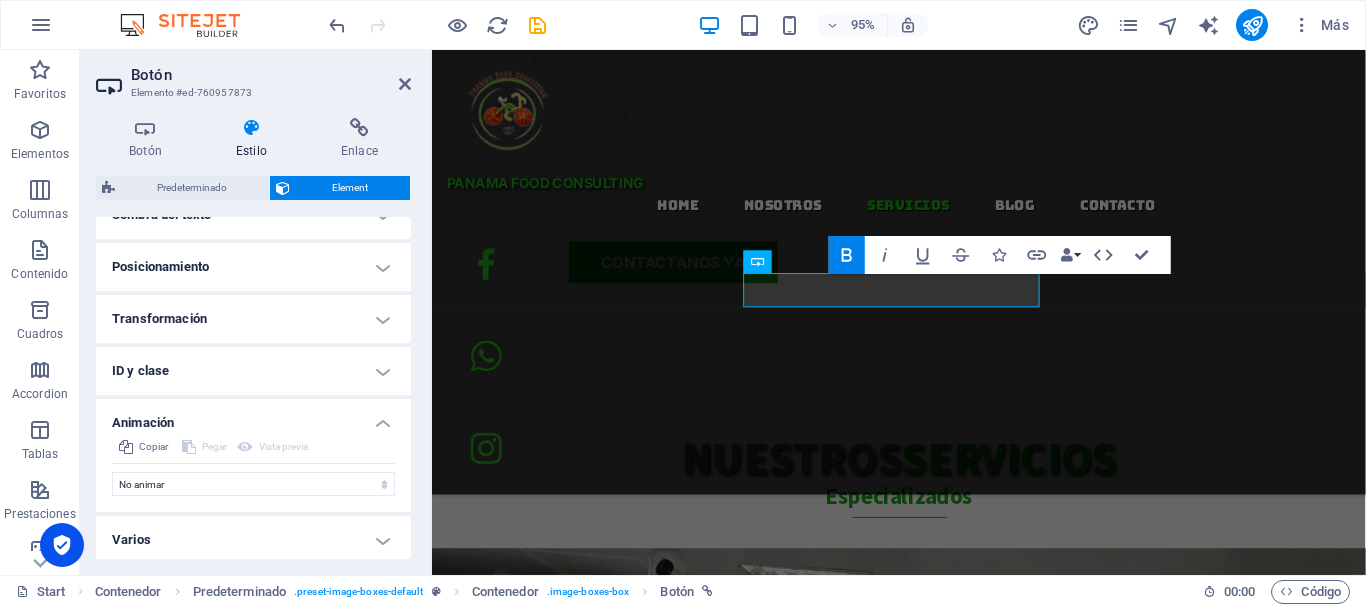 scroll, scrollTop: 585, scrollLeft: 0, axis: vertical 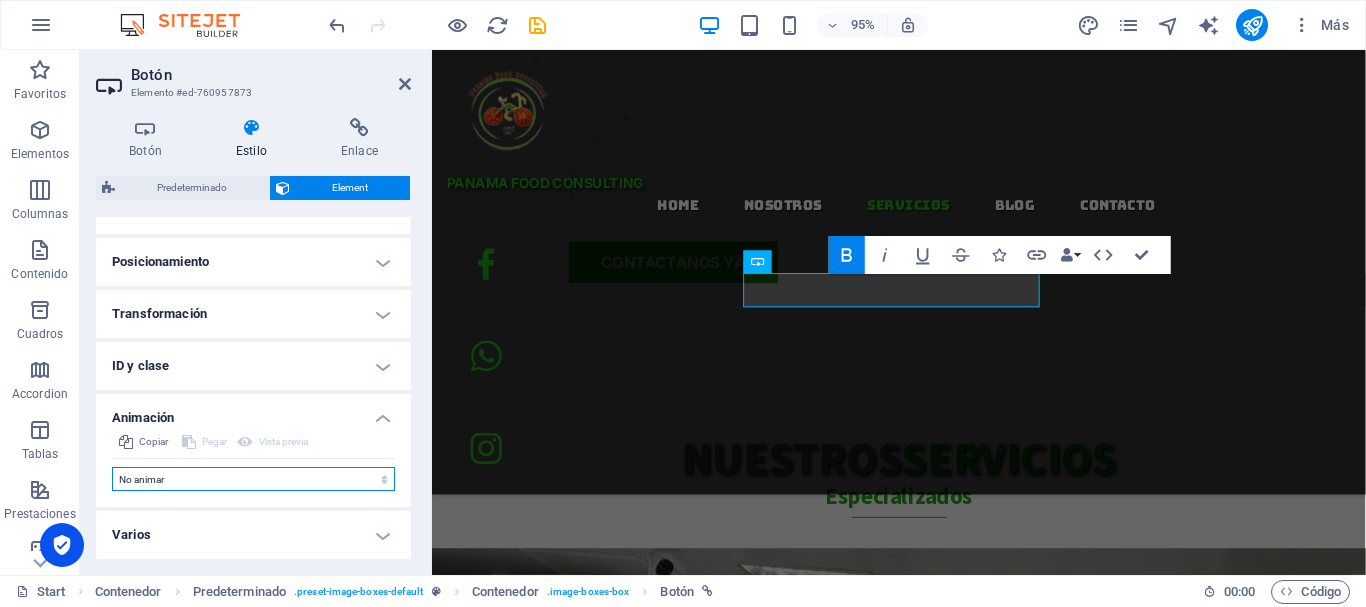 click on "No animar Mostrar / Ocultar Subir/bajar Acercar/alejar Deslizar de izquierda a derecha Deslizar de derecha a izquierda Deslizar de arriba a abajo Deslizar de abajo a arriba Pulsación Parpadeo Abrir como superposición" at bounding box center [253, 479] 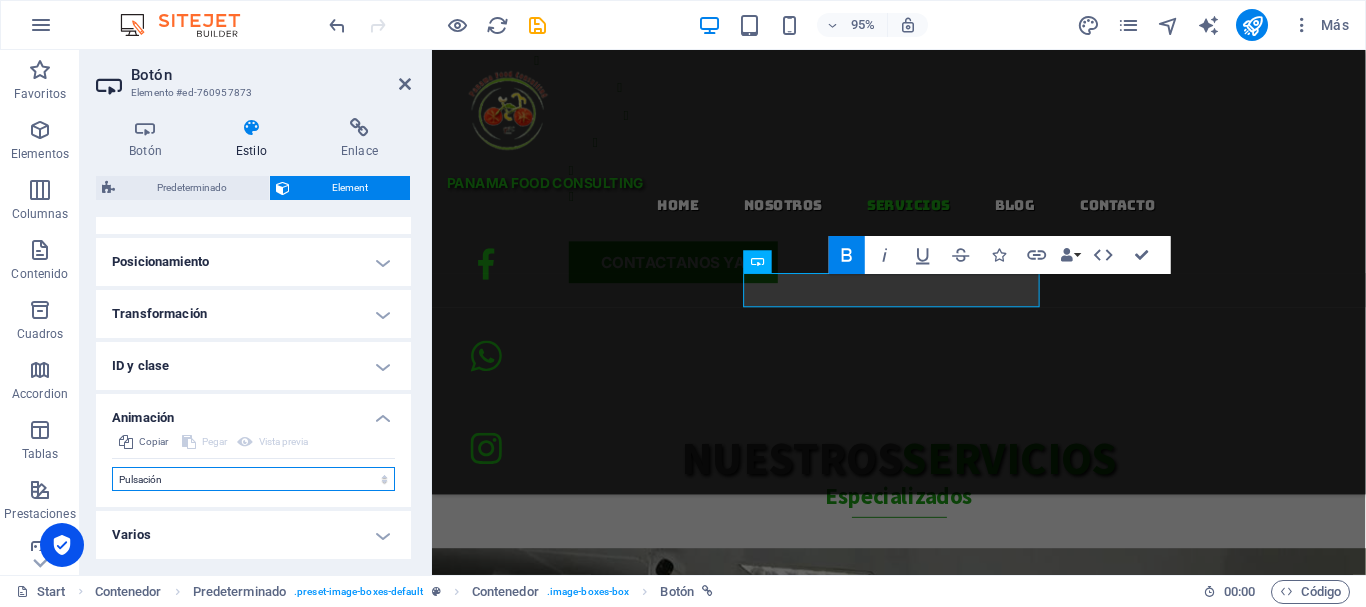 click on "No animar Mostrar / Ocultar Subir/bajar Acercar/alejar Deslizar de izquierda a derecha Deslizar de derecha a izquierda Deslizar de arriba a abajo Deslizar de abajo a arriba Pulsación Parpadeo Abrir como superposición" at bounding box center [253, 479] 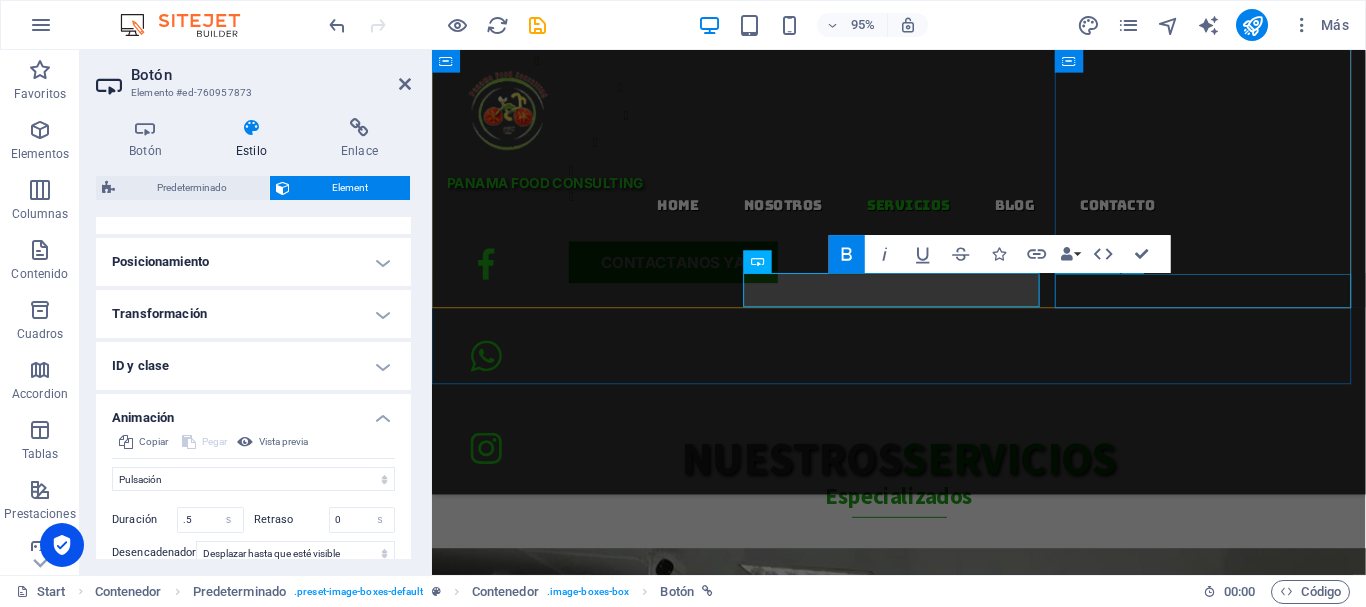 click on "conoce mas" at bounding box center (924, 5622) 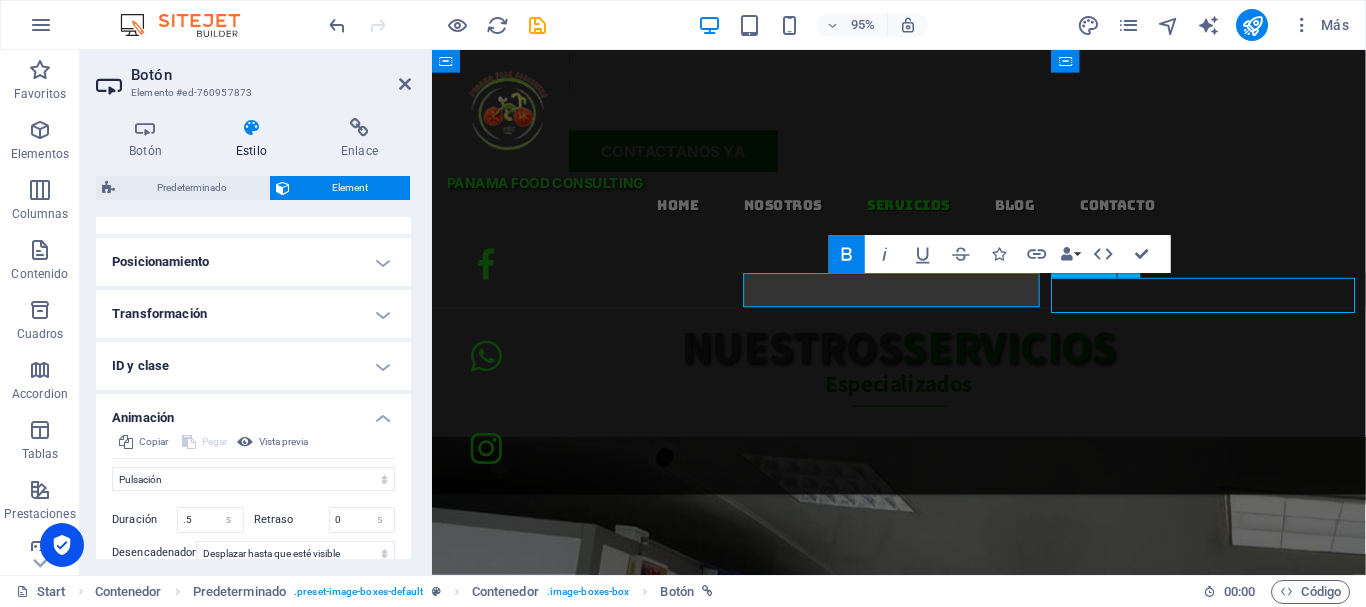 scroll, scrollTop: 2625, scrollLeft: 0, axis: vertical 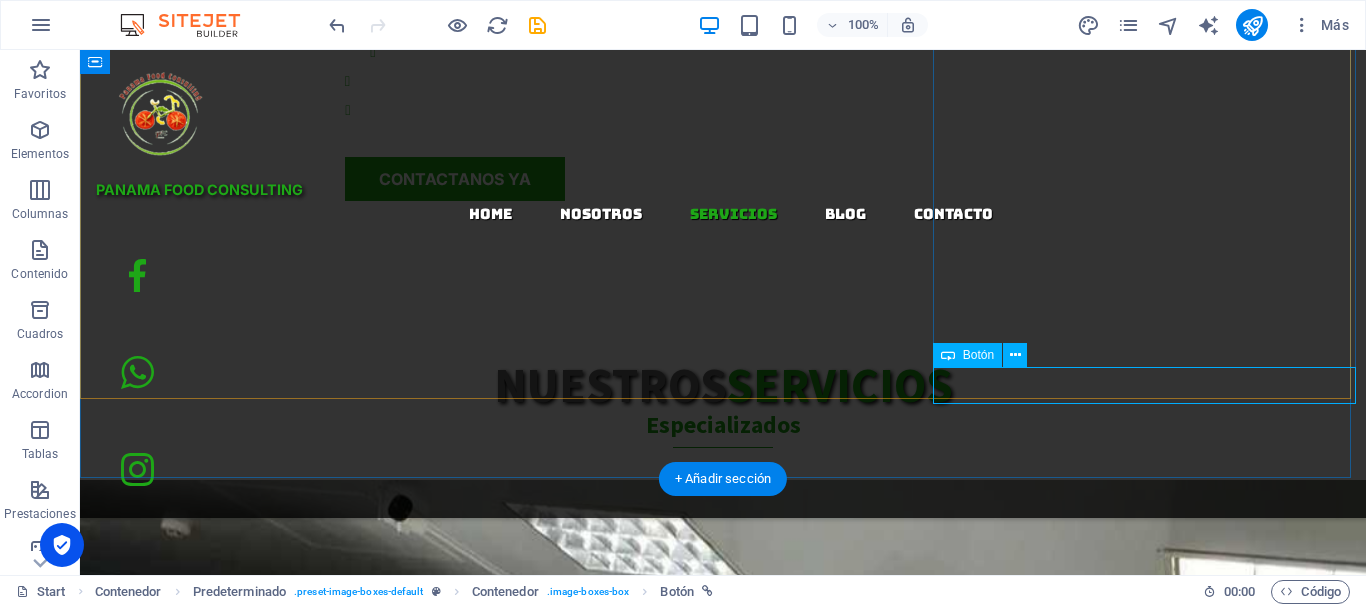 click on "conoce mas" at bounding box center [723, 6893] 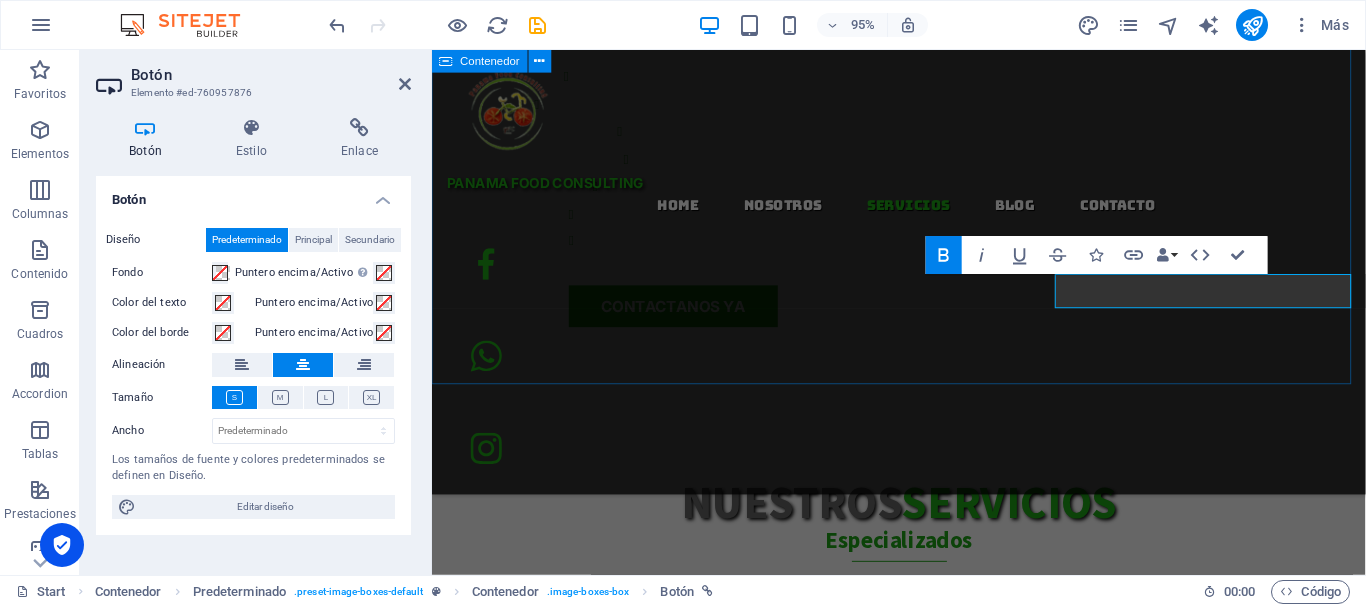 scroll, scrollTop: 2671, scrollLeft: 0, axis: vertical 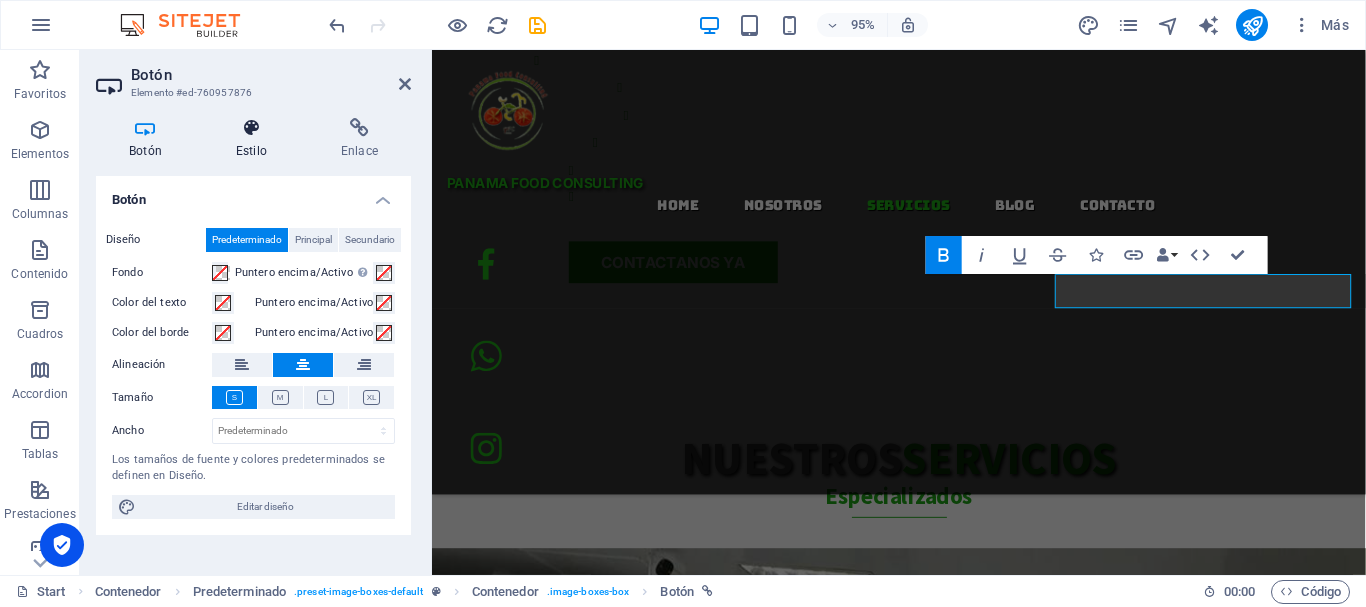 click at bounding box center [251, 128] 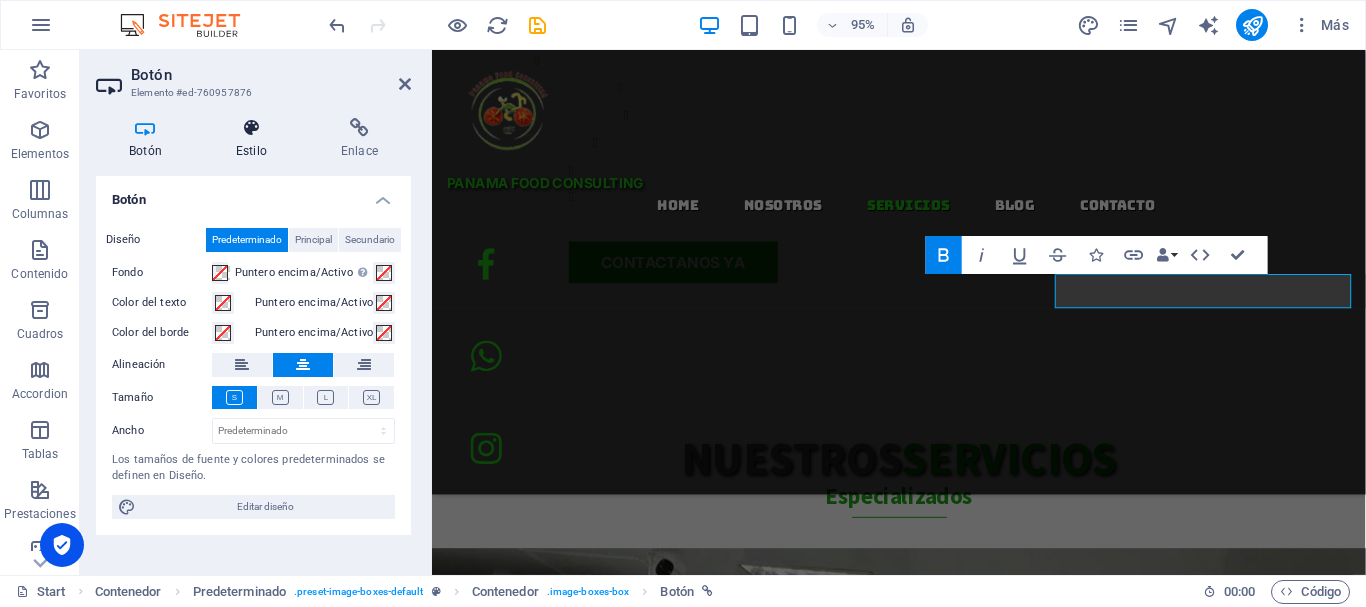 click at bounding box center (251, 128) 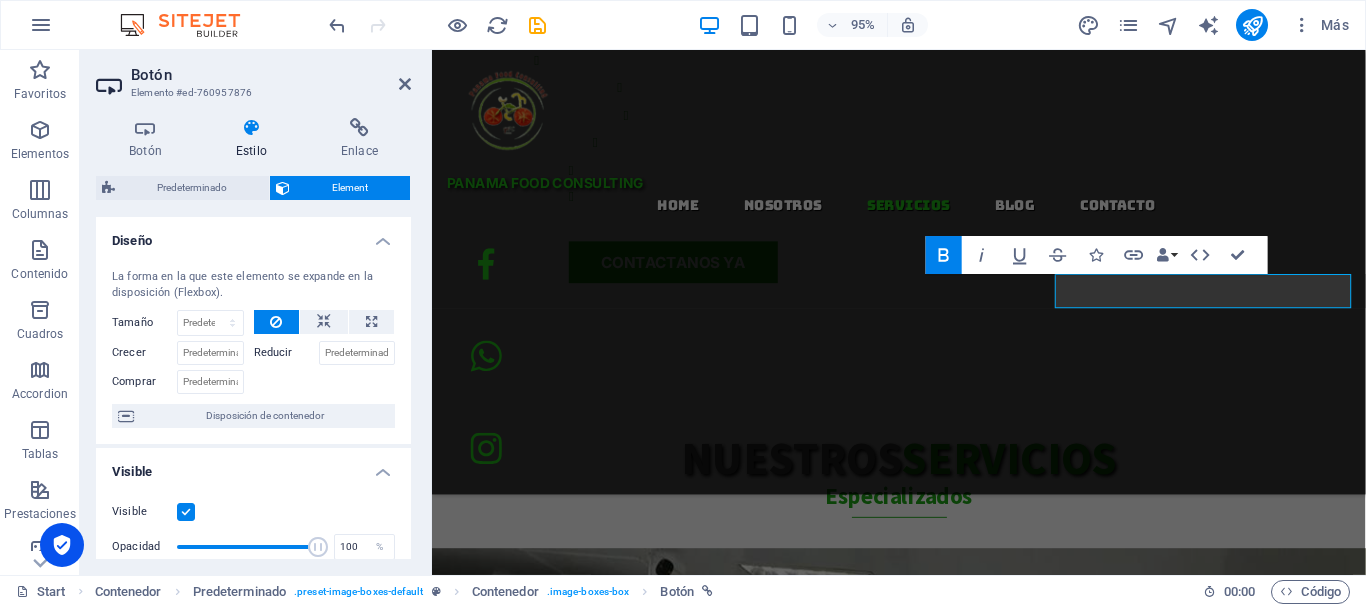 drag, startPoint x: 260, startPoint y: 133, endPoint x: 386, endPoint y: 262, distance: 180.3247 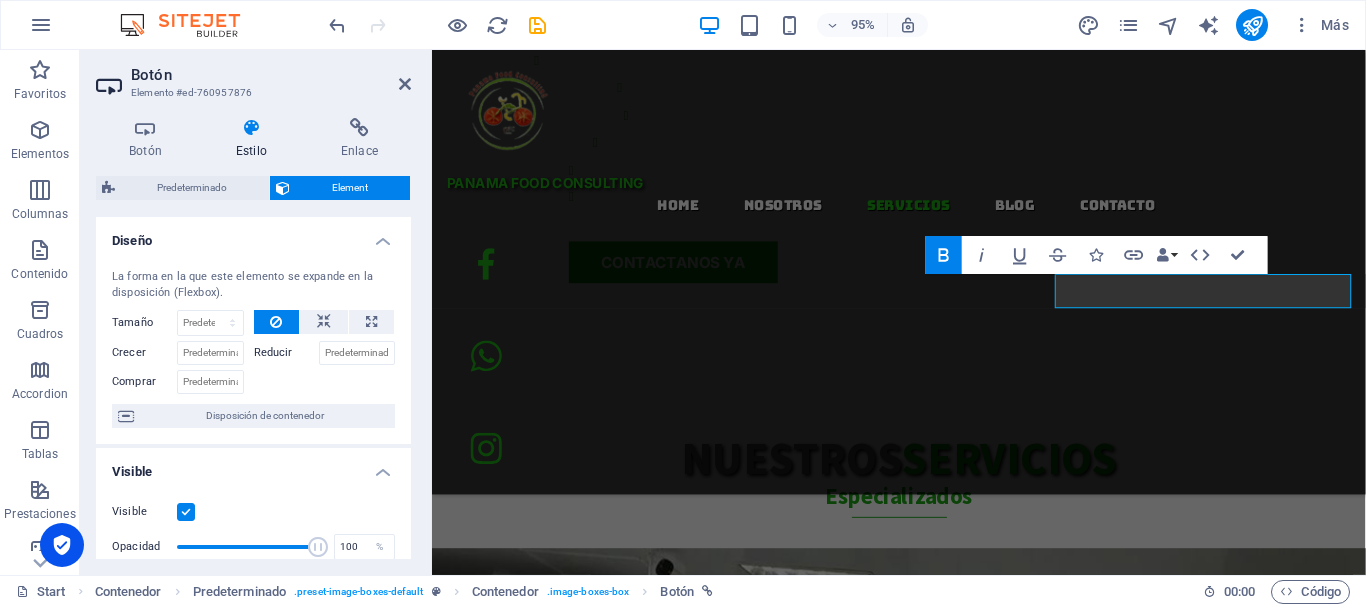 click on "Botón Estilo Enlace Botón Diseño Predeterminado Principal Secundario Fondo Puntero encima/Activo Cambia al modo de previsualización para probar el estado activo/puntero encima Color del texto Puntero encima/Activo Color del borde Puntero encima/Activo Alineación Tamaño Ancho Predeterminado px rem % em vh vw Los tamaños de fuente y colores predeterminados se definen en Diseño. Editar diseño Predeterminado Element Diseño La forma en la que este elemento se expande en la disposición (Flexbox). Tamaño Predeterminado automático px % 1/1 1/2 1/3 1/4 1/5 1/6 1/7 1/8 1/9 1/10 Crecer Reducir Comprar Disposición de contenedor Visible Visible Opacidad 100 % Desbordamiento Espaciado Margen Predeterminado automático px % rem vw vh Personalizado Personalizado automático px % rem vw vh automático px % rem vw vh automático px % rem vw vh automático px % rem vw vh Espaciado Predeterminado px rem % vh vw Personalizado Personalizado px rem % vh vw px rem % vh vw px rem % vh vw px rem % vh vw Borde Estilo" at bounding box center [253, 338] 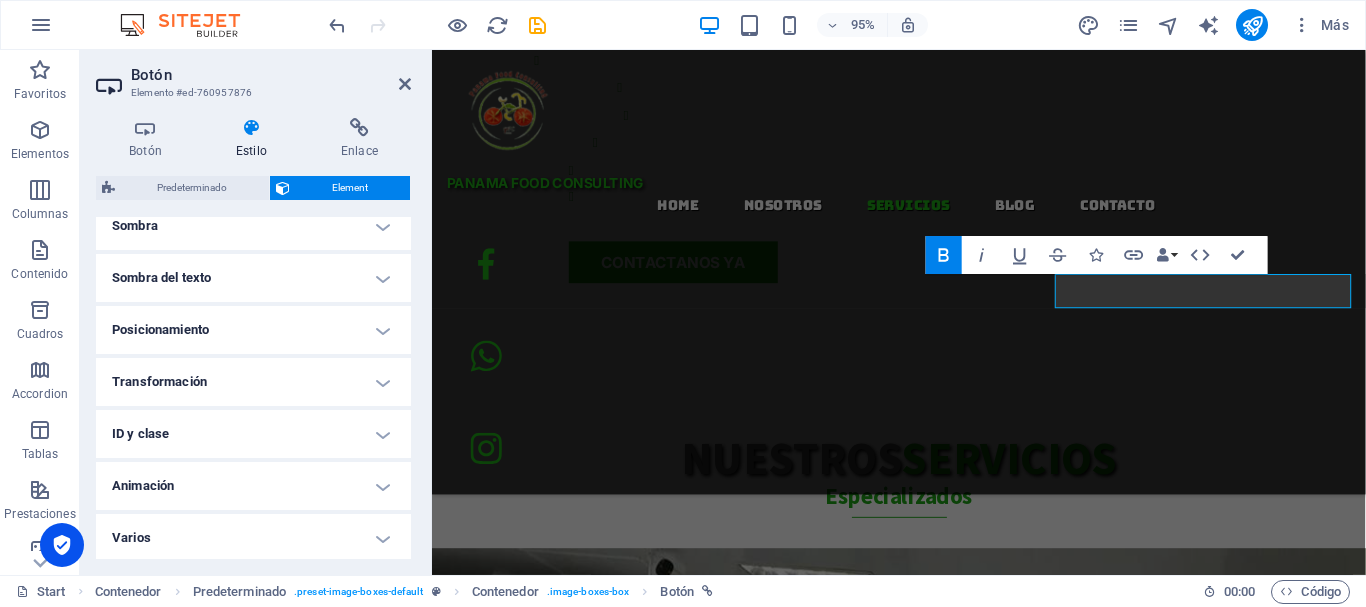 scroll, scrollTop: 520, scrollLeft: 0, axis: vertical 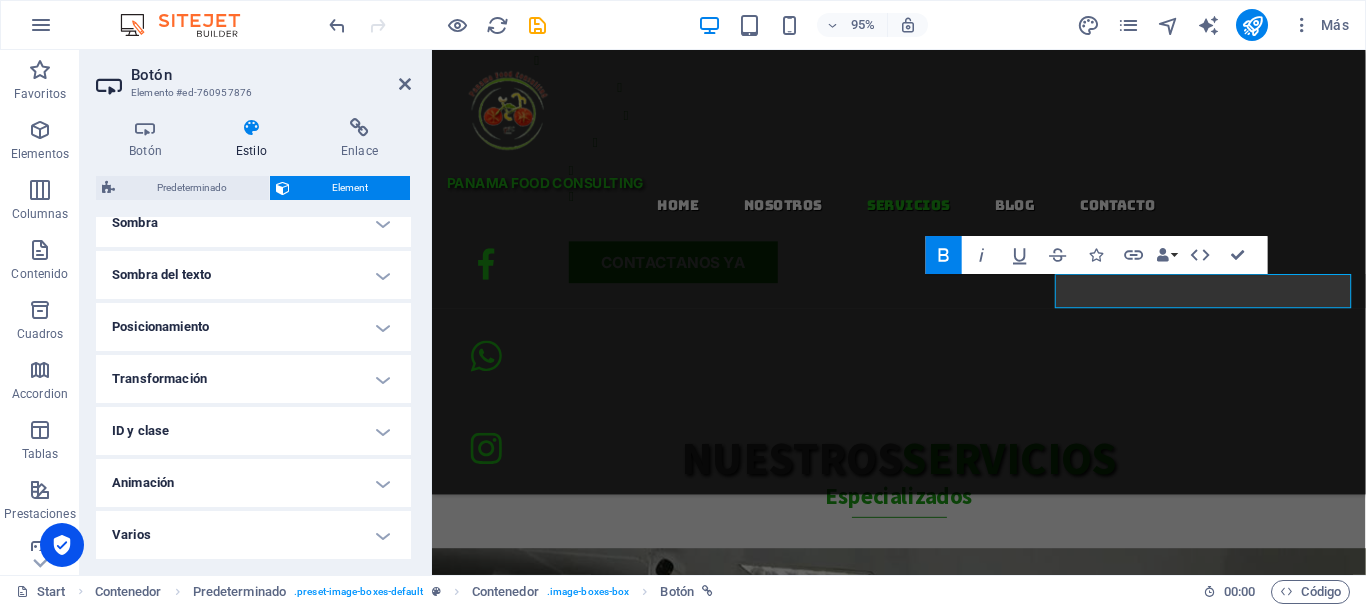 click on "Animación" at bounding box center [253, 483] 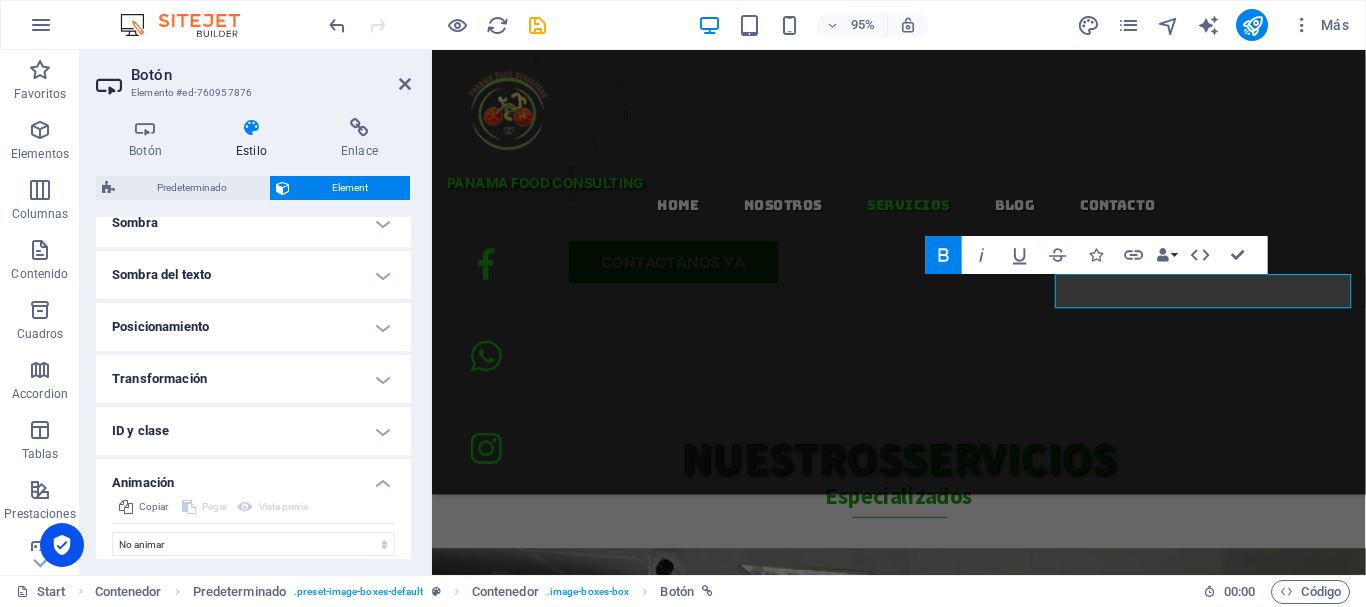 scroll, scrollTop: 585, scrollLeft: 0, axis: vertical 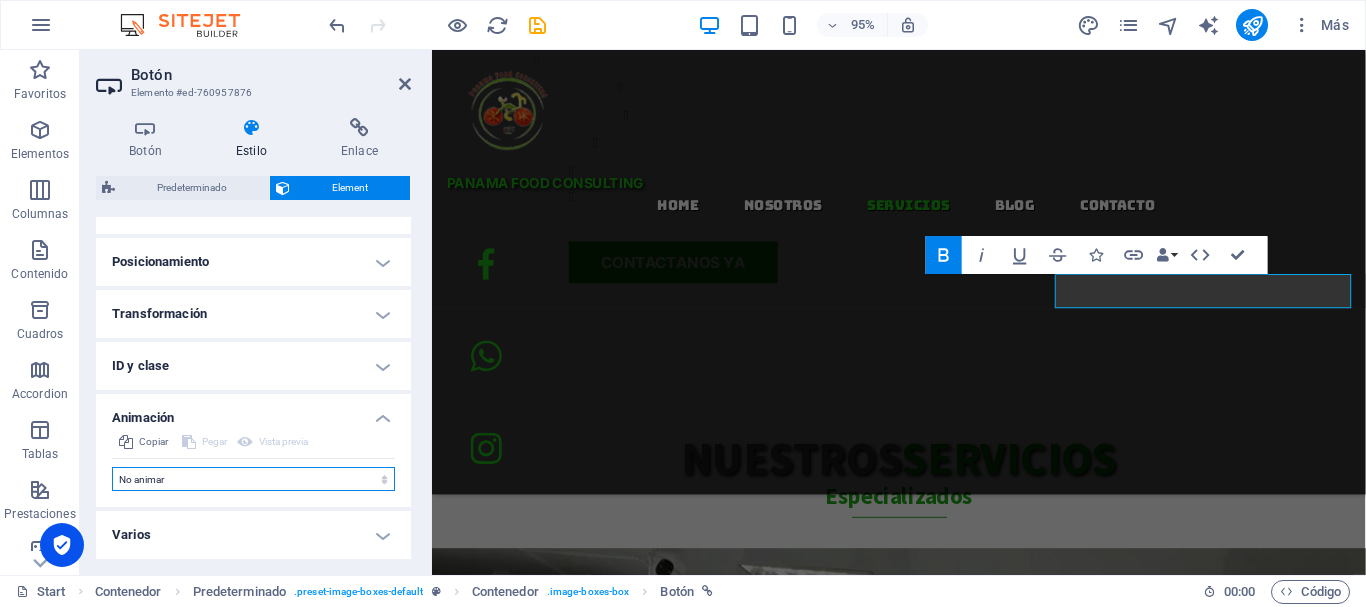 click on "No animar Mostrar / Ocultar Subir/bajar Acercar/alejar Deslizar de izquierda a derecha Deslizar de derecha a izquierda Deslizar de arriba a abajo Deslizar de abajo a arriba Pulsación Parpadeo Abrir como superposición" at bounding box center (253, 479) 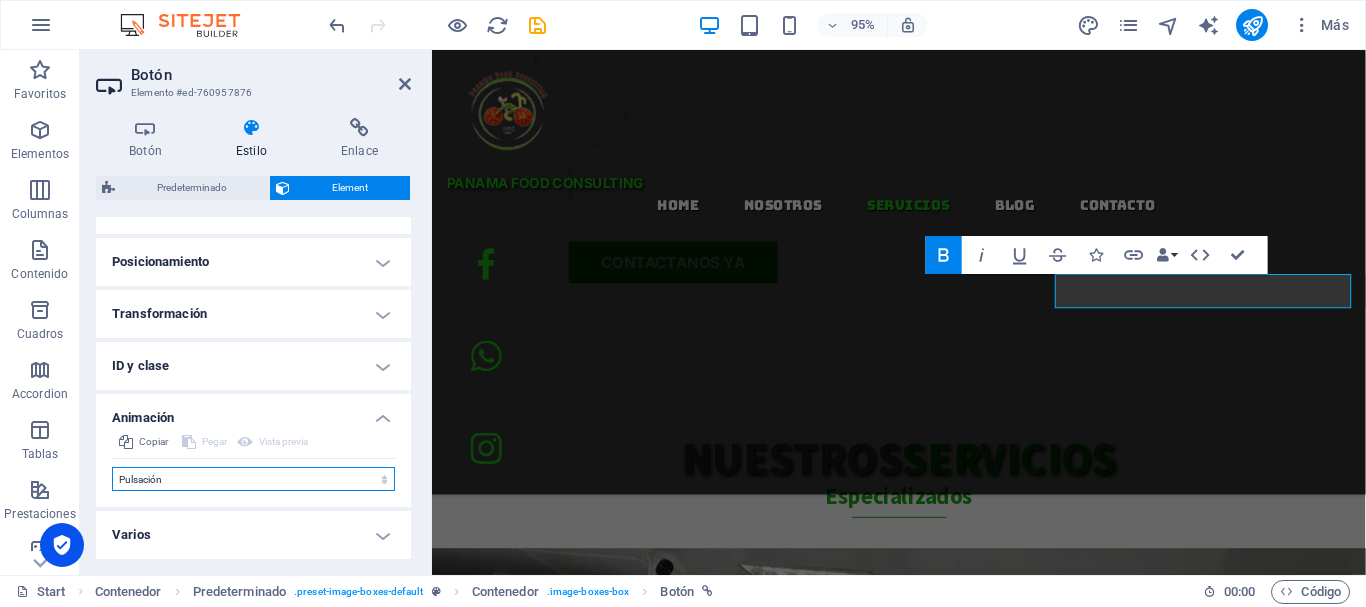 click on "No animar Mostrar / Ocultar Subir/bajar Acercar/alejar Deslizar de izquierda a derecha Deslizar de derecha a izquierda Deslizar de arriba a abajo Deslizar de abajo a arriba Pulsación Parpadeo Abrir como superposición" at bounding box center (253, 479) 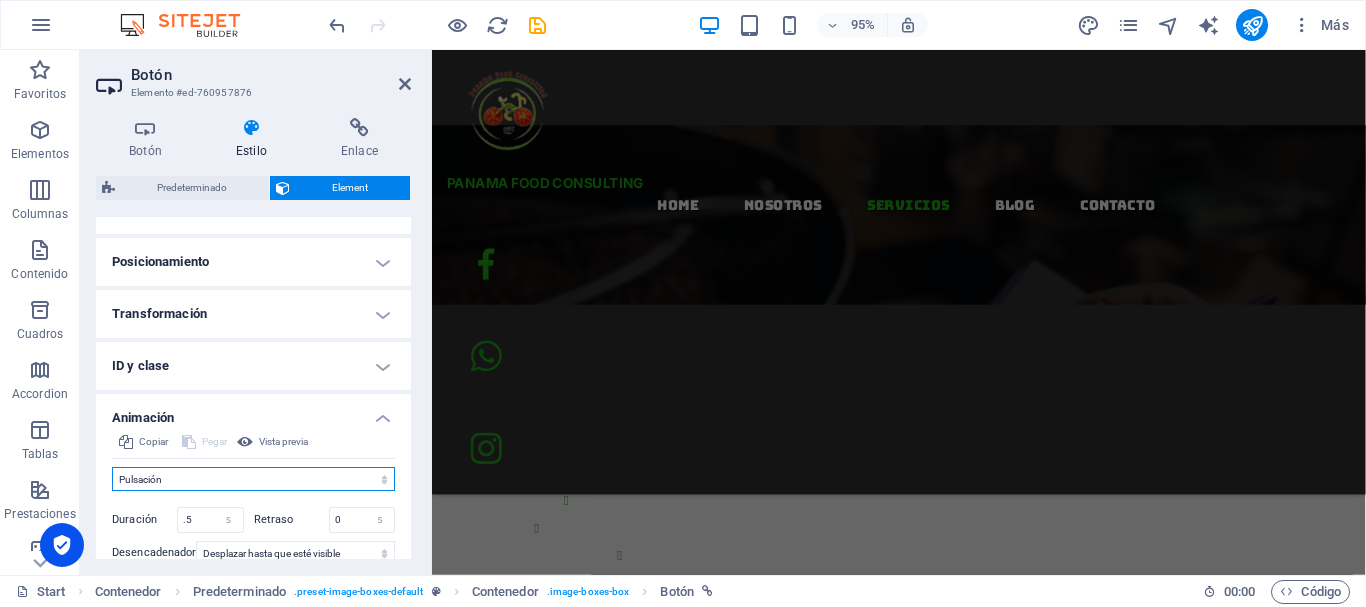 scroll, scrollTop: 2180, scrollLeft: 0, axis: vertical 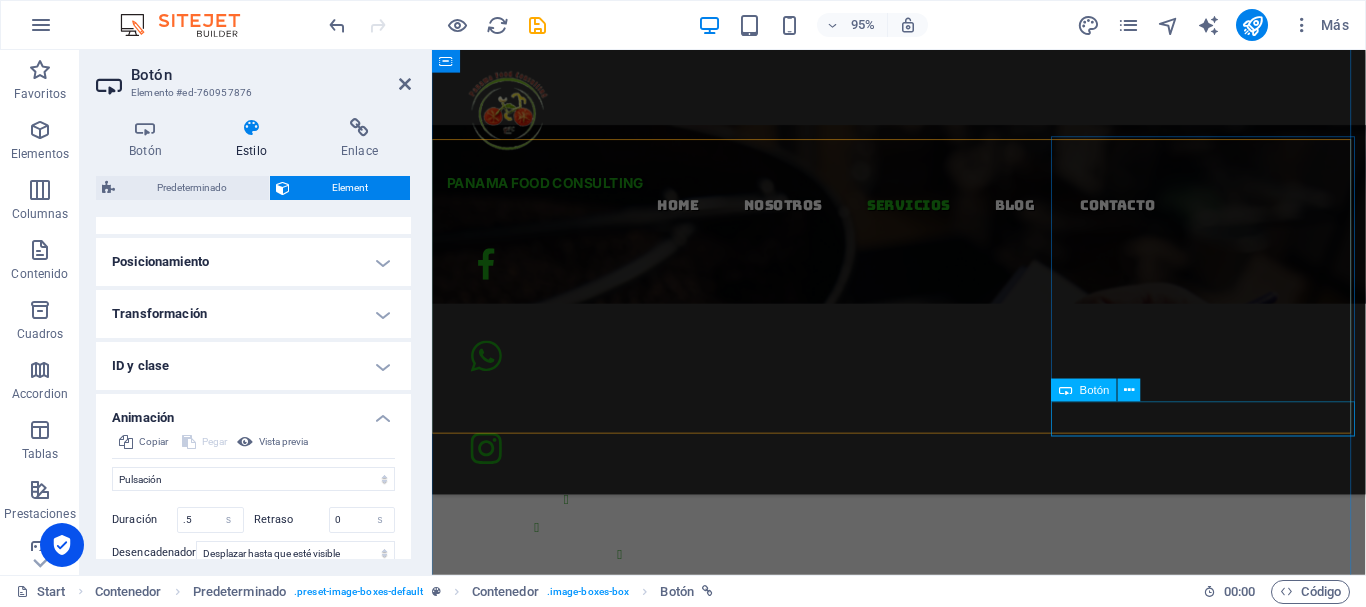 click on "conoce mas" at bounding box center (924, 3509) 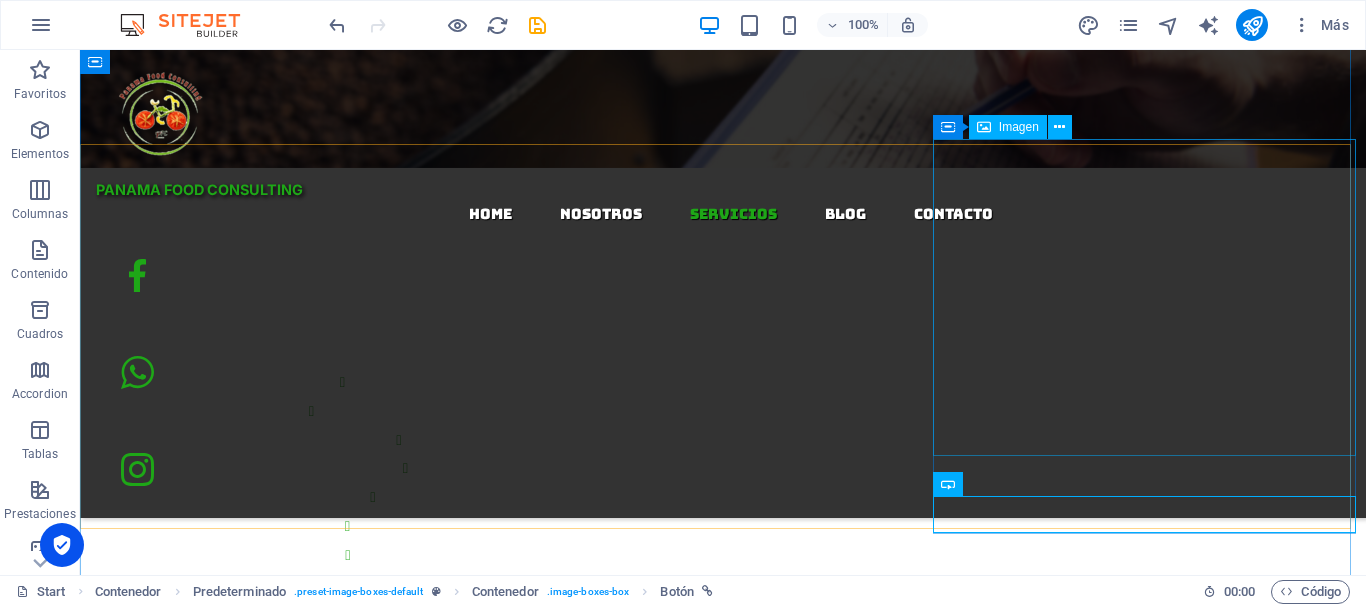 scroll, scrollTop: 2059, scrollLeft: 0, axis: vertical 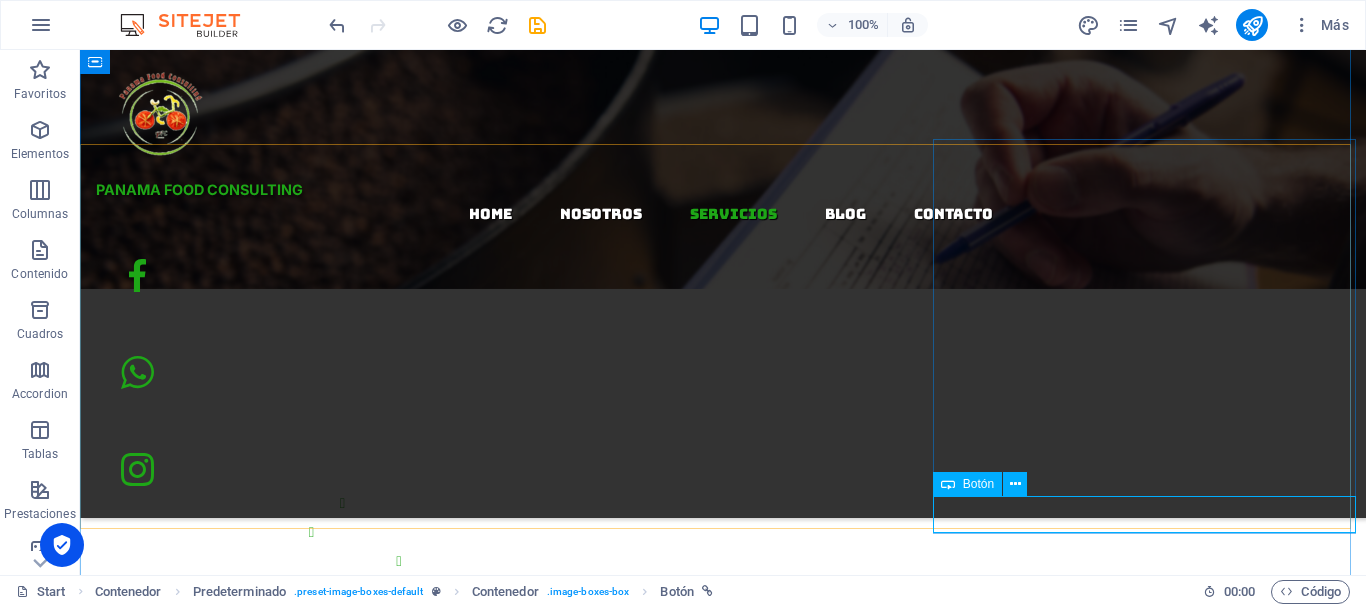 click on "conoce mas" at bounding box center (723, 4172) 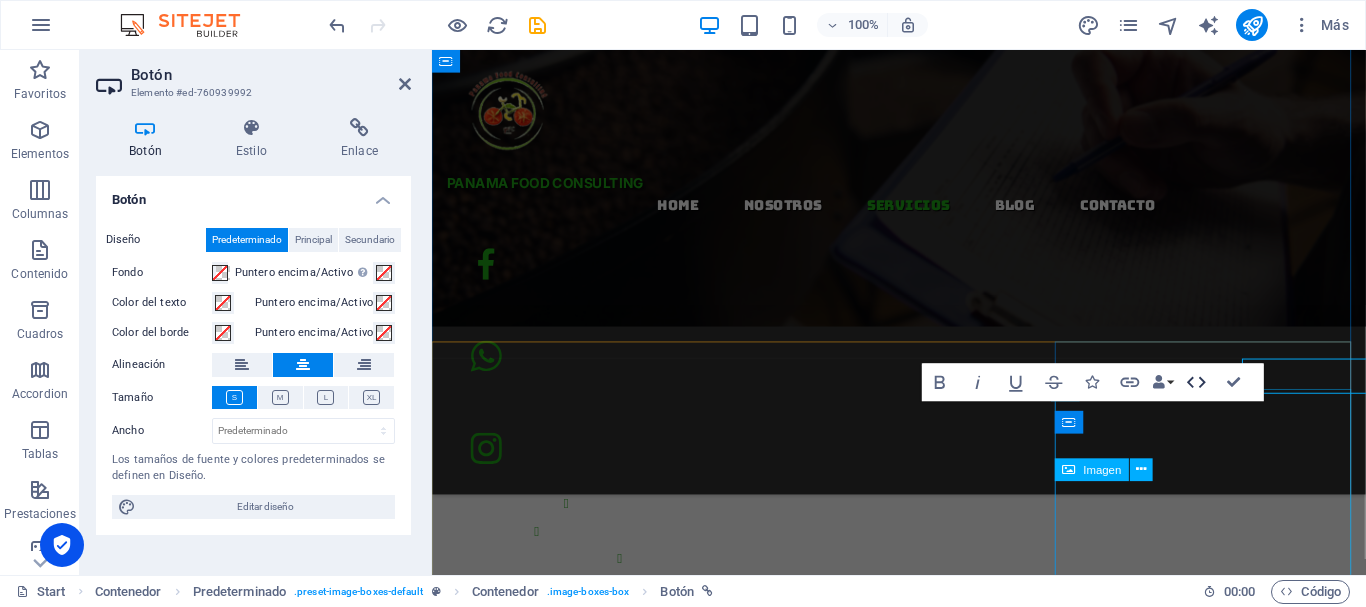 scroll, scrollTop: 2180, scrollLeft: 0, axis: vertical 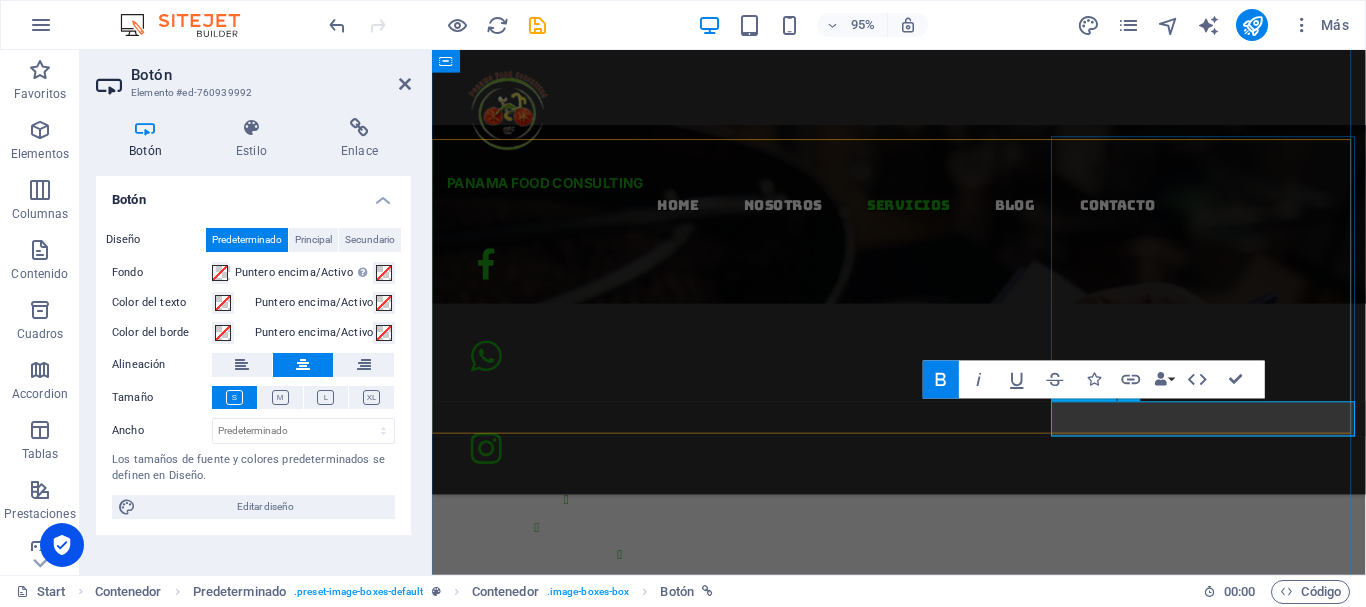 click on "conoce mas" at bounding box center (924, 3509) 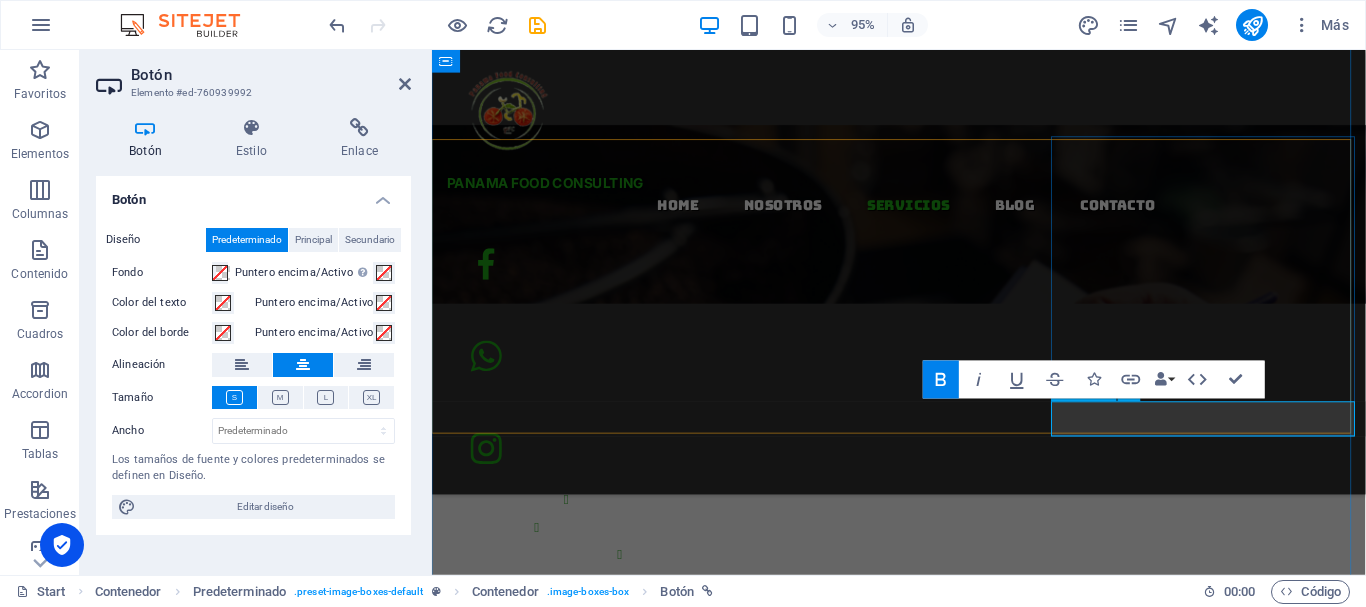 click on "conoce mas" at bounding box center (924, 3509) 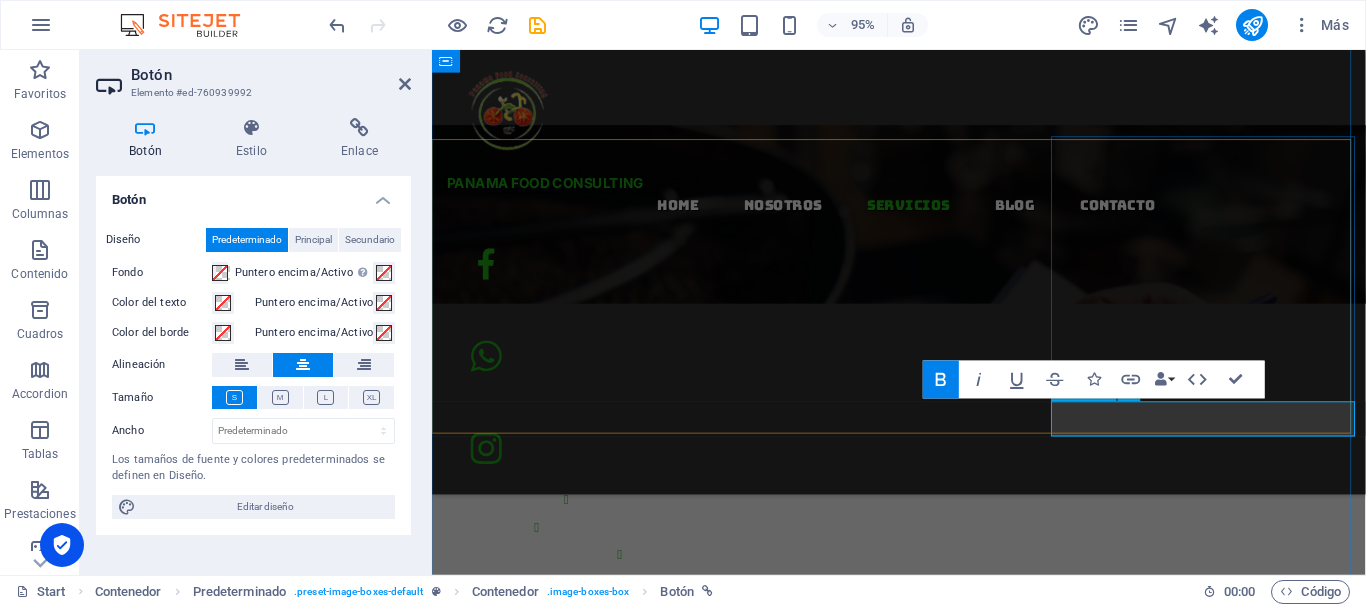 click on "conoce mas" at bounding box center [924, 3509] 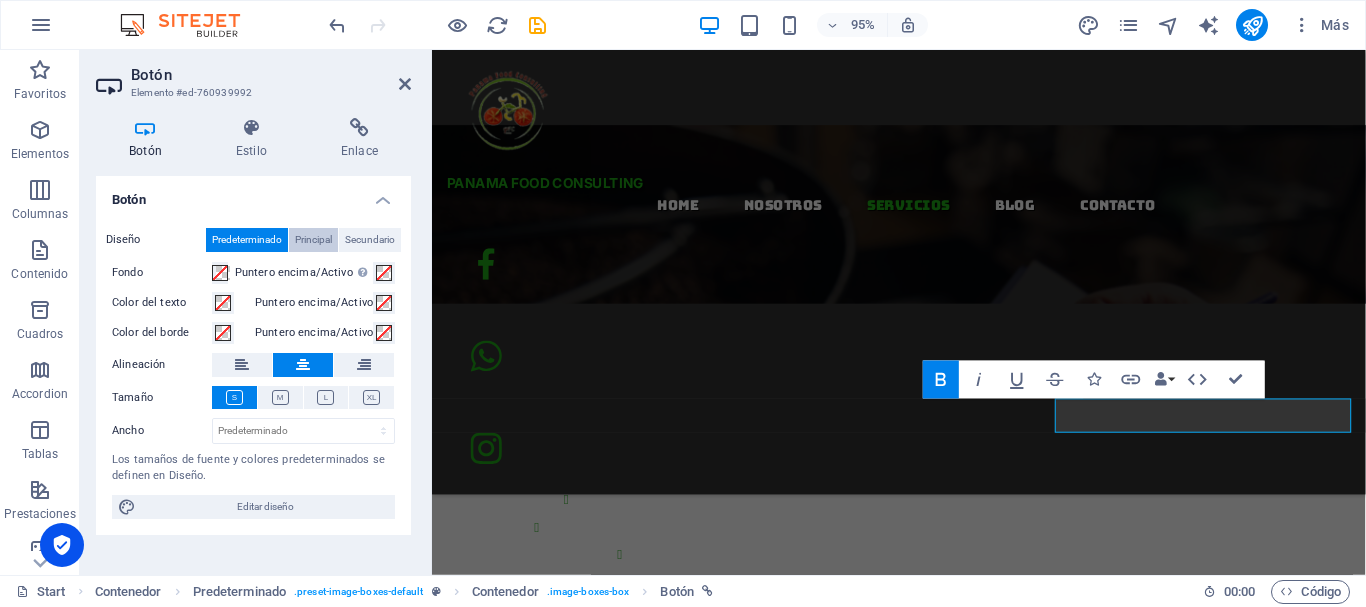 click on "Principal" at bounding box center [313, 240] 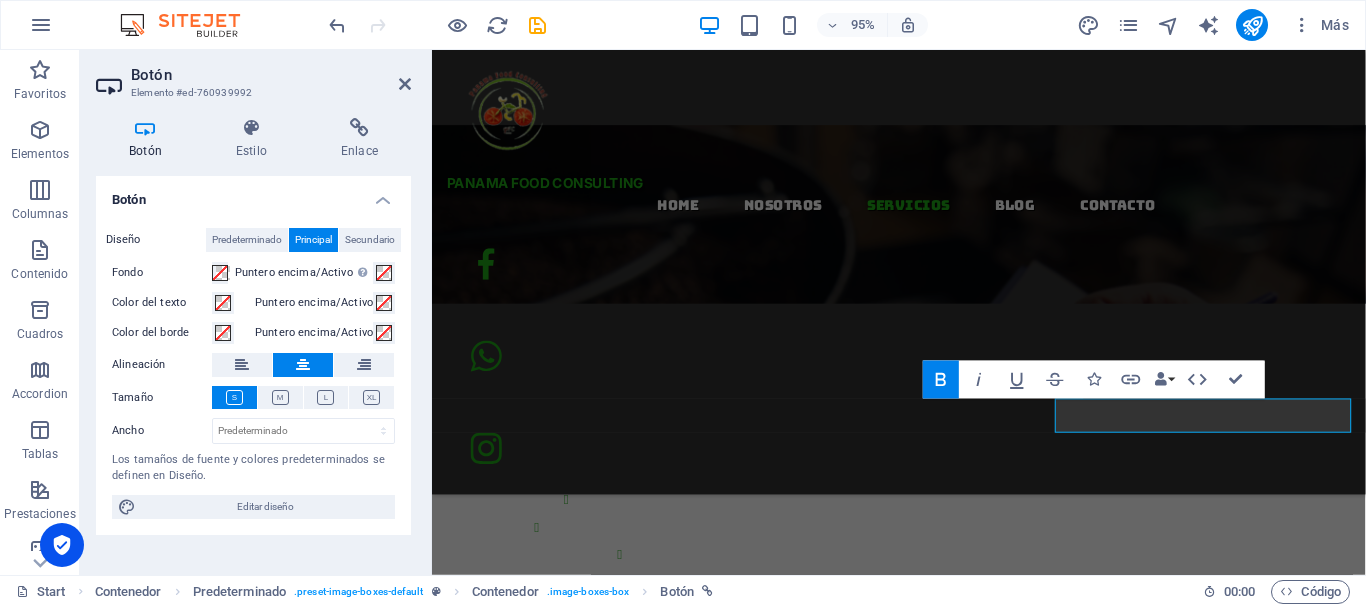click on "Diseño Predeterminado Principal Secundario Fondo Puntero encima/Activo Cambia al modo de previsualización para probar el estado activo/puntero encima Color del texto Puntero encima/Activo Color del borde Puntero encima/Activo Alineación Tamaño Ancho Predeterminado px rem % em vh vw Los tamaños de fuente y colores predeterminados se definen en Diseño. Editar diseño" at bounding box center (253, 373) 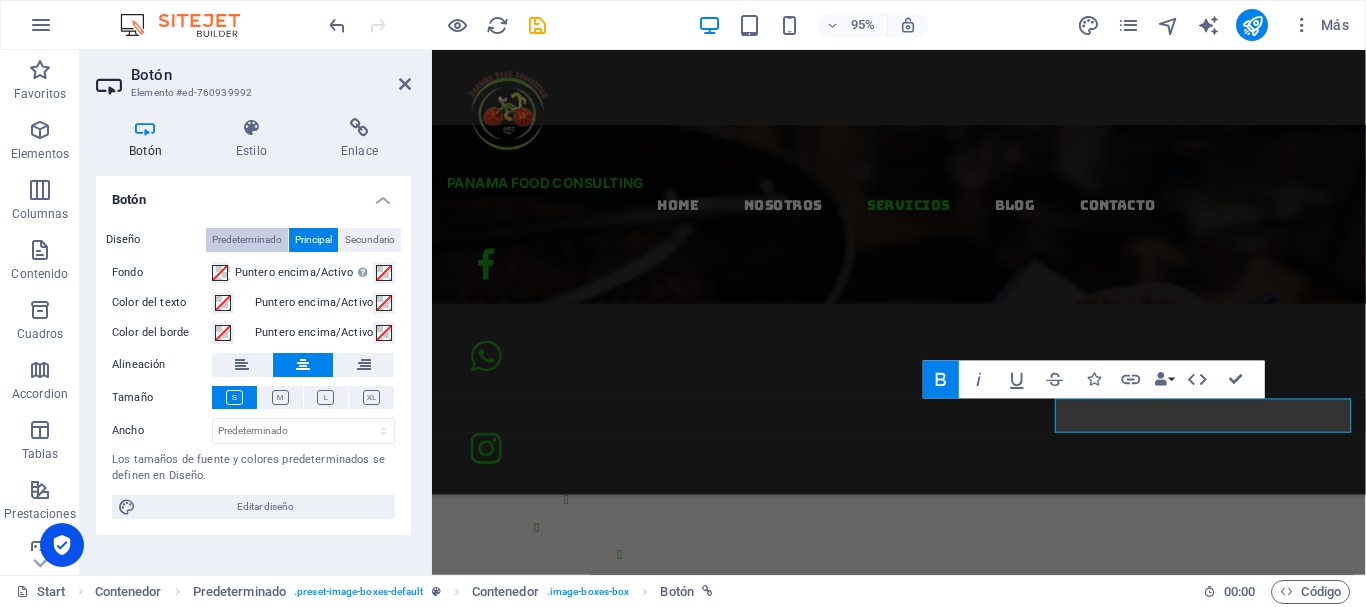 click on "Predeterminado" at bounding box center [247, 240] 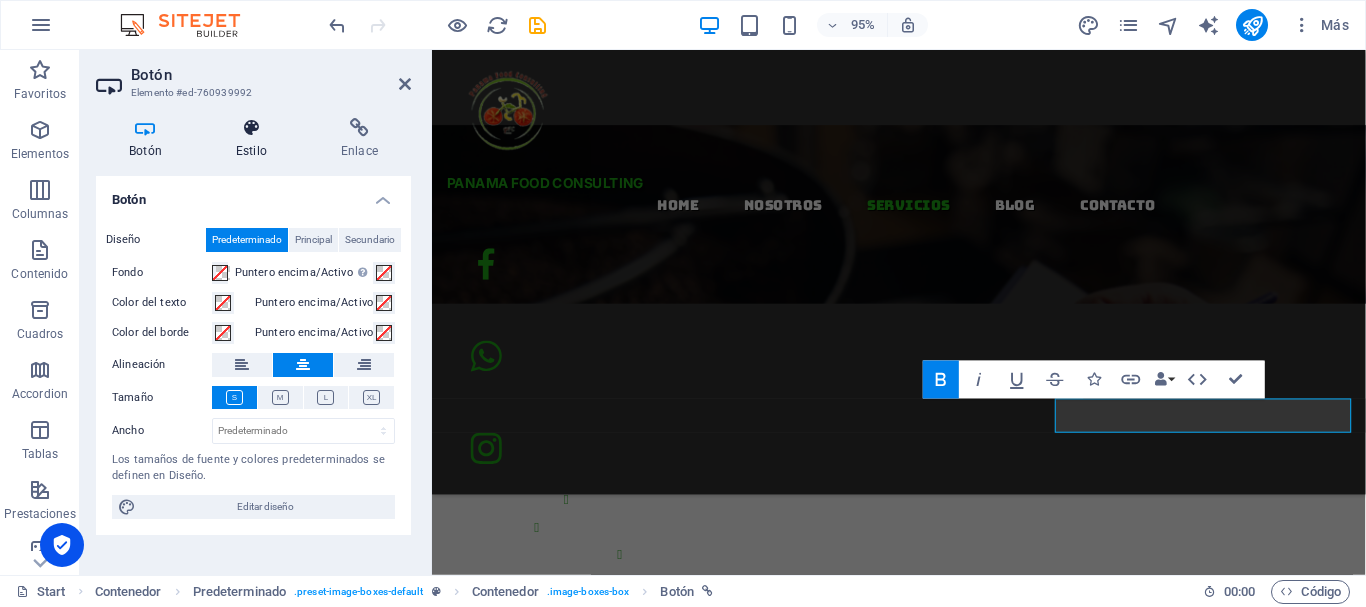 click on "Estilo" at bounding box center (255, 139) 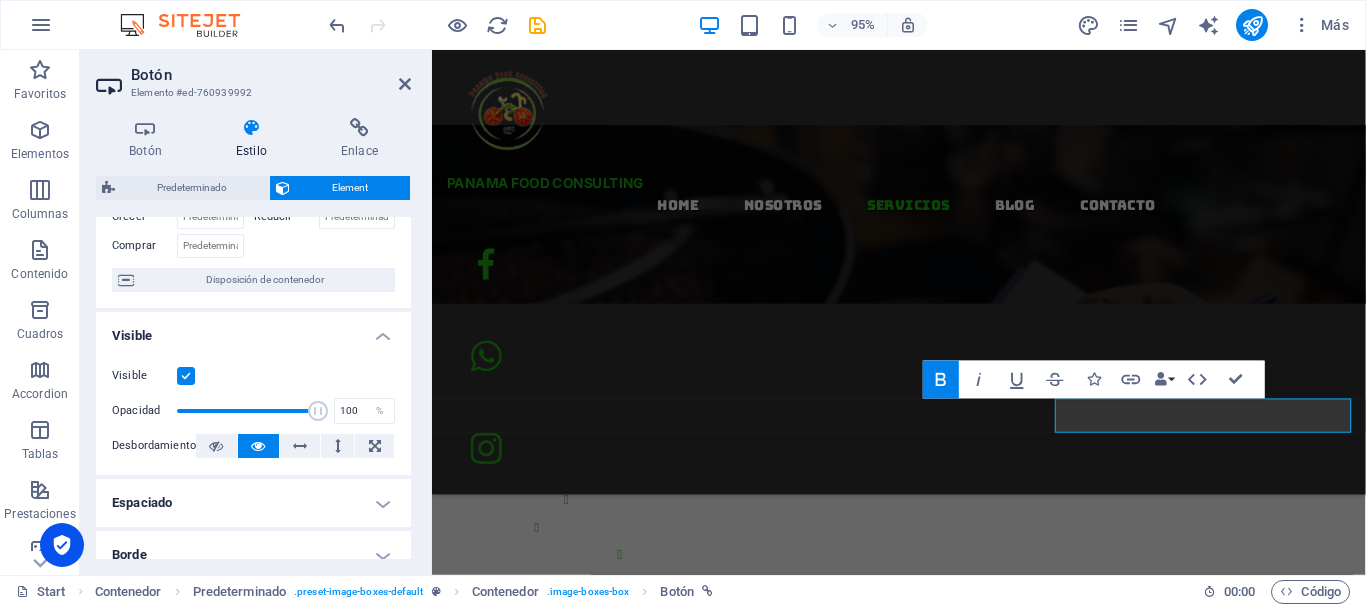 scroll, scrollTop: 520, scrollLeft: 0, axis: vertical 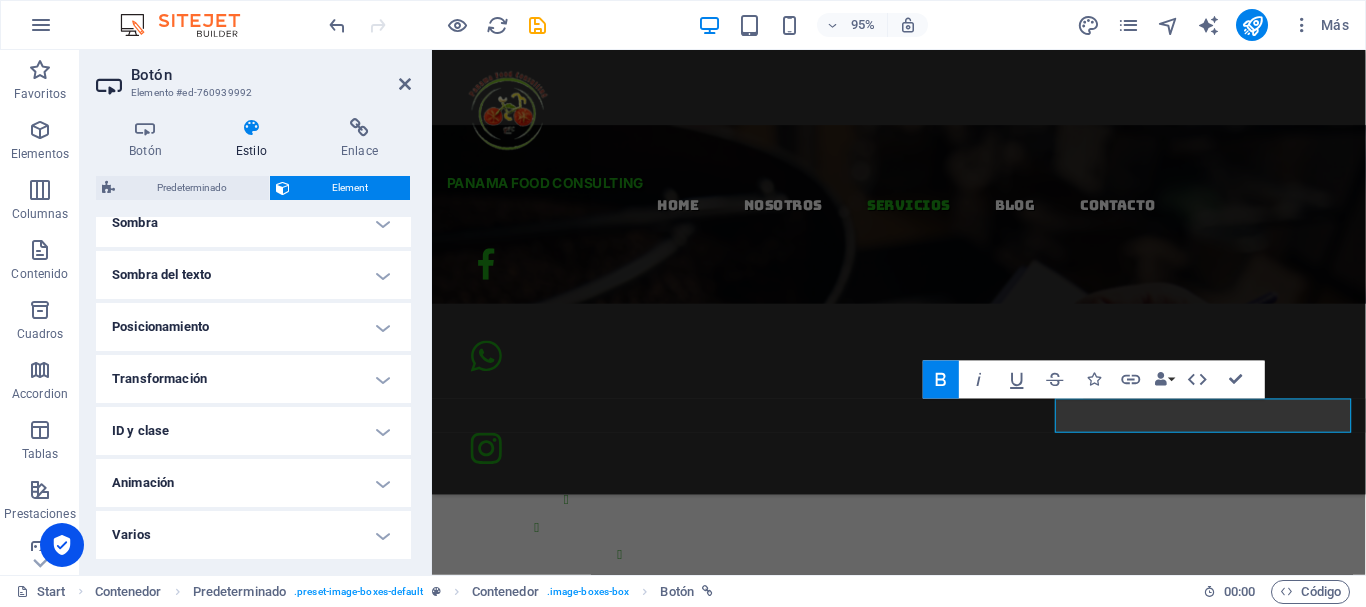click on "Animación" at bounding box center [253, 483] 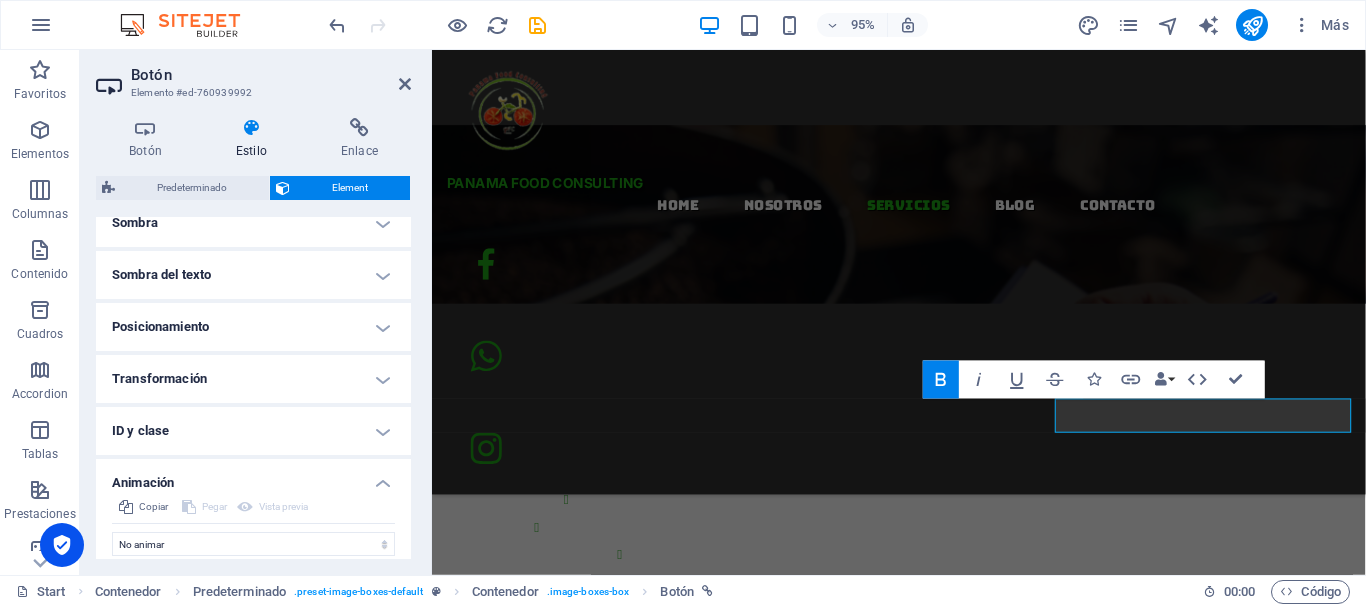 scroll, scrollTop: 585, scrollLeft: 0, axis: vertical 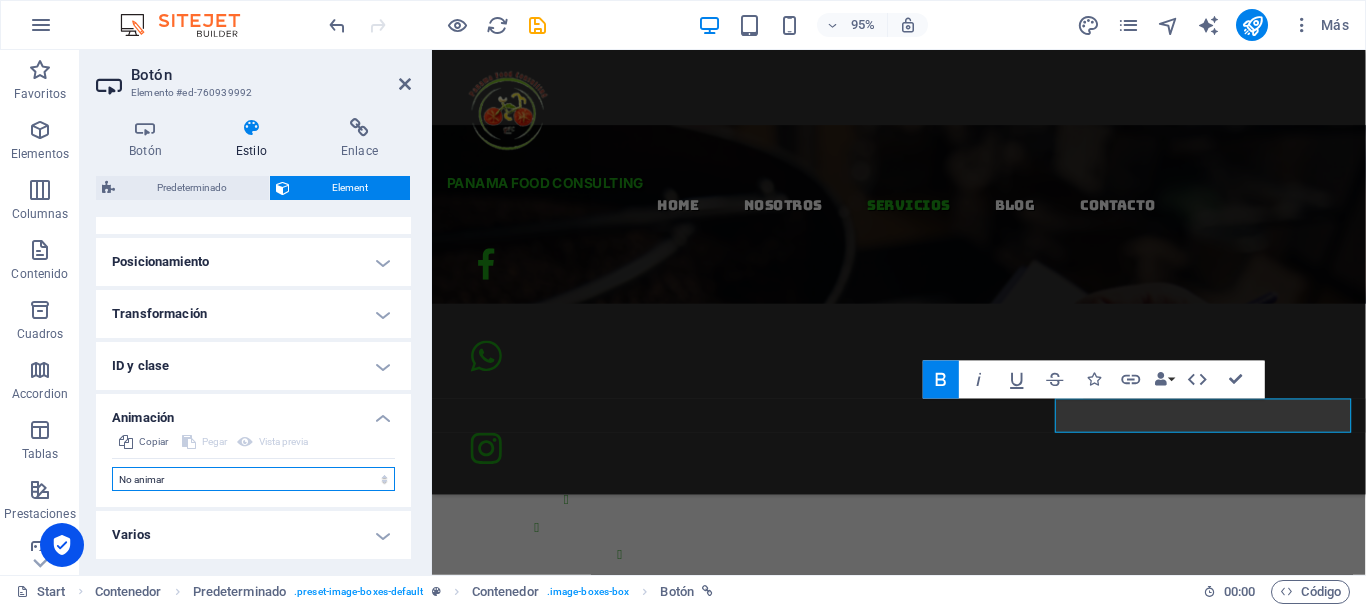 click on "No animar Mostrar / Ocultar Subir/bajar Acercar/alejar Deslizar de izquierda a derecha Deslizar de derecha a izquierda Deslizar de arriba a abajo Deslizar de abajo a arriba Pulsación Parpadeo Abrir como superposición" at bounding box center (253, 479) 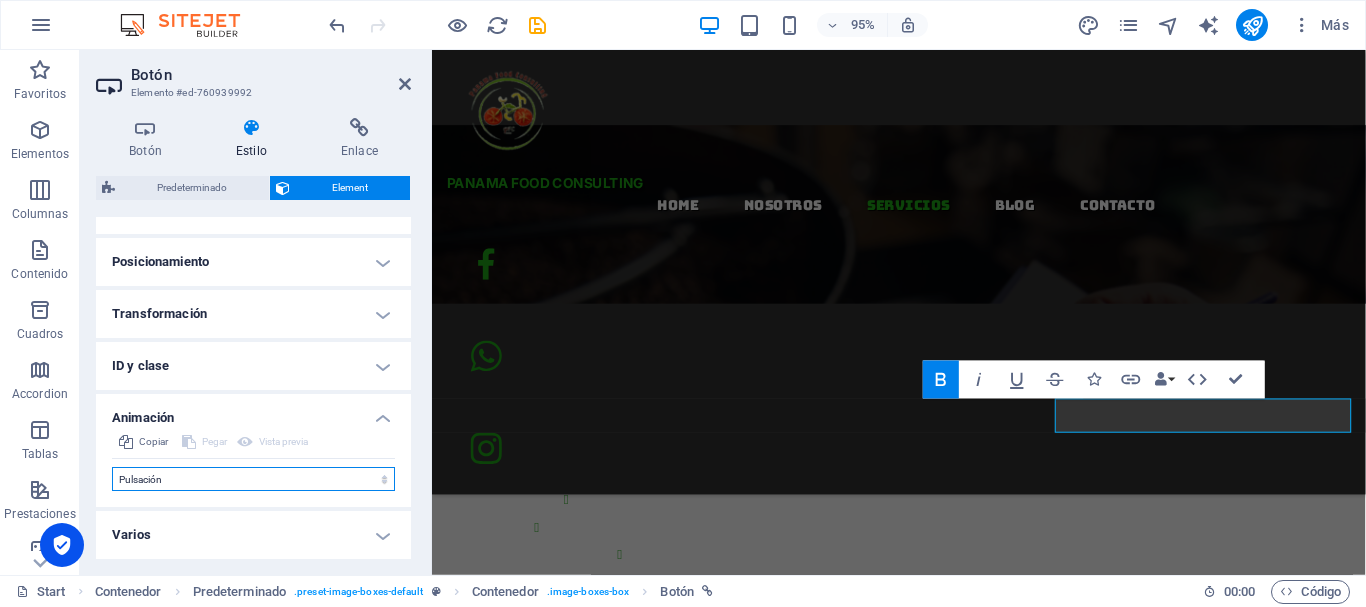click on "No animar Mostrar / Ocultar Subir/bajar Acercar/alejar Deslizar de izquierda a derecha Deslizar de derecha a izquierda Deslizar de arriba a abajo Deslizar de abajo a arriba Pulsación Parpadeo Abrir como superposición" at bounding box center [253, 479] 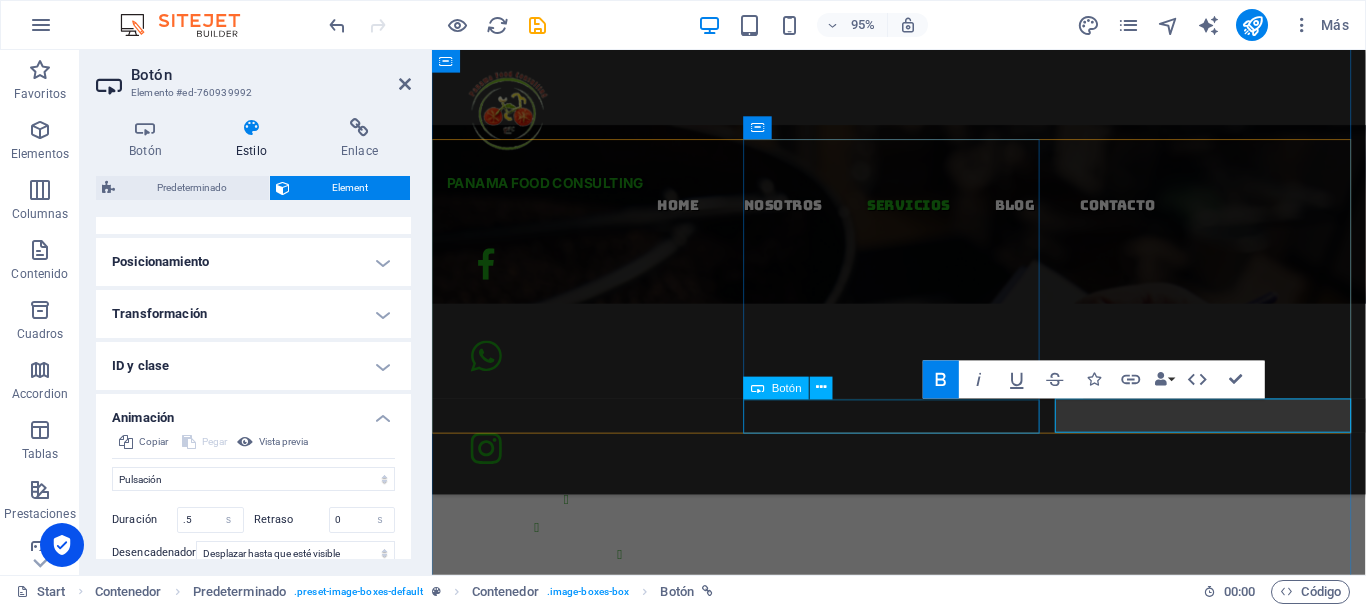 click on "conoce mas" at bounding box center (924, 2689) 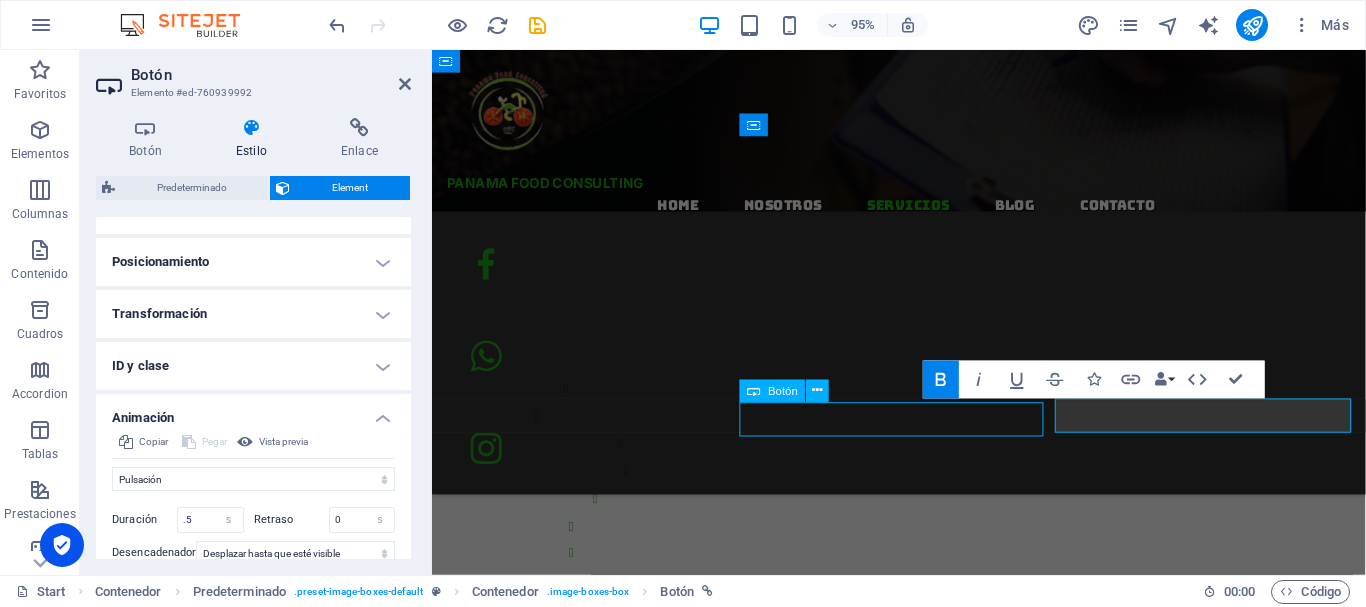 scroll, scrollTop: 2059, scrollLeft: 0, axis: vertical 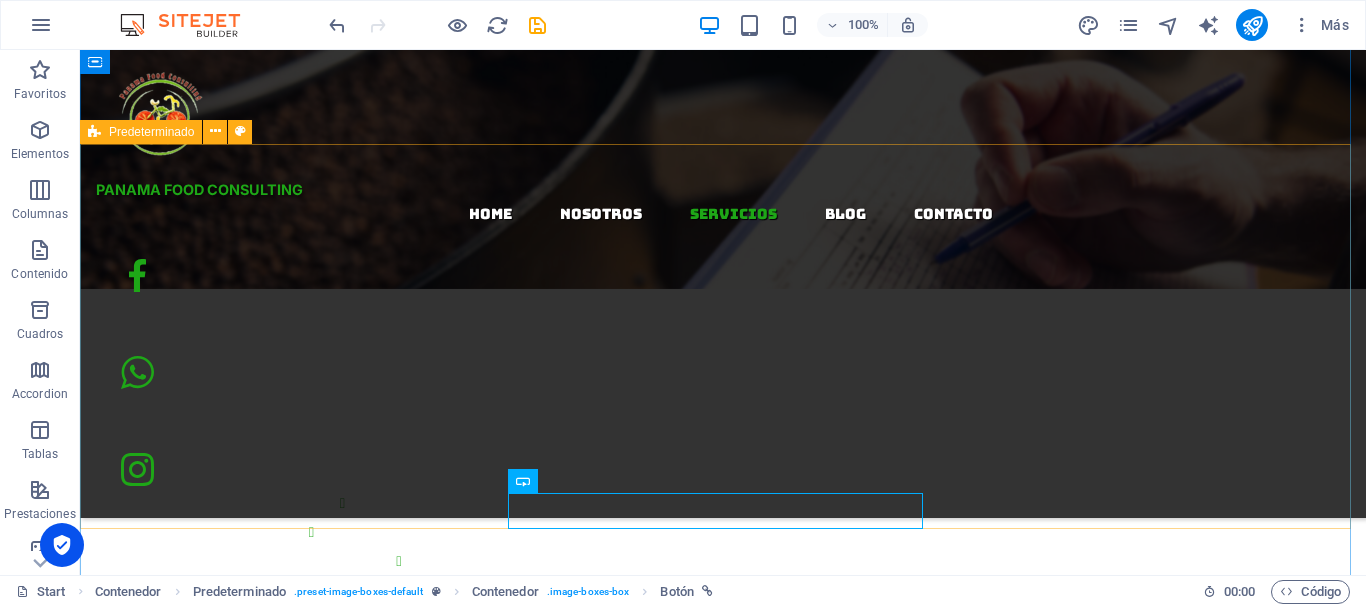 click on "Consultoría y Asesoramiento conoce mas  Manuales y Documentación conoce mas  Capacitación Especializada conoce mas" at bounding box center (723, 2612) 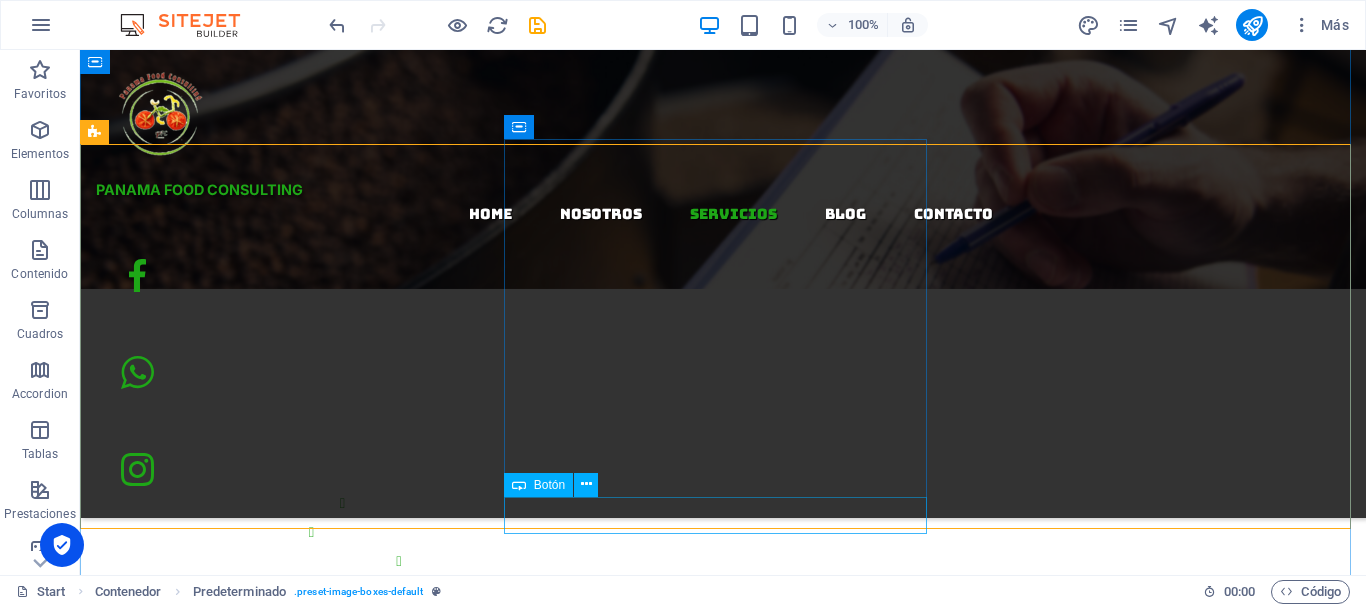 click on "conoce mas" at bounding box center [723, 3126] 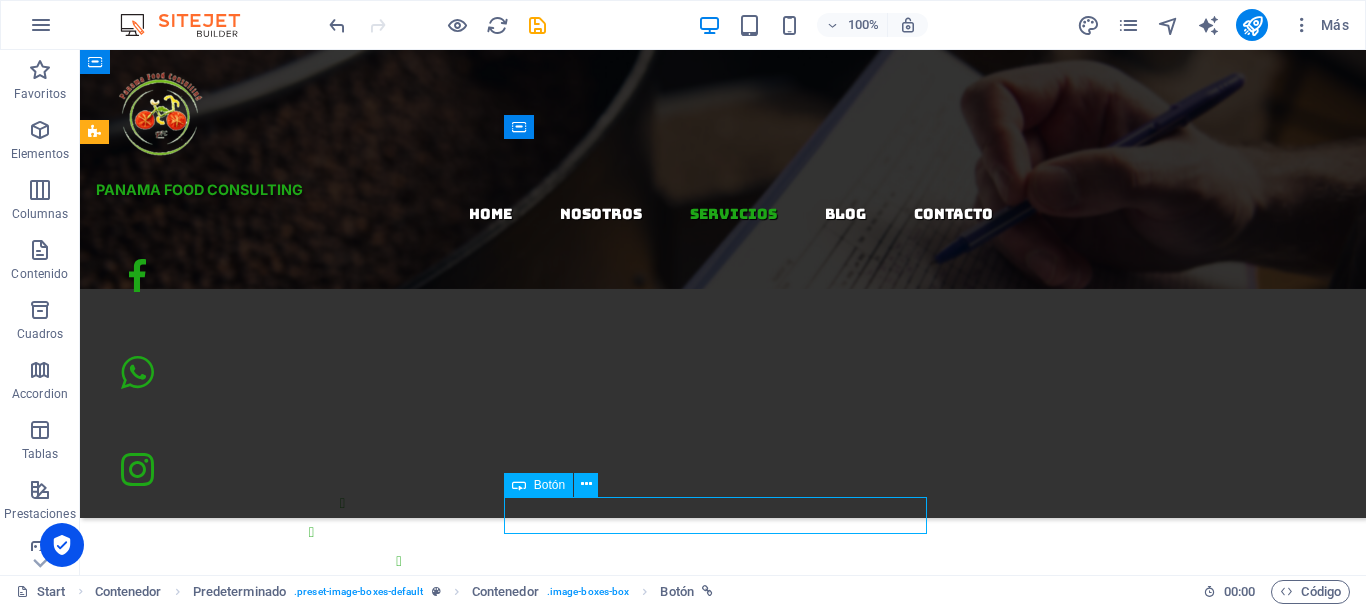 click on "conoce mas" at bounding box center (723, 3126) 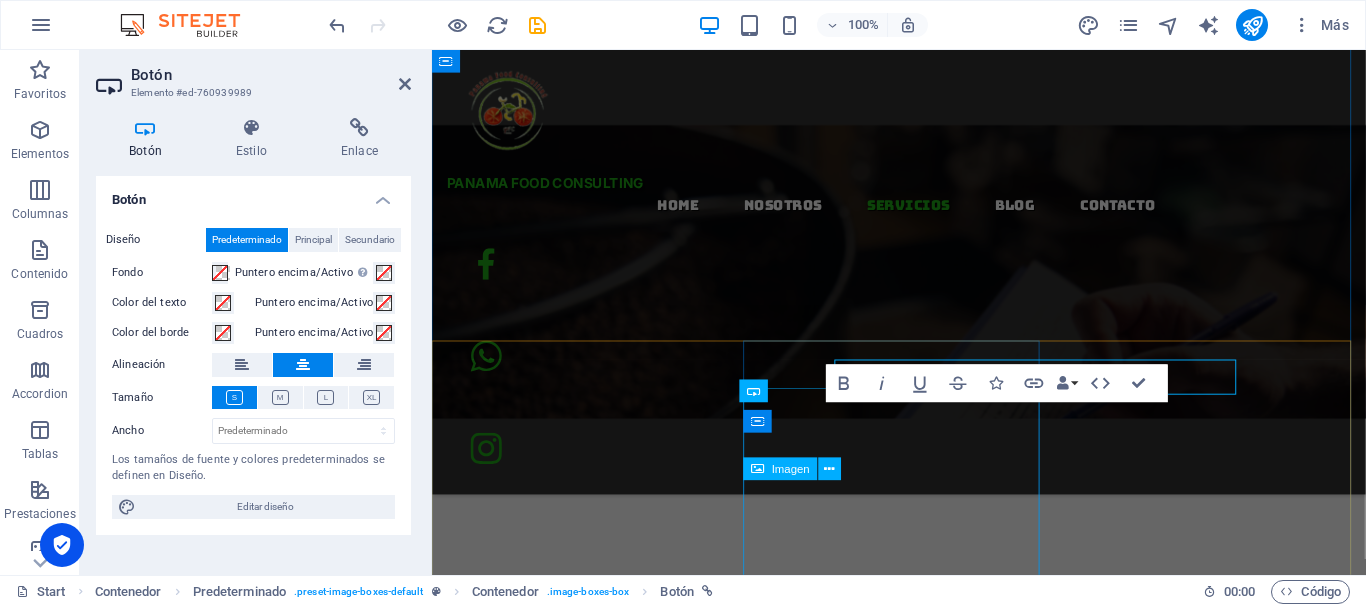 scroll, scrollTop: 2180, scrollLeft: 0, axis: vertical 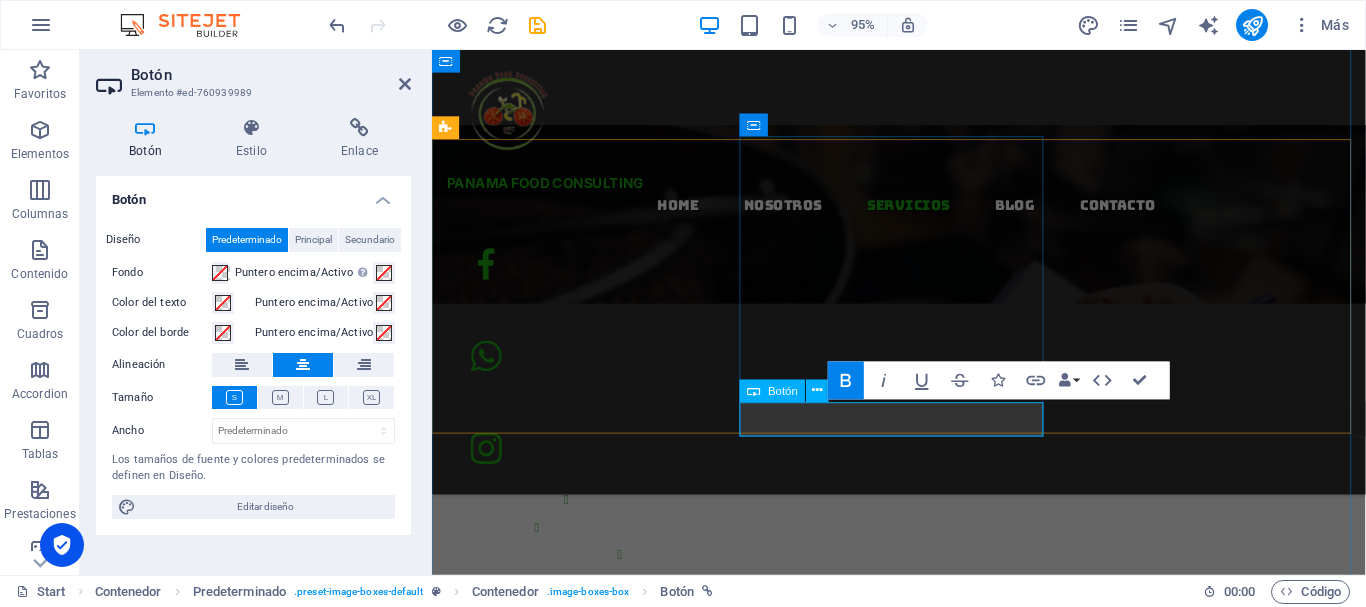 click on "conoce mas" at bounding box center [924, 2689] 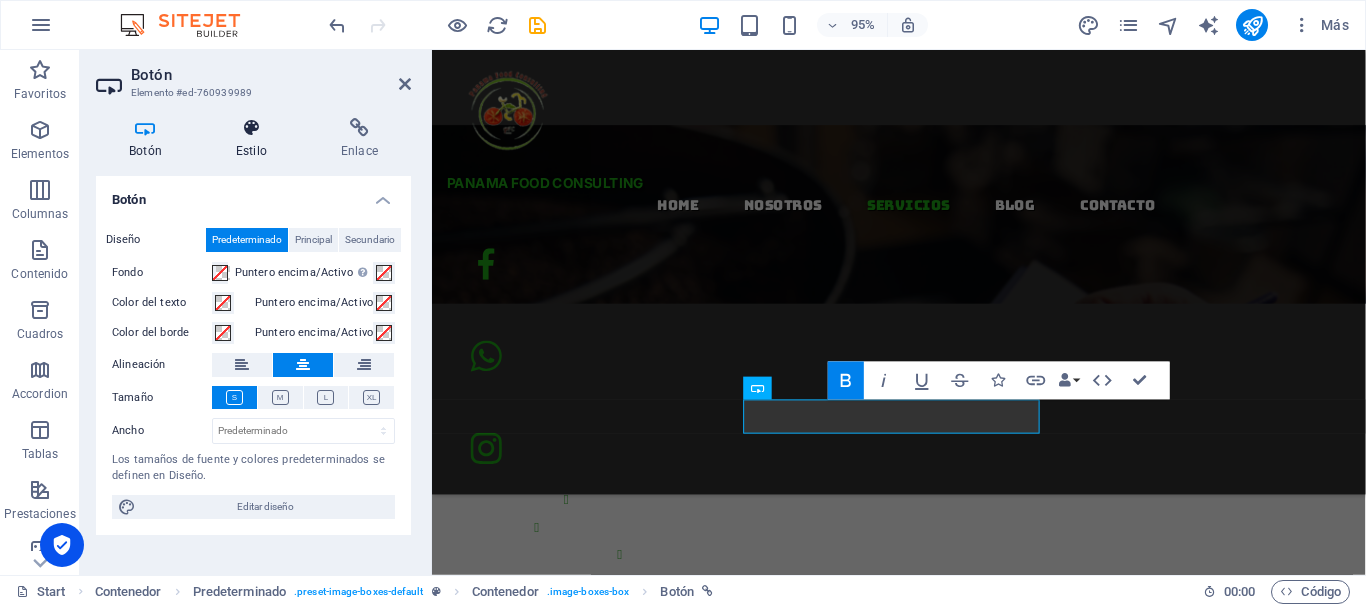 click on "Estilo" at bounding box center [255, 139] 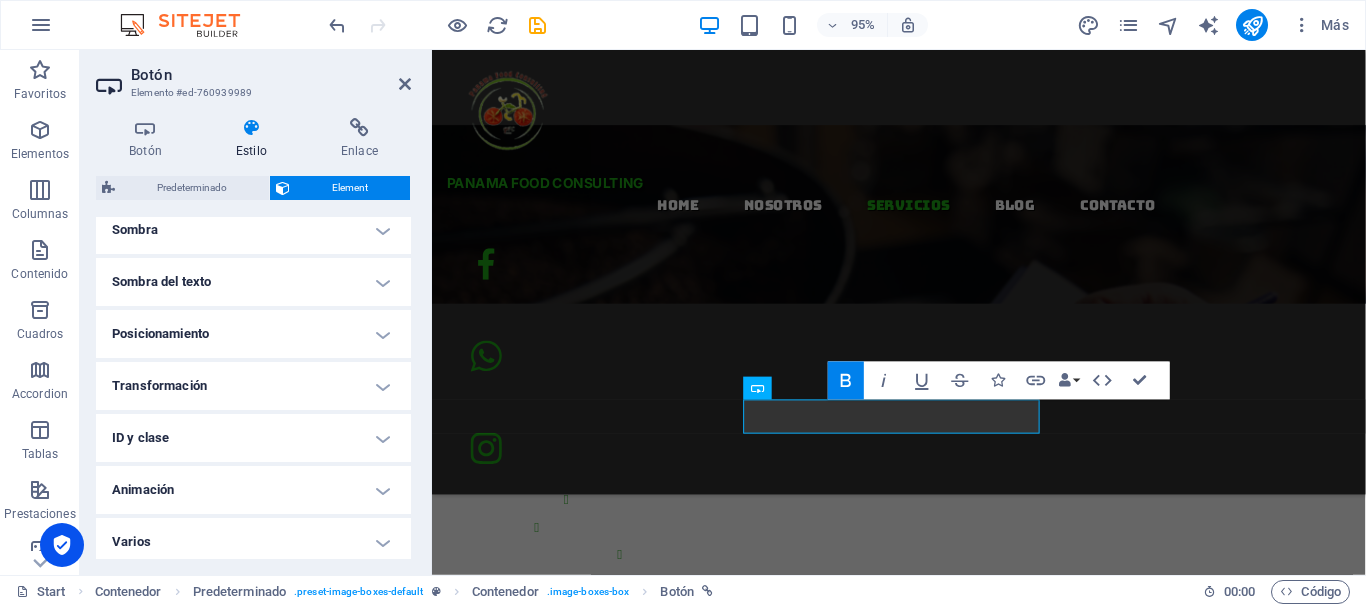 scroll, scrollTop: 520, scrollLeft: 0, axis: vertical 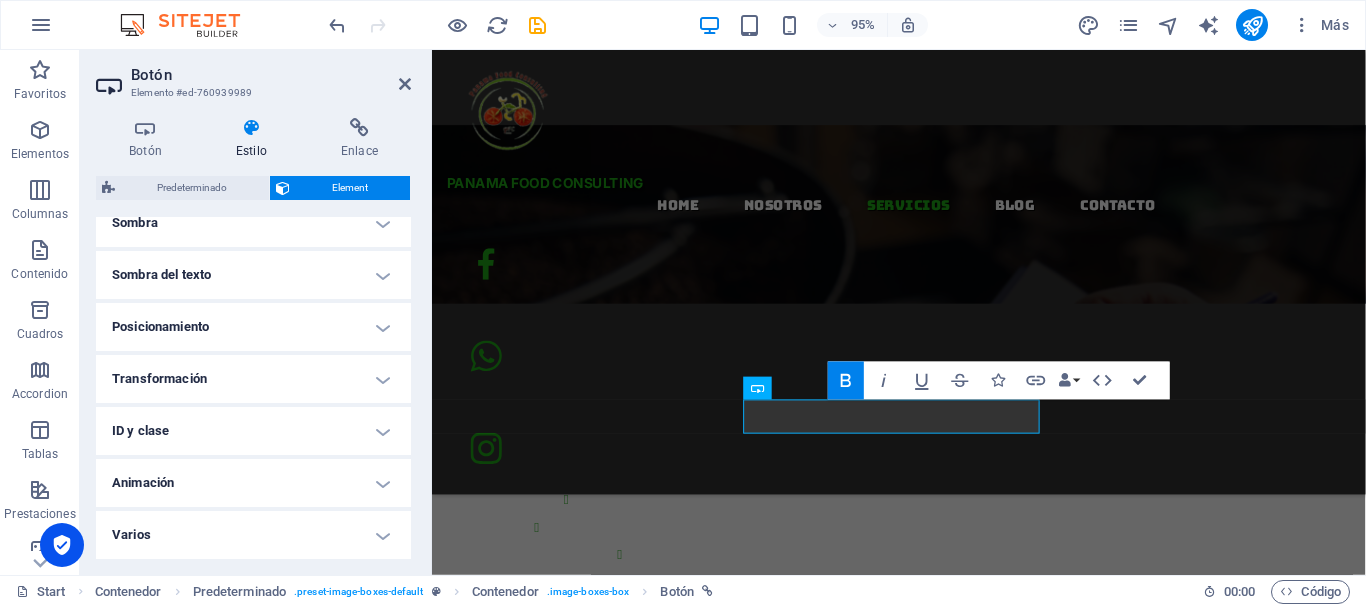 click on "Animación" at bounding box center [253, 483] 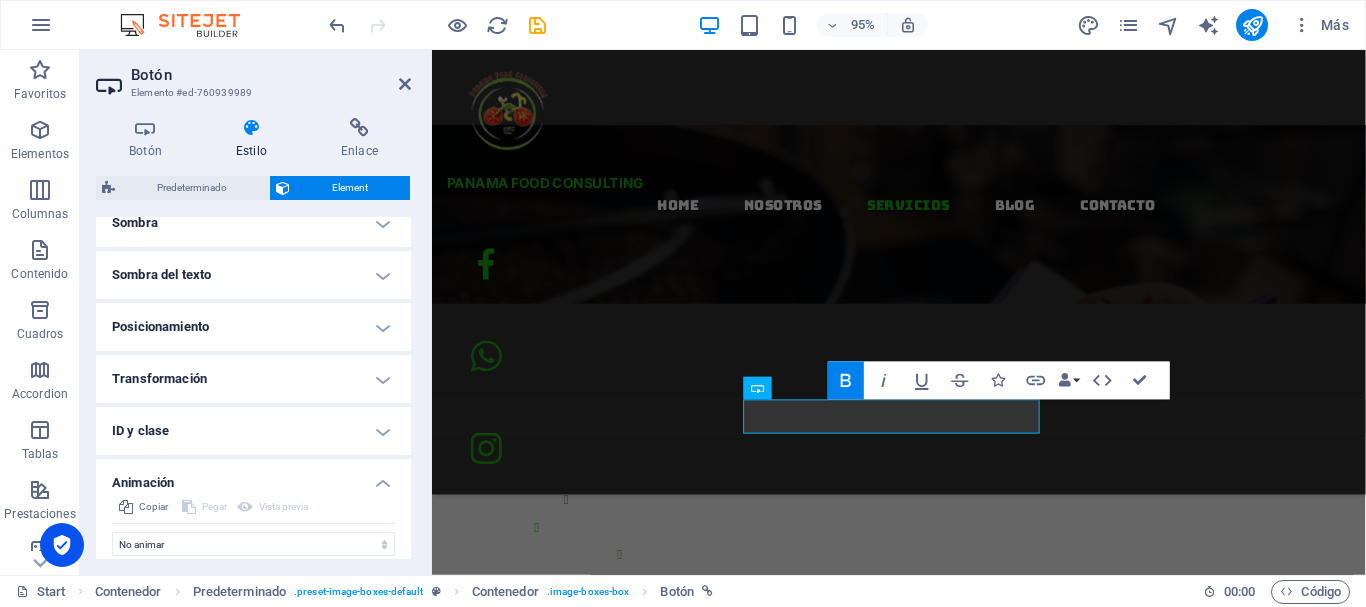click on "Animación Copiar Pegar Vista previa No animar Mostrar / Ocultar Subir/bajar Acercar/alejar Deslizar de izquierda a derecha Deslizar de derecha a izquierda Deslizar de arriba a abajo Deslizar de abajo a arriba Pulsación Parpadeo Abrir como superposición Inicial Elemento oculto Elemento mostrado Duración .5 s ms Retraso 0 s ms Ancho automático px % Desencadenador Ningún desencadenador automático Al cargar la página Desplazar hasta que esté visible Cerrar This label appears when hovering over the close button, indicating its function. Grupo Mostrar No alterar este elemento Ocultar este elemento Mostrar este elemento Ocultar No alterar este elemento Ocultar este elemento Mostrar este elemento" at bounding box center (253, 515) 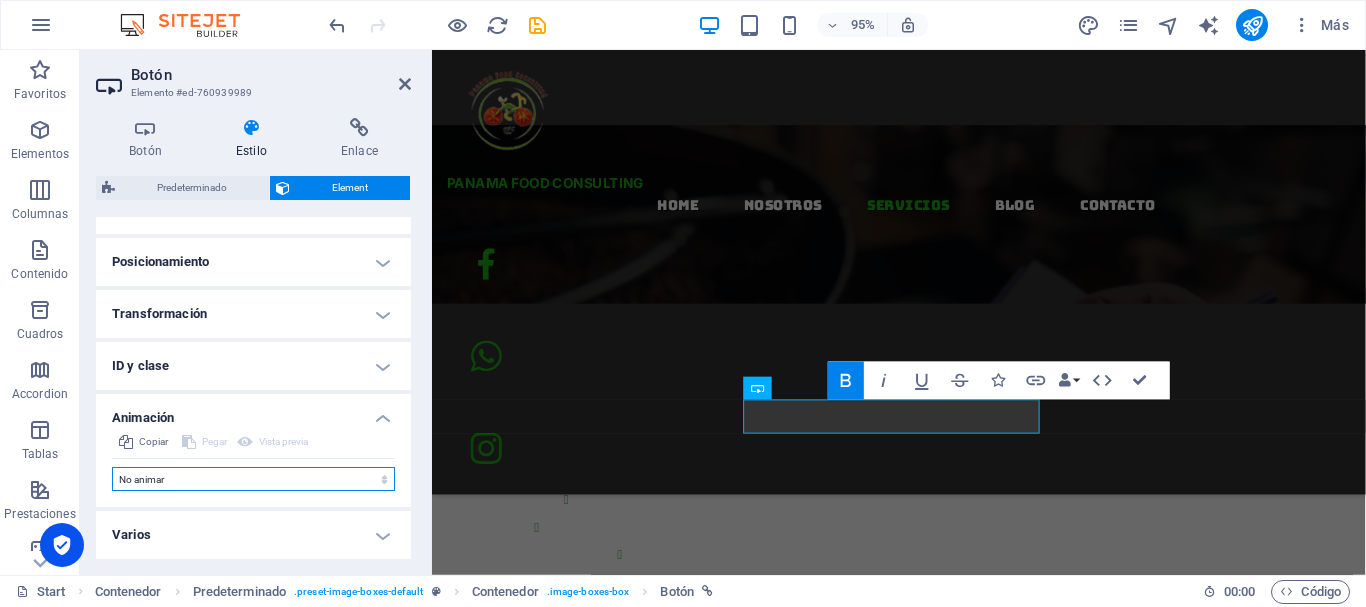 click on "No animar Mostrar / Ocultar Subir/bajar Acercar/alejar Deslizar de izquierda a derecha Deslizar de derecha a izquierda Deslizar de arriba a abajo Deslizar de abajo a arriba Pulsación Parpadeo Abrir como superposición" at bounding box center (253, 479) 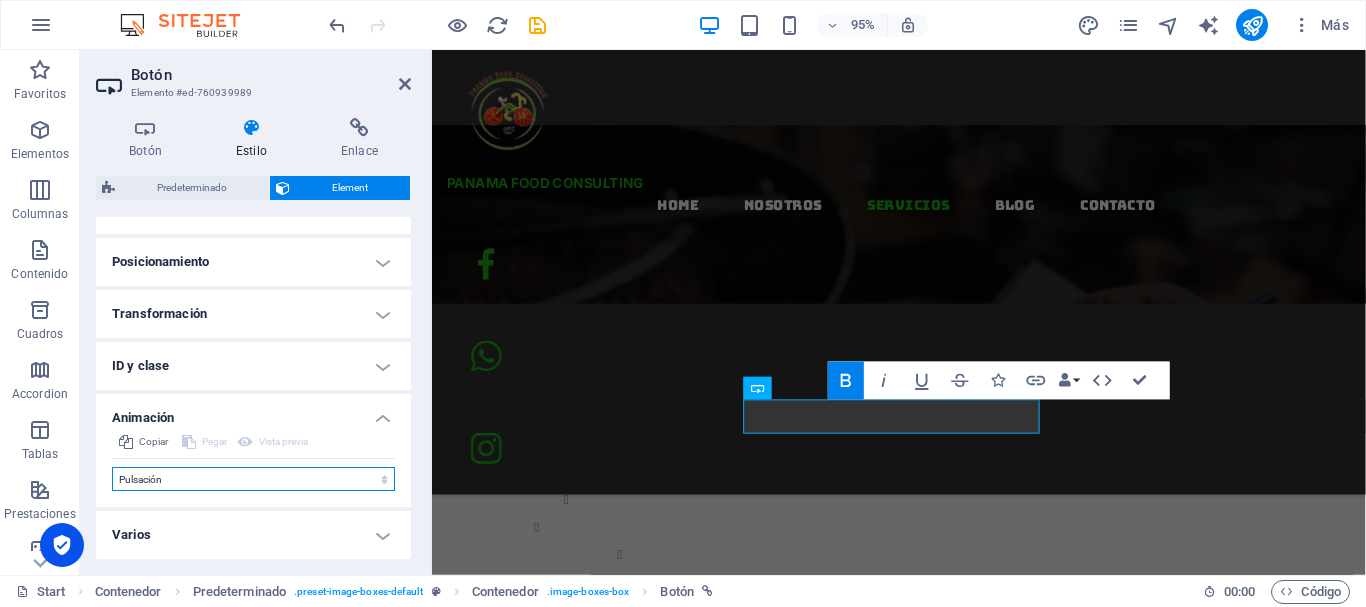 click on "No animar Mostrar / Ocultar Subir/bajar Acercar/alejar Deslizar de izquierda a derecha Deslizar de derecha a izquierda Deslizar de arriba a abajo Deslizar de abajo a arriba Pulsación Parpadeo Abrir como superposición" at bounding box center [253, 479] 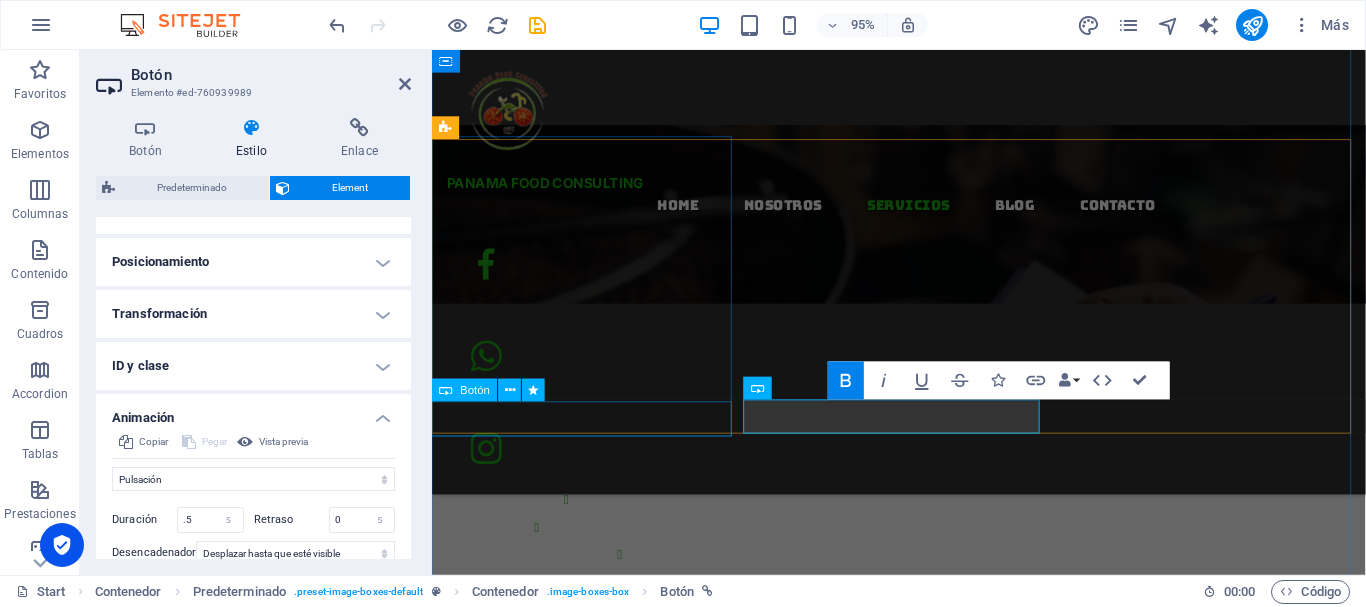 click on "conoce mas" at bounding box center [924, 1869] 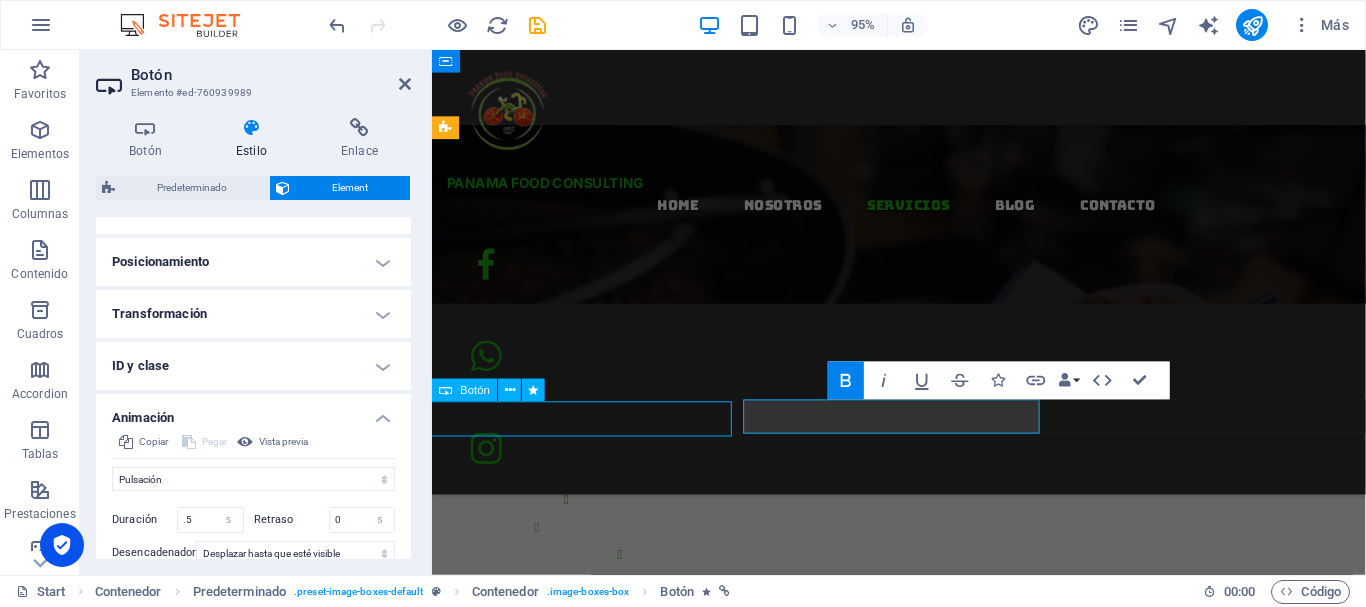 scroll, scrollTop: 2059, scrollLeft: 0, axis: vertical 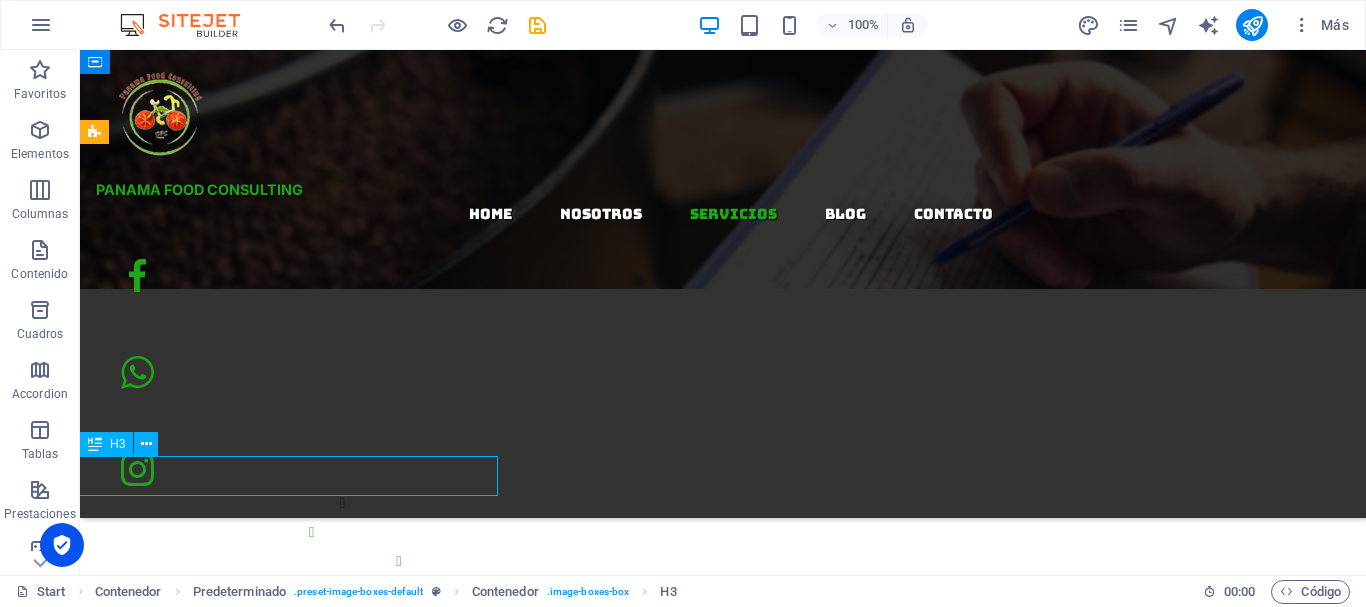 drag, startPoint x: 486, startPoint y: 462, endPoint x: 460, endPoint y: 470, distance: 27.202942 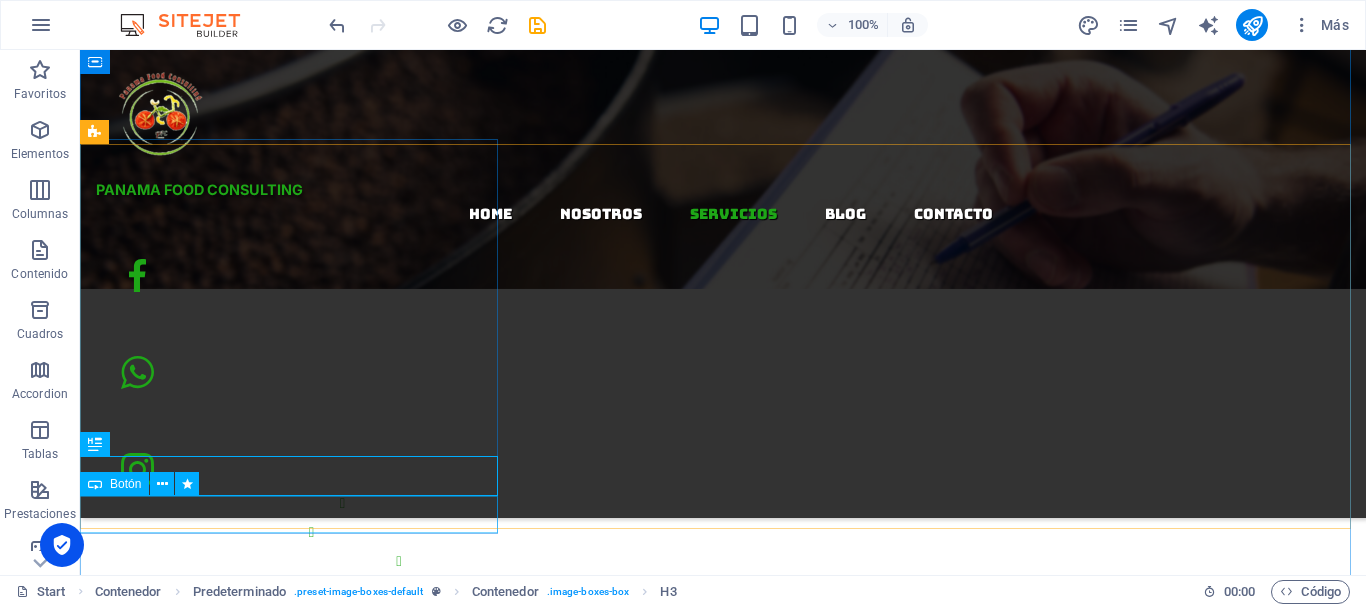 click on "conoce mas" at bounding box center (723, 2078) 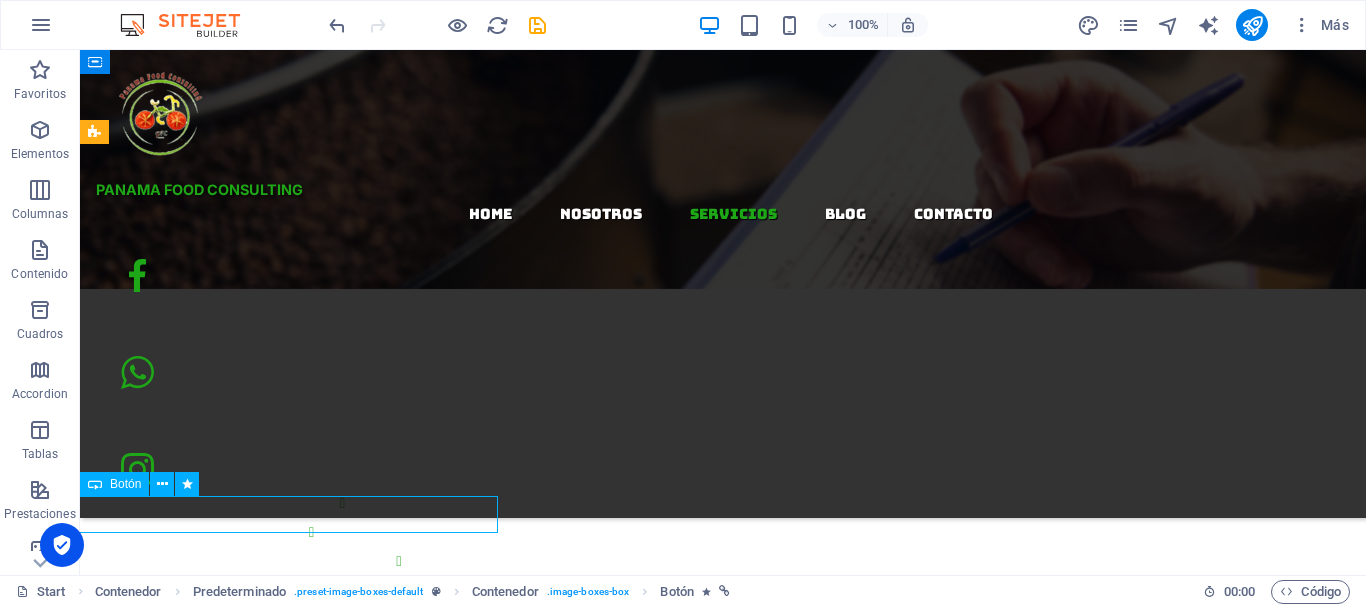 click on "conoce mas" at bounding box center (723, 2078) 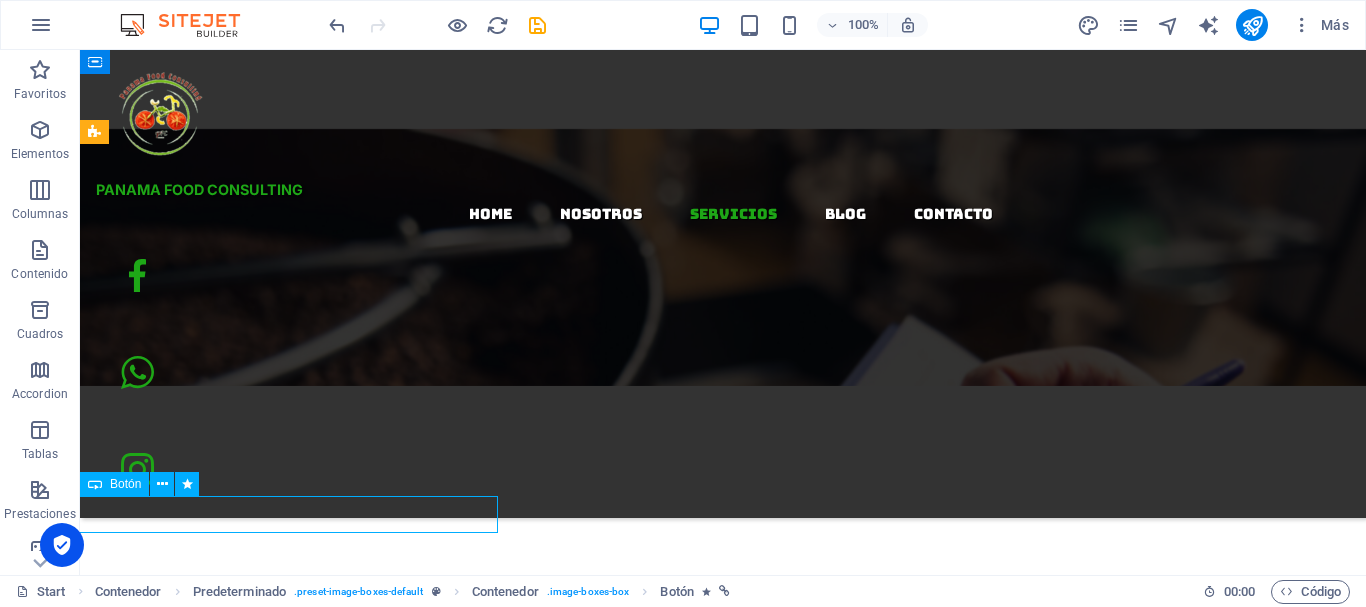 scroll, scrollTop: 2180, scrollLeft: 0, axis: vertical 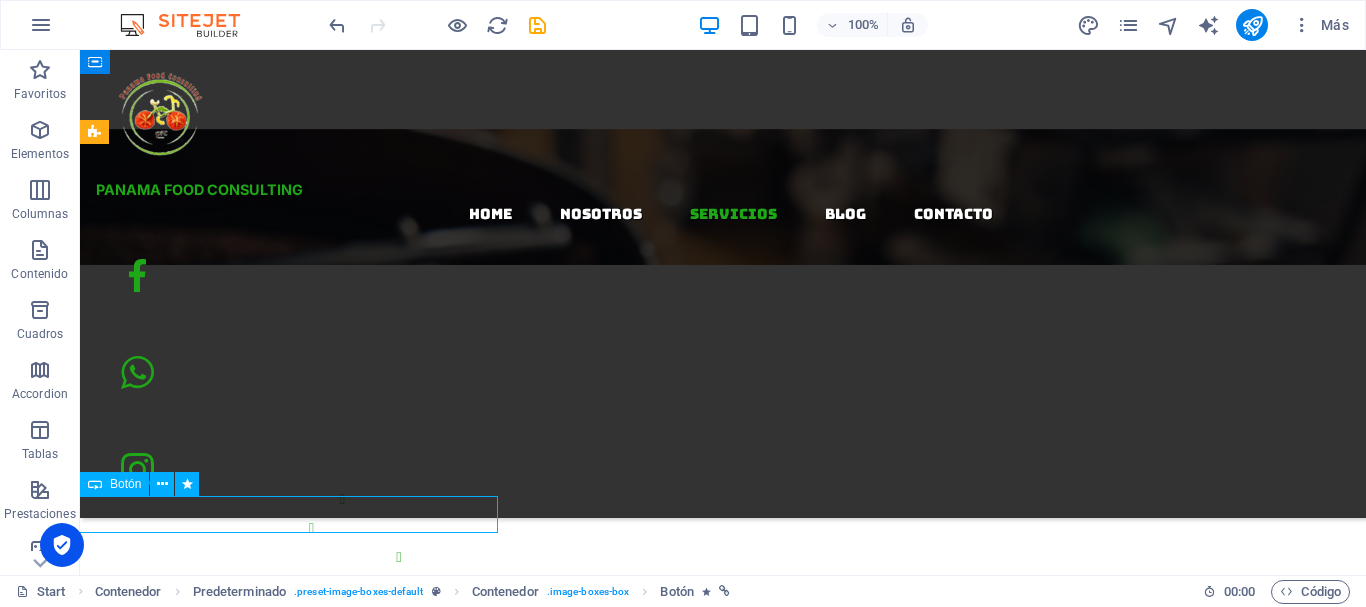 select on "flash" 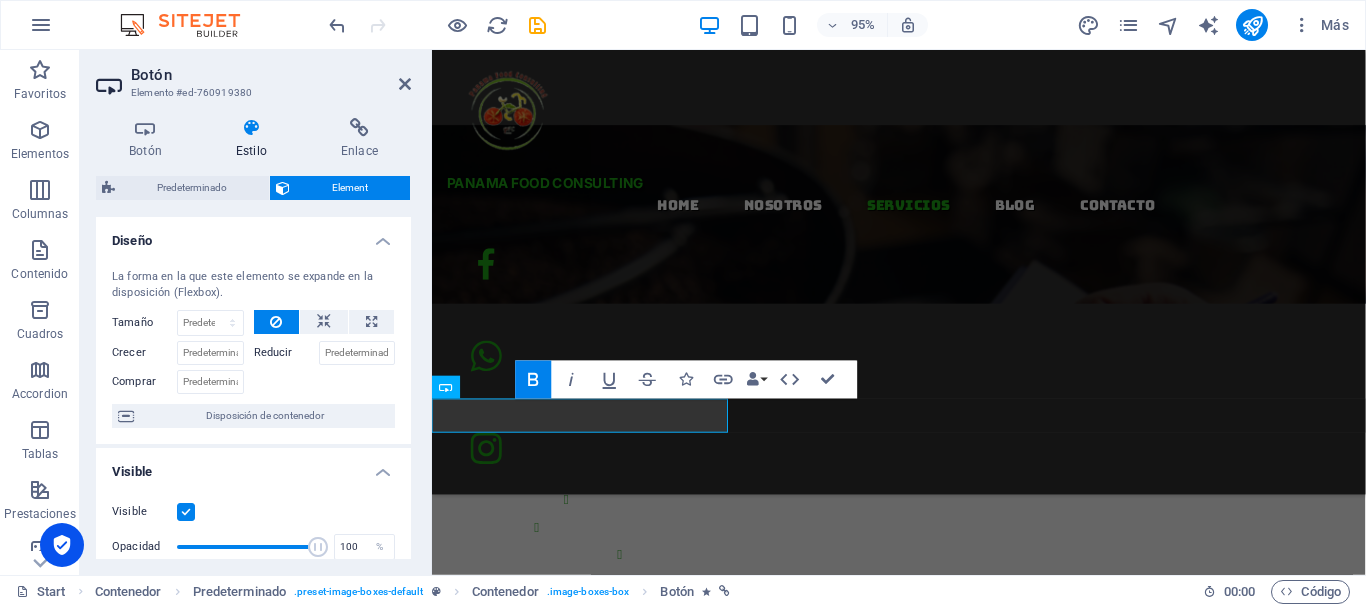 drag, startPoint x: 405, startPoint y: 267, endPoint x: 420, endPoint y: 389, distance: 122.91867 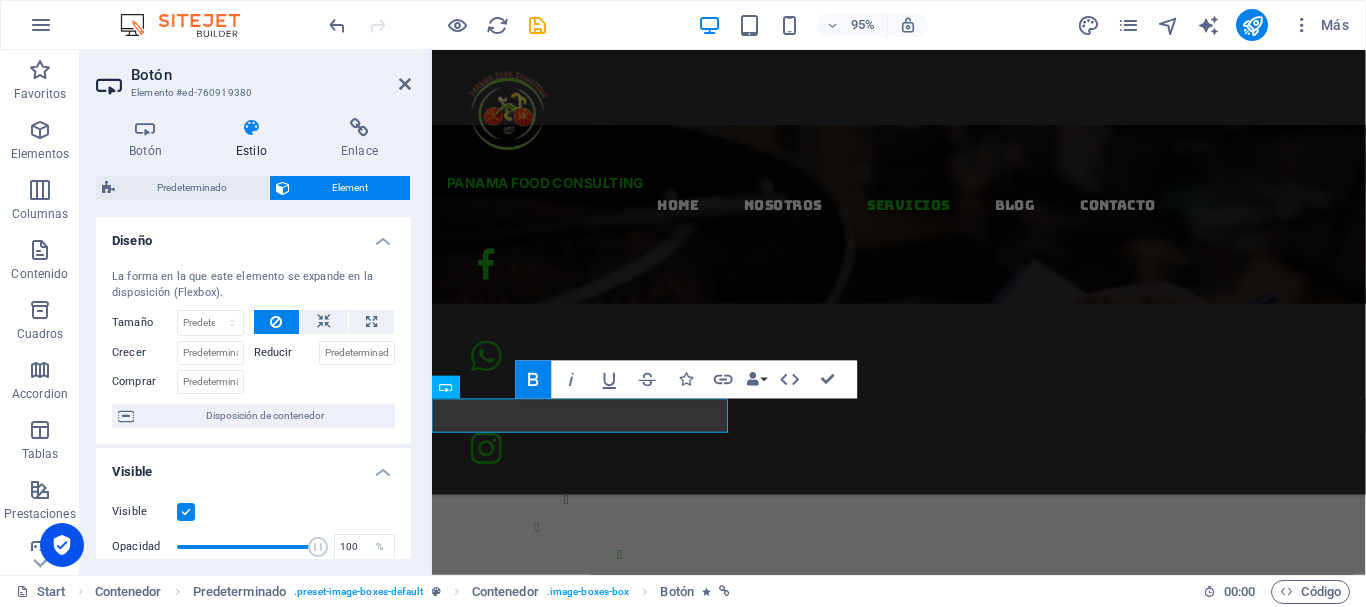 click on "Botón Estilo Enlace Botón Diseño Predeterminado Principal Secundario Fondo Puntero encima/Activo Cambia al modo de previsualización para probar el estado activo/puntero encima Color del texto Puntero encima/Activo Color del borde Puntero encima/Activo Alineación Tamaño Ancho Predeterminado px rem % em vh vw Los tamaños de fuente y colores predeterminados se definen en Diseño. Editar diseño Predeterminado Element Diseño La forma en la que este elemento se expande en la disposición (Flexbox). Tamaño Predeterminado automático px % 1/1 1/2 1/3 1/4 1/5 1/6 1/7 1/8 1/9 1/10 Crecer Reducir Comprar Disposición de contenedor Visible Visible Opacidad 100 % Desbordamiento Espaciado Margen Predeterminado automático px % rem vw vh Personalizado Personalizado automático px % rem vw vh automático px % rem vw vh automático px % rem vw vh automático px % rem vw vh Espaciado Predeterminado px rem % vh vw Personalizado Personalizado px rem % vh vw px rem % vh vw px rem % vh vw px rem % vh vw Borde Estilo" at bounding box center [253, 338] 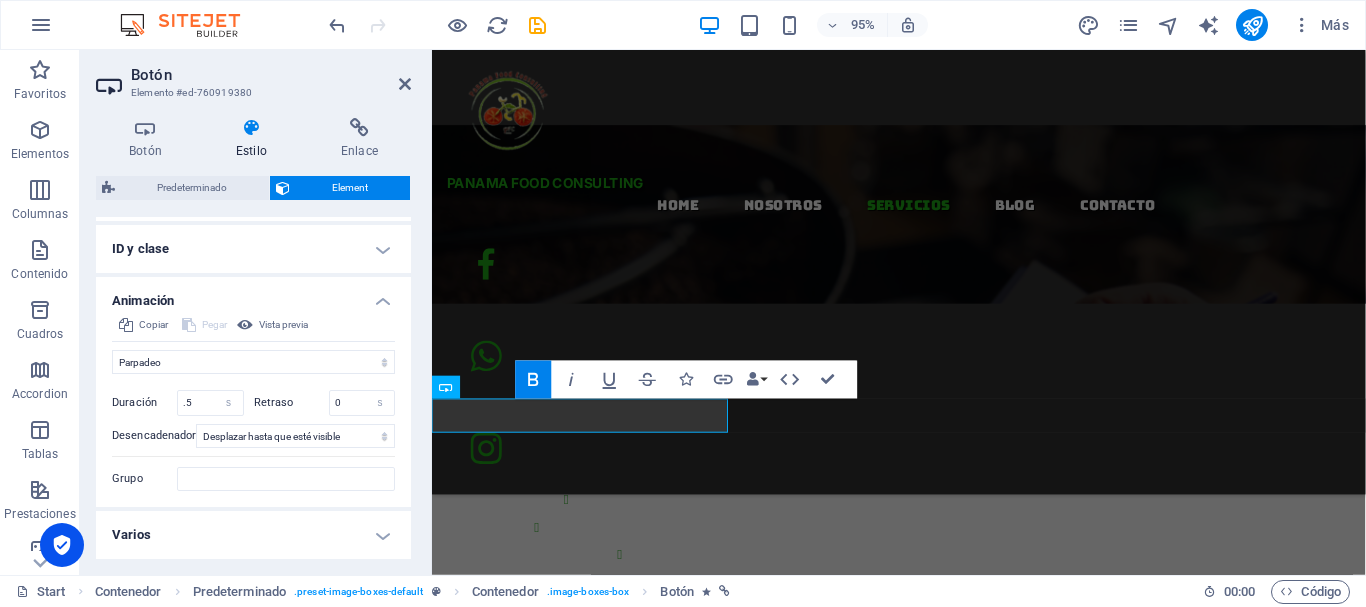scroll, scrollTop: 287, scrollLeft: 0, axis: vertical 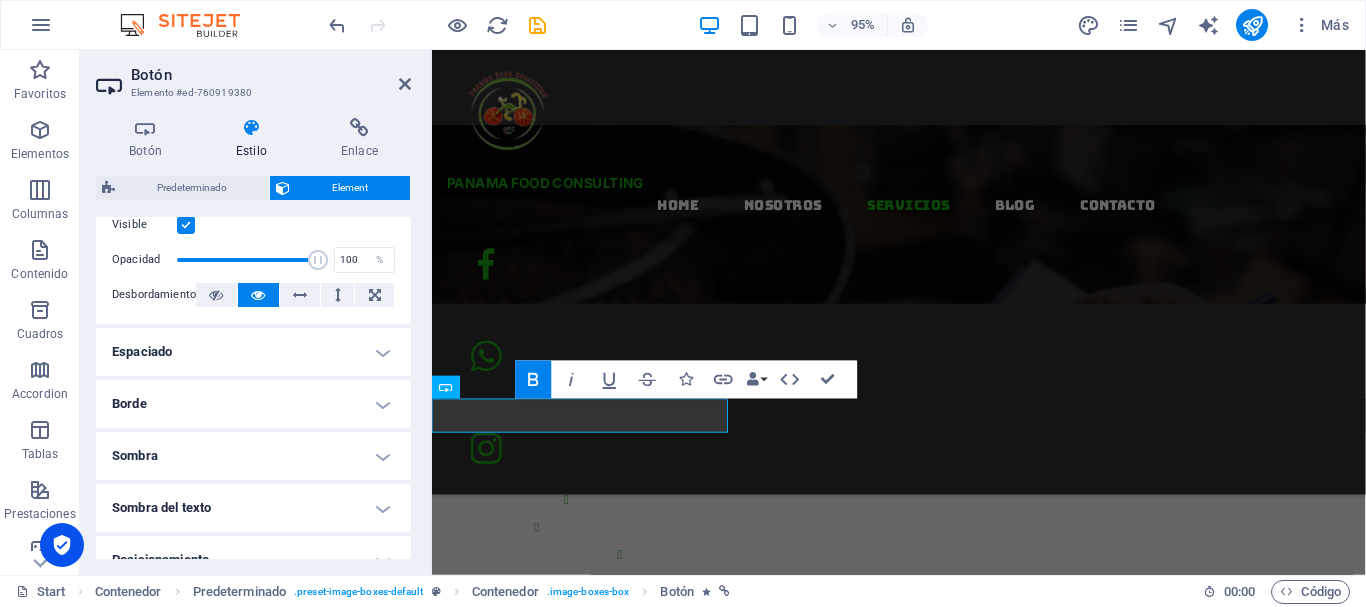 drag, startPoint x: 409, startPoint y: 274, endPoint x: 101, endPoint y: 479, distance: 369.98514 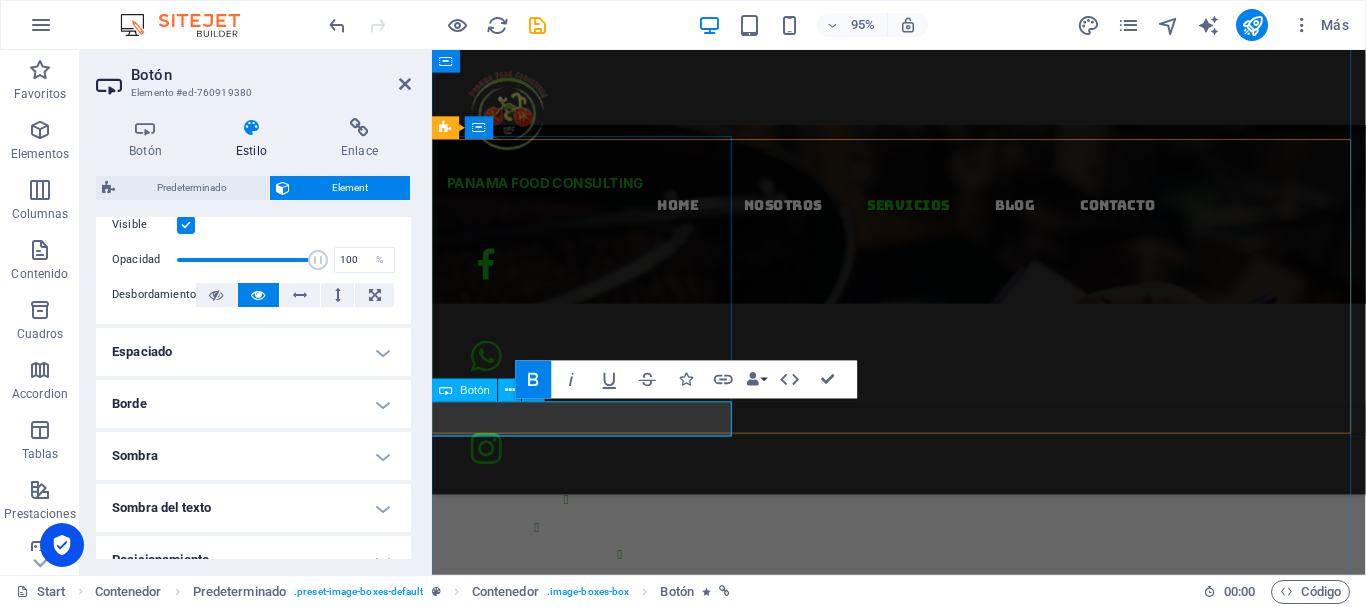click on "conoce mas" at bounding box center (924, 1869) 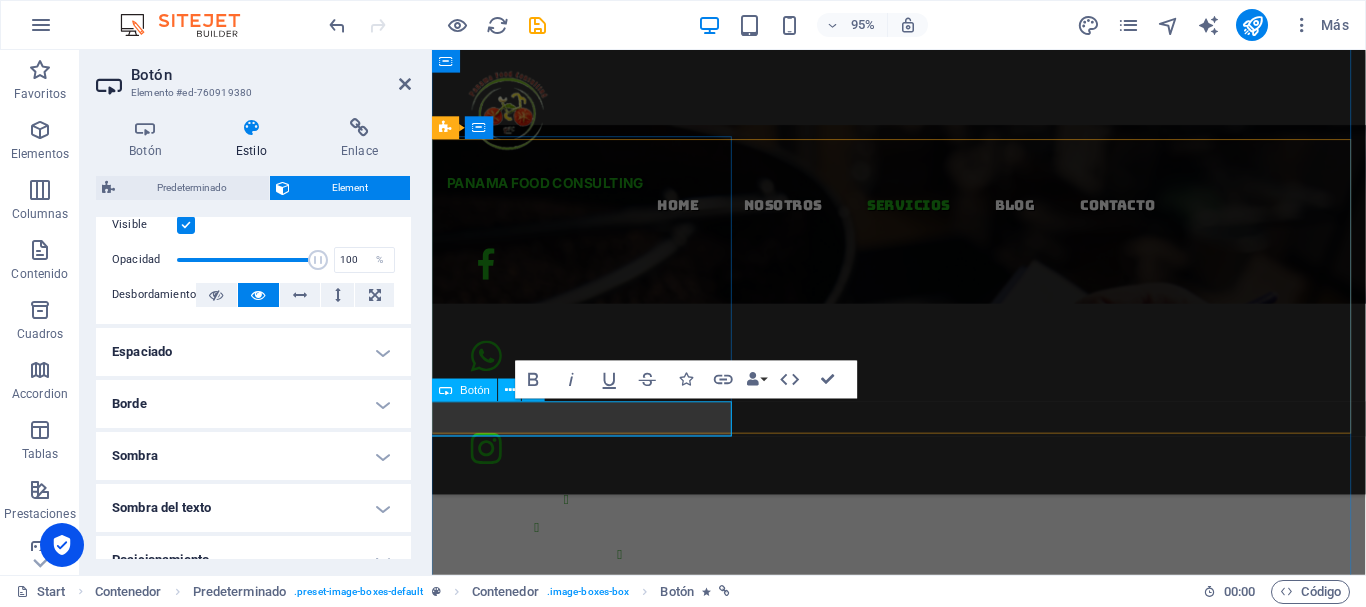 click on "conoce mas" at bounding box center (924, 1869) 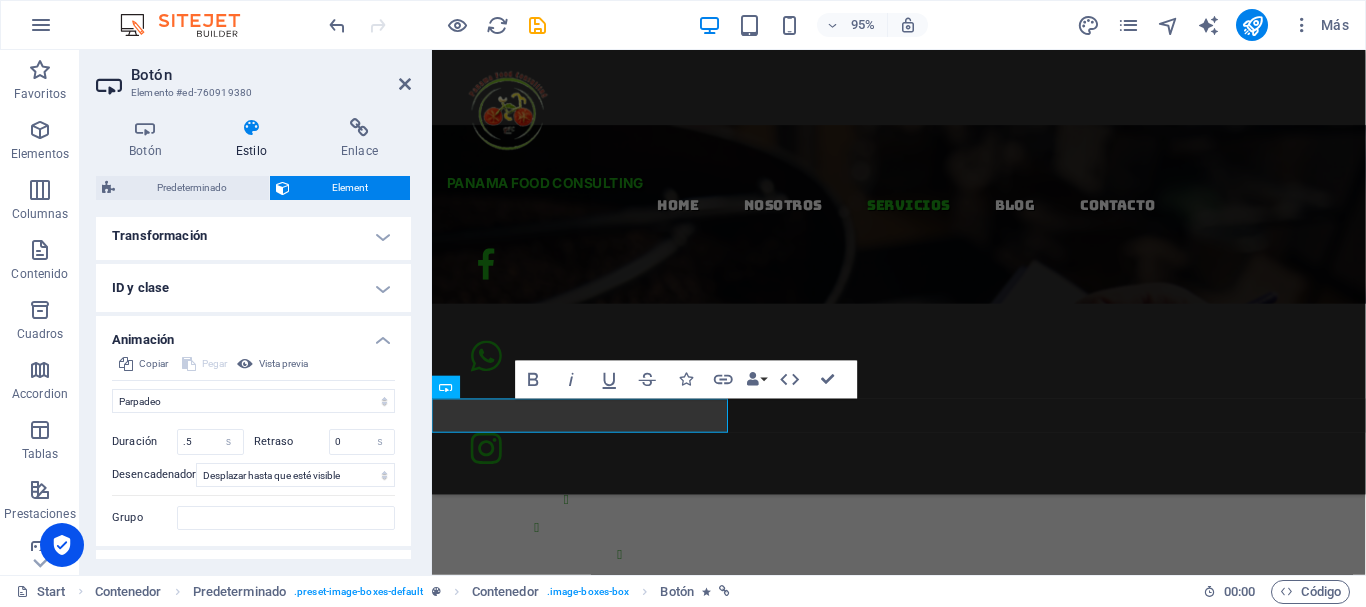 scroll, scrollTop: 702, scrollLeft: 0, axis: vertical 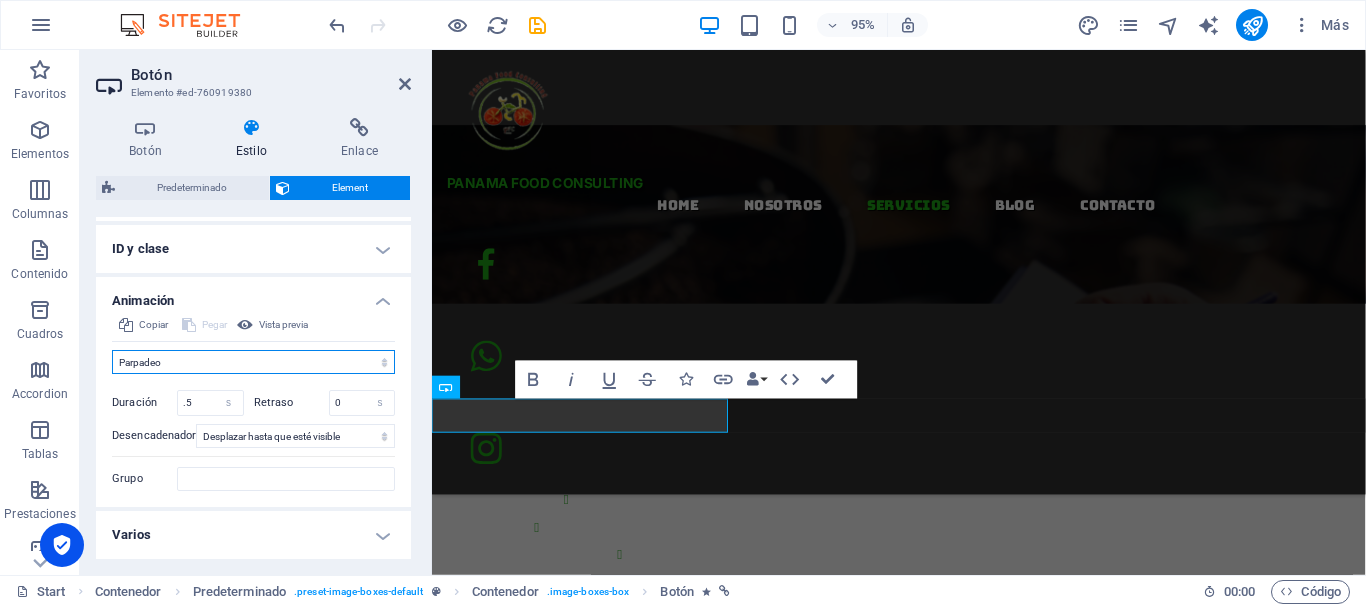 click on "No animar Mostrar / Ocultar Subir/bajar Acercar/alejar Deslizar de izquierda a derecha Deslizar de derecha a izquierda Deslizar de arriba a abajo Deslizar de abajo a arriba Pulsación Parpadeo Abrir como superposición" at bounding box center [253, 362] 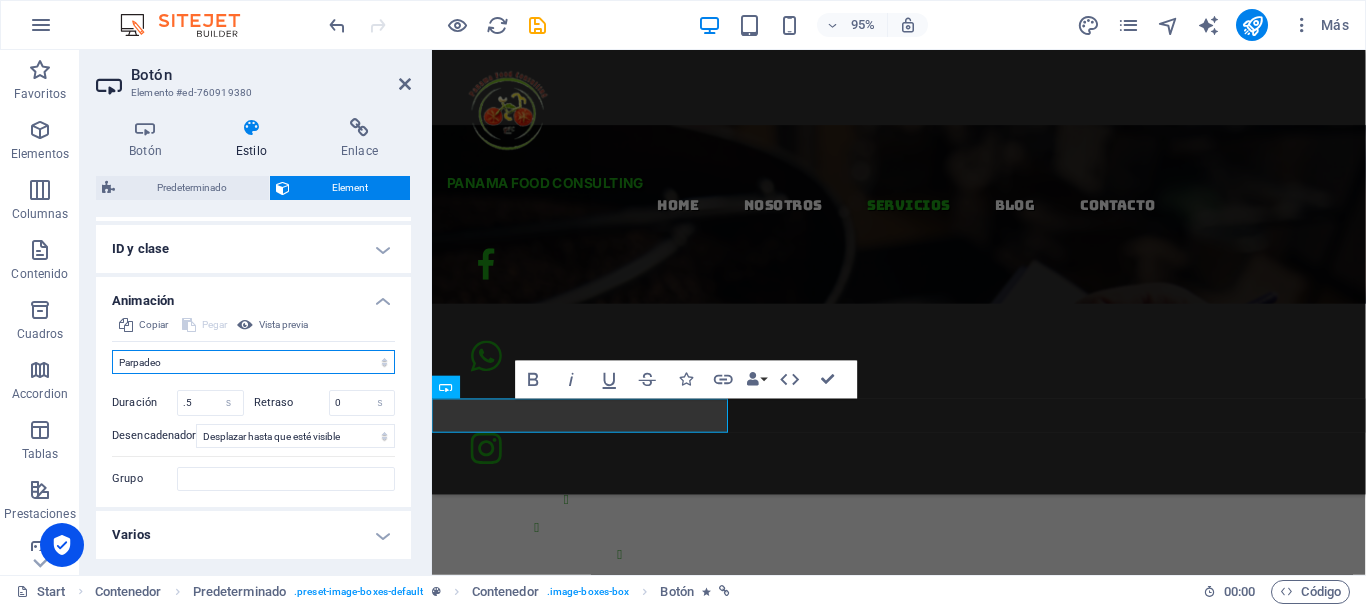 select on "pulse" 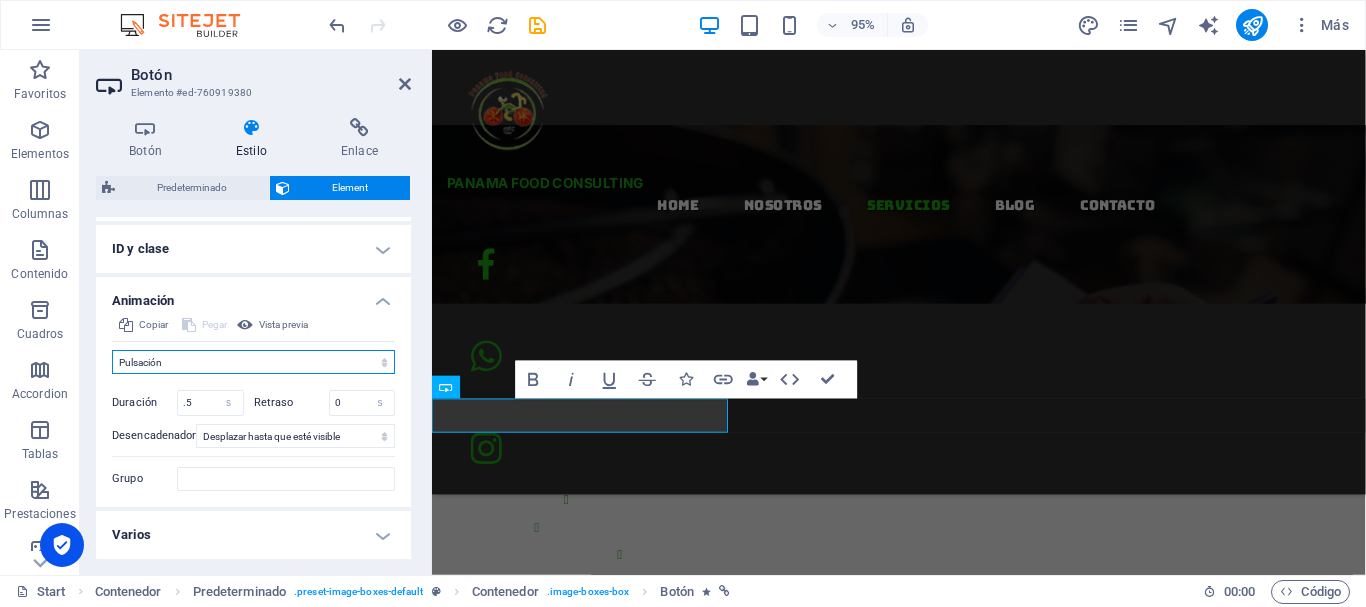 click on "No animar Mostrar / Ocultar Subir/bajar Acercar/alejar Deslizar de izquierda a derecha Deslizar de derecha a izquierda Deslizar de arriba a abajo Deslizar de abajo a arriba Pulsación Parpadeo Abrir como superposición" at bounding box center [253, 362] 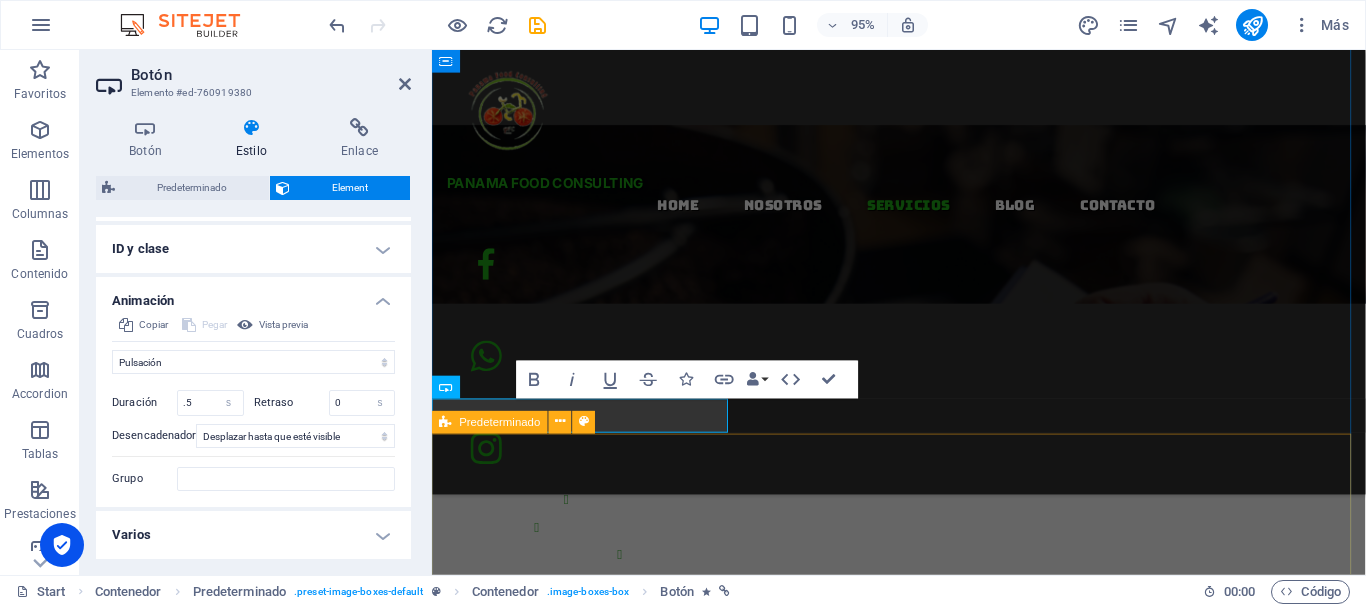 click on "Licencias DINACAVV conoce mas  Auditorías y Certificaciones conoce mas Registro Sanitario   conoce mas" at bounding box center [923, 4820] 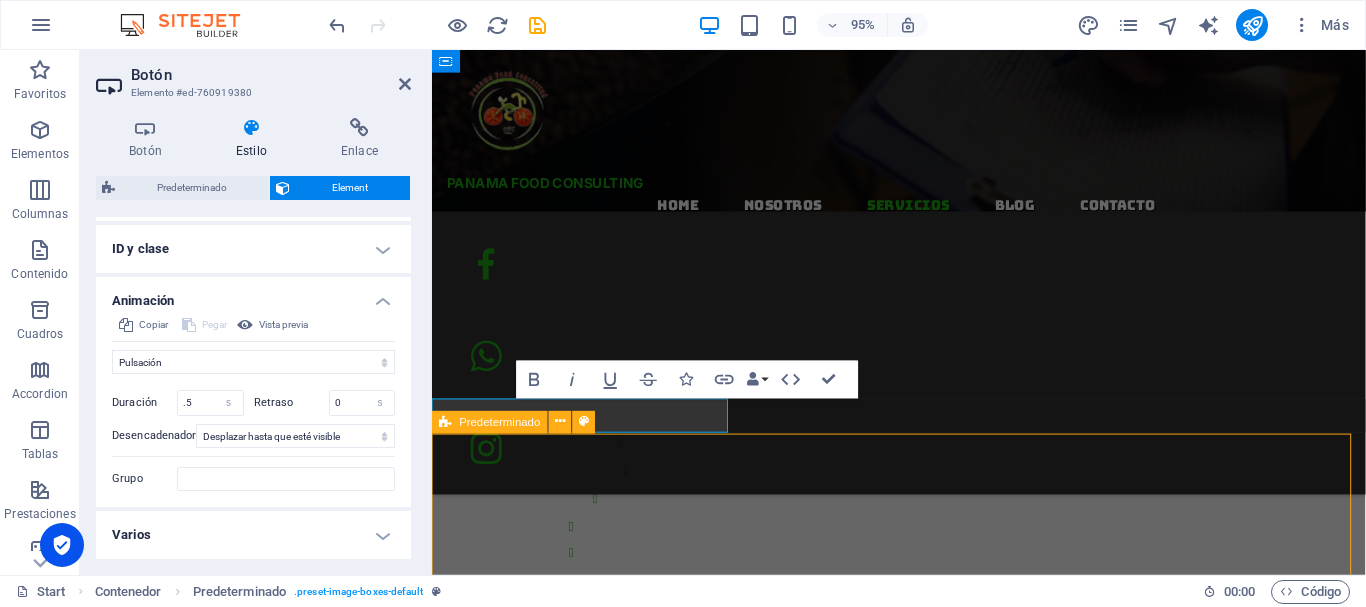 scroll, scrollTop: 2059, scrollLeft: 0, axis: vertical 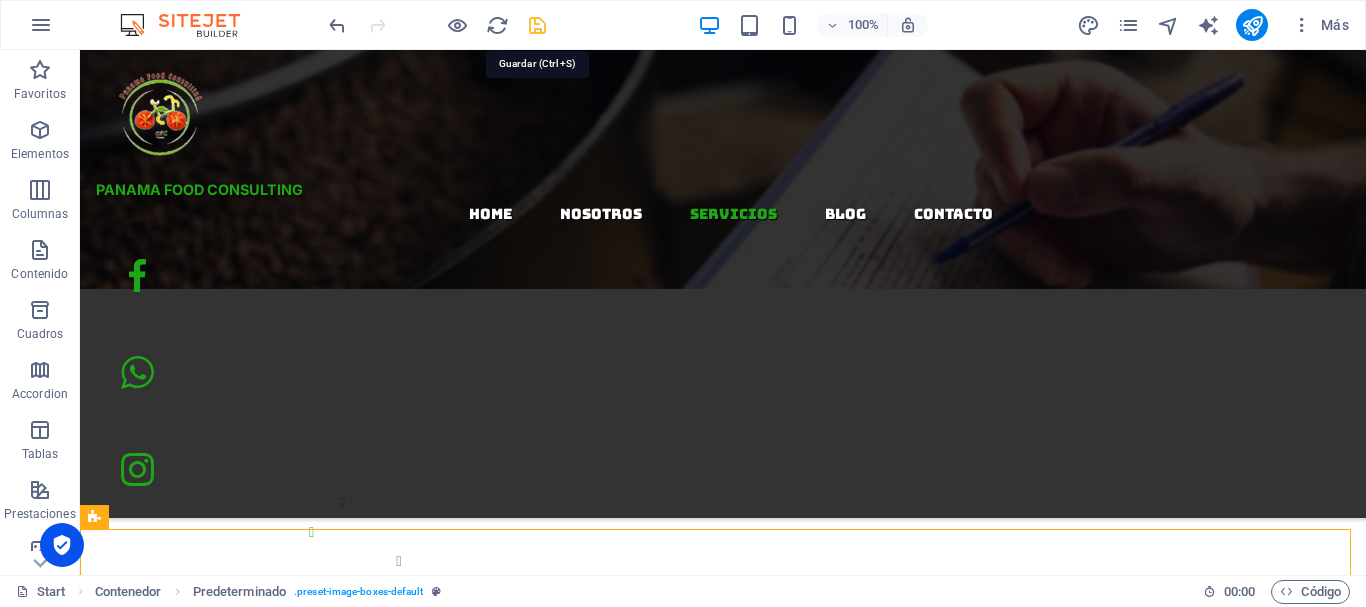 click at bounding box center (537, 25) 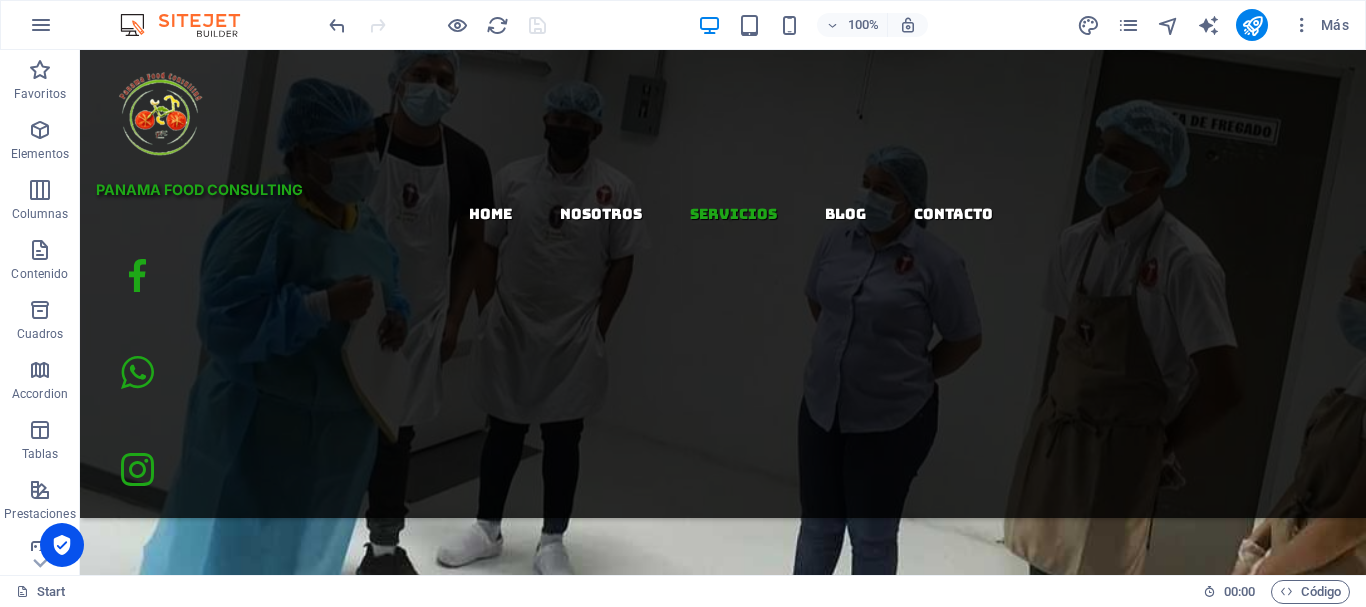scroll, scrollTop: 3743, scrollLeft: 0, axis: vertical 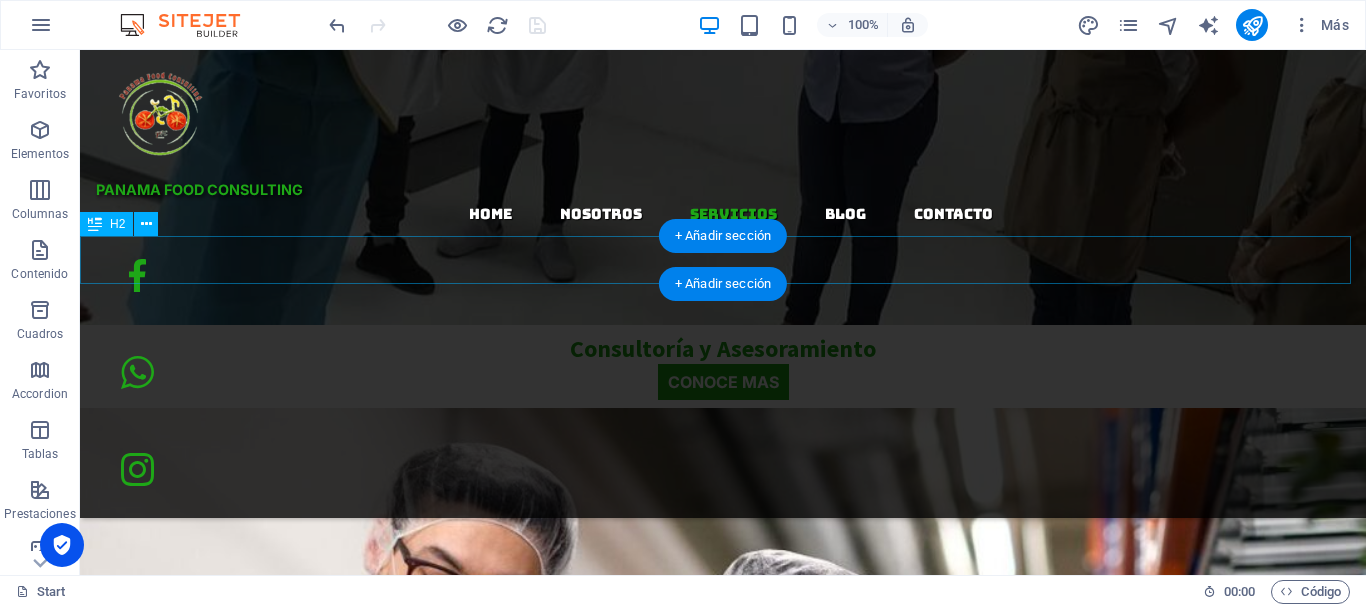 click on "CONTACTANOS" at bounding box center [723, 6758] 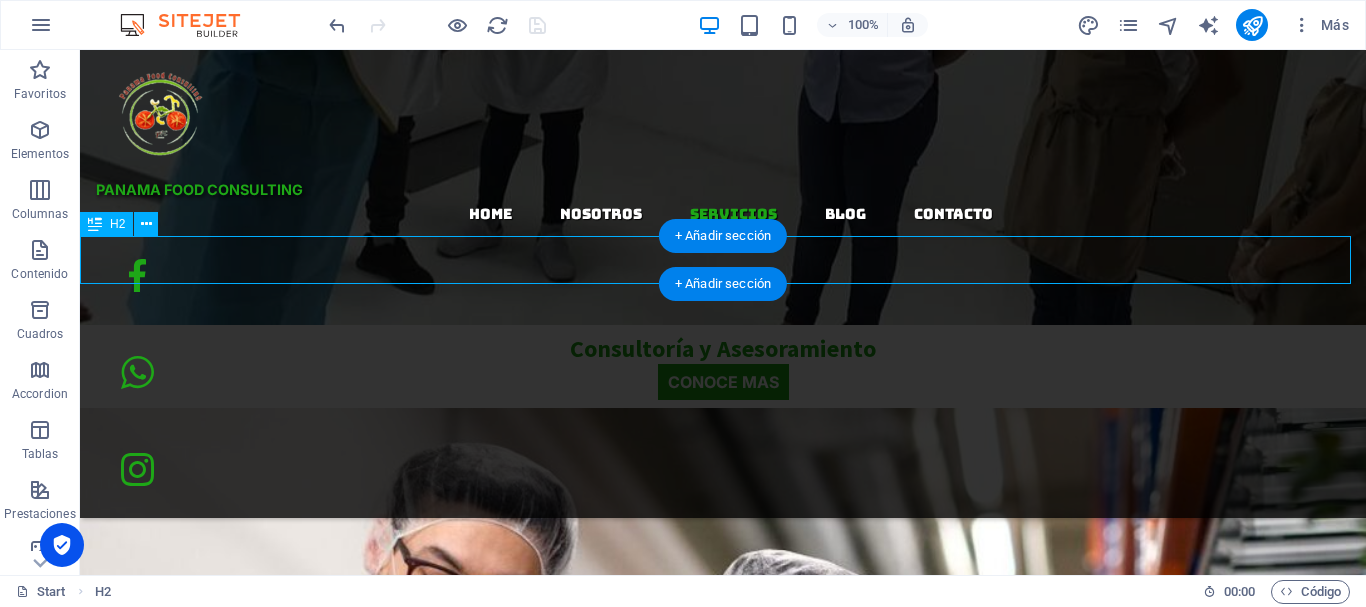 click on "CONTACTANOS" at bounding box center (723, 6758) 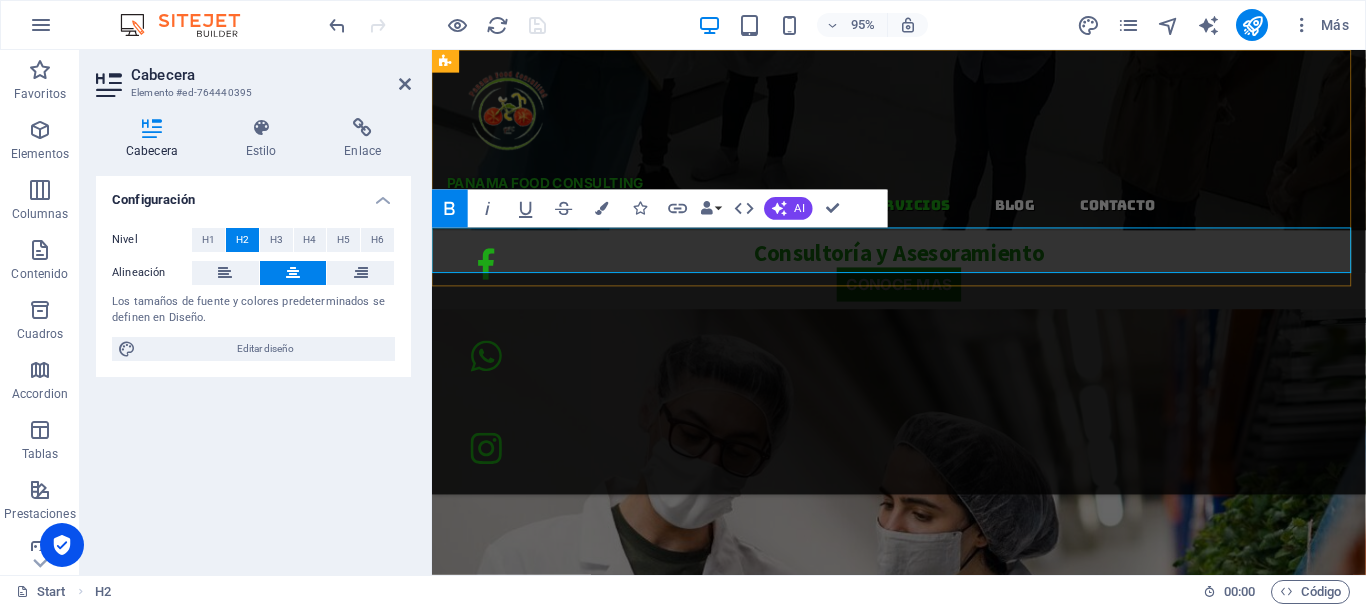 scroll, scrollTop: 3740, scrollLeft: 0, axis: vertical 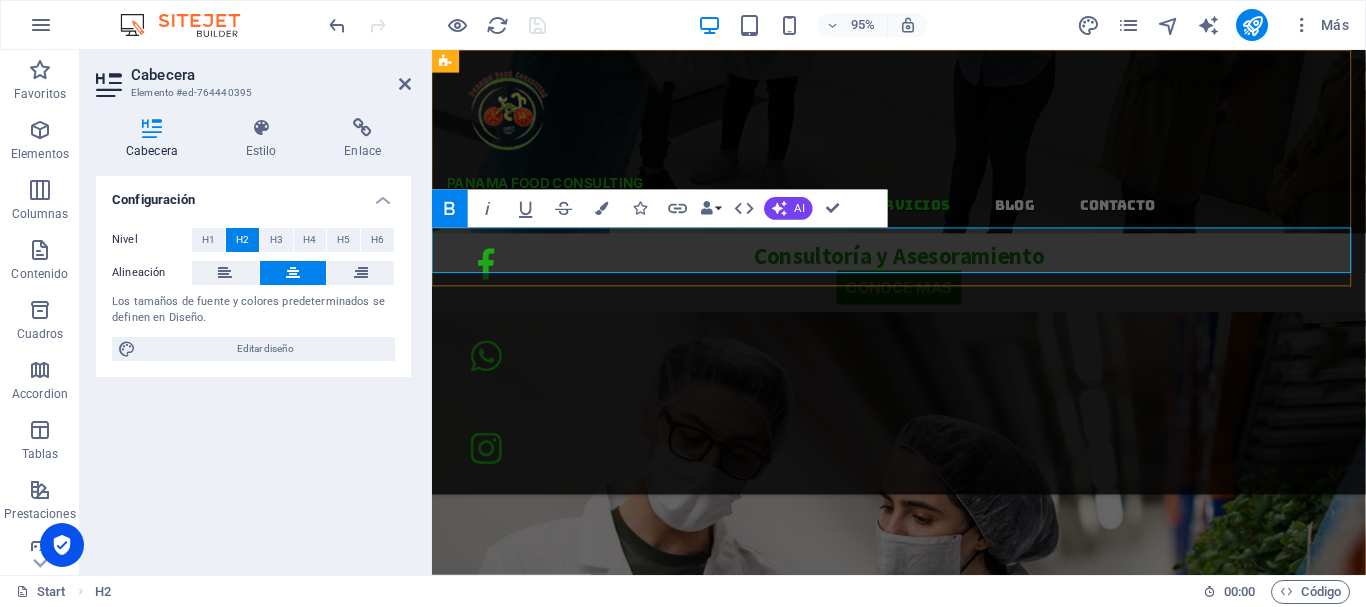 drag, startPoint x: 874, startPoint y: 272, endPoint x: 1304, endPoint y: 319, distance: 432.56097 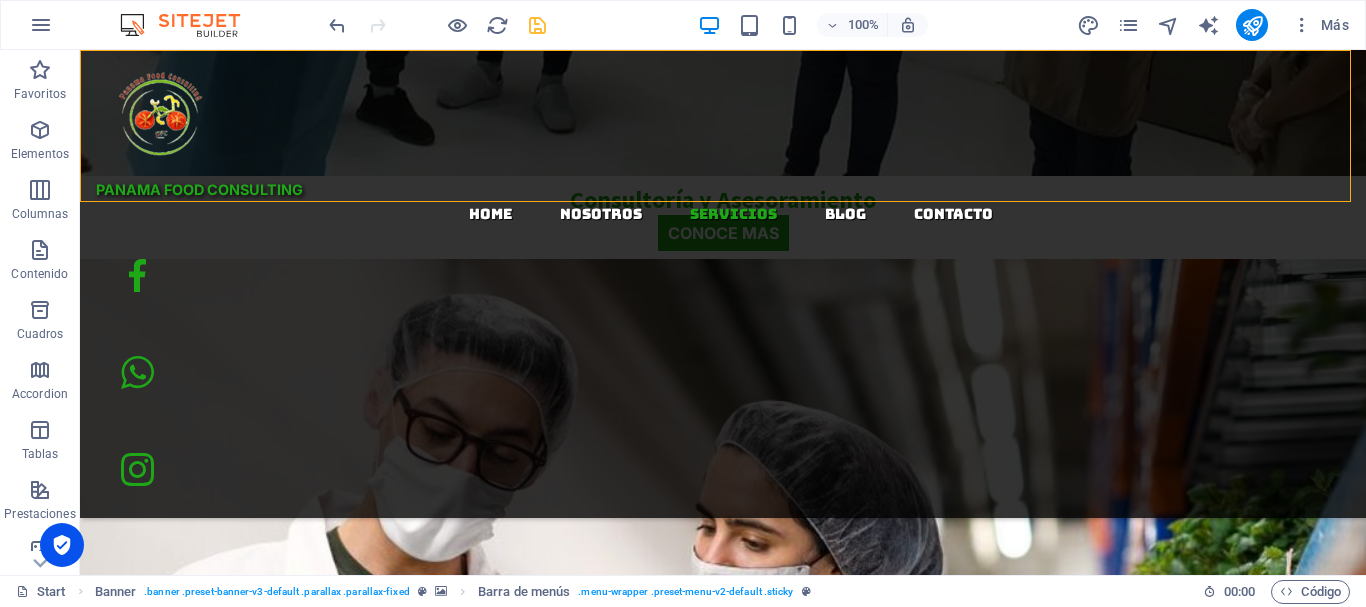 scroll, scrollTop: 3618, scrollLeft: 0, axis: vertical 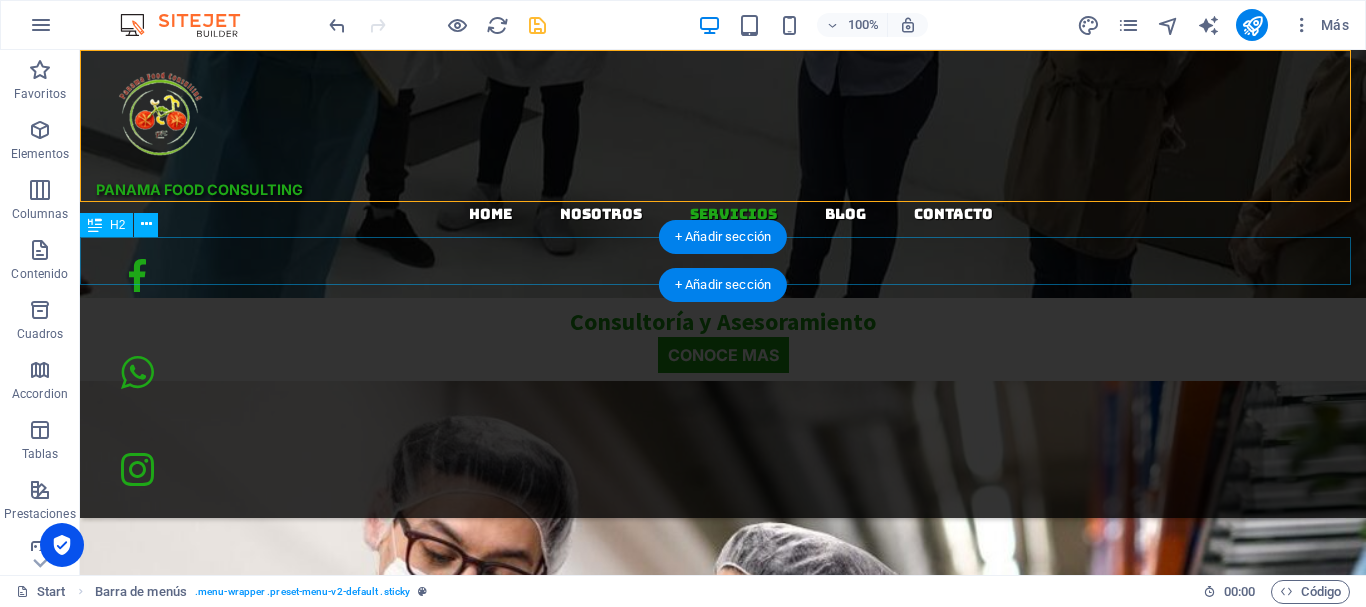 click on "CONTACTANOS" at bounding box center (723, 6731) 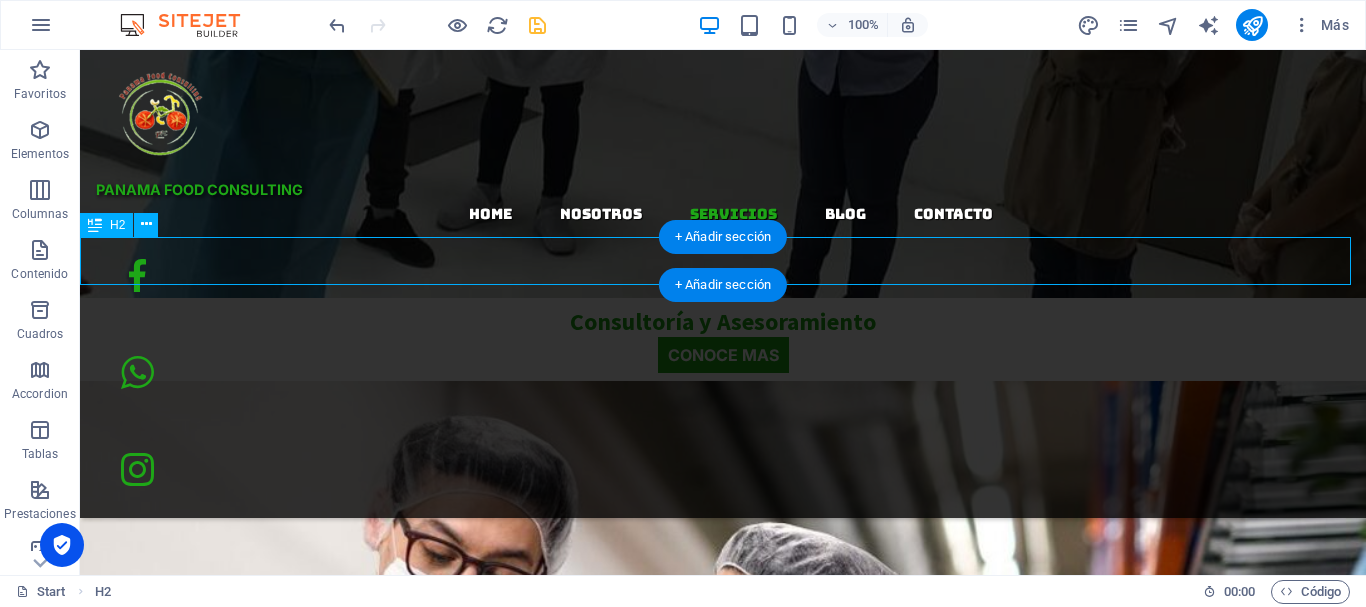 click on "CONTACTANOS" at bounding box center [723, 6731] 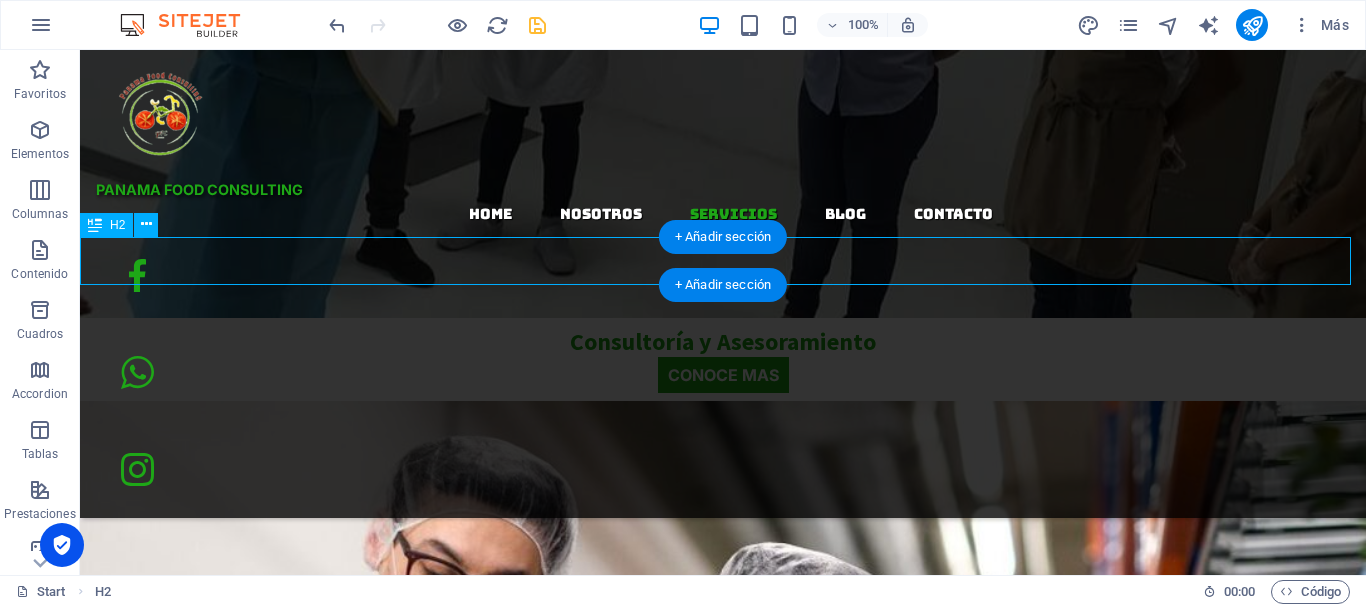 scroll, scrollTop: 3547, scrollLeft: 0, axis: vertical 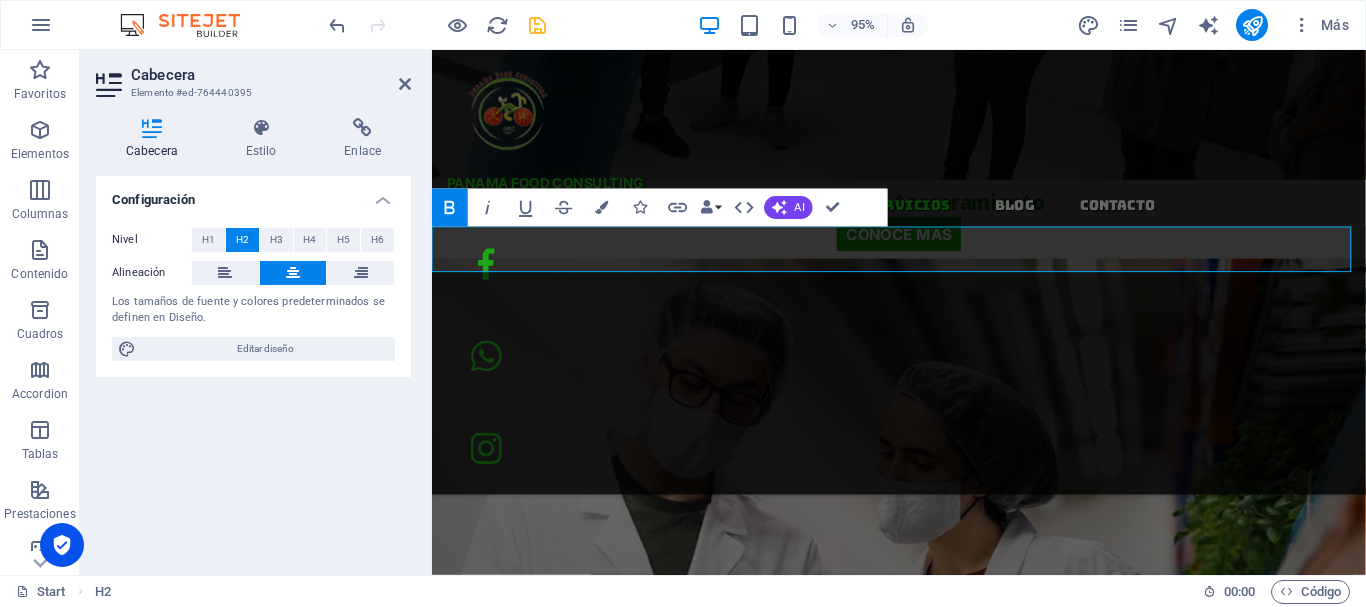 click on "consultoría ­ en inocuidad   alimentaria Empresa panameña especializada en asesoramiento, consultoría, capacitación y tramitología para la inocuidad y aseguramiento de la calidad de los alimentos. Trabajamos con plantas de procesos, restaurantes y servicios de alimentación. nosotros nuestros servicios PANAMA food  consulting ¿Quiénes Somos? Panamá Food Consulting es una compañía panameña dedicada al asesoramiento, consultoría, capacitación y tramitología en lo concerniente a la inocuidad y aseguramiento de la calidad de los alimentos que son producidos en plantas de procesos, restaurantes y servicios de alimentación, nos dedicamos a realizar trámites para obtener la licencia sanitaria de funcionamiento del DINACAVV de Supermercados, plantas de proceso de alimentos, distribuidoras y depósitos de alimentos, auditorias para certificaciones de plantas y trámites para el registro sanitario de alimentos. BPM  Buenas Practicas de Manufactura  HACCP  POES  DINACAVV  AREAS DE ESPECIALIZACION" at bounding box center [923, 2062] 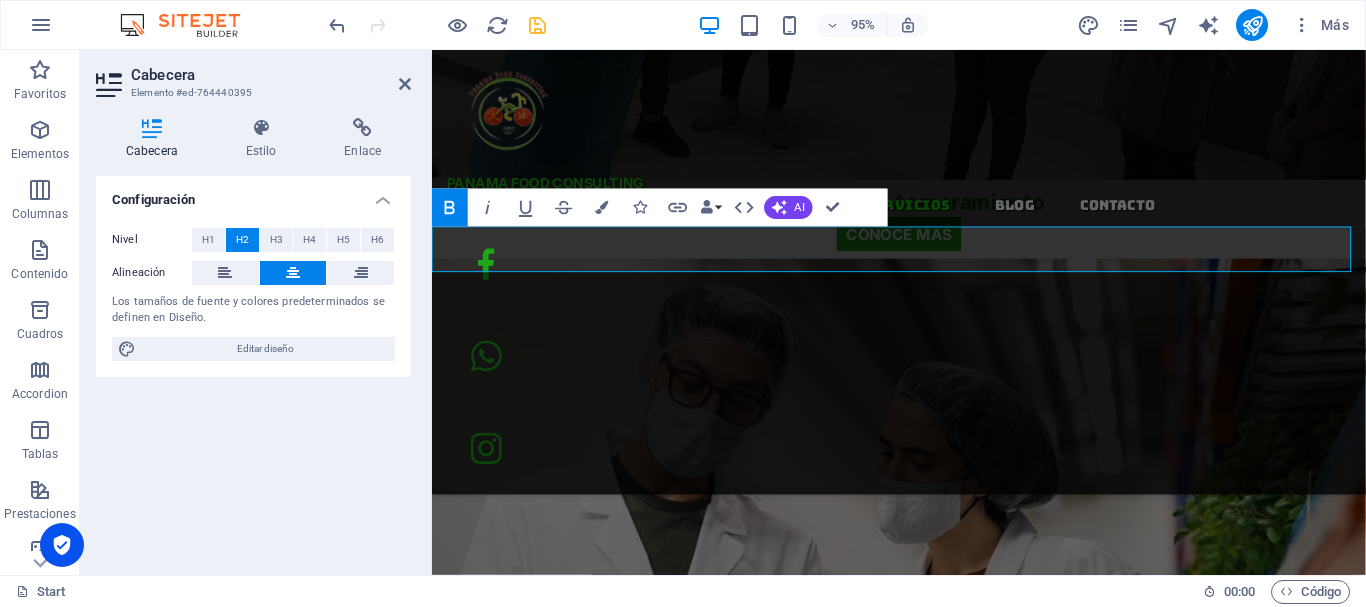 click on "consultoría ­ en inocuidad   alimentaria Empresa panameña especializada en asesoramiento, consultoría, capacitación y tramitología para la inocuidad y aseguramiento de la calidad de los alimentos. Trabajamos con plantas de procesos, restaurantes y servicios de alimentación. nosotros nuestros servicios PANAMA food  consulting ¿Quiénes Somos? Panamá Food Consulting es una compañía panameña dedicada al asesoramiento, consultoría, capacitación y tramitología en lo concerniente a la inocuidad y aseguramiento de la calidad de los alimentos que son producidos en plantas de procesos, restaurantes y servicios de alimentación, nos dedicamos a realizar trámites para obtener la licencia sanitaria de funcionamiento del DINACAVV de Supermercados, plantas de proceso de alimentos, distribuidoras y depósitos de alimentos, auditorias para certificaciones de plantas y trámites para el registro sanitario de alimentos. BPM  Buenas Practicas de Manufactura  HACCP  POES  DINACAVV  AREAS DE ESPECIALIZACION" at bounding box center (923, 2062) 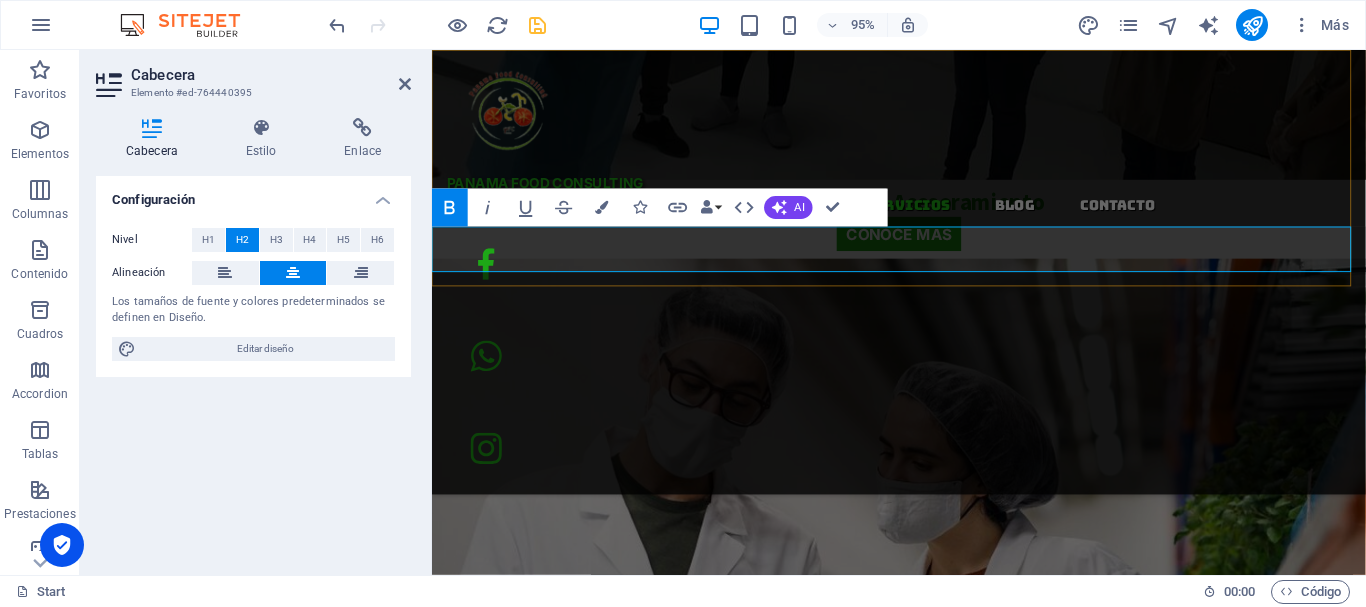 click on "PANAMA FOOD CONSULTING Home NOSOTROS Servicios Blog Contacto" at bounding box center [923, 284] 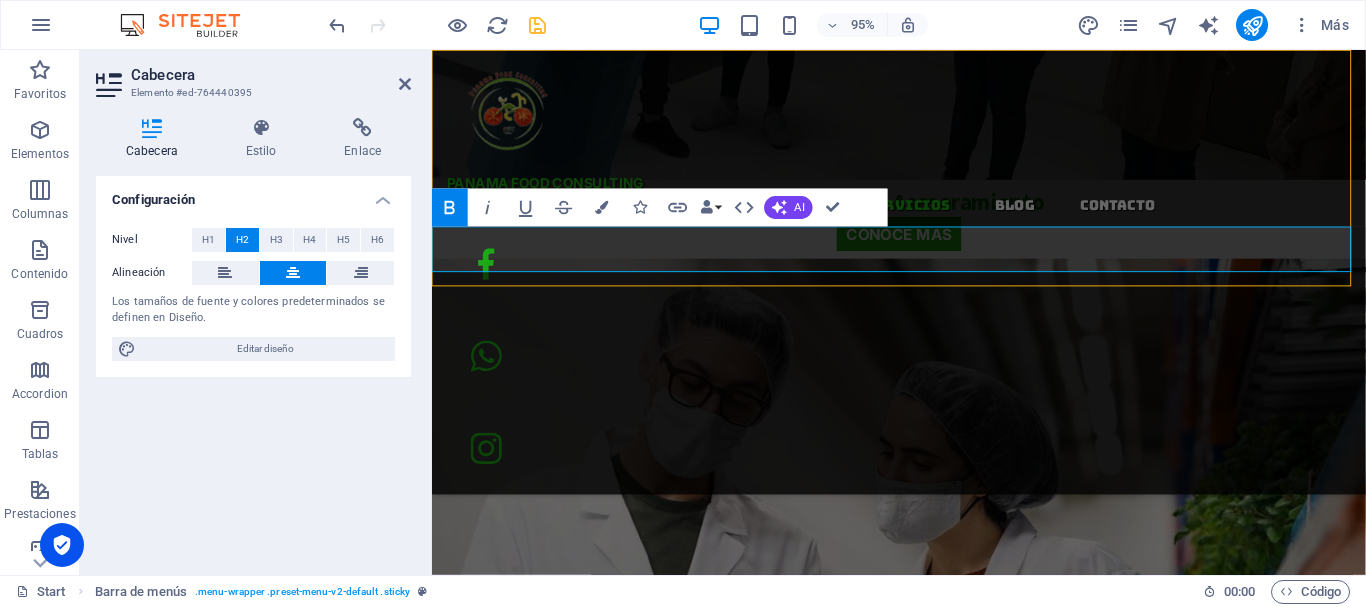 click on "PANAMA FOOD CONSULTING Home NOSOTROS Servicios Blog Contacto" at bounding box center (923, 284) 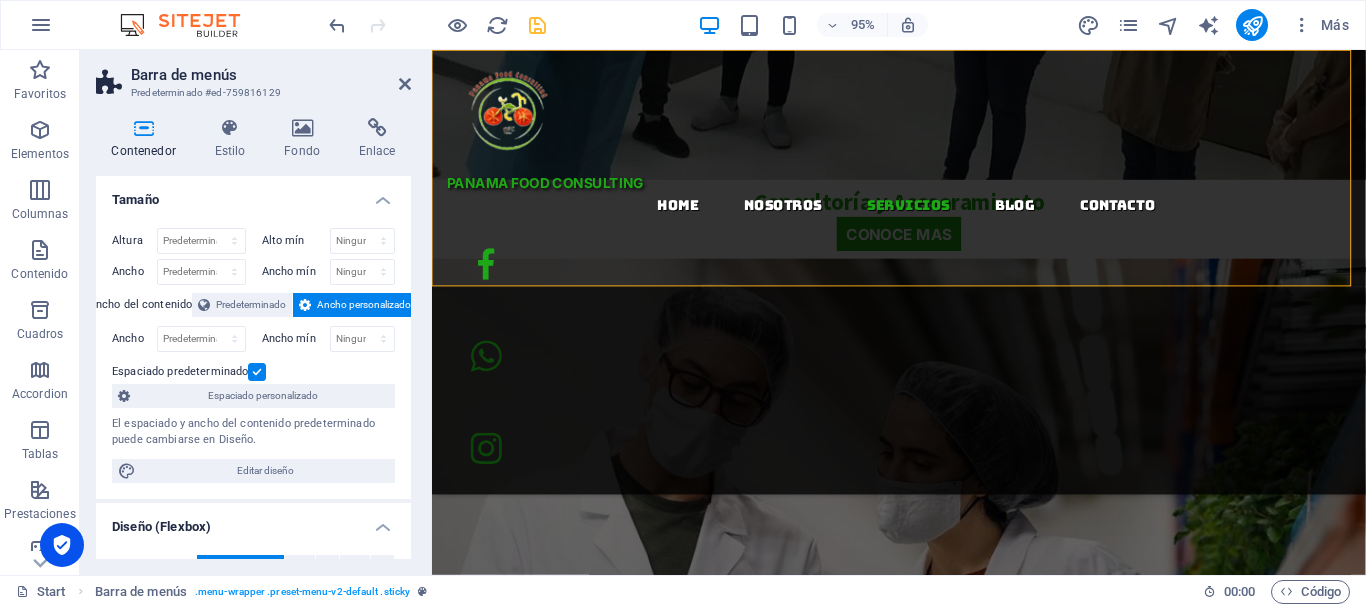 click on "consultoría ­ en inocuidad   alimentaria Empresa panameña especializada en asesoramiento, consultoría, capacitación y tramitología para la inocuidad y aseguramiento de la calidad de los alimentos. Trabajamos con plantas de procesos, restaurantes y servicios de alimentación. nosotros nuestros servicios PANAMA food  consulting ¿Quiénes Somos? Panamá Food Consulting es una compañía panameña dedicada al asesoramiento, consultoría, capacitación y tramitología en lo concerniente a la inocuidad y aseguramiento de la calidad de los alimentos que son producidos en plantas de procesos, restaurantes y servicios de alimentación, nos dedicamos a realizar trámites para obtener la licencia sanitaria de funcionamiento del DINACAVV de Supermercados, plantas de proceso de alimentos, distribuidoras y depósitos de alimentos, auditorias para certificaciones de plantas y trámites para el registro sanitario de alimentos. BPM  Buenas Practicas de Manufactura  HACCP  POES  DINACAVV  AREAS DE ESPECIALIZACION" at bounding box center (923, 2062) 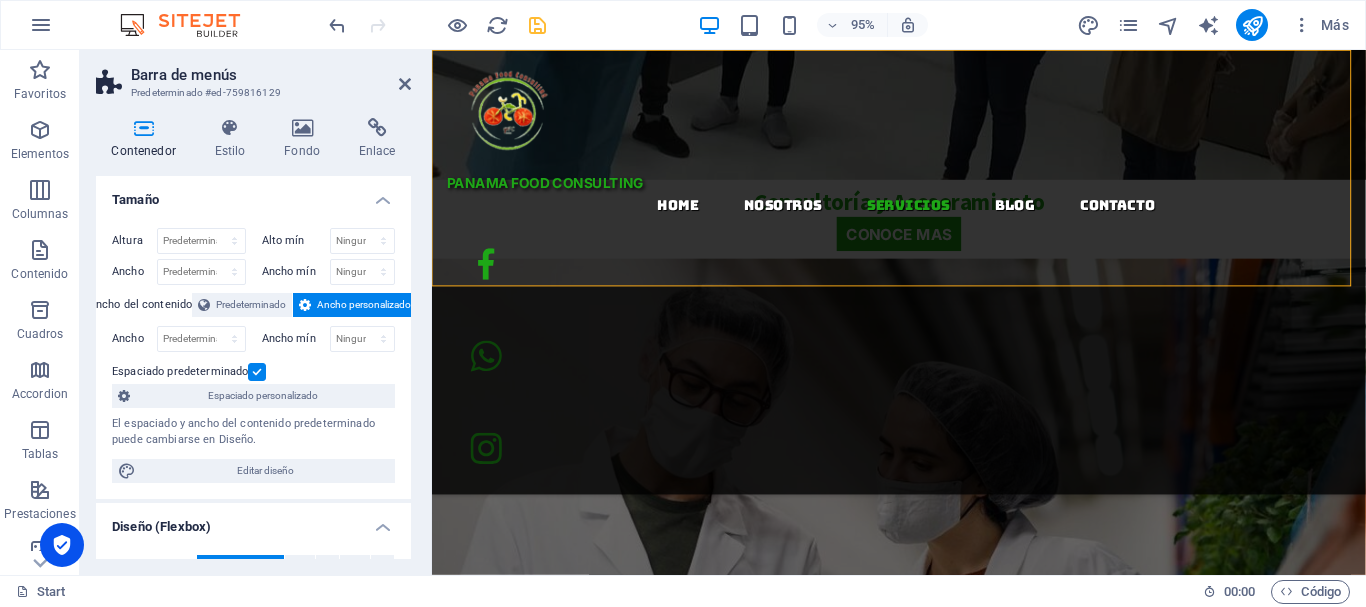 click on "consultoría ­ en inocuidad   alimentaria Empresa panameña especializada en asesoramiento, consultoría, capacitación y tramitología para la inocuidad y aseguramiento de la calidad de los alimentos. Trabajamos con plantas de procesos, restaurantes y servicios de alimentación. nosotros nuestros servicios PANAMA food  consulting ¿Quiénes Somos? Panamá Food Consulting es una compañía panameña dedicada al asesoramiento, consultoría, capacitación y tramitología en lo concerniente a la inocuidad y aseguramiento de la calidad de los alimentos que son producidos en plantas de procesos, restaurantes y servicios de alimentación, nos dedicamos a realizar trámites para obtener la licencia sanitaria de funcionamiento del DINACAVV de Supermercados, plantas de proceso de alimentos, distribuidoras y depósitos de alimentos, auditorias para certificaciones de plantas y trámites para el registro sanitario de alimentos. BPM  Buenas Practicas de Manufactura  HACCP  POES  DINACAVV  AREAS DE ESPECIALIZACION" at bounding box center (923, 2062) 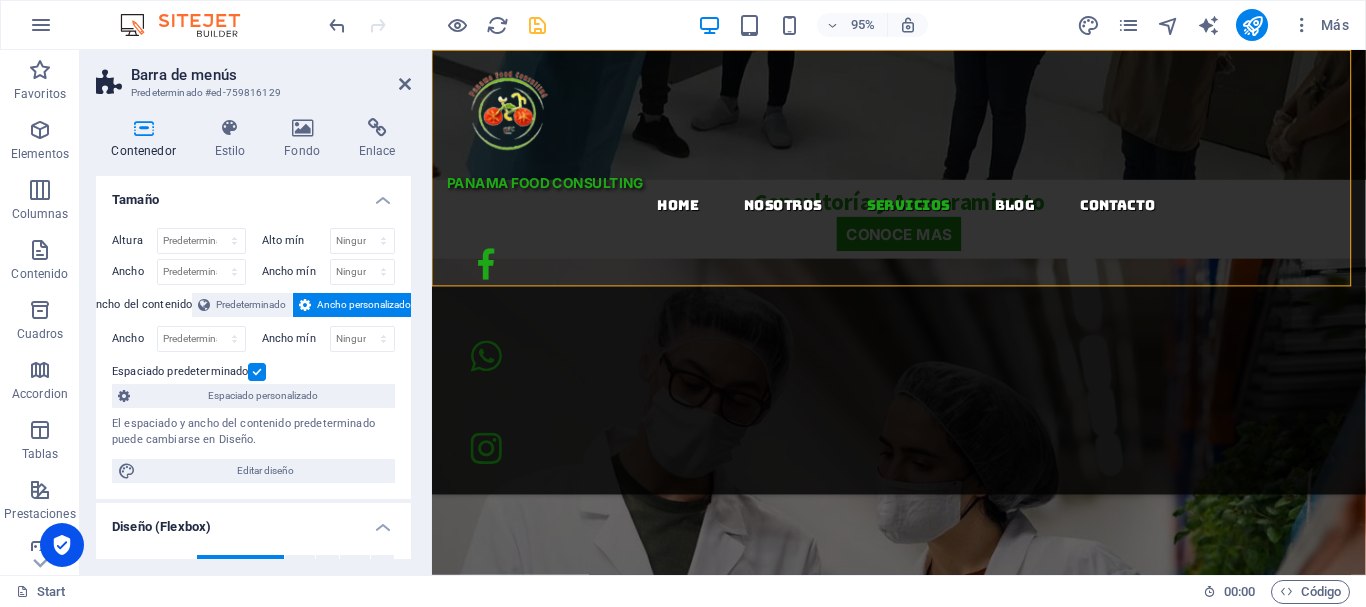 click on "consultoría ­ en inocuidad   alimentaria Empresa panameña especializada en asesoramiento, consultoría, capacitación y tramitología para la inocuidad y aseguramiento de la calidad de los alimentos. Trabajamos con plantas de procesos, restaurantes y servicios de alimentación. nosotros nuestros servicios PANAMA food  consulting ¿Quiénes Somos? Panamá Food Consulting es una compañía panameña dedicada al asesoramiento, consultoría, capacitación y tramitología en lo concerniente a la inocuidad y aseguramiento de la calidad de los alimentos que son producidos en plantas de procesos, restaurantes y servicios de alimentación, nos dedicamos a realizar trámites para obtener la licencia sanitaria de funcionamiento del DINACAVV de Supermercados, plantas de proceso de alimentos, distribuidoras y depósitos de alimentos, auditorias para certificaciones de plantas y trámites para el registro sanitario de alimentos. BPM  Buenas Practicas de Manufactura  HACCP  POES  DINACAVV  AREAS DE ESPECIALIZACION" at bounding box center [923, 2062] 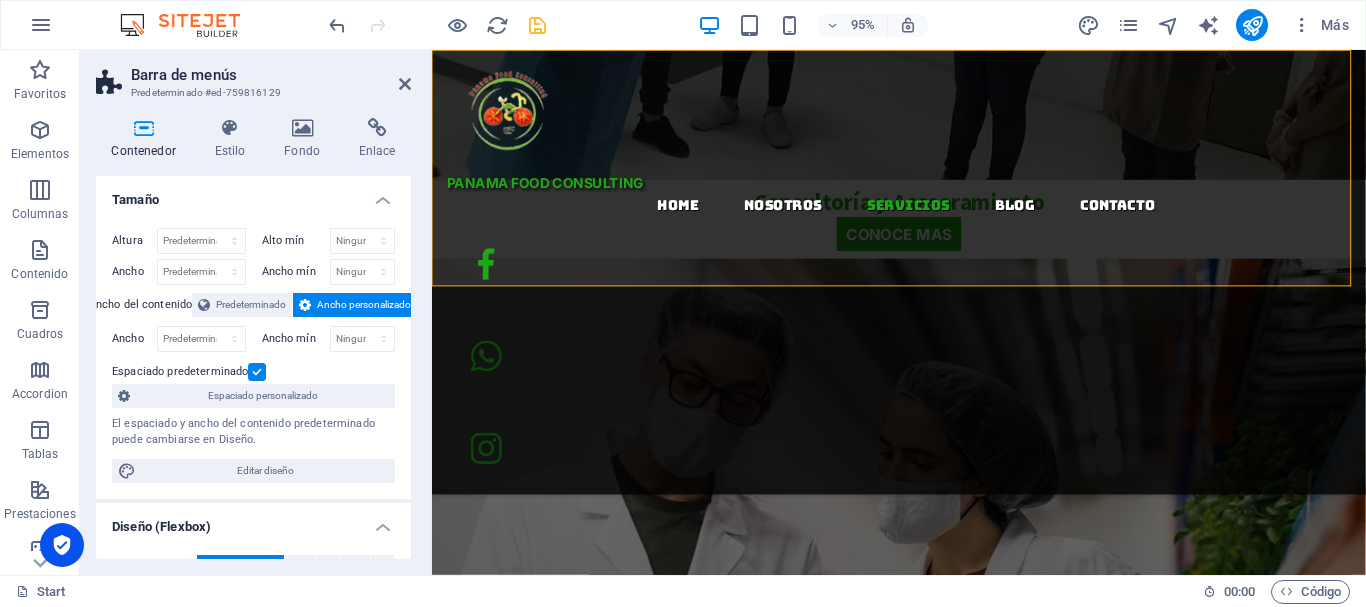 click on "consultoría ­ en inocuidad   alimentaria Empresa panameña especializada en asesoramiento, consultoría, capacitación y tramitología para la inocuidad y aseguramiento de la calidad de los alimentos. Trabajamos con plantas de procesos, restaurantes y servicios de alimentación. nosotros nuestros servicios PANAMA food  consulting ¿Quiénes Somos? Panamá Food Consulting es una compañía panameña dedicada al asesoramiento, consultoría, capacitación y tramitología en lo concerniente a la inocuidad y aseguramiento de la calidad de los alimentos que son producidos en plantas de procesos, restaurantes y servicios de alimentación, nos dedicamos a realizar trámites para obtener la licencia sanitaria de funcionamiento del DINACAVV de Supermercados, plantas de proceso de alimentos, distribuidoras y depósitos de alimentos, auditorias para certificaciones de plantas y trámites para el registro sanitario de alimentos. BPM  Buenas Practicas de Manufactura  HACCP  POES  DINACAVV  AREAS DE ESPECIALIZACION" at bounding box center [923, 2062] 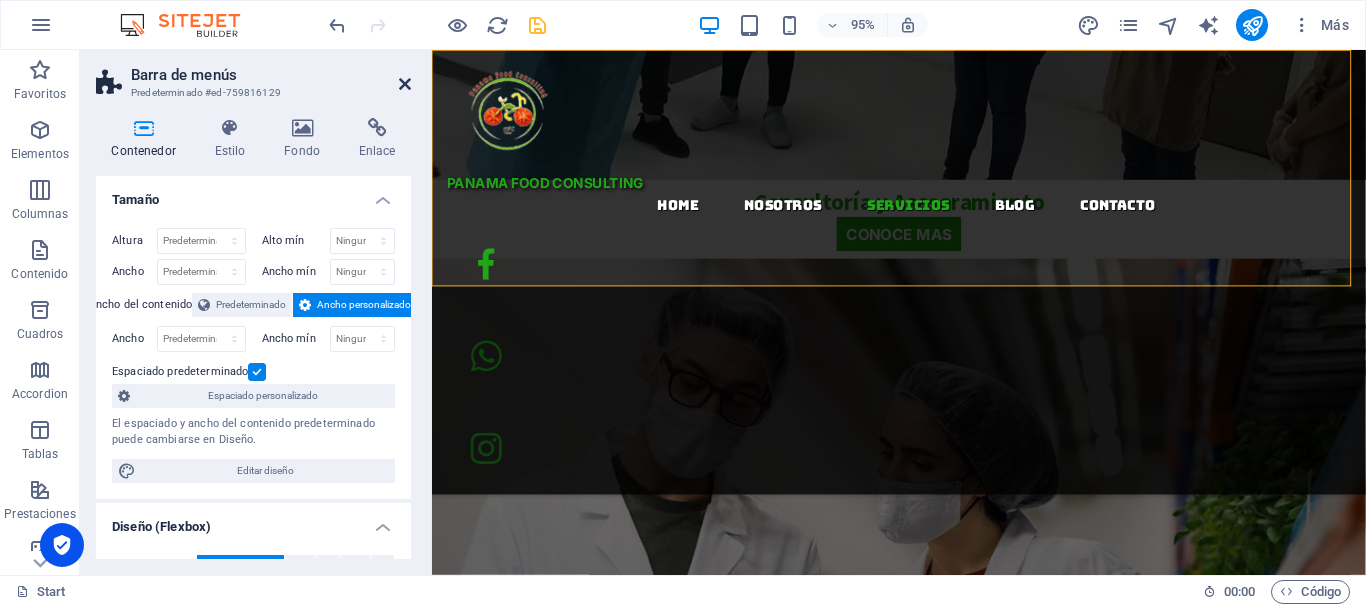 click at bounding box center [405, 84] 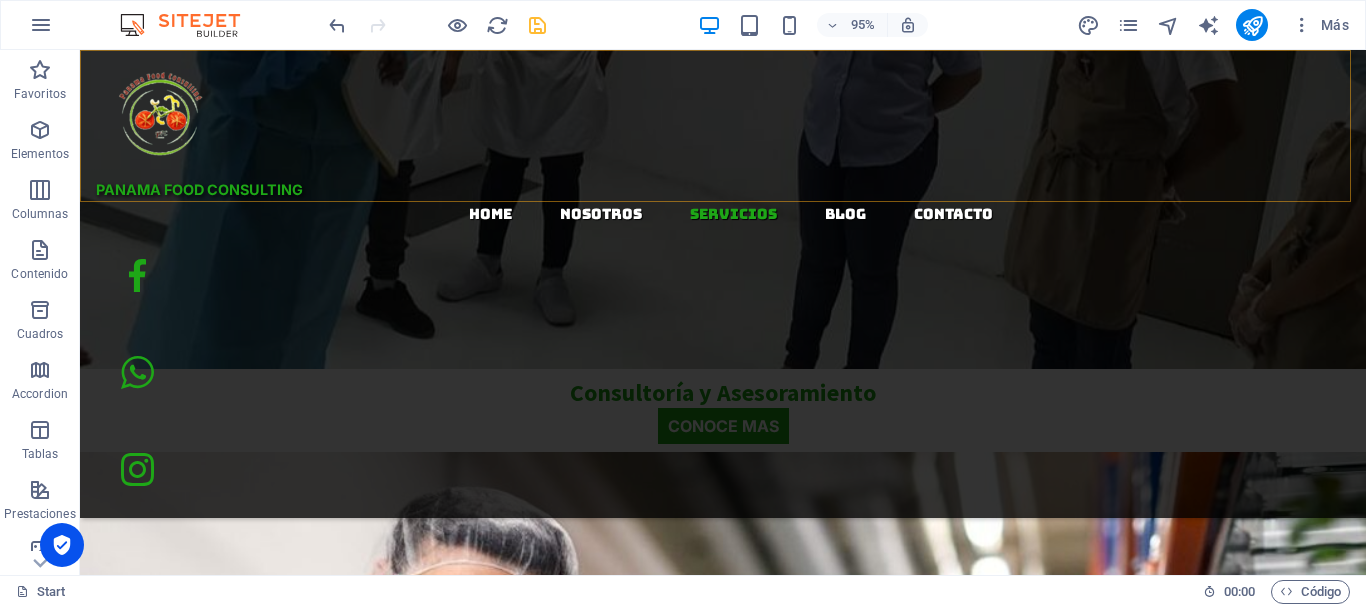 scroll, scrollTop: 3618, scrollLeft: 0, axis: vertical 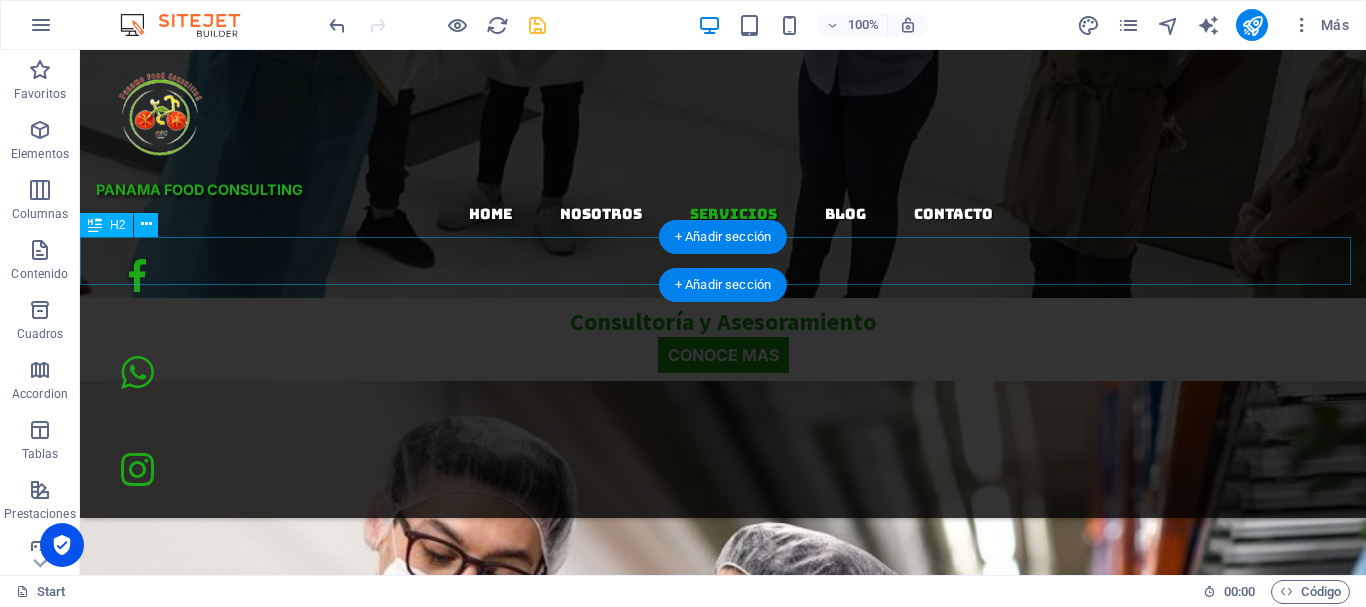 click on "CONTACTANOS" at bounding box center (723, 6731) 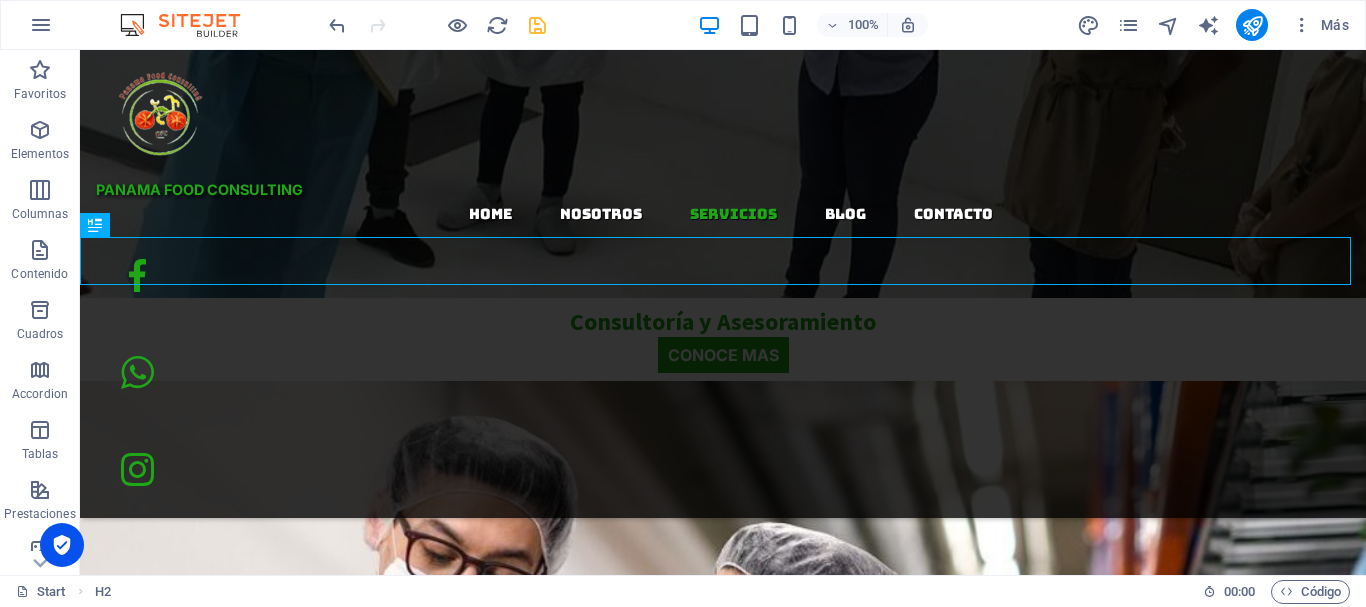 click on "consultoría ­ en inocuidad   alimentaria Empresa panameña especializada en asesoramiento, consultoría, capacitación y tramitología para la inocuidad y aseguramiento de la calidad de los alimentos. Trabajamos con plantas de procesos, restaurantes y servicios de alimentación. nosotros nuestros servicios PANAMA food  consulting ¿Quiénes Somos? Panamá Food Consulting es una compañía panameña dedicada al asesoramiento, consultoría, capacitación y tramitología en lo concerniente a la inocuidad y aseguramiento de la calidad de los alimentos que son producidos en plantas de procesos, restaurantes y servicios de alimentación, nos dedicamos a realizar trámites para obtener la licencia sanitaria de funcionamiento del DINACAVV de Supermercados, plantas de proceso de alimentos, distribuidoras y depósitos de alimentos, auditorias para certificaciones de plantas y trámites para el registro sanitario de alimentos. BPM  Buenas Practicas de Manufactura  HACCP  POES  DINACAVV  AREAS DE ESPECIALIZACION" at bounding box center [723, 2573] 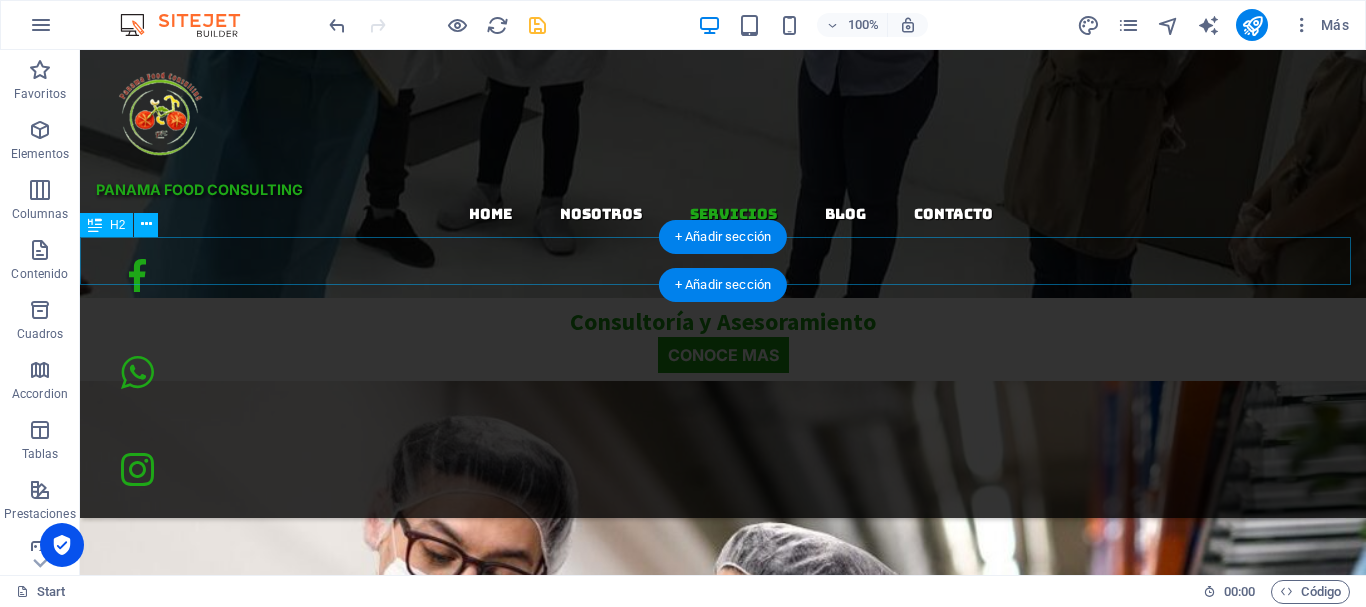 click on "CONTACTANOS" at bounding box center [723, 6731] 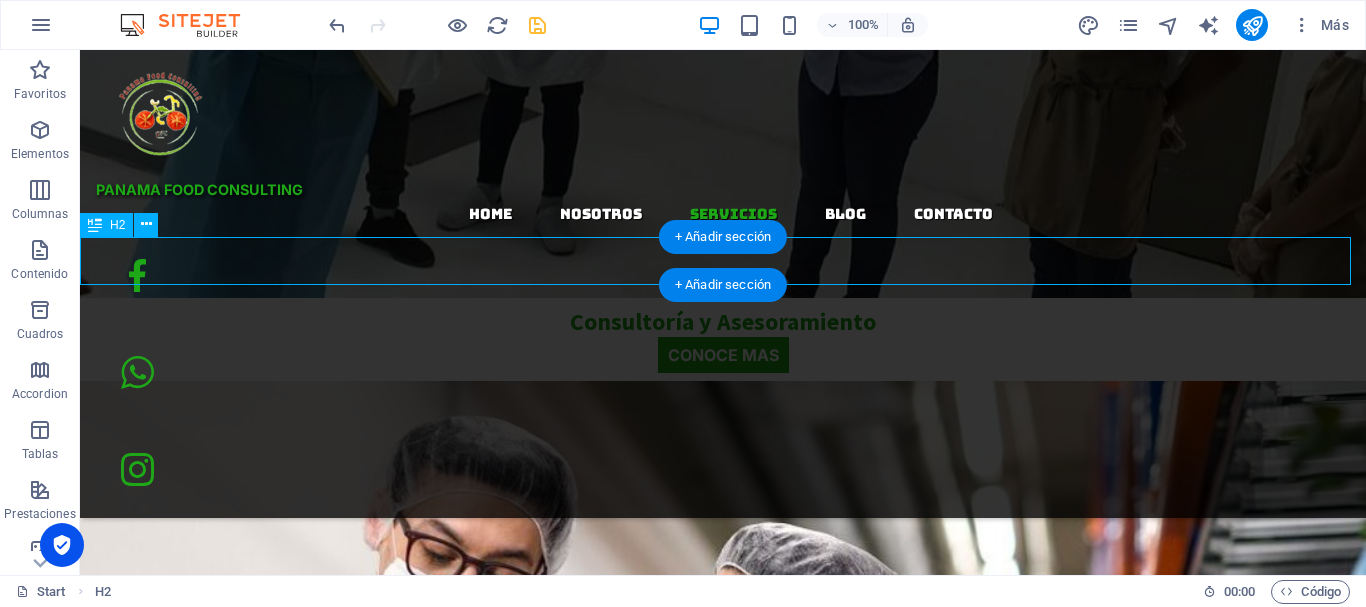 click on "CONTACTANOS" at bounding box center (723, 6731) 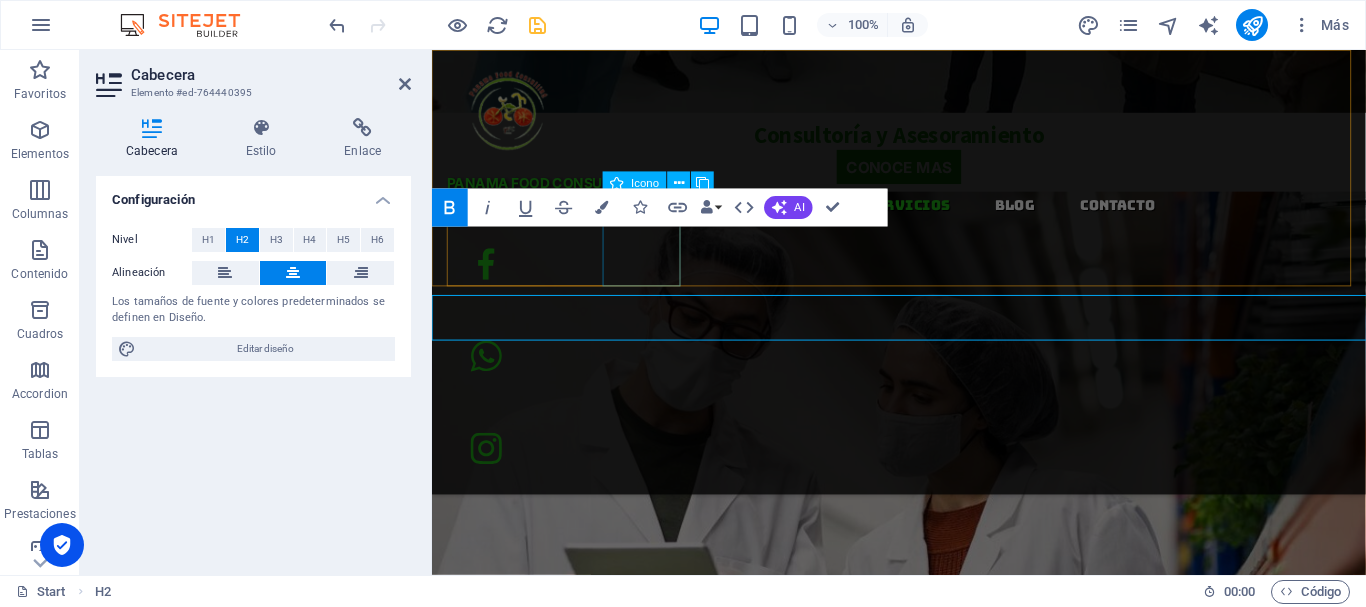 scroll, scrollTop: 3547, scrollLeft: 0, axis: vertical 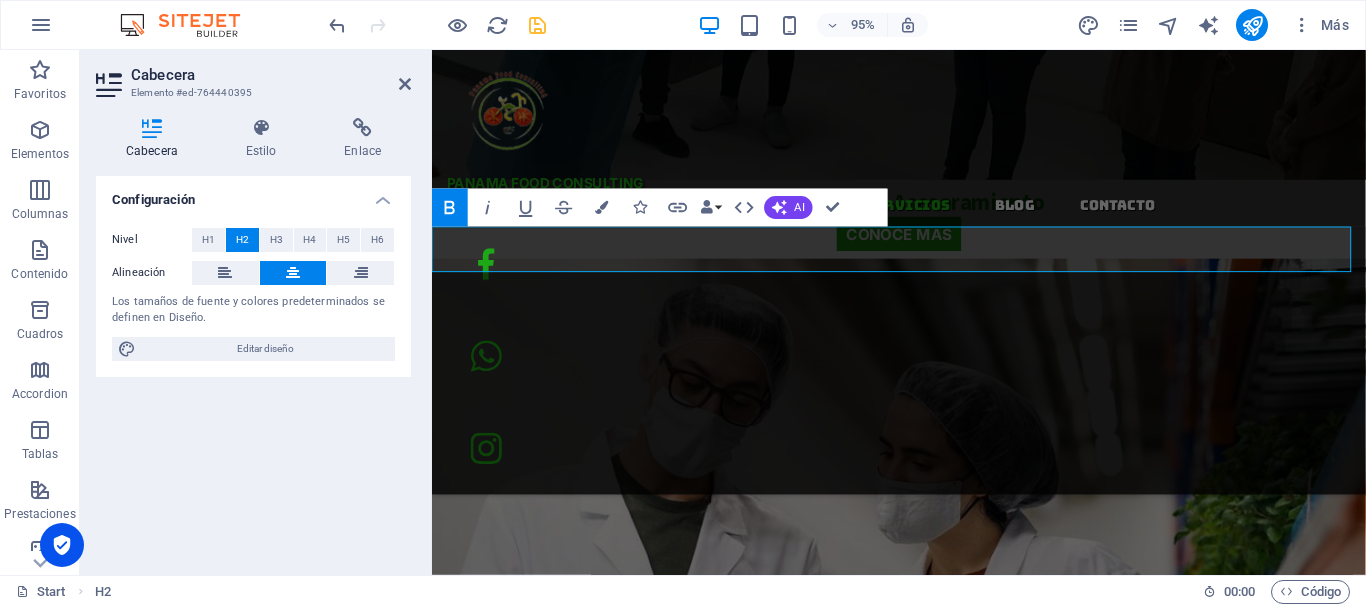 click on "consultoría ­ en inocuidad   alimentaria Empresa panameña especializada en asesoramiento, consultoría, capacitación y tramitología para la inocuidad y aseguramiento de la calidad de los alimentos. Trabajamos con plantas de procesos, restaurantes y servicios de alimentación. nosotros nuestros servicios PANAMA food  consulting ¿Quiénes Somos? Panamá Food Consulting es una compañía panameña dedicada al asesoramiento, consultoría, capacitación y tramitología en lo concerniente a la inocuidad y aseguramiento de la calidad de los alimentos que son producidos en plantas de procesos, restaurantes y servicios de alimentación, nos dedicamos a realizar trámites para obtener la licencia sanitaria de funcionamiento del DINACAVV de Supermercados, plantas de proceso de alimentos, distribuidoras y depósitos de alimentos, auditorias para certificaciones de plantas y trámites para el registro sanitario de alimentos. BPM  Buenas Practicas de Manufactura  HACCP  POES  DINACAVV  AREAS DE ESPECIALIZACION" at bounding box center [923, 2062] 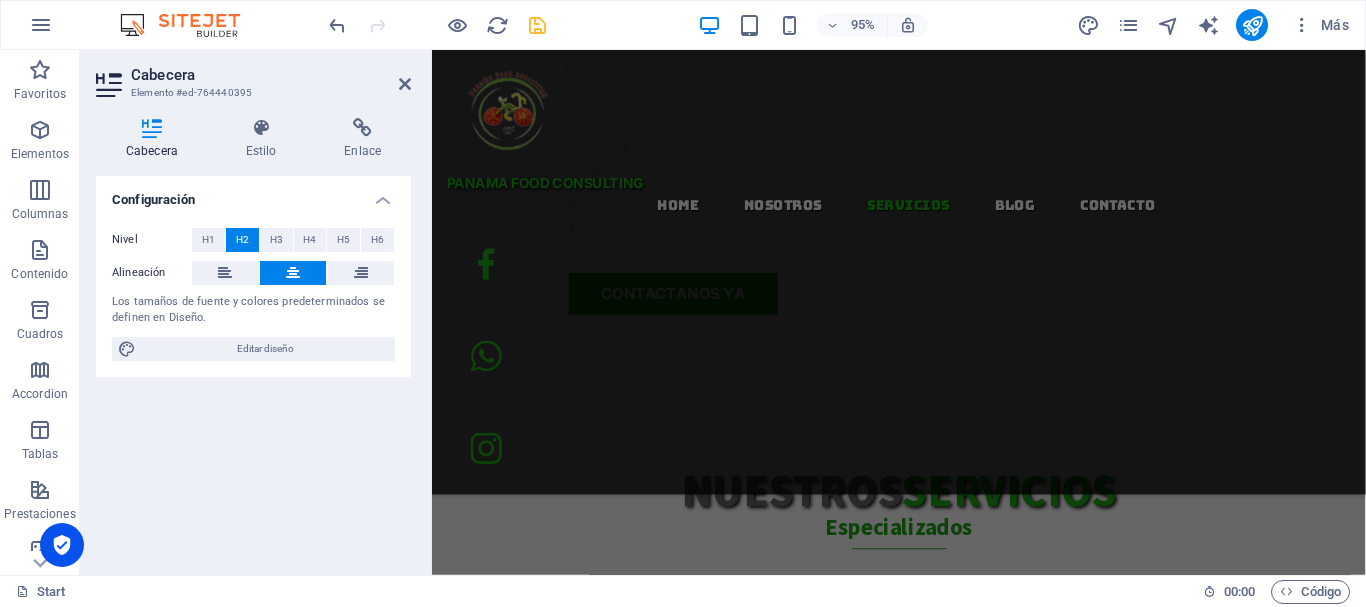 scroll, scrollTop: 2676, scrollLeft: 0, axis: vertical 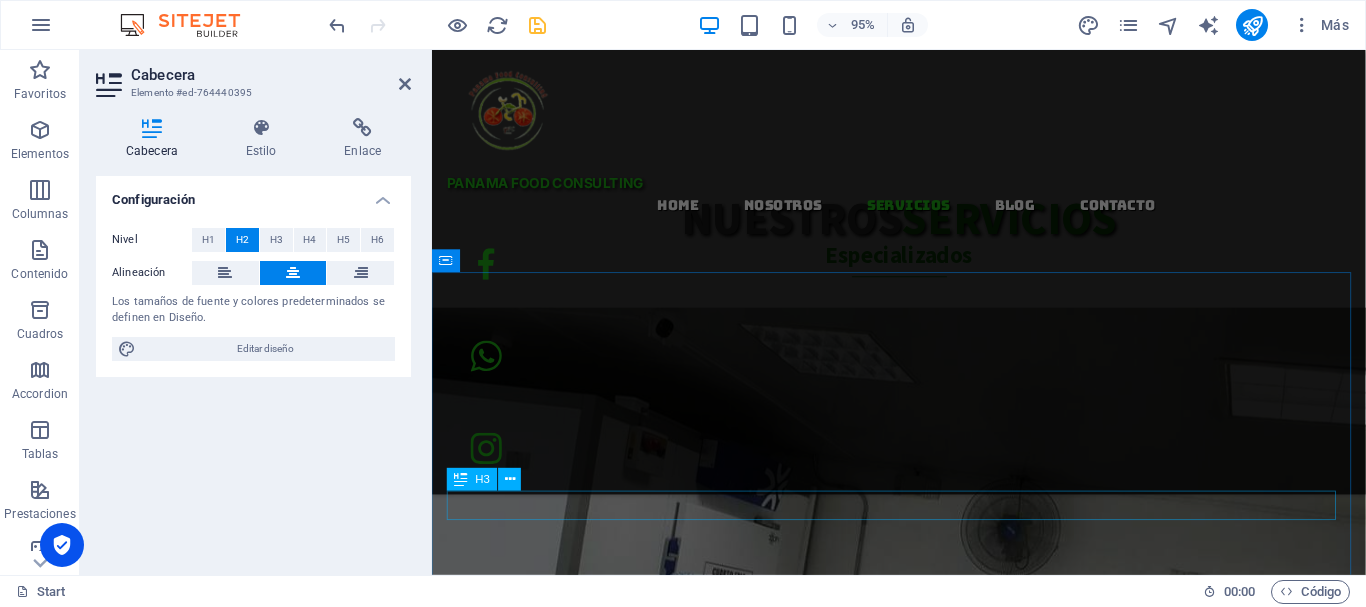 click on "MISION" at bounding box center (923, 5782) 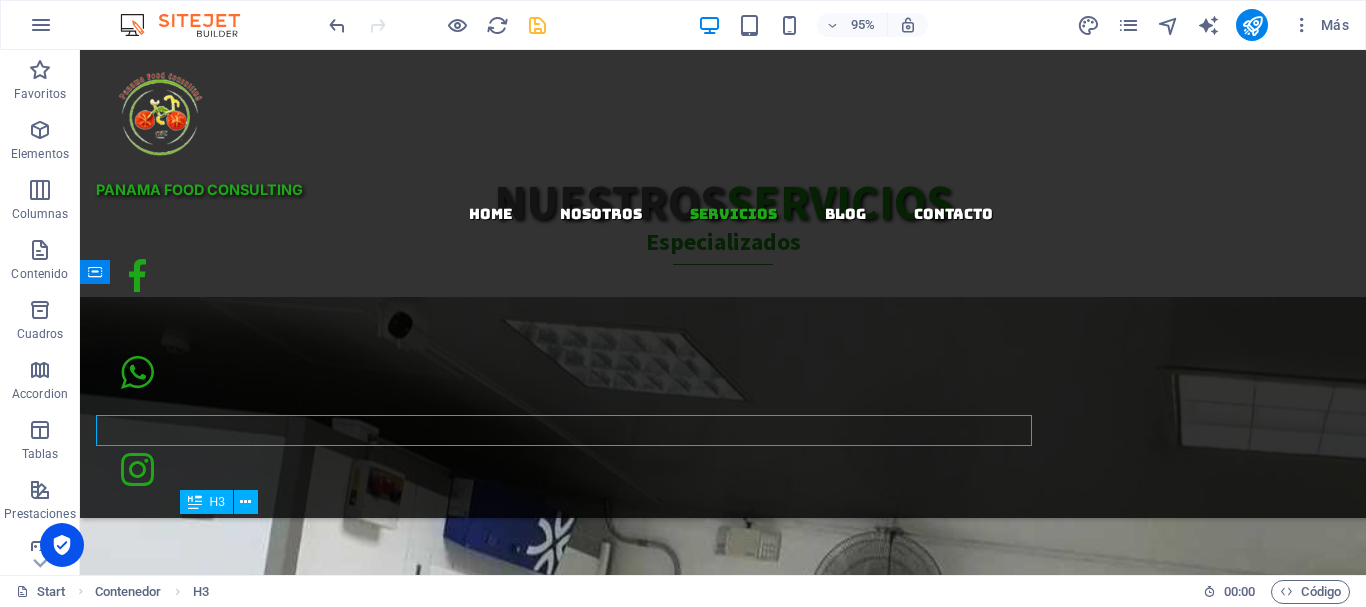 scroll, scrollTop: 2775, scrollLeft: 0, axis: vertical 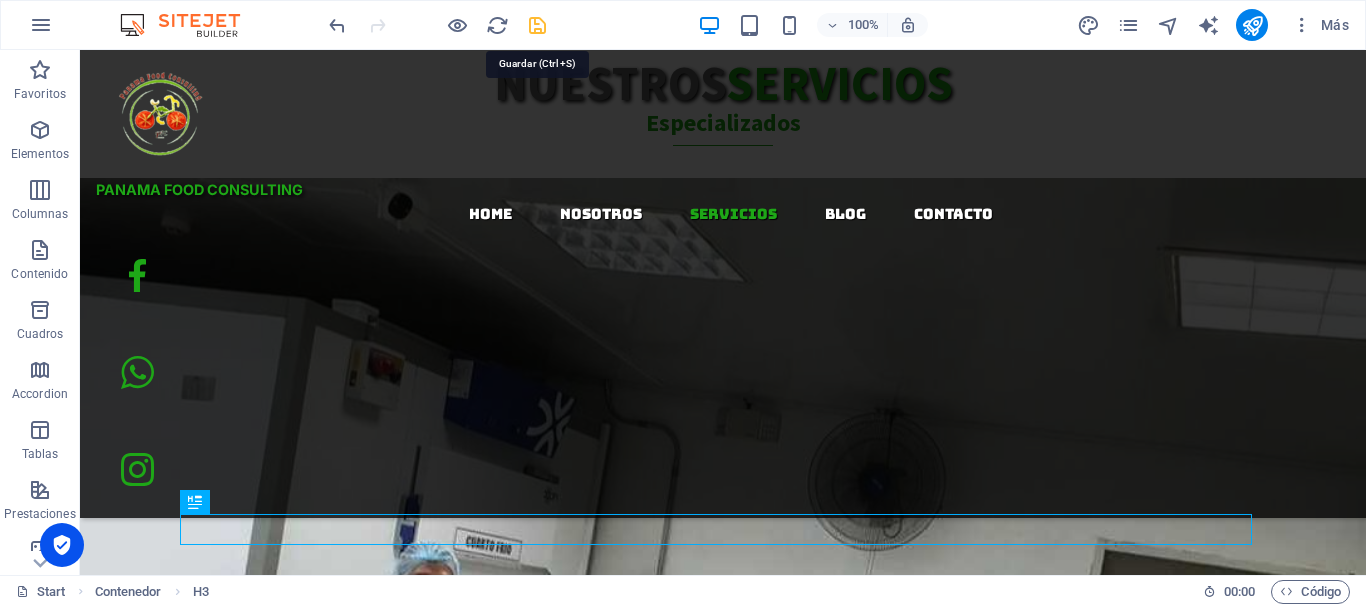 click at bounding box center [537, 25] 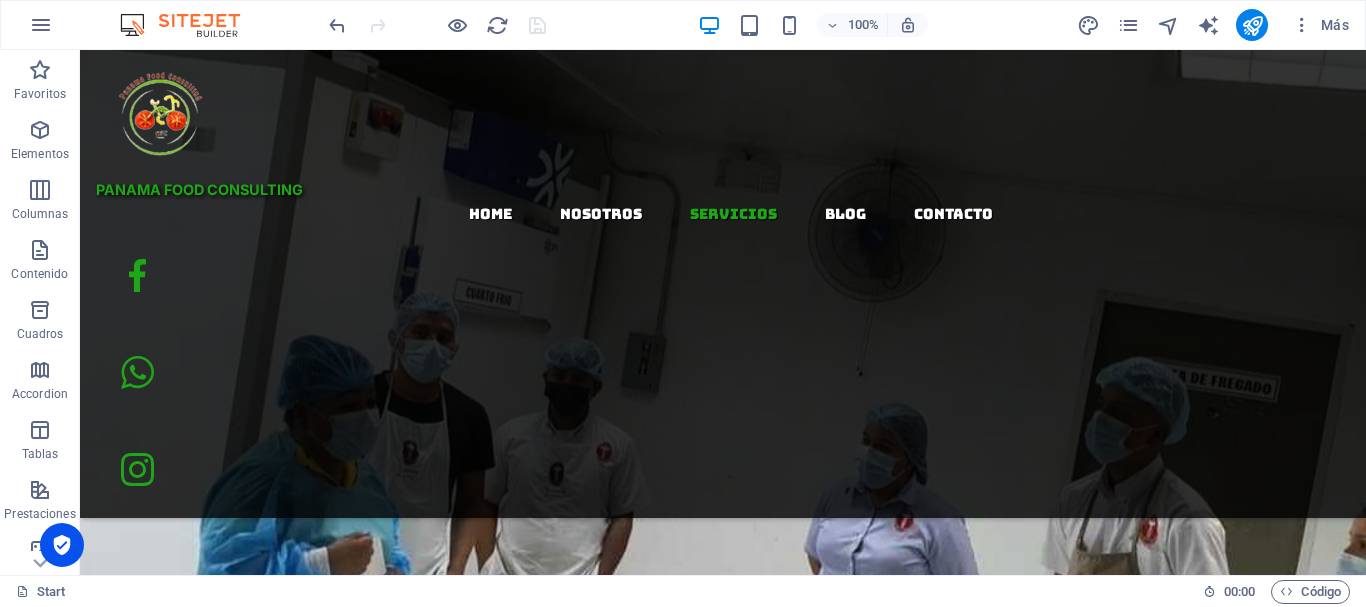 scroll, scrollTop: 3014, scrollLeft: 0, axis: vertical 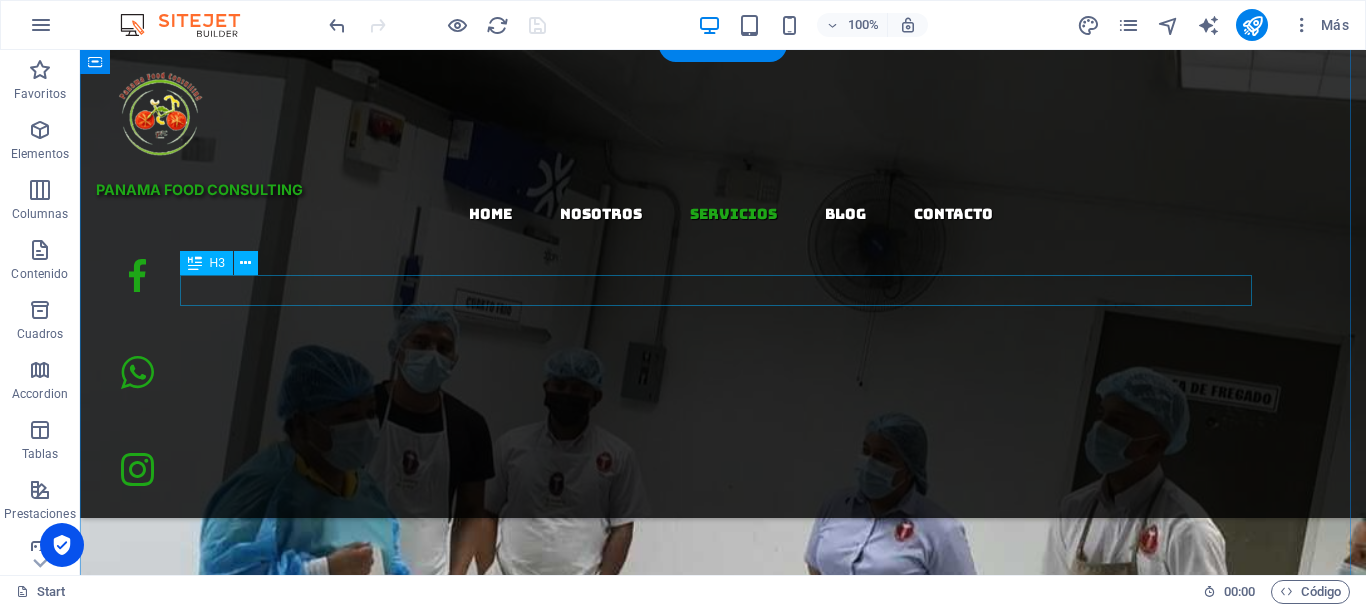 click on "MISION" at bounding box center (723, 6762) 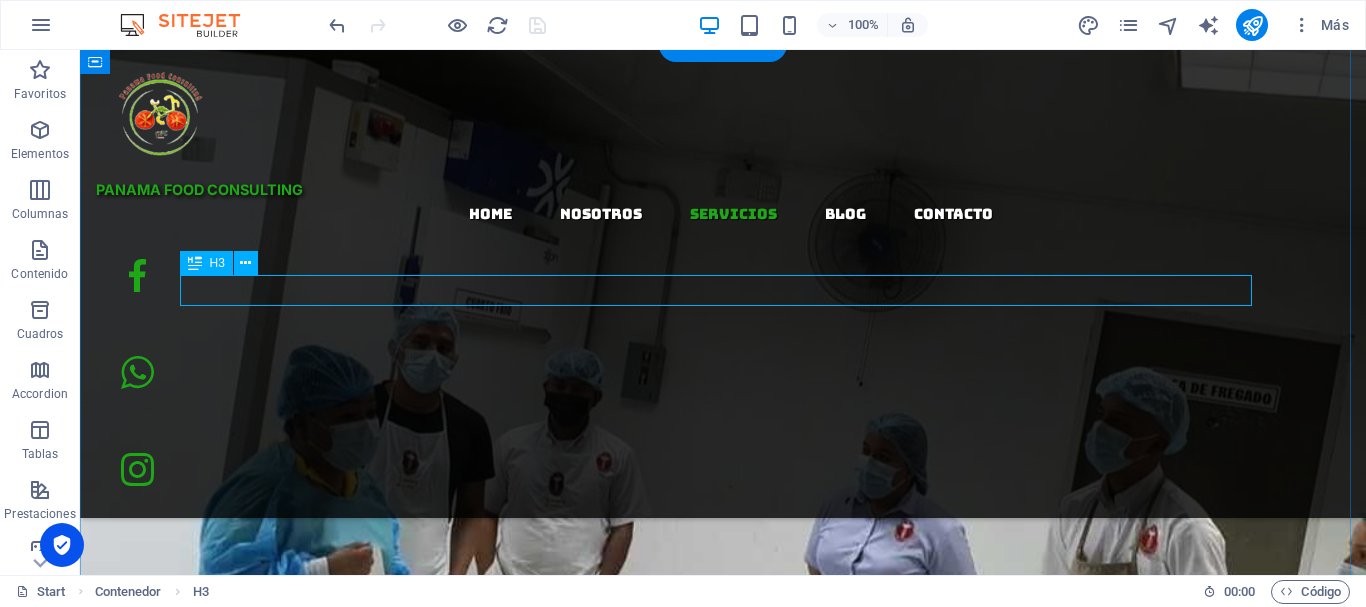 click on "MISION" at bounding box center [723, 6762] 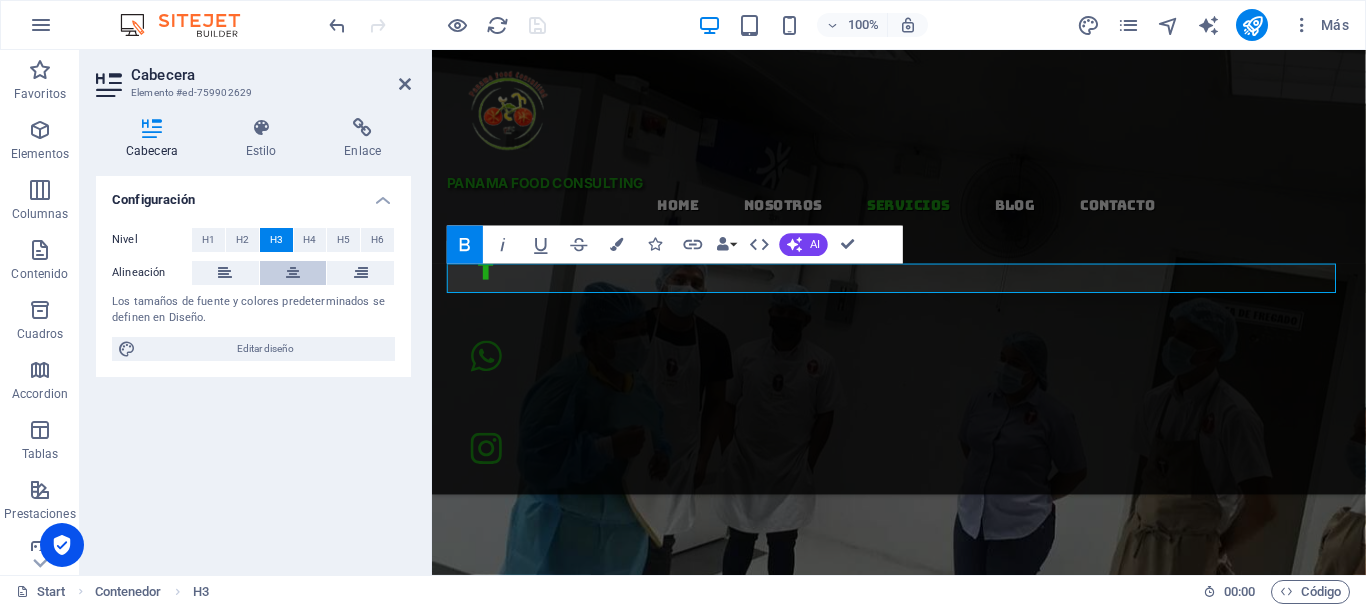 scroll, scrollTop: 2915, scrollLeft: 0, axis: vertical 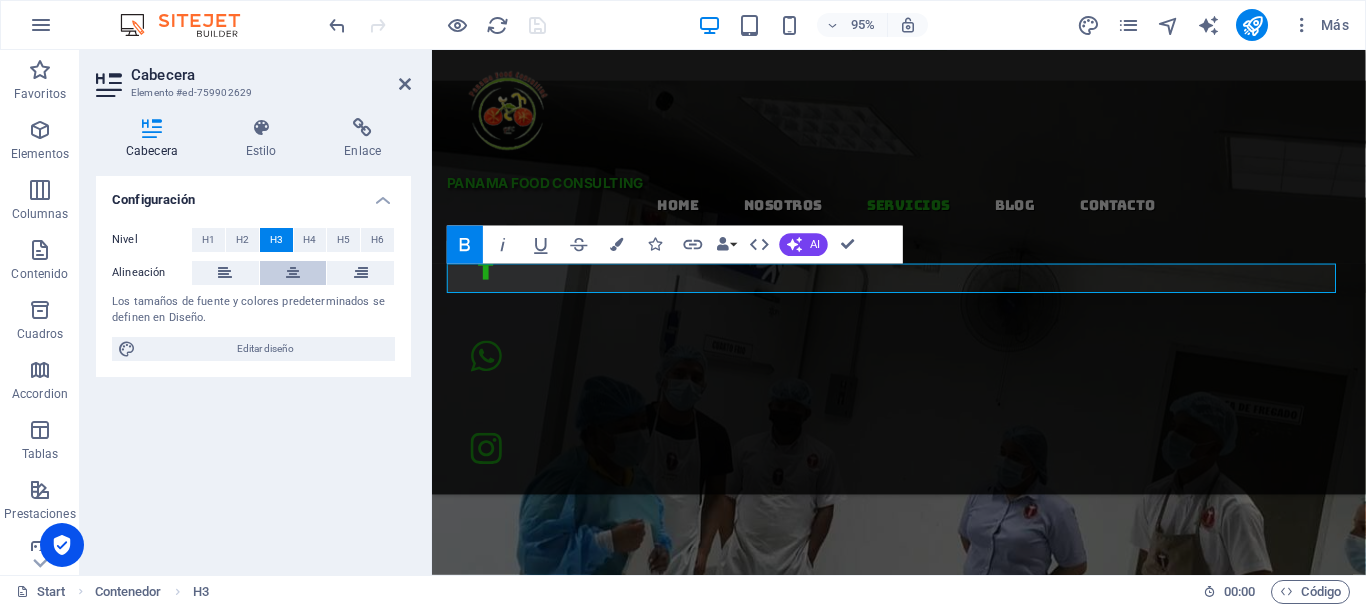 click at bounding box center (293, 273) 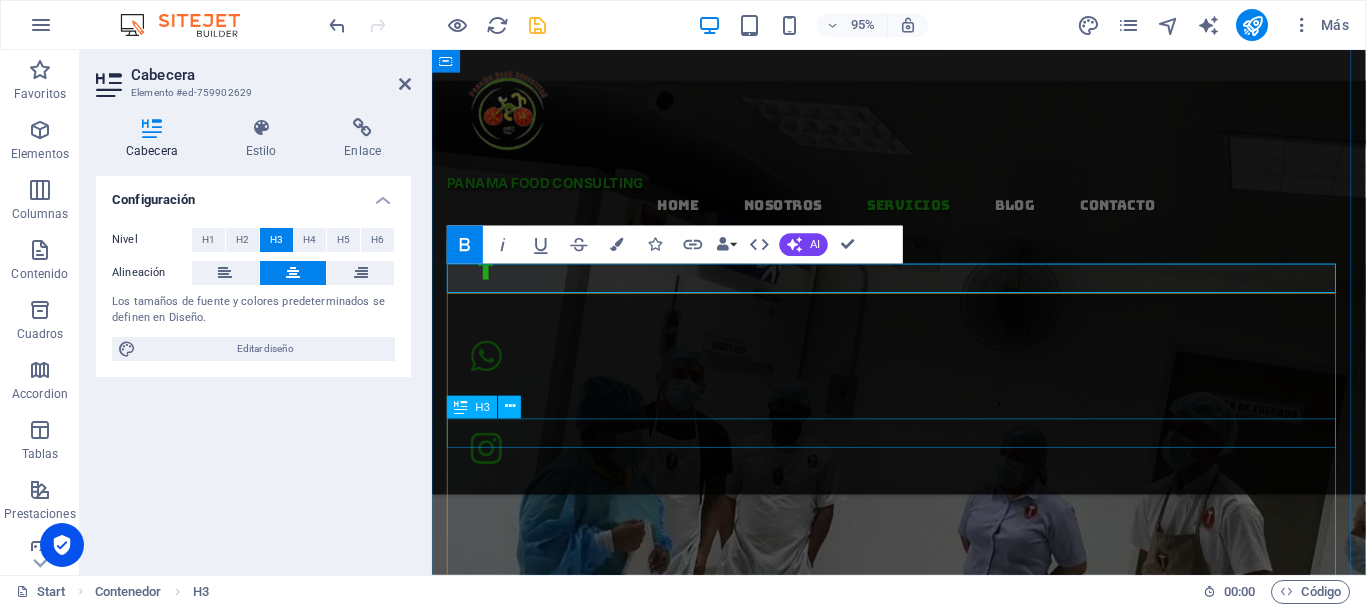 click on "VISION" at bounding box center (923, 5704) 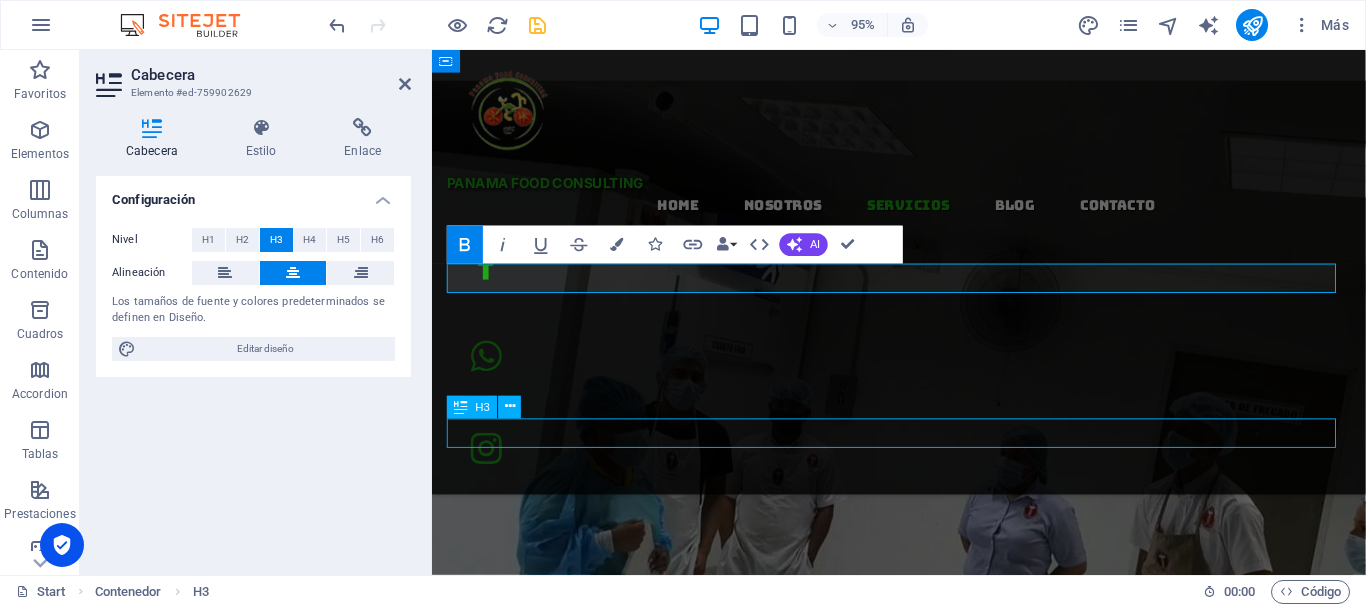 click on "VISION" at bounding box center (923, 5704) 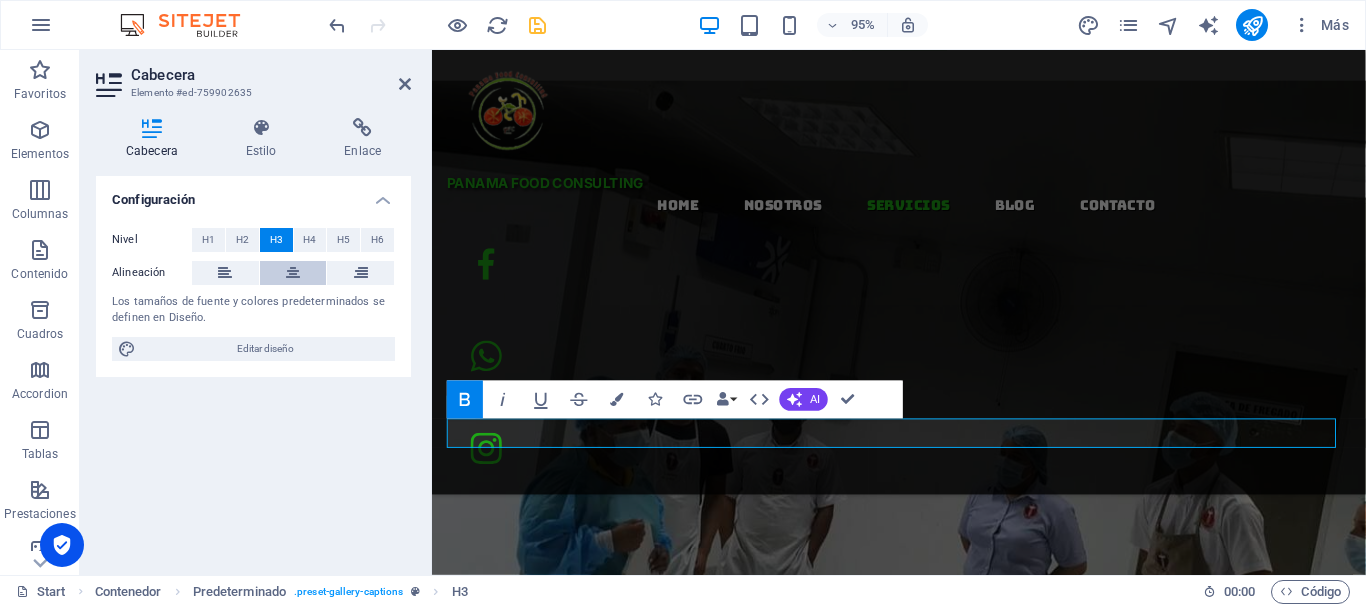 click at bounding box center (293, 273) 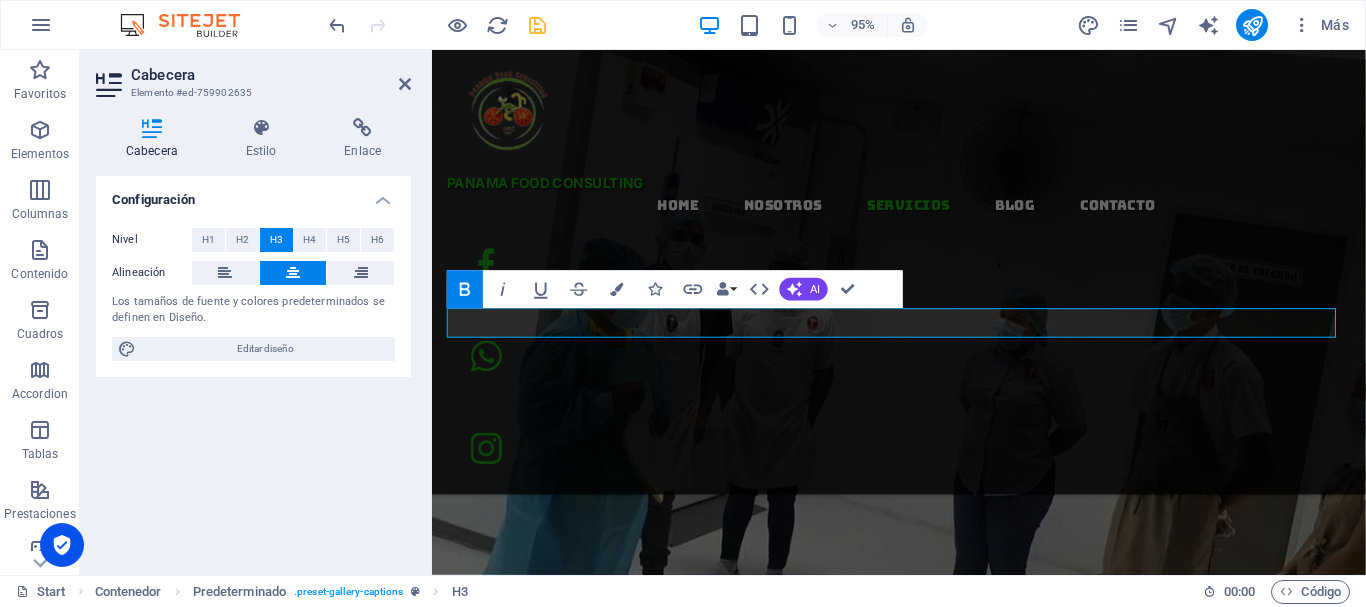 scroll, scrollTop: 3080, scrollLeft: 0, axis: vertical 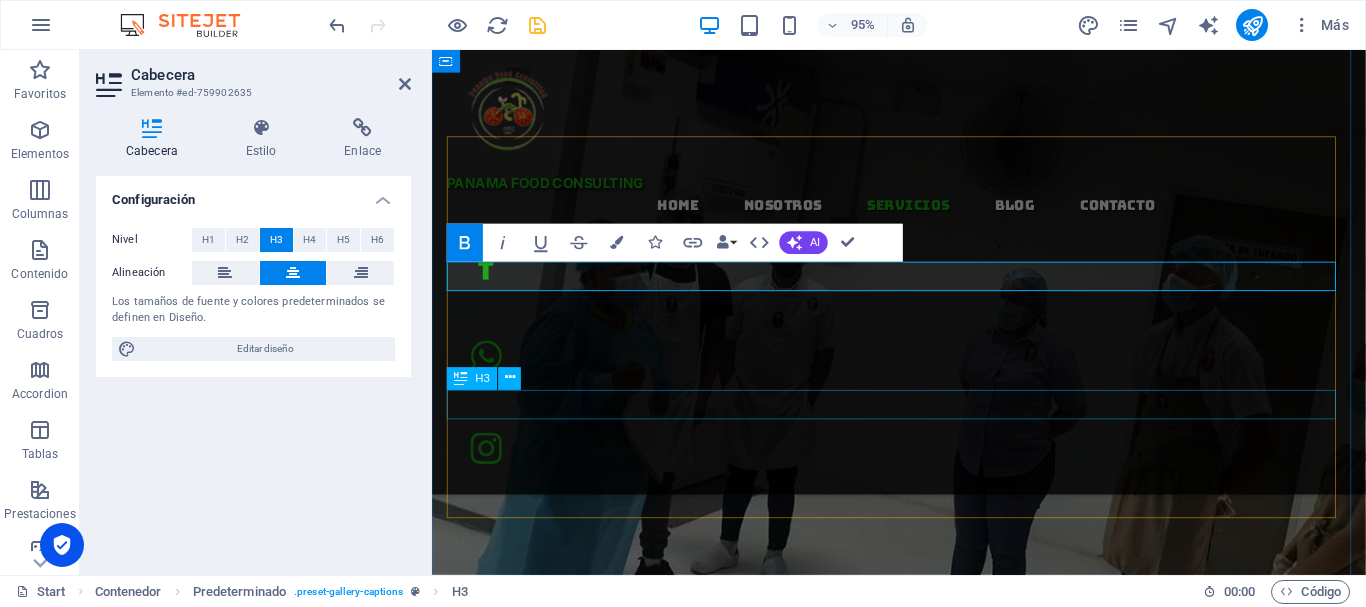 click on "VALORES" at bounding box center (923, 5674) 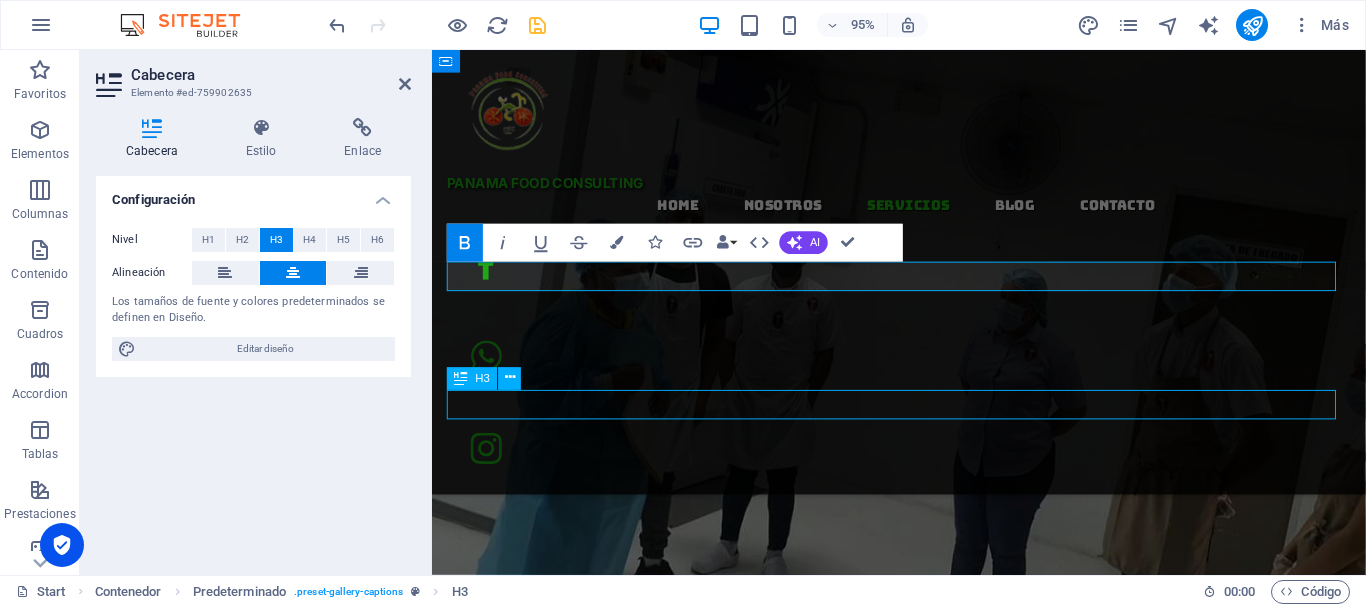 click on "VALORES" at bounding box center [923, 5674] 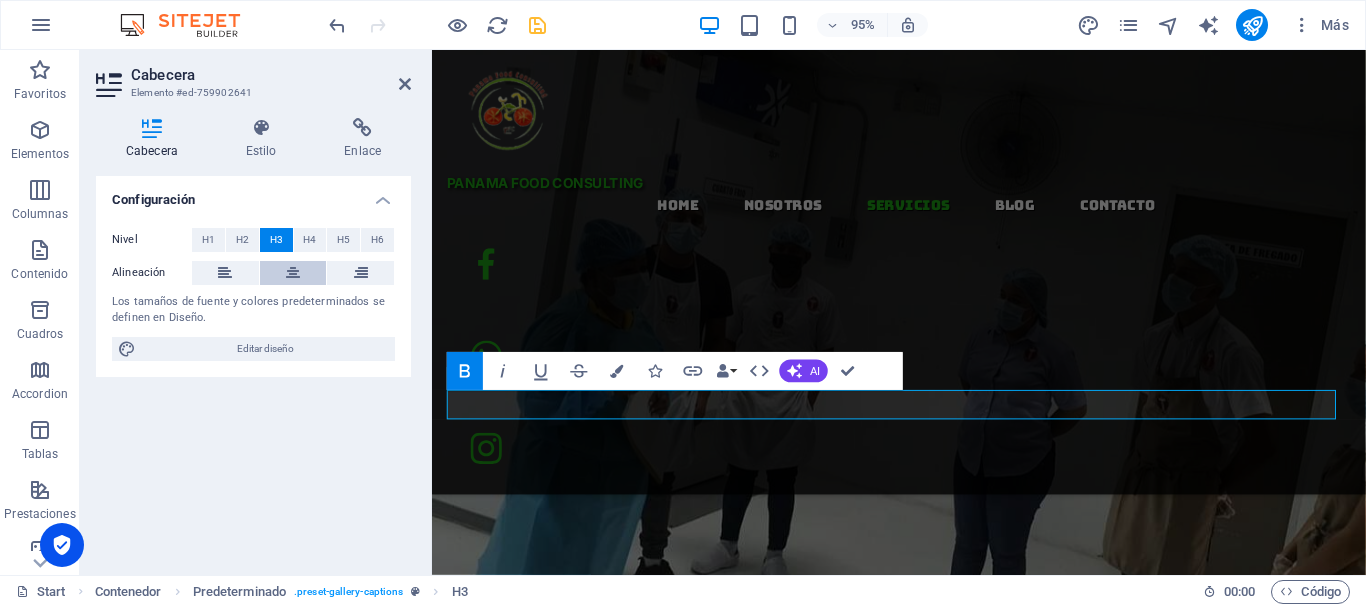 click at bounding box center [293, 273] 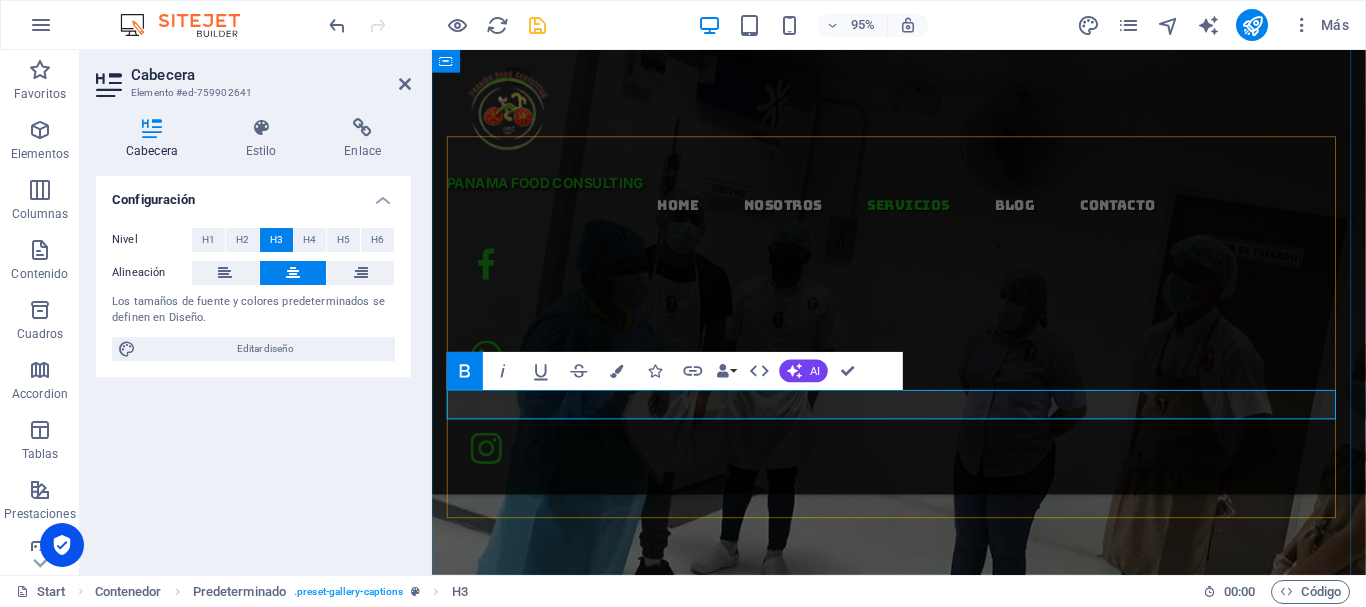 click on "VALORES" at bounding box center (923, 5674) 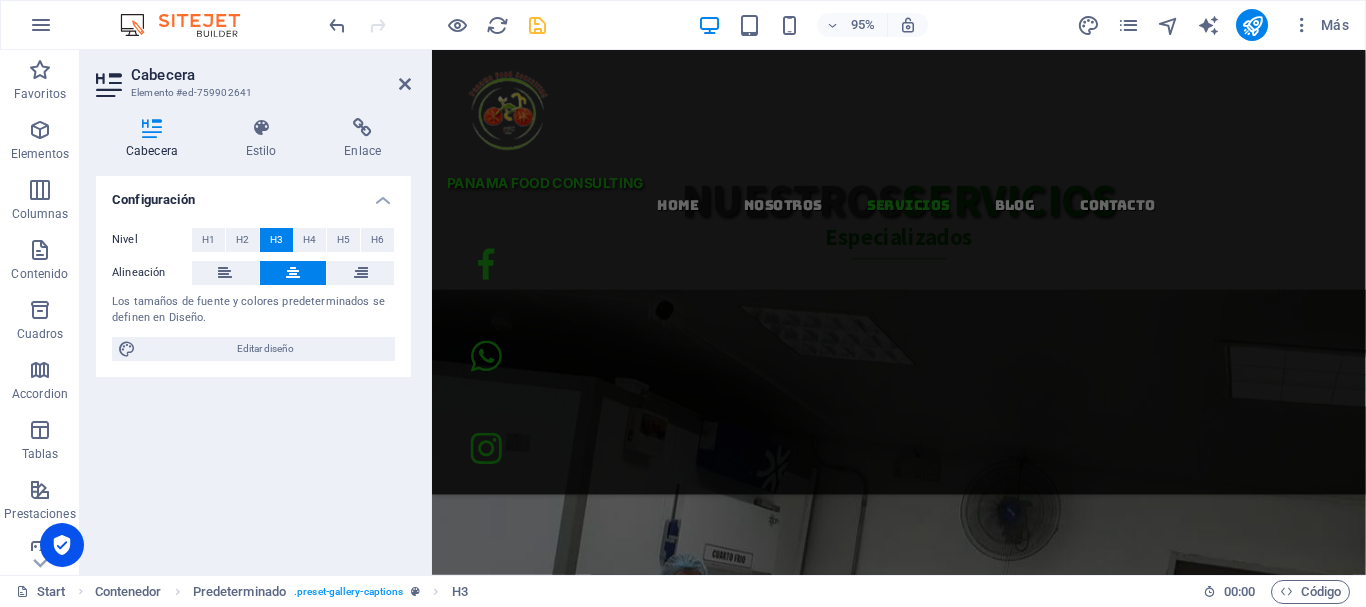 scroll, scrollTop: 2676, scrollLeft: 0, axis: vertical 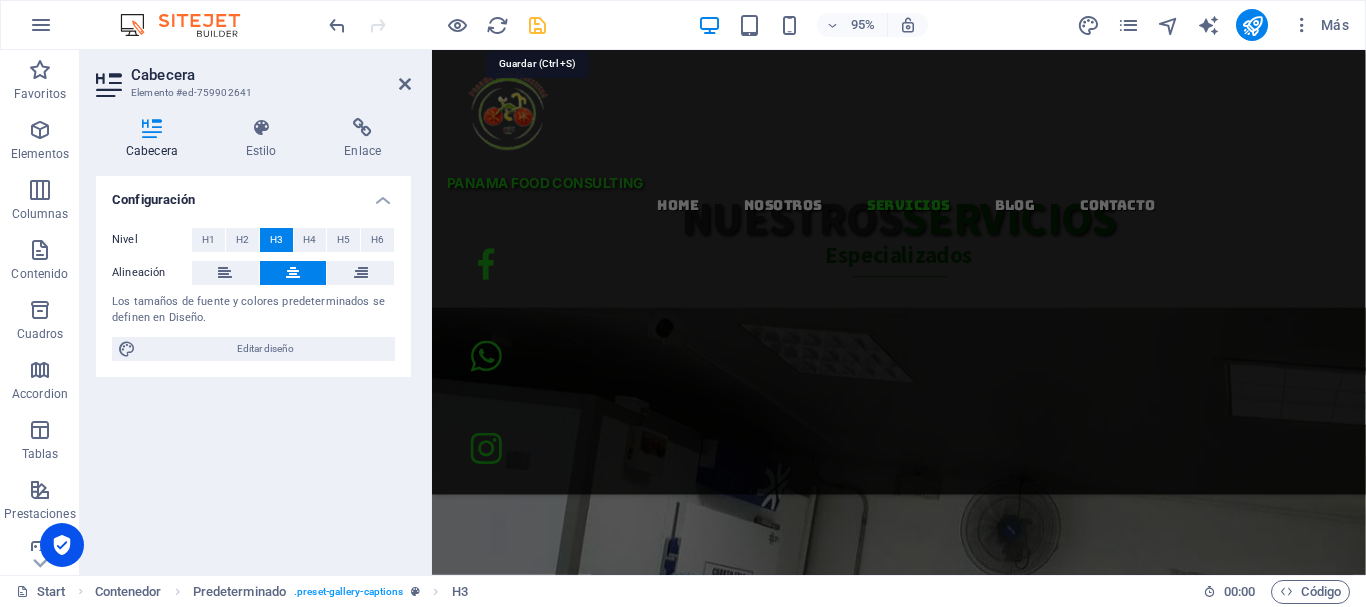 click at bounding box center [537, 25] 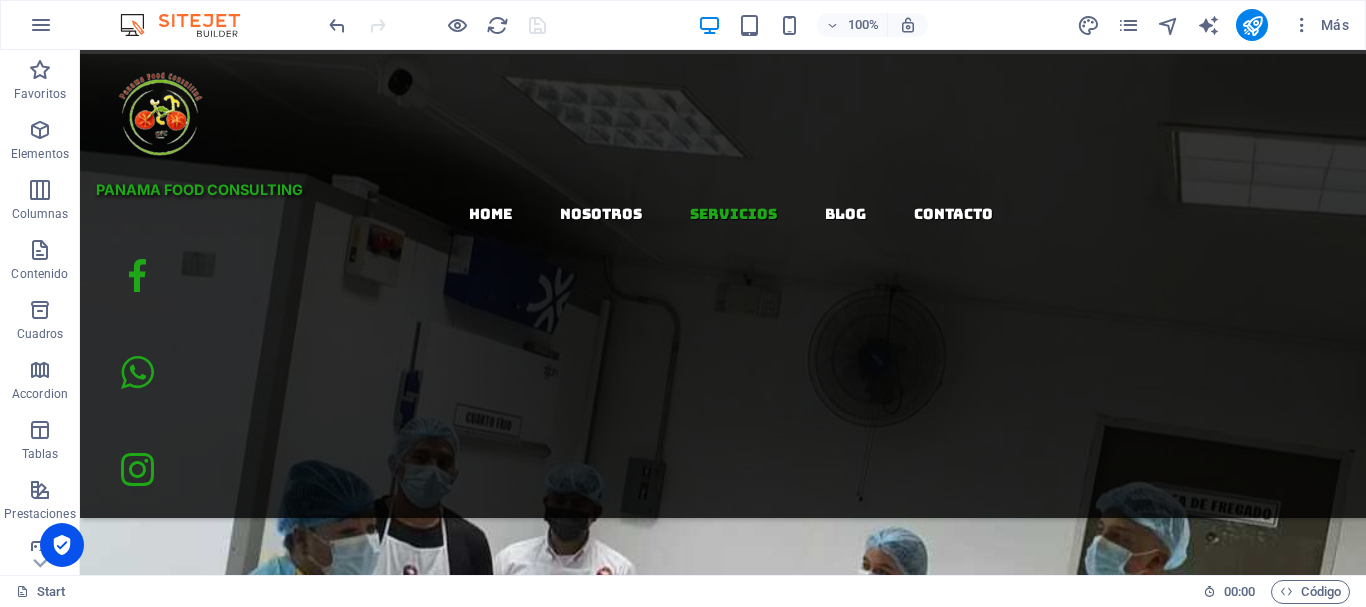scroll, scrollTop: 2909, scrollLeft: 0, axis: vertical 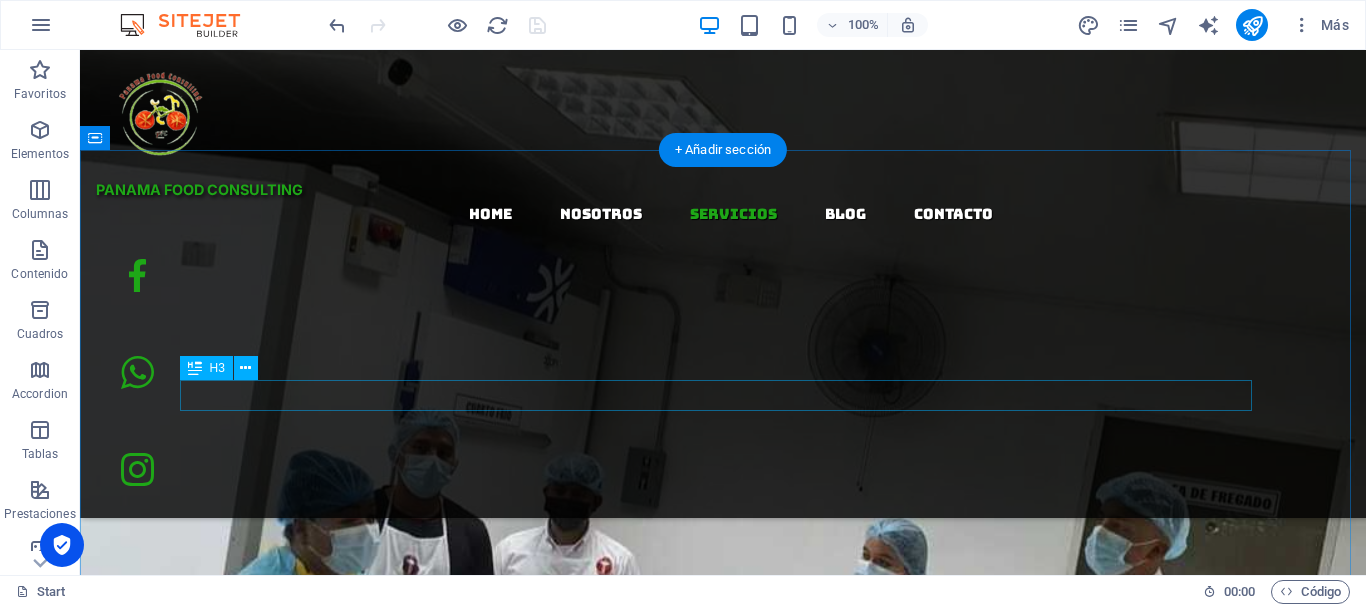 click on "MISION" at bounding box center (723, 6867) 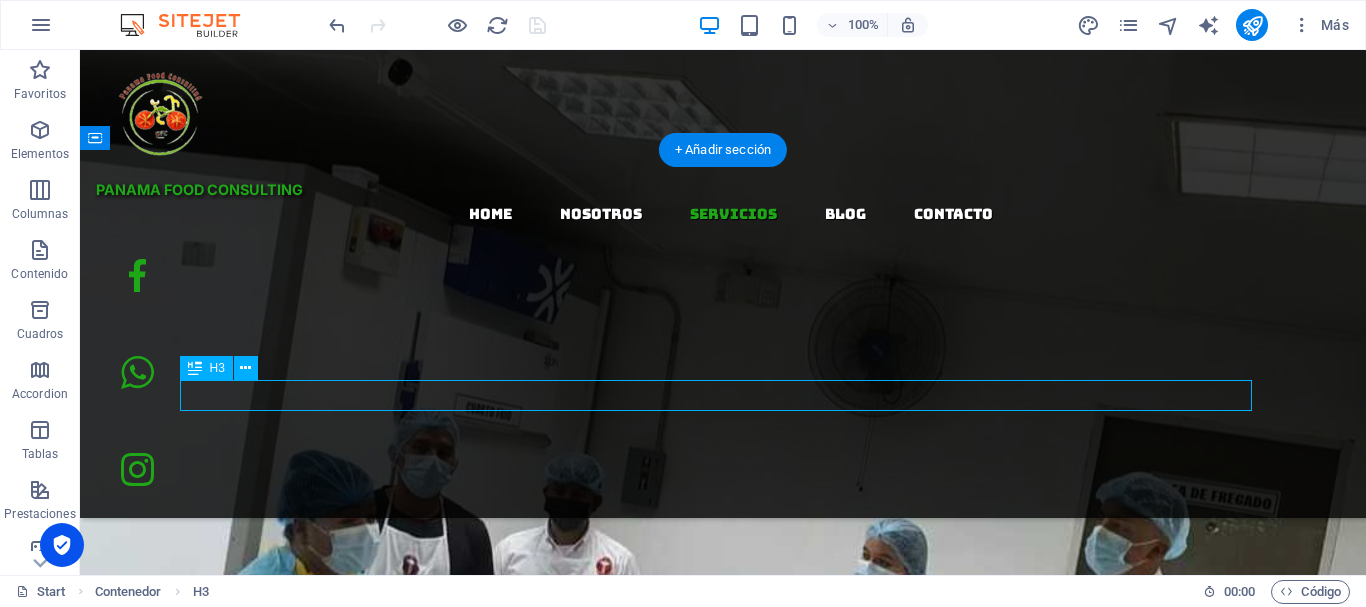 click on "MISION" at bounding box center [723, 6867] 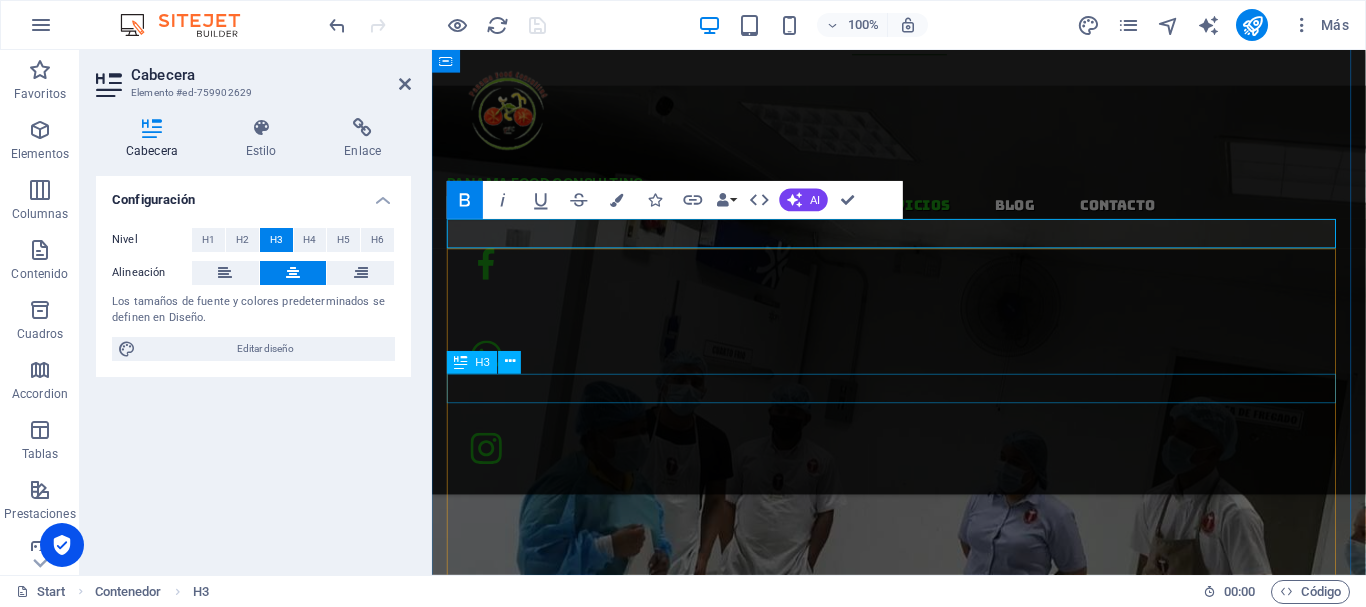 scroll, scrollTop: 2962, scrollLeft: 0, axis: vertical 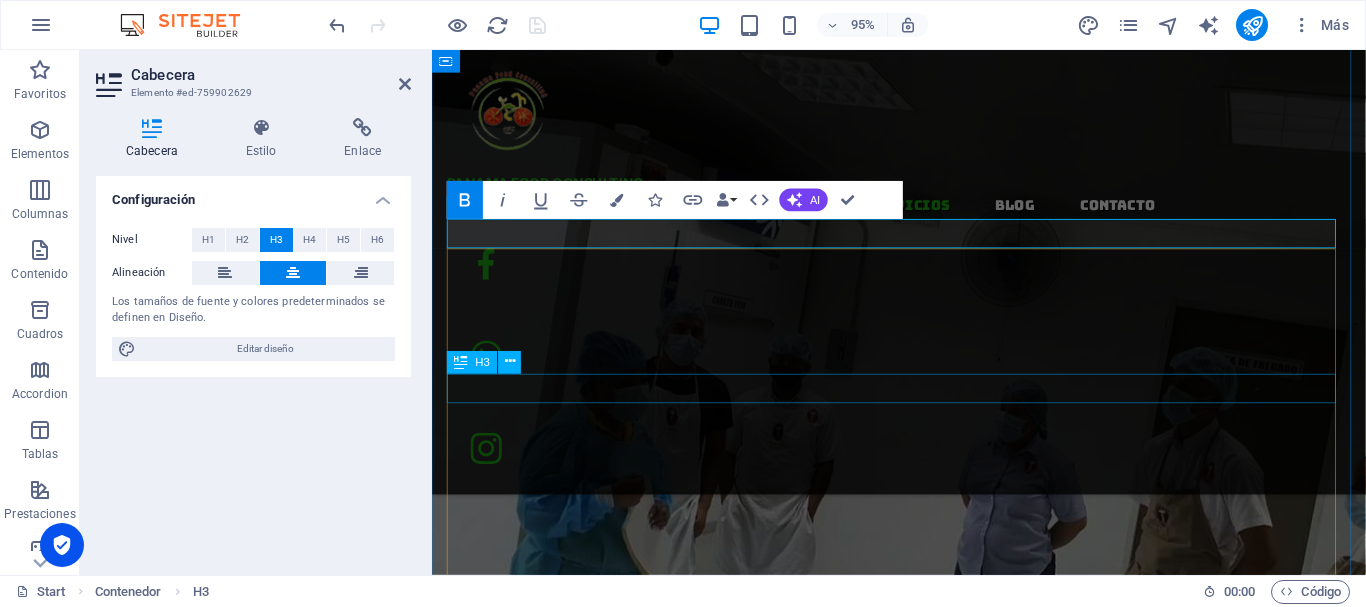 click on "VISION" at bounding box center [923, 5657] 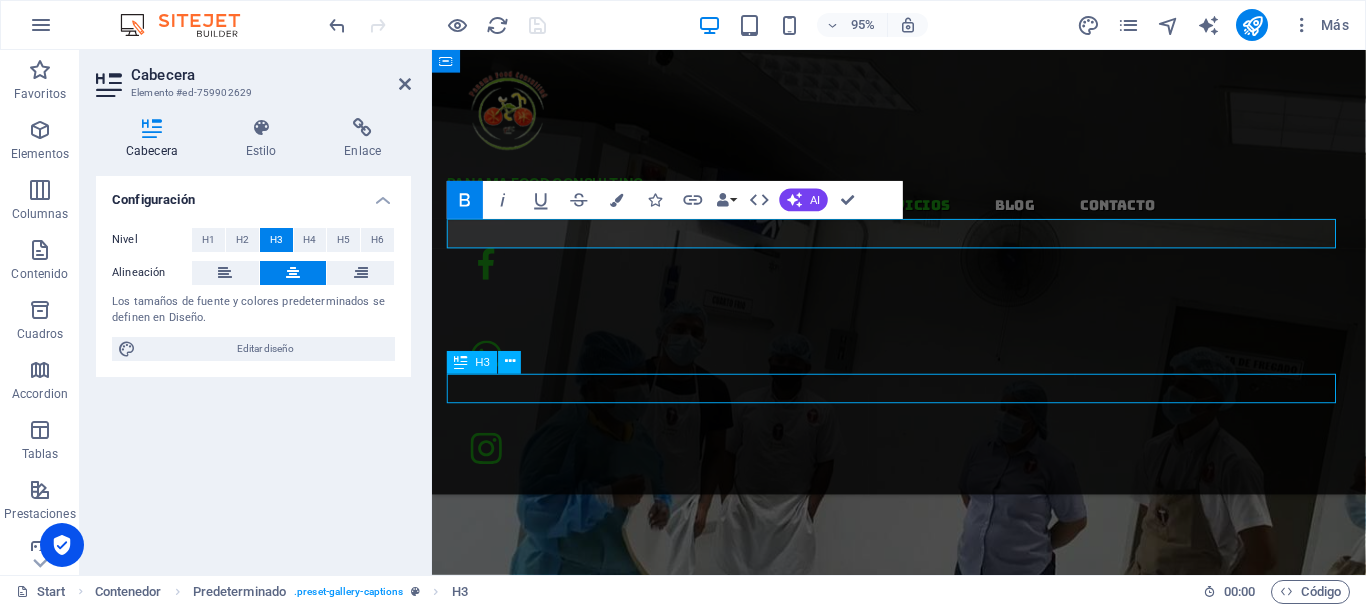 click on "Desarrollar herramientas y estrategias para orientar de una forma clara y objetiva asegurando la inocuidad de los alimentos durante su proceso, utilizando métodos y normas que ayuden a mitigar la falta de higiene alimentaria y prevenir el desarrollo de enfermedades de origen alimentario.  VISION Utilizar métodos adecuados para la fácil implementación de programas de aseguramiento de la inocuidad alimentaria, de manera que se evite la propagación de enfermedades transmitidas por los alimentos.  VALORES Integridad y responsabilidad con la ciudadanía y nuestros clientes. Respeto, cordialidad, amor, pasión y calidad en toda nuestra labor. Honestidad y creatividad para resolver situaciones críticas." at bounding box center [923, 5712] 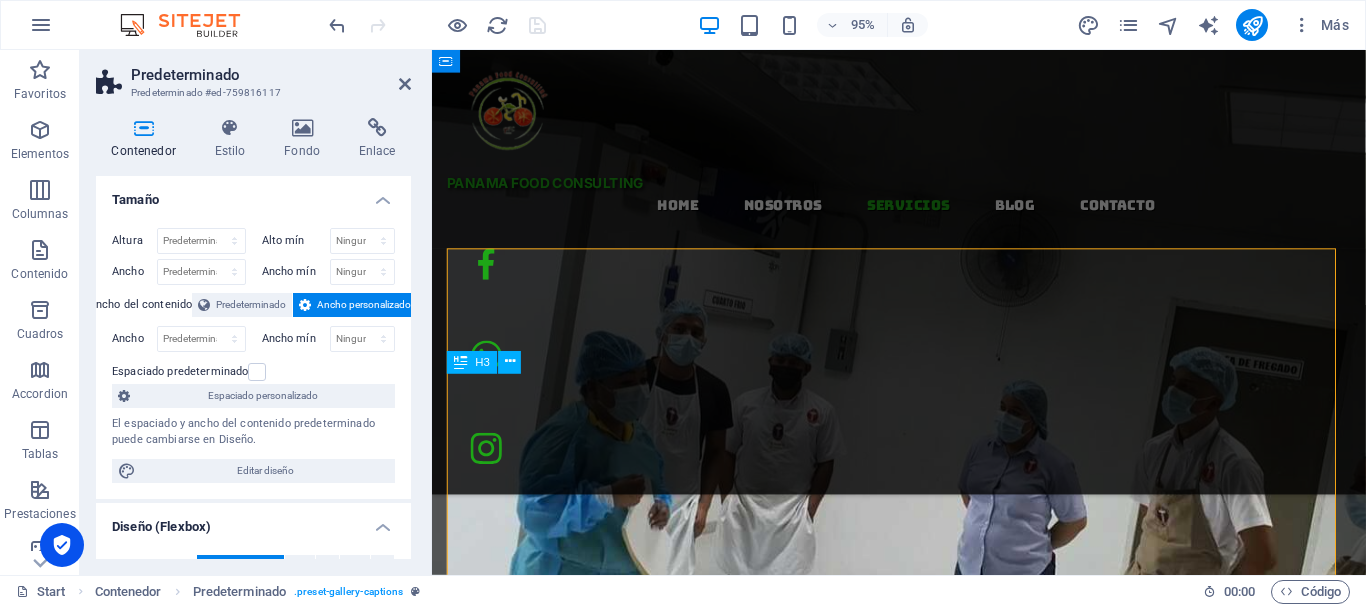 click on "VISION" at bounding box center [923, 5657] 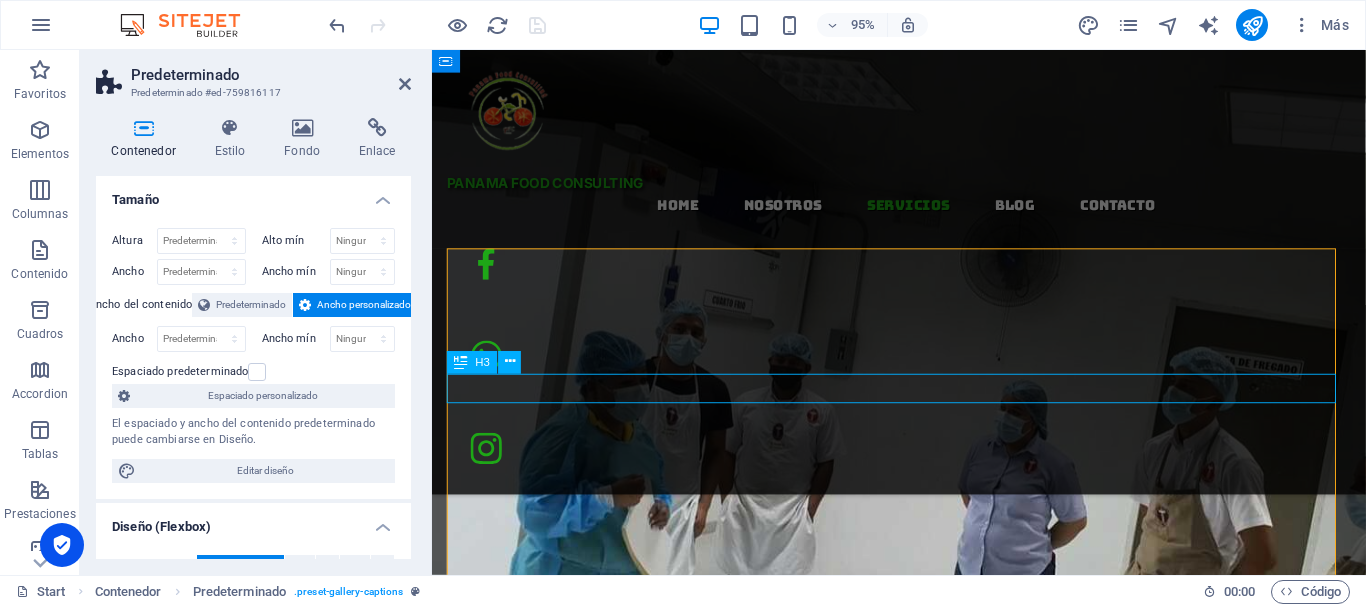 click on "VISION" at bounding box center (923, 5657) 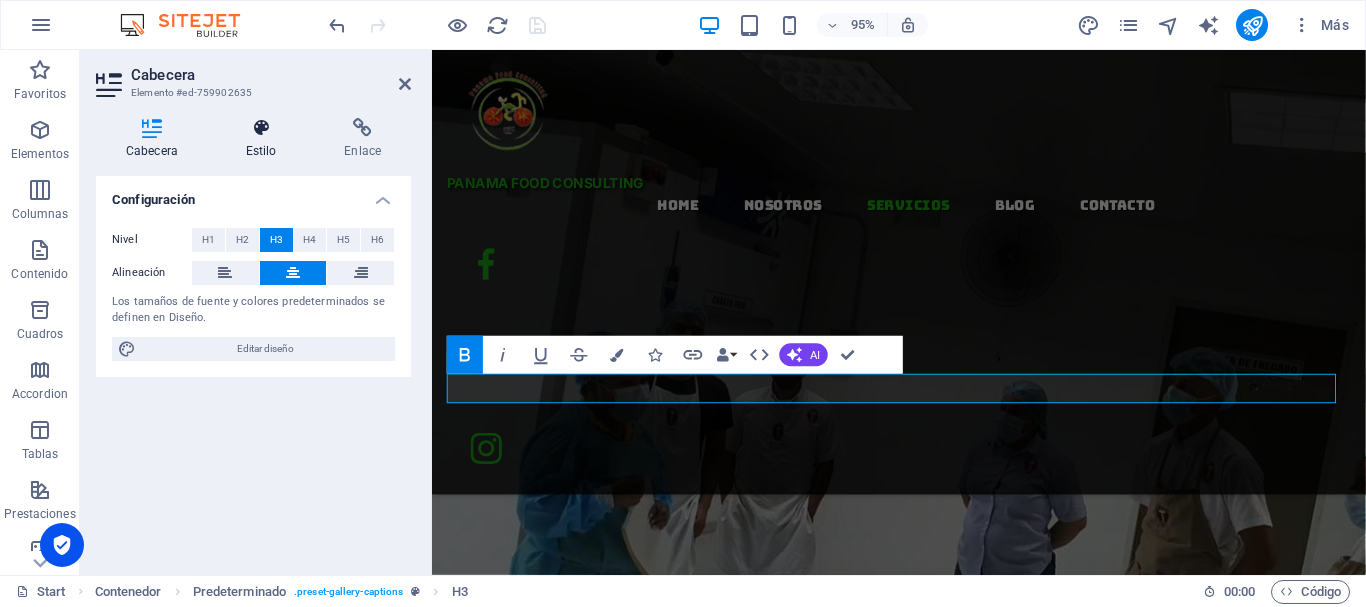 click at bounding box center (261, 128) 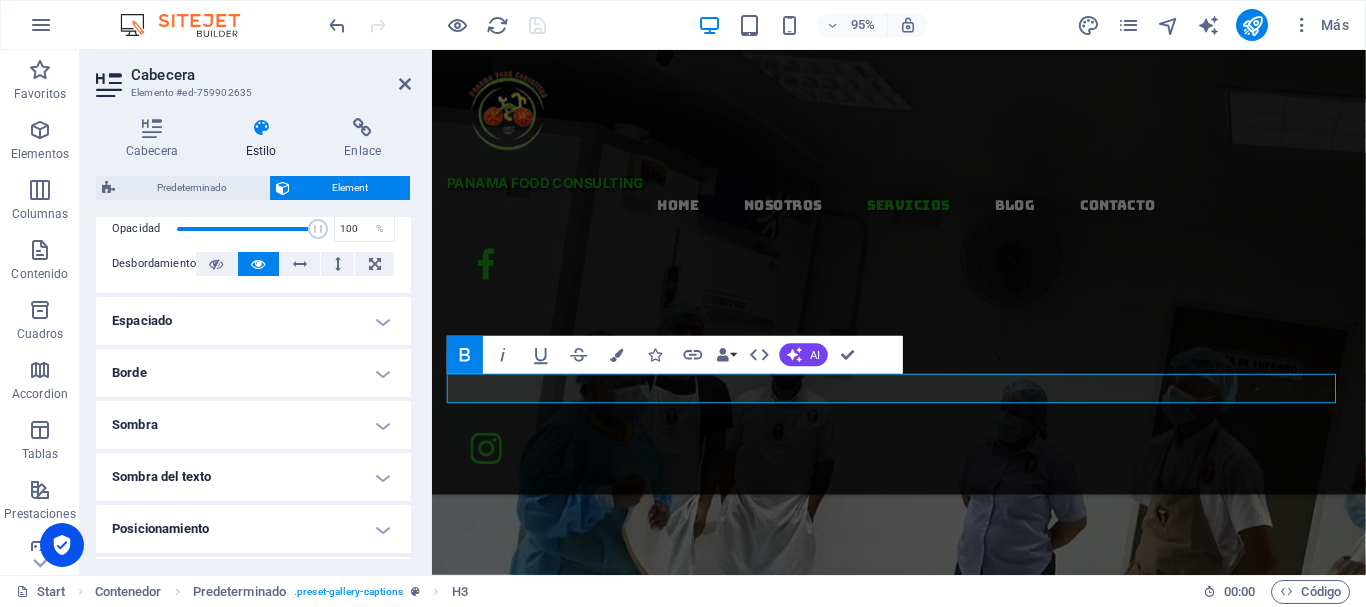 scroll, scrollTop: 323, scrollLeft: 0, axis: vertical 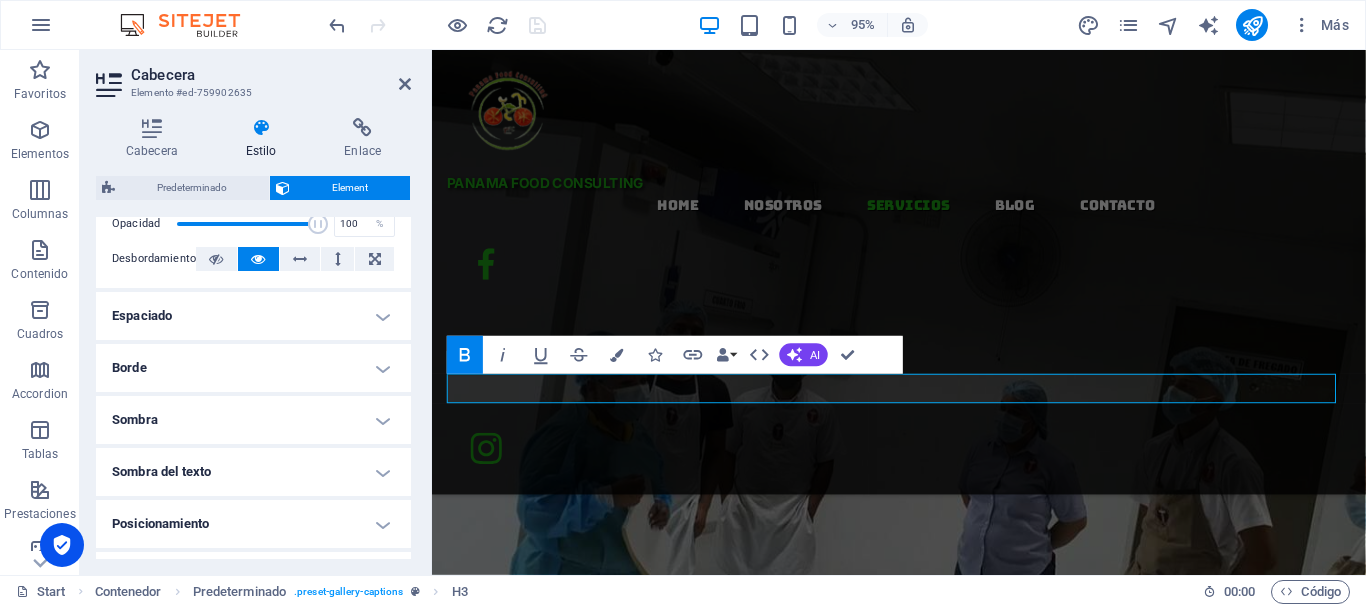click on "Sombra" at bounding box center [253, 420] 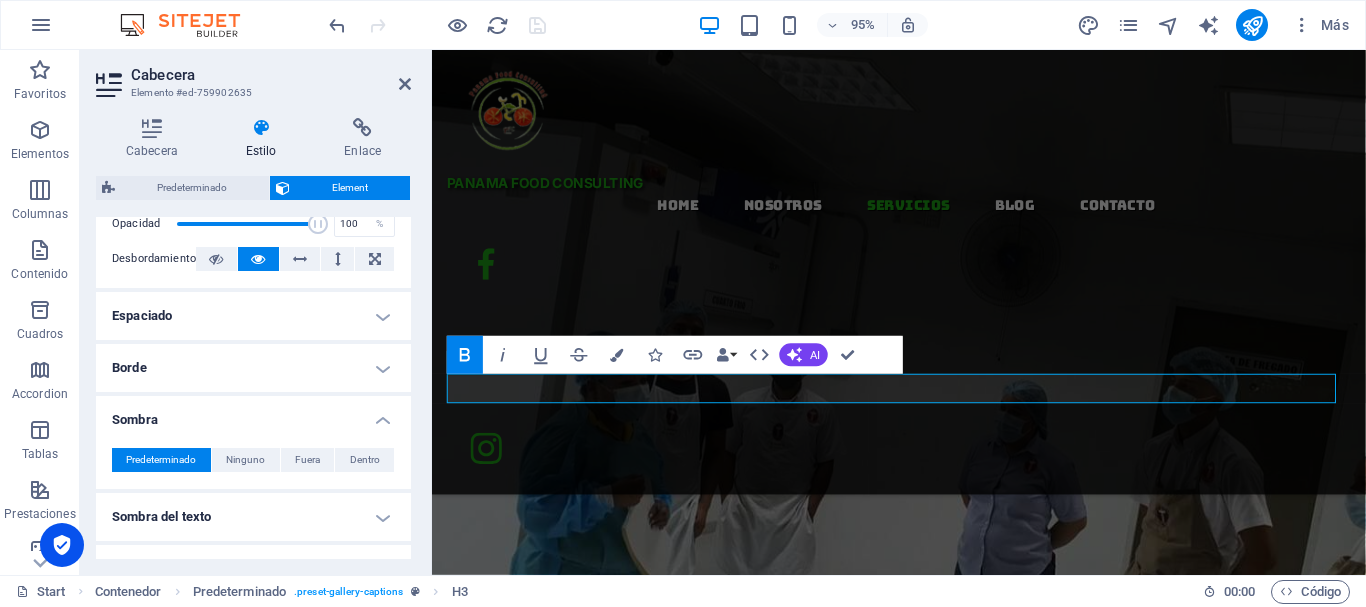 drag, startPoint x: 406, startPoint y: 388, endPoint x: 408, endPoint y: 410, distance: 22.090721 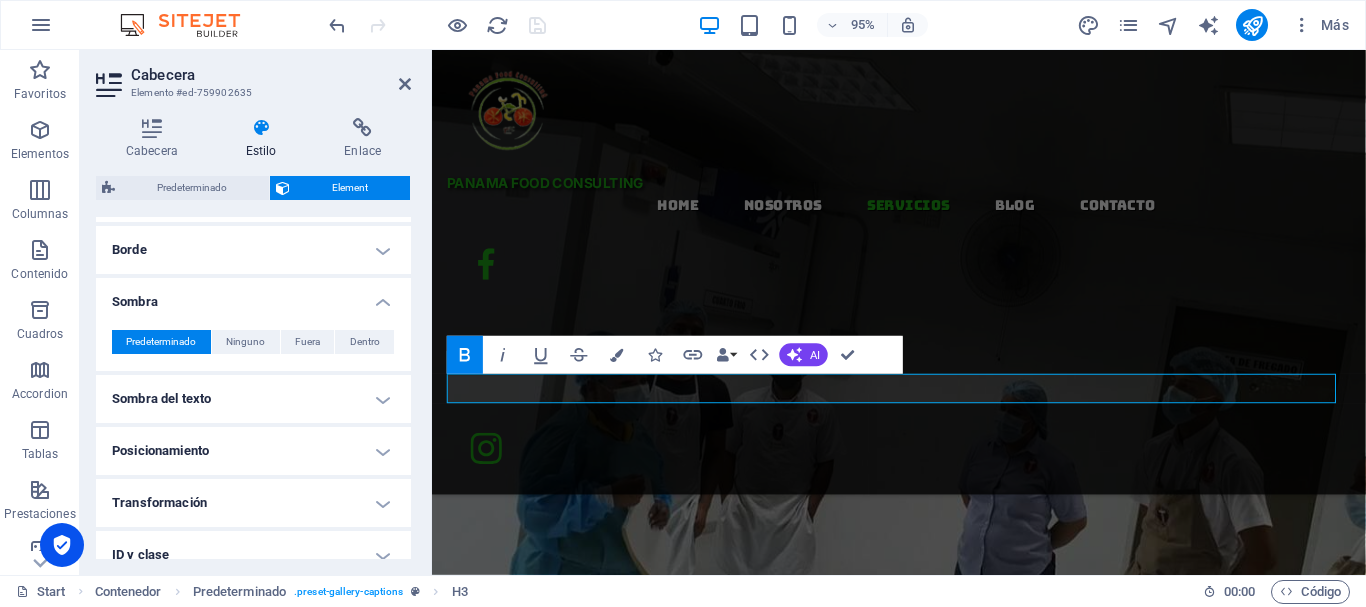 scroll, scrollTop: 456, scrollLeft: 0, axis: vertical 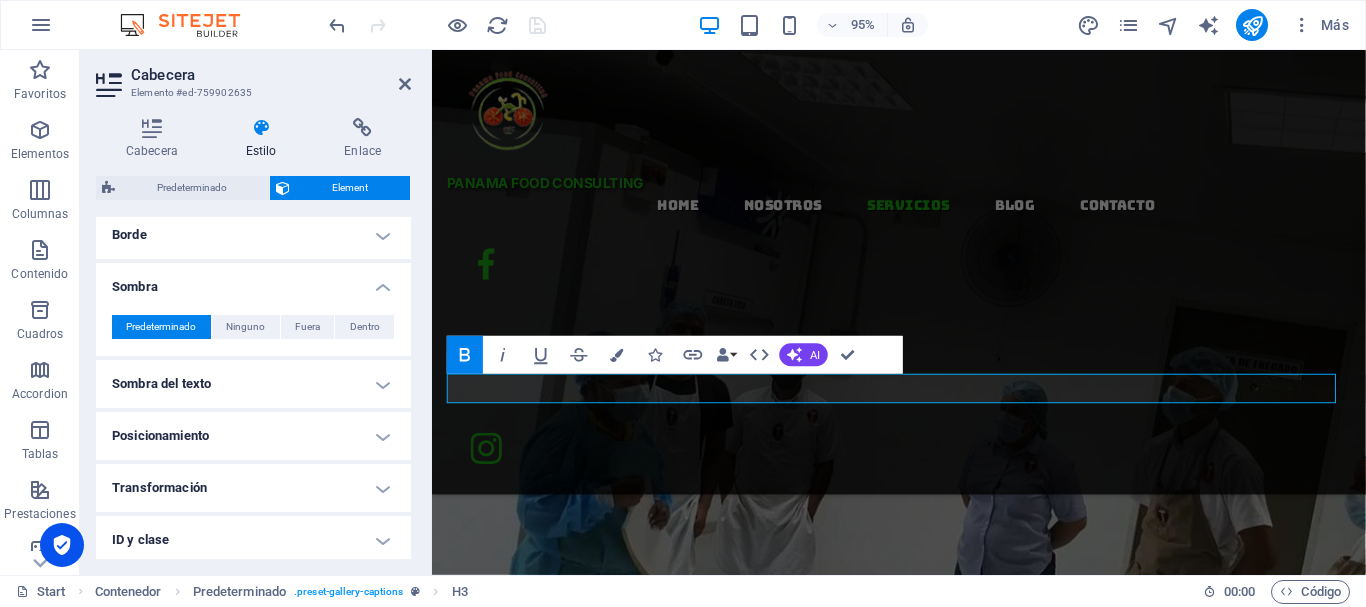 click on "Sombra del texto" at bounding box center (253, 384) 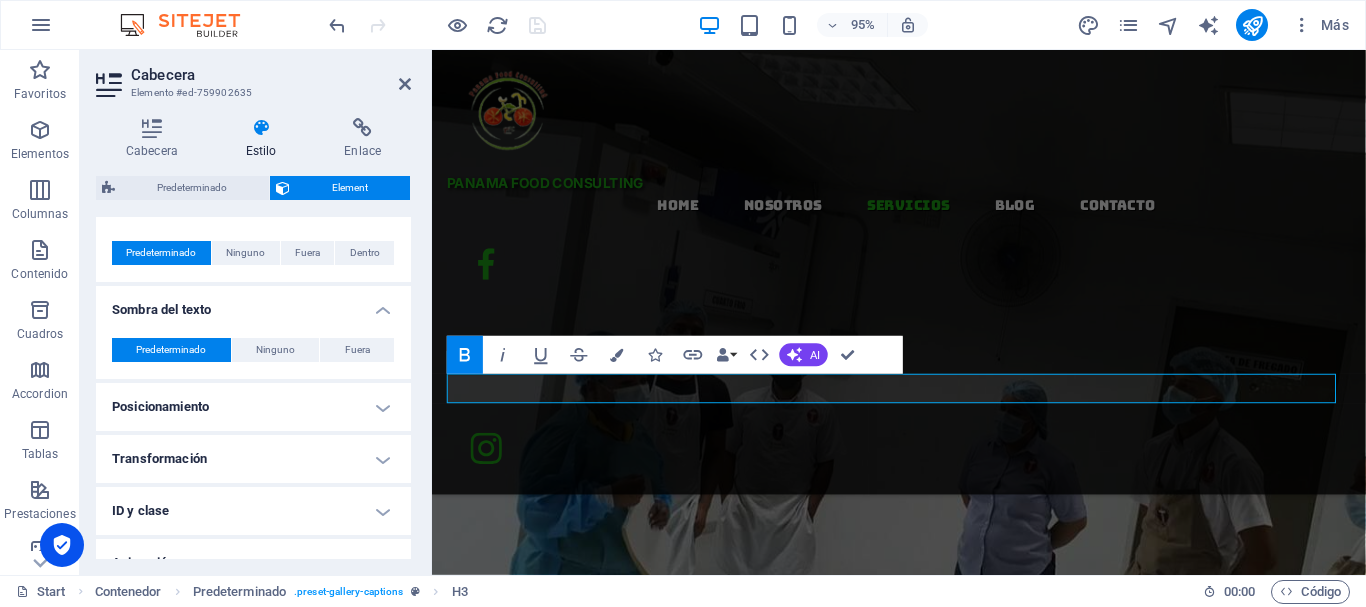 scroll, scrollTop: 532, scrollLeft: 0, axis: vertical 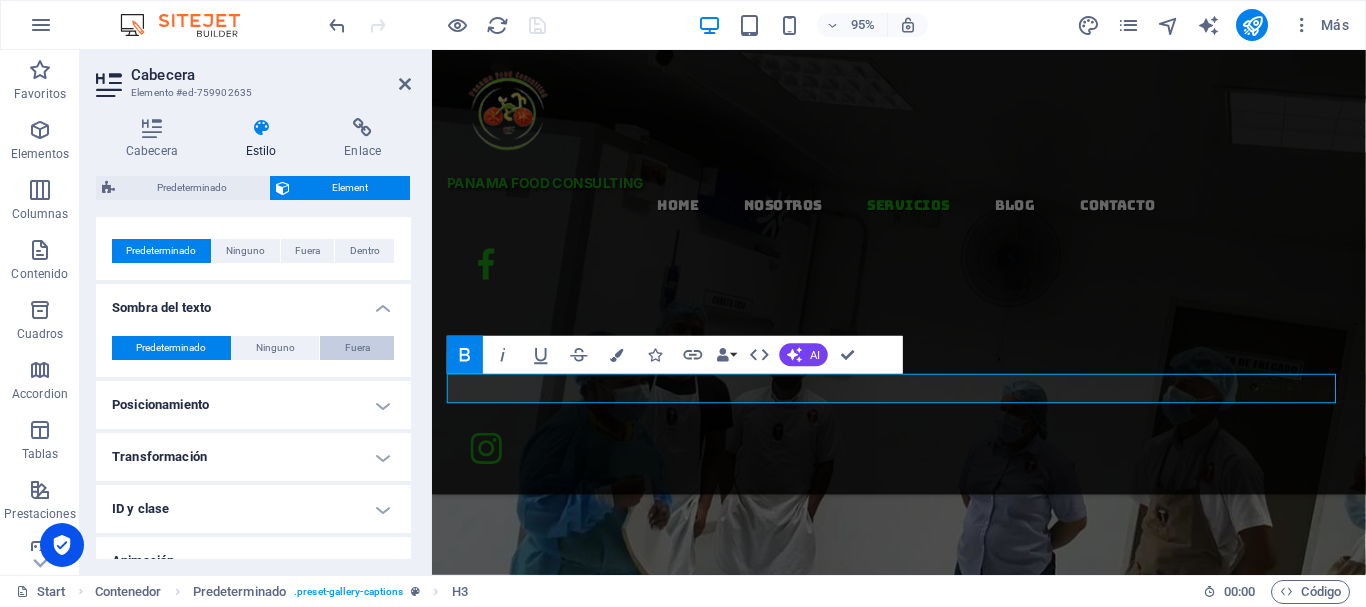 click on "Fuera" at bounding box center (357, 348) 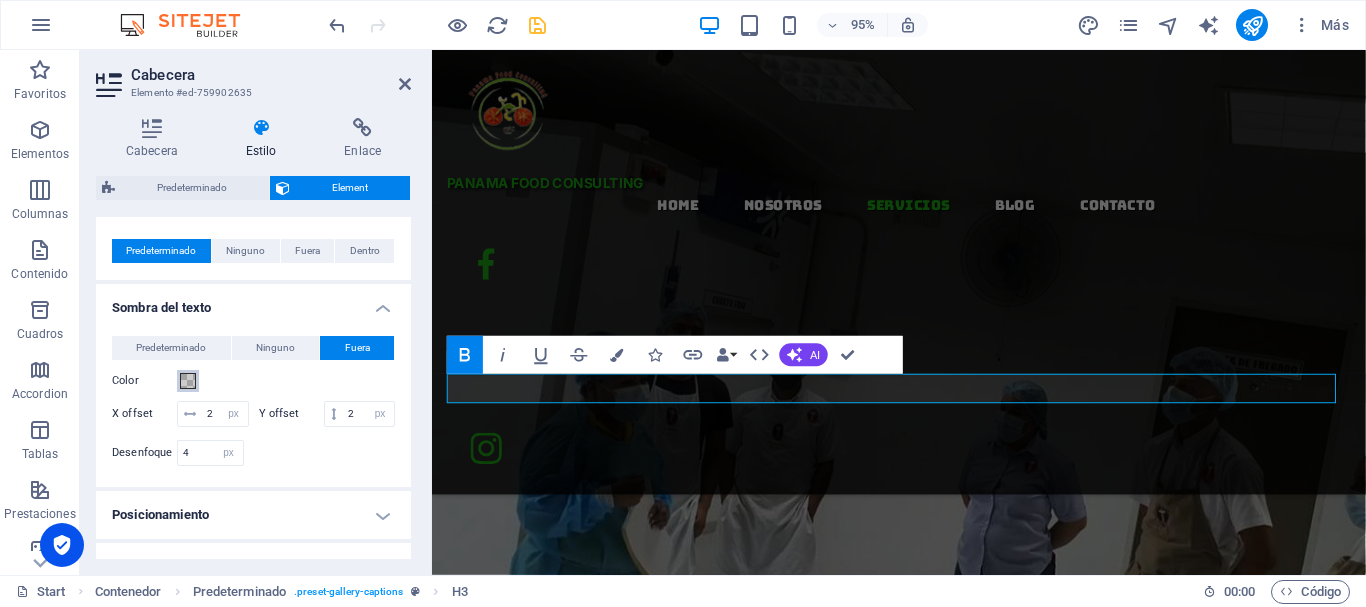 click at bounding box center (188, 381) 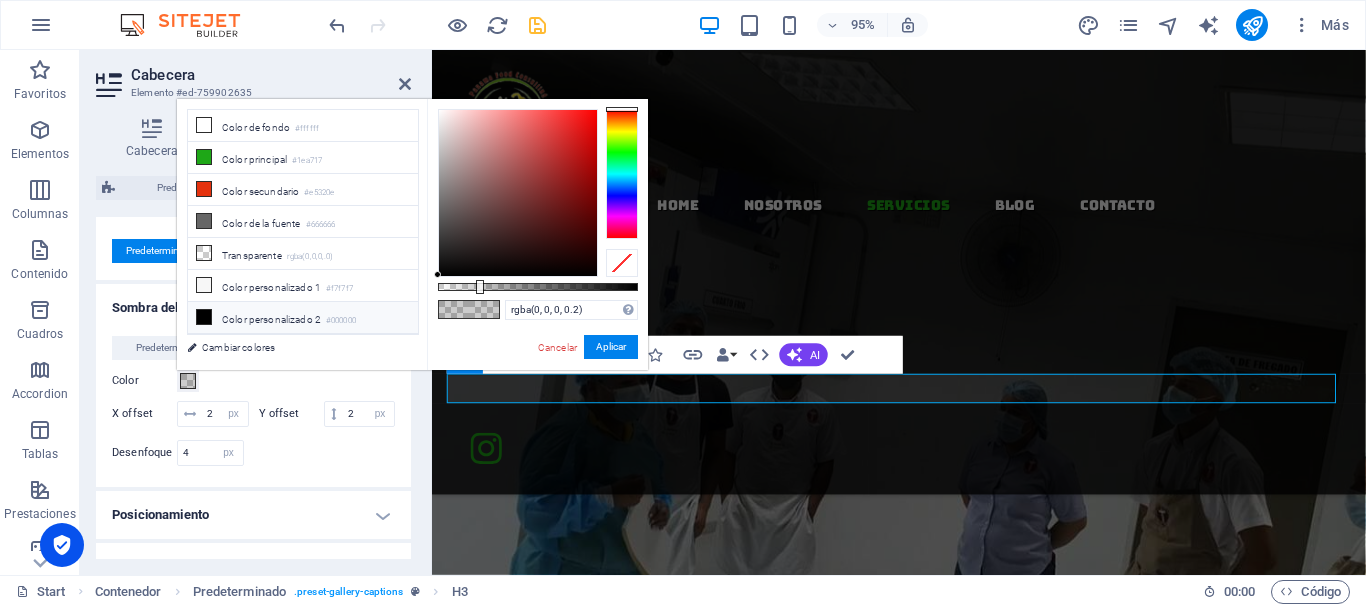 click on "Color personalizado 2
#000000" at bounding box center [303, 318] 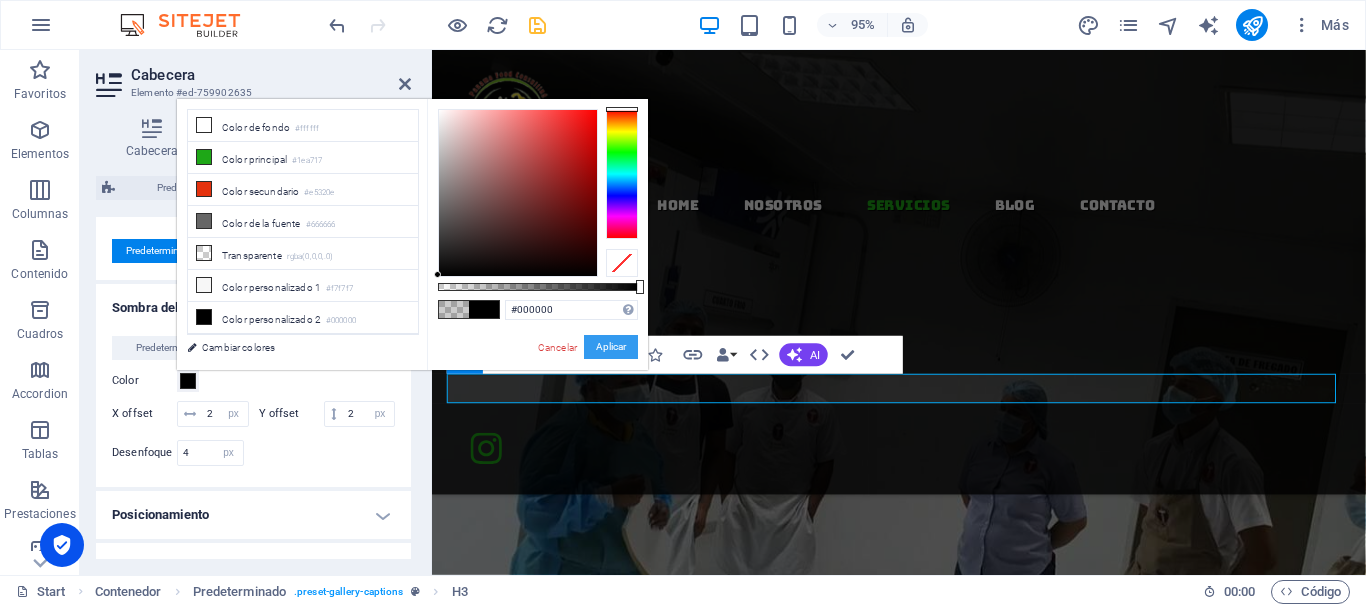 click on "Aplicar" at bounding box center (611, 347) 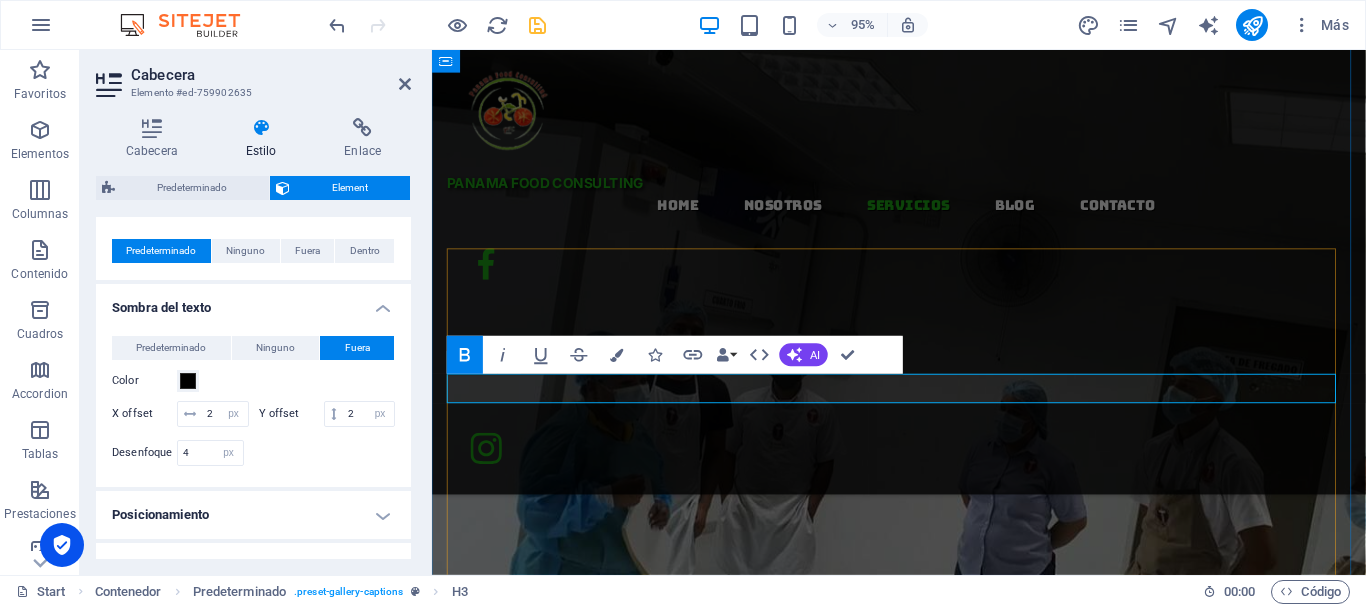 click on "VISION" at bounding box center [923, 5657] 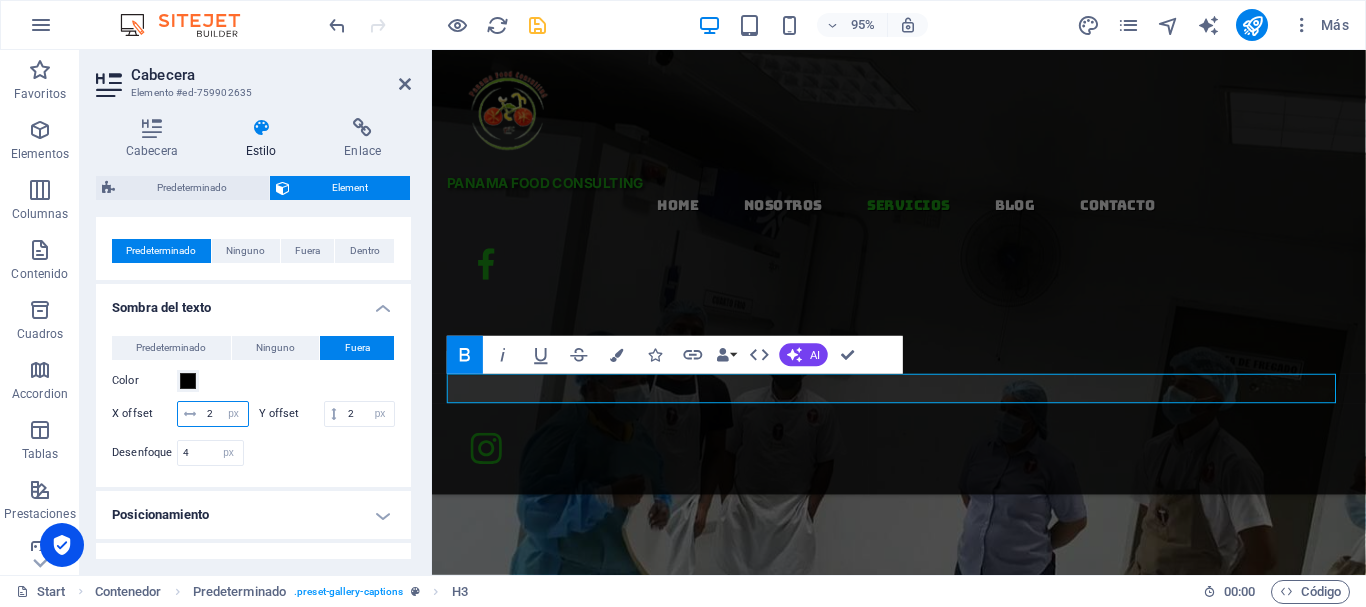 click on "2" at bounding box center [225, 414] 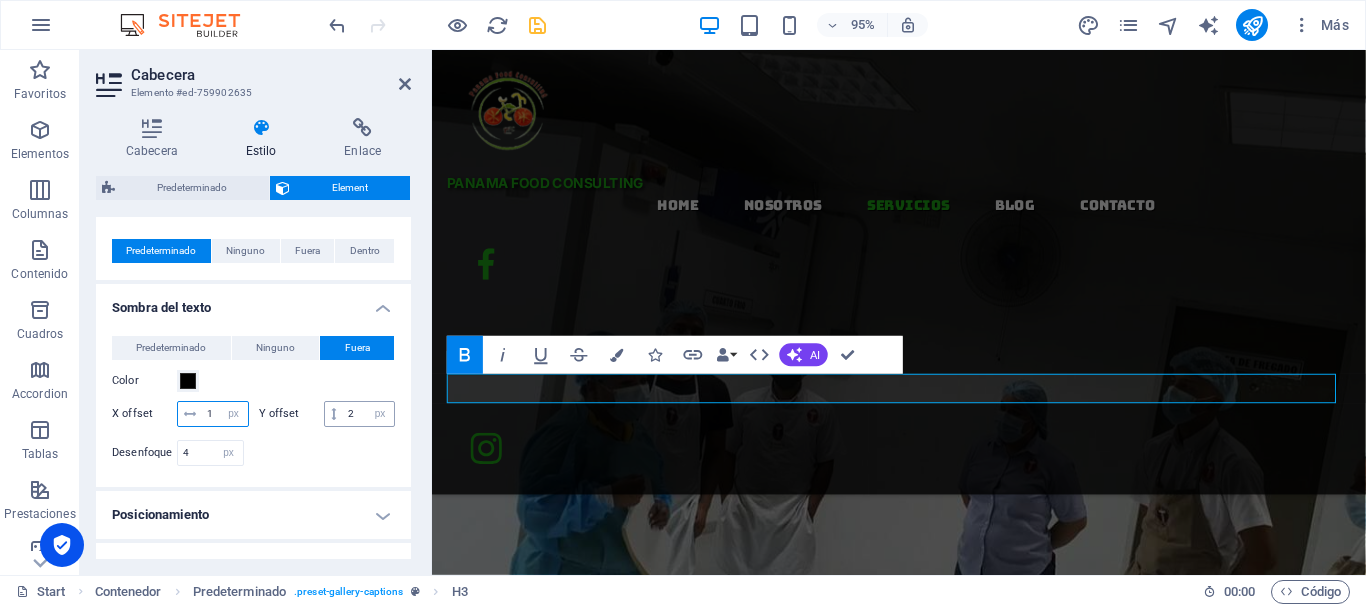 type on "1" 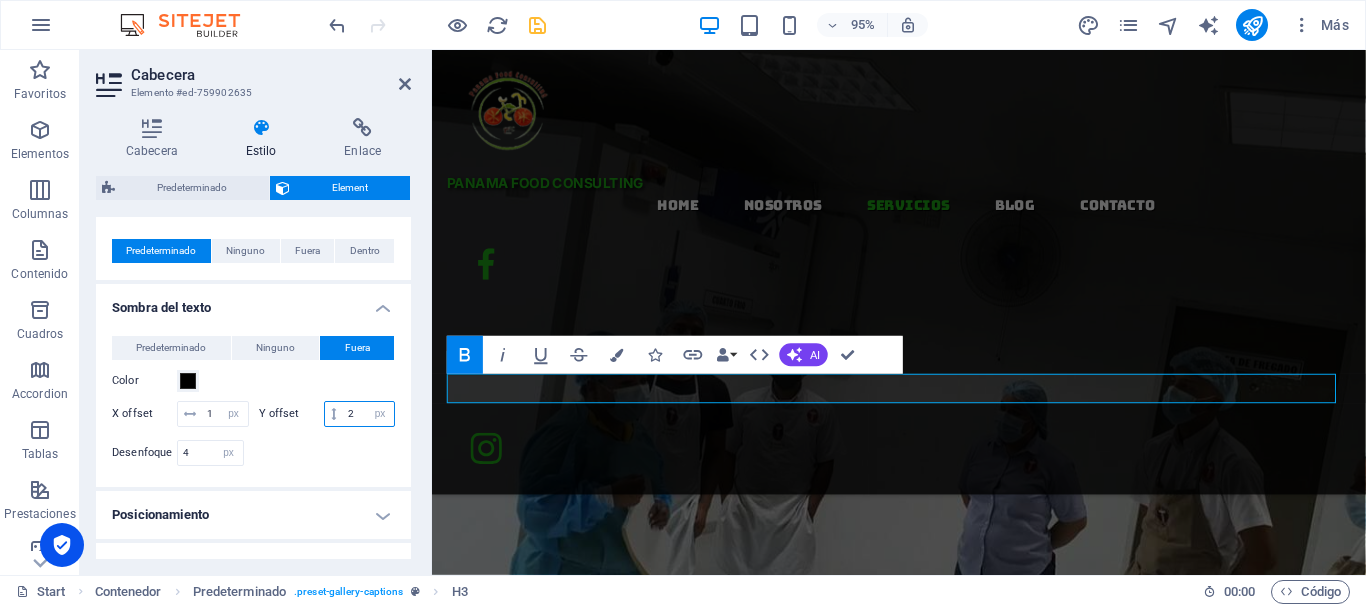 click on "2" at bounding box center [368, 414] 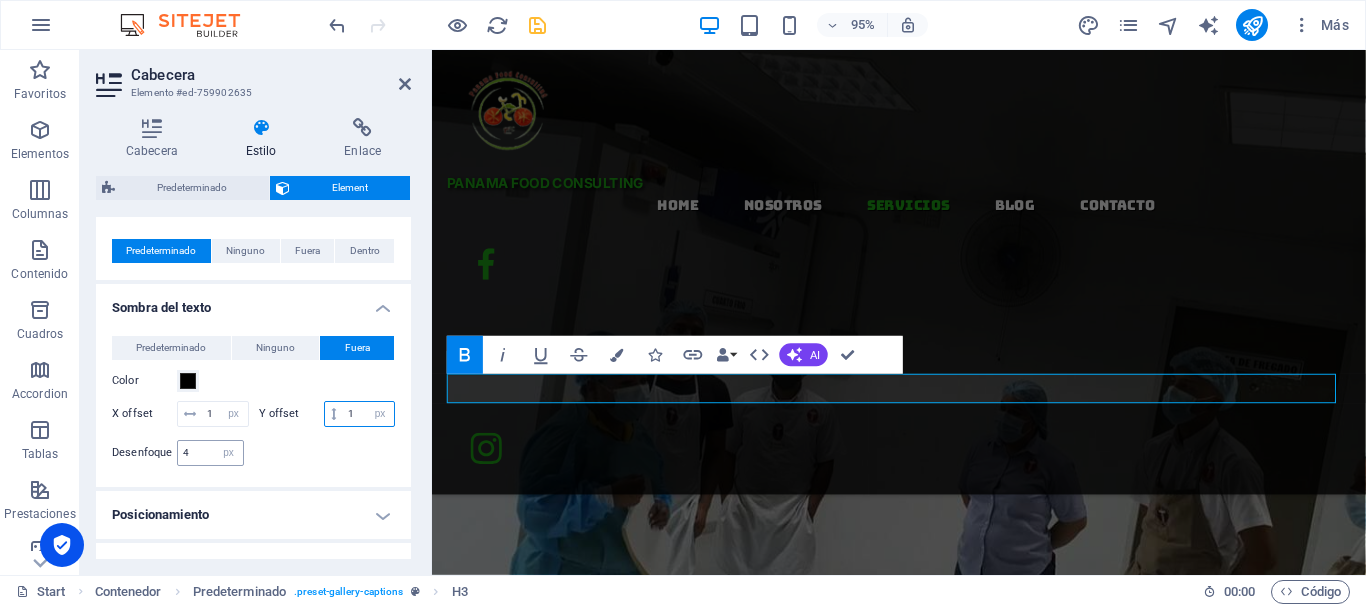 type on "1" 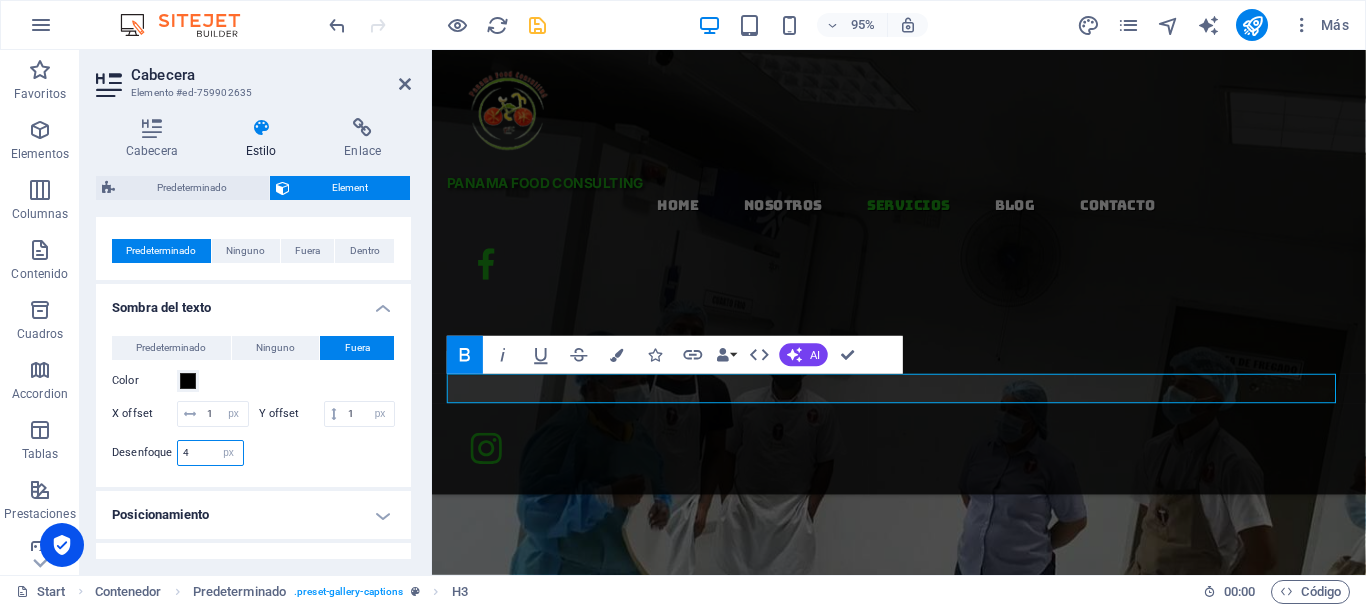 click on "4" at bounding box center [210, 453] 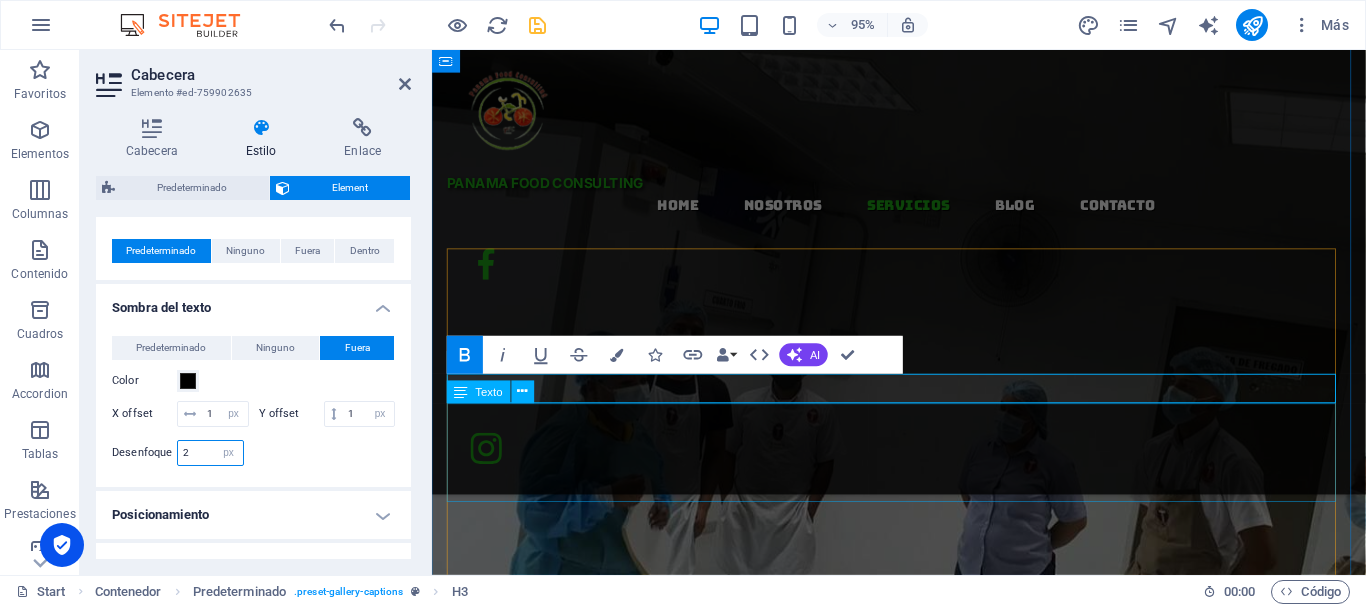 type on "2" 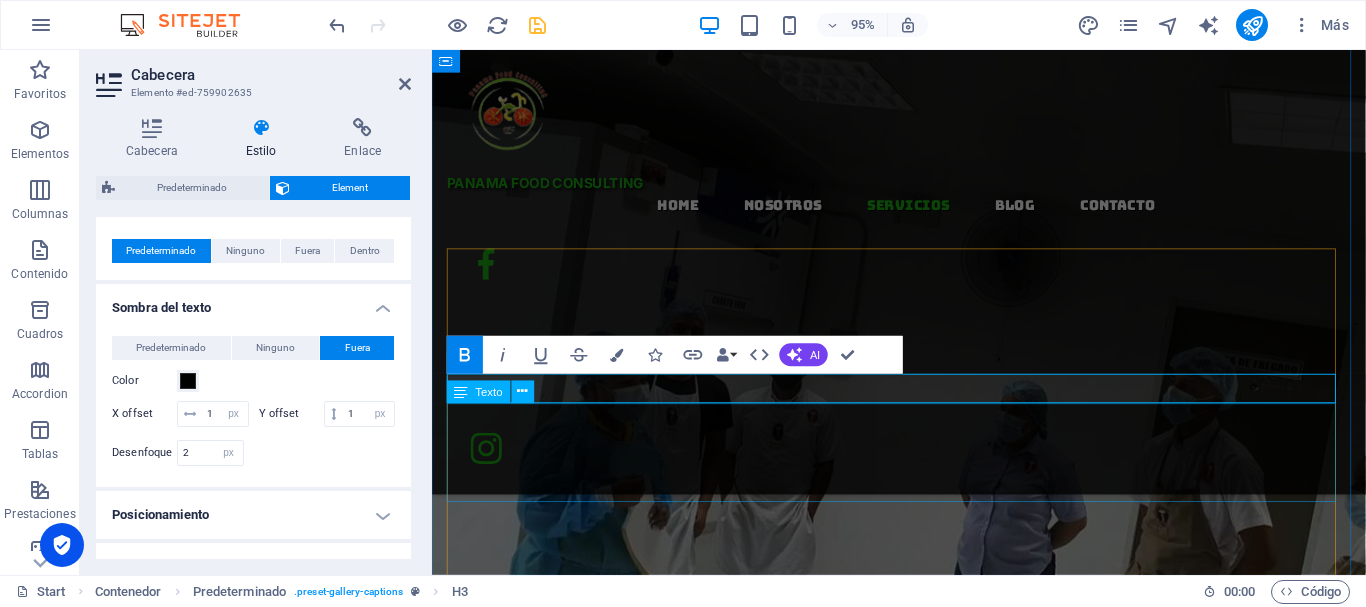 click on "Utilizar métodos adecuados para la fácil implementación de programas de aseguramiento de la inocuidad alimentaria, de manera que se evite la propagación de enfermedades transmitidas por los alimentos." at bounding box center [923, 5725] 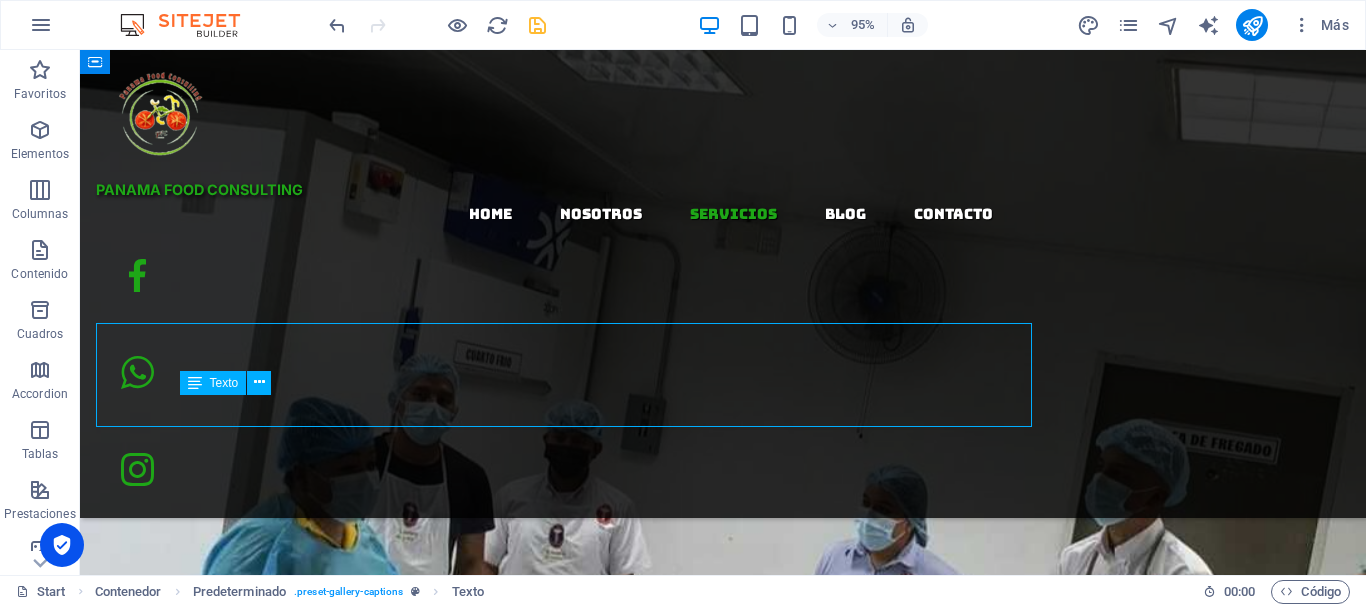 scroll, scrollTop: 3061, scrollLeft: 0, axis: vertical 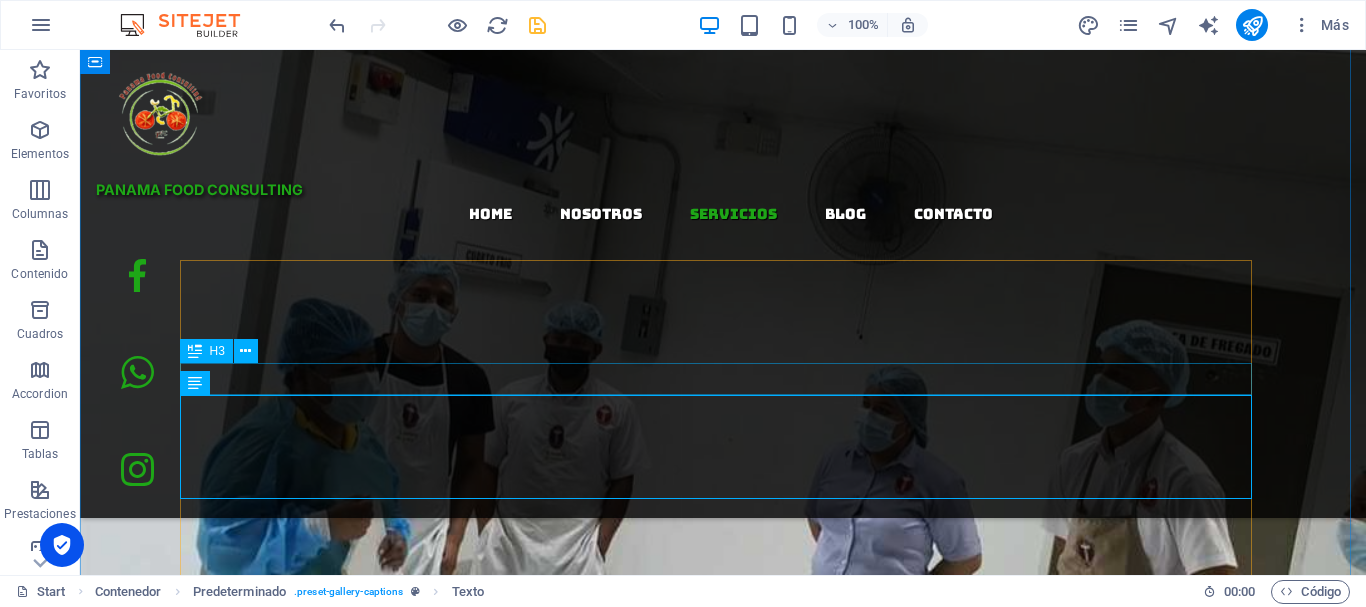 click on "VISION" at bounding box center [723, 6850] 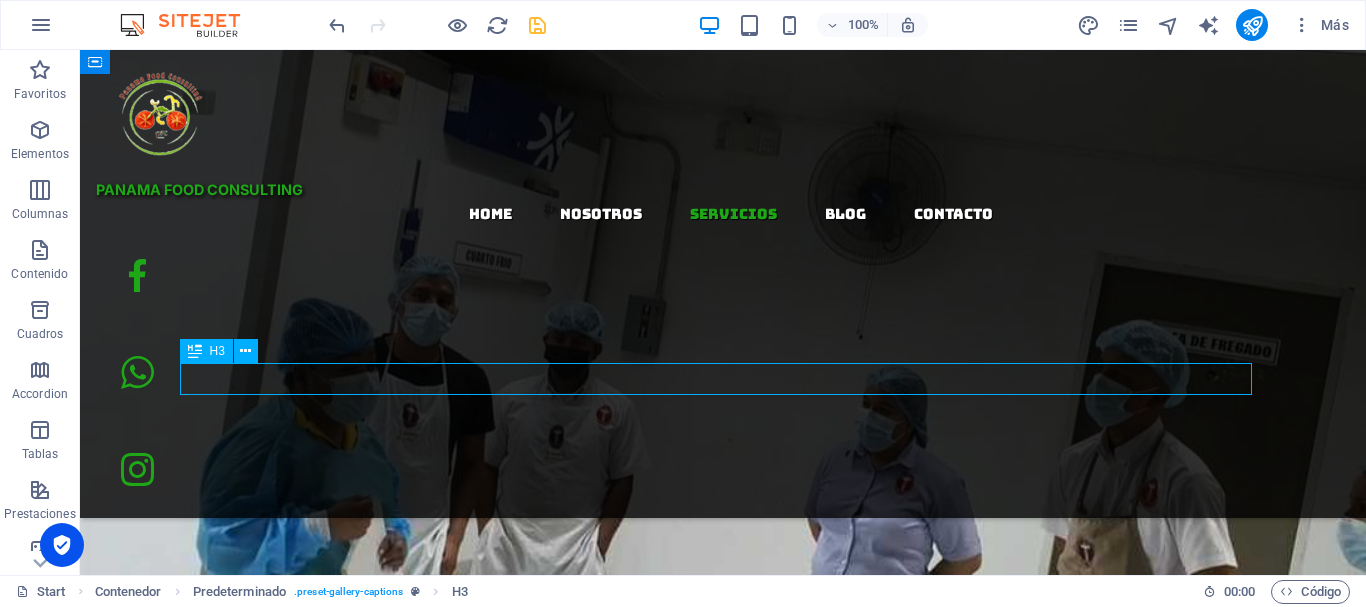 click on "VISION" at bounding box center [723, 6850] 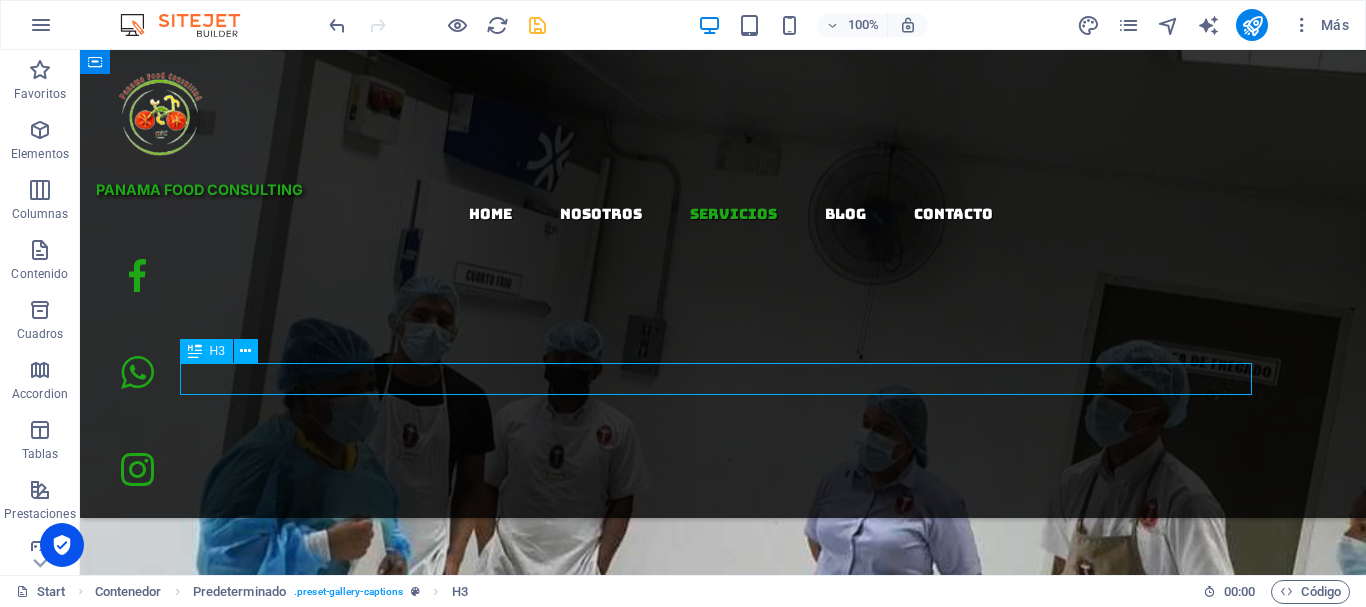 select on "px" 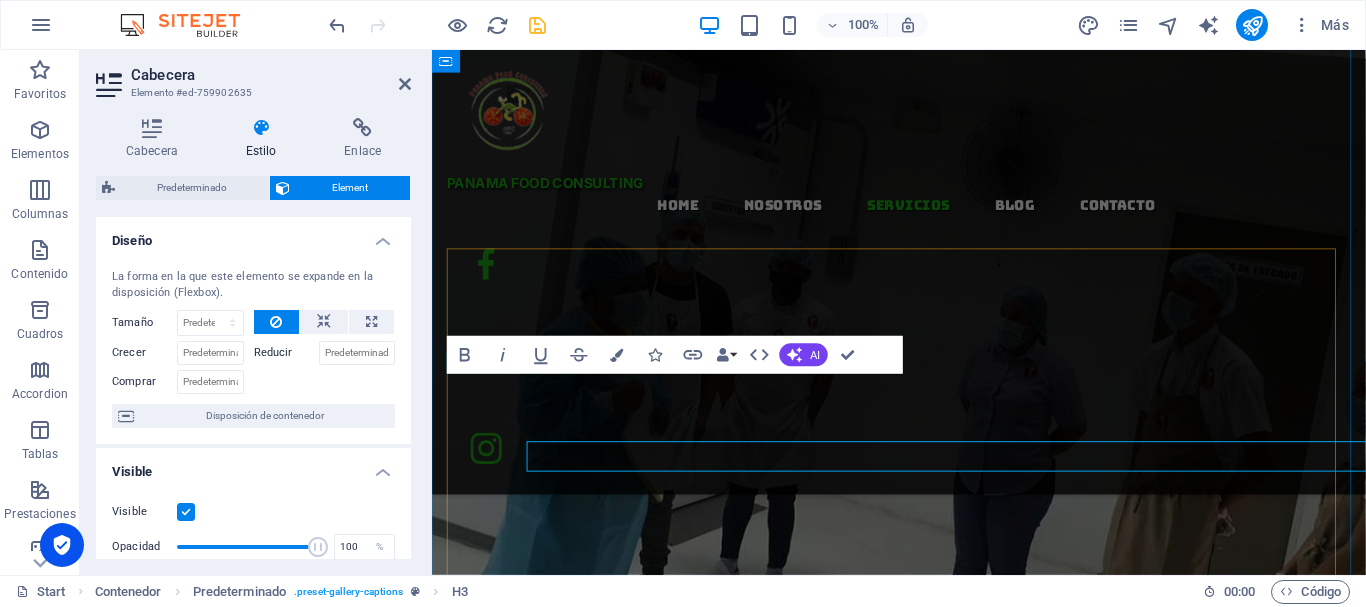 scroll, scrollTop: 2962, scrollLeft: 0, axis: vertical 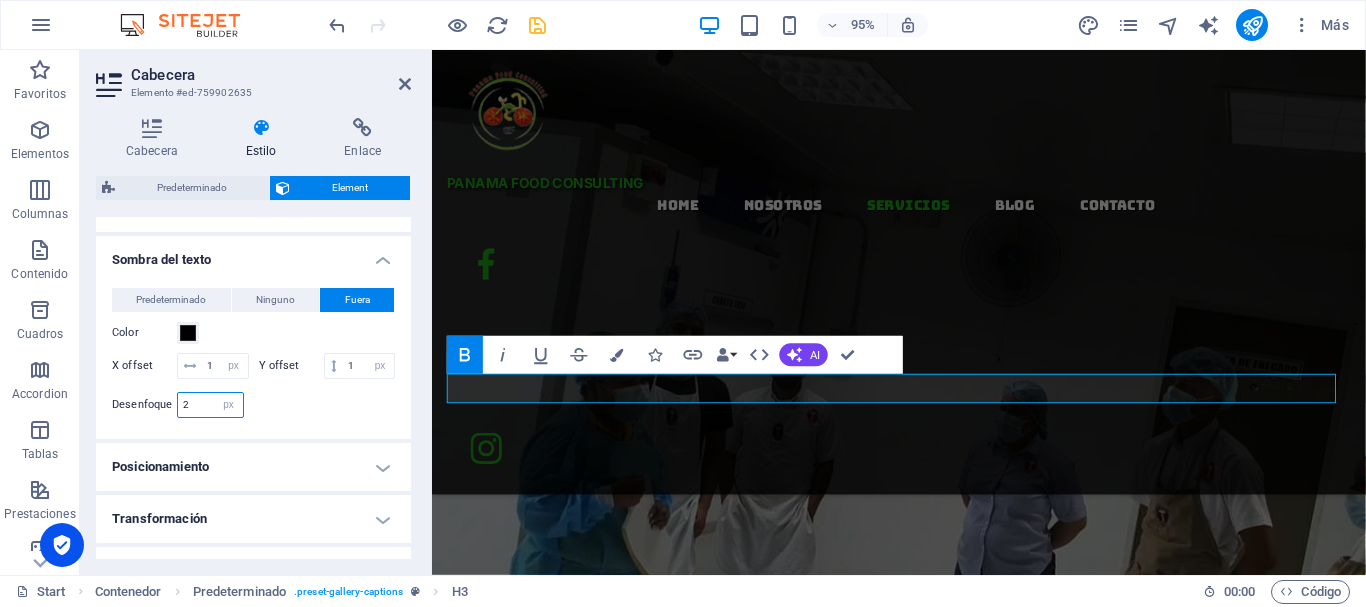 click on "2" at bounding box center [210, 405] 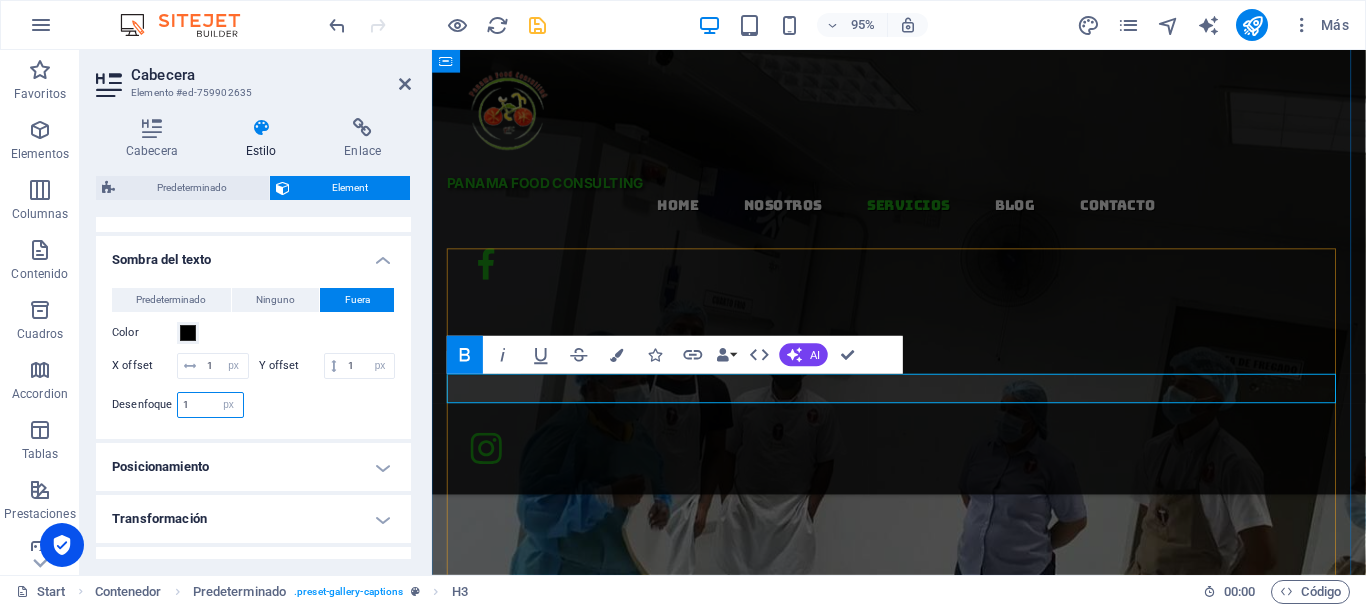 type on "1" 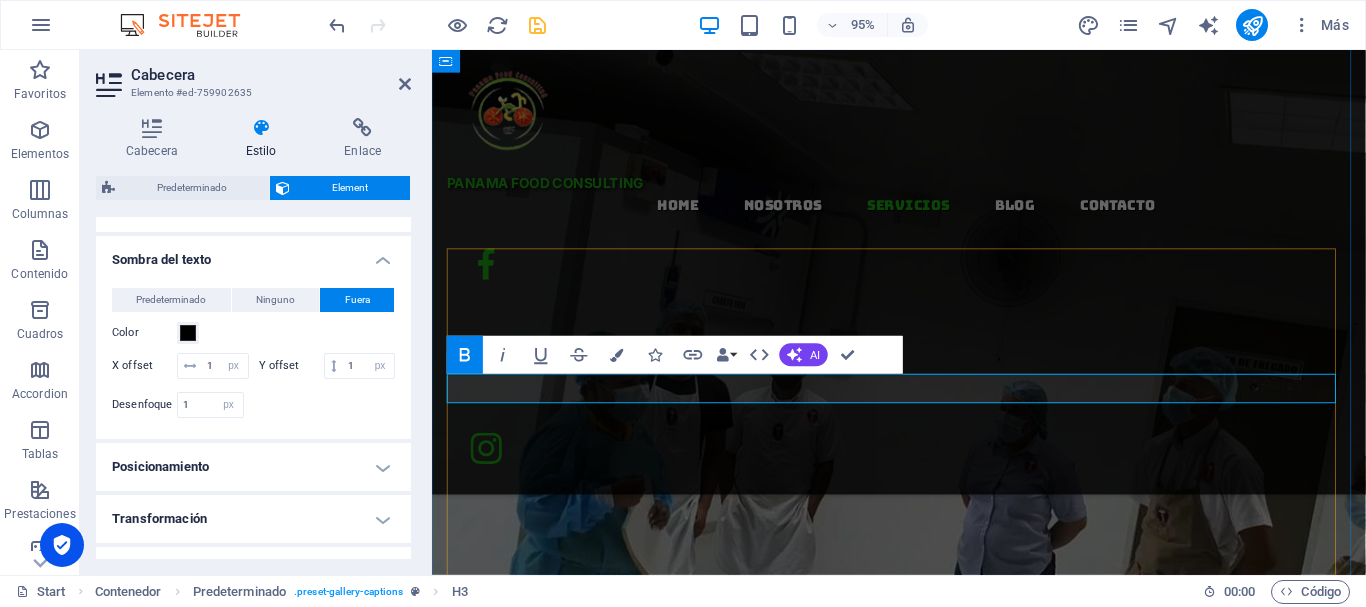 click on "VISION" at bounding box center (923, 5657) 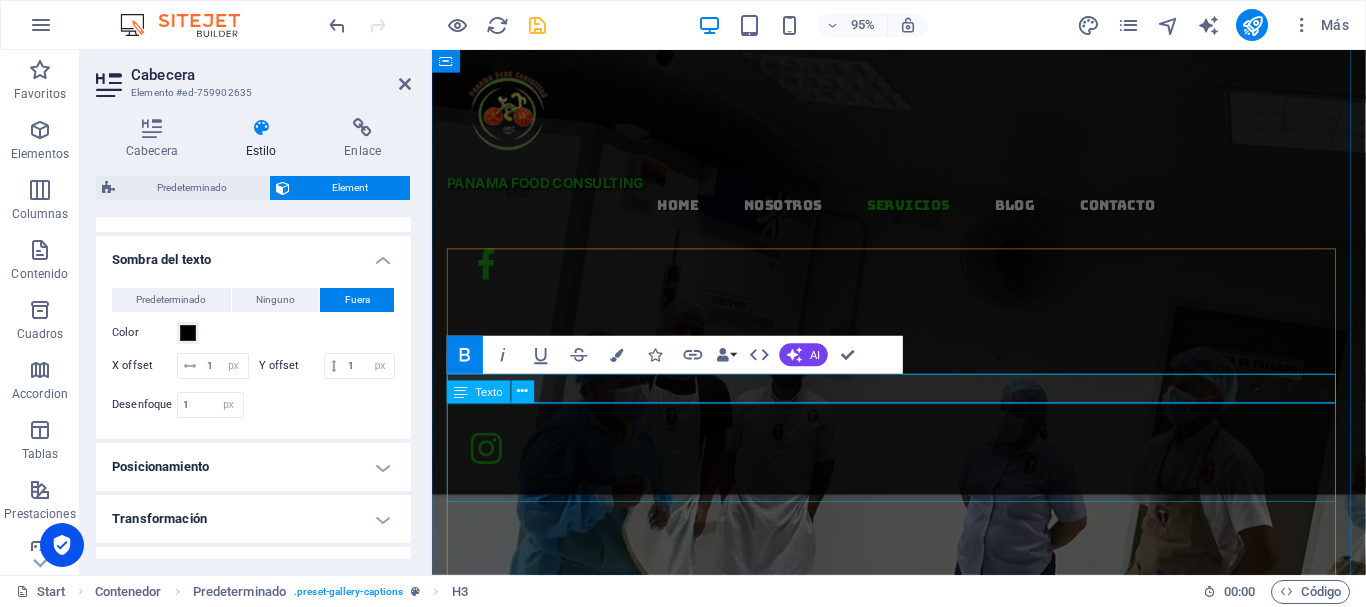 click on "Utilizar métodos adecuados para la fácil implementación de programas de aseguramiento de la inocuidad alimentaria, de manera que se evite la propagación de enfermedades transmitidas por los alimentos." at bounding box center [923, 5725] 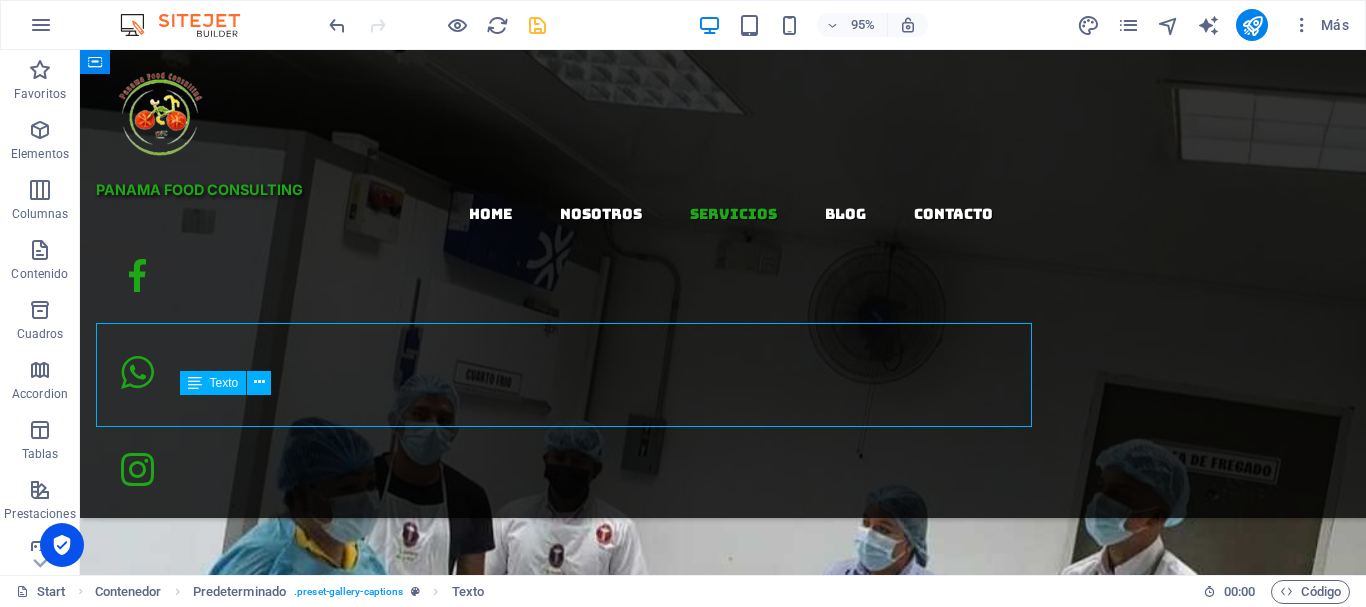 scroll, scrollTop: 3061, scrollLeft: 0, axis: vertical 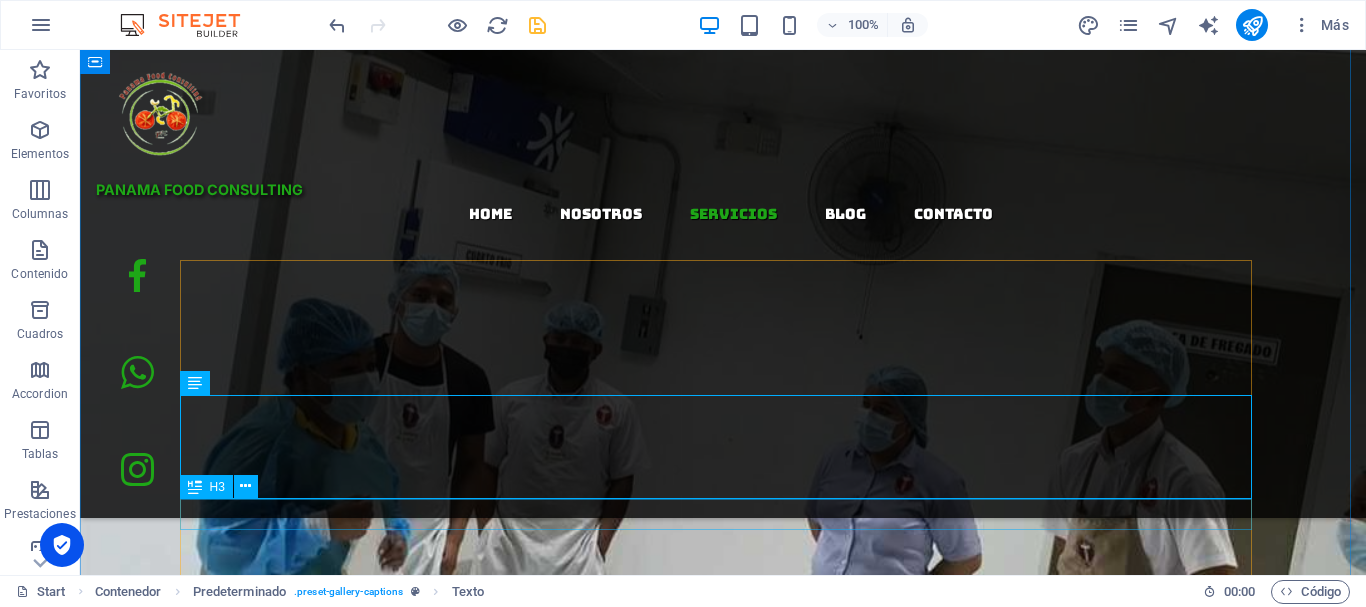click on "VALORES" at bounding box center [723, 6984] 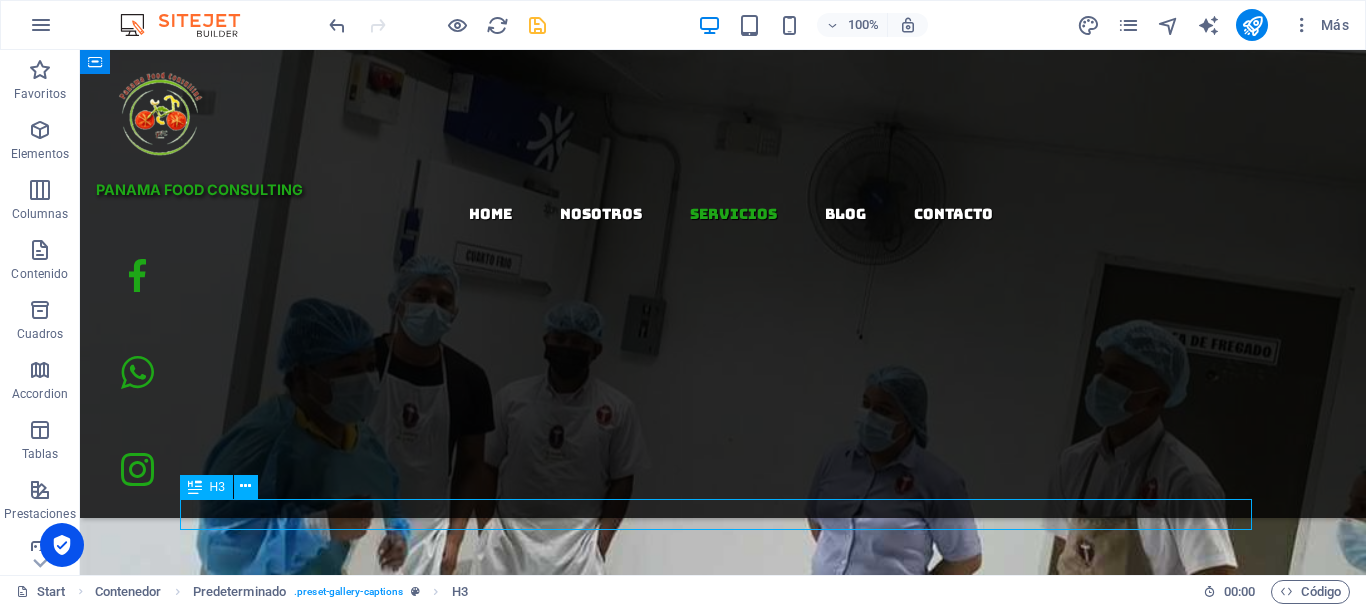 click on "VALORES" at bounding box center [723, 6984] 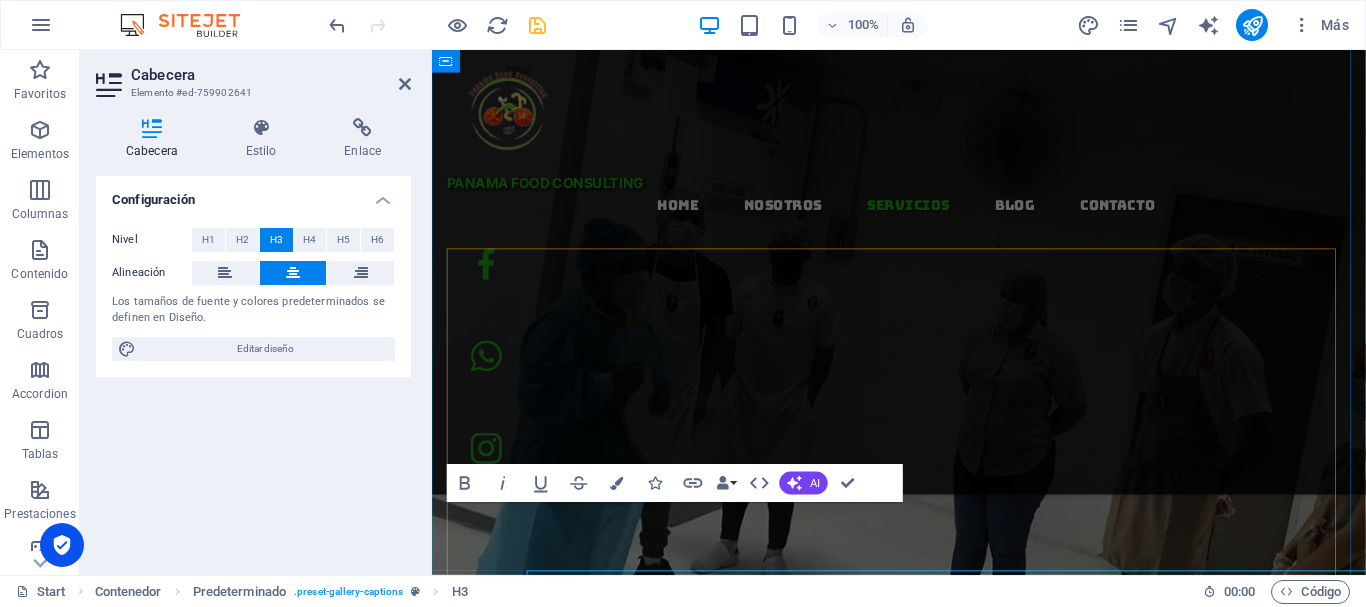 scroll, scrollTop: 2962, scrollLeft: 0, axis: vertical 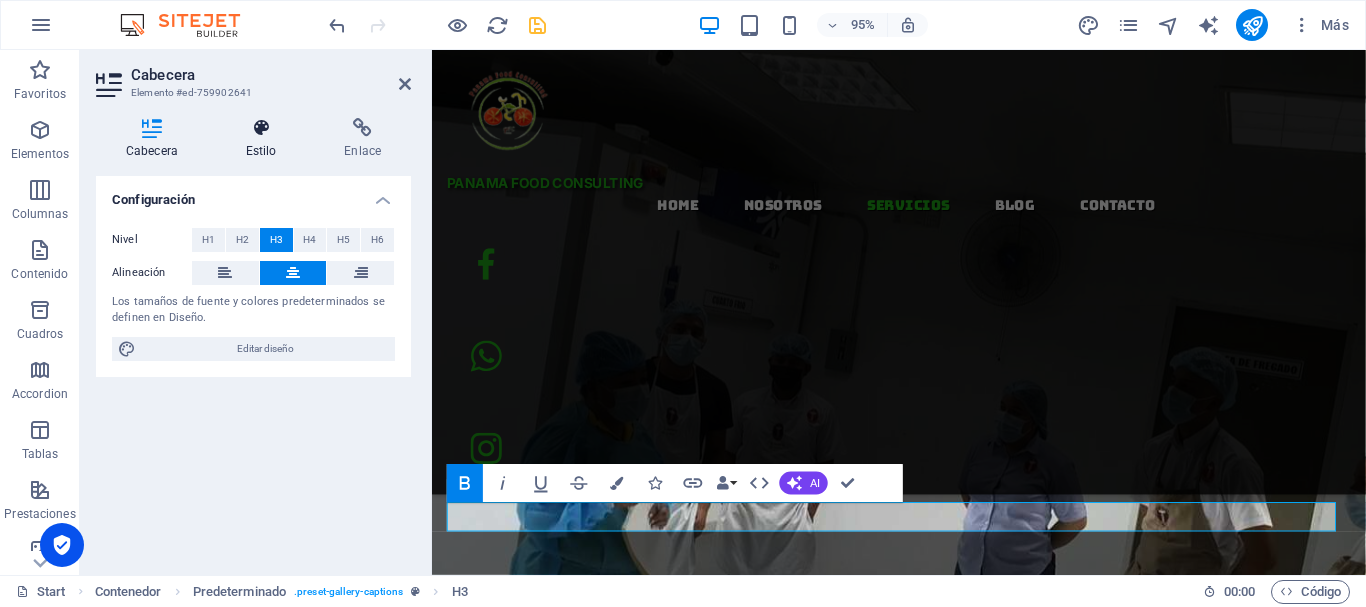 click on "Estilo" at bounding box center [265, 139] 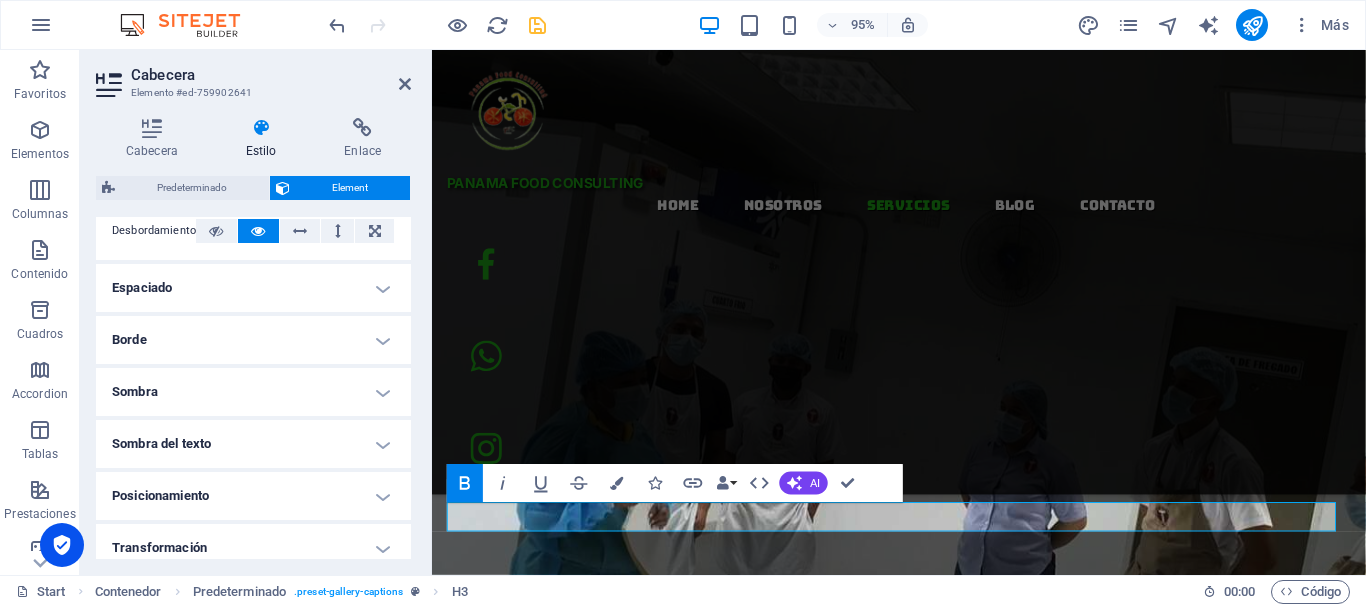 scroll, scrollTop: 364, scrollLeft: 0, axis: vertical 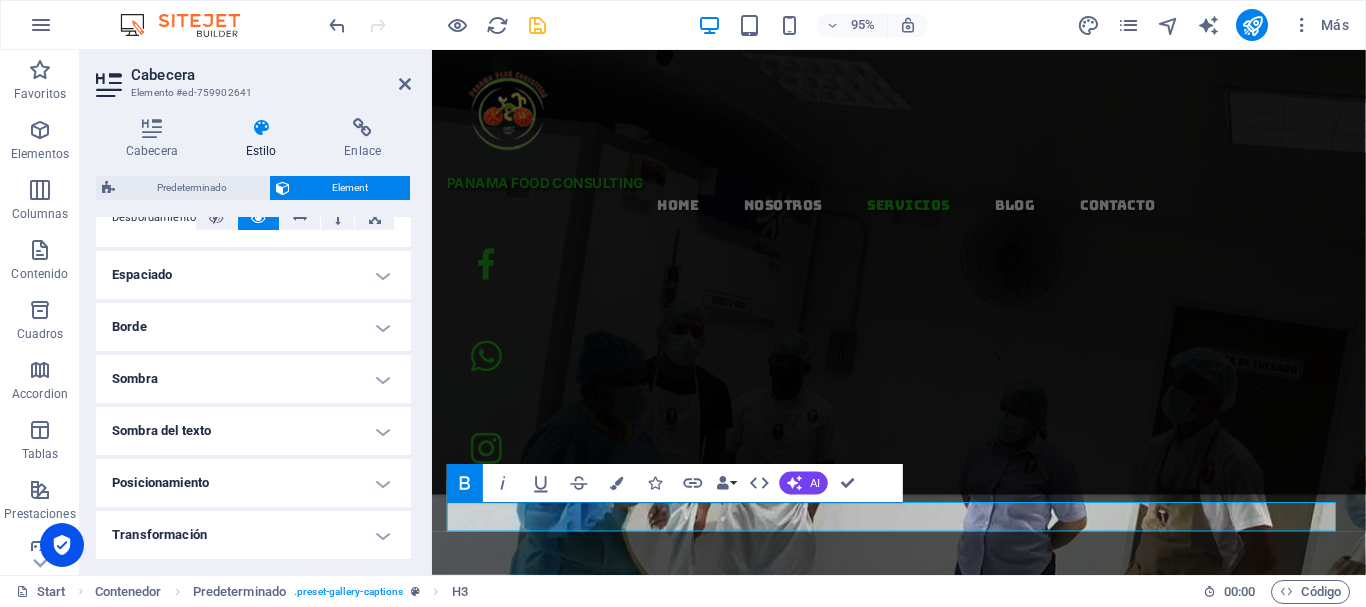 click on "Sombra del texto" at bounding box center (253, 431) 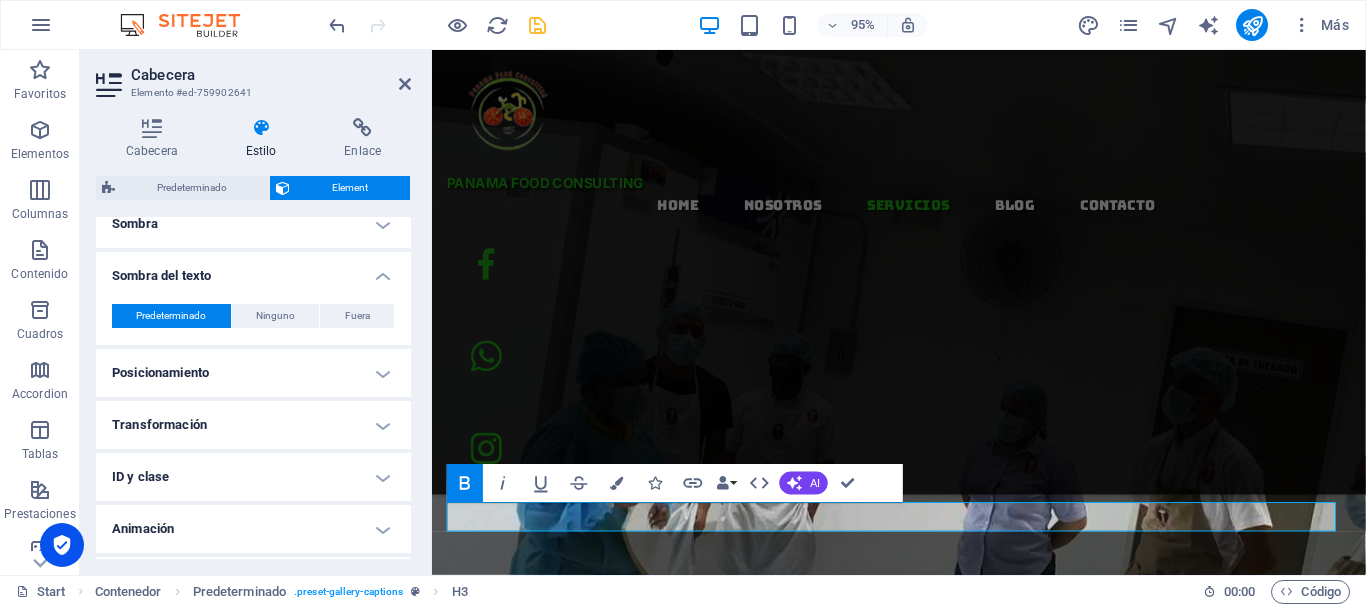 scroll, scrollTop: 496, scrollLeft: 0, axis: vertical 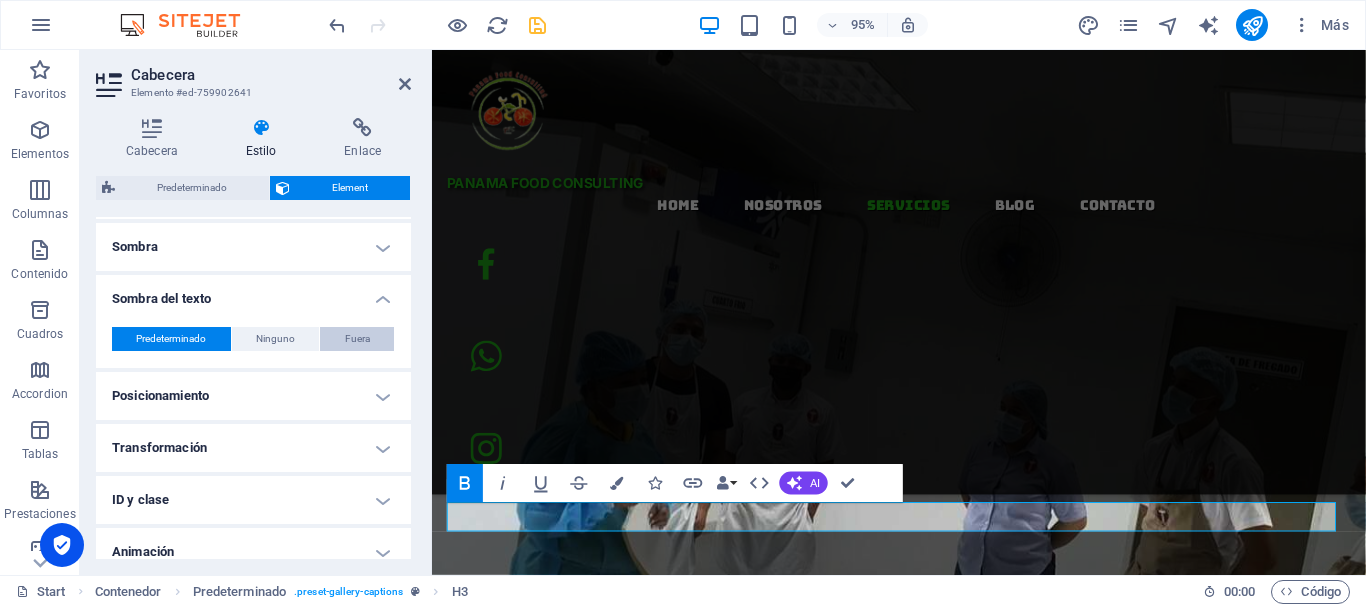 click on "Fuera" at bounding box center [357, 339] 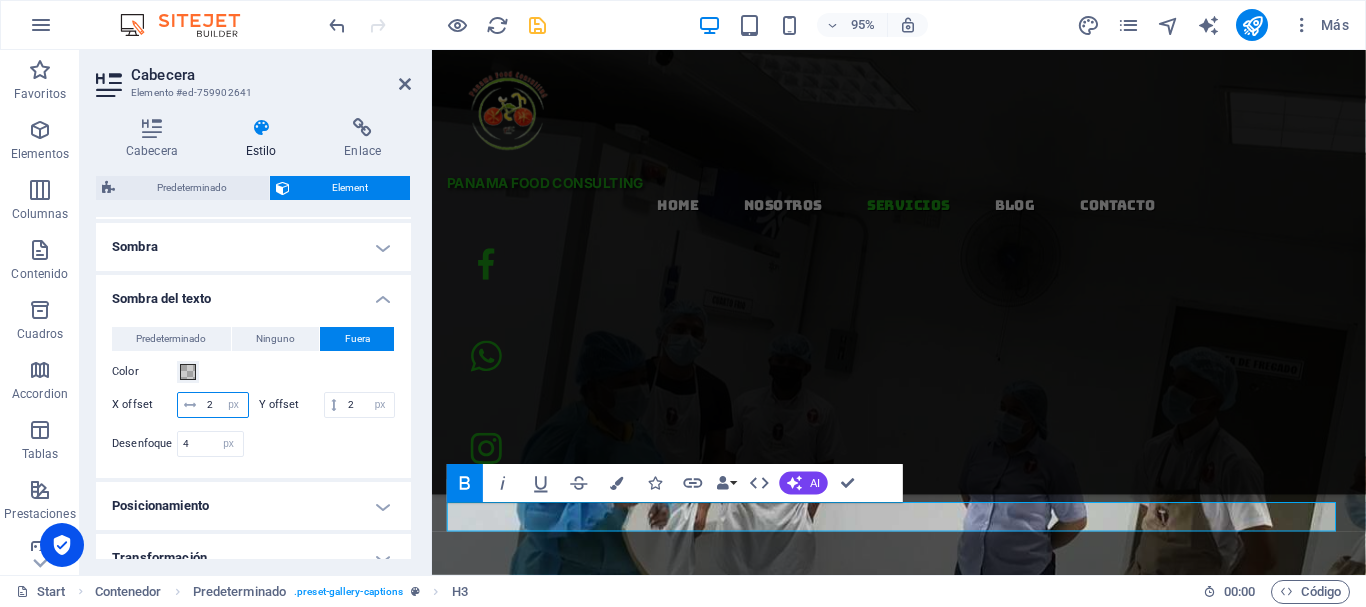click on "2" at bounding box center [225, 405] 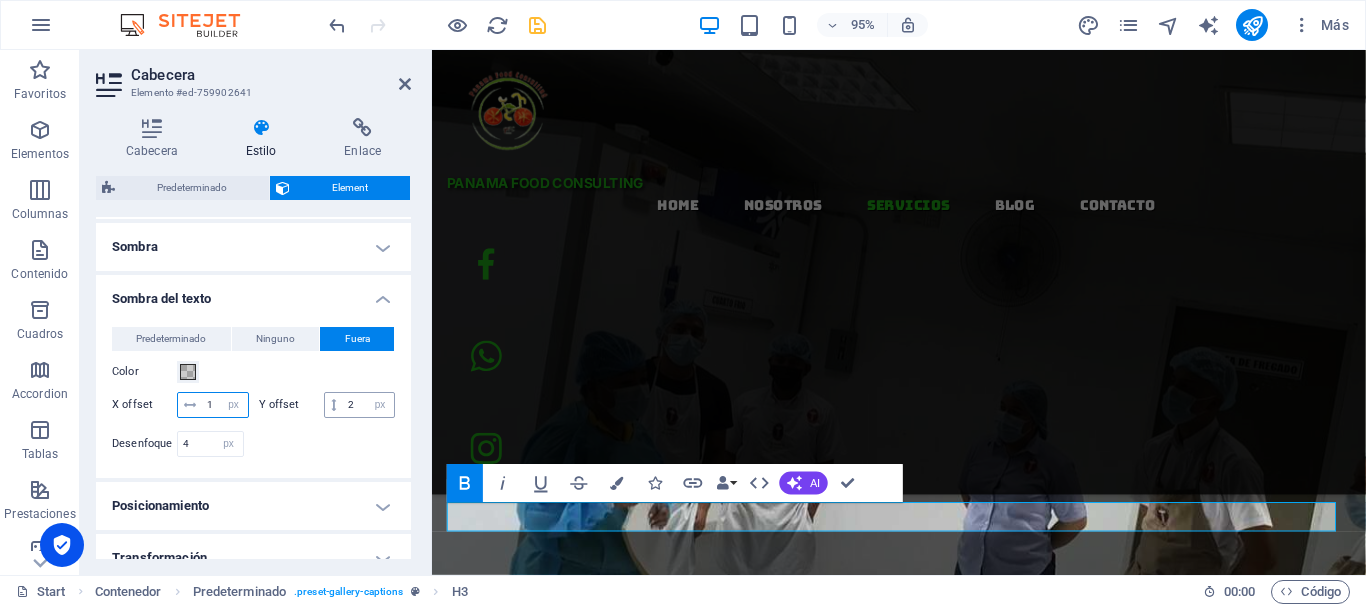 type on "1" 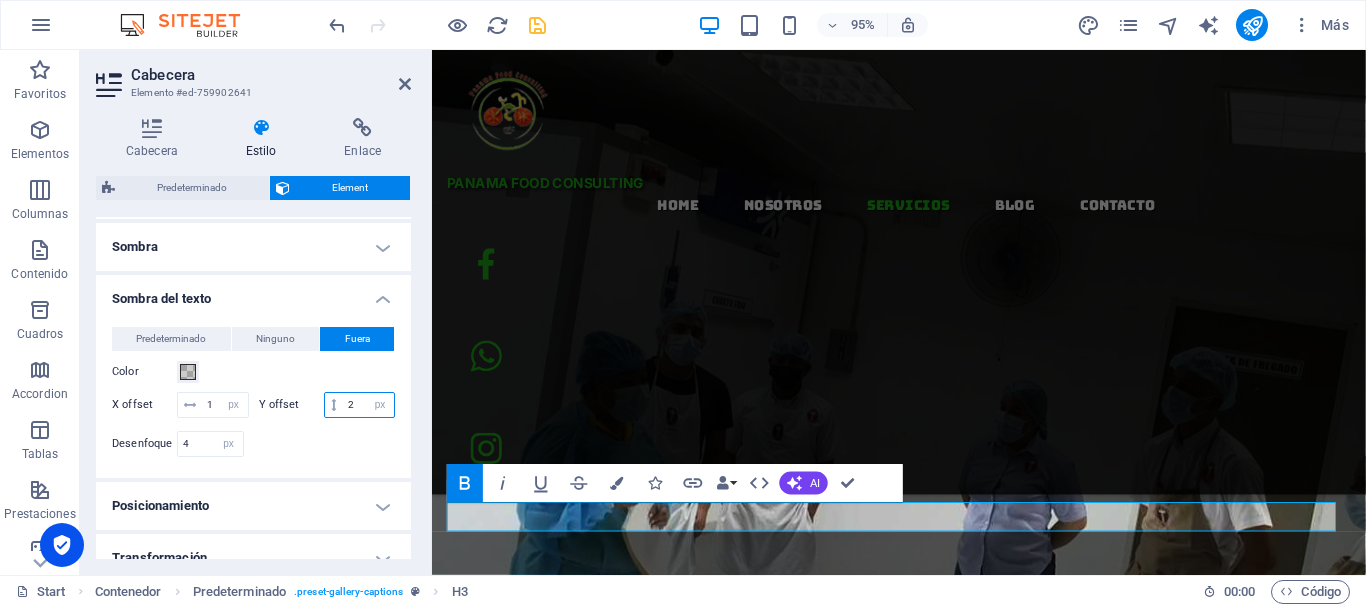 click on "2" at bounding box center [368, 405] 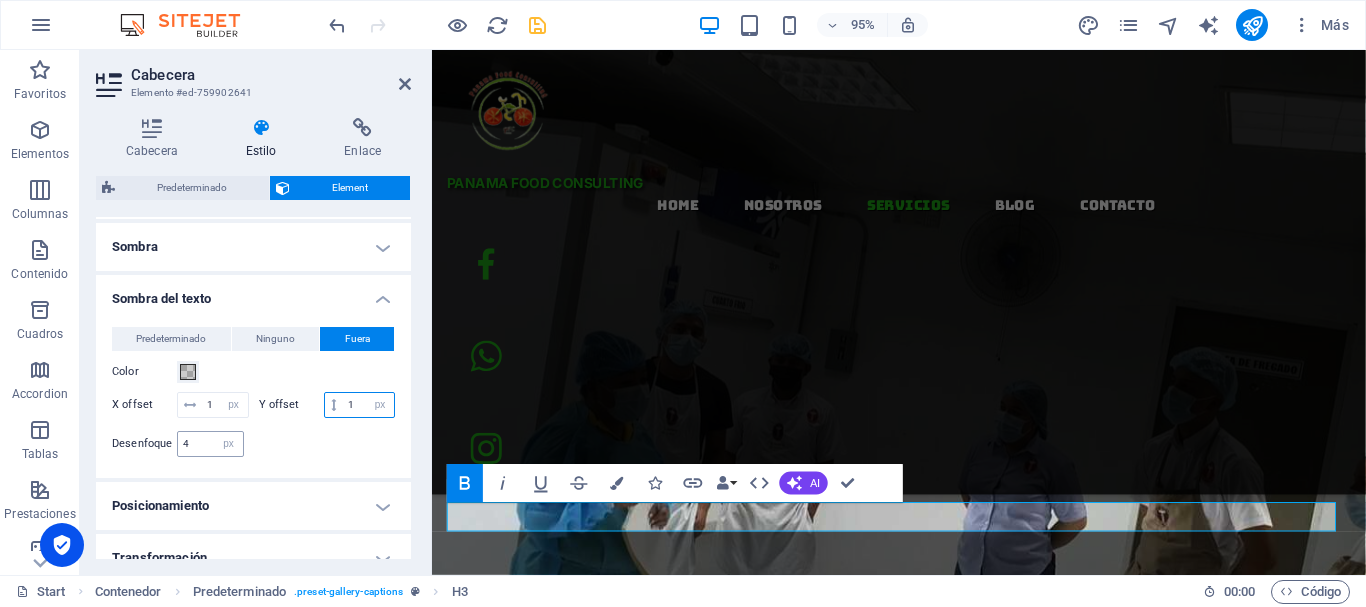 type on "1" 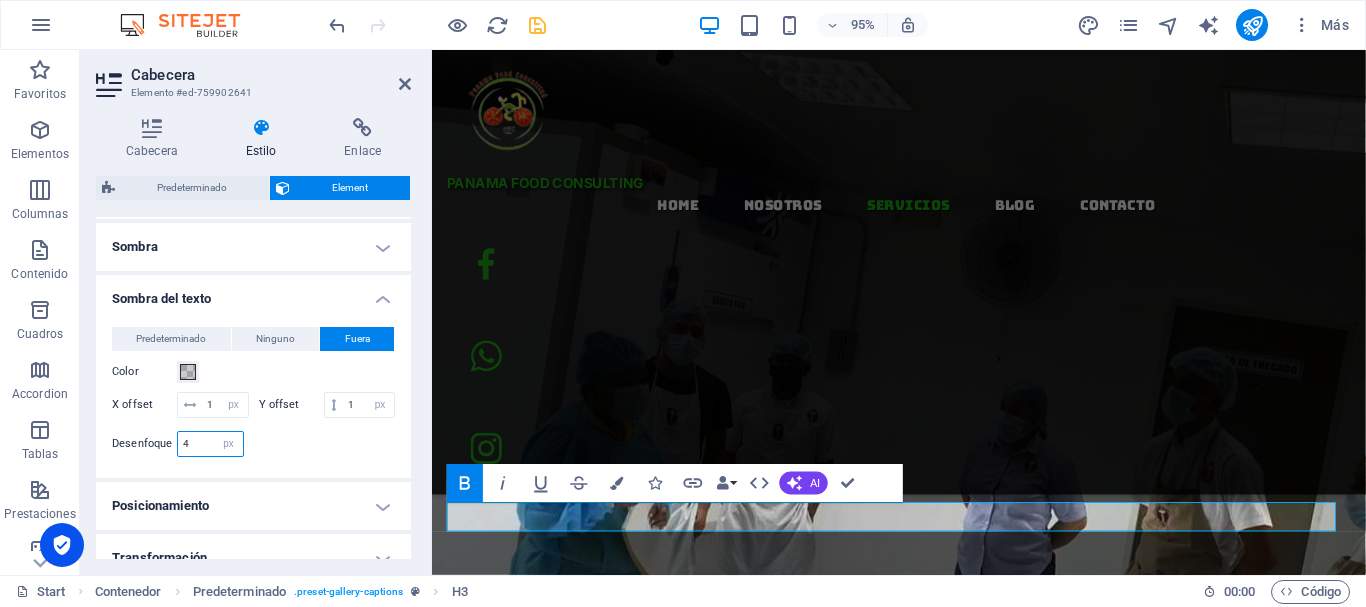 click on "4" at bounding box center (210, 444) 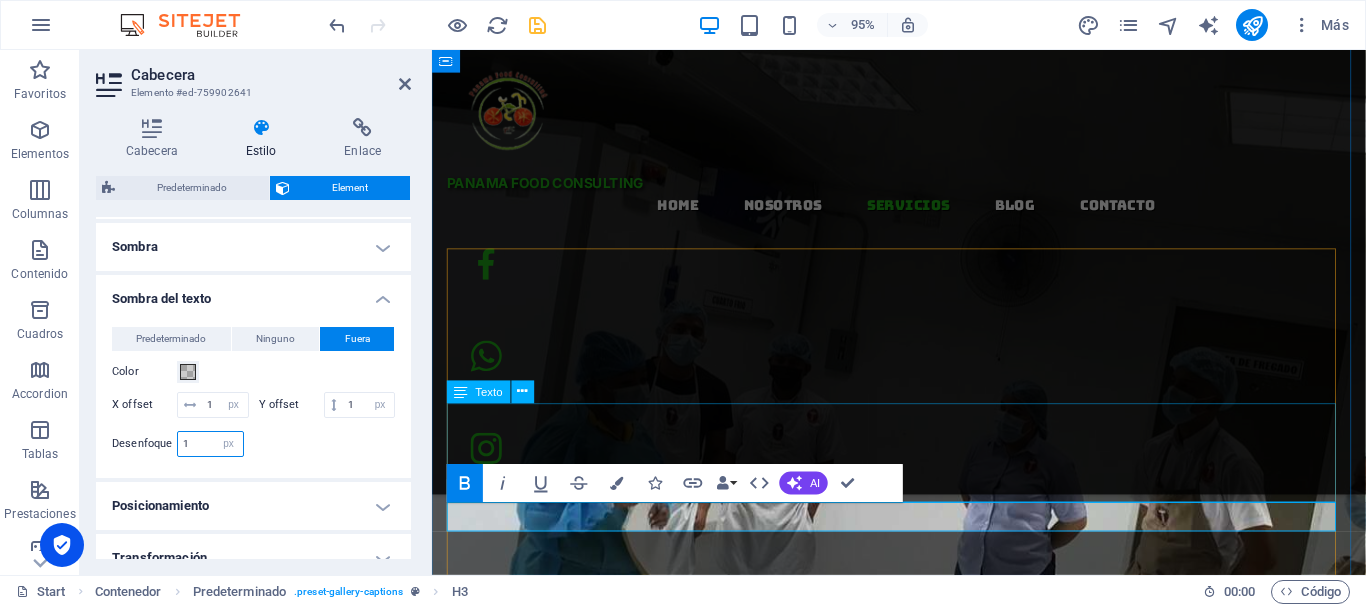 type on "1" 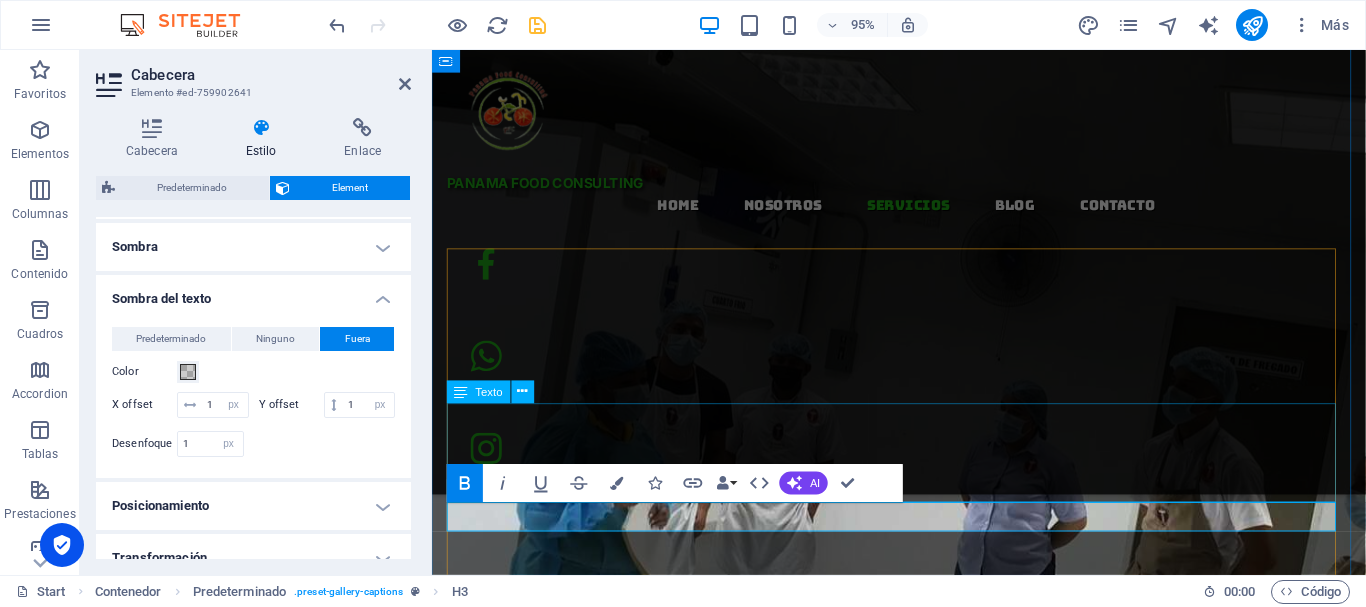 click on "Utilizar métodos adecuados para la fácil implementación de programas de aseguramiento de la inocuidad alimentaria, de manera que se evite la propagación de enfermedades transmitidas por los alimentos." at bounding box center [923, 5725] 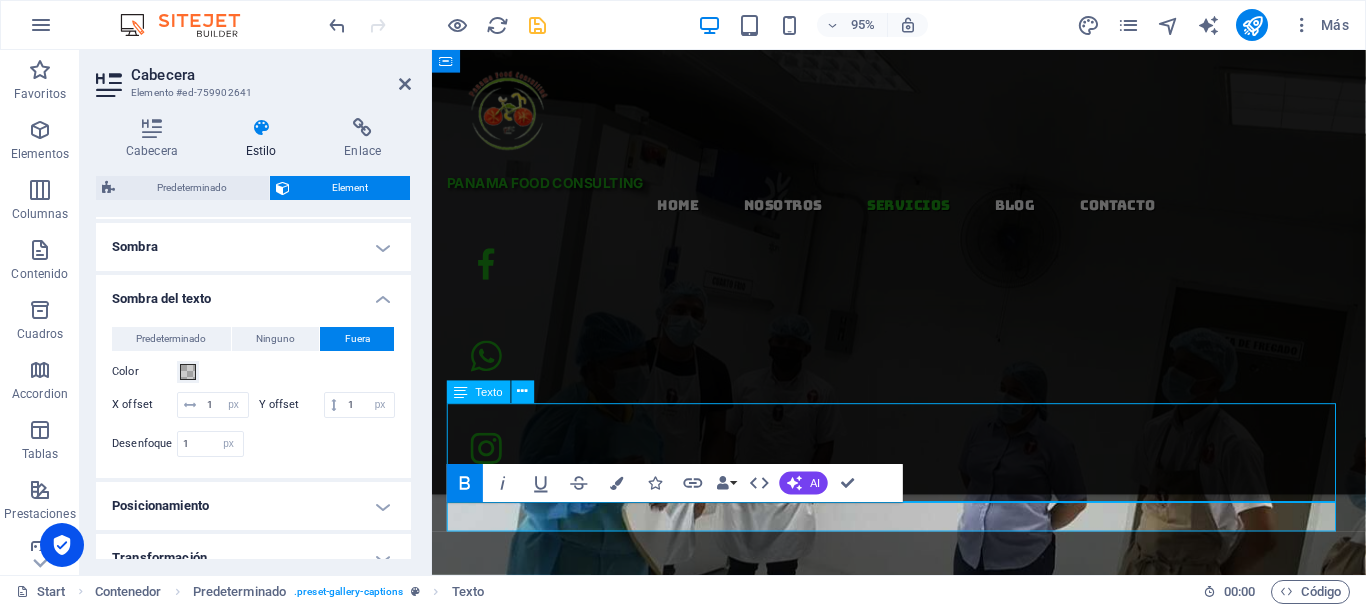 scroll, scrollTop: 3061, scrollLeft: 0, axis: vertical 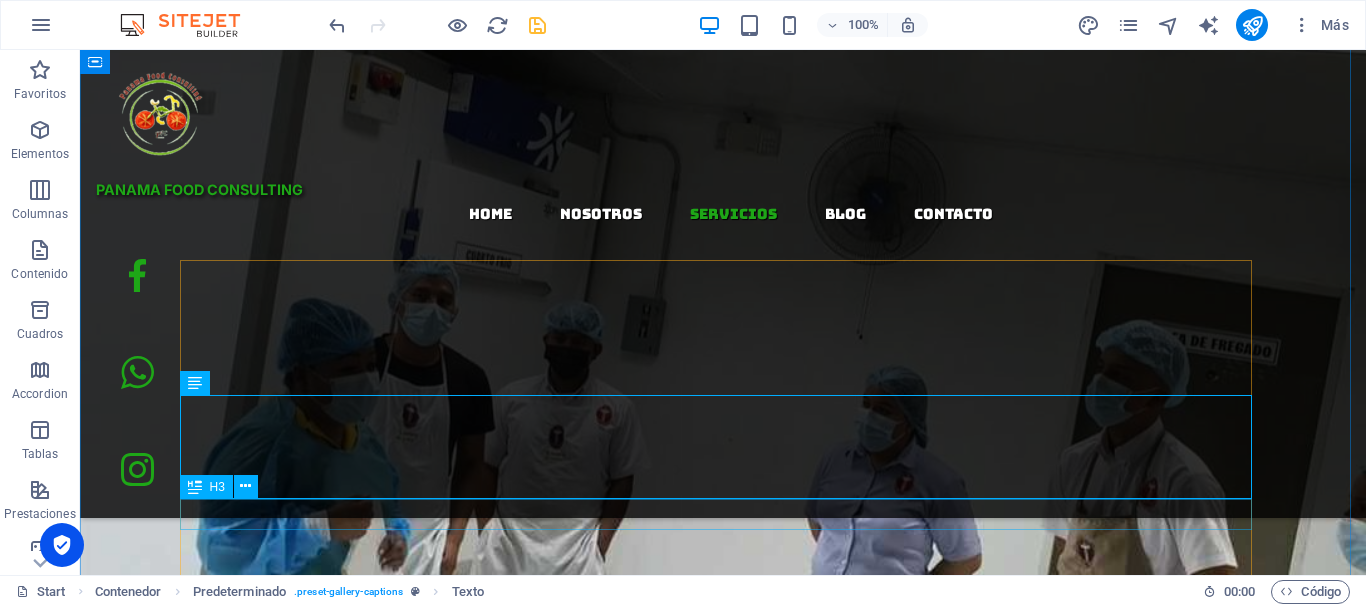 click on "VALORES" at bounding box center (723, 6984) 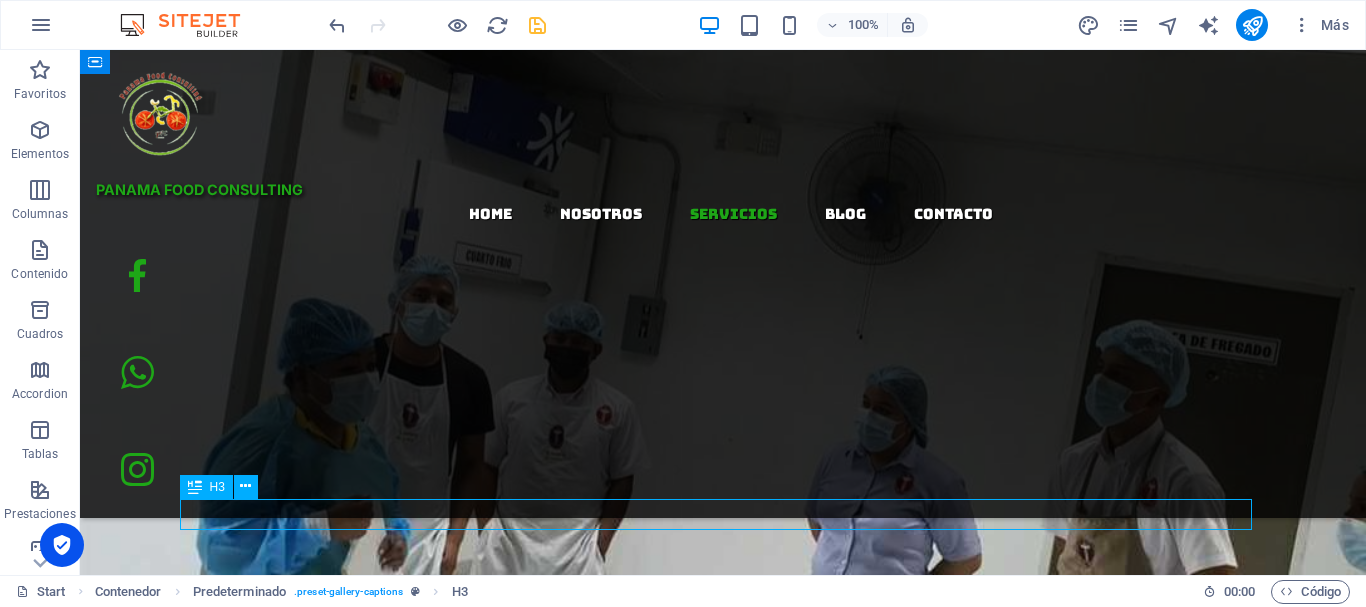 click on "VALORES" at bounding box center [723, 6984] 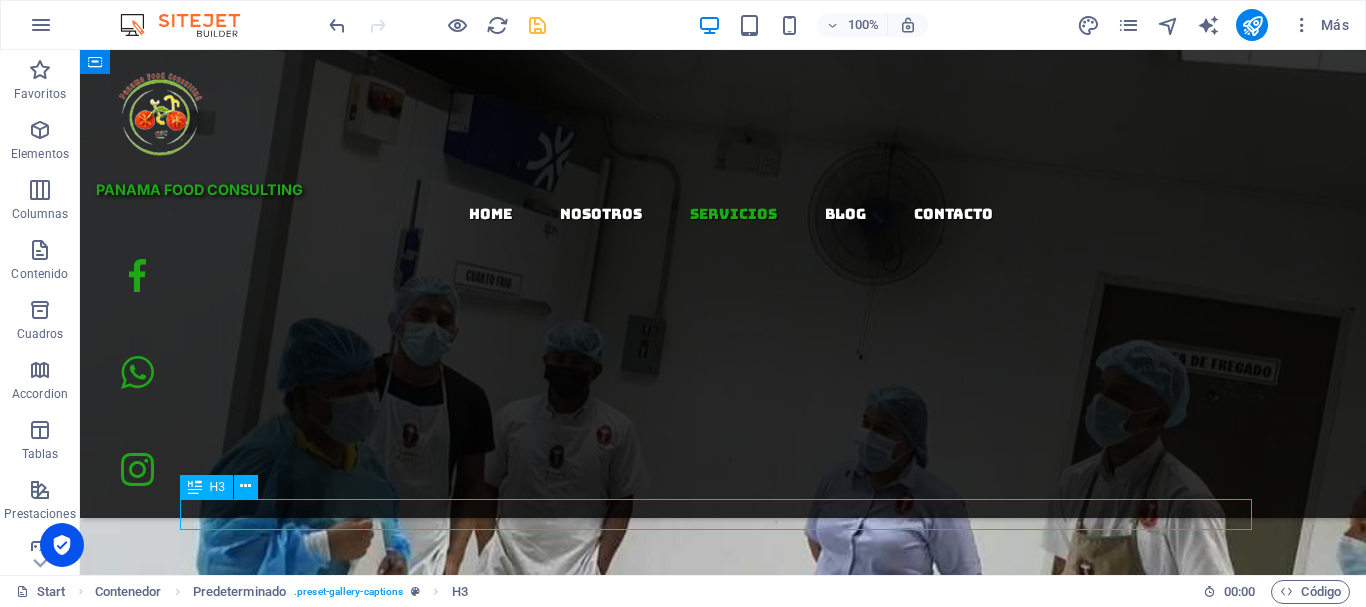 scroll, scrollTop: 2962, scrollLeft: 0, axis: vertical 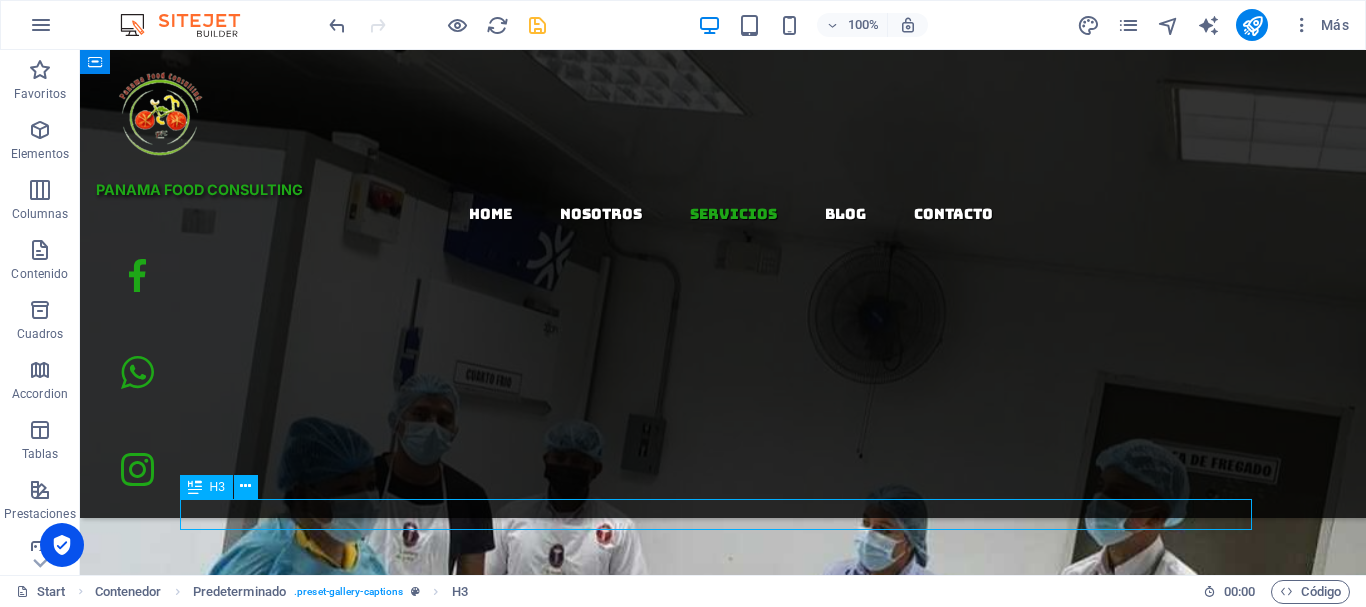 select on "px" 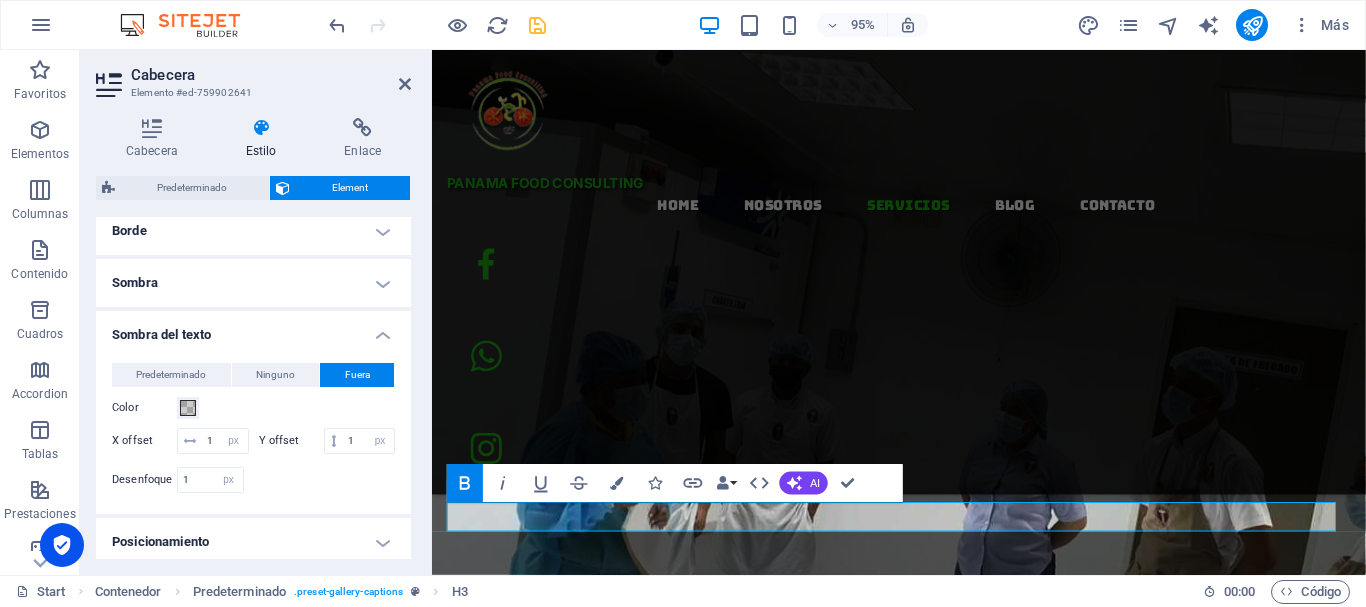 scroll, scrollTop: 530, scrollLeft: 0, axis: vertical 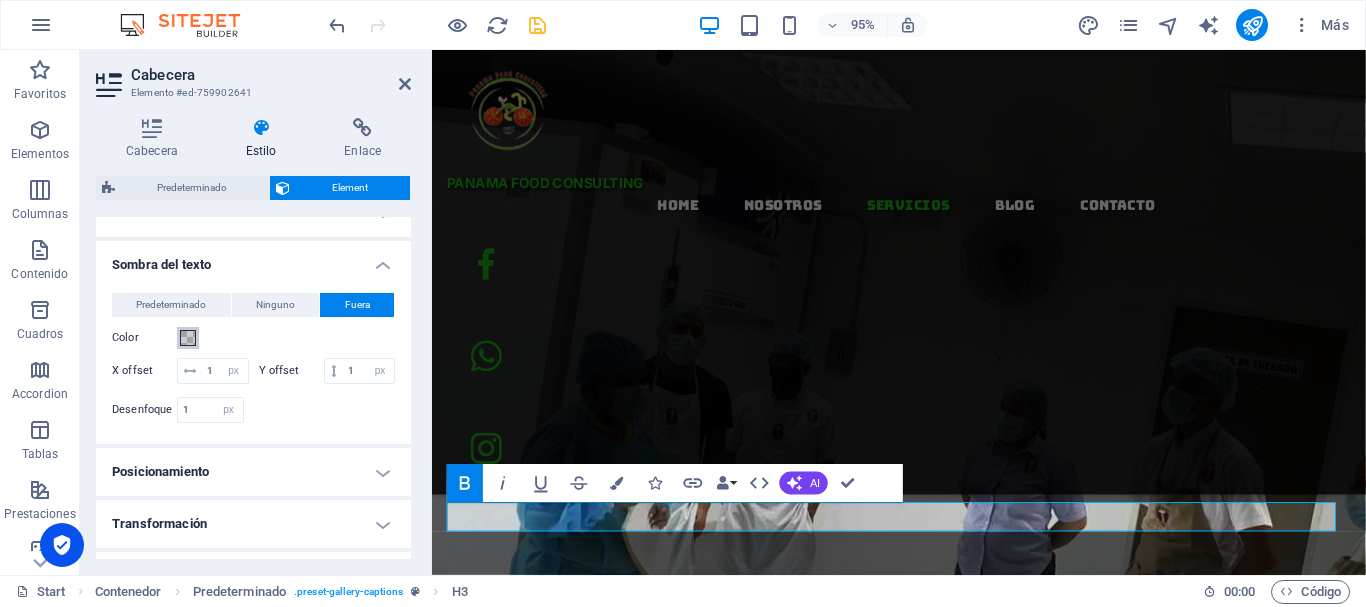 click at bounding box center (188, 338) 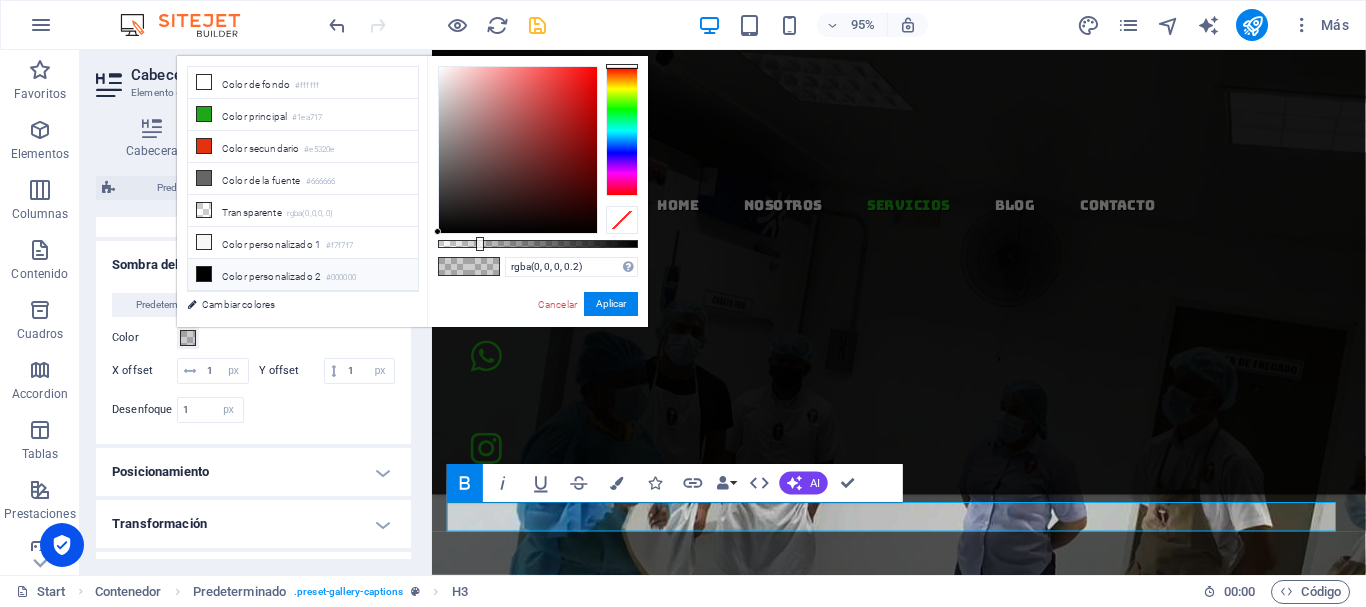 click at bounding box center (204, 274) 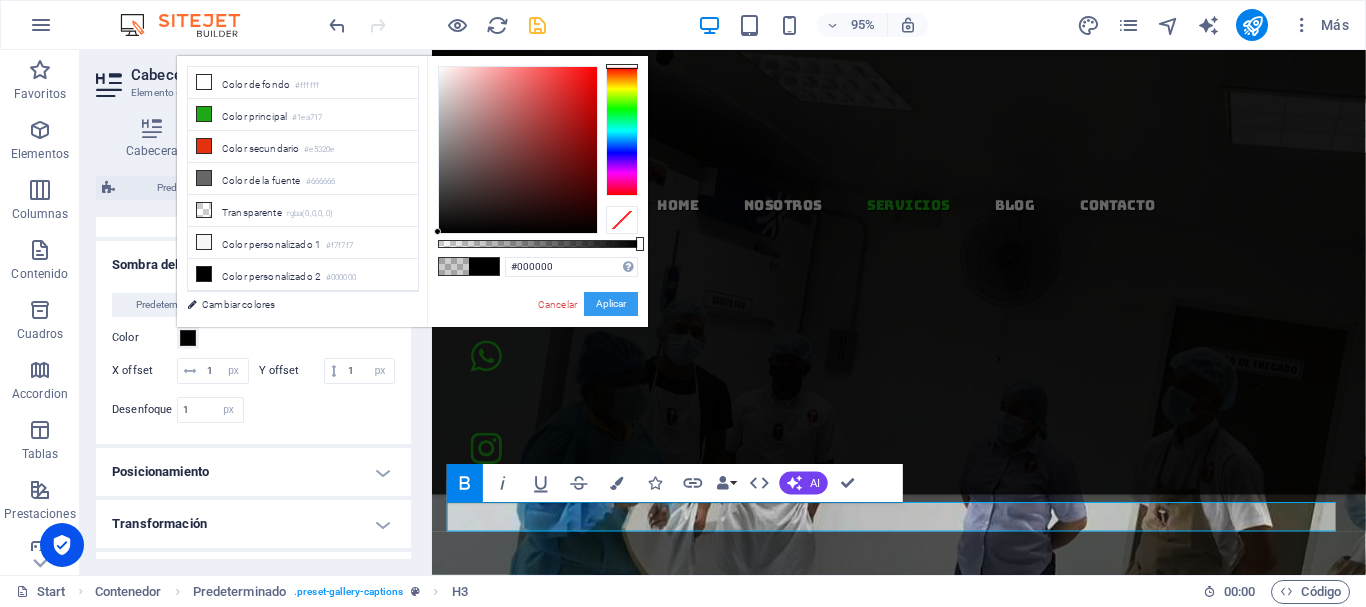 click on "Aplicar" at bounding box center (611, 304) 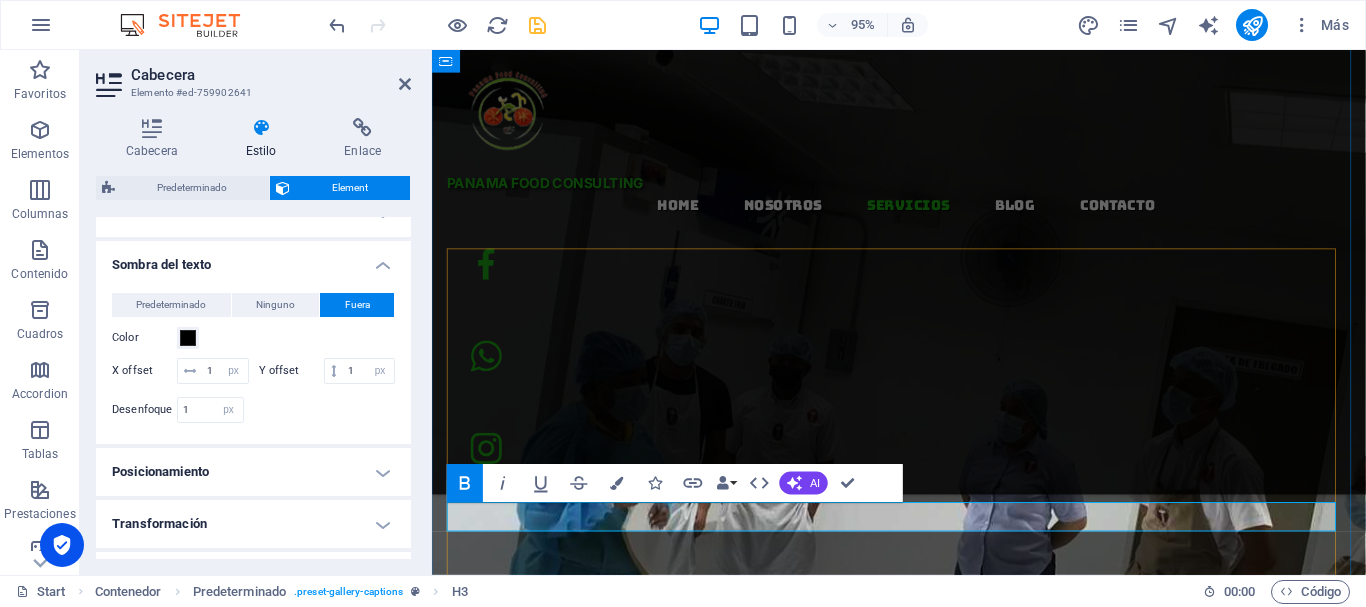 click on "VALORES" at bounding box center [923, 5792] 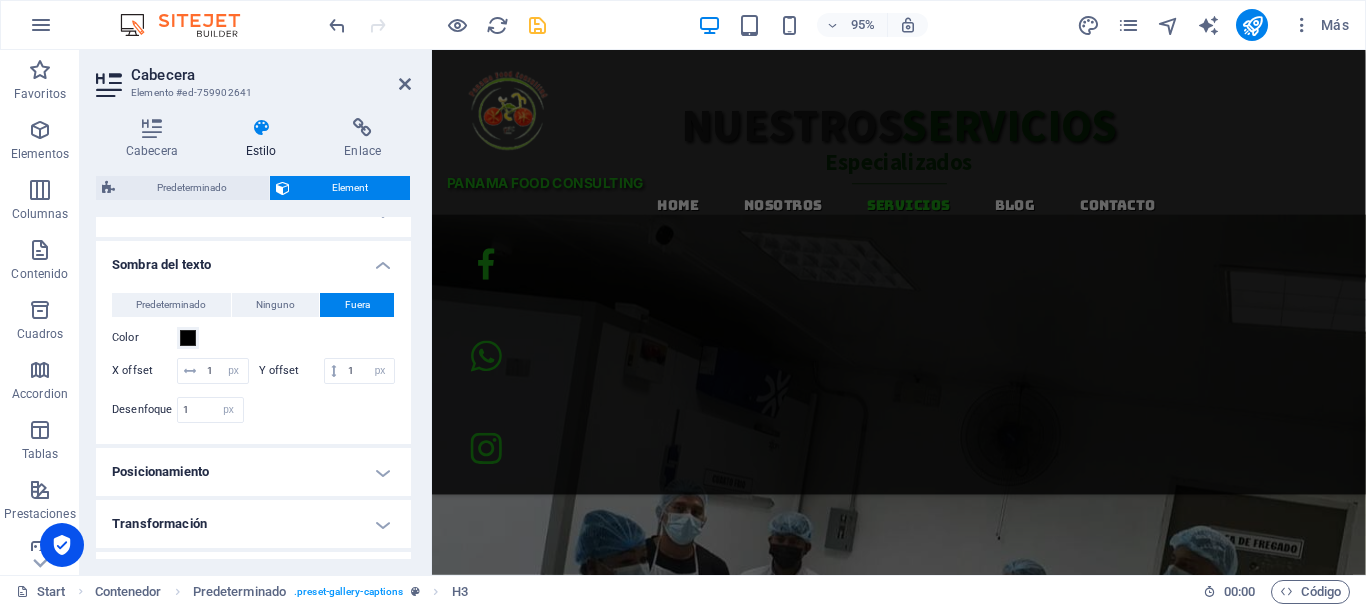 scroll, scrollTop: 2745, scrollLeft: 0, axis: vertical 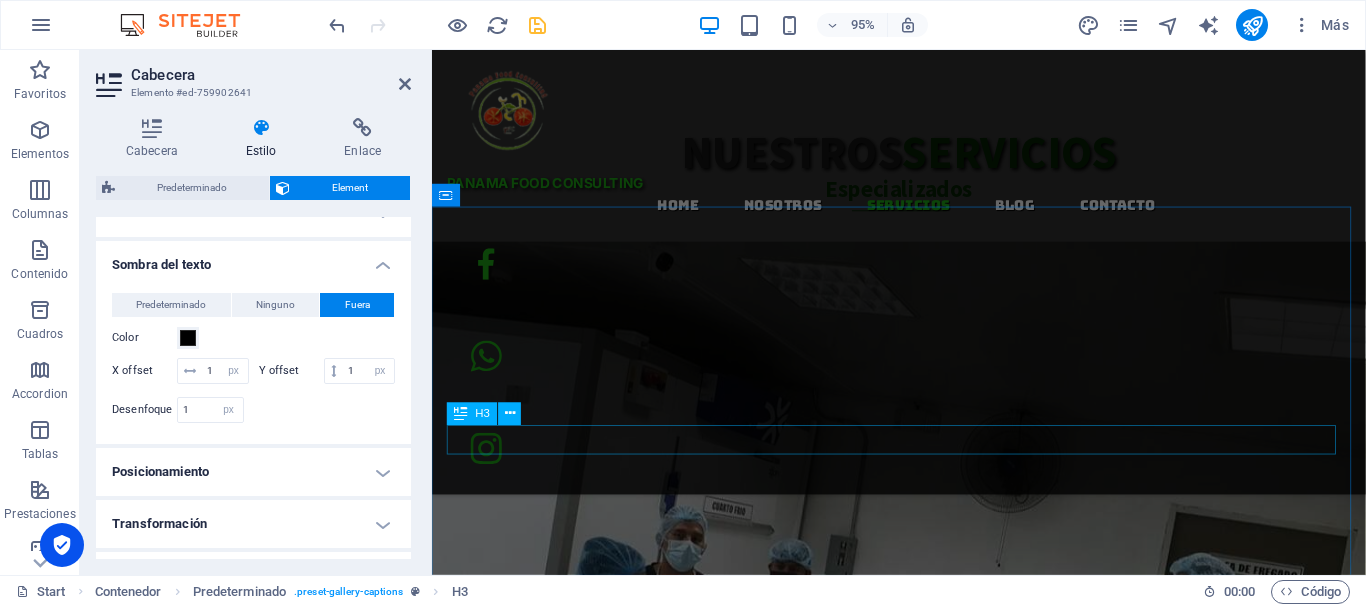click on "MISION" at bounding box center (923, 5713) 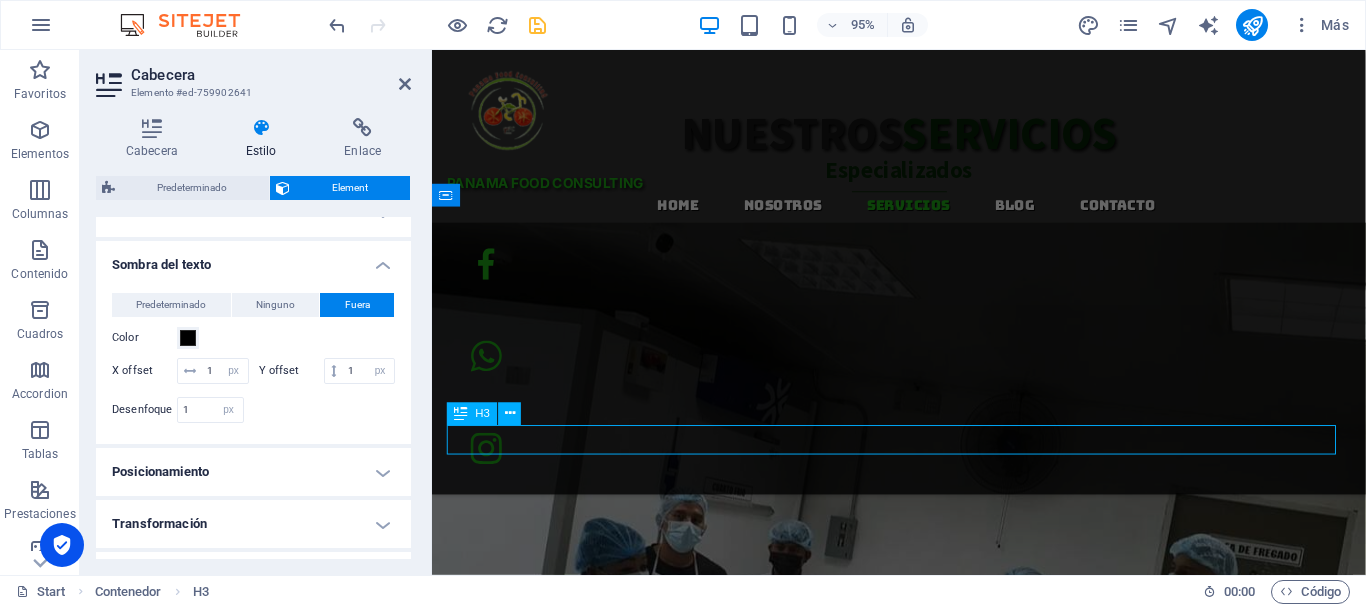 scroll, scrollTop: 2844, scrollLeft: 0, axis: vertical 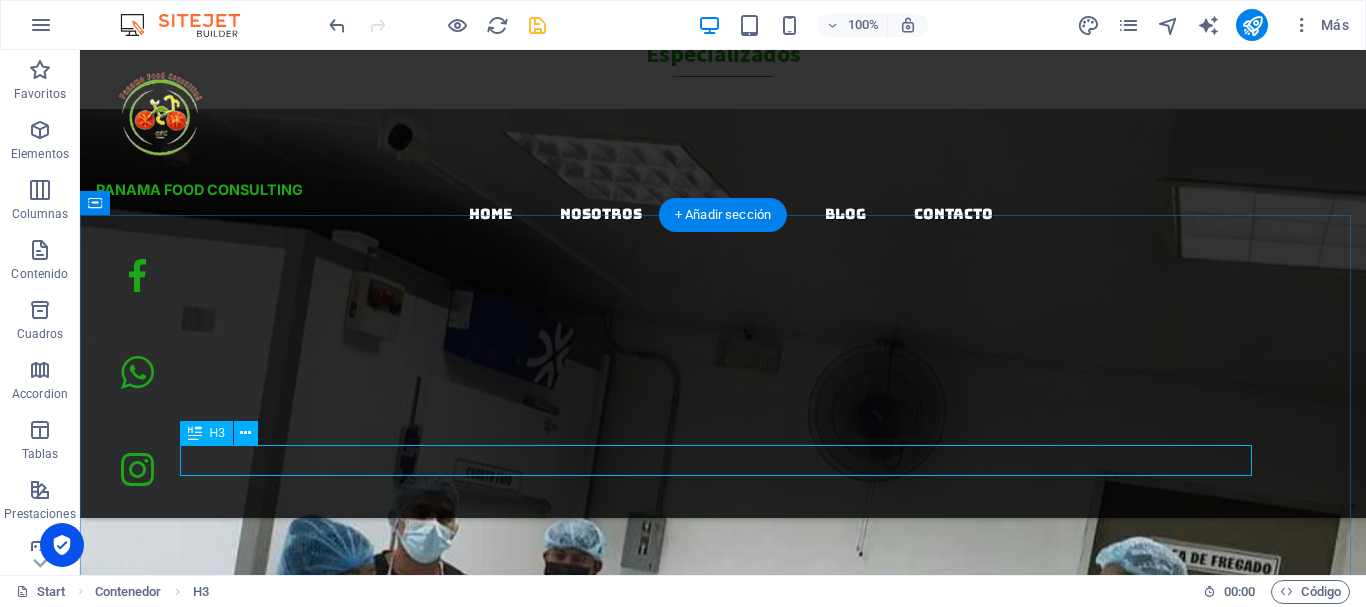 click on "MISION" at bounding box center [723, 6932] 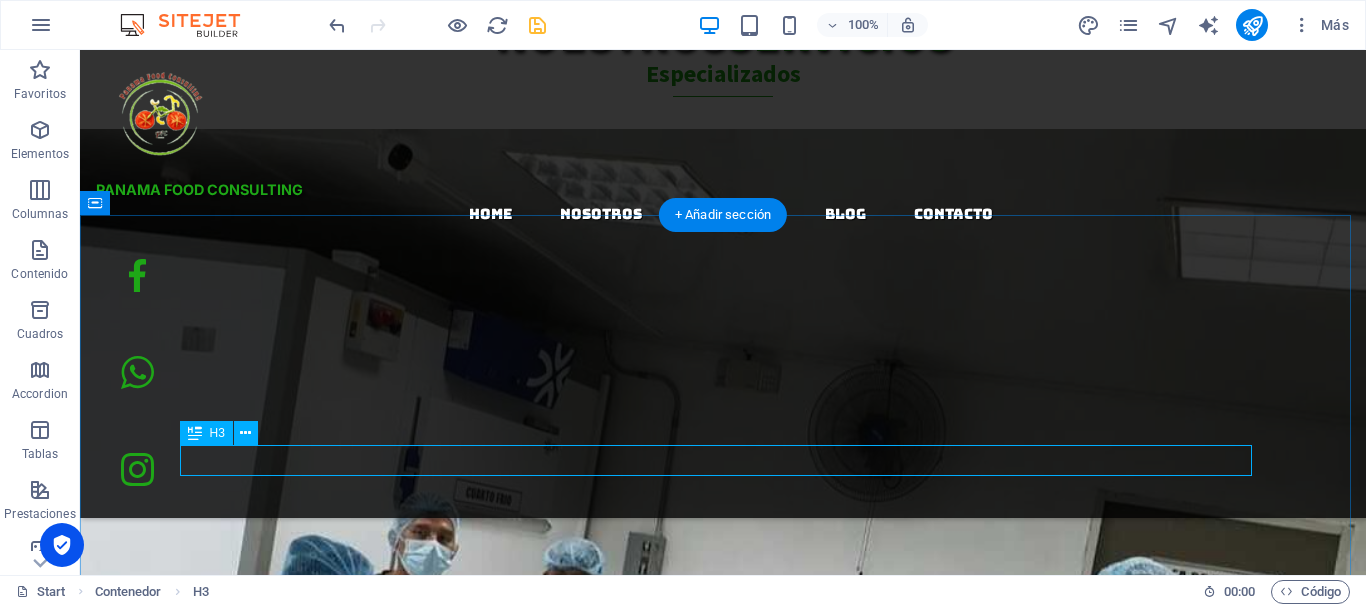 scroll, scrollTop: 2745, scrollLeft: 0, axis: vertical 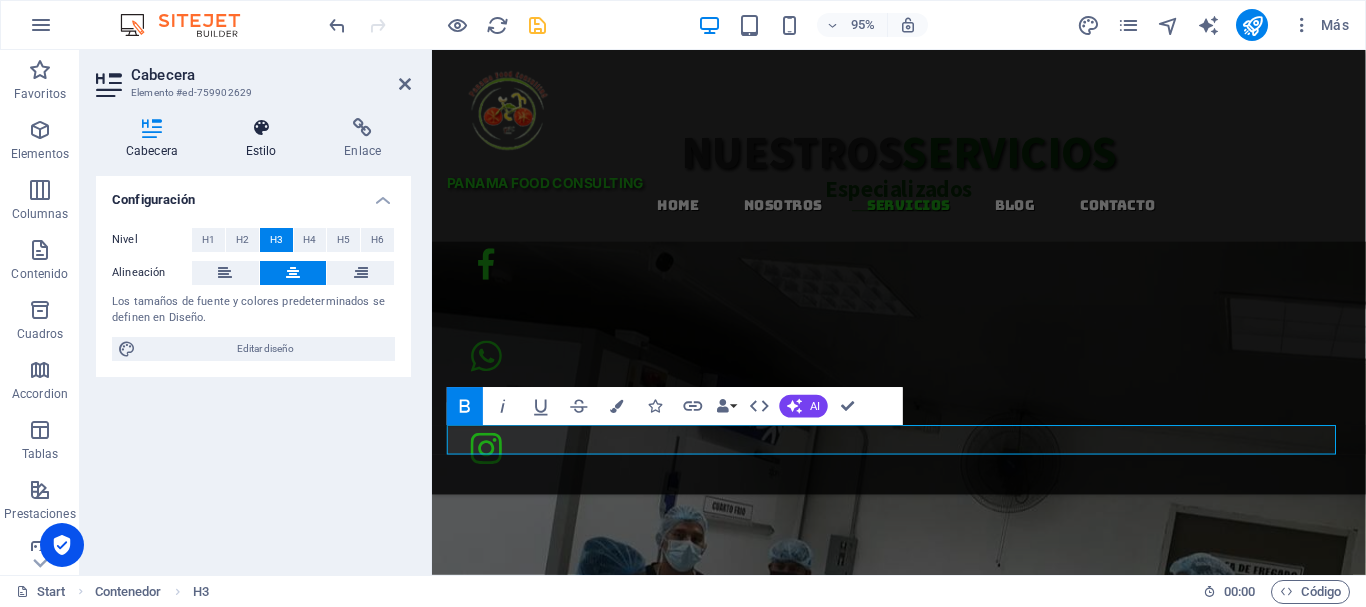 click at bounding box center [261, 128] 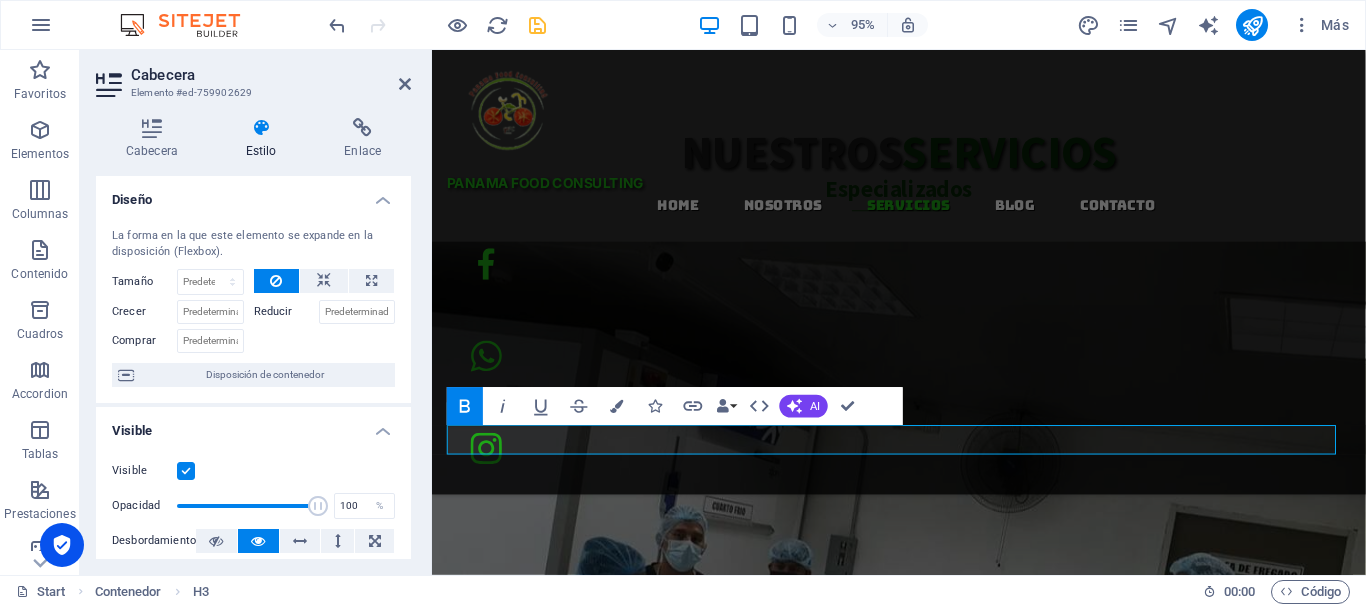 drag, startPoint x: 405, startPoint y: 225, endPoint x: 406, endPoint y: 272, distance: 47.010635 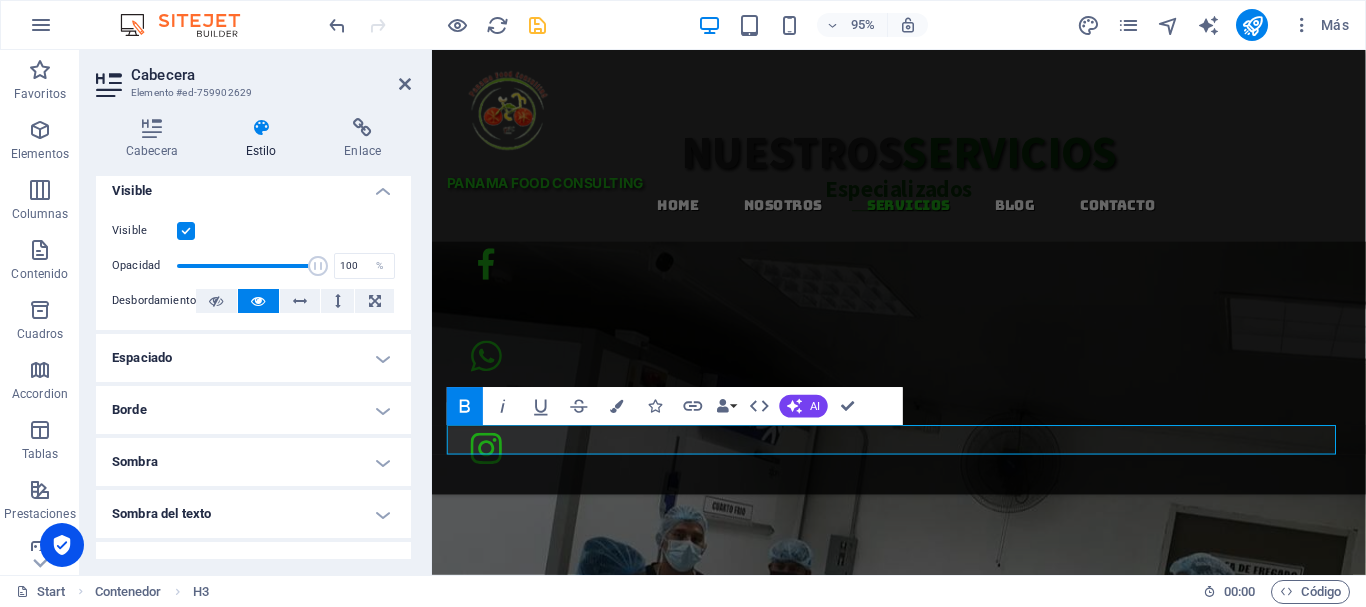 scroll, scrollTop: 275, scrollLeft: 0, axis: vertical 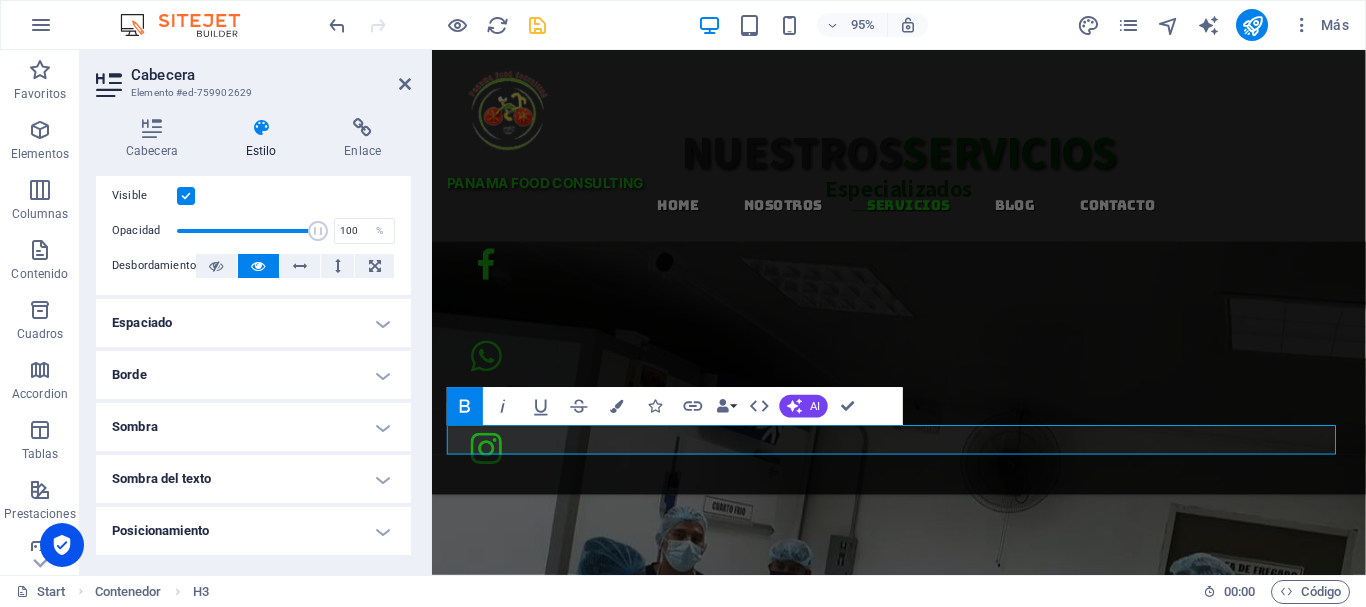click on "Sombra del texto" at bounding box center (253, 479) 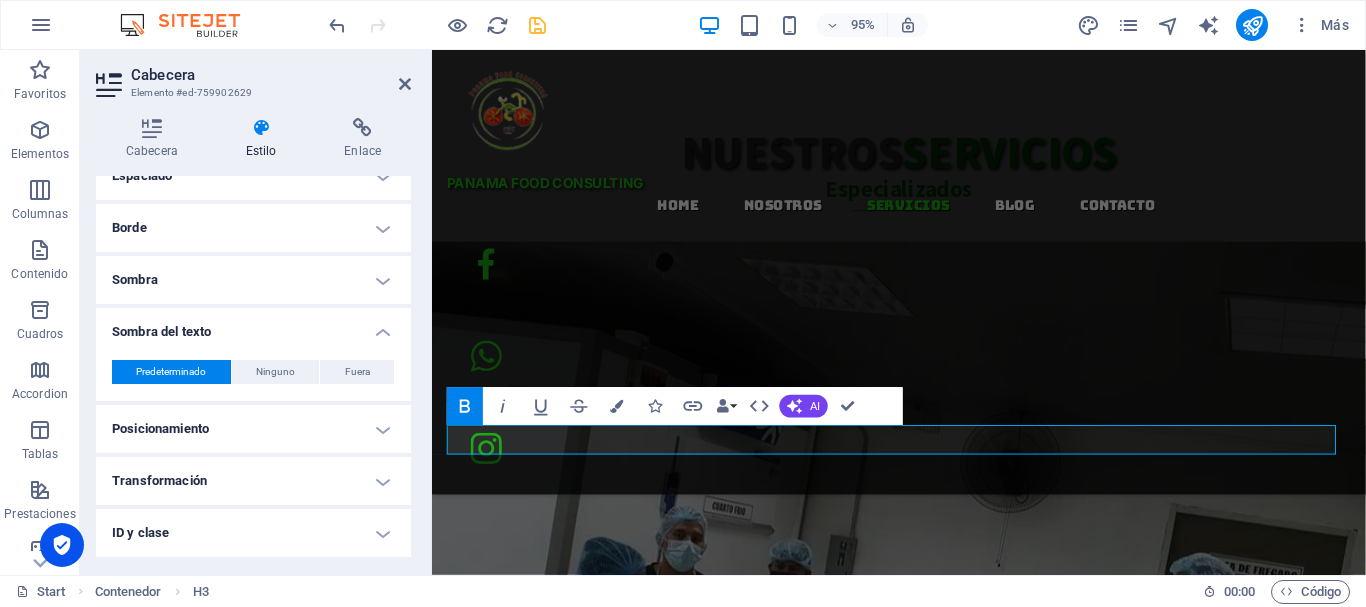 scroll, scrollTop: 453, scrollLeft: 0, axis: vertical 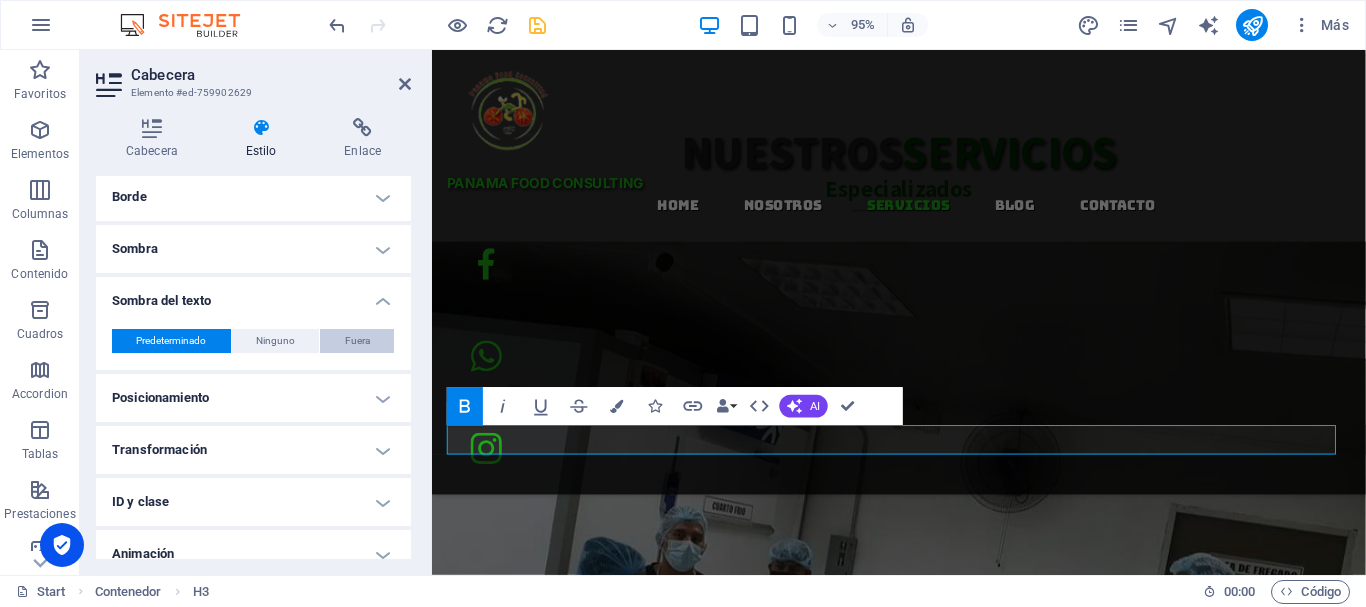 click on "Fuera" at bounding box center [357, 341] 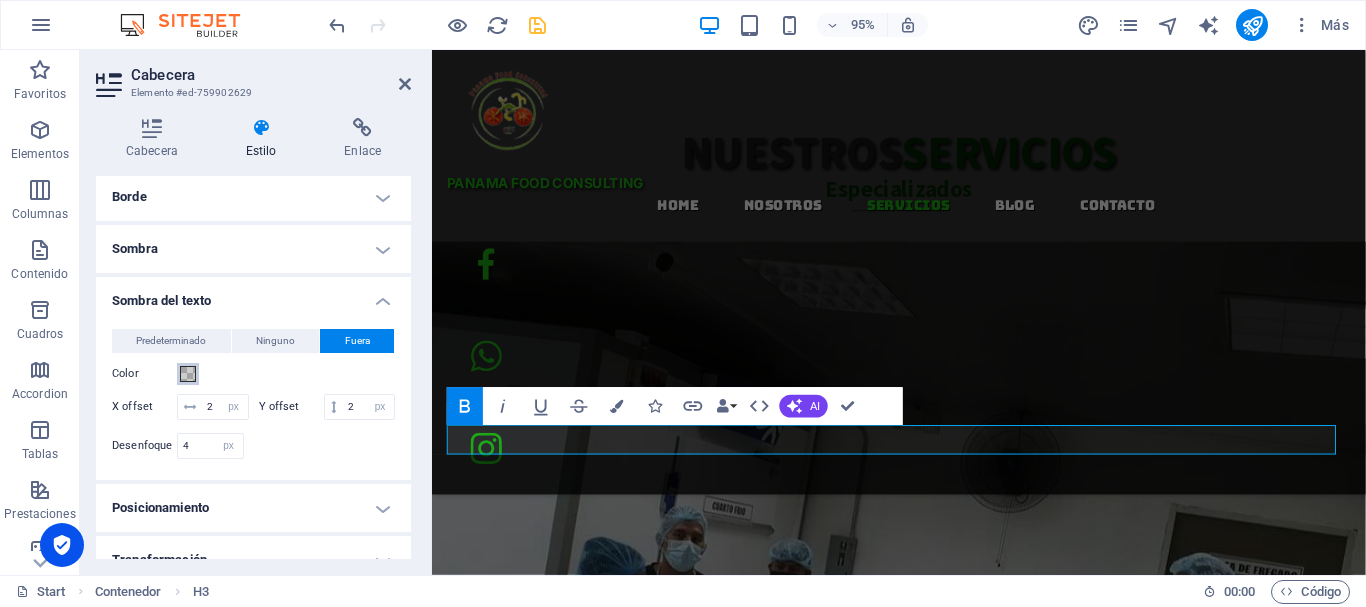 click at bounding box center [188, 374] 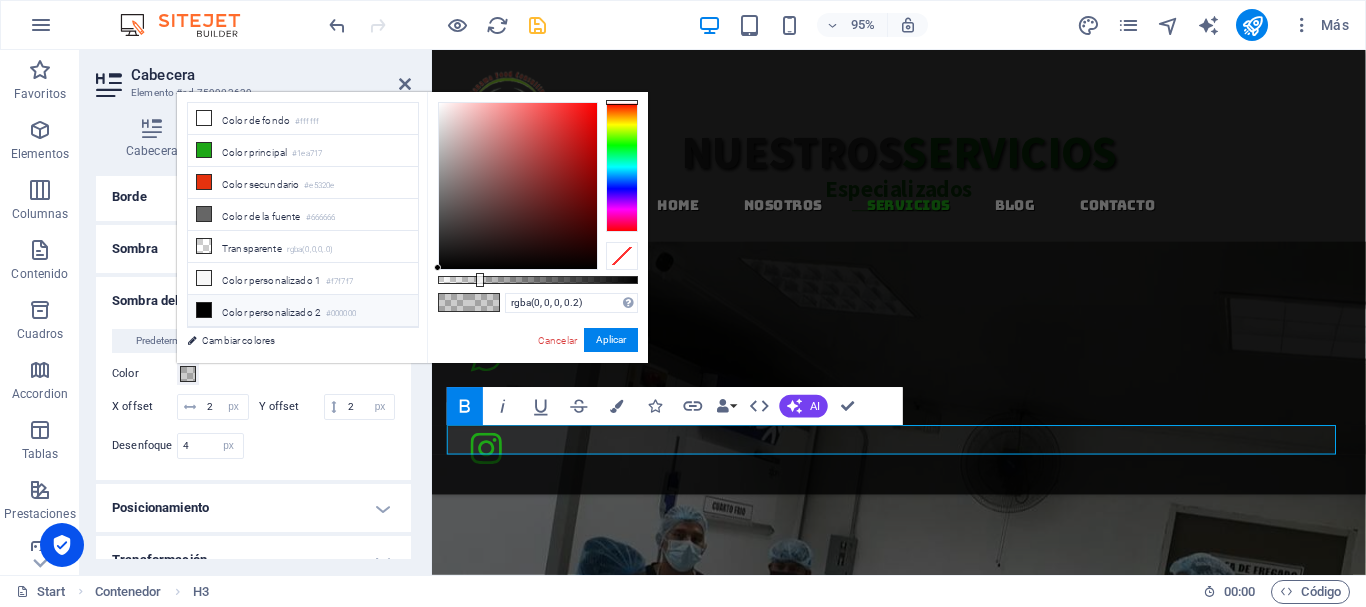 click on "Color personalizado 2
#000000" at bounding box center [303, 311] 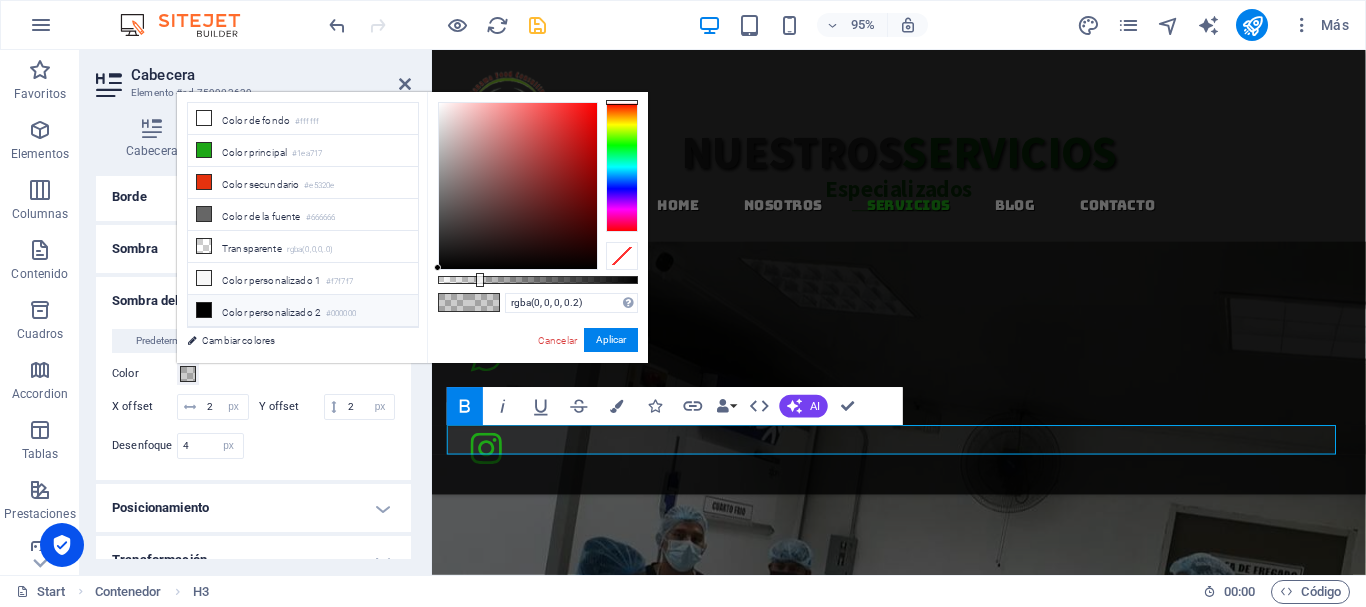 type on "#000000" 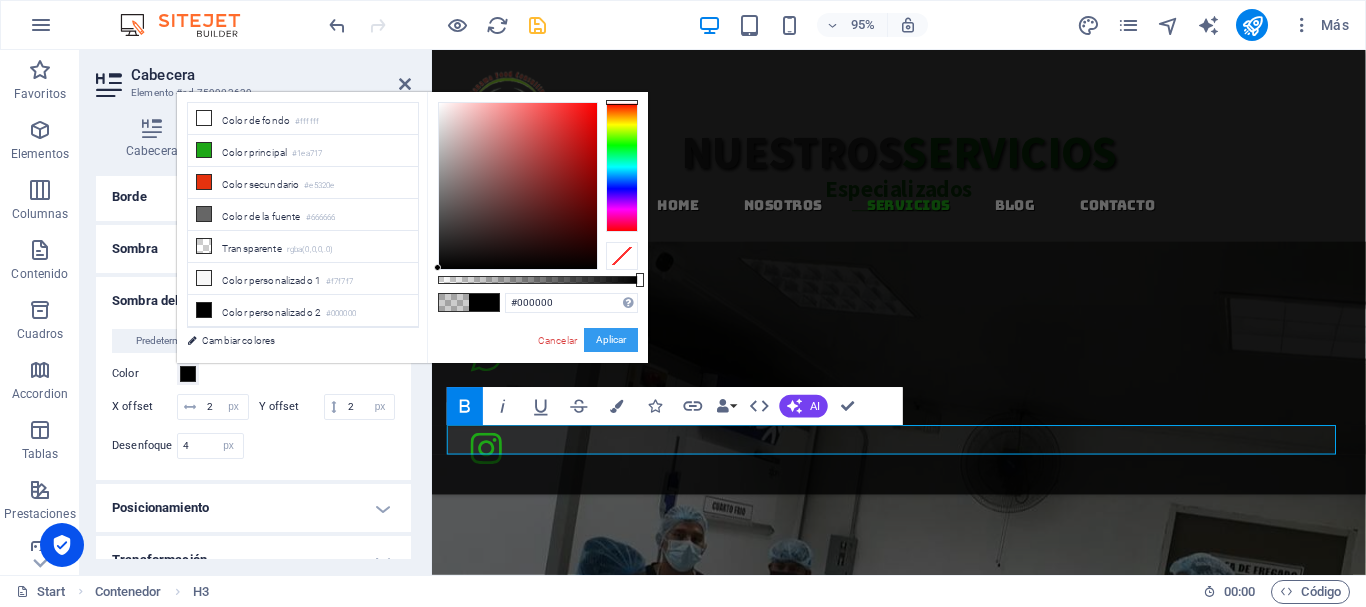 click on "Aplicar" at bounding box center [611, 340] 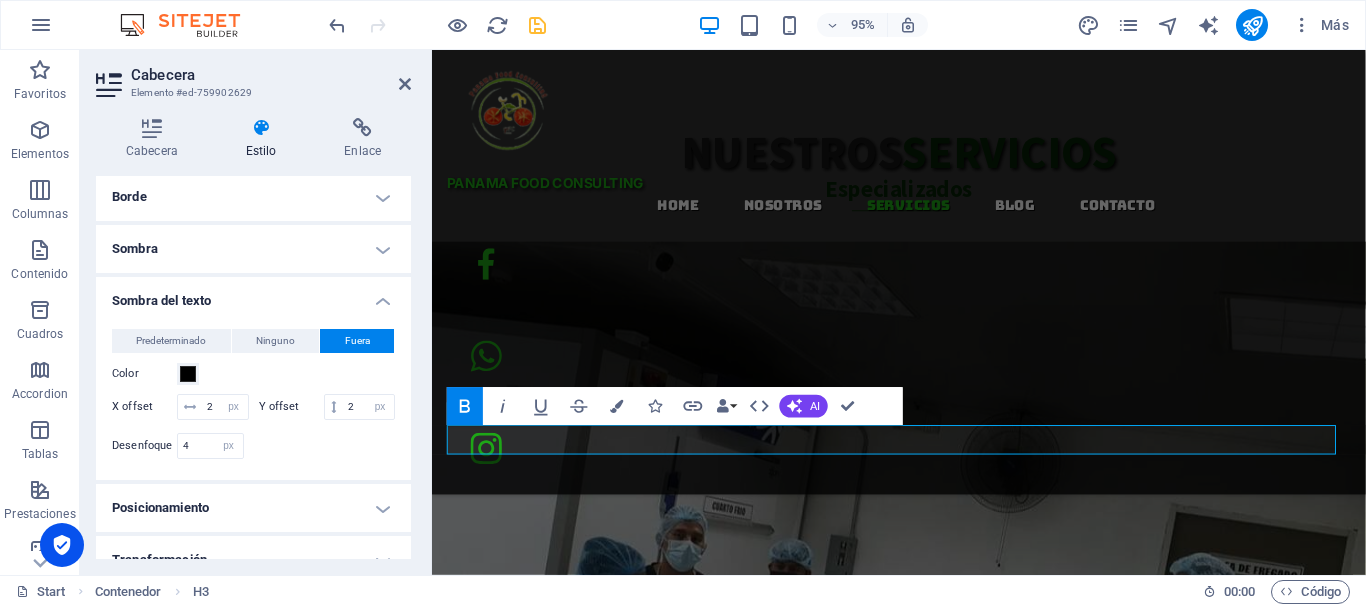 drag, startPoint x: 405, startPoint y: 381, endPoint x: 405, endPoint y: 410, distance: 29 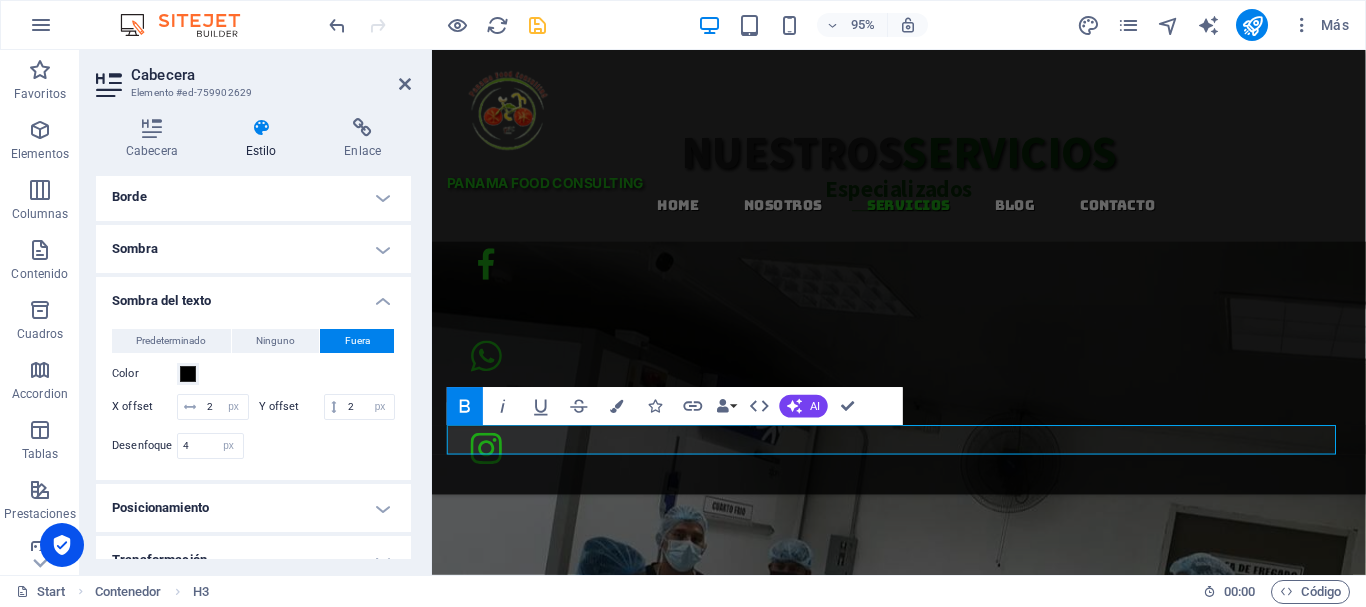 click on "Predeterminado Ninguno Fuera Color X offset 2 px rem vh vw Y offset 2 px rem vh vw Desenfoque 4 px rem % vh vw" at bounding box center [253, 396] 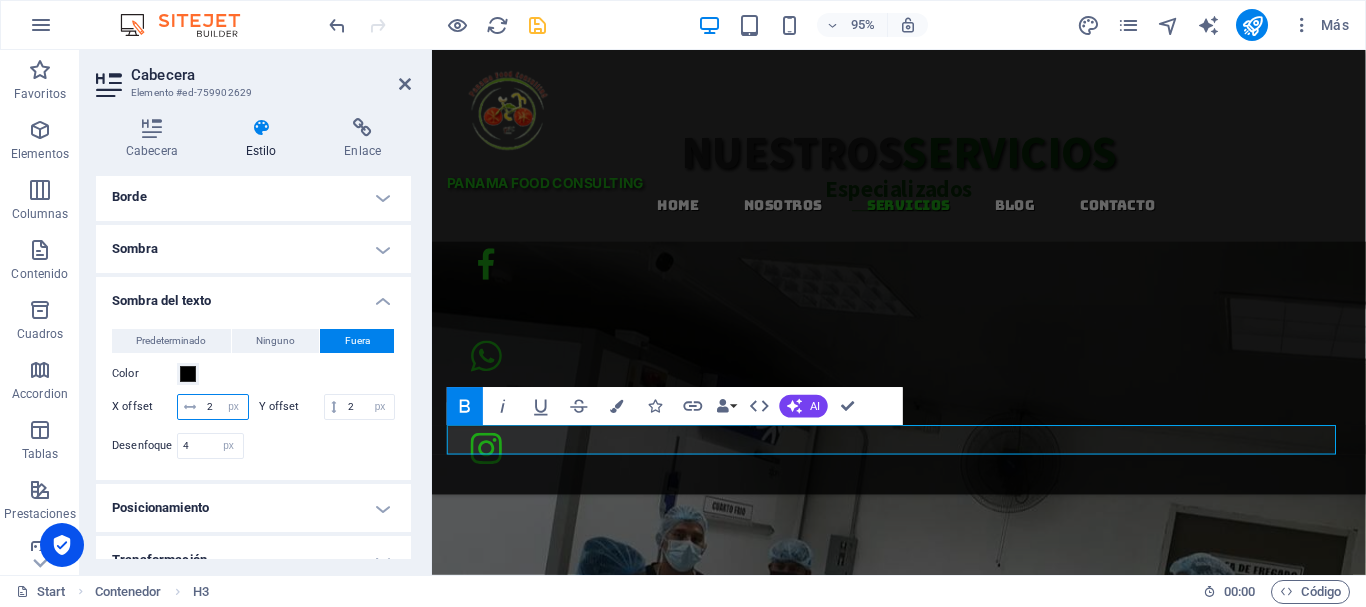 click on "2" at bounding box center (225, 407) 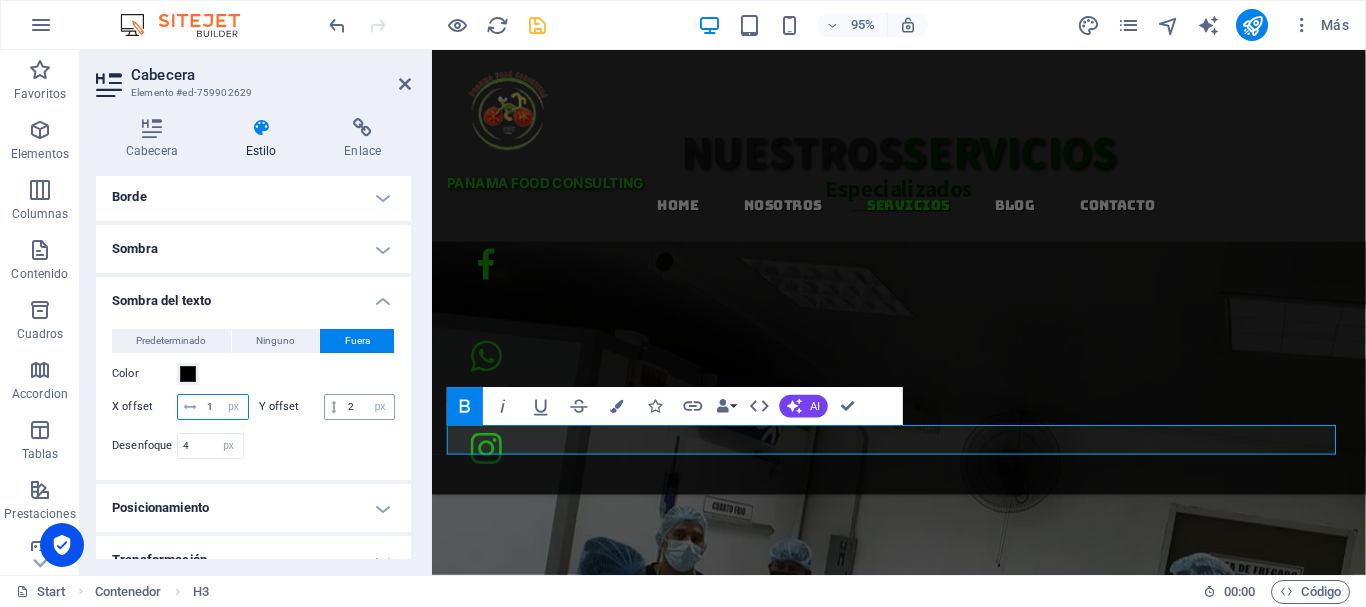type on "1" 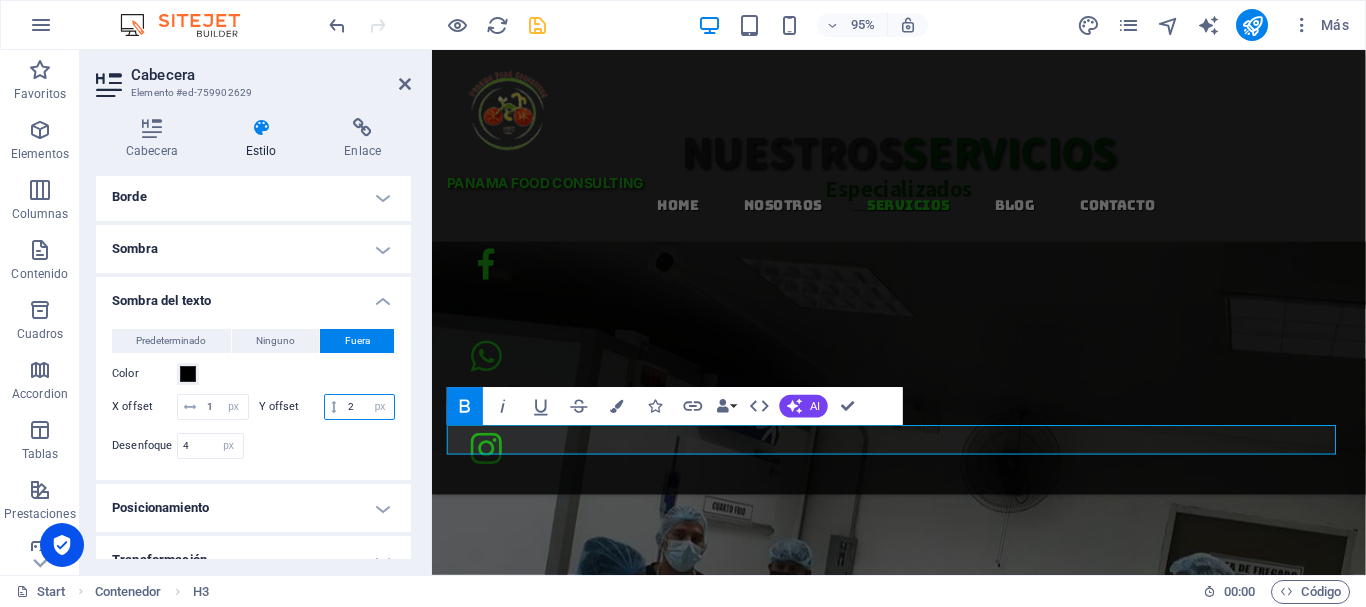 click on "2" at bounding box center [368, 407] 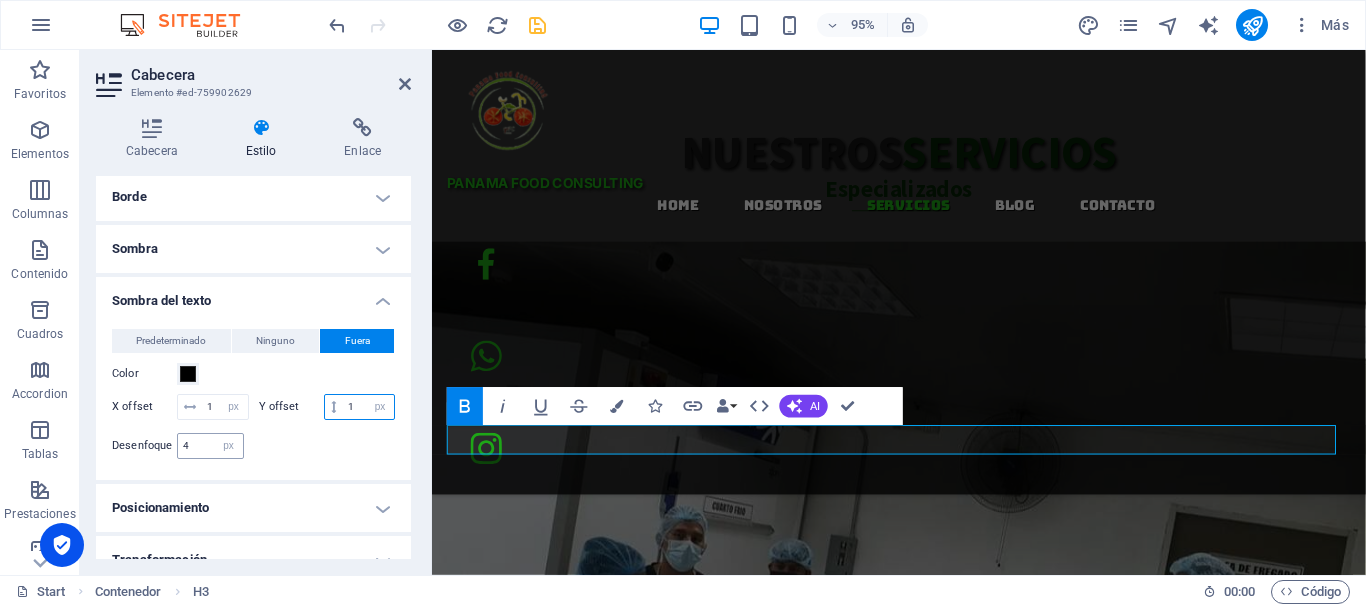 type on "1" 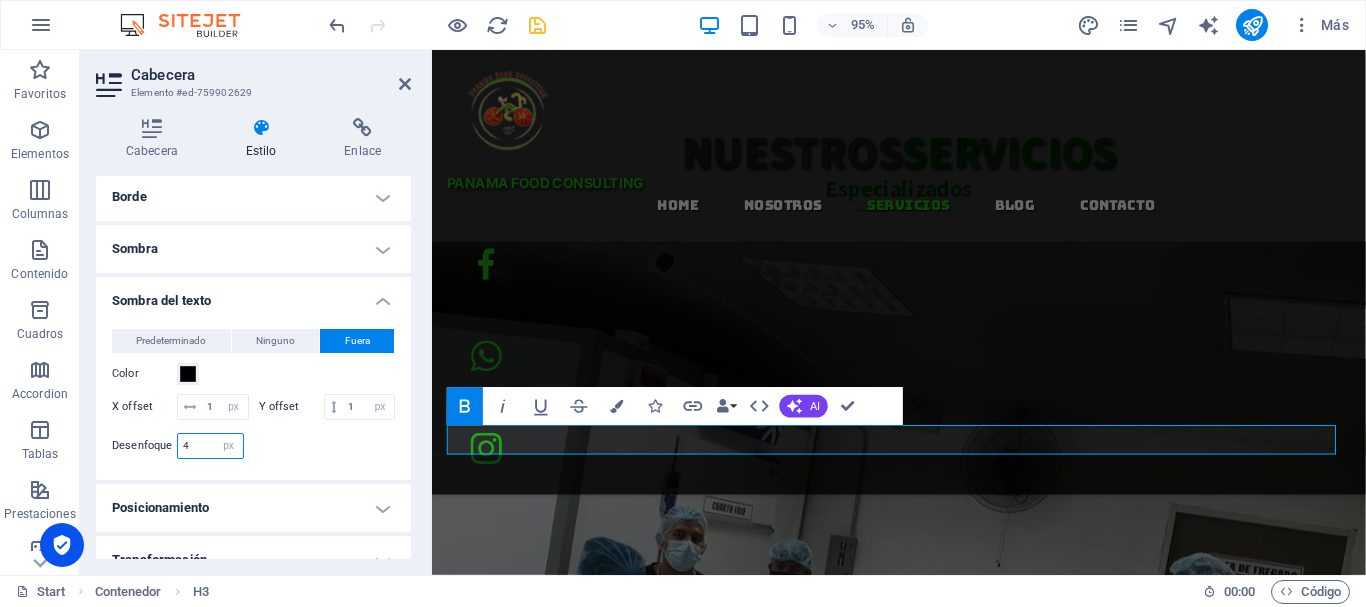 click on "4" at bounding box center (210, 446) 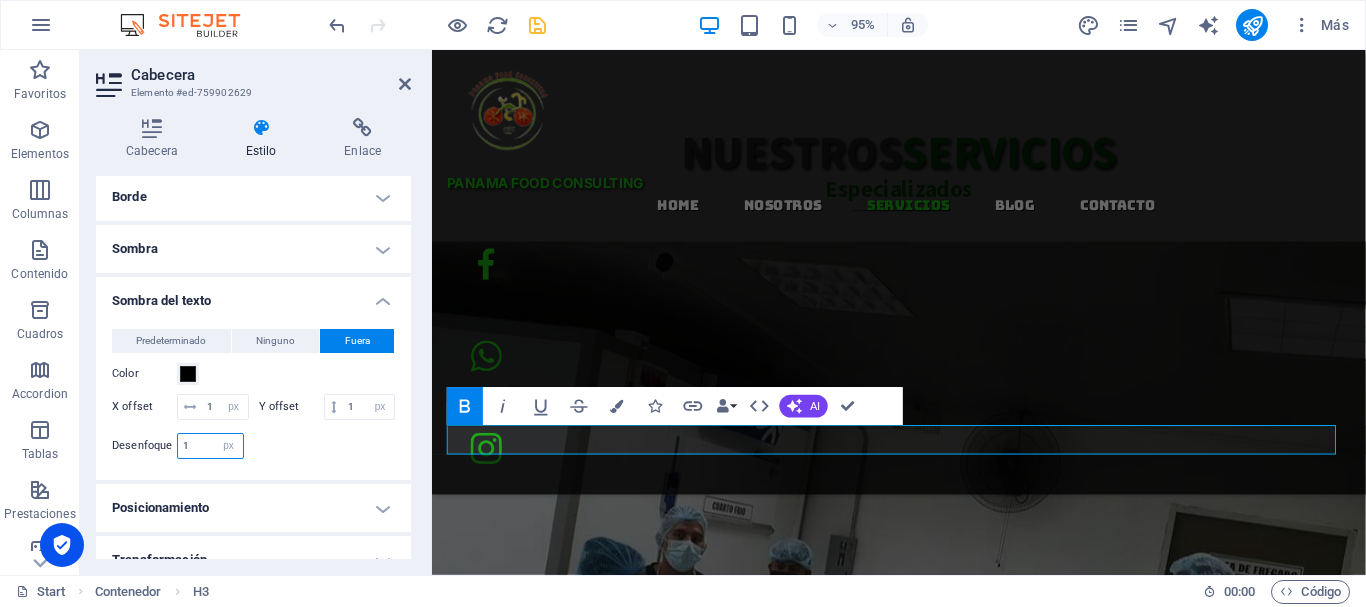 type on "1" 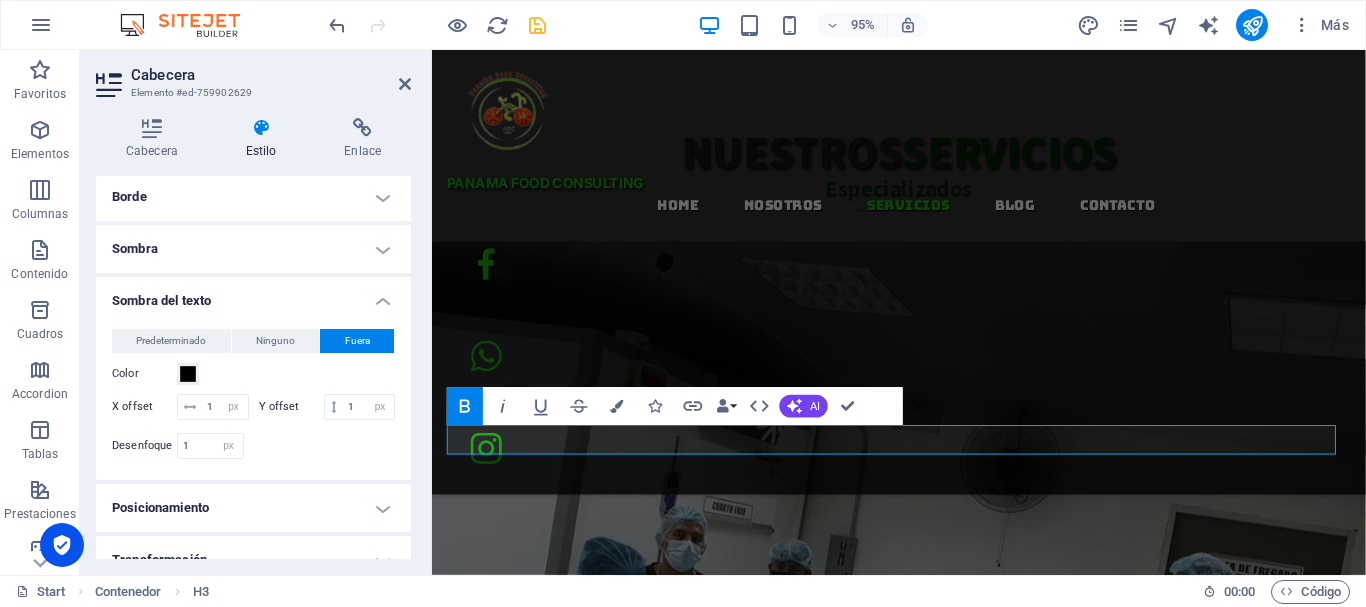 click on "Predeterminado Ninguno Fuera Color X offset 1 px rem vh vw Y offset 1 px rem vh vw Desenfoque 1 px rem % vh vw" at bounding box center (253, 396) 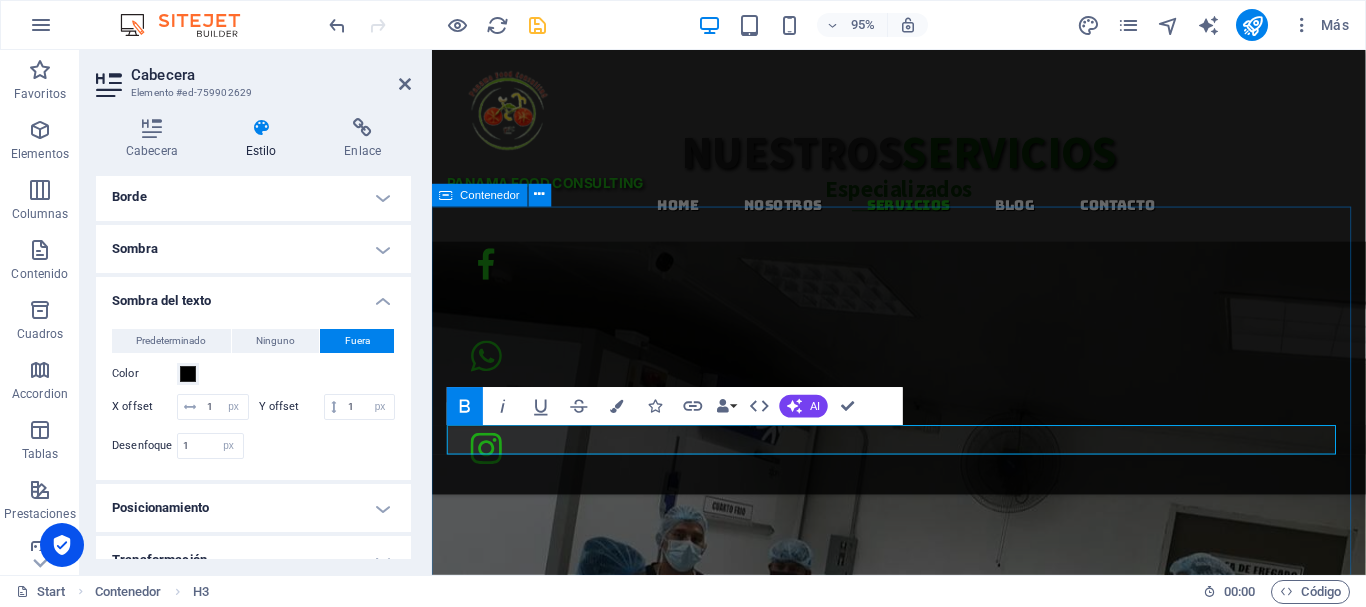 click on "Mision , V ision  Y  valores Nuestros principios fundamentales que guían cada acción hacia la excelencia en seguridad alimentaria. MISION Desarrollar herramientas y estrategias para orientar de una forma clara y objetiva asegurando la inocuidad de los alimentos durante su proceso, utilizando métodos y normas que ayuden a mitigar la falta de higiene alimentaria y prevenir el desarrollo de enfermedades de origen alimentario.  VISION Utilizar métodos adecuados para la fácil implementación de programas de aseguramiento de la inocuidad alimentaria, de manera que se evite la propagación de enfermedades transmitidas por los alimentos.  VALORES Integridad y responsabilidad con la ciudadanía y nuestros clientes. Respeto, cordialidad, amor, pasión y calidad en toda nuestra labor. Honestidad y creatividad para resolver situaciones críticas." at bounding box center (923, 5837) 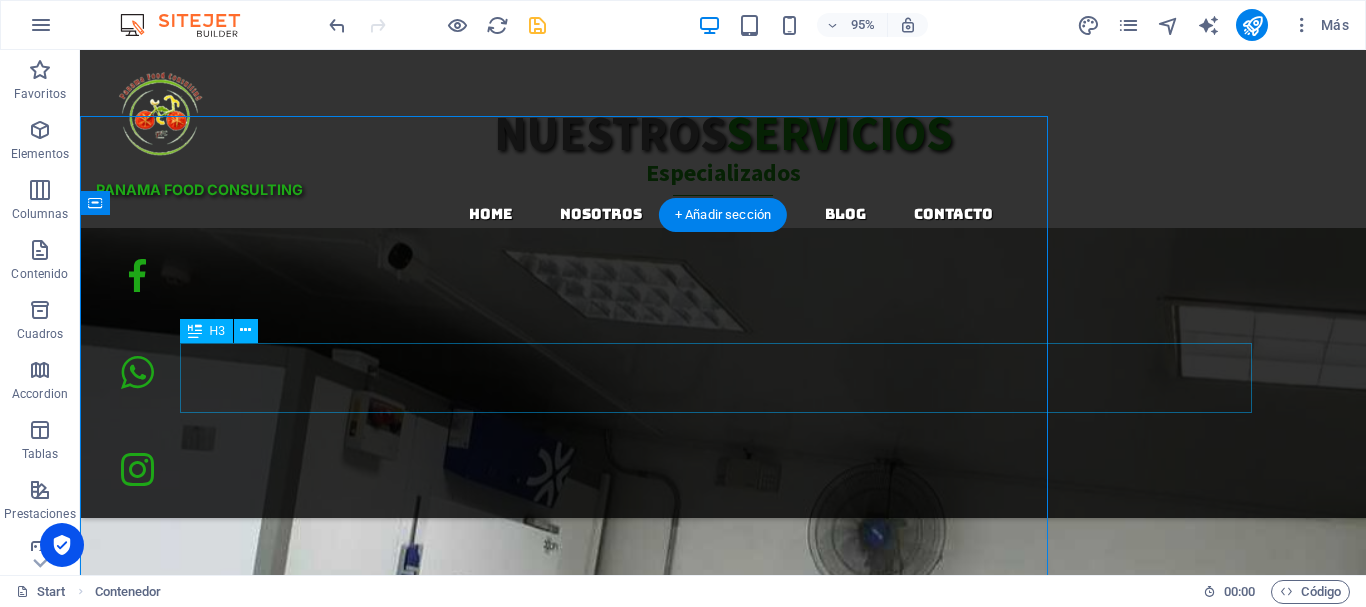 scroll, scrollTop: 2844, scrollLeft: 0, axis: vertical 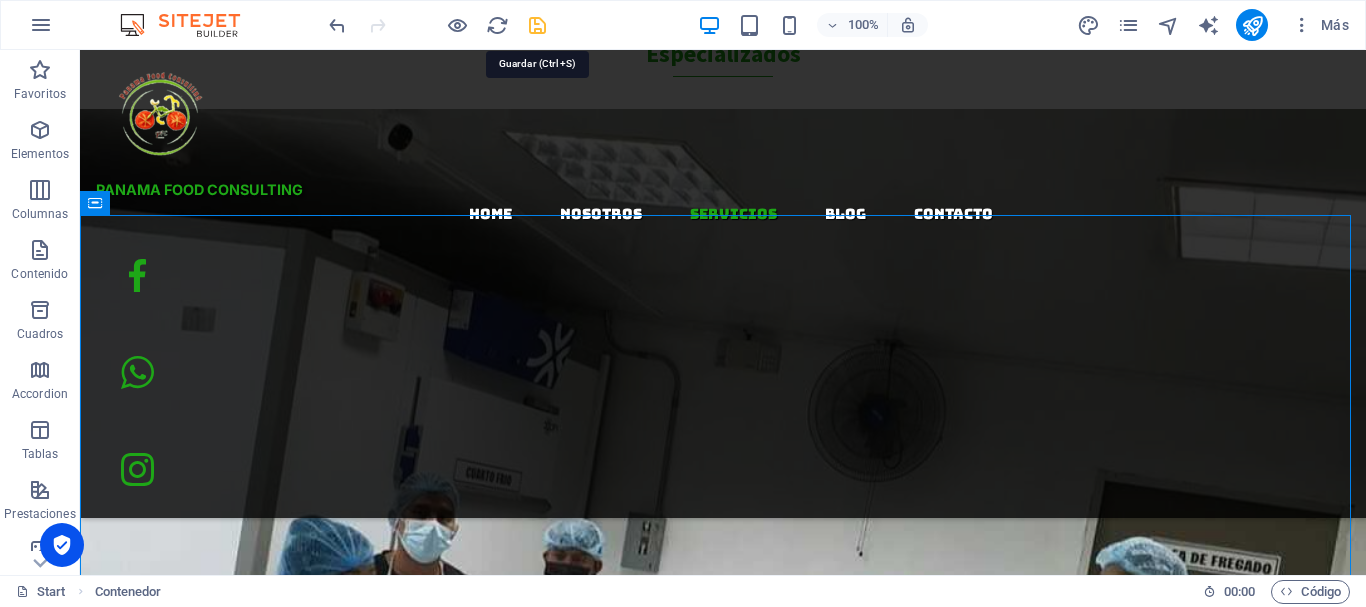 click at bounding box center (537, 25) 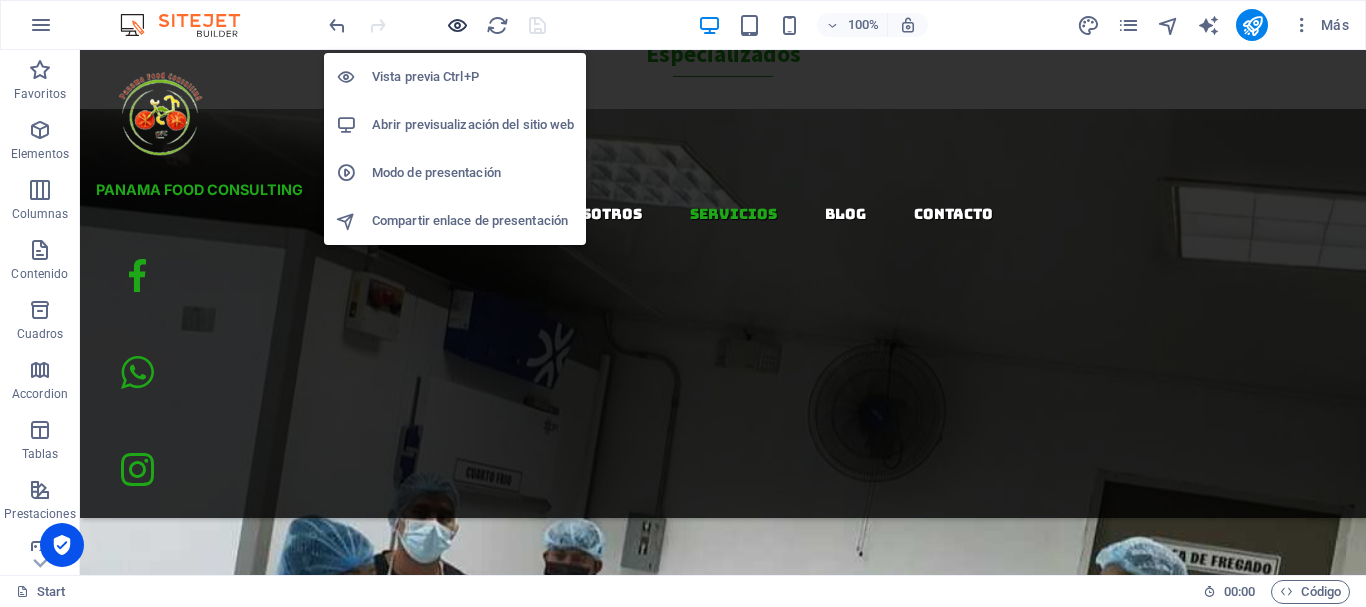 click at bounding box center (457, 25) 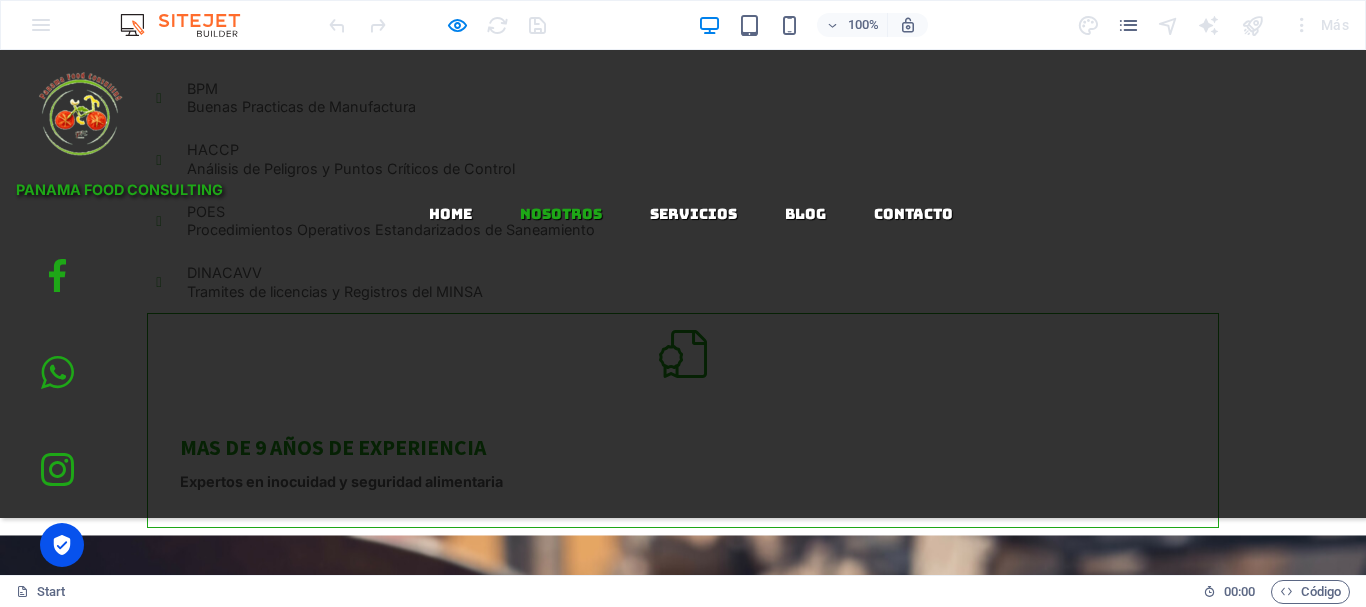 scroll, scrollTop: 1073, scrollLeft: 0, axis: vertical 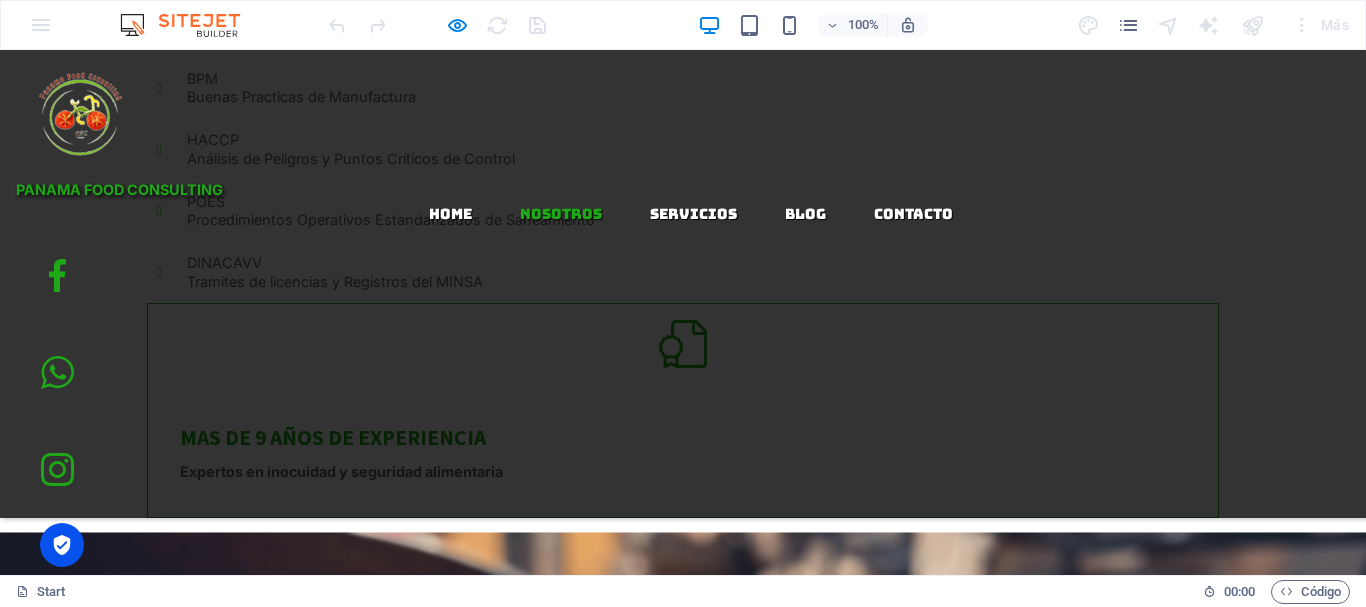 click on "AREAS DE ESPECIALIZACION" at bounding box center [415, 1267] 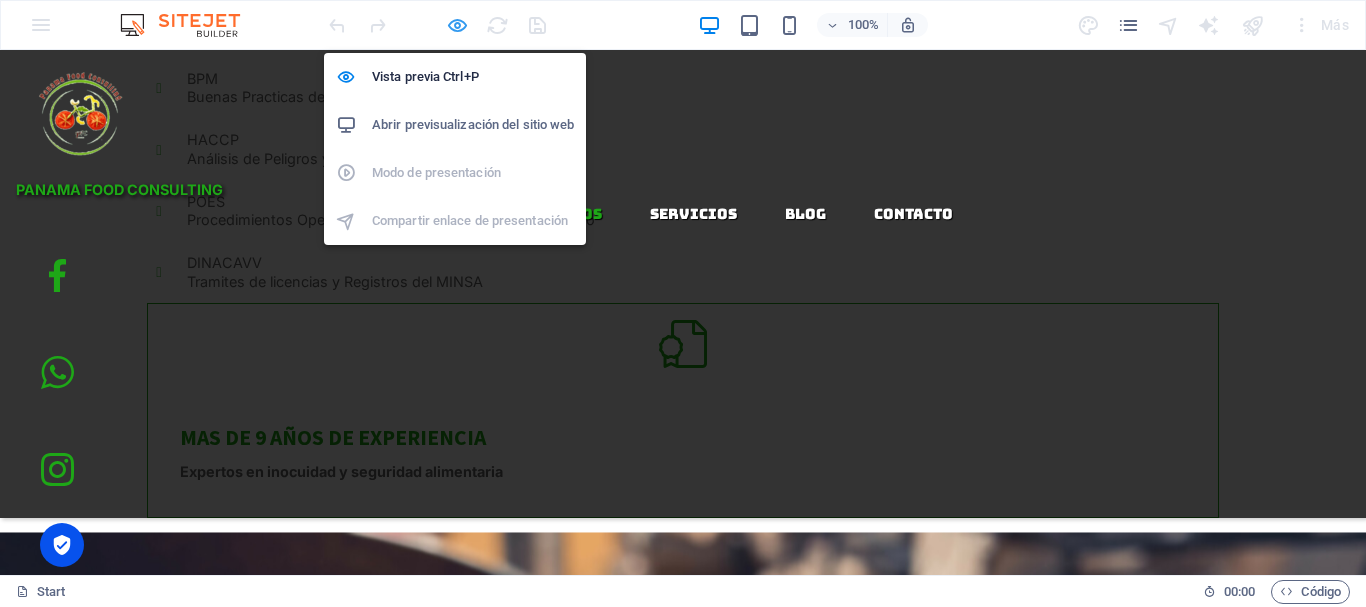 click at bounding box center (457, 25) 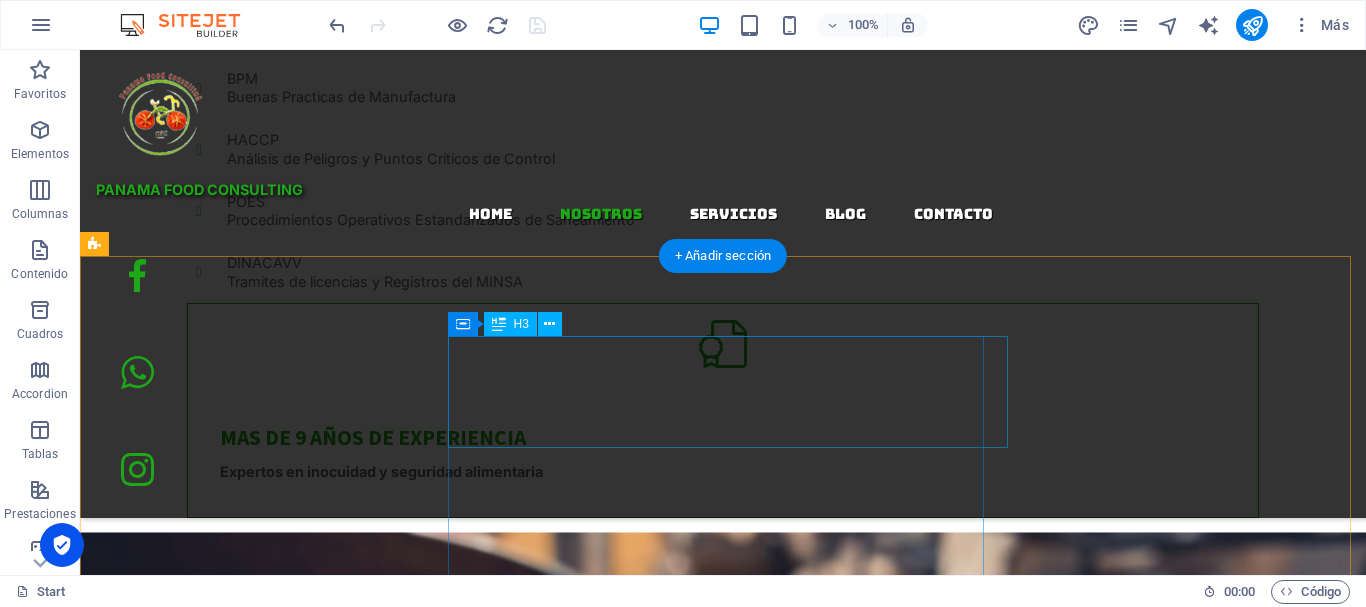 click on "AREAS DE ESPECIALIZACION" at bounding box center (455, 1267) 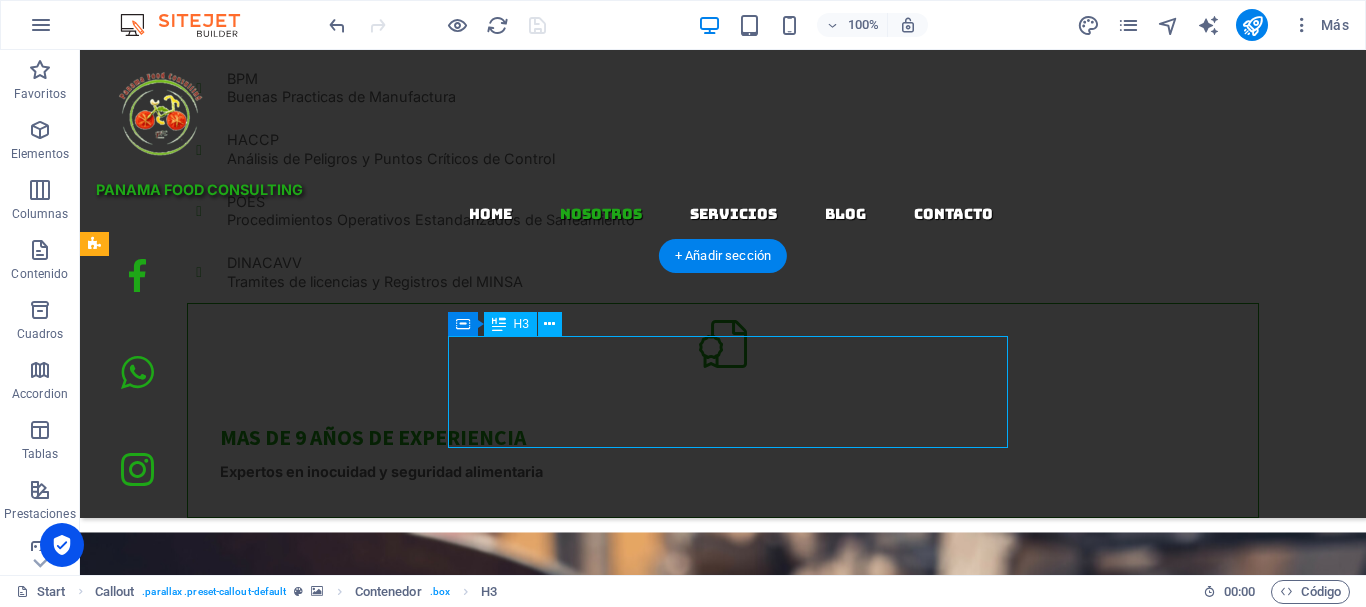 click on "AREAS DE ESPECIALIZACION" at bounding box center [455, 1267] 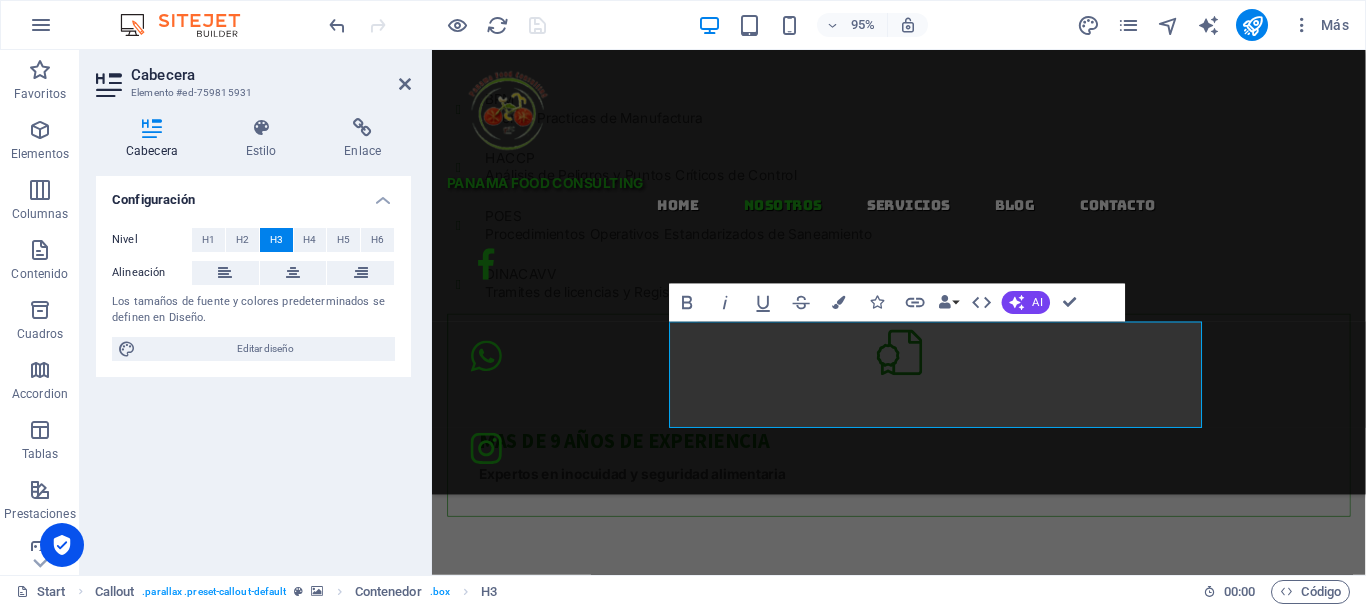 scroll, scrollTop: 1126, scrollLeft: 0, axis: vertical 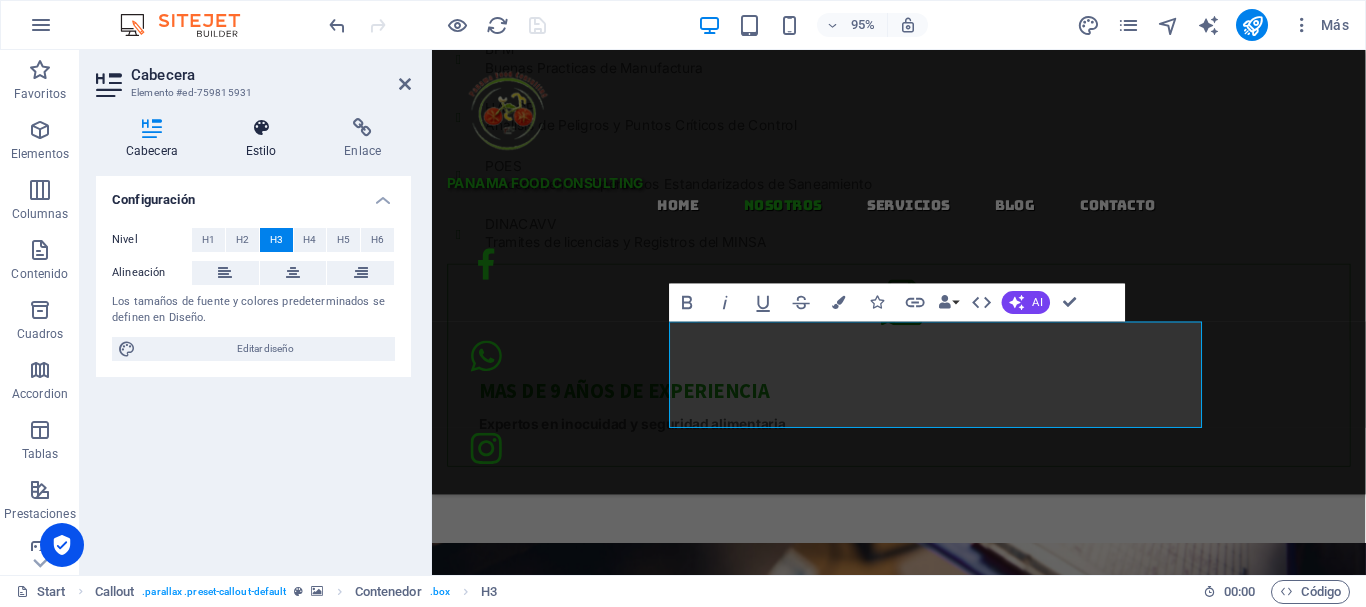 click on "Estilo" at bounding box center (265, 139) 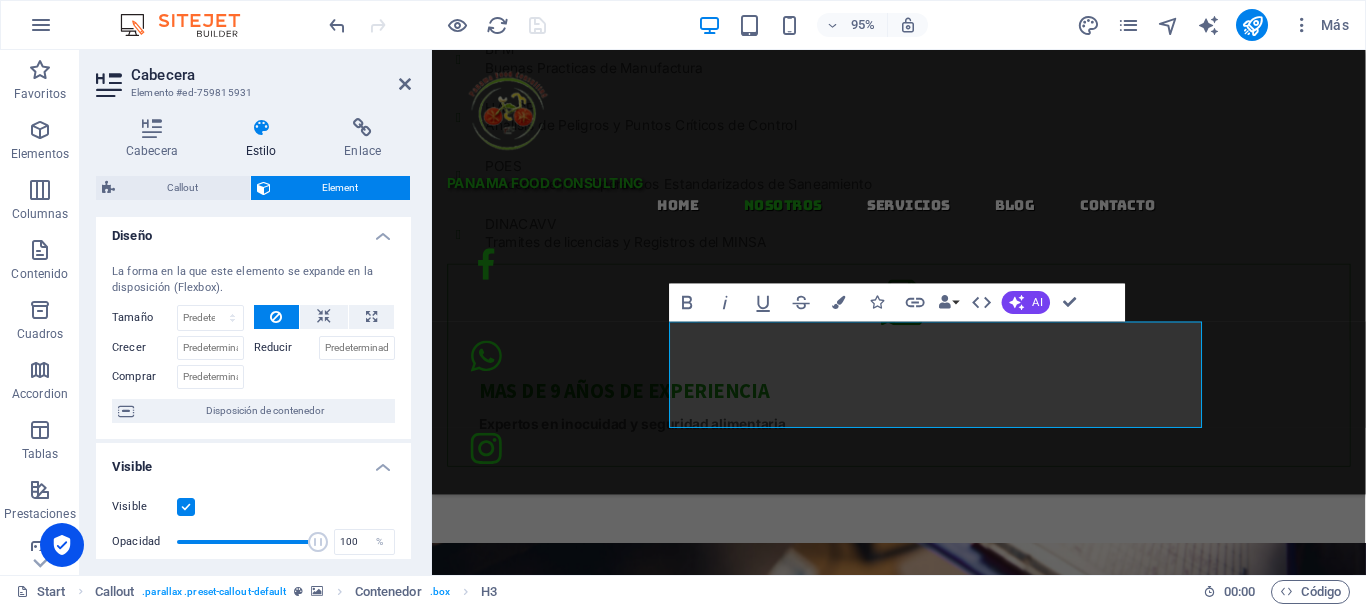 scroll, scrollTop: 0, scrollLeft: 0, axis: both 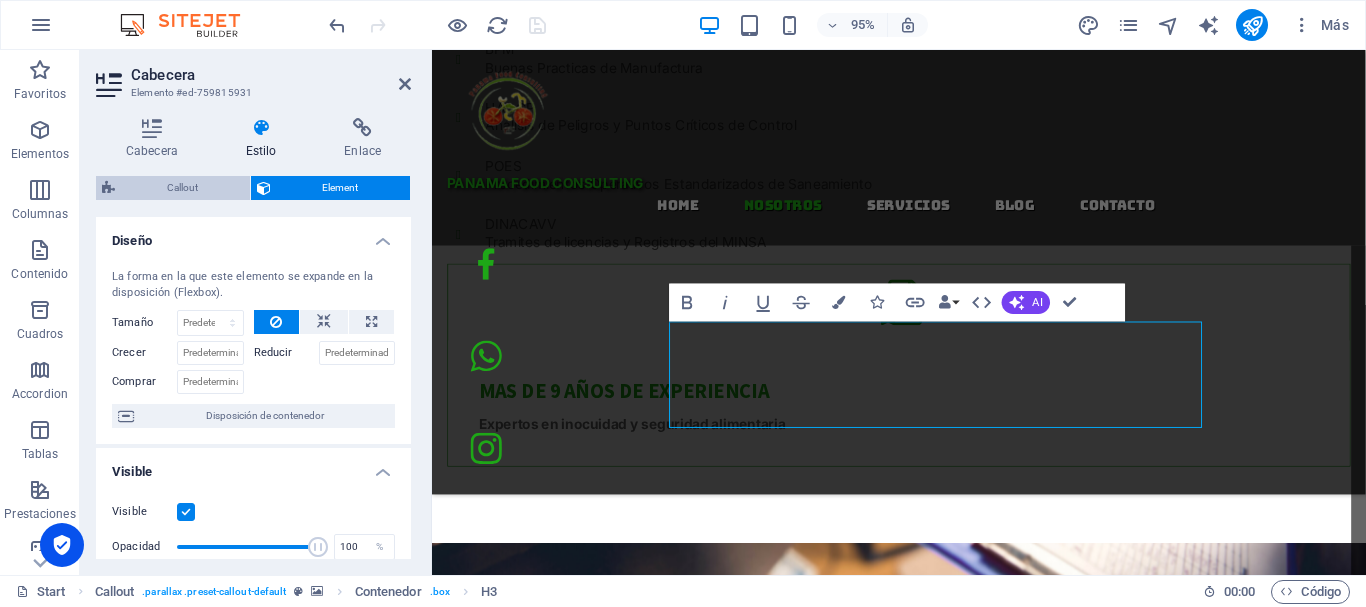 click on "Callout" at bounding box center [182, 188] 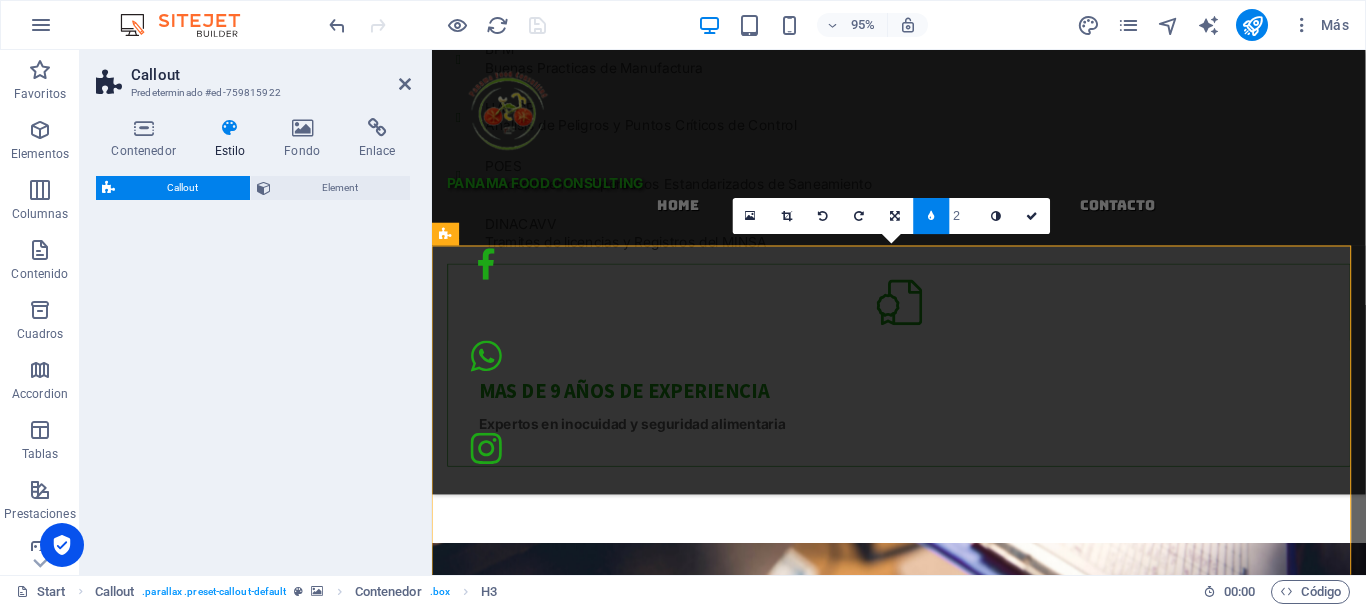 select on "%" 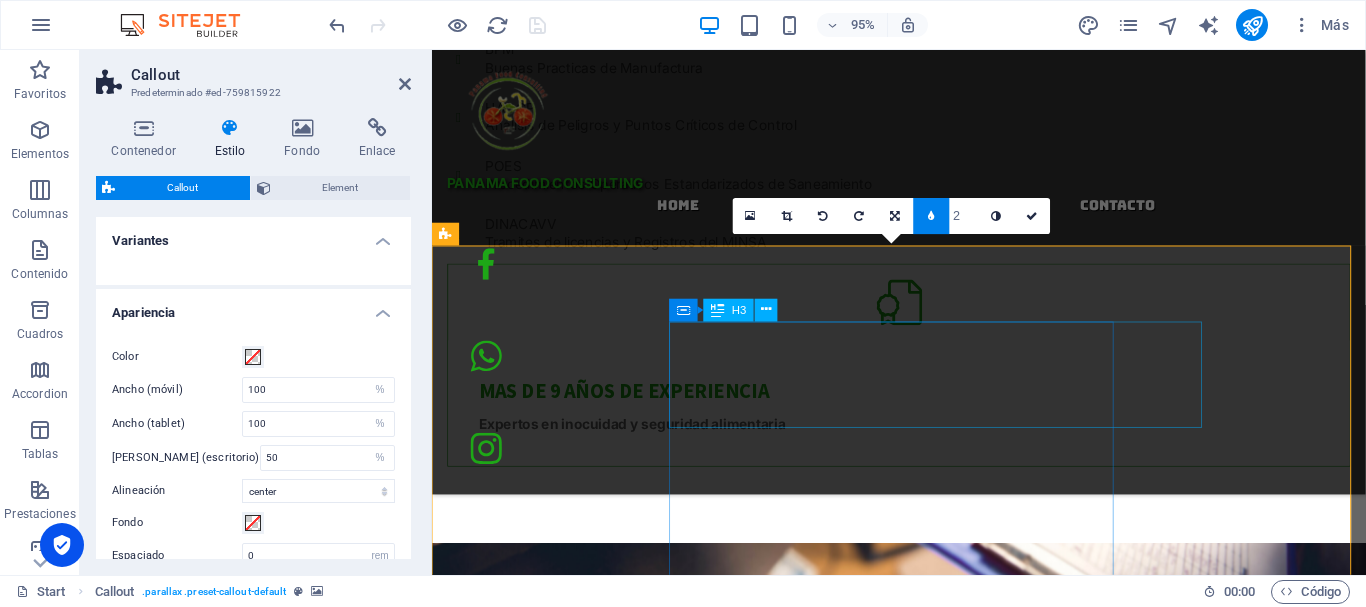 click on "AREAS DE ESPECIALIZACION" at bounding box center [686, 1224] 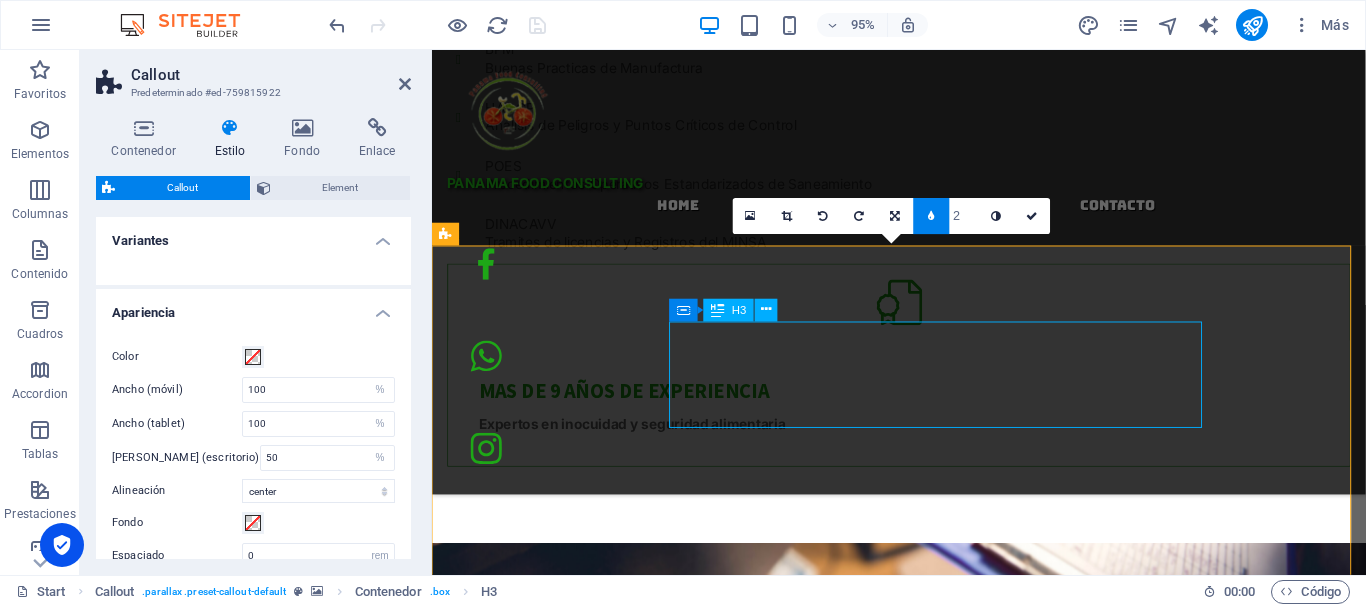 click on "AREAS DE ESPECIALIZACION" at bounding box center (686, 1224) 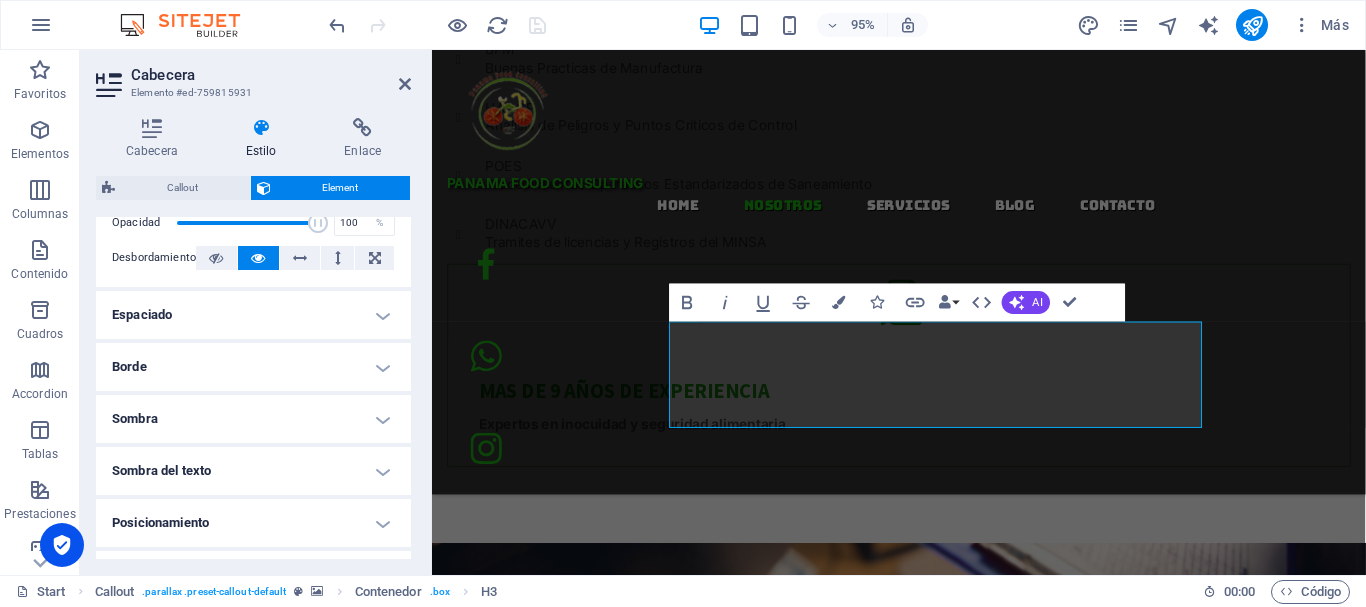 scroll, scrollTop: 0, scrollLeft: 0, axis: both 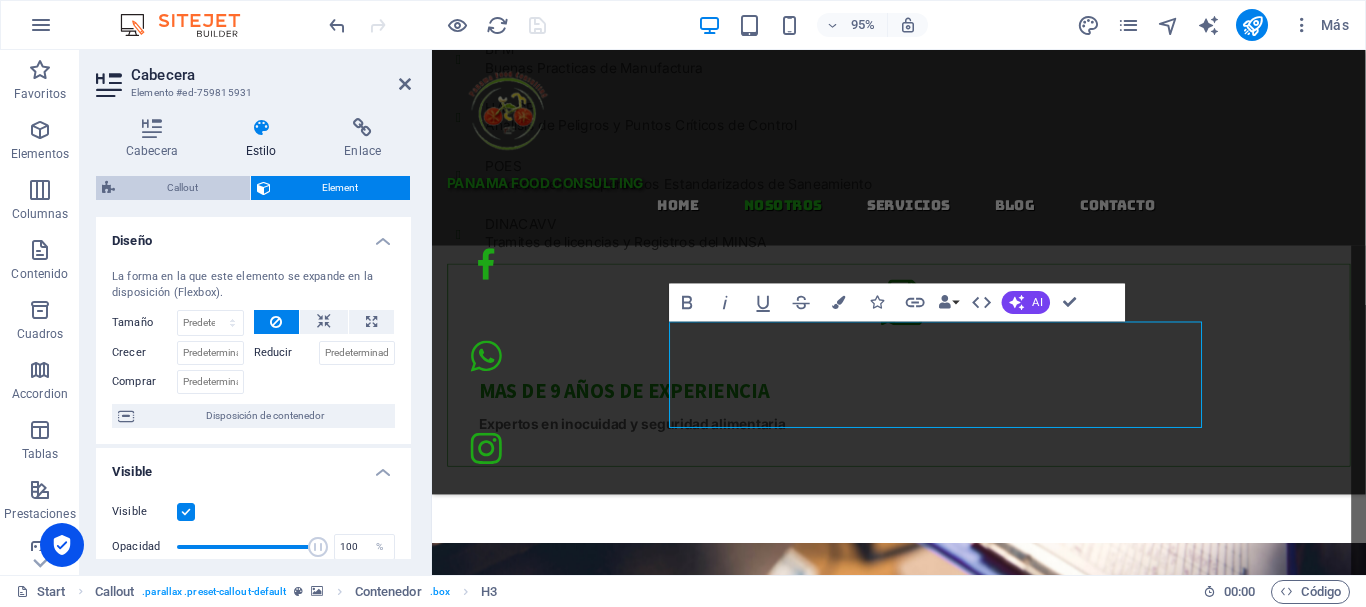 click on "Callout" at bounding box center [182, 188] 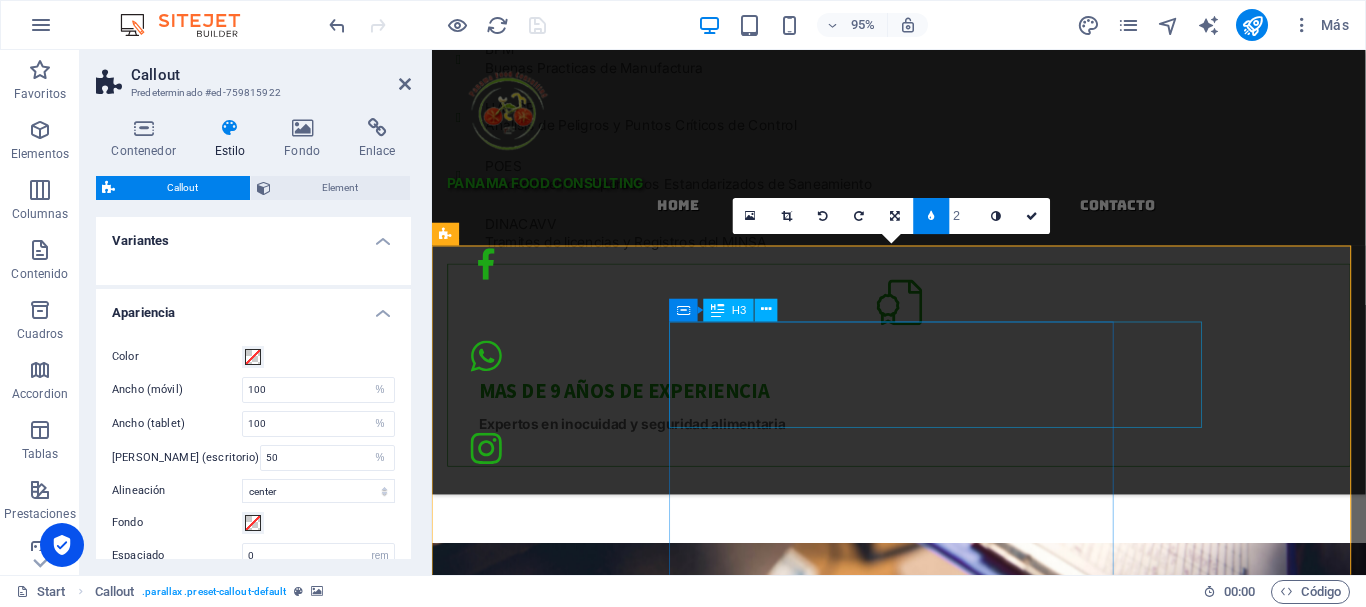click on "AREAS DE ESPECIALIZACION" at bounding box center [686, 1224] 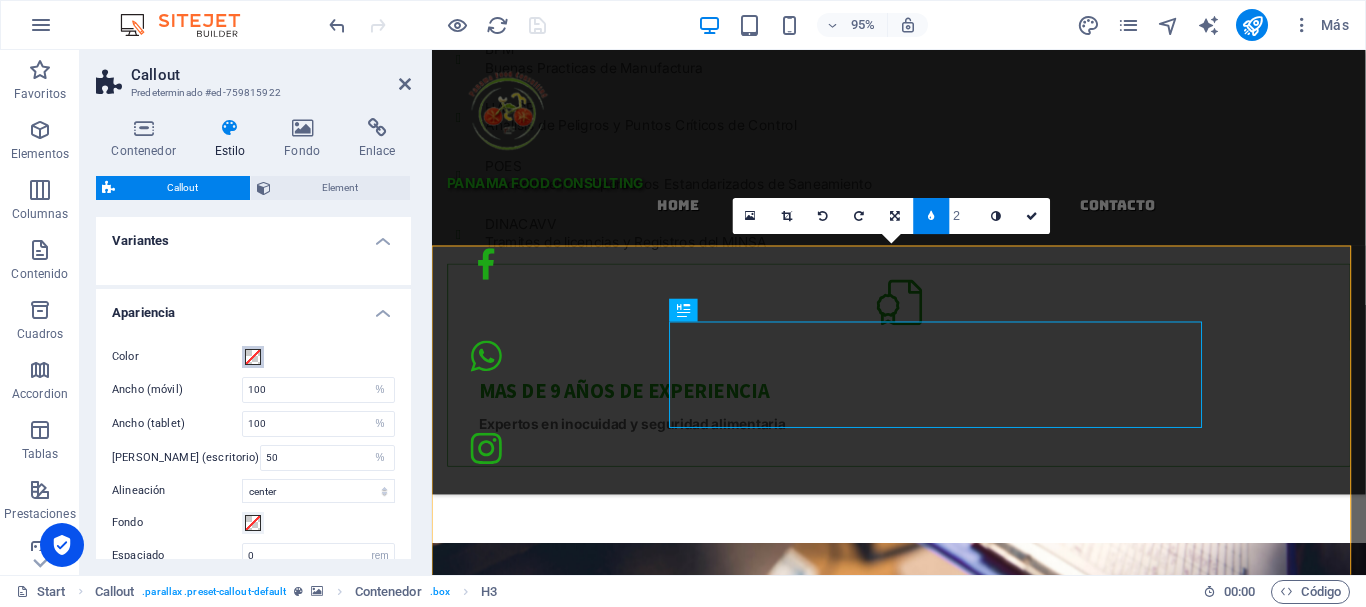 click at bounding box center [253, 357] 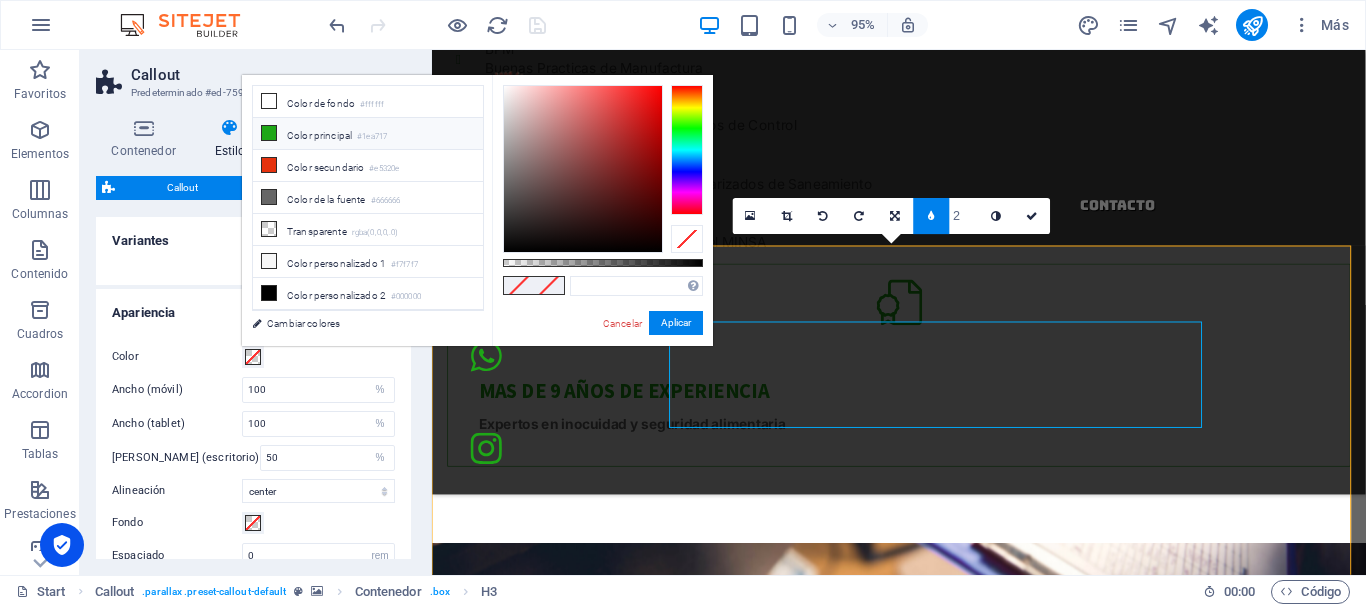 click at bounding box center [269, 133] 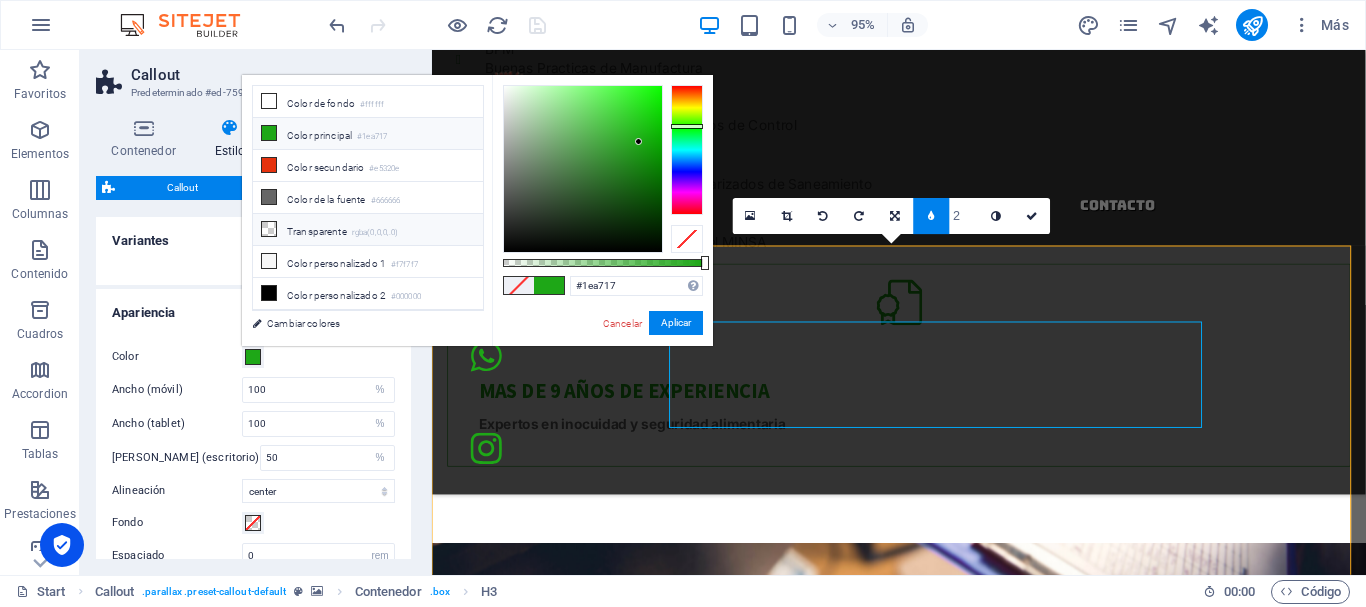 click on "Transparente
rgba(0,0,0,.0)" at bounding box center (368, 230) 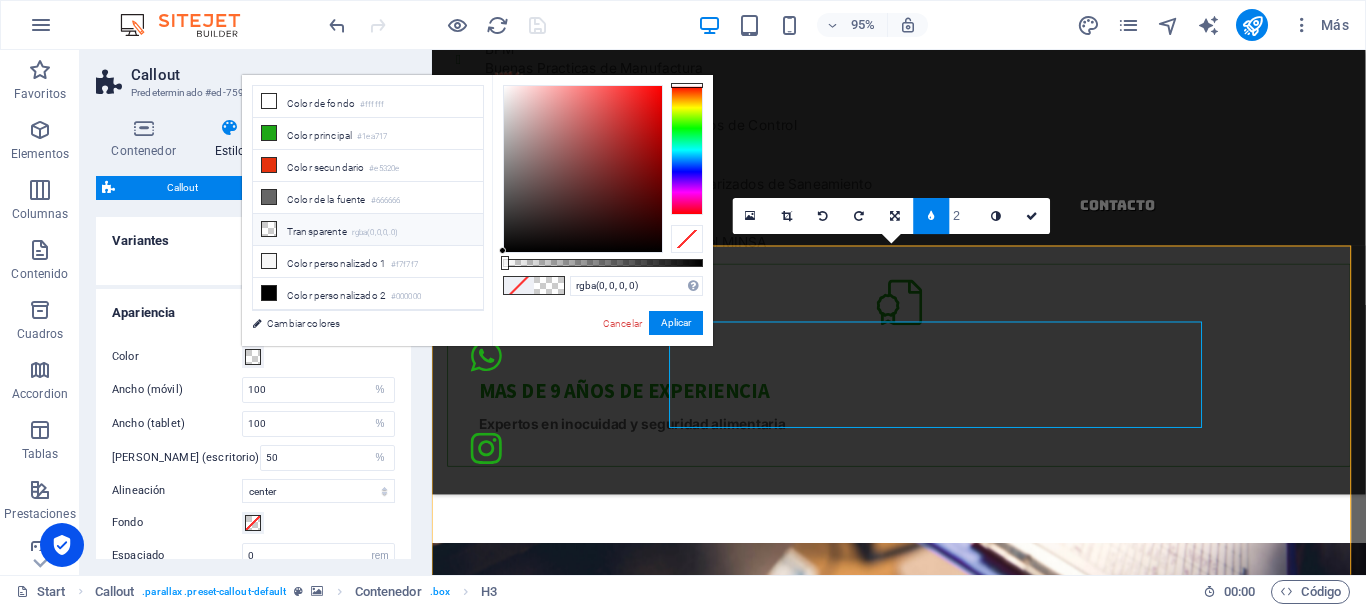 click at bounding box center (429, 312) 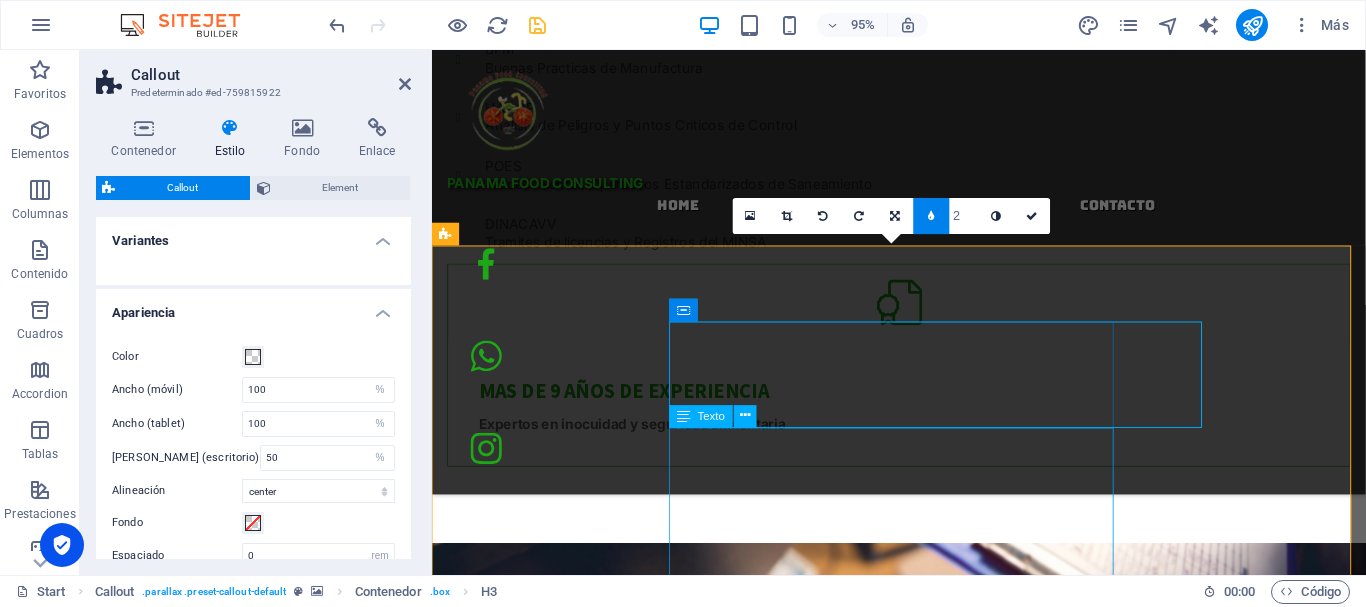 click on "Plantas de procesos y alimentos Restaurantes y servicios de alimentación Supermercados  Distribuidoras Depósitos de alimentos Auditorias para certificaciones Asesorías legales alimentarias" at bounding box center (686, 1415) 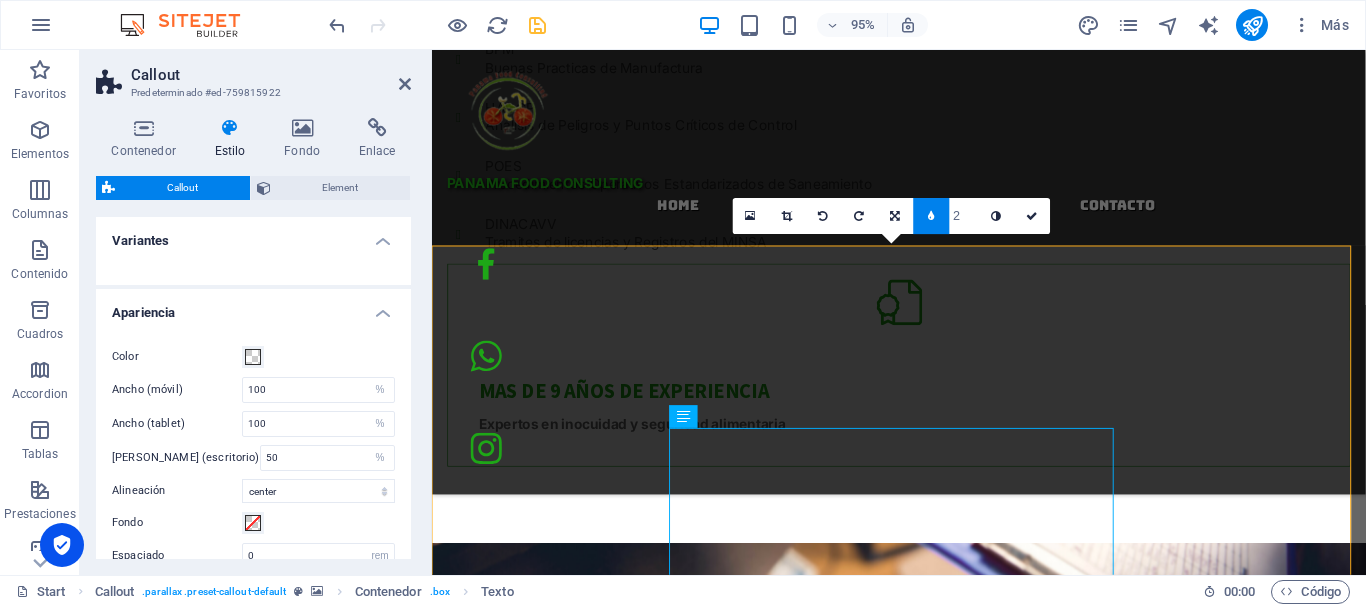 click at bounding box center [923, 845] 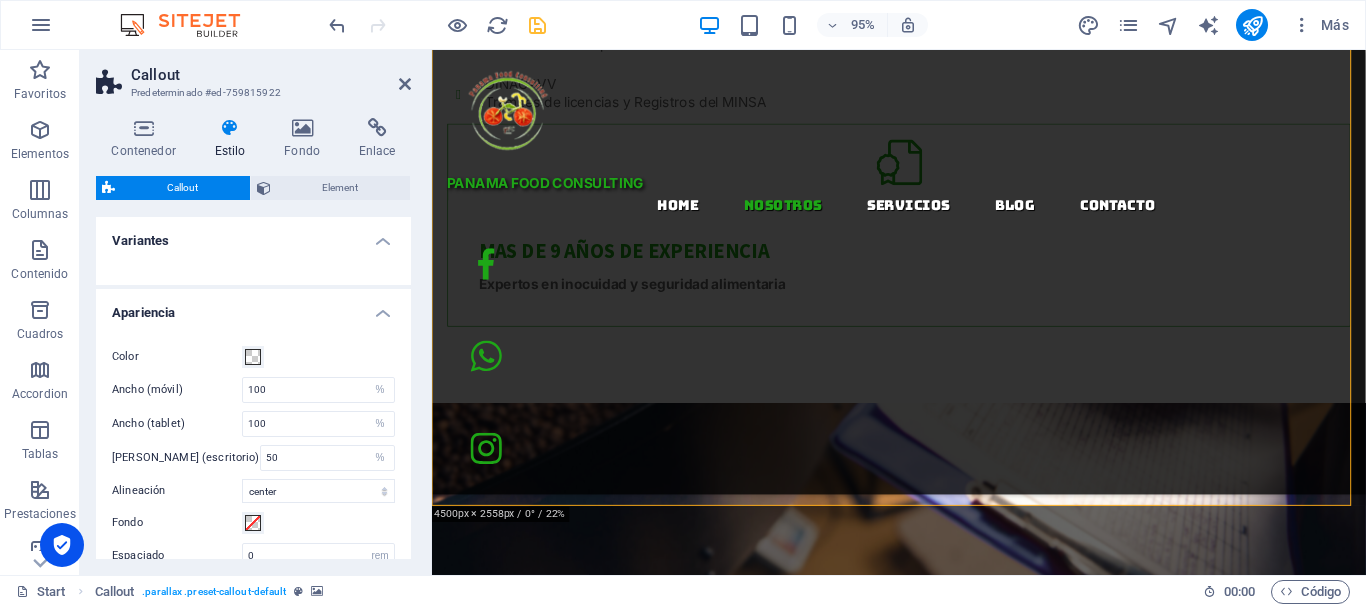 scroll, scrollTop: 1274, scrollLeft: 0, axis: vertical 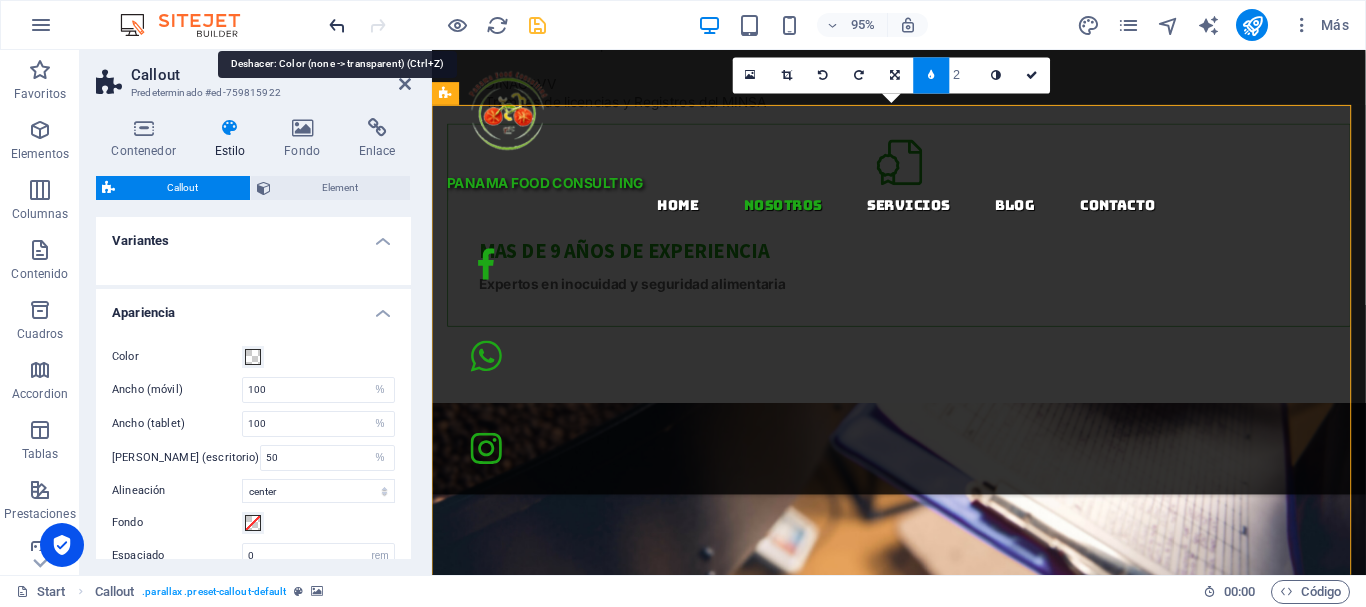 click at bounding box center [337, 25] 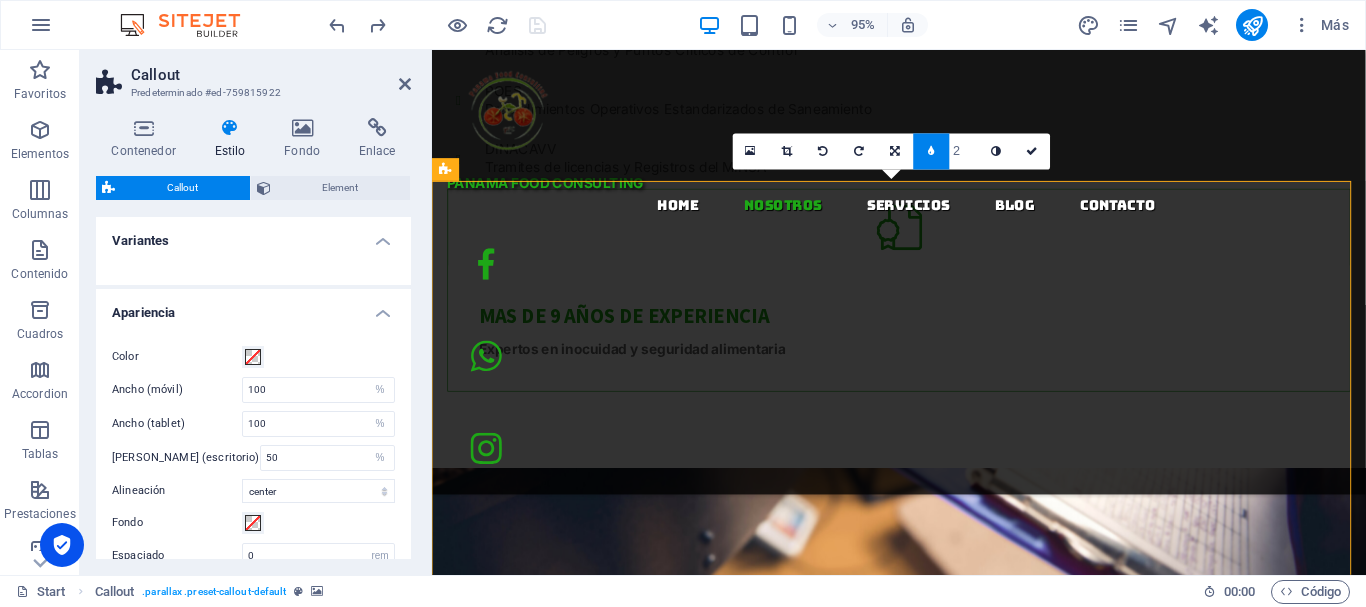 scroll, scrollTop: 1165, scrollLeft: 0, axis: vertical 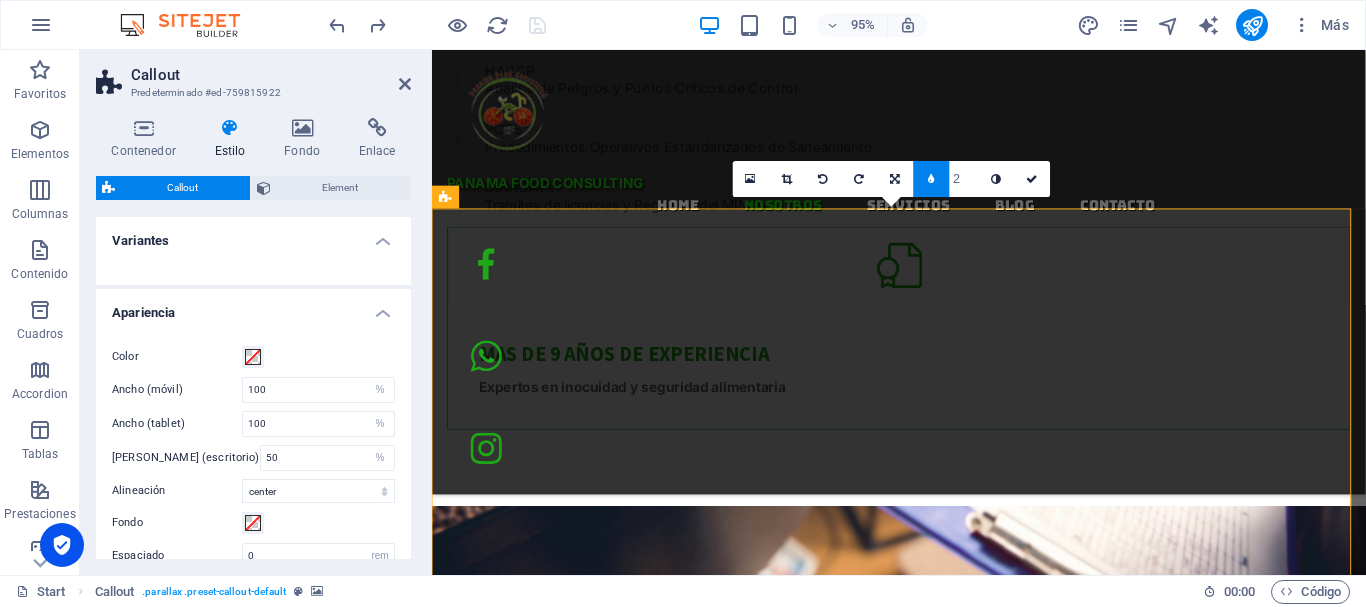 click at bounding box center (923, 806) 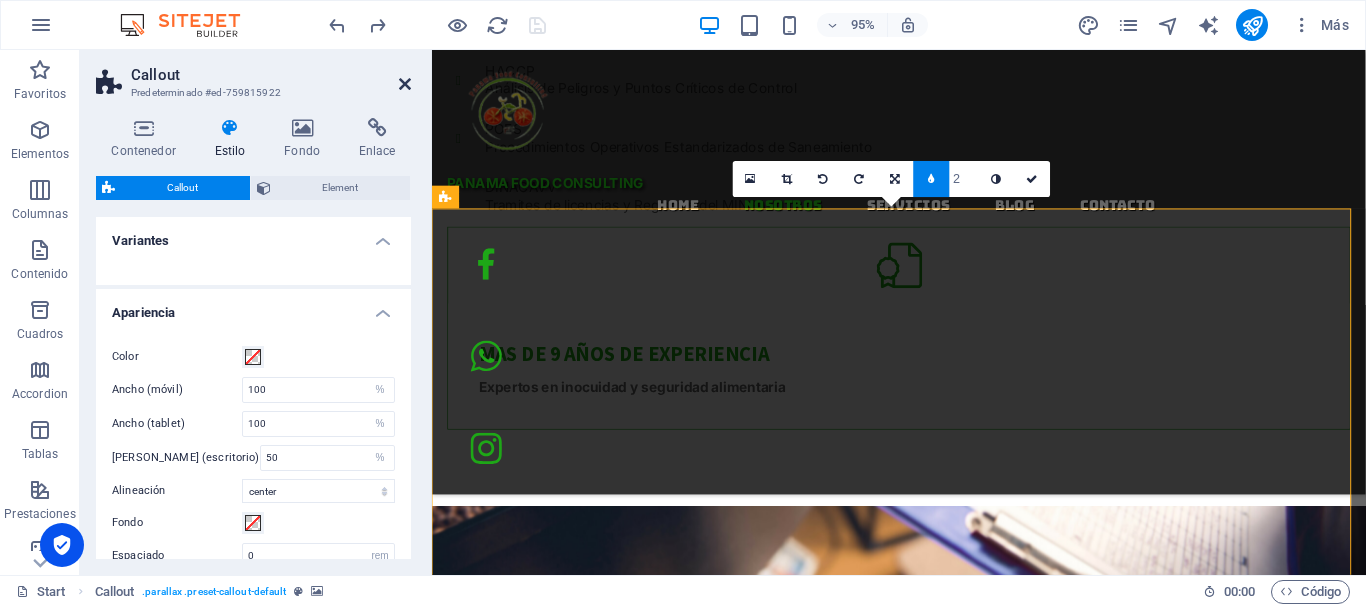 click at bounding box center (405, 84) 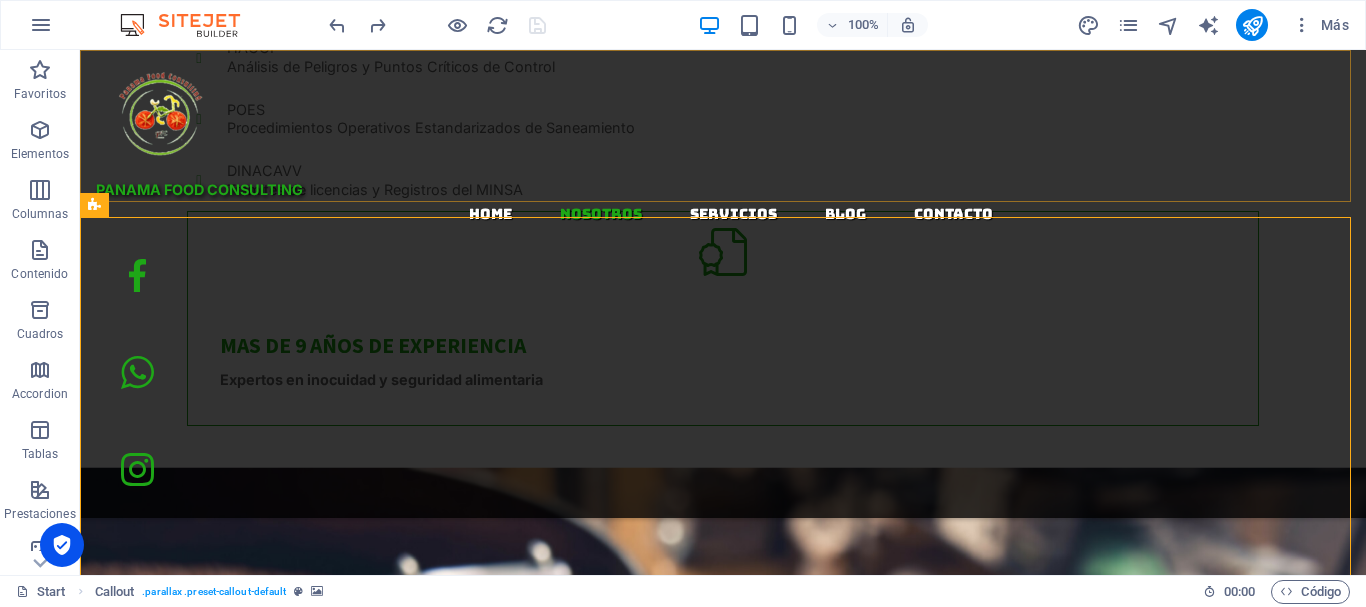 scroll, scrollTop: 1112, scrollLeft: 0, axis: vertical 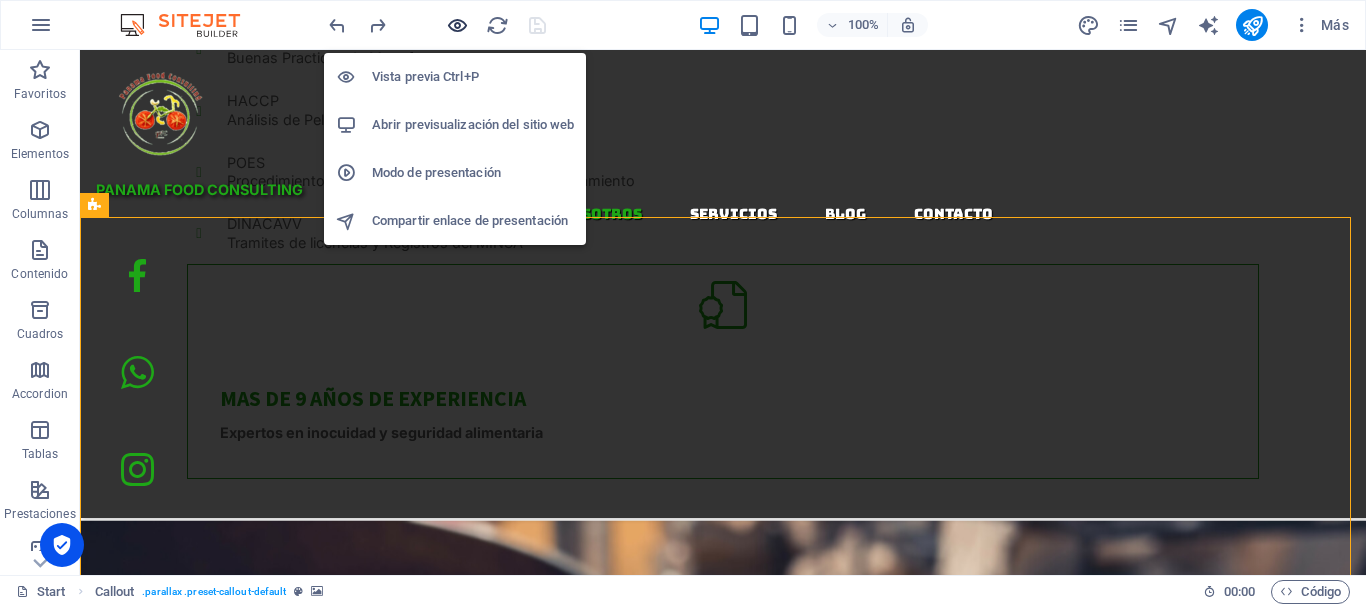 click at bounding box center [457, 25] 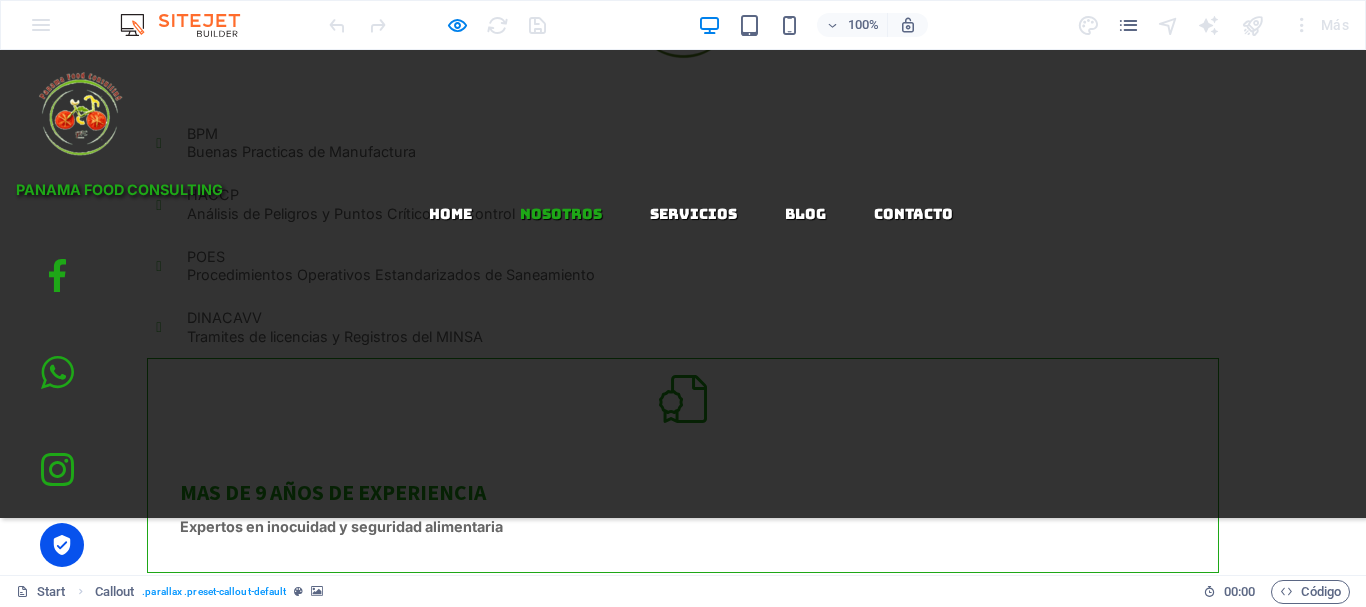 scroll, scrollTop: 1154, scrollLeft: 0, axis: vertical 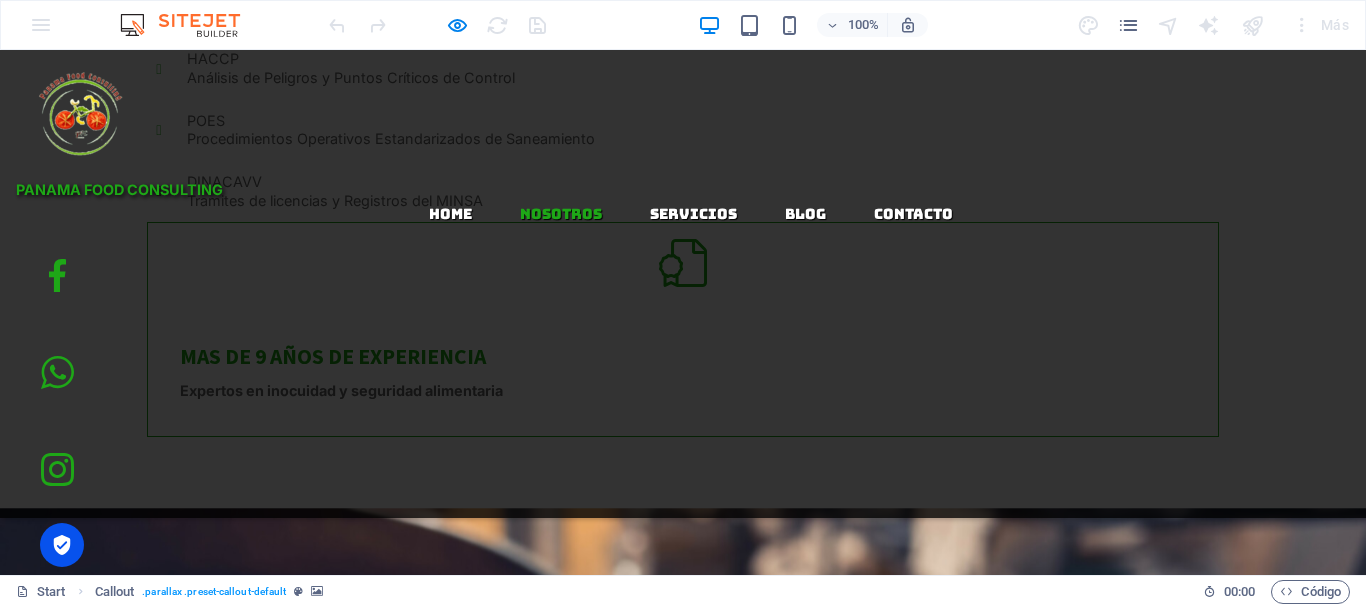 click on "AREAS DE ESPECIALIZACION" at bounding box center [415, 1186] 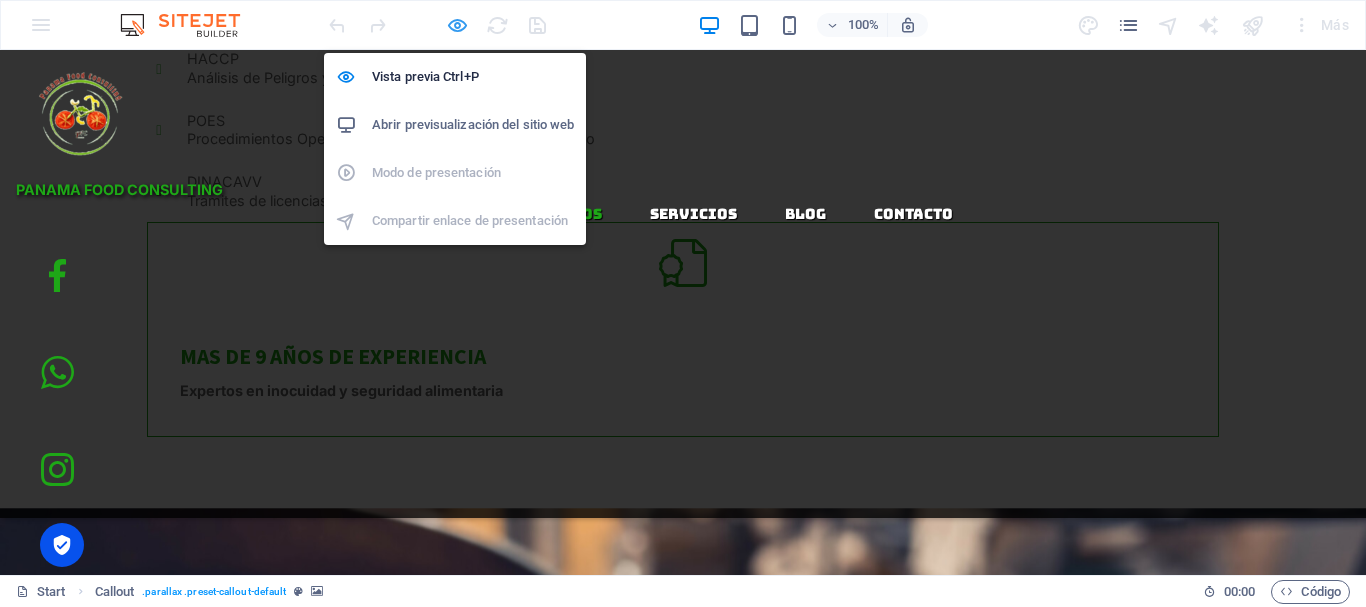 click at bounding box center (457, 25) 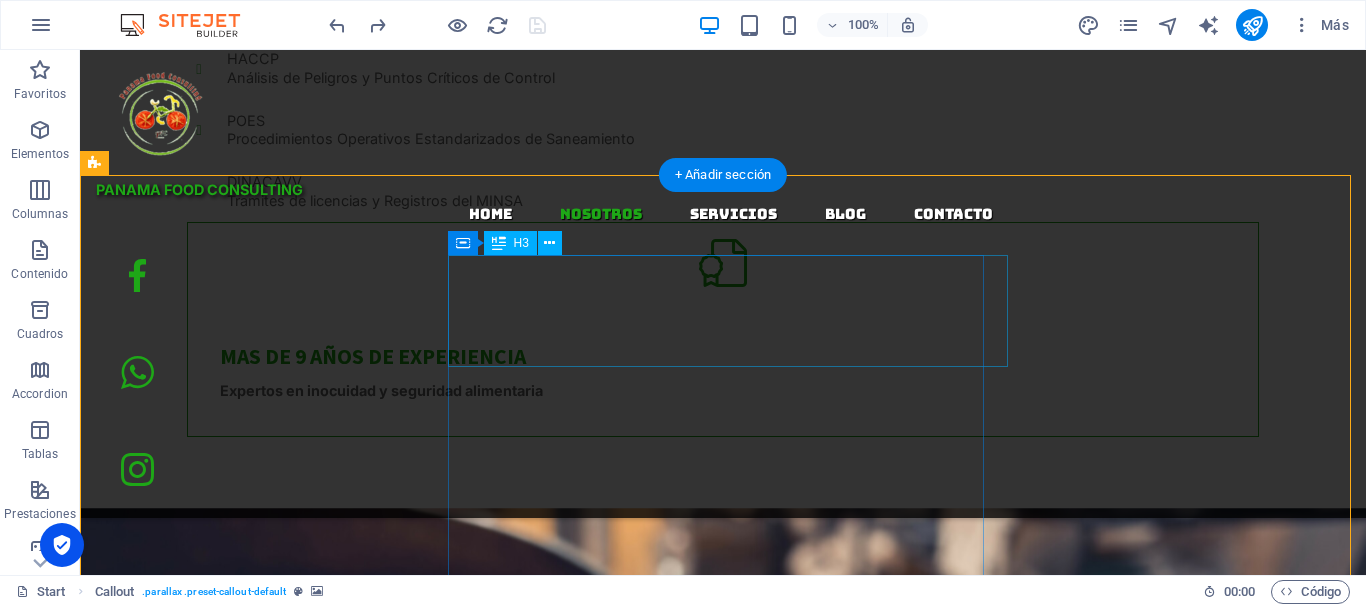 click on "AREAS DE ESPECIALIZACION" at bounding box center [455, 1186] 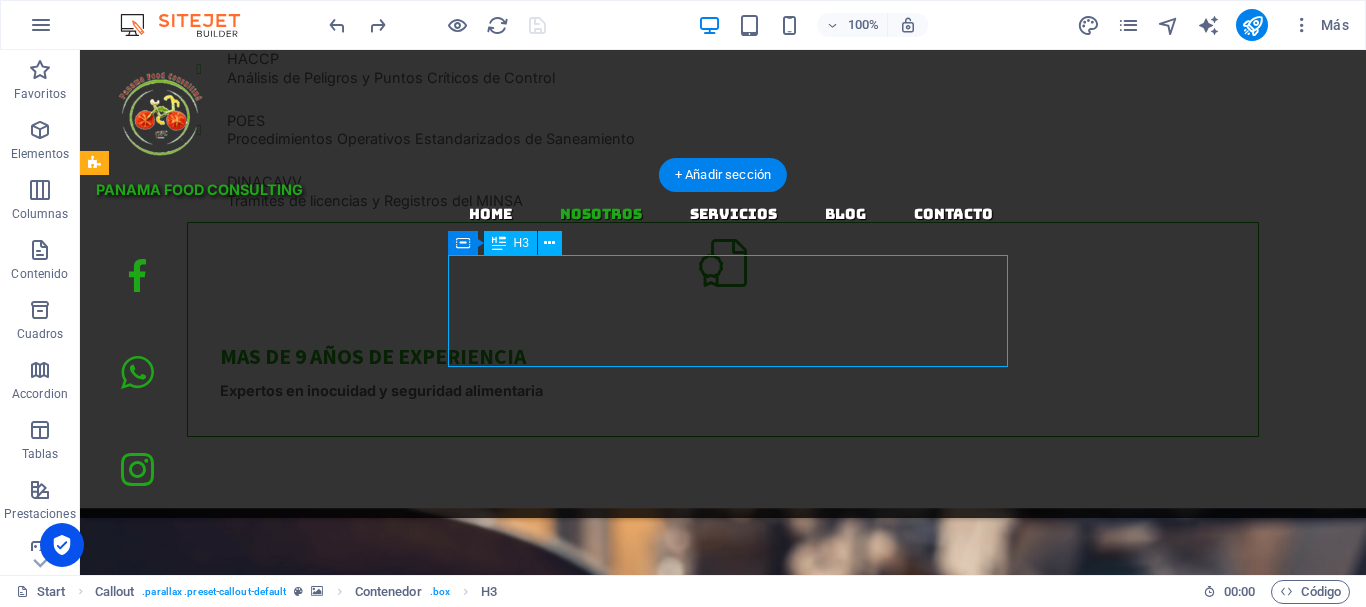 click on "AREAS DE ESPECIALIZACION" at bounding box center (455, 1186) 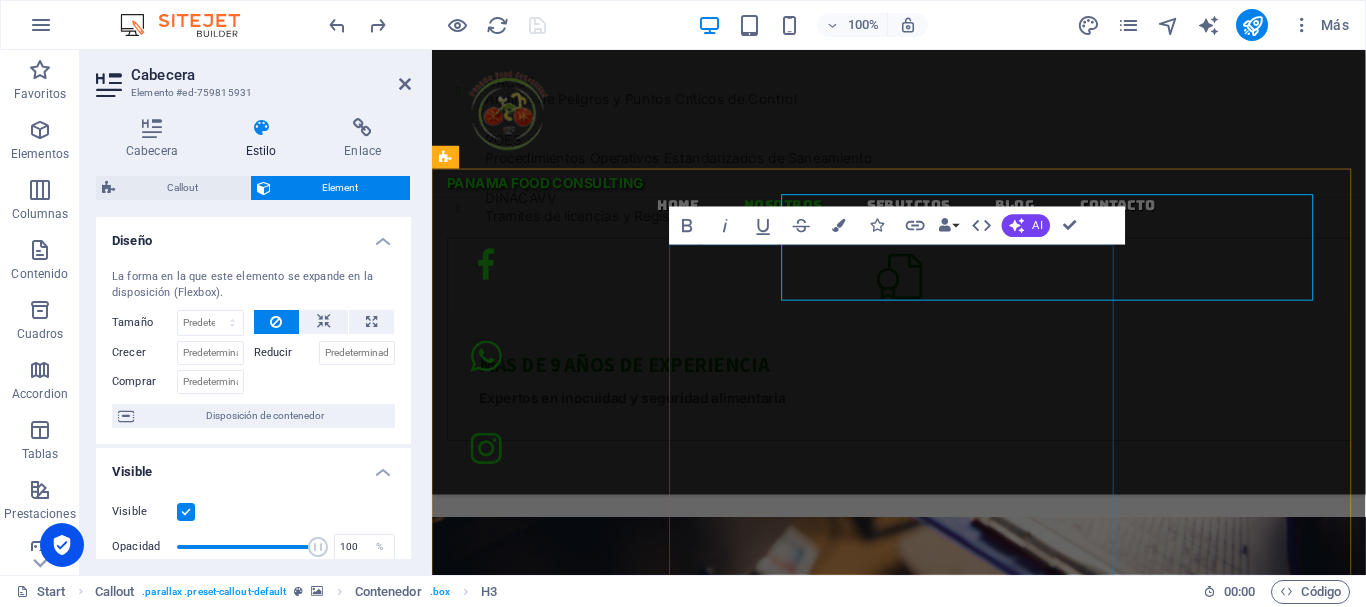 scroll, scrollTop: 1207, scrollLeft: 0, axis: vertical 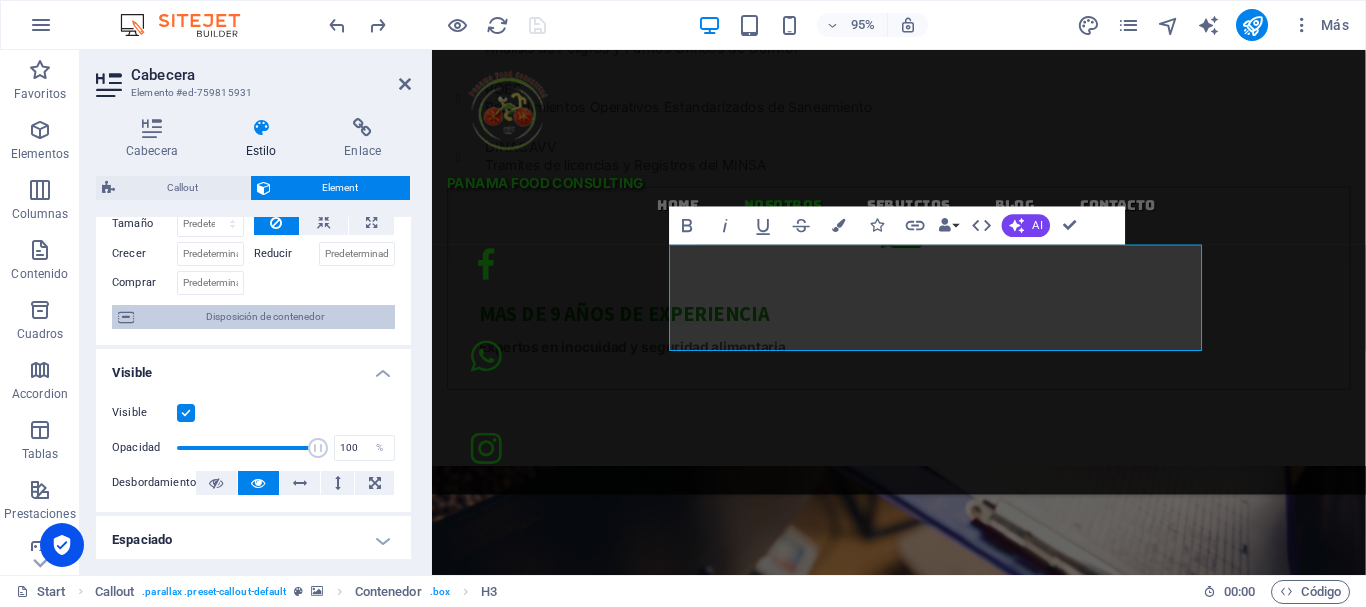 click on "Disposición de contenedor" at bounding box center [264, 317] 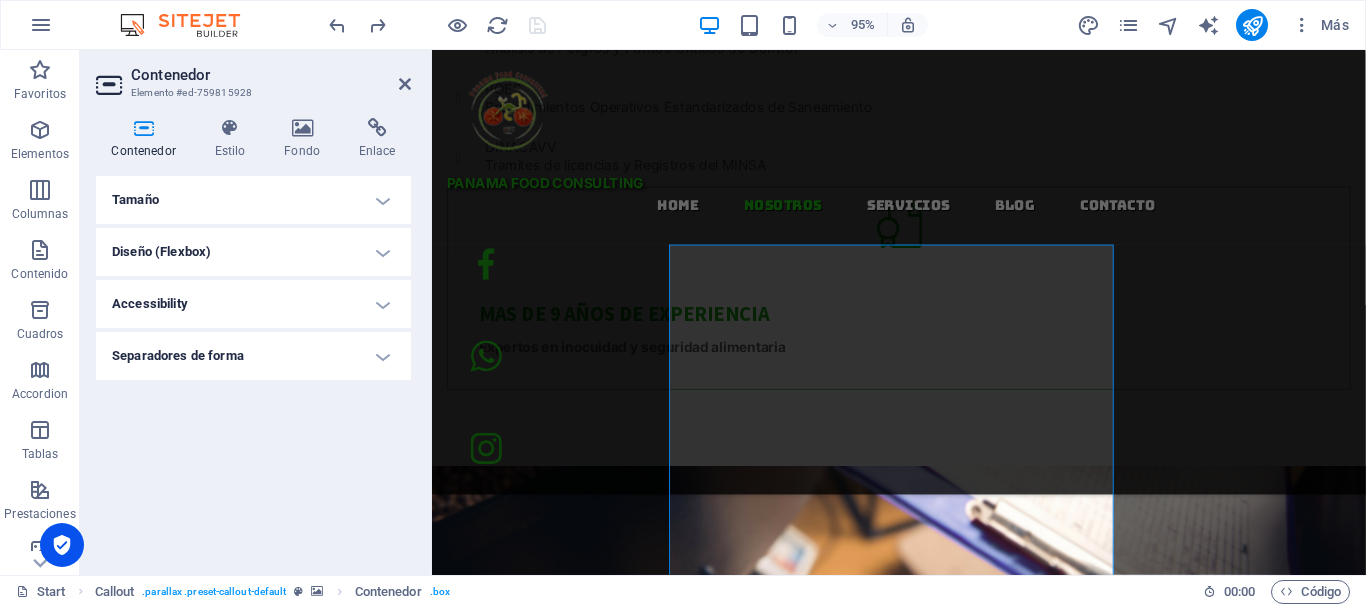 click on "Tamaño" at bounding box center [253, 200] 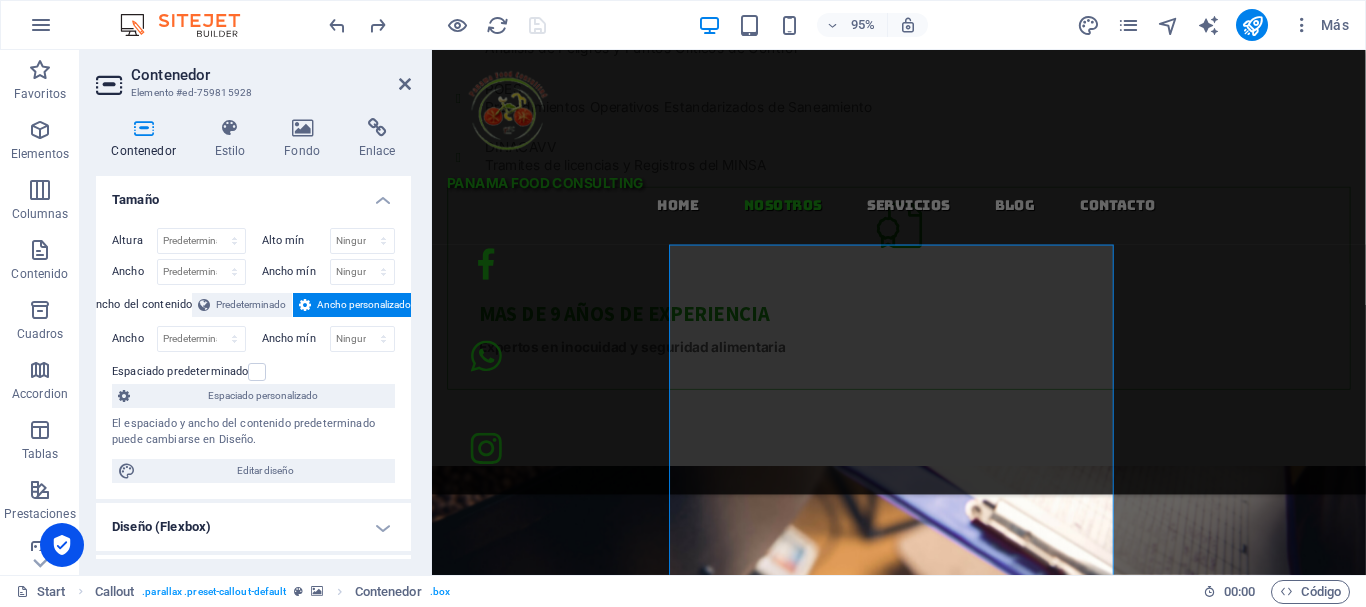 click on "Tamaño" at bounding box center (253, 194) 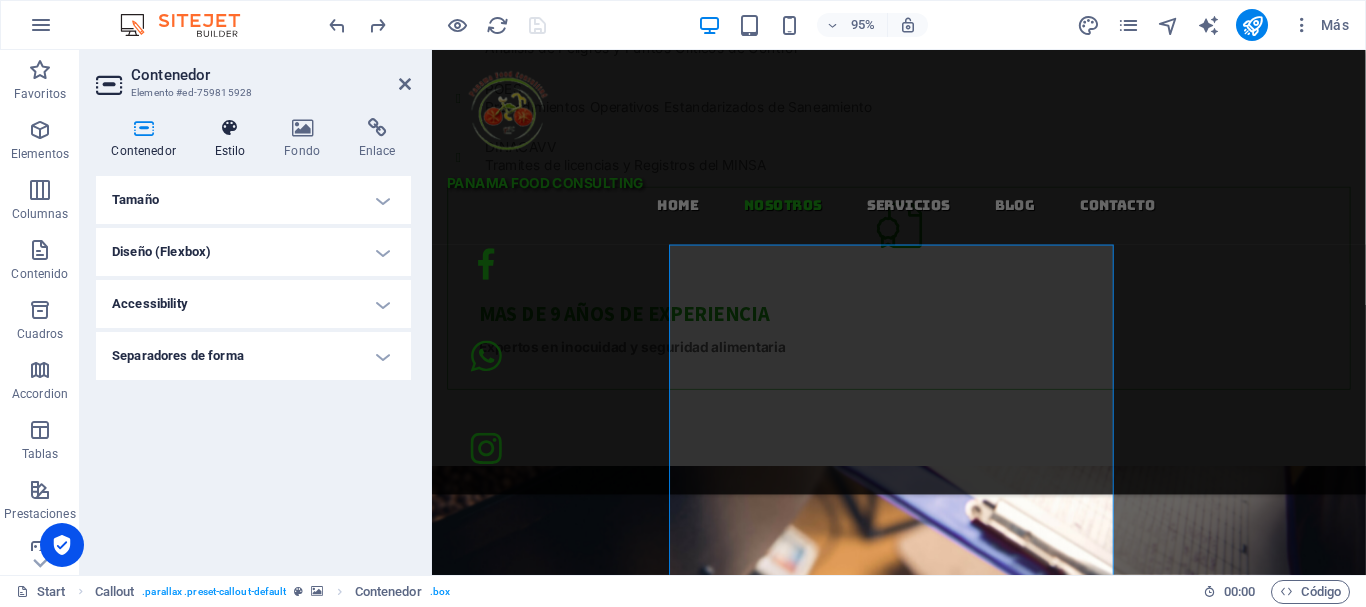 click on "Estilo" at bounding box center (234, 139) 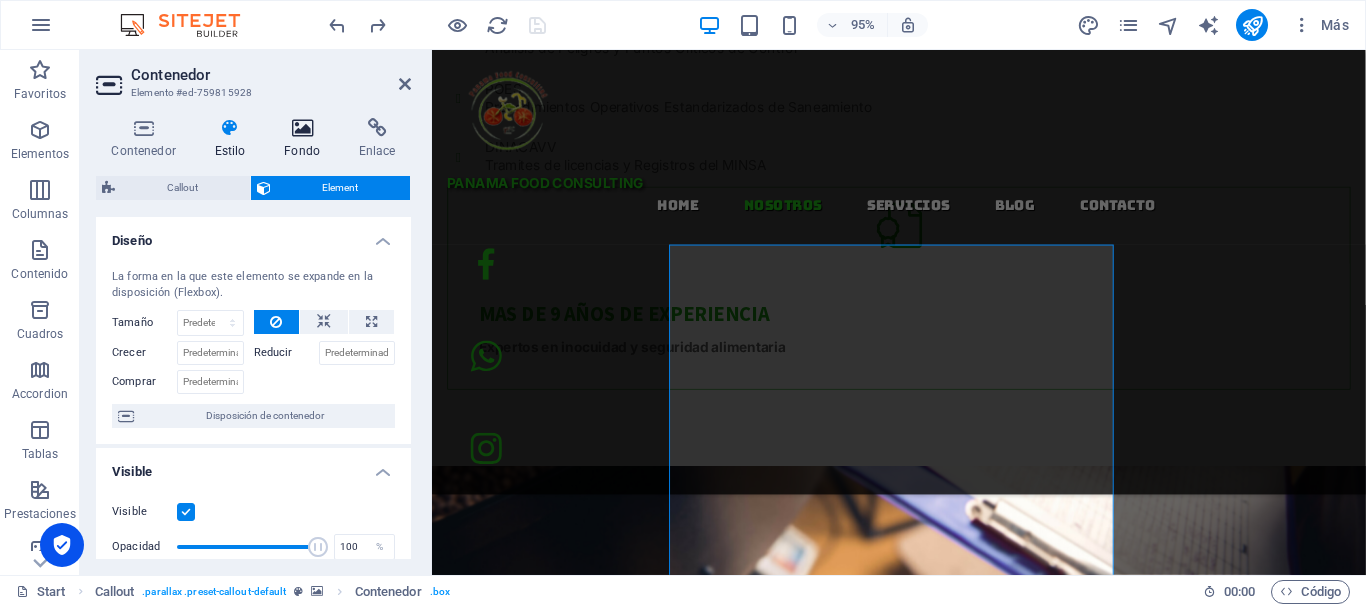 click at bounding box center [302, 128] 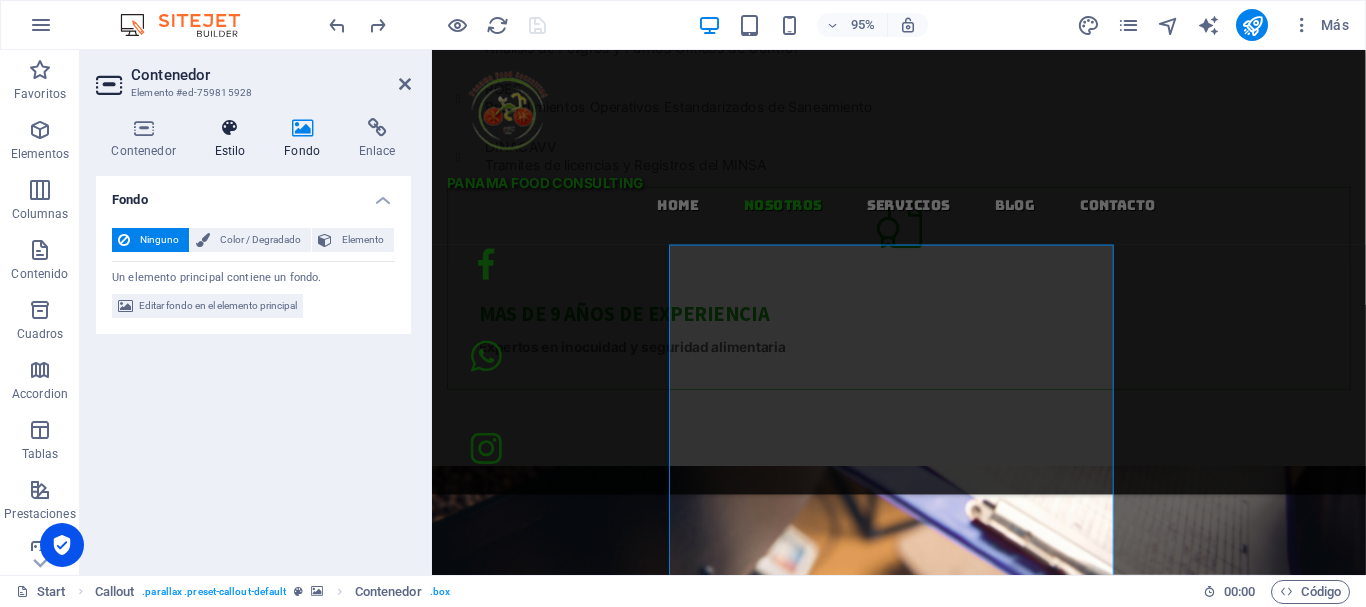 click at bounding box center [230, 128] 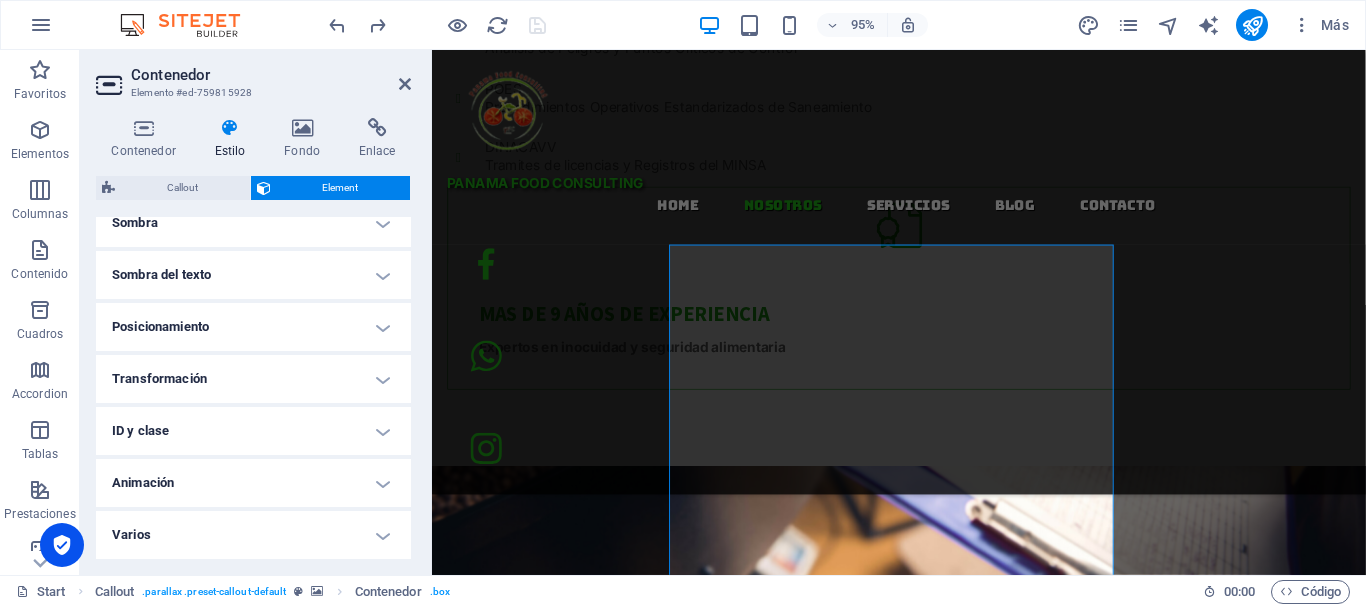 scroll, scrollTop: 513, scrollLeft: 0, axis: vertical 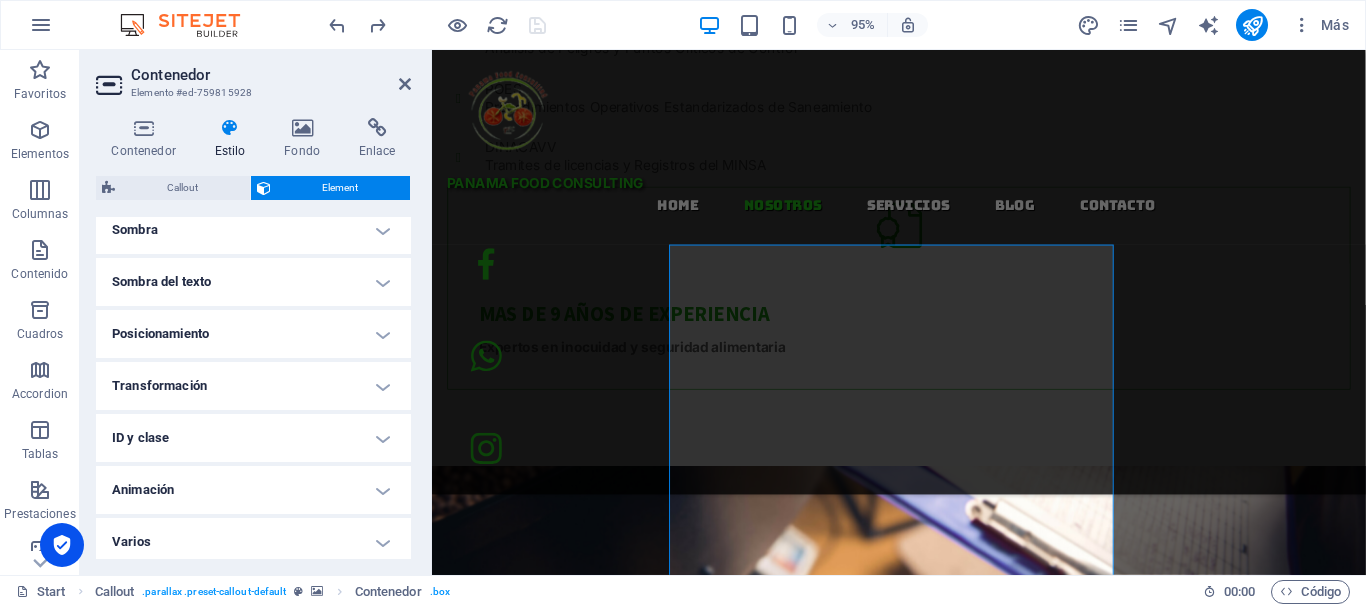 click on "Sombra del texto" at bounding box center [253, 282] 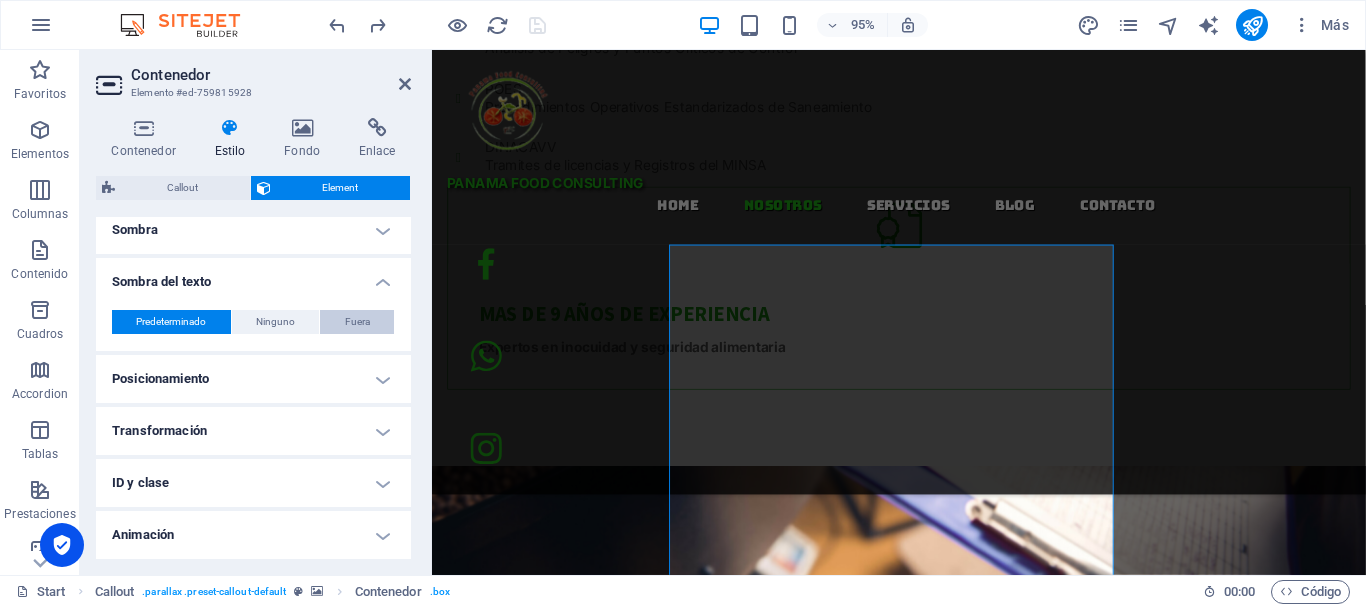 click on "Fuera" at bounding box center (357, 322) 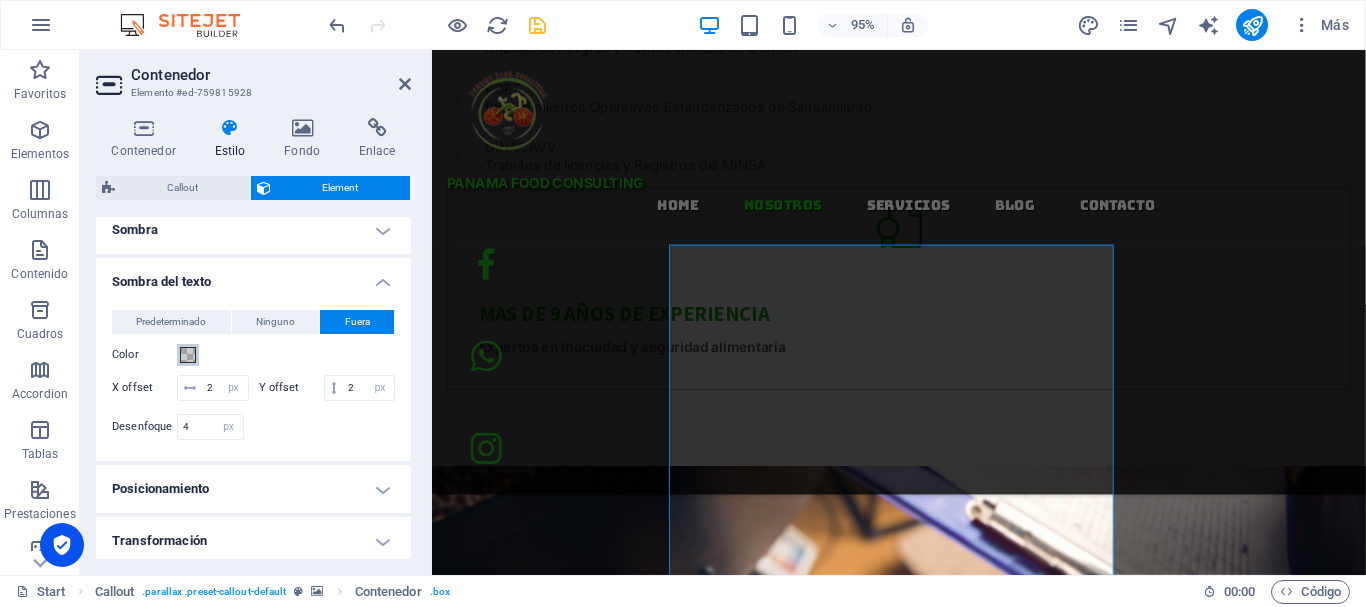 click at bounding box center [188, 355] 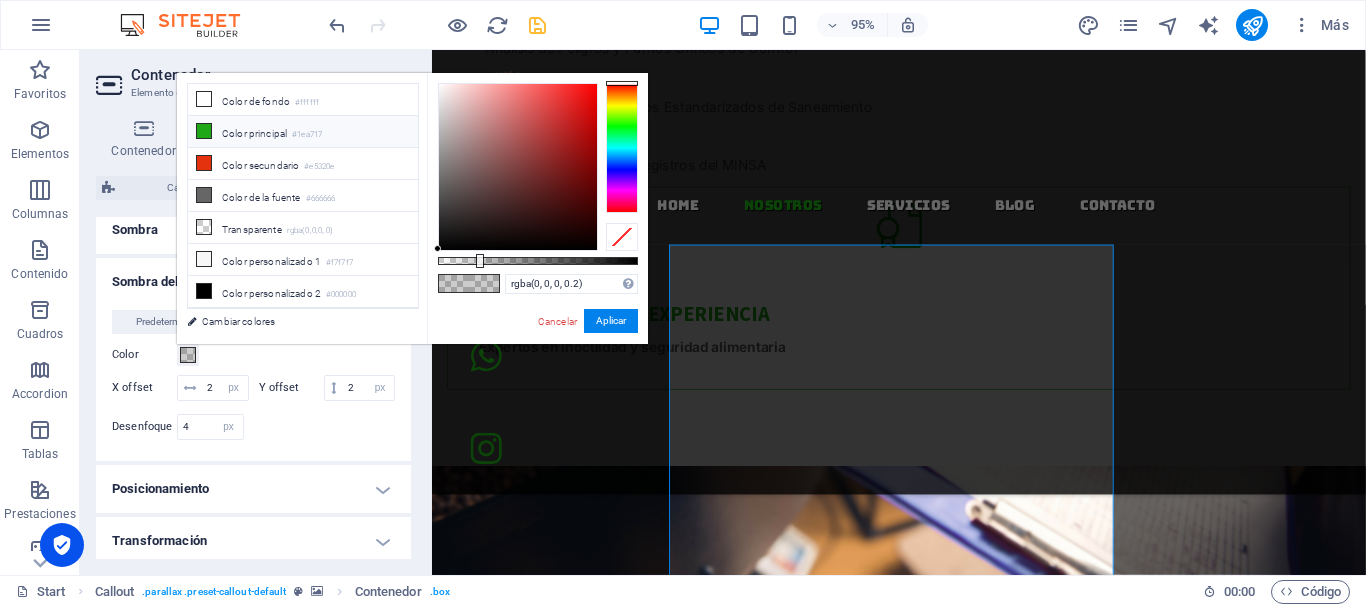 click at bounding box center (204, 131) 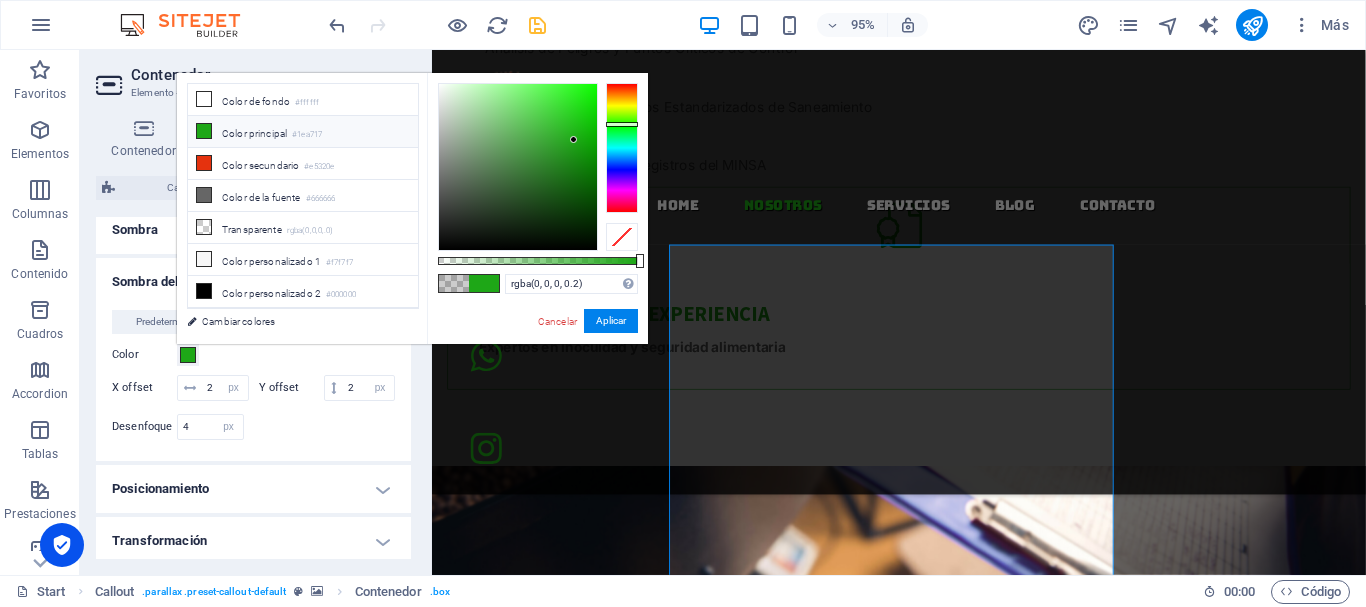 type on "#1ea717" 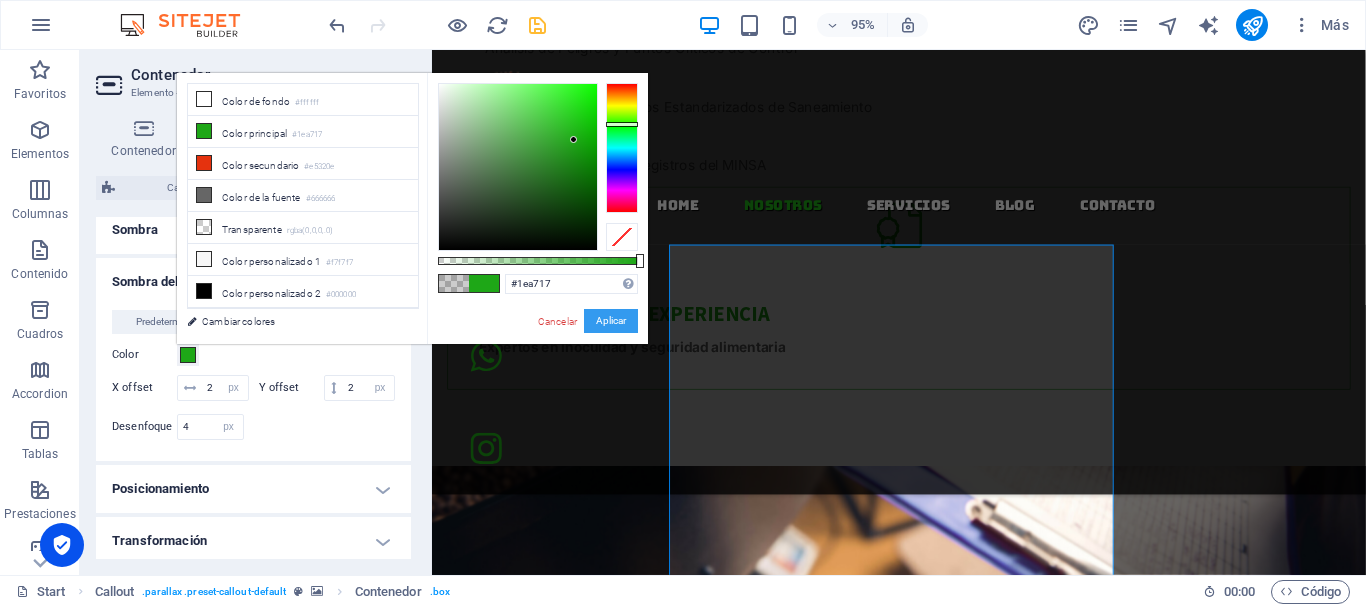 click on "Aplicar" at bounding box center [611, 321] 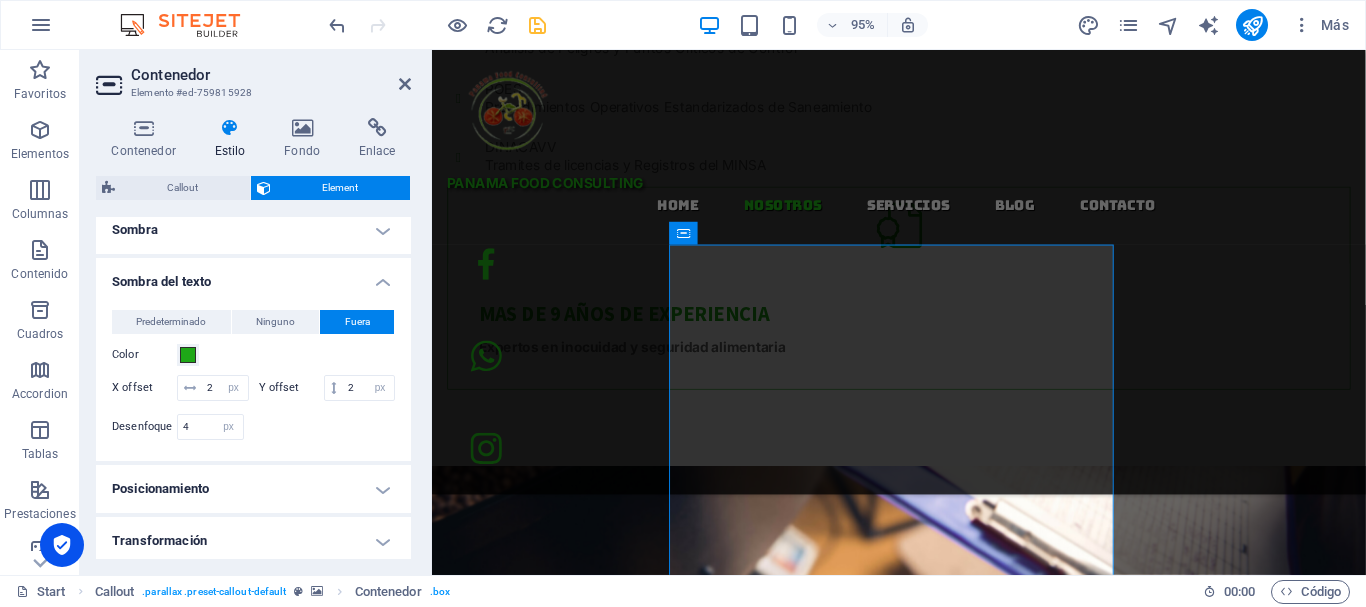 click at bounding box center (923, 764) 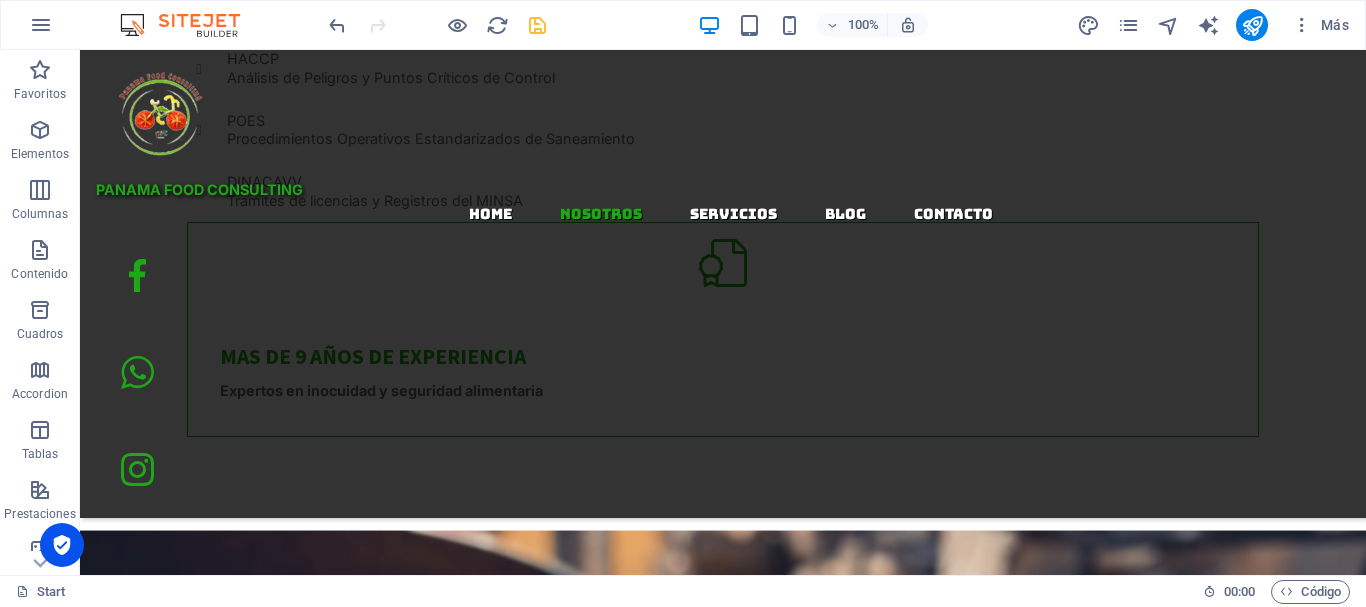 scroll, scrollTop: 1196, scrollLeft: 0, axis: vertical 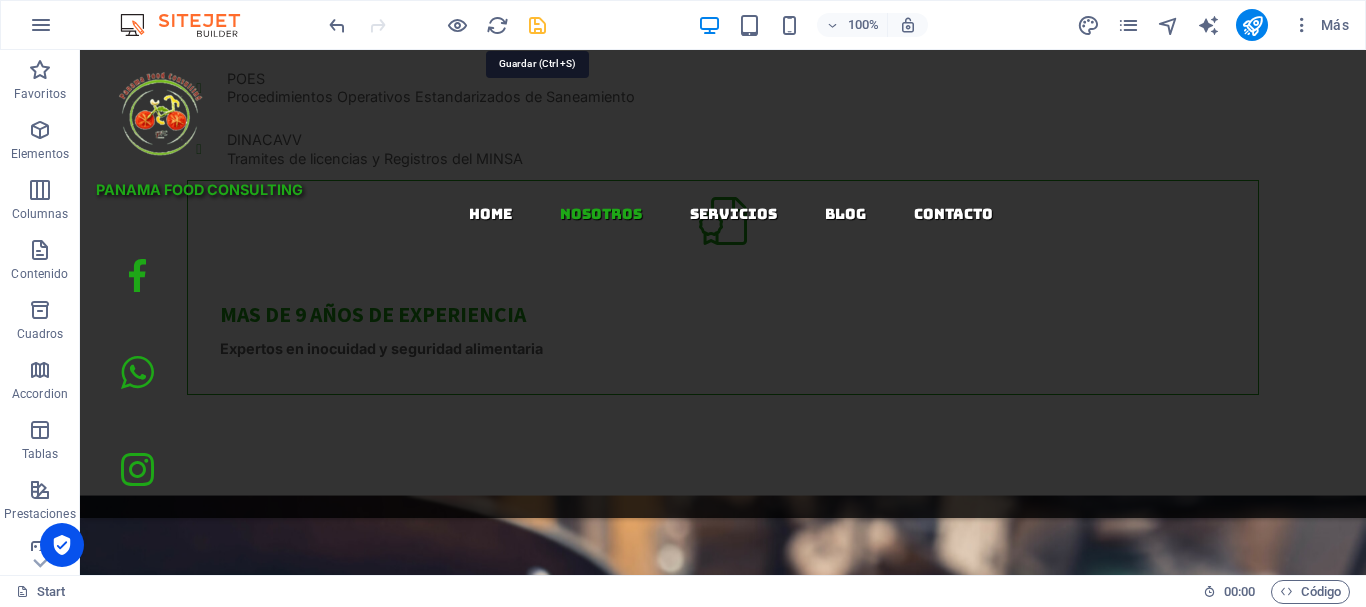 click at bounding box center (537, 25) 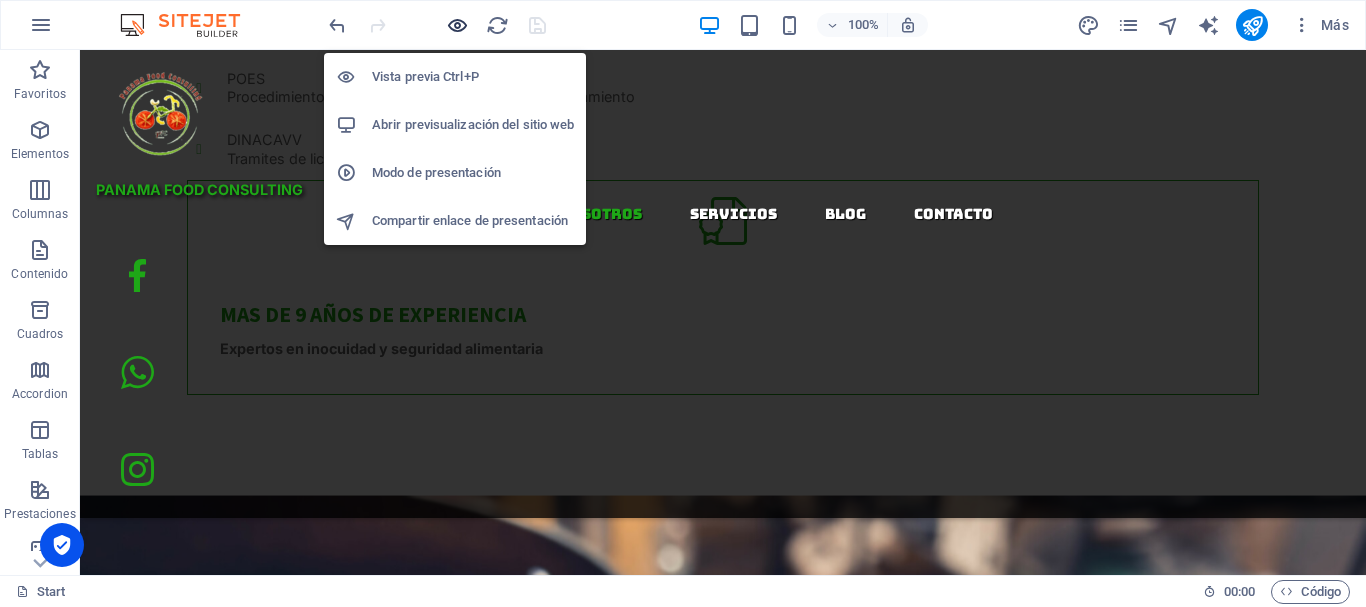 click at bounding box center (457, 25) 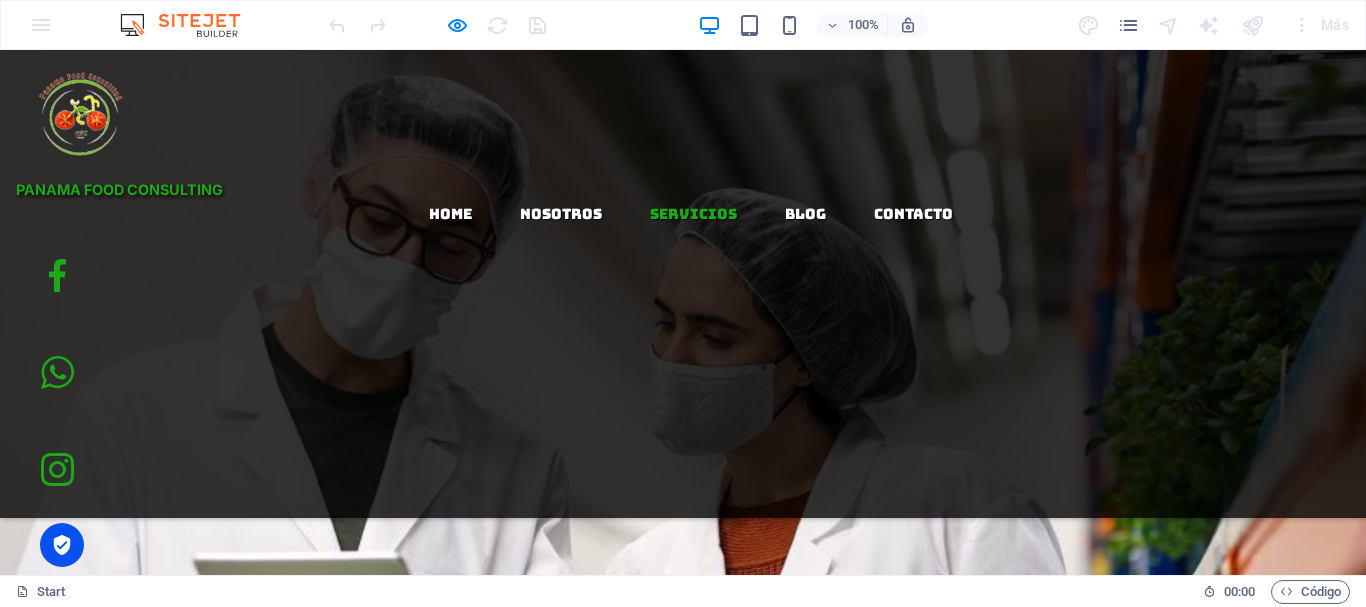 scroll, scrollTop: 3770, scrollLeft: 0, axis: vertical 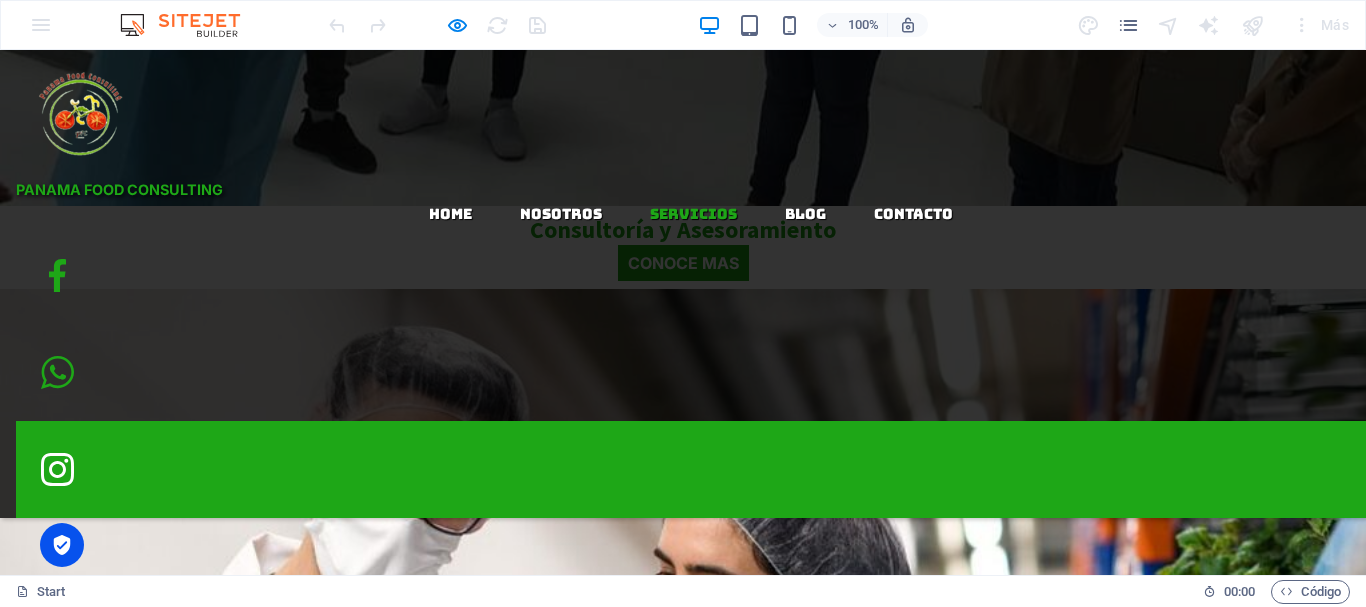 click 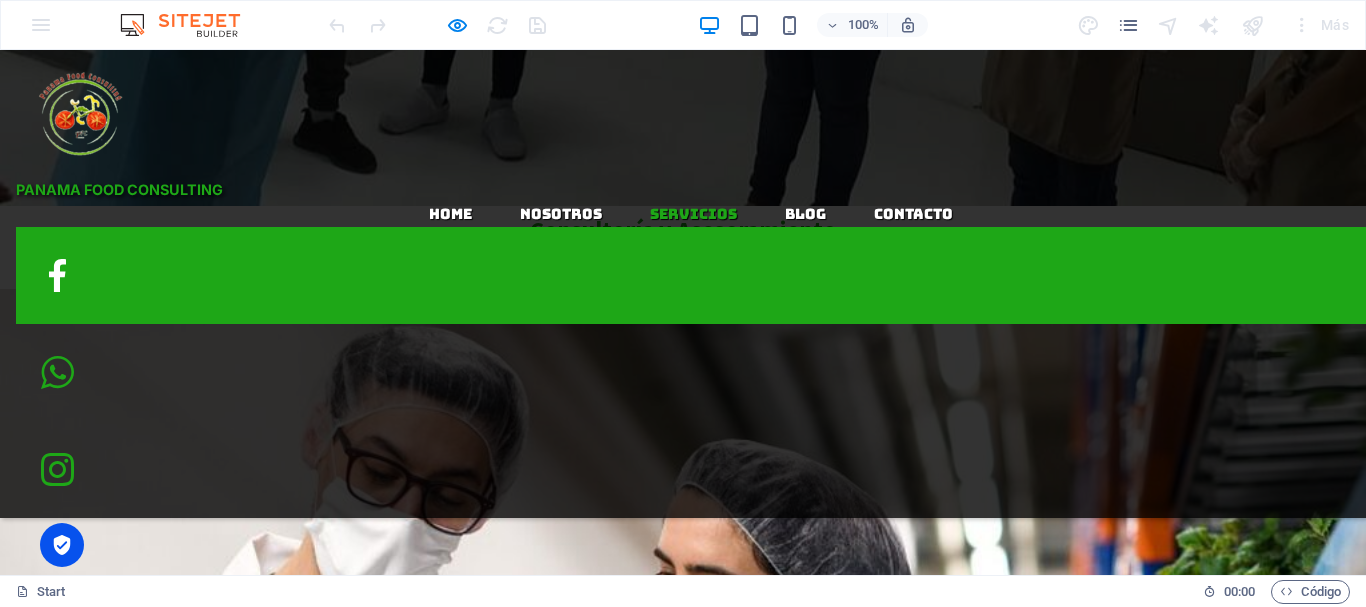 click at bounding box center [691, 275] 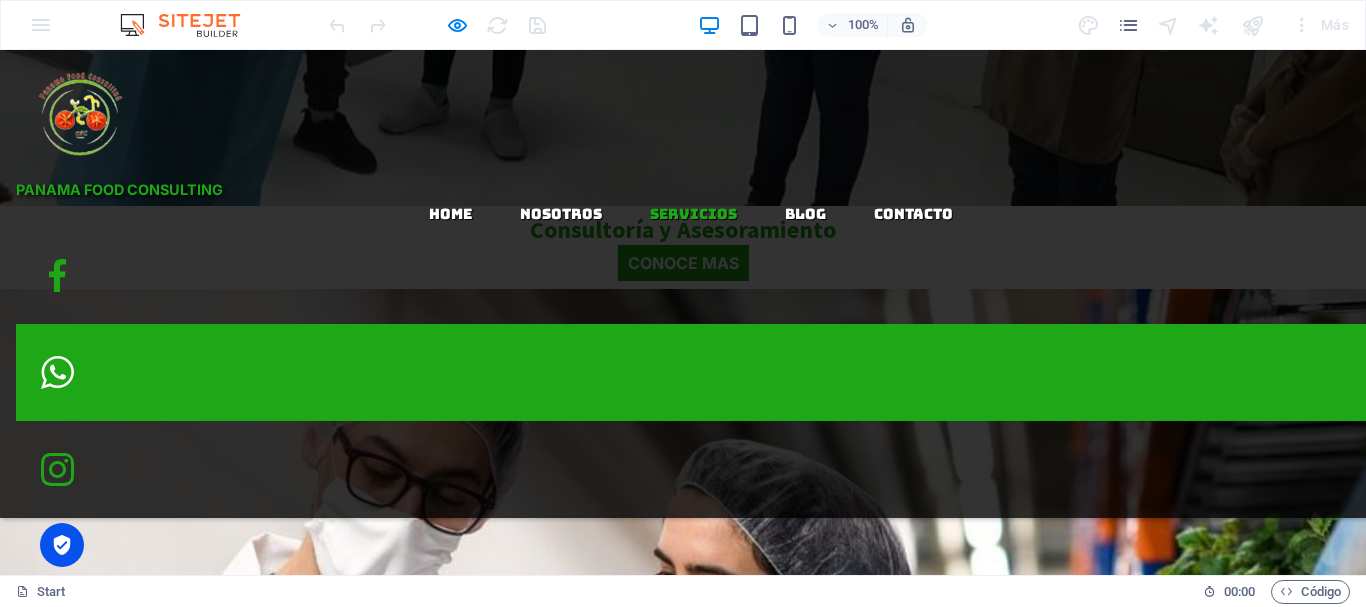 click 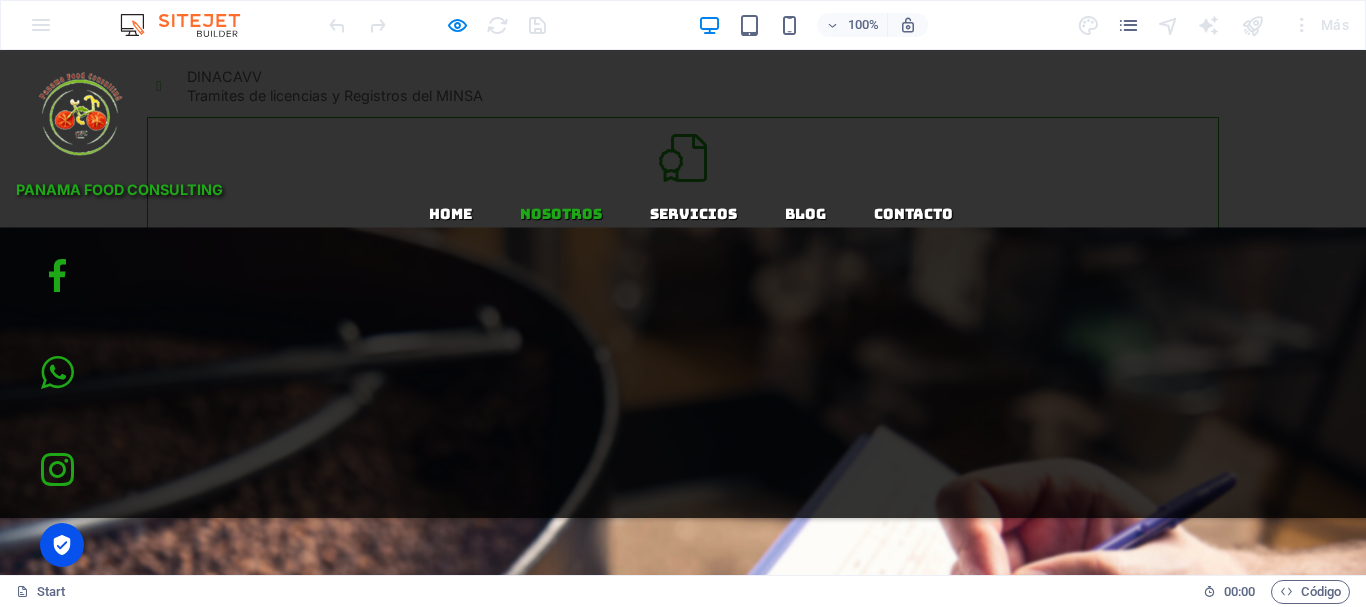 scroll, scrollTop: 0, scrollLeft: 0, axis: both 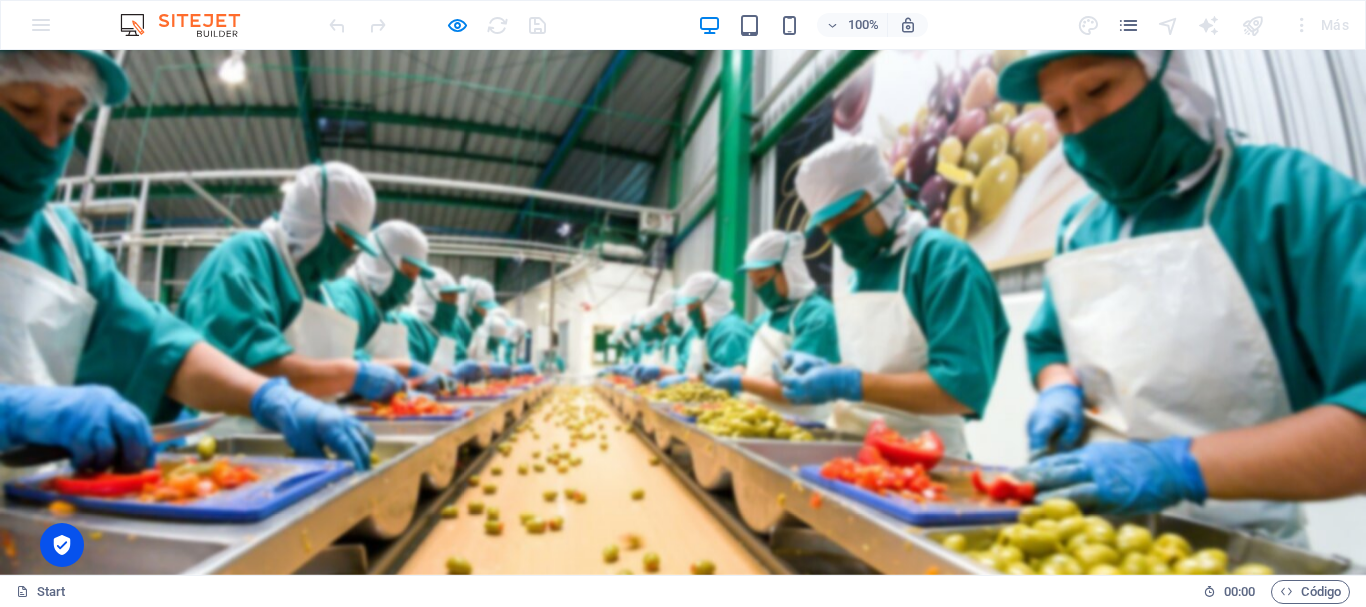 click on "nosotros" at bounding box center [225, 446] 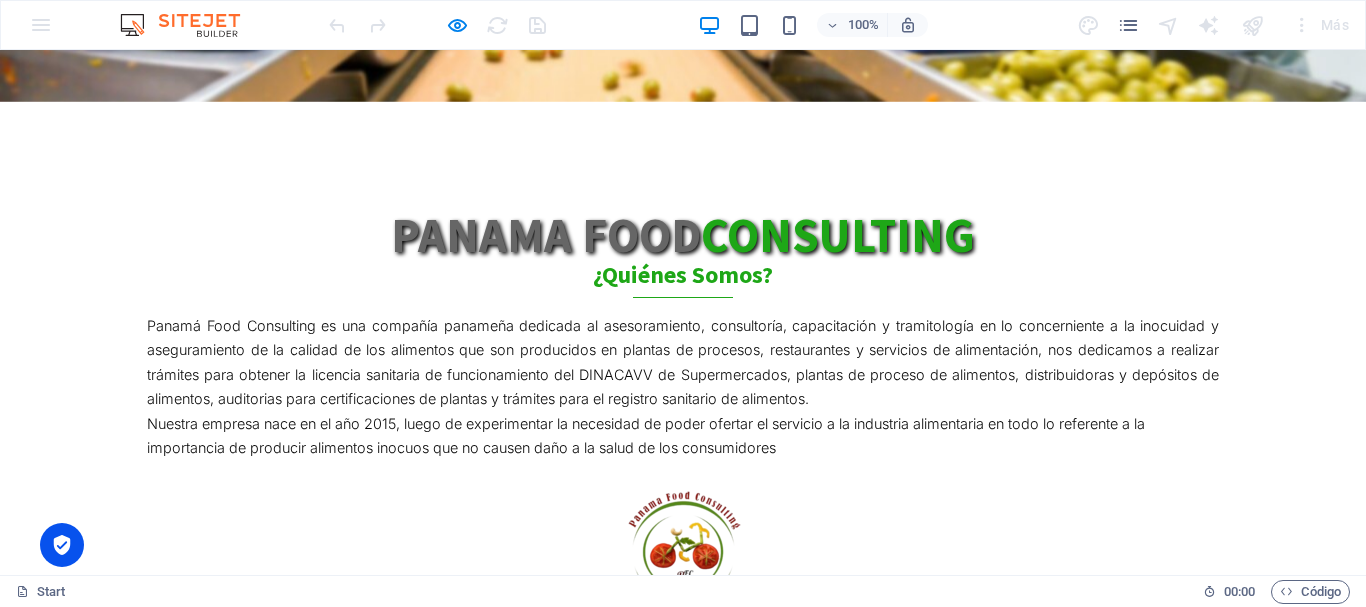scroll, scrollTop: 373, scrollLeft: 0, axis: vertical 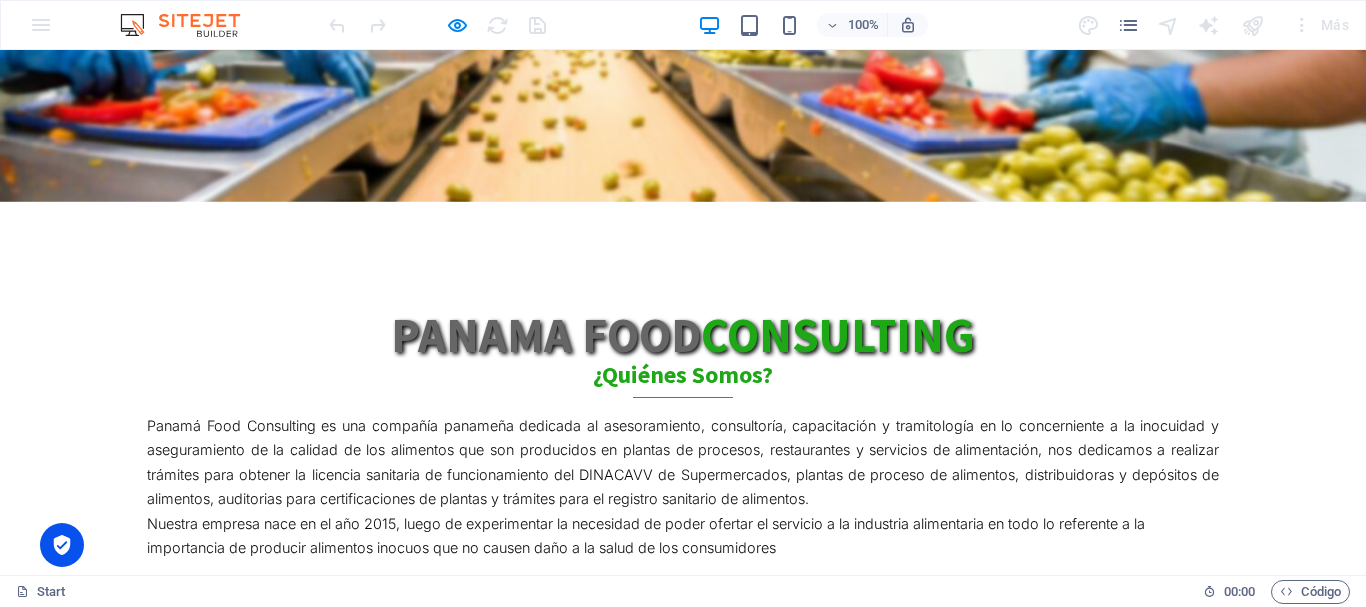 click on "nuestros servicios" at bounding box center [270, 129] 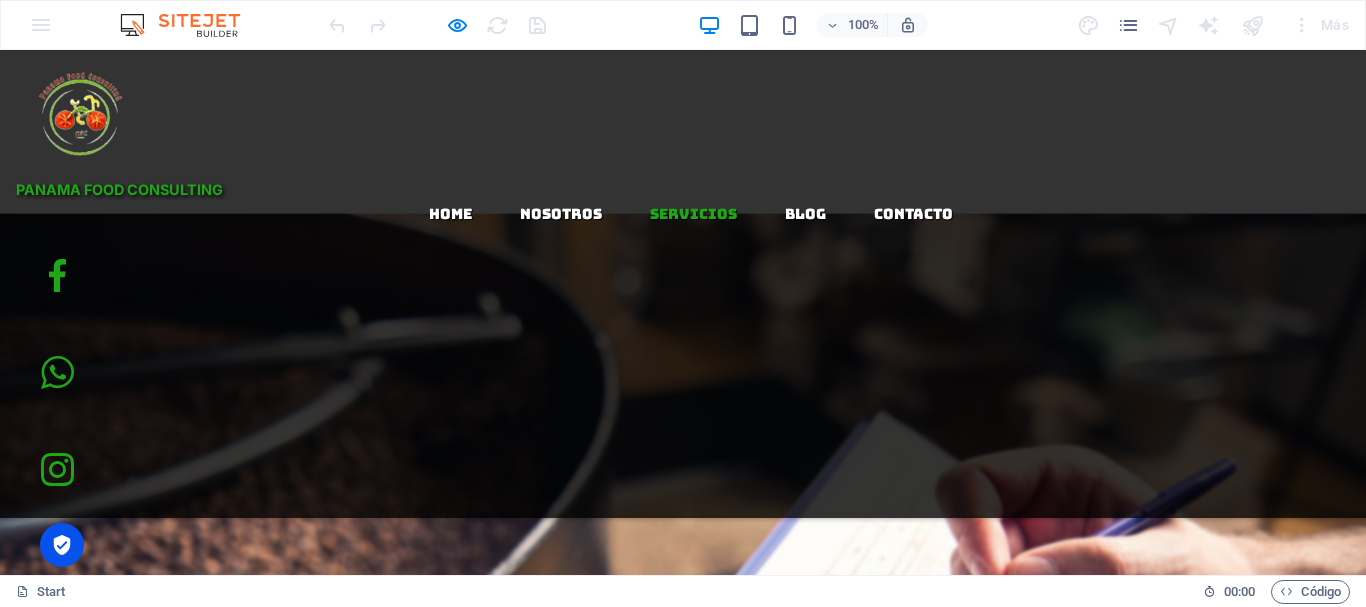 scroll, scrollTop: 1677, scrollLeft: 0, axis: vertical 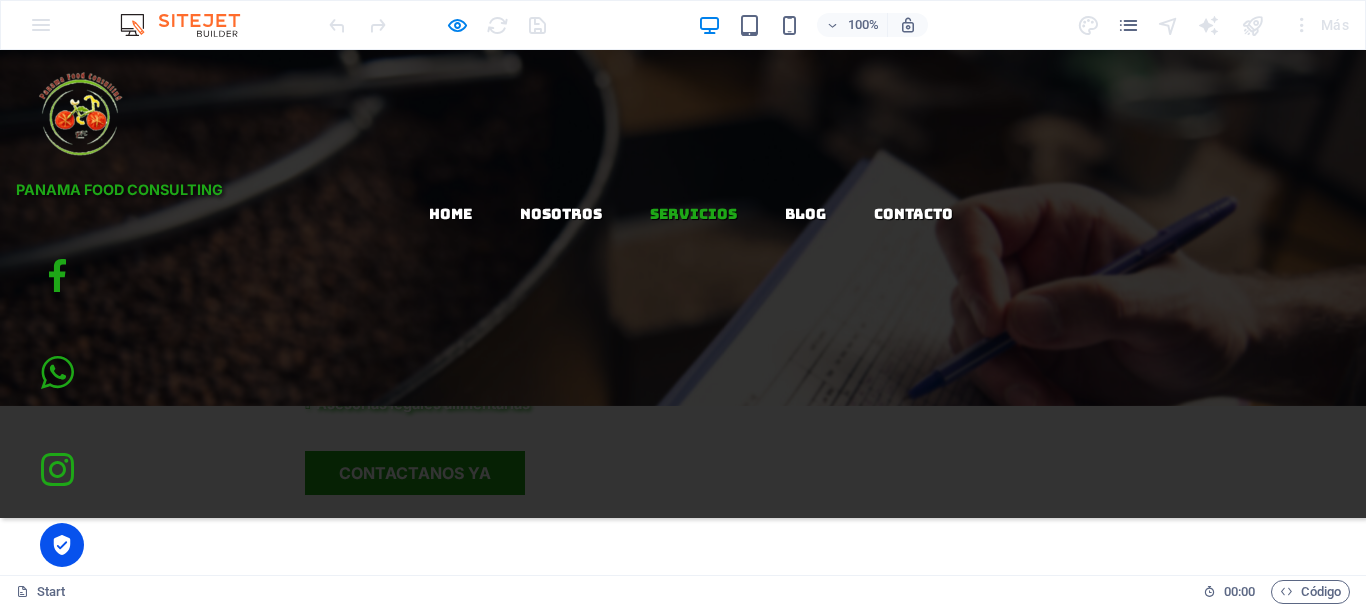 click on "conoce mas" at bounding box center [683, 4081] 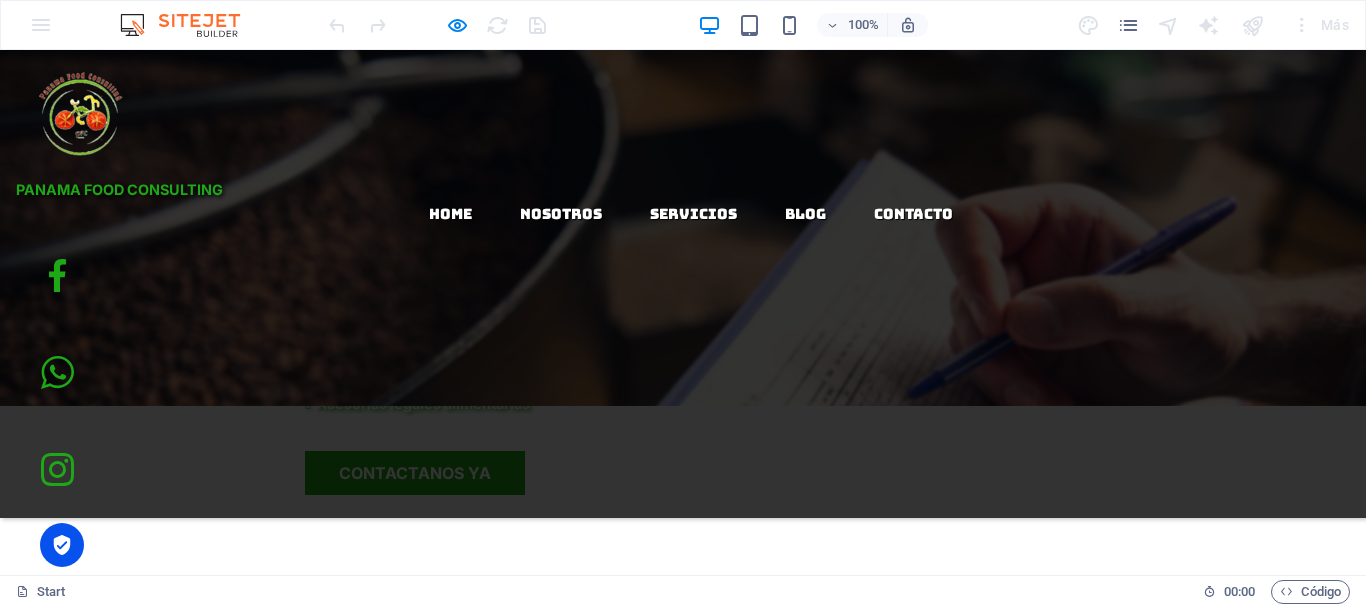 scroll, scrollTop: 0, scrollLeft: 0, axis: both 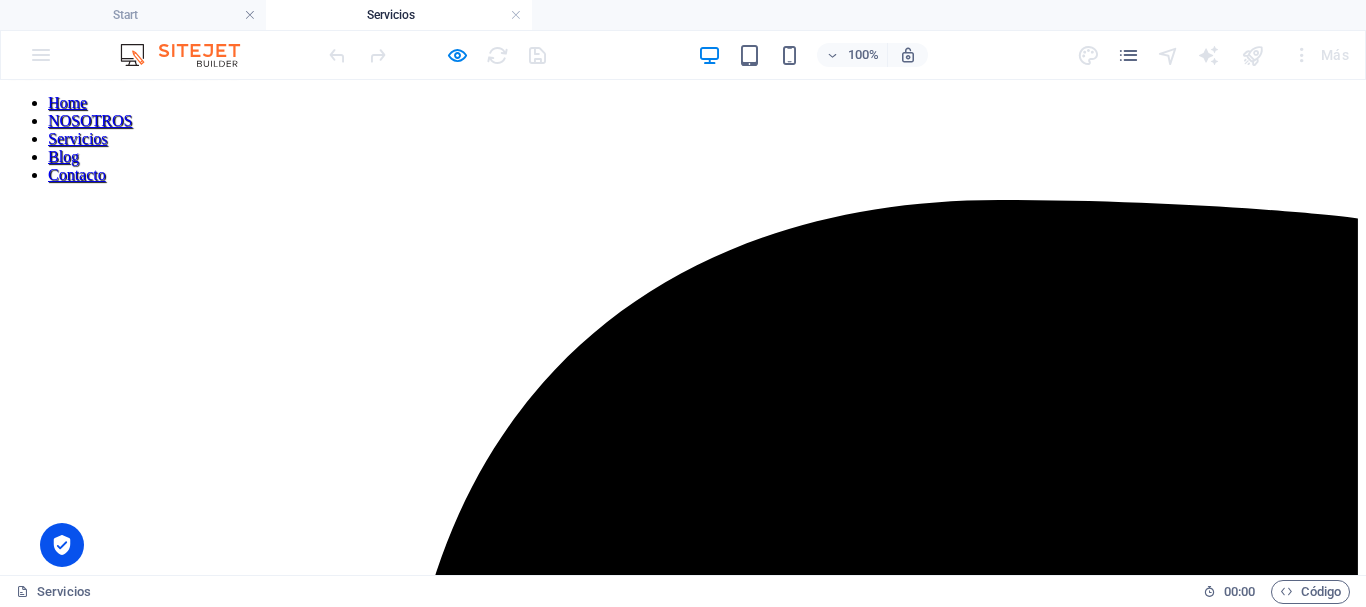 click on "nuestros servicios" at bounding box center (683, 5727) 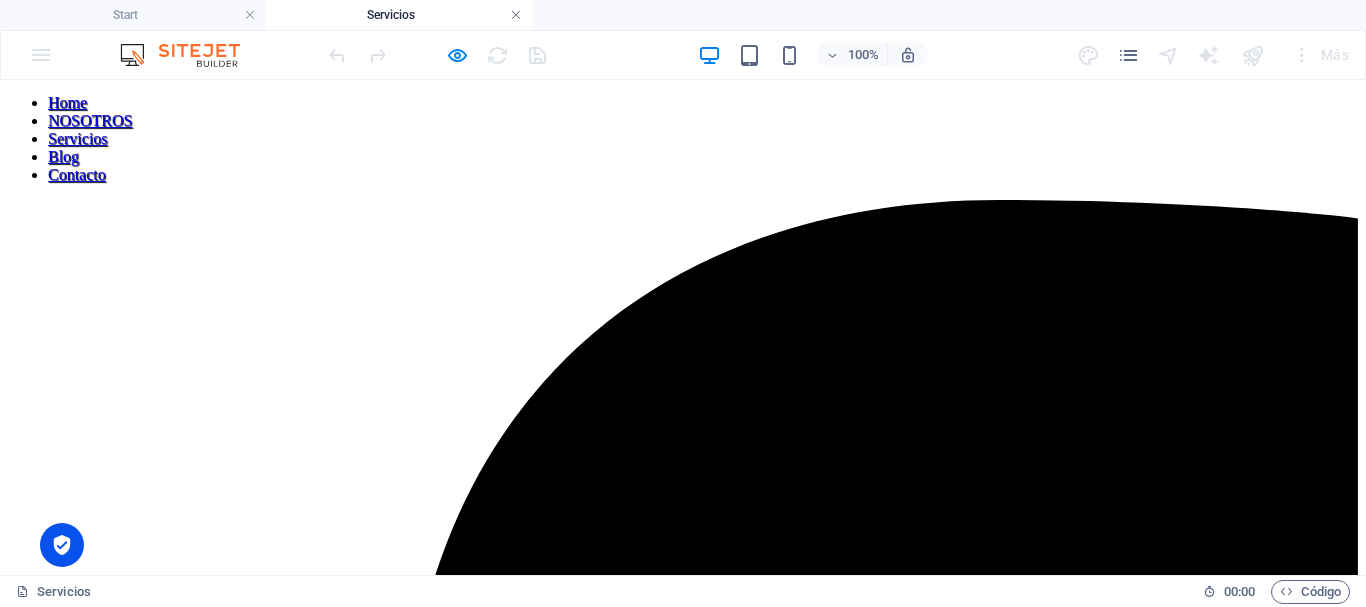 click at bounding box center [516, 15] 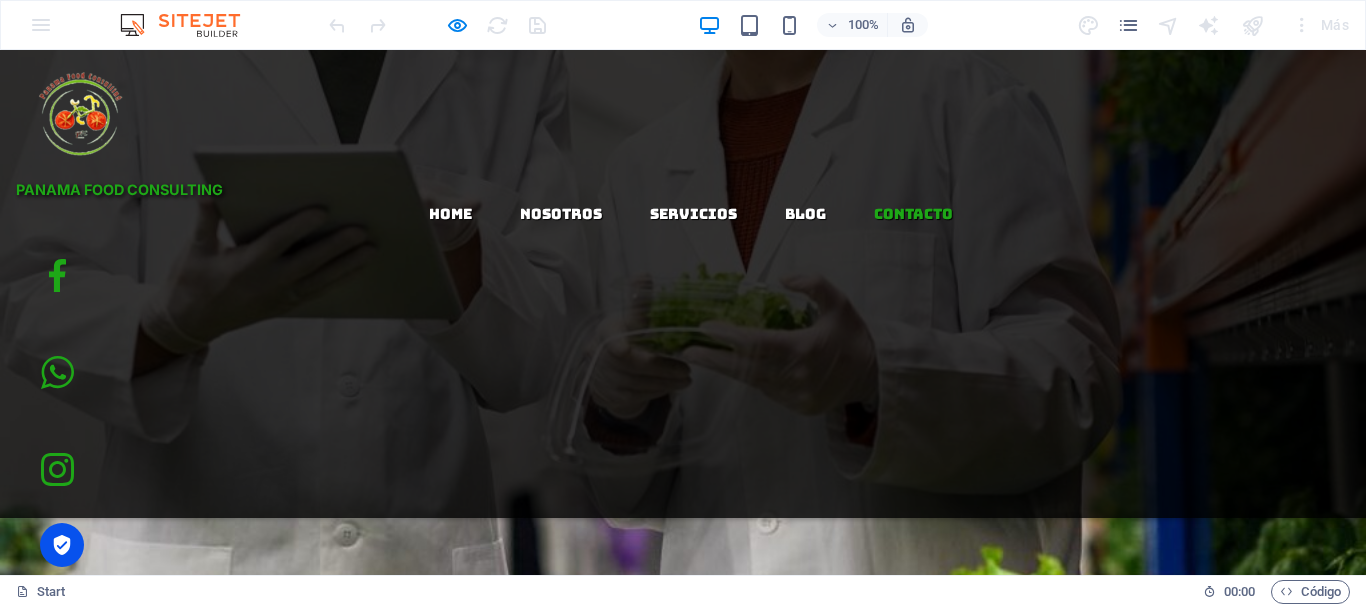 scroll, scrollTop: 4594, scrollLeft: 0, axis: vertical 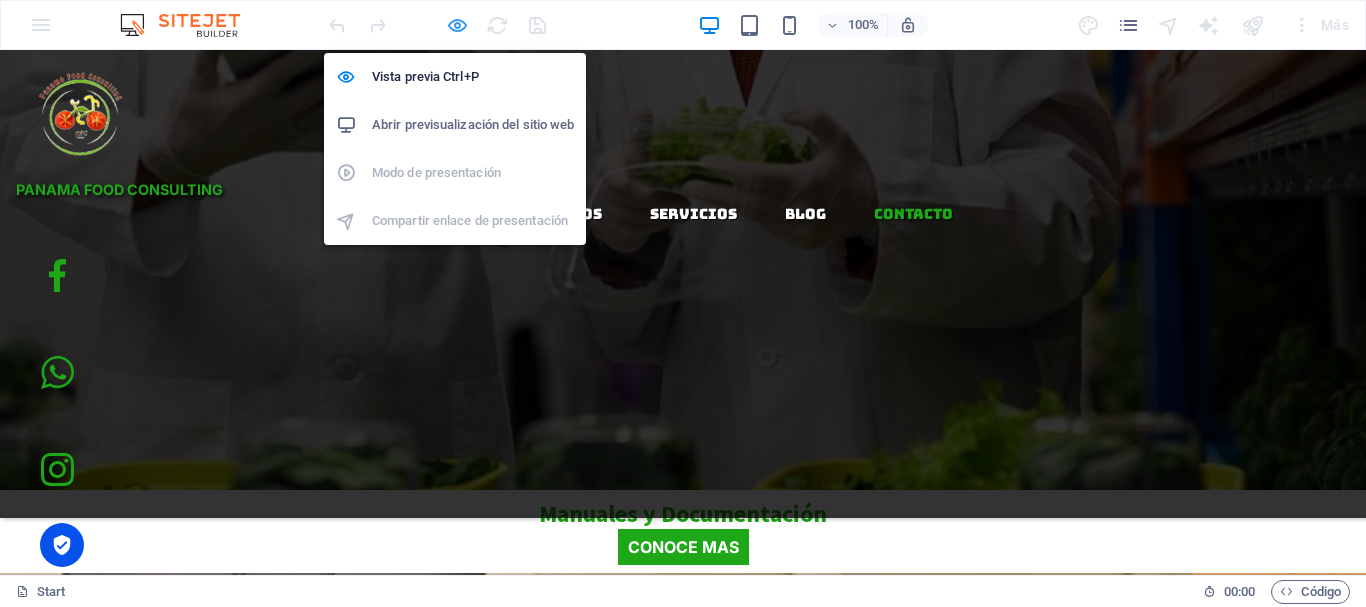 click at bounding box center [457, 25] 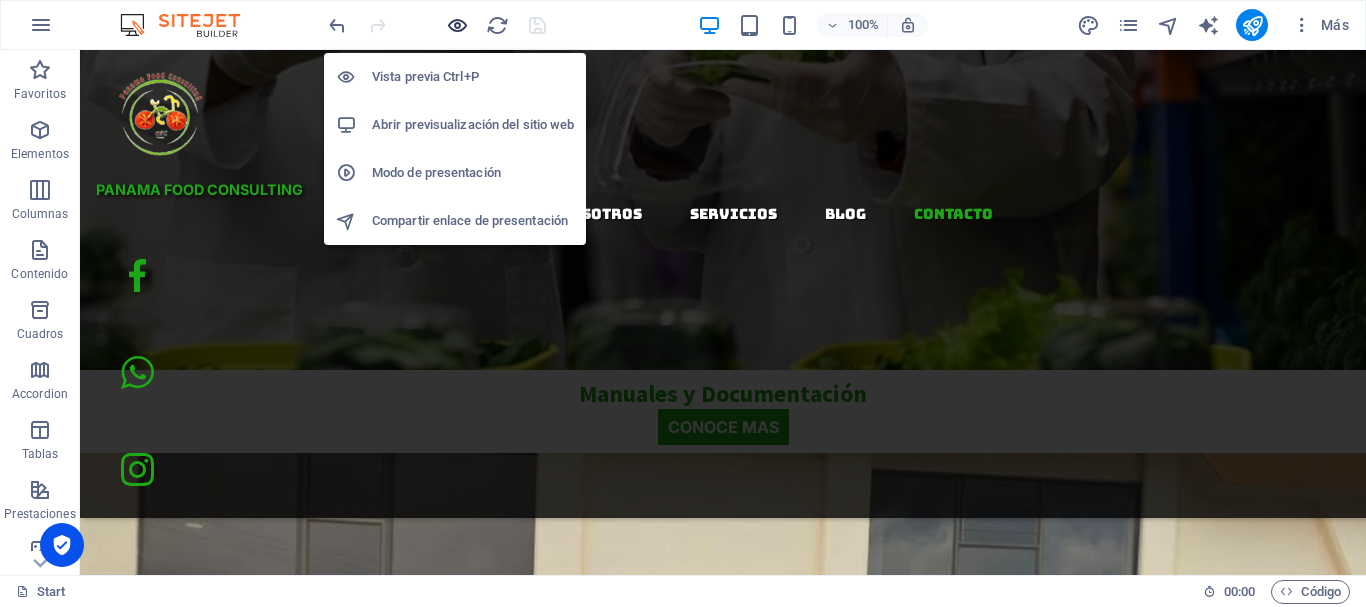 scroll, scrollTop: 4554, scrollLeft: 0, axis: vertical 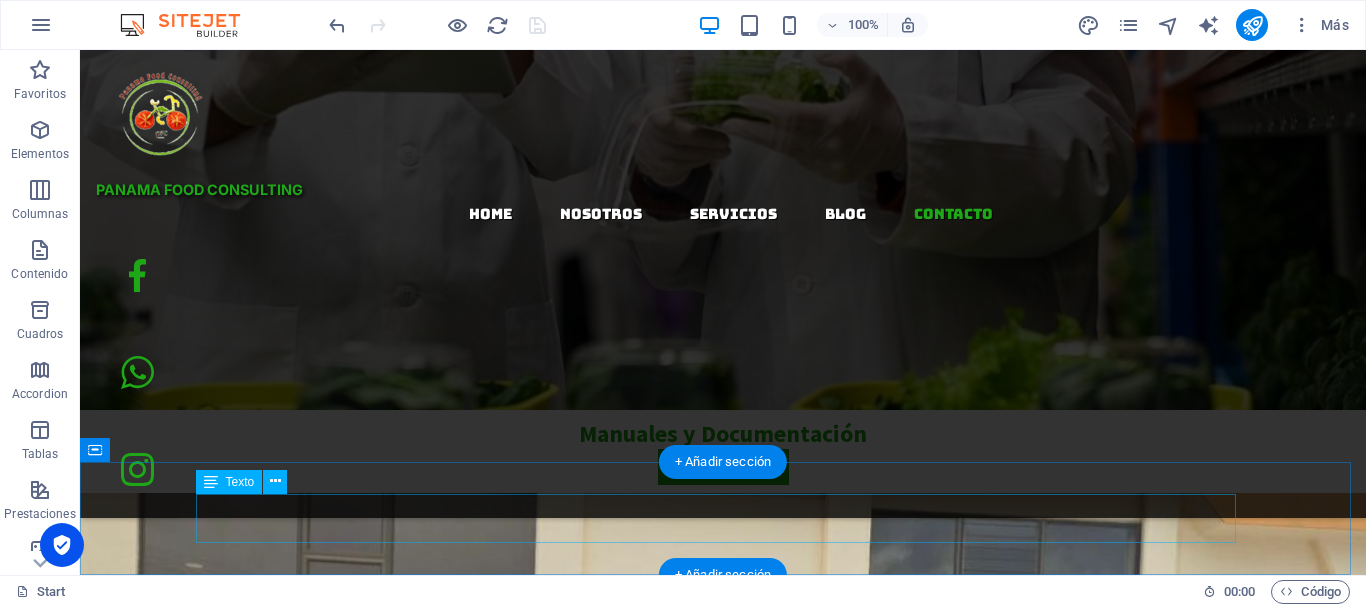 click on "Copyrights © 2025 Todos los derechos reservados Noticia Legal| Privacidad" at bounding box center (723, 7722) 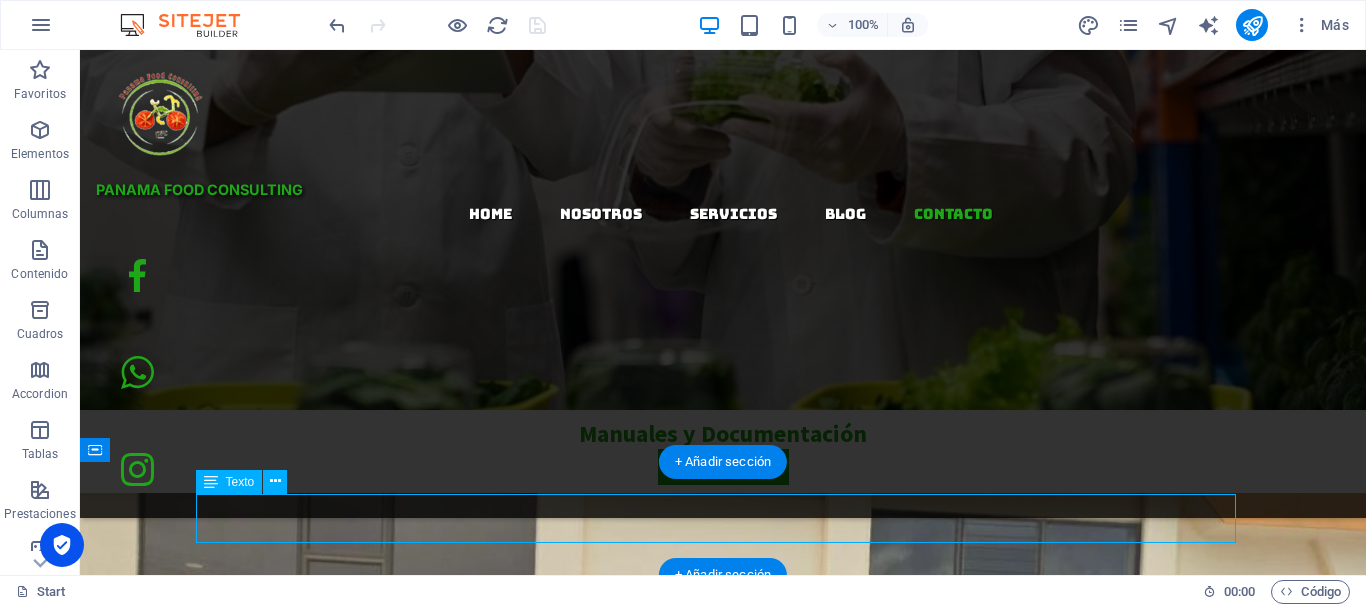 click on "Copyrights © 2025 Todos los derechos reservados Noticia Legal| Privacidad" at bounding box center (723, 7722) 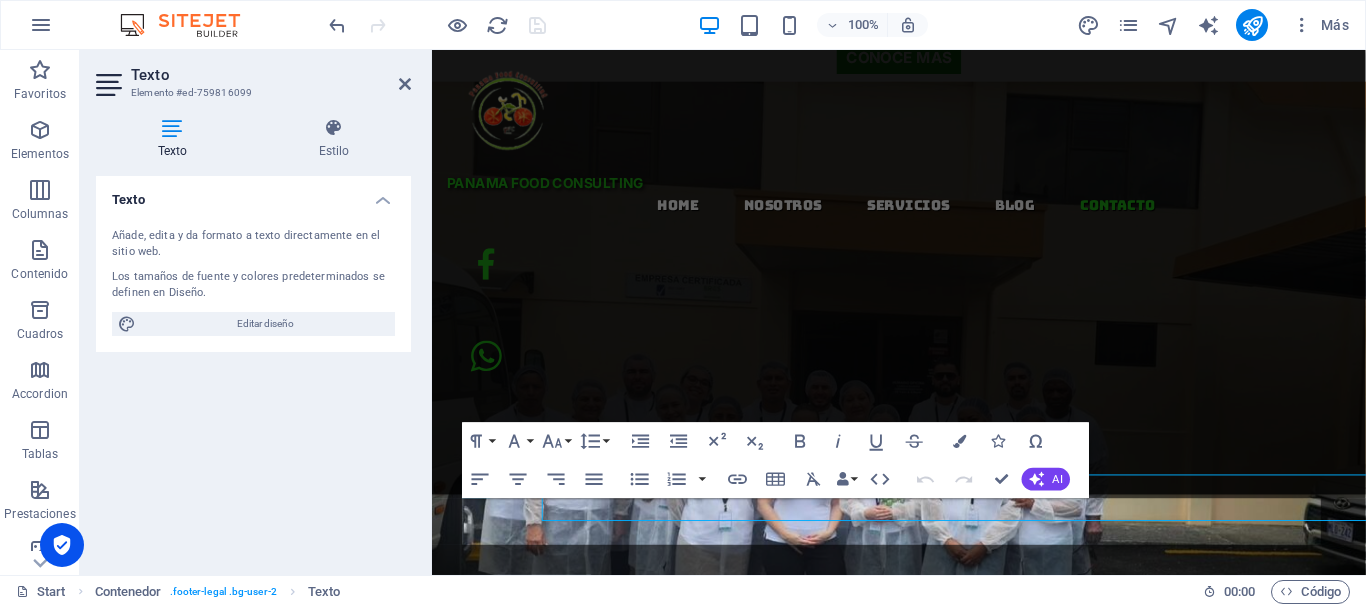scroll, scrollTop: 4551, scrollLeft: 0, axis: vertical 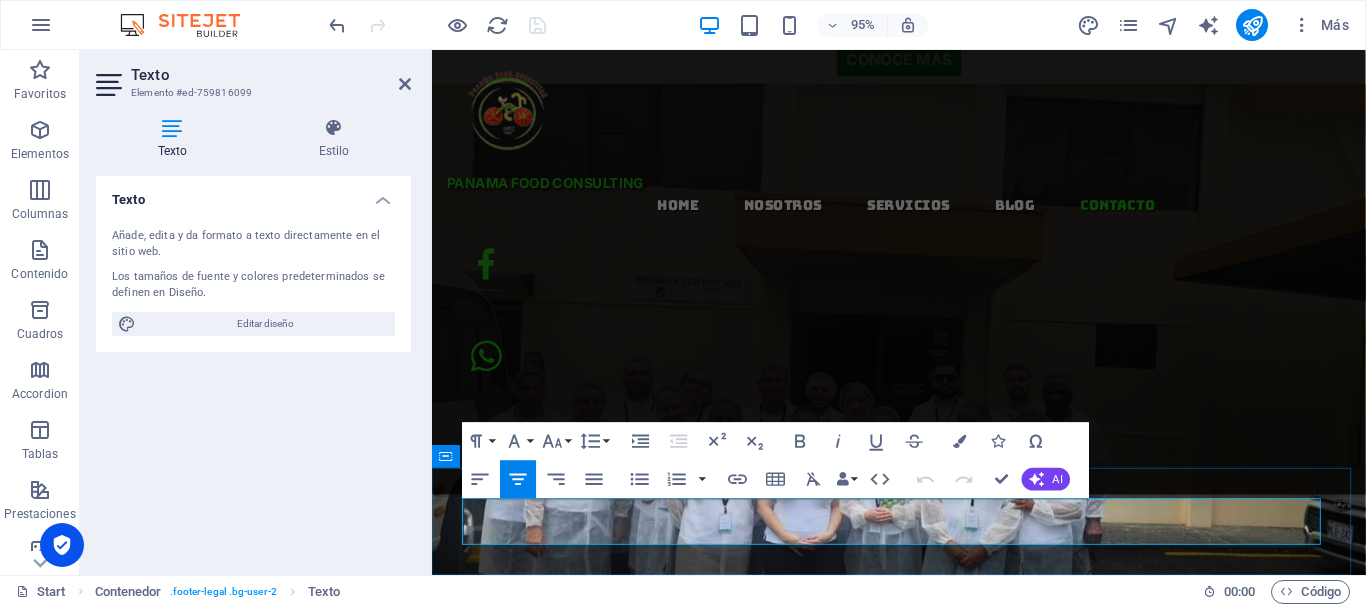 click on "Copyrights © 2025 Todos los derechos reservados Noticia Legal| Privacidad" at bounding box center [923, 6562] 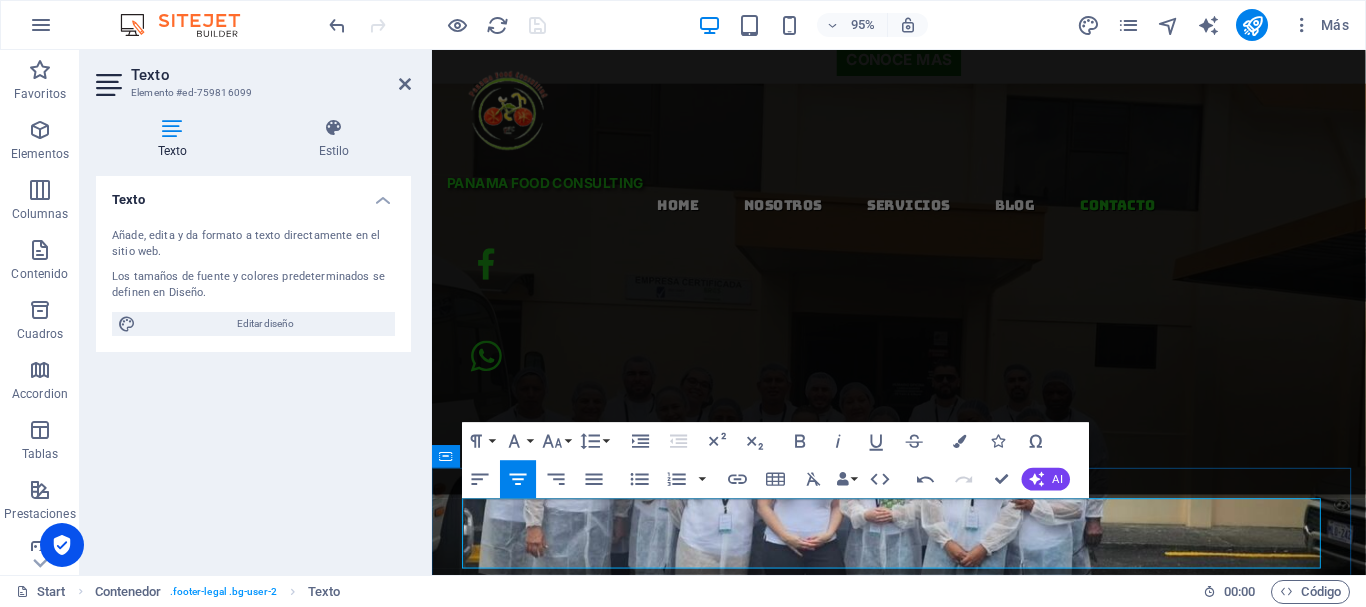 type 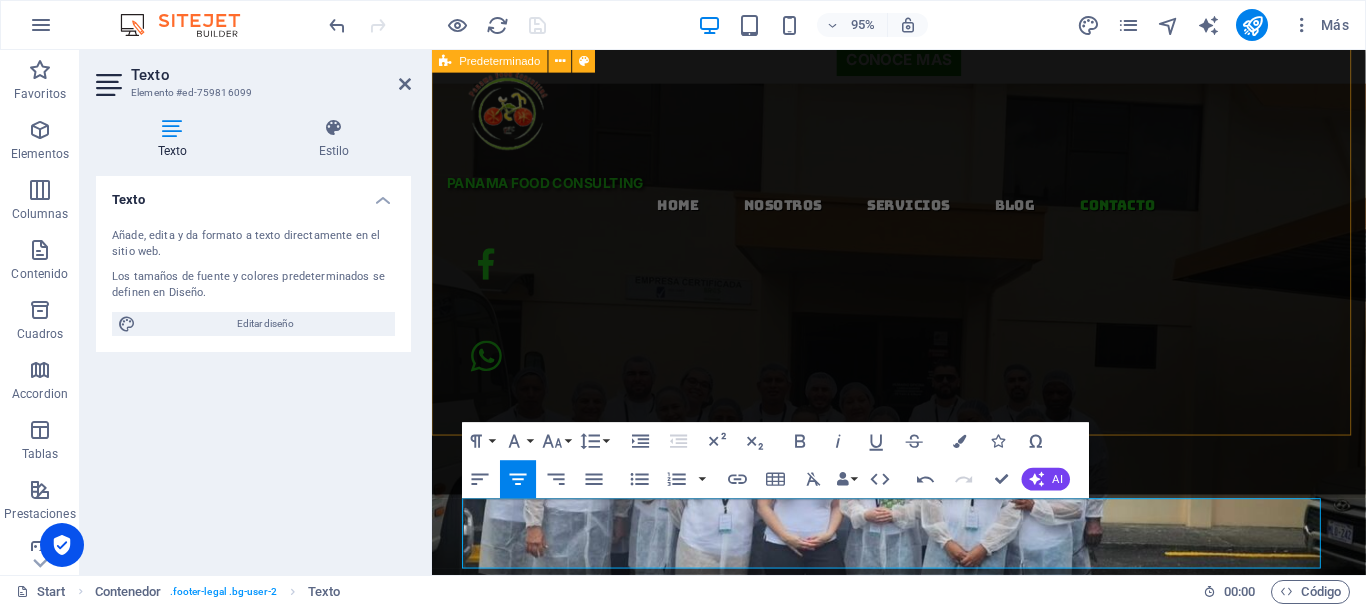 click on "Contactanos Dirección: Penonomé, Provincia de Coclé,  República de Panamá Calle Andorra Casa #3074, Ave. Central de Penonomé. Teléfono: 507 909-2046  507 6255-9196 Correo: info@panamafoodconsulting.com Servicios Consultoría y Asesoramiento Manuales y Documentación Capacitación Especializada Licencias DINACAVV Auditorias y Certificaciones Registro Sanitario horarios Lunes - Viernes 8am - 5pm Sábados 8am - 2pm" at bounding box center [923, 5988] 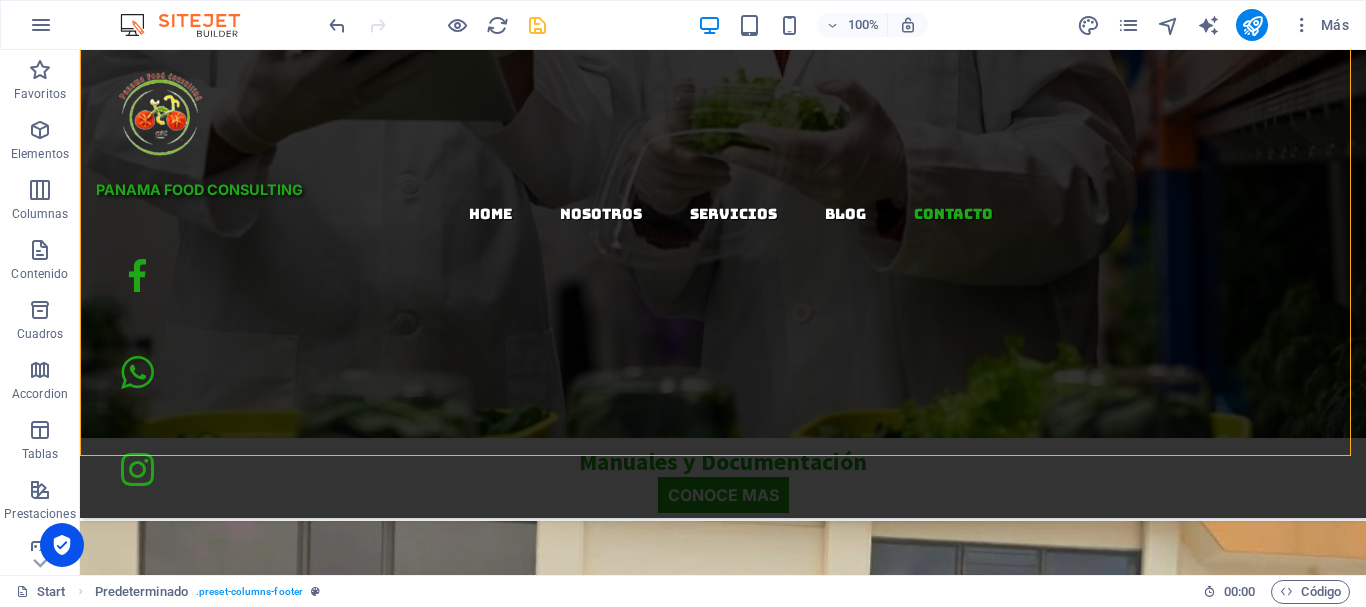 scroll, scrollTop: 4578, scrollLeft: 0, axis: vertical 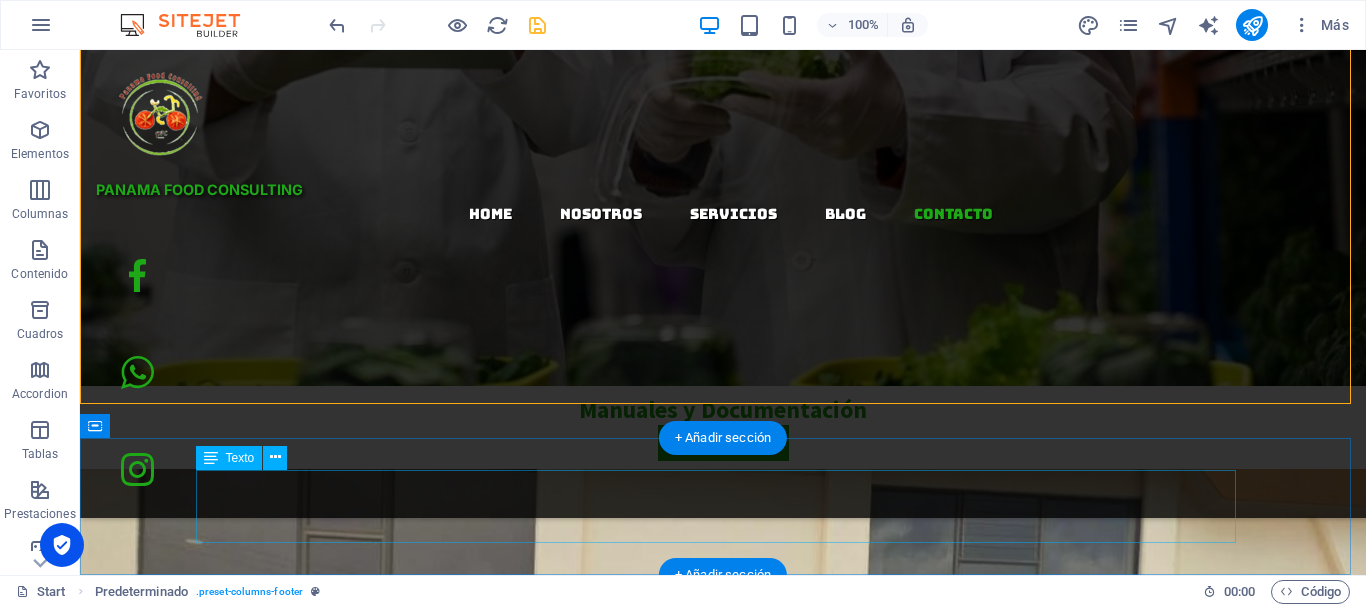 click on "Copyright © 2025 Todos los derechos reservados Noticia Legal| Privacidad Powered by Soluciones Informáticas PTY" at bounding box center (723, 7710) 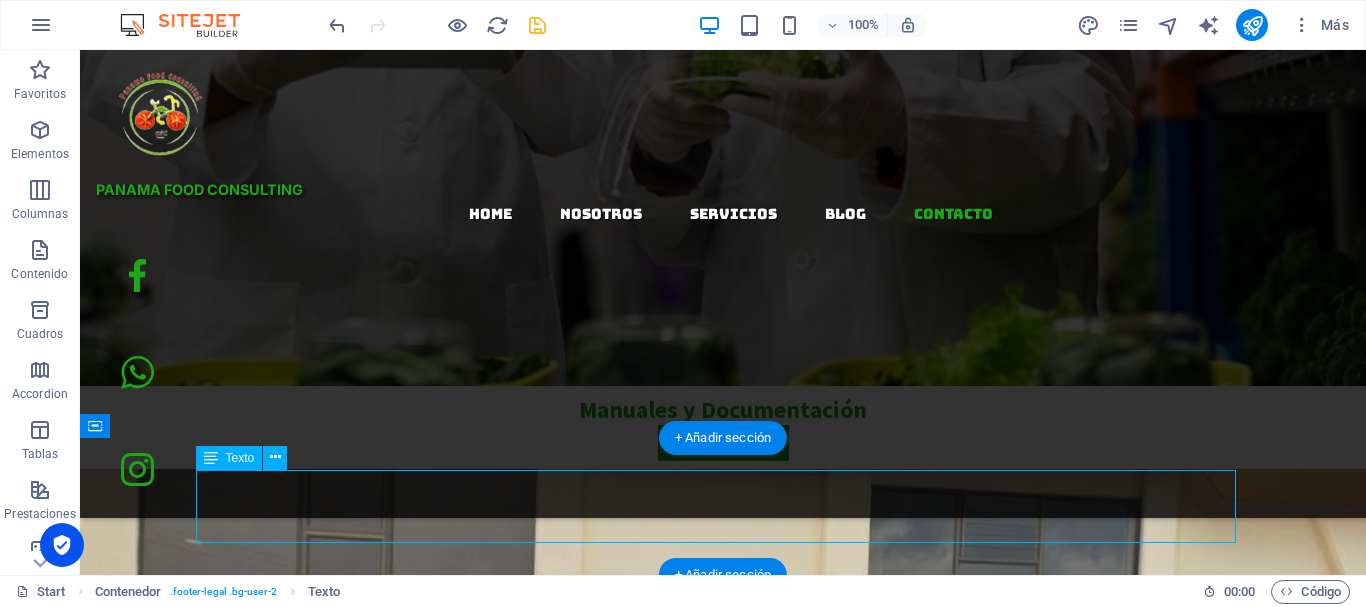 click on "Copyright © 2025 Todos los derechos reservados Noticia Legal| Privacidad Powered by Soluciones Informáticas PTY" at bounding box center (723, 7710) 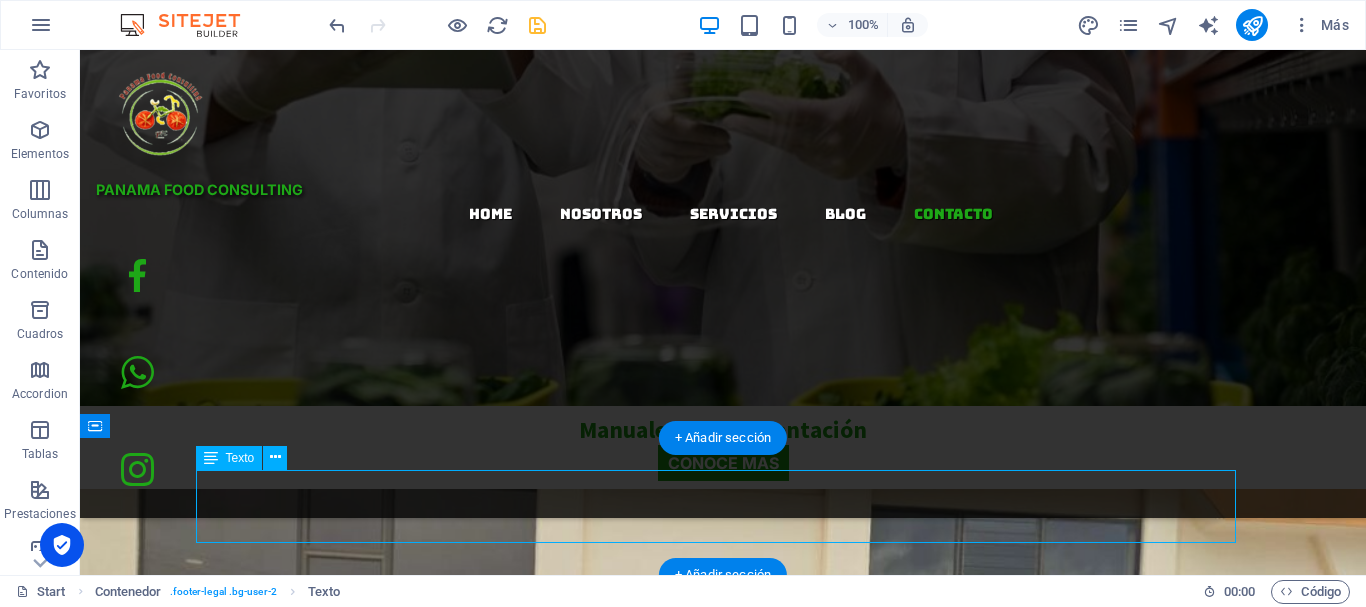 scroll, scrollTop: 4576, scrollLeft: 0, axis: vertical 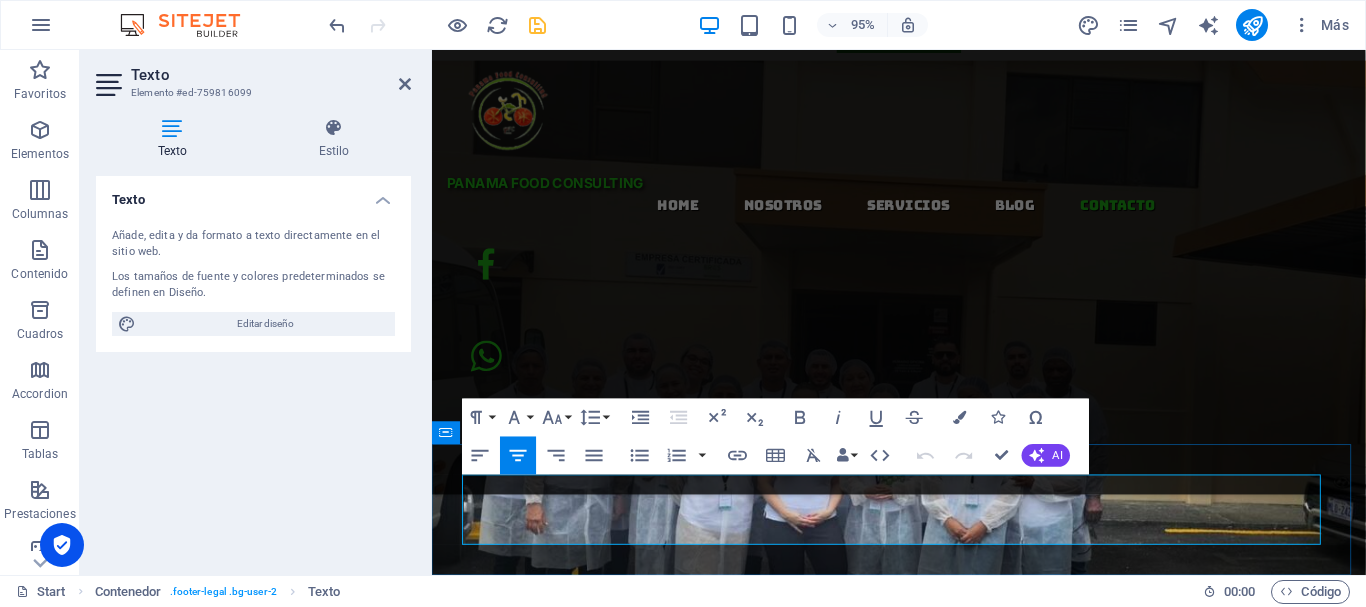 click on "Powered by Soluciones Informáticas PTY" at bounding box center [923, 6573] 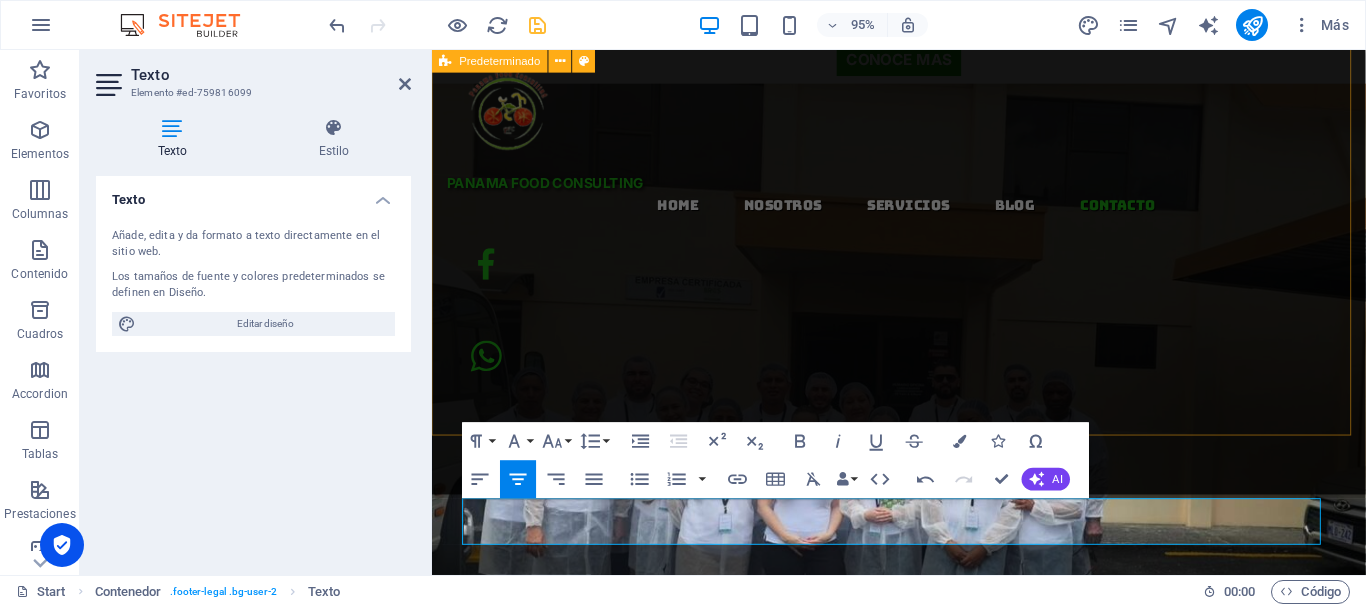 click on "Contactanos Dirección: Penonomé, Provincia de Coclé,  República de Panamá Calle Andorra Casa #3074, Ave. Central de Penonomé. Teléfono: 507 909-2046  507 6255-9196 Correo: info@panamafoodconsulting.com Servicios Consultoría y Asesoramiento Manuales y Documentación Capacitación Especializada Licencias DINACAVV Auditorias y Certificaciones Registro Sanitario horarios Lunes - Viernes 8am - 5pm Sábados 8am - 2pm" at bounding box center (923, 5988) 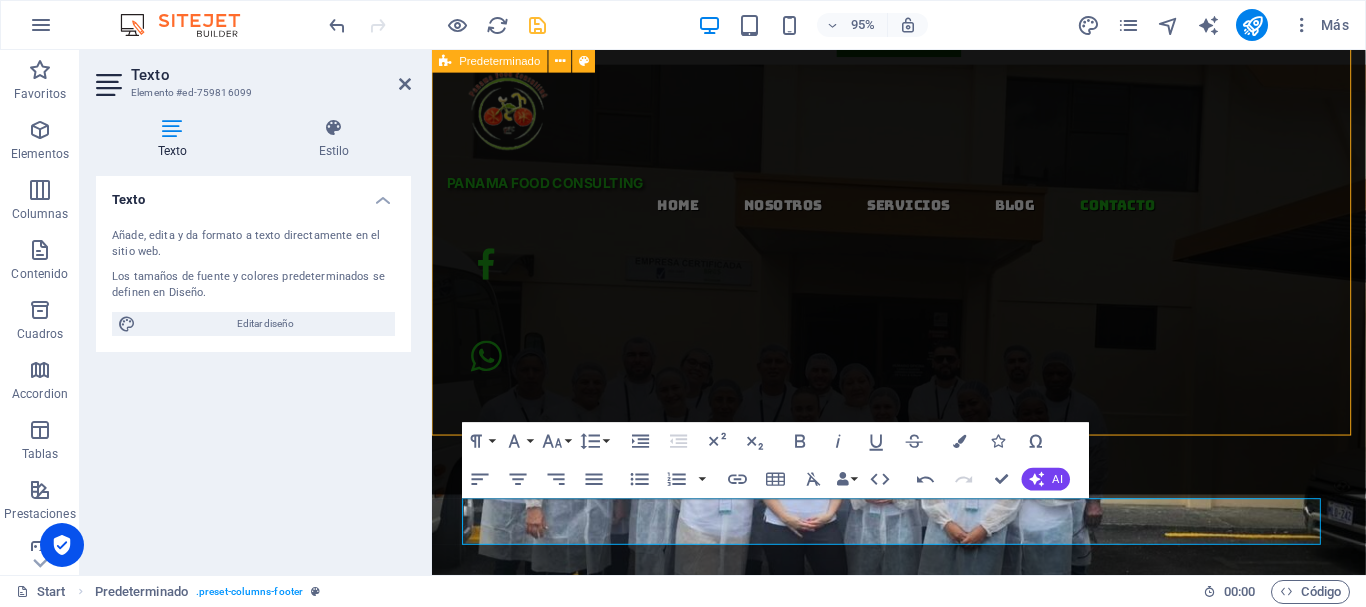 scroll, scrollTop: 4526, scrollLeft: 0, axis: vertical 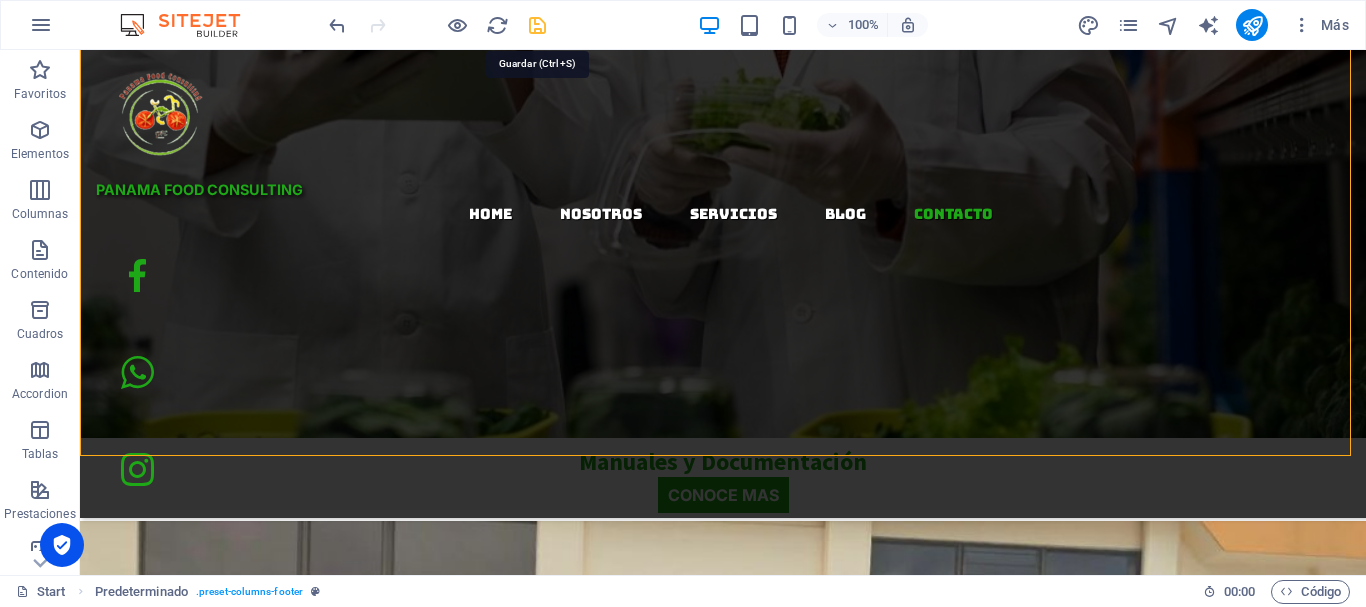 click at bounding box center [537, 25] 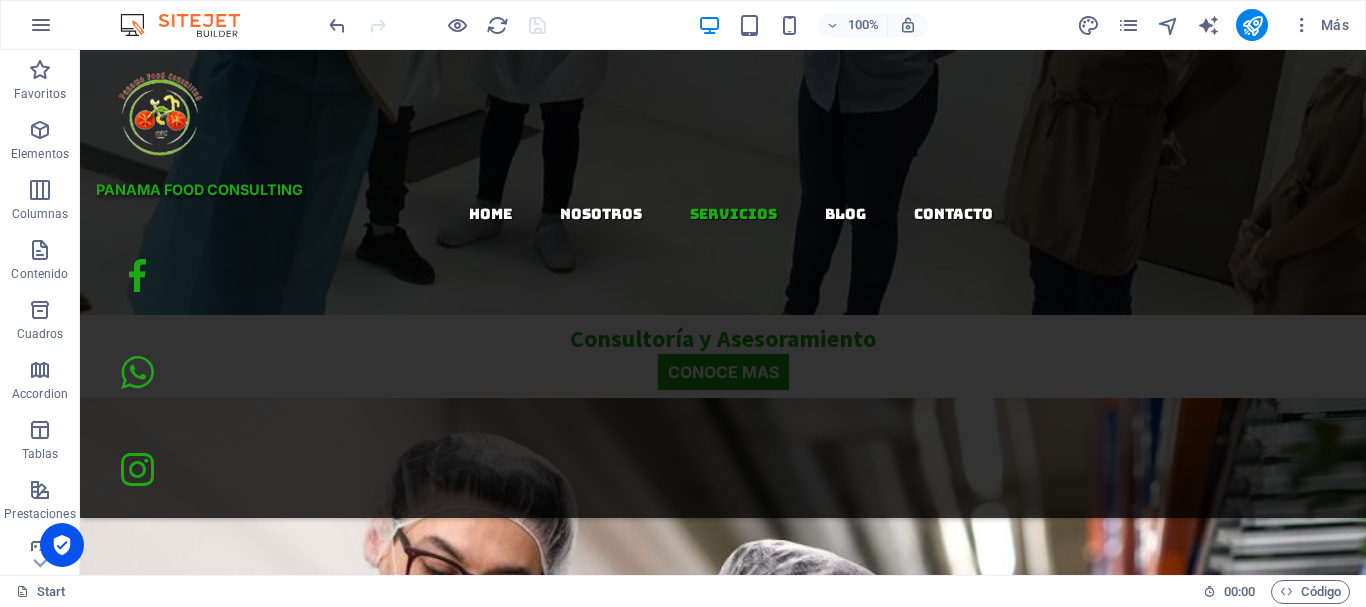 scroll, scrollTop: 3621, scrollLeft: 0, axis: vertical 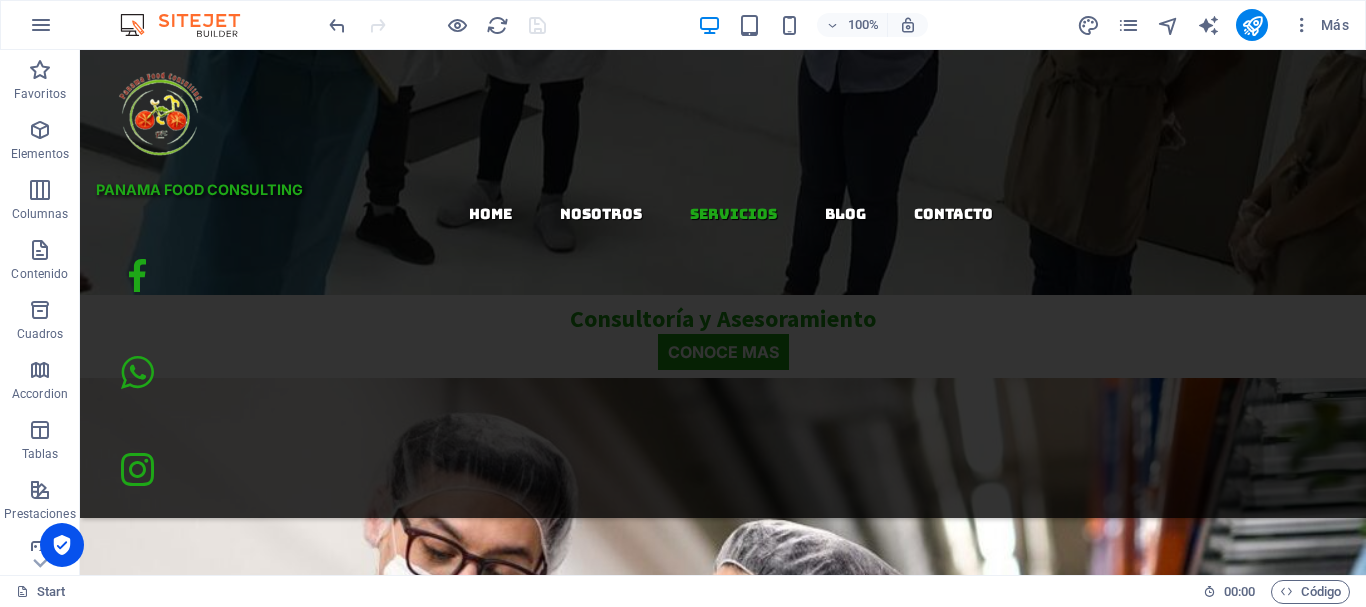click on "consultoría ­ en inocuidad   alimentaria Empresa panameña especializada en asesoramiento, consultoría, capacitación y tramitología para la inocuidad y aseguramiento de la calidad de los alimentos. Trabajamos con plantas de procesos, restaurantes y servicios de alimentación. nosotros nuestros servicios PANAMA food  consulting ¿Quiénes Somos? Panamá Food Consulting es una compañía panameña dedicada al asesoramiento, consultoría, capacitación y tramitología en lo concerniente a la inocuidad y aseguramiento de la calidad de los alimentos que son producidos en plantas de procesos, restaurantes y servicios de alimentación, nos dedicamos a realizar trámites para obtener la licencia sanitaria de funcionamiento del DINACAVV de Supermercados, plantas de proceso de alimentos, distribuidoras y depósitos de alimentos, auditorias para certificaciones de plantas y trámites para el registro sanitario de alimentos. BPM  Buenas Practicas de Manufactura  HACCP  POES  DINACAVV  AREAS DE ESPECIALIZACION" at bounding box center [723, 2570] 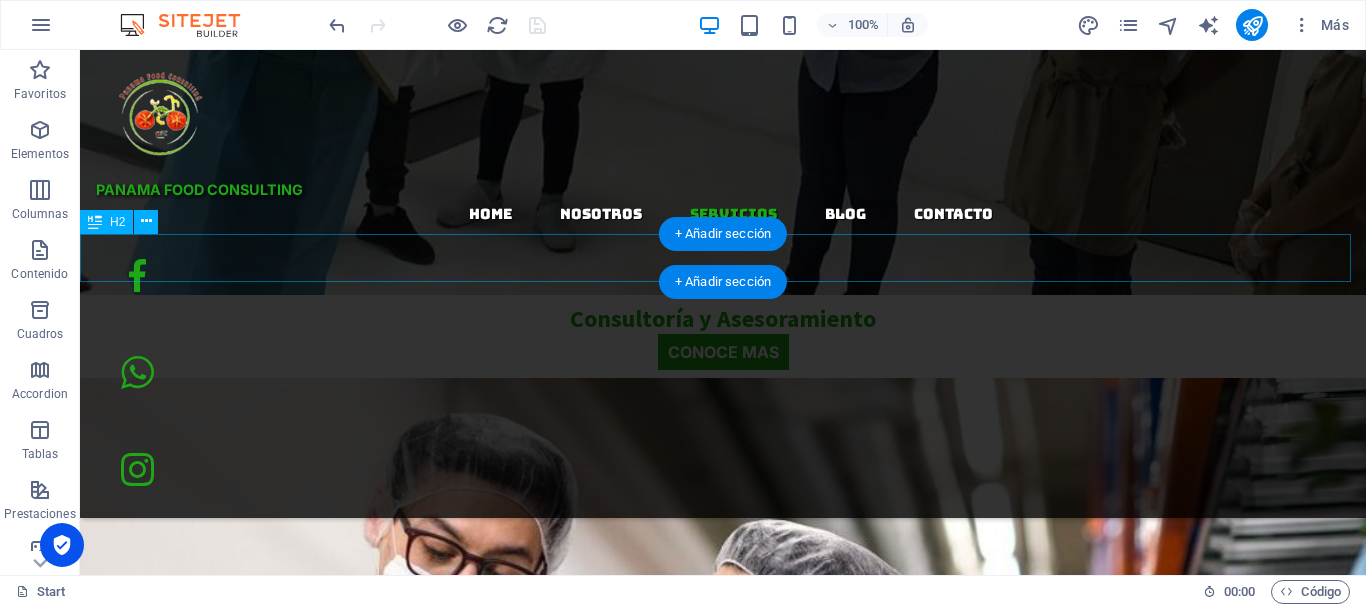 click on "CONTACTANOS" at bounding box center [723, 6728] 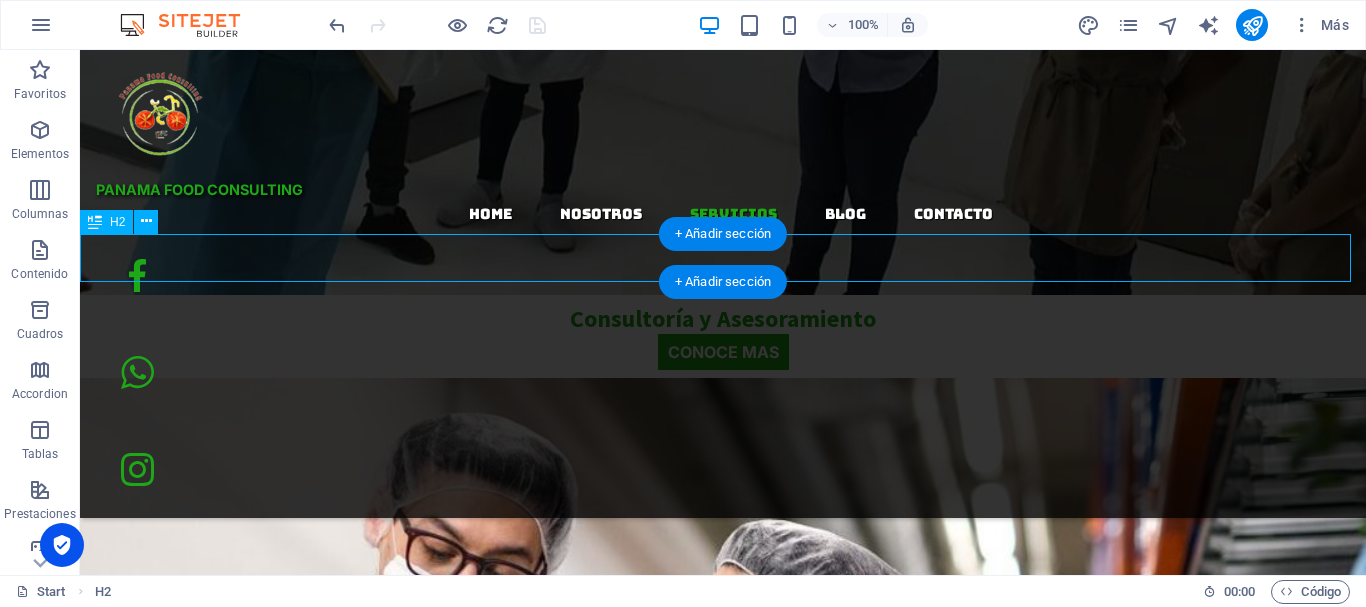 click on "CONTACTANOS" at bounding box center [723, 6728] 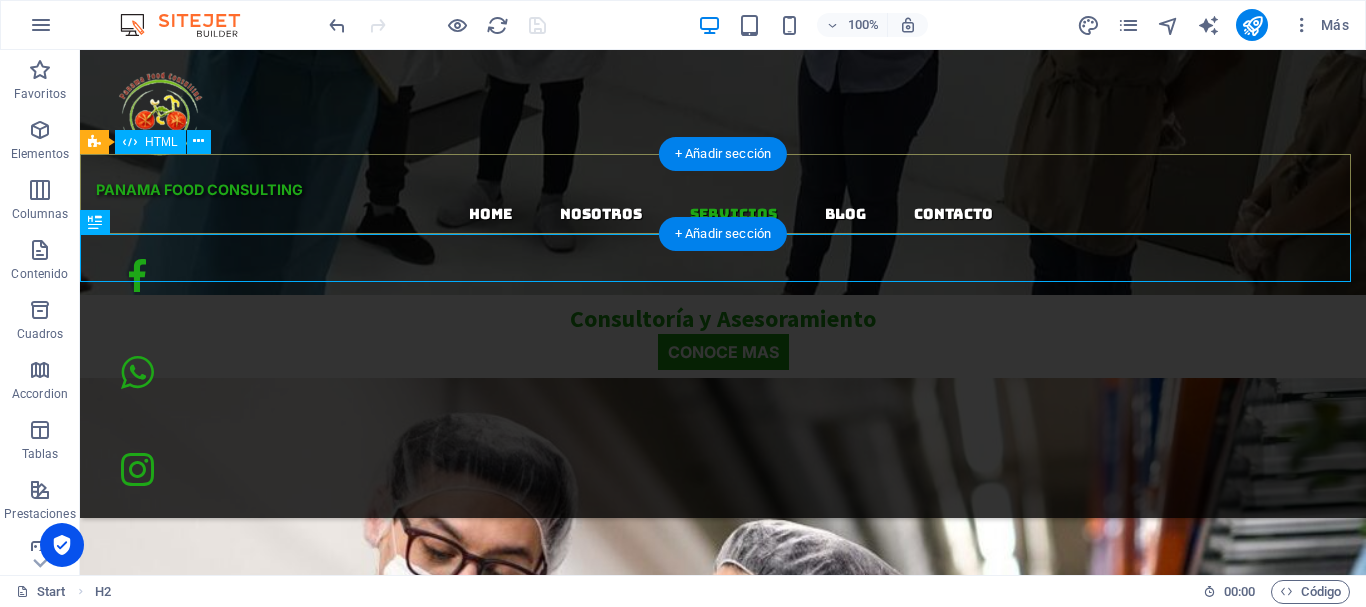 click at bounding box center (723, 6664) 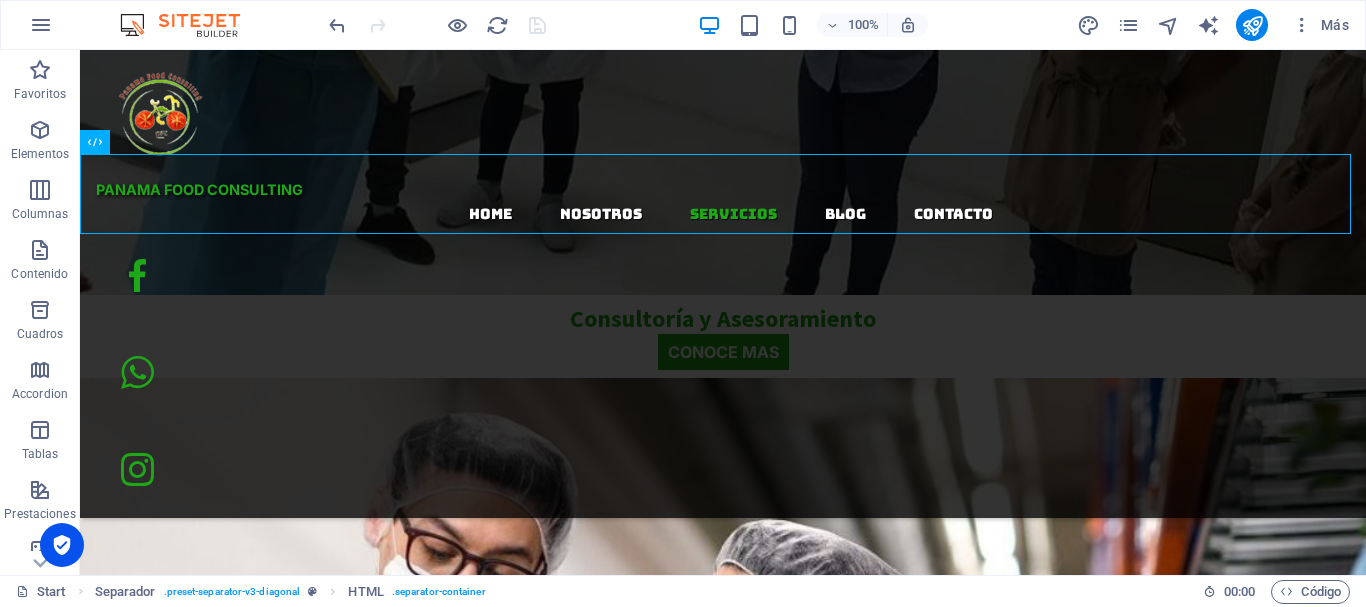 click on "consultoría ­ en inocuidad   alimentaria Empresa panameña especializada en asesoramiento, consultoría, capacitación y tramitología para la inocuidad y aseguramiento de la calidad de los alimentos. Trabajamos con plantas de procesos, restaurantes y servicios de alimentación. nosotros nuestros servicios PANAMA food  consulting ¿Quiénes Somos? Panamá Food Consulting es una compañía panameña dedicada al asesoramiento, consultoría, capacitación y tramitología en lo concerniente a la inocuidad y aseguramiento de la calidad de los alimentos que son producidos en plantas de procesos, restaurantes y servicios de alimentación, nos dedicamos a realizar trámites para obtener la licencia sanitaria de funcionamiento del DINACAVV de Supermercados, plantas de proceso de alimentos, distribuidoras y depósitos de alimentos, auditorias para certificaciones de plantas y trámites para el registro sanitario de alimentos. BPM  Buenas Practicas de Manufactura  HACCP  POES  DINACAVV  AREAS DE ESPECIALIZACION" at bounding box center (723, 2570) 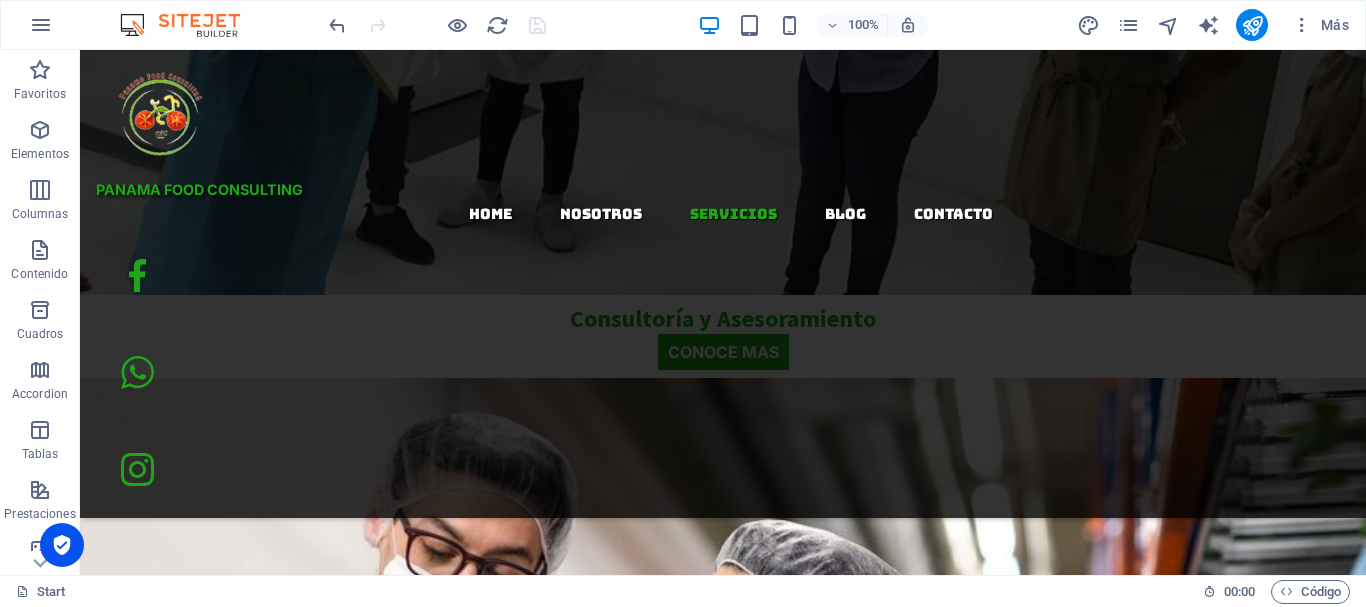 click on "consultoría ­ en inocuidad   alimentaria Empresa panameña especializada en asesoramiento, consultoría, capacitación y tramitología para la inocuidad y aseguramiento de la calidad de los alimentos. Trabajamos con plantas de procesos, restaurantes y servicios de alimentación. nosotros nuestros servicios PANAMA food  consulting ¿Quiénes Somos? Panamá Food Consulting es una compañía panameña dedicada al asesoramiento, consultoría, capacitación y tramitología en lo concerniente a la inocuidad y aseguramiento de la calidad de los alimentos que son producidos en plantas de procesos, restaurantes y servicios de alimentación, nos dedicamos a realizar trámites para obtener la licencia sanitaria de funcionamiento del DINACAVV de Supermercados, plantas de proceso de alimentos, distribuidoras y depósitos de alimentos, auditorias para certificaciones de plantas y trámites para el registro sanitario de alimentos. BPM  Buenas Practicas de Manufactura  HACCP  POES  DINACAVV  AREAS DE ESPECIALIZACION" at bounding box center (723, 2570) 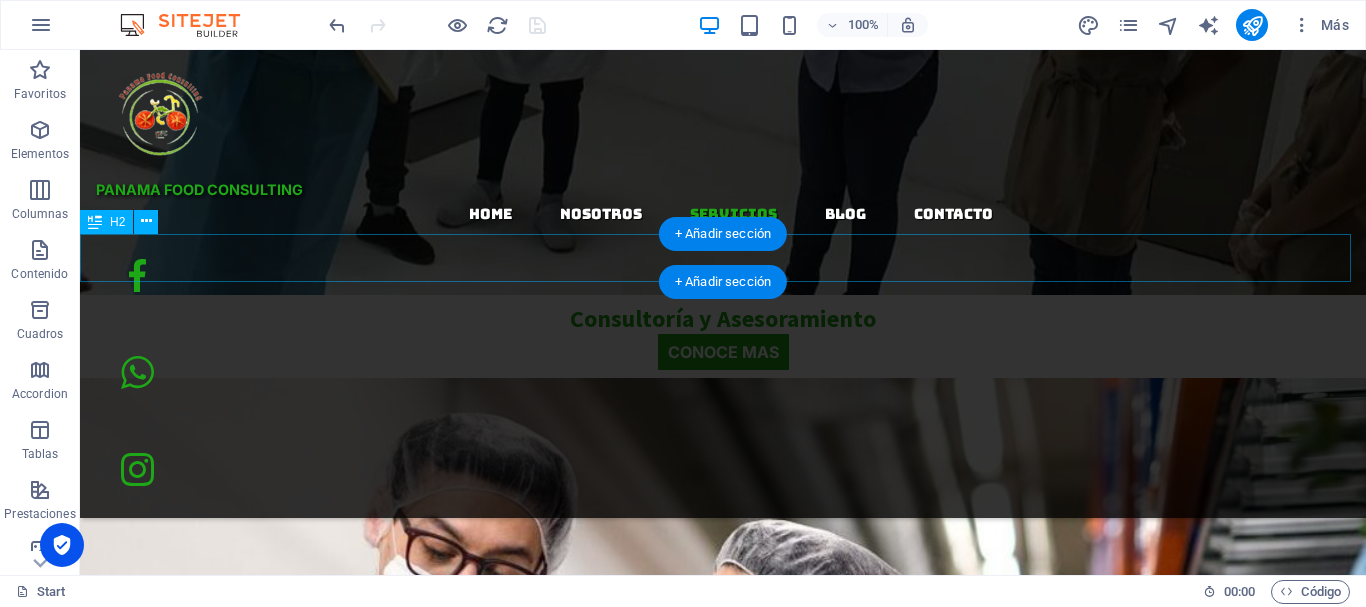 click on "CONTACTANOS" at bounding box center [723, 6728] 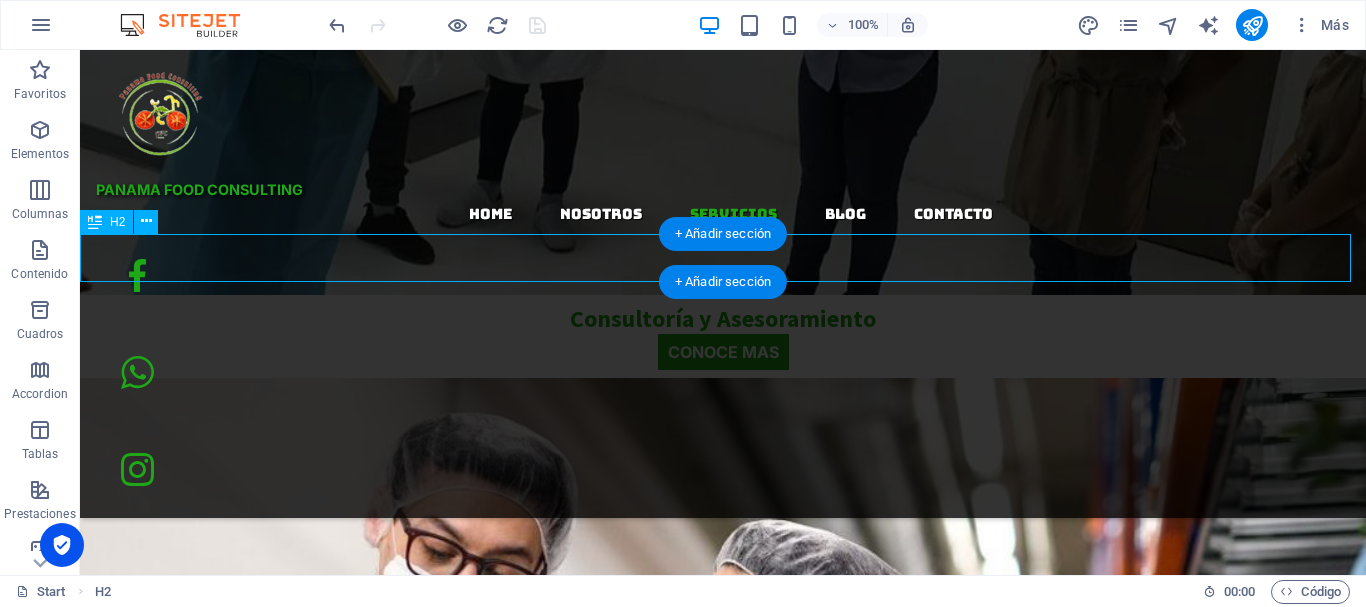 click on "CONTACTANOS" at bounding box center (723, 6728) 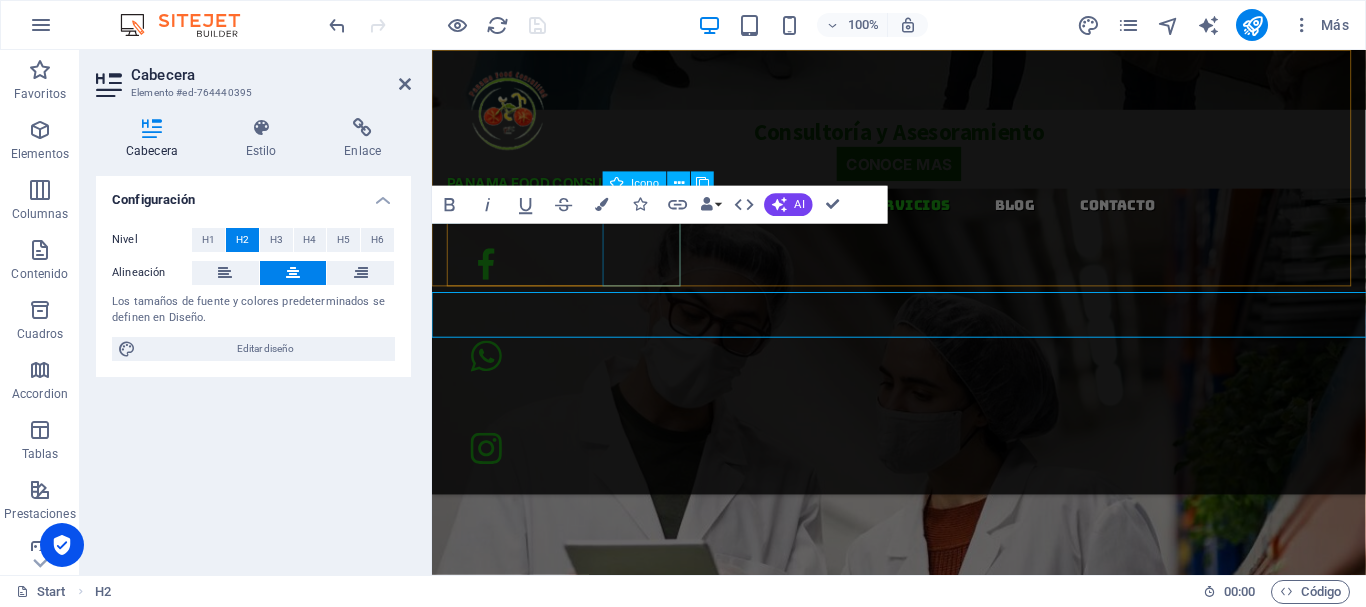 scroll, scrollTop: 3550, scrollLeft: 0, axis: vertical 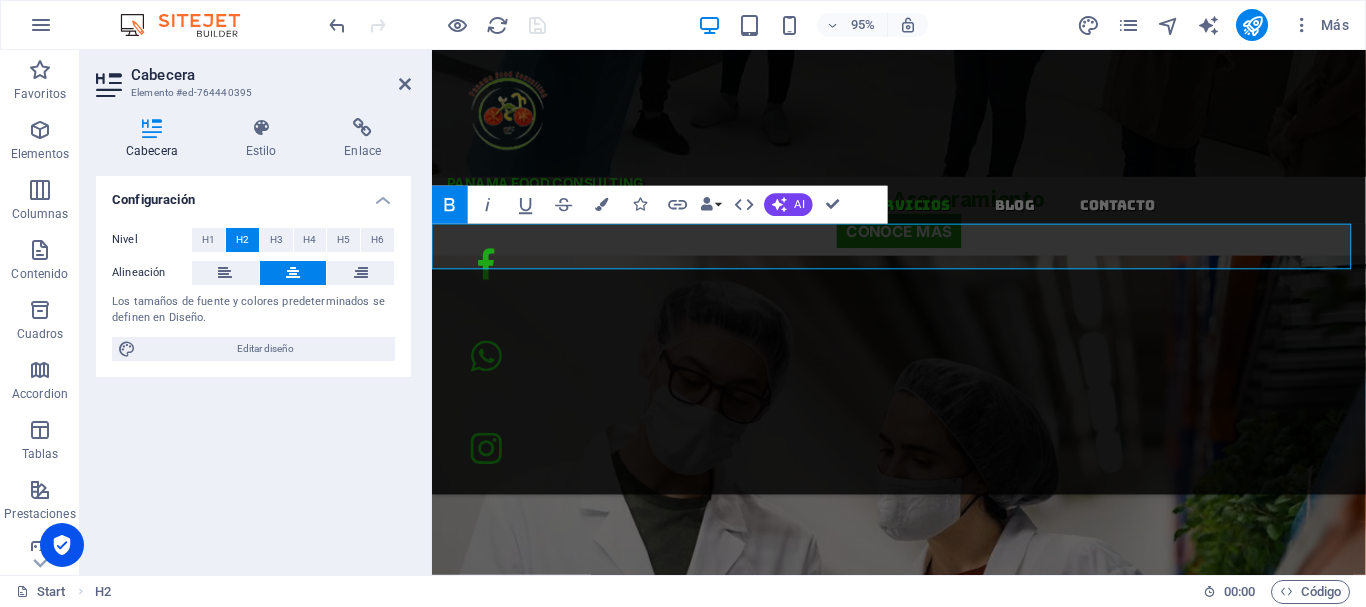 click on "consultoría ­ en inocuidad   alimentaria Empresa panameña especializada en asesoramiento, consultoría, capacitación y tramitología para la inocuidad y aseguramiento de la calidad de los alimentos. Trabajamos con plantas de procesos, restaurantes y servicios de alimentación. nosotros nuestros servicios PANAMA food  consulting ¿Quiénes Somos? Panamá Food Consulting es una compañía panameña dedicada al asesoramiento, consultoría, capacitación y tramitología en lo concerniente a la inocuidad y aseguramiento de la calidad de los alimentos que son producidos en plantas de procesos, restaurantes y servicios de alimentación, nos dedicamos a realizar trámites para obtener la licencia sanitaria de funcionamiento del DINACAVV de Supermercados, plantas de proceso de alimentos, distribuidoras y depósitos de alimentos, auditorias para certificaciones de plantas y trámites para el registro sanitario de alimentos. BPM  Buenas Practicas de Manufactura  HACCP  POES  DINACAVV  AREAS DE ESPECIALIZACION" at bounding box center (923, 2059) 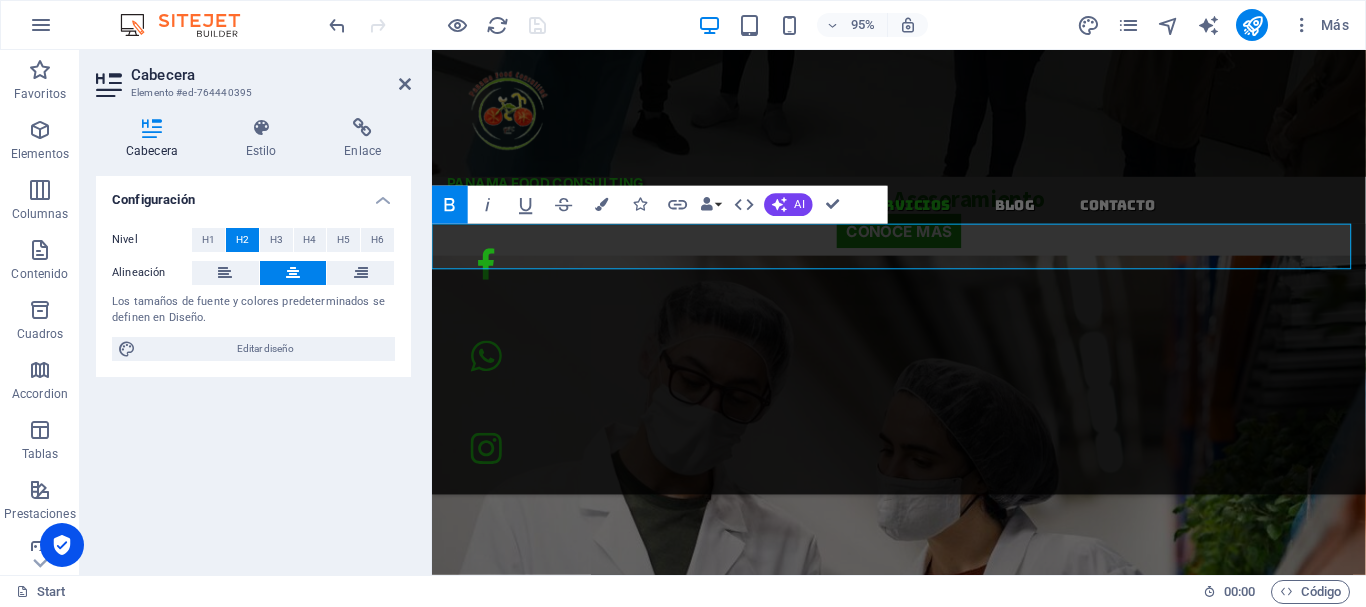 click on "consultoría ­ en inocuidad   alimentaria Empresa panameña especializada en asesoramiento, consultoría, capacitación y tramitología para la inocuidad y aseguramiento de la calidad de los alimentos. Trabajamos con plantas de procesos, restaurantes y servicios de alimentación. nosotros nuestros servicios PANAMA food  consulting ¿Quiénes Somos? Panamá Food Consulting es una compañía panameña dedicada al asesoramiento, consultoría, capacitación y tramitología en lo concerniente a la inocuidad y aseguramiento de la calidad de los alimentos que son producidos en plantas de procesos, restaurantes y servicios de alimentación, nos dedicamos a realizar trámites para obtener la licencia sanitaria de funcionamiento del DINACAVV de Supermercados, plantas de proceso de alimentos, distribuidoras y depósitos de alimentos, auditorias para certificaciones de plantas y trámites para el registro sanitario de alimentos. BPM  Buenas Practicas de Manufactura  HACCP  POES  DINACAVV  AREAS DE ESPECIALIZACION" at bounding box center (923, 2059) 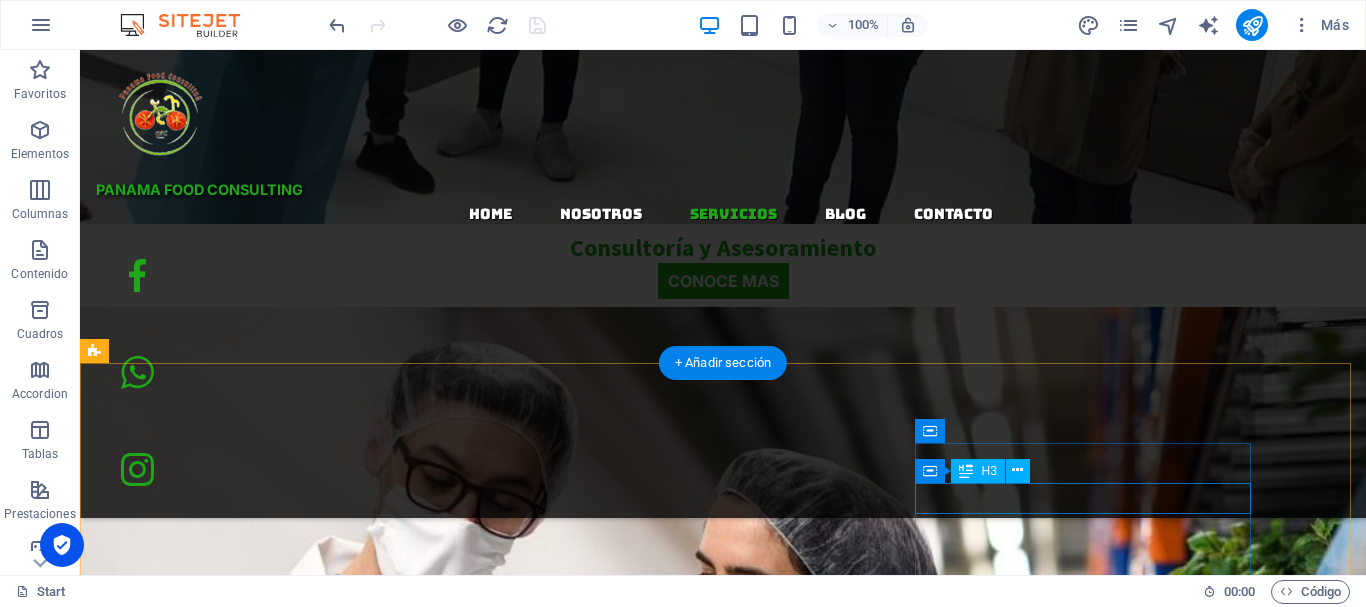 scroll, scrollTop: 3721, scrollLeft: 0, axis: vertical 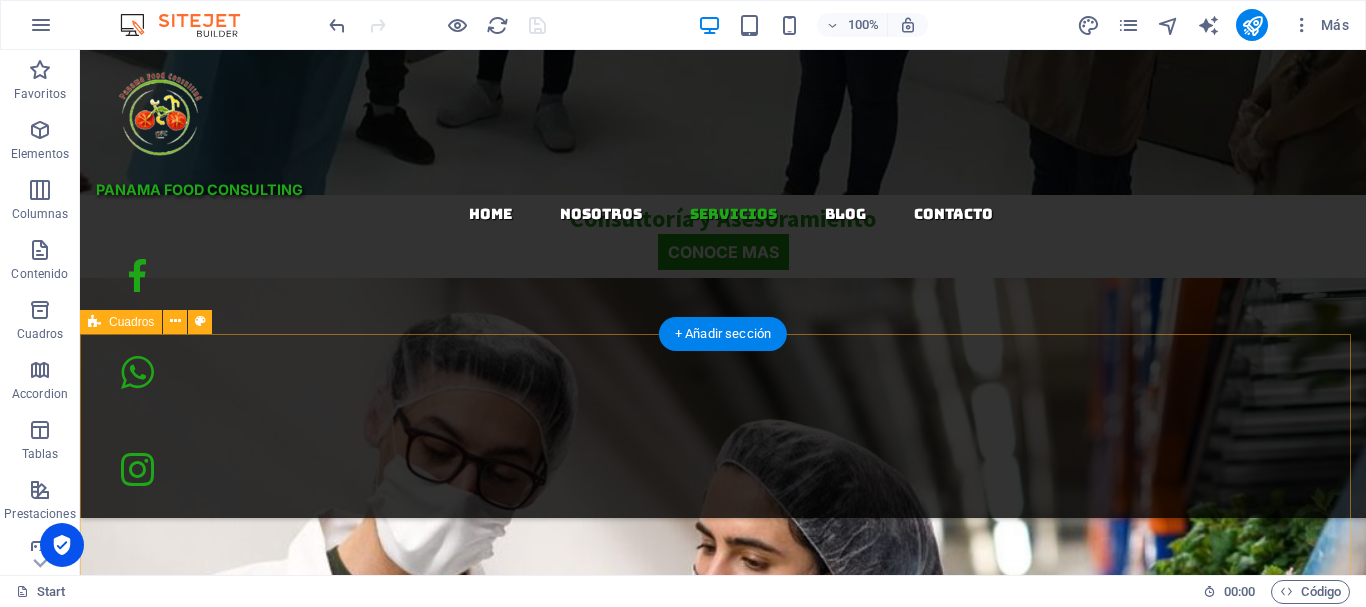click on "TELEFONOS 507 9092046 507 62559196 CORREO info@panamafoodconsulting.com REDES SOCIALES" at bounding box center [723, 7111] 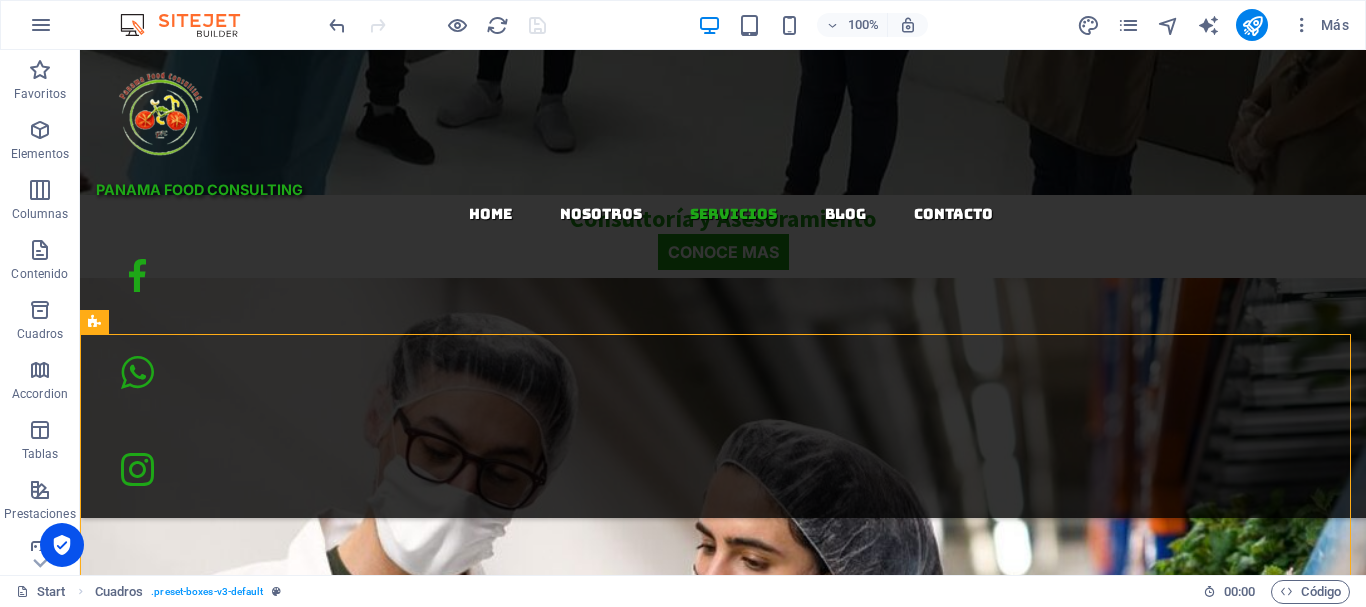 drag, startPoint x: 228, startPoint y: 378, endPoint x: 156, endPoint y: 222, distance: 171.81386 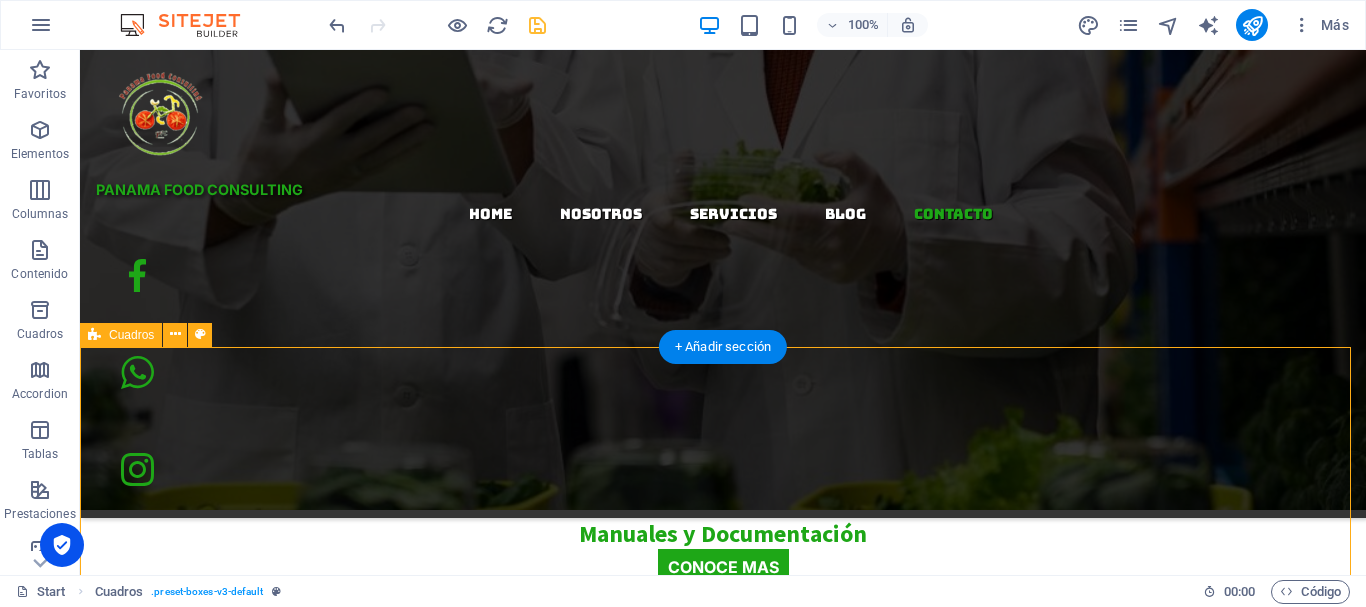 scroll, scrollTop: 4254, scrollLeft: 0, axis: vertical 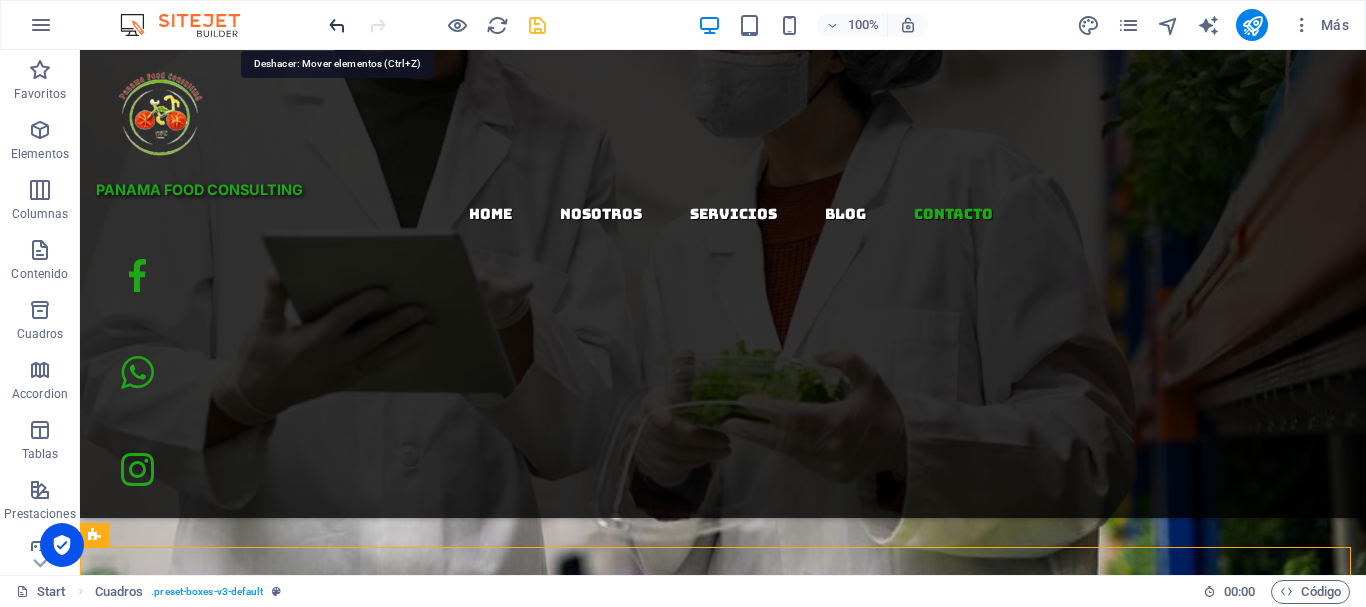 click at bounding box center [337, 25] 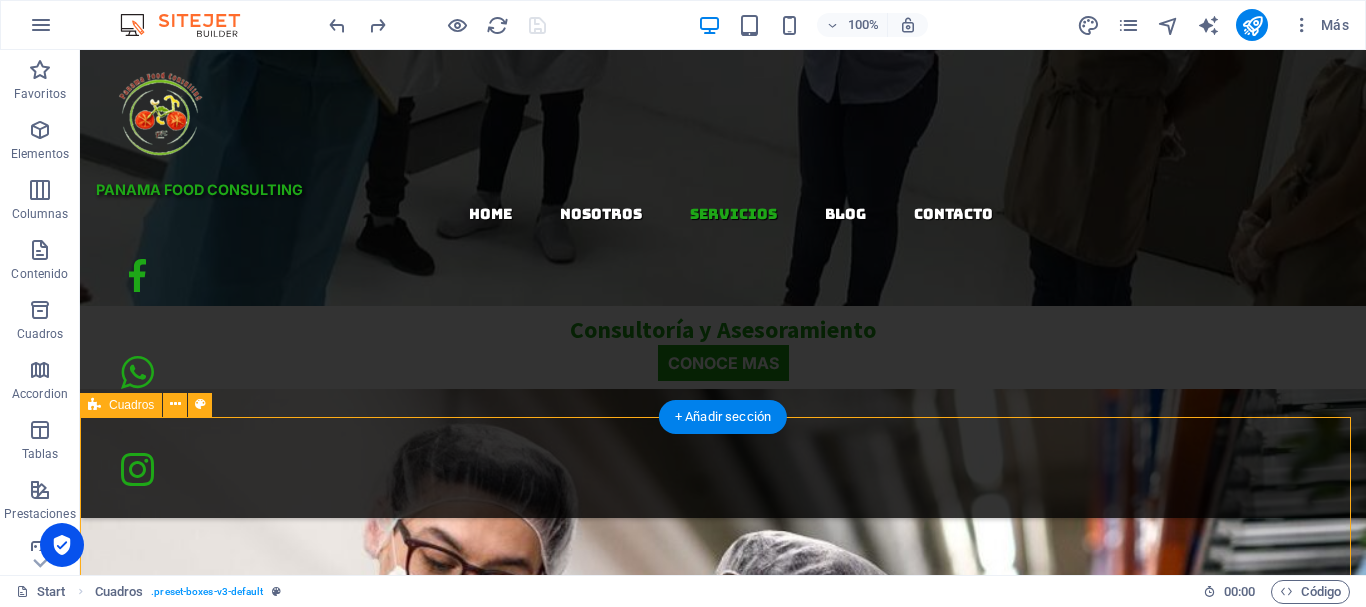 scroll, scrollTop: 3606, scrollLeft: 0, axis: vertical 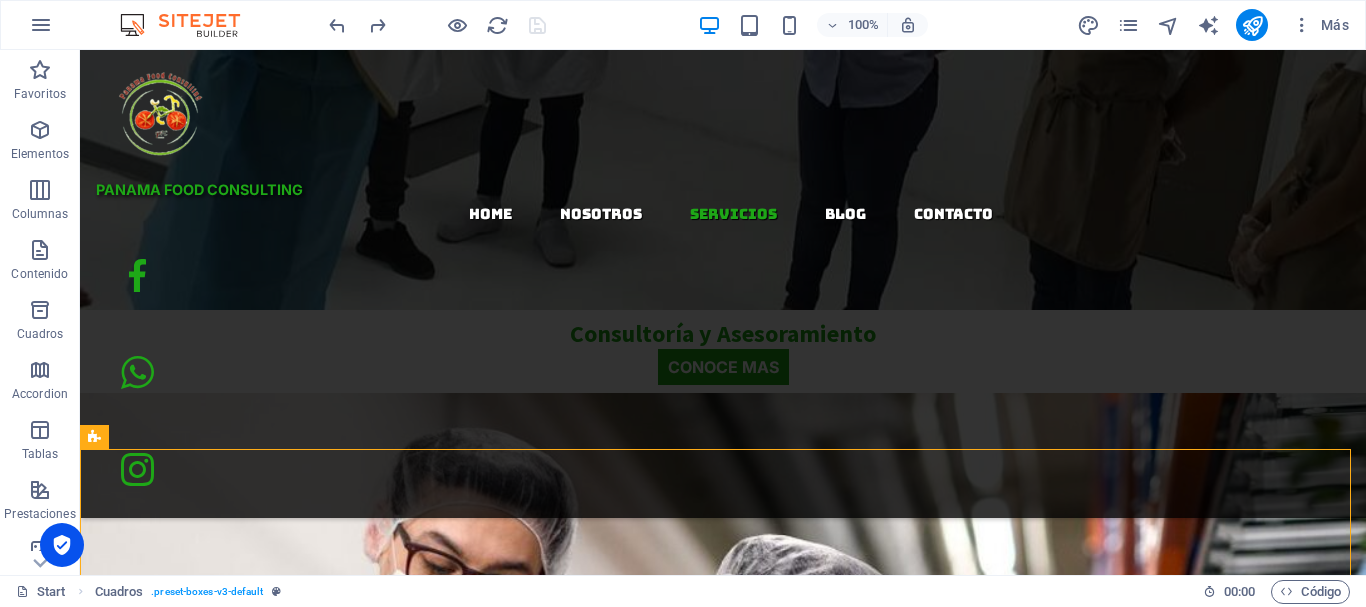 click on "consultoría ­ en inocuidad   alimentaria Empresa panameña especializada en asesoramiento, consultoría, capacitación y tramitología para la inocuidad y aseguramiento de la calidad de los alimentos. Trabajamos con plantas de procesos, restaurantes y servicios de alimentación. nosotros nuestros servicios PANAMA food  consulting ¿Quiénes Somos? Panamá Food Consulting es una compañía panameña dedicada al asesoramiento, consultoría, capacitación y tramitología en lo concerniente a la inocuidad y aseguramiento de la calidad de los alimentos que son producidos en plantas de procesos, restaurantes y servicios de alimentación, nos dedicamos a realizar trámites para obtener la licencia sanitaria de funcionamiento del DINACAVV de Supermercados, plantas de proceso de alimentos, distribuidoras y depósitos de alimentos, auditorias para certificaciones de plantas y trámites para el registro sanitario de alimentos. BPM  Buenas Practicas de Manufactura  HACCP  POES  DINACAVV  AREAS DE ESPECIALIZACION" at bounding box center [723, 2585] 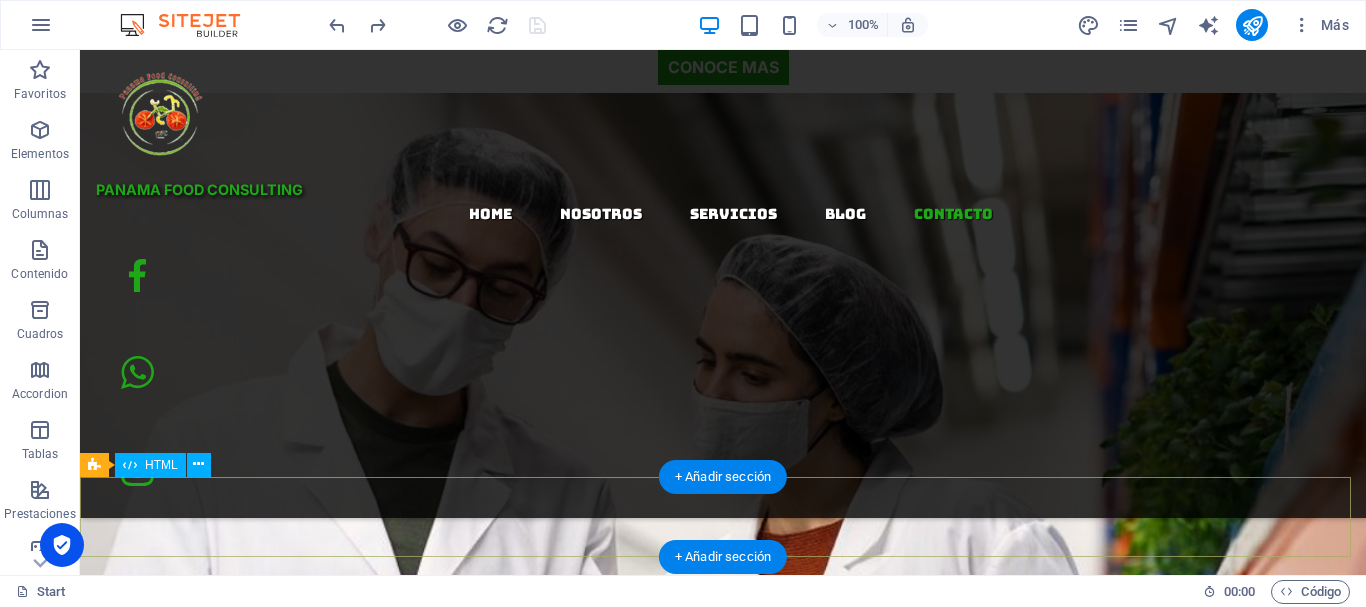 scroll, scrollTop: 3706, scrollLeft: 0, axis: vertical 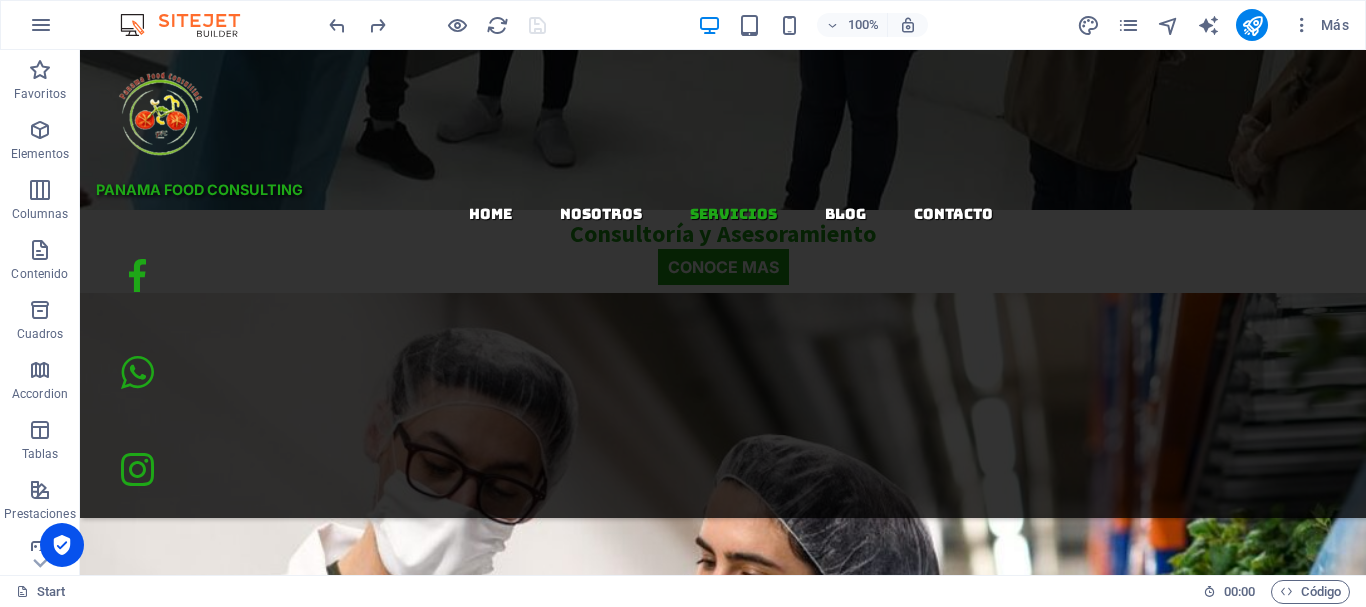 click on "consultoría ­ en inocuidad   alimentaria Empresa panameña especializada en asesoramiento, consultoría, capacitación y tramitología para la inocuidad y aseguramiento de la calidad de los alimentos. Trabajamos con plantas de procesos, restaurantes y servicios de alimentación. nosotros nuestros servicios PANAMA food  consulting ¿Quiénes Somos? Panamá Food Consulting es una compañía panameña dedicada al asesoramiento, consultoría, capacitación y tramitología en lo concerniente a la inocuidad y aseguramiento de la calidad de los alimentos que son producidos en plantas de procesos, restaurantes y servicios de alimentación, nos dedicamos a realizar trámites para obtener la licencia sanitaria de funcionamiento del DINACAVV de Supermercados, plantas de proceso de alimentos, distribuidoras y depósitos de alimentos, auditorias para certificaciones de plantas y trámites para el registro sanitario de alimentos. BPM  Buenas Practicas de Manufactura  HACCP  POES  DINACAVV  AREAS DE ESPECIALIZACION" at bounding box center (723, 2485) 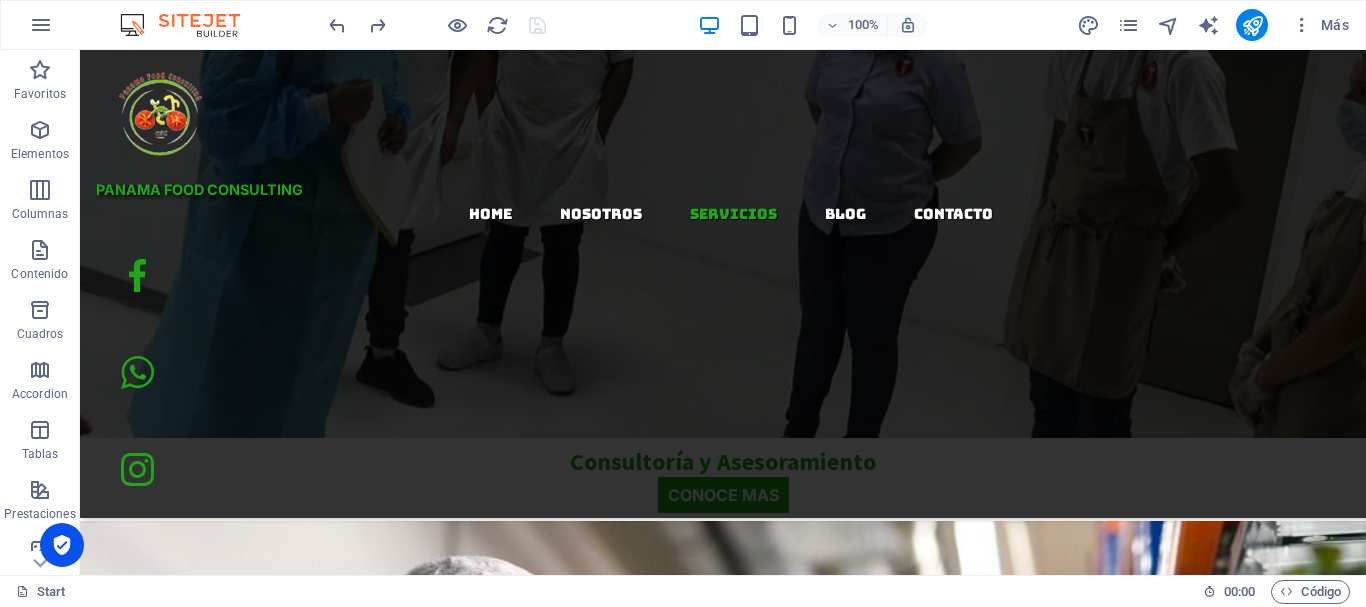 scroll, scrollTop: 3506, scrollLeft: 0, axis: vertical 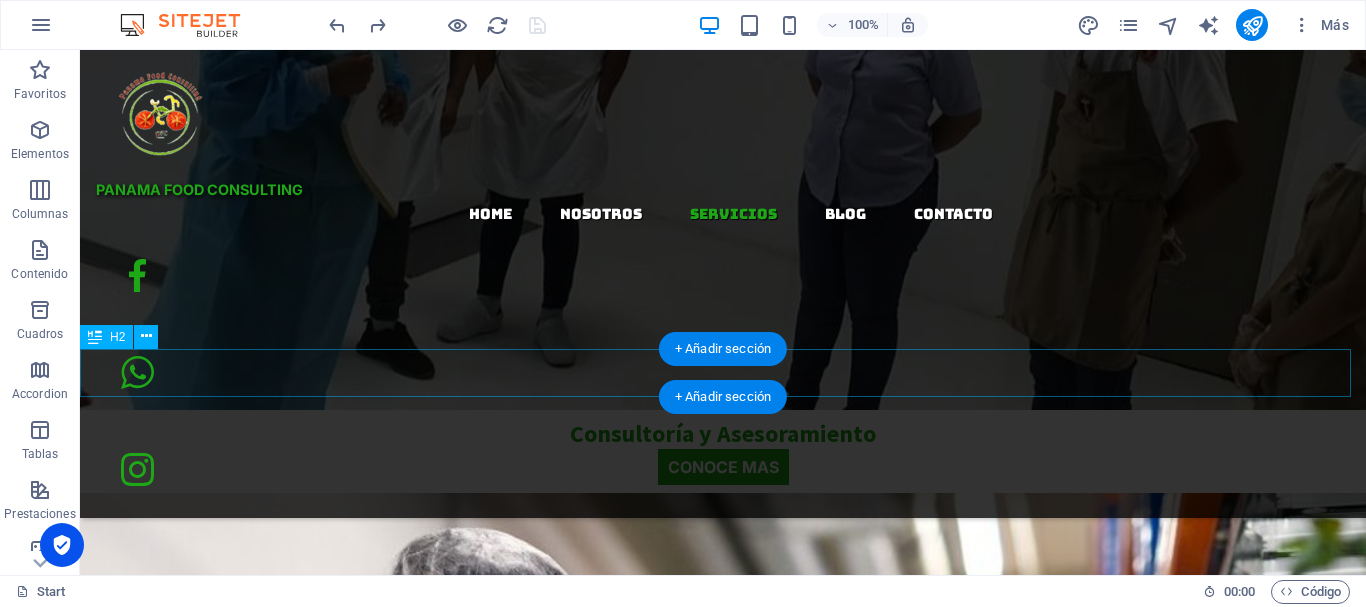 click on "CONTACTANOS" at bounding box center [723, 6843] 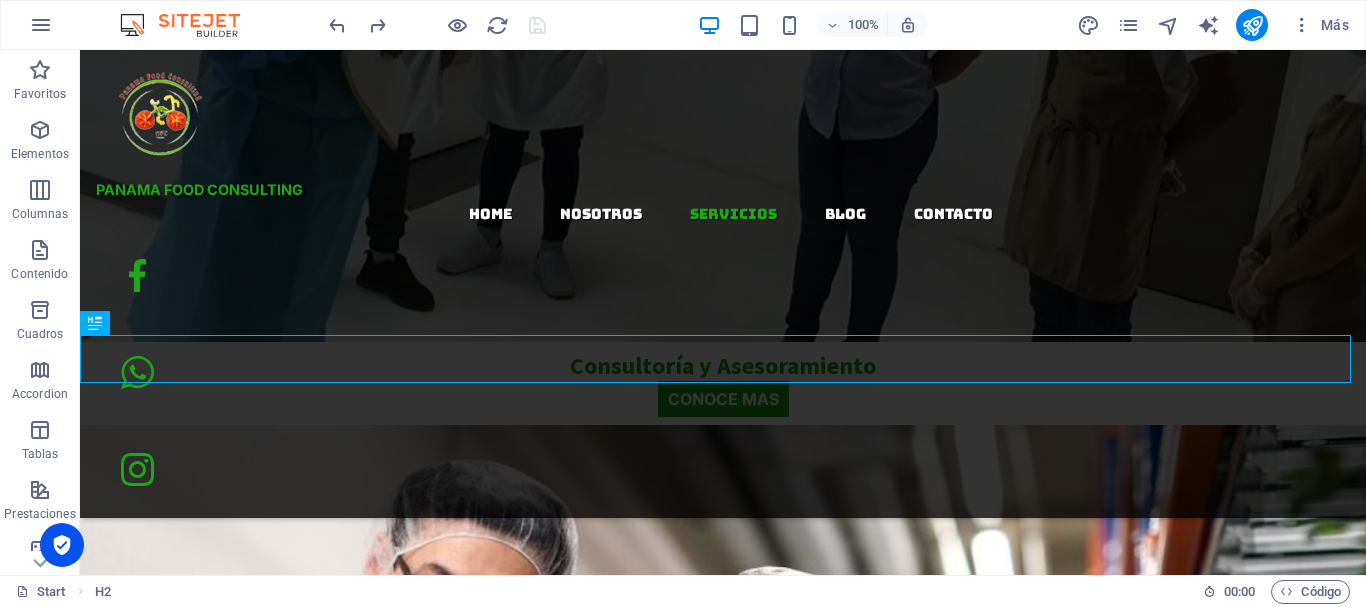 scroll, scrollTop: 3606, scrollLeft: 0, axis: vertical 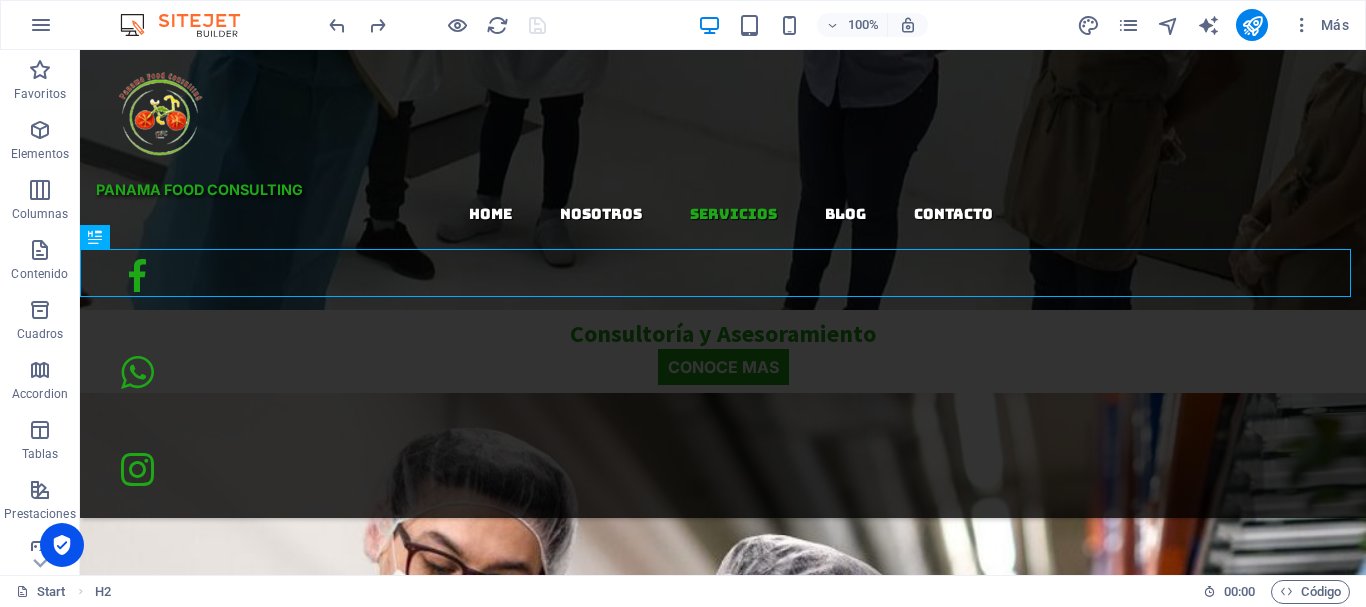 click on "consultoría ­ en inocuidad   alimentaria Empresa panameña especializada en asesoramiento, consultoría, capacitación y tramitología para la inocuidad y aseguramiento de la calidad de los alimentos. Trabajamos con plantas de procesos, restaurantes y servicios de alimentación. nosotros nuestros servicios PANAMA food  consulting ¿Quiénes Somos? Panamá Food Consulting es una compañía panameña dedicada al asesoramiento, consultoría, capacitación y tramitología en lo concerniente a la inocuidad y aseguramiento de la calidad de los alimentos que son producidos en plantas de procesos, restaurantes y servicios de alimentación, nos dedicamos a realizar trámites para obtener la licencia sanitaria de funcionamiento del DINACAVV de Supermercados, plantas de proceso de alimentos, distribuidoras y depósitos de alimentos, auditorias para certificaciones de plantas y trámites para el registro sanitario de alimentos. BPM  Buenas Practicas de Manufactura  HACCP  POES  DINACAVV  AREAS DE ESPECIALIZACION" at bounding box center (723, 2585) 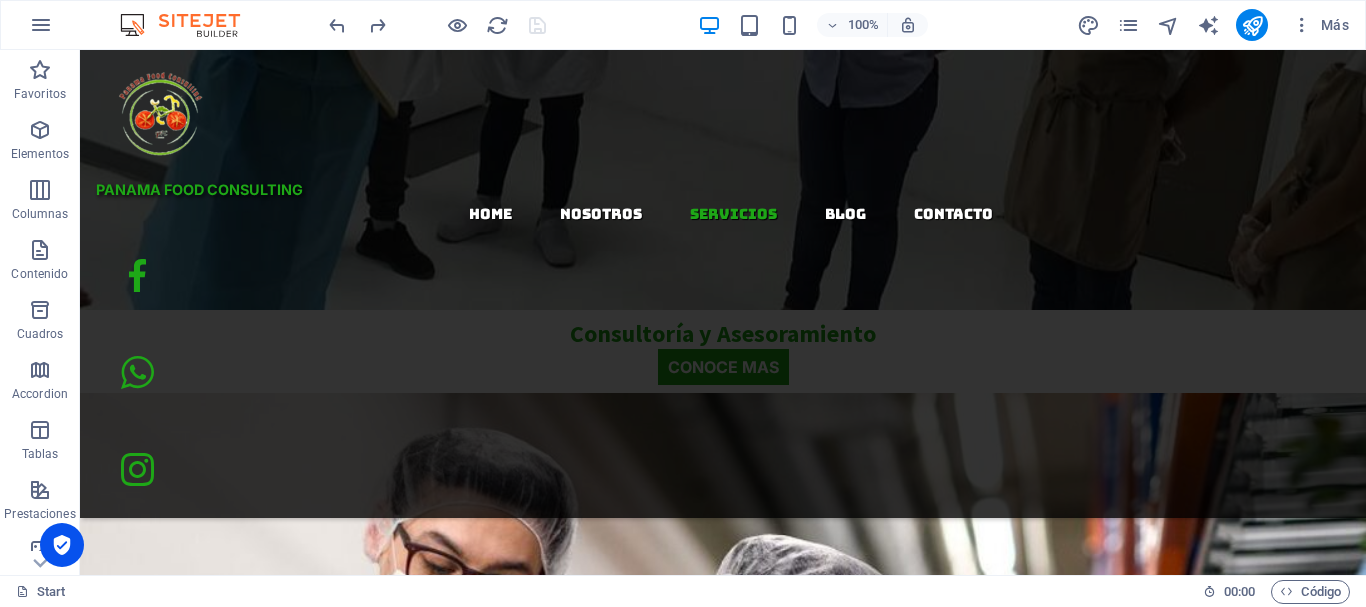 click on "consultoría ­ en inocuidad   alimentaria Empresa panameña especializada en asesoramiento, consultoría, capacitación y tramitología para la inocuidad y aseguramiento de la calidad de los alimentos. Trabajamos con plantas de procesos, restaurantes y servicios de alimentación. nosotros nuestros servicios PANAMA food  consulting ¿Quiénes Somos? Panamá Food Consulting es una compañía panameña dedicada al asesoramiento, consultoría, capacitación y tramitología en lo concerniente a la inocuidad y aseguramiento de la calidad de los alimentos que son producidos en plantas de procesos, restaurantes y servicios de alimentación, nos dedicamos a realizar trámites para obtener la licencia sanitaria de funcionamiento del DINACAVV de Supermercados, plantas de proceso de alimentos, distribuidoras y depósitos de alimentos, auditorias para certificaciones de plantas y trámites para el registro sanitario de alimentos. BPM  Buenas Practicas de Manufactura  HACCP  POES  DINACAVV  AREAS DE ESPECIALIZACION" at bounding box center [723, 2585] 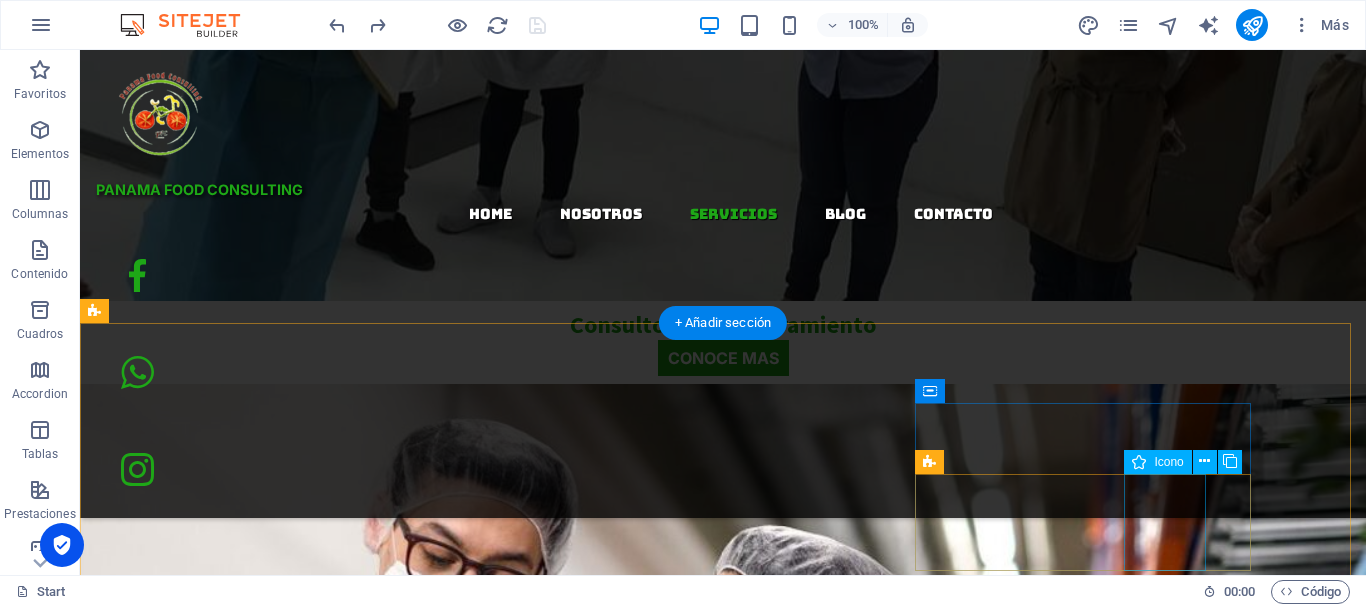 scroll, scrollTop: 3606, scrollLeft: 0, axis: vertical 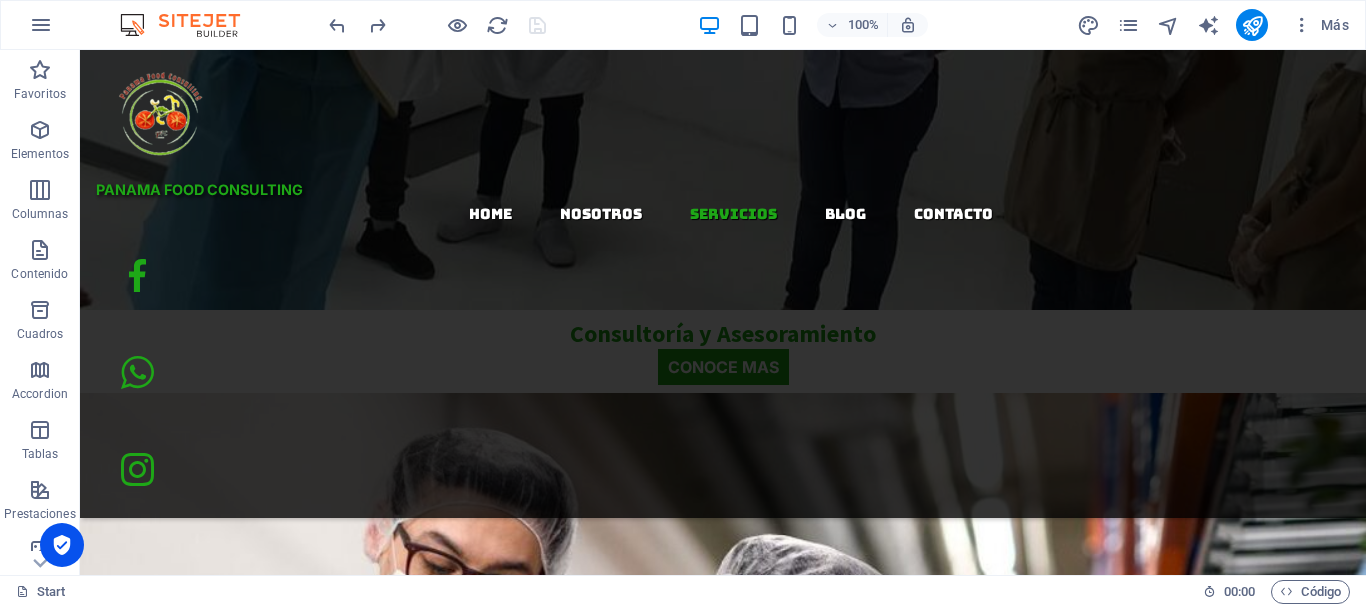 click on "consultoría ­ en inocuidad   alimentaria Empresa panameña especializada en asesoramiento, consultoría, capacitación y tramitología para la inocuidad y aseguramiento de la calidad de los alimentos. Trabajamos con plantas de procesos, restaurantes y servicios de alimentación. nosotros nuestros servicios PANAMA food  consulting ¿Quiénes Somos? Panamá Food Consulting es una compañía panameña dedicada al asesoramiento, consultoría, capacitación y tramitología en lo concerniente a la inocuidad y aseguramiento de la calidad de los alimentos que son producidos en plantas de procesos, restaurantes y servicios de alimentación, nos dedicamos a realizar trámites para obtener la licencia sanitaria de funcionamiento del DINACAVV de Supermercados, plantas de proceso de alimentos, distribuidoras y depósitos de alimentos, auditorias para certificaciones de plantas y trámites para el registro sanitario de alimentos. BPM  Buenas Practicas de Manufactura  HACCP  POES  DINACAVV  AREAS DE ESPECIALIZACION" at bounding box center [723, 2585] 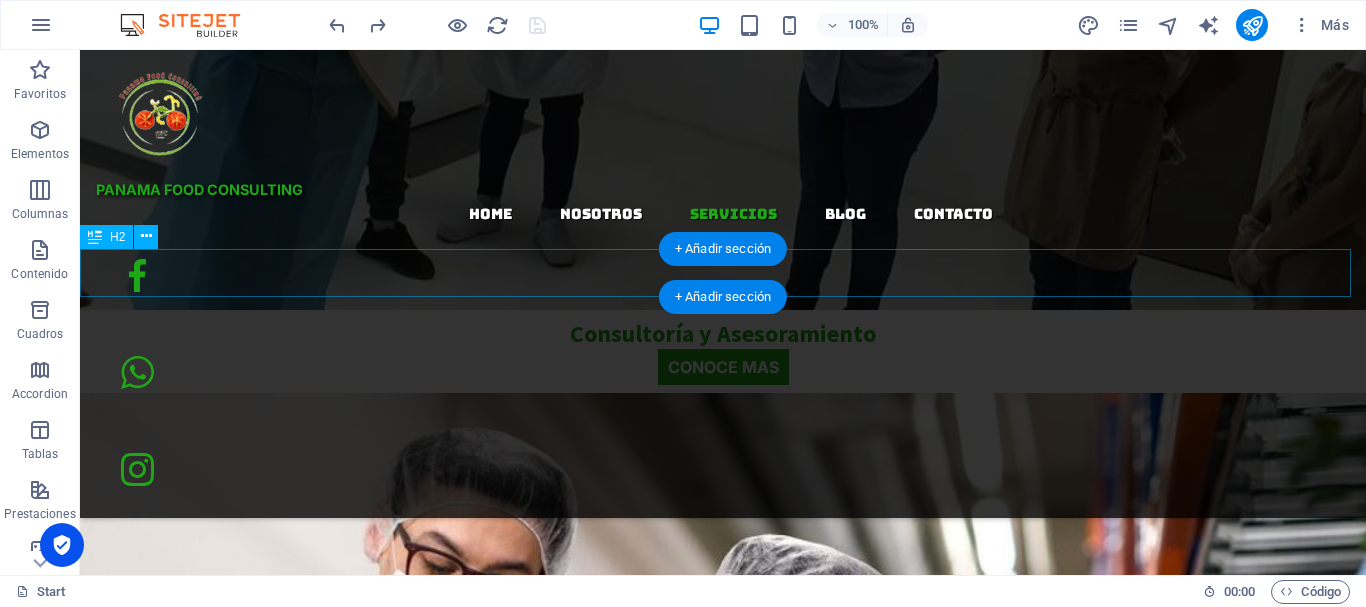 click on "CONTACTANOS" at bounding box center [723, 6743] 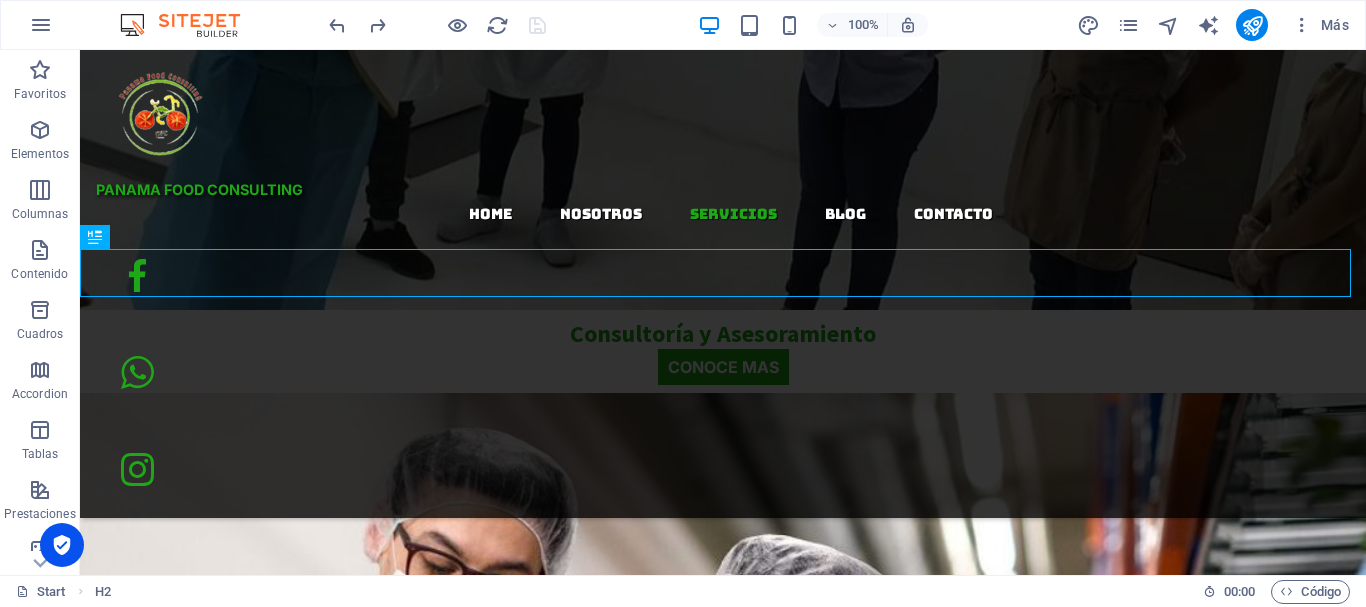 click on "consultoría ­ en inocuidad   alimentaria Empresa panameña especializada en asesoramiento, consultoría, capacitación y tramitología para la inocuidad y aseguramiento de la calidad de los alimentos. Trabajamos con plantas de procesos, restaurantes y servicios de alimentación. nosotros nuestros servicios PANAMA food  consulting ¿Quiénes Somos? Panamá Food Consulting es una compañía panameña dedicada al asesoramiento, consultoría, capacitación y tramitología en lo concerniente a la inocuidad y aseguramiento de la calidad de los alimentos que son producidos en plantas de procesos, restaurantes y servicios de alimentación, nos dedicamos a realizar trámites para obtener la licencia sanitaria de funcionamiento del DINACAVV de Supermercados, plantas de proceso de alimentos, distribuidoras y depósitos de alimentos, auditorias para certificaciones de plantas y trámites para el registro sanitario de alimentos. BPM  Buenas Practicas de Manufactura  HACCP  POES  DINACAVV  AREAS DE ESPECIALIZACION" at bounding box center [723, 2585] 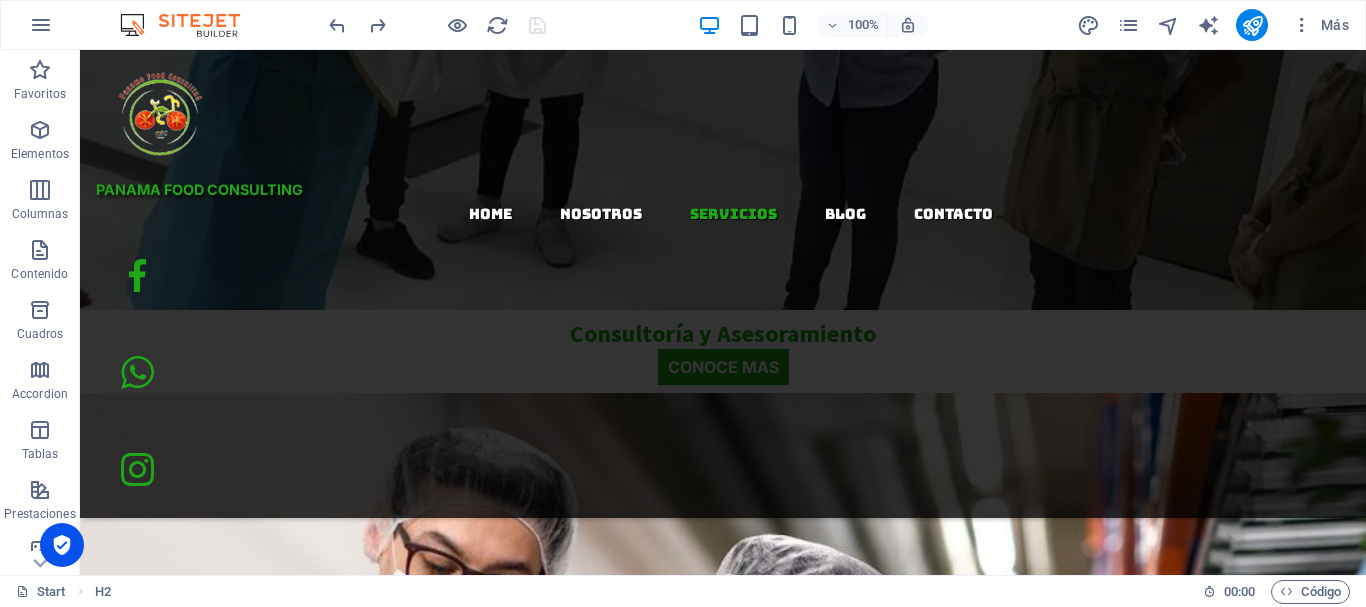 click on "consultoría ­ en inocuidad   alimentaria Empresa panameña especializada en asesoramiento, consultoría, capacitación y tramitología para la inocuidad y aseguramiento de la calidad de los alimentos. Trabajamos con plantas de procesos, restaurantes y servicios de alimentación. nosotros nuestros servicios PANAMA food  consulting ¿Quiénes Somos? Panamá Food Consulting es una compañía panameña dedicada al asesoramiento, consultoría, capacitación y tramitología en lo concerniente a la inocuidad y aseguramiento de la calidad de los alimentos que son producidos en plantas de procesos, restaurantes y servicios de alimentación, nos dedicamos a realizar trámites para obtener la licencia sanitaria de funcionamiento del DINACAVV de Supermercados, plantas de proceso de alimentos, distribuidoras y depósitos de alimentos, auditorias para certificaciones de plantas y trámites para el registro sanitario de alimentos. BPM  Buenas Practicas de Manufactura  HACCP  POES  DINACAVV  AREAS DE ESPECIALIZACION" at bounding box center [723, 2585] 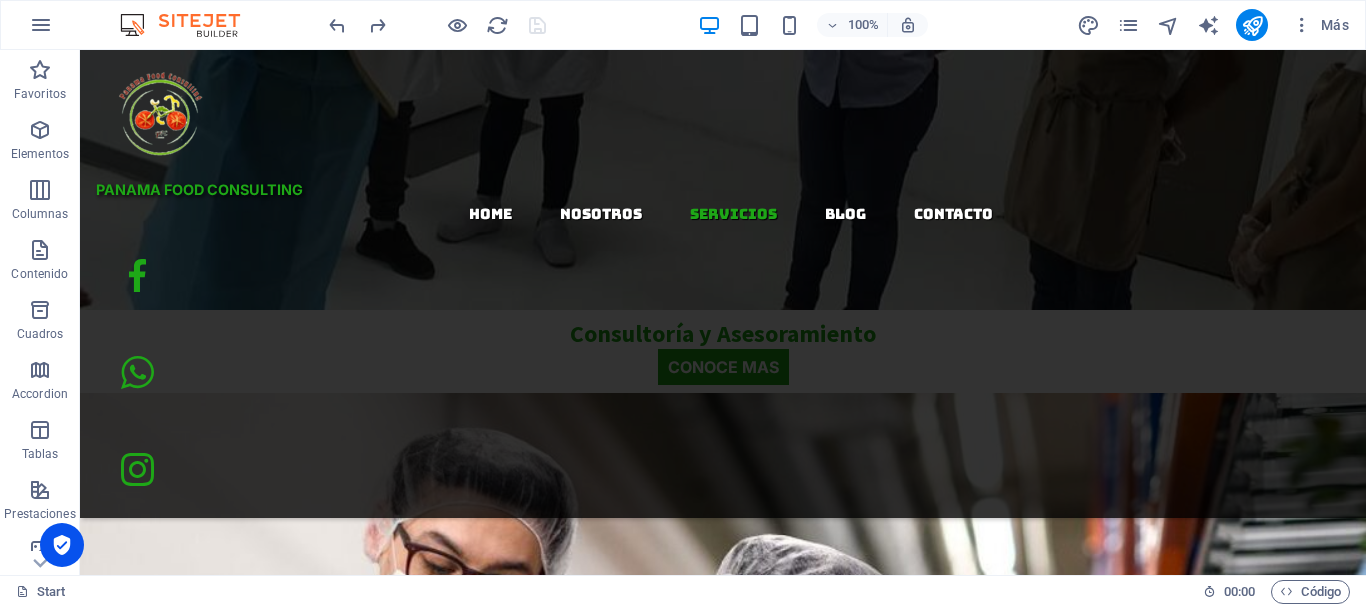 click on "consultoría ­ en inocuidad   alimentaria Empresa panameña especializada en asesoramiento, consultoría, capacitación y tramitología para la inocuidad y aseguramiento de la calidad de los alimentos. Trabajamos con plantas de procesos, restaurantes y servicios de alimentación. nosotros nuestros servicios PANAMA food  consulting ¿Quiénes Somos? Panamá Food Consulting es una compañía panameña dedicada al asesoramiento, consultoría, capacitación y tramitología en lo concerniente a la inocuidad y aseguramiento de la calidad de los alimentos que son producidos en plantas de procesos, restaurantes y servicios de alimentación, nos dedicamos a realizar trámites para obtener la licencia sanitaria de funcionamiento del DINACAVV de Supermercados, plantas de proceso de alimentos, distribuidoras y depósitos de alimentos, auditorias para certificaciones de plantas y trámites para el registro sanitario de alimentos. BPM  Buenas Practicas de Manufactura  HACCP  POES  DINACAVV  AREAS DE ESPECIALIZACION" at bounding box center (723, 2585) 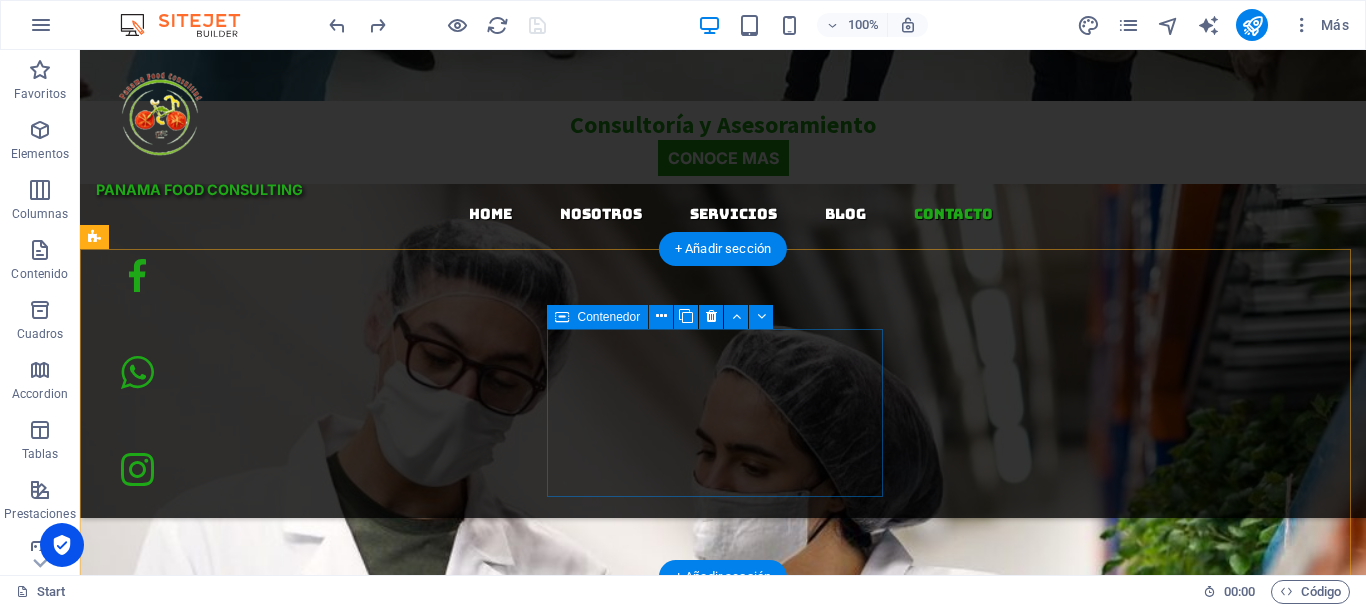 scroll, scrollTop: 3806, scrollLeft: 0, axis: vertical 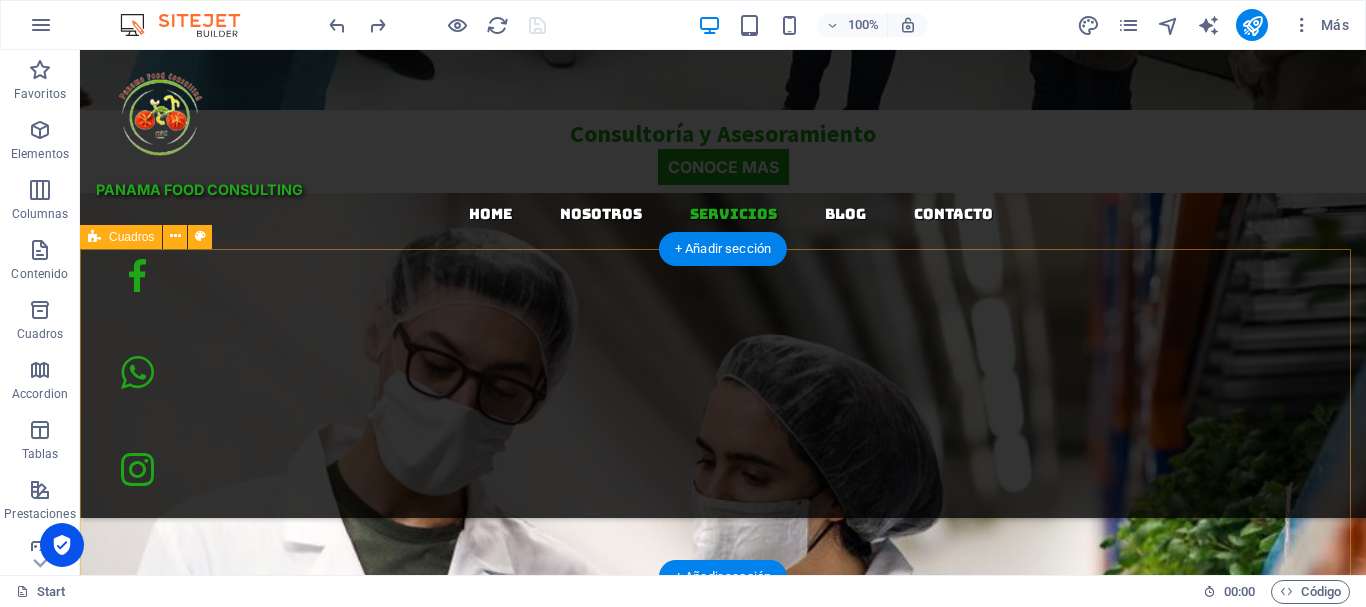 click on "TELEFONOS 507 9092046 507 62559196 CORREO info@panamafoodconsulting.com REDES SOCIALES" at bounding box center [723, 7026] 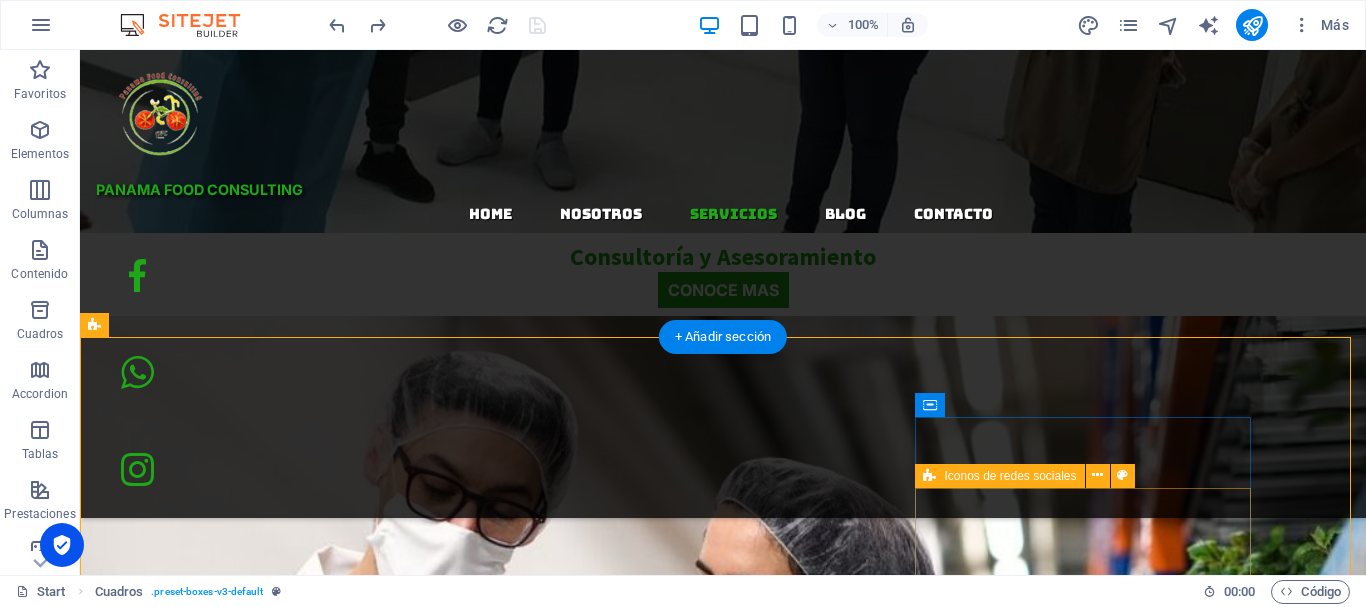 scroll, scrollTop: 3606, scrollLeft: 0, axis: vertical 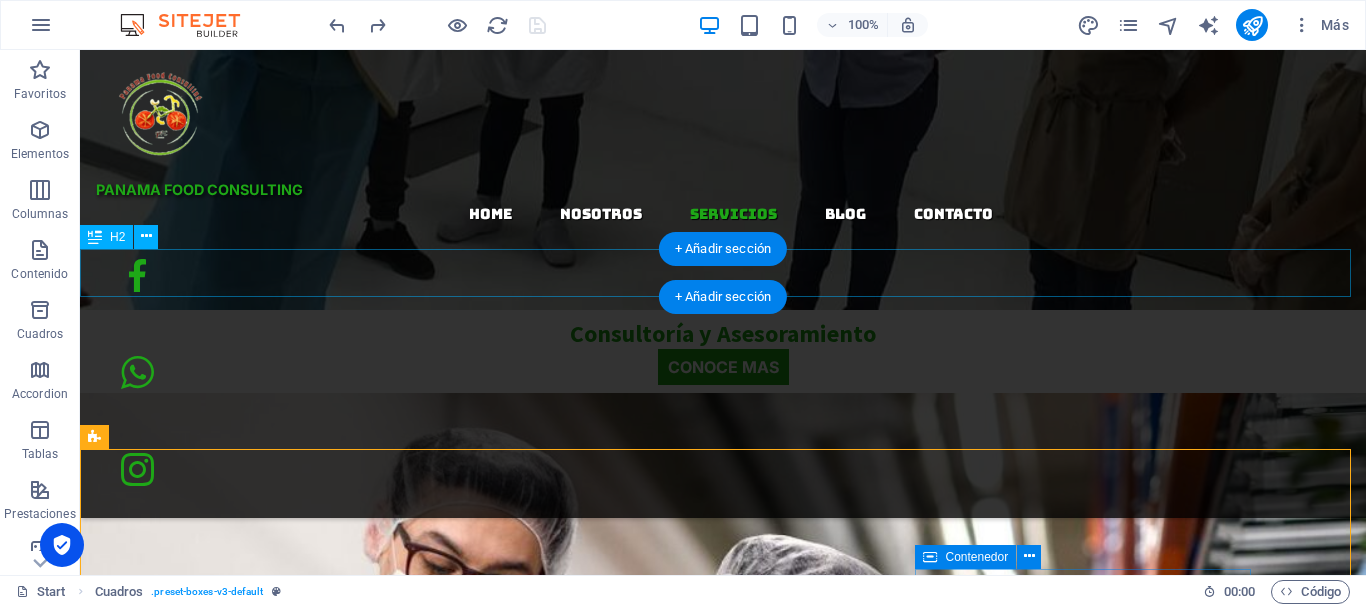 click on "CONTACTANOS" at bounding box center (723, 6743) 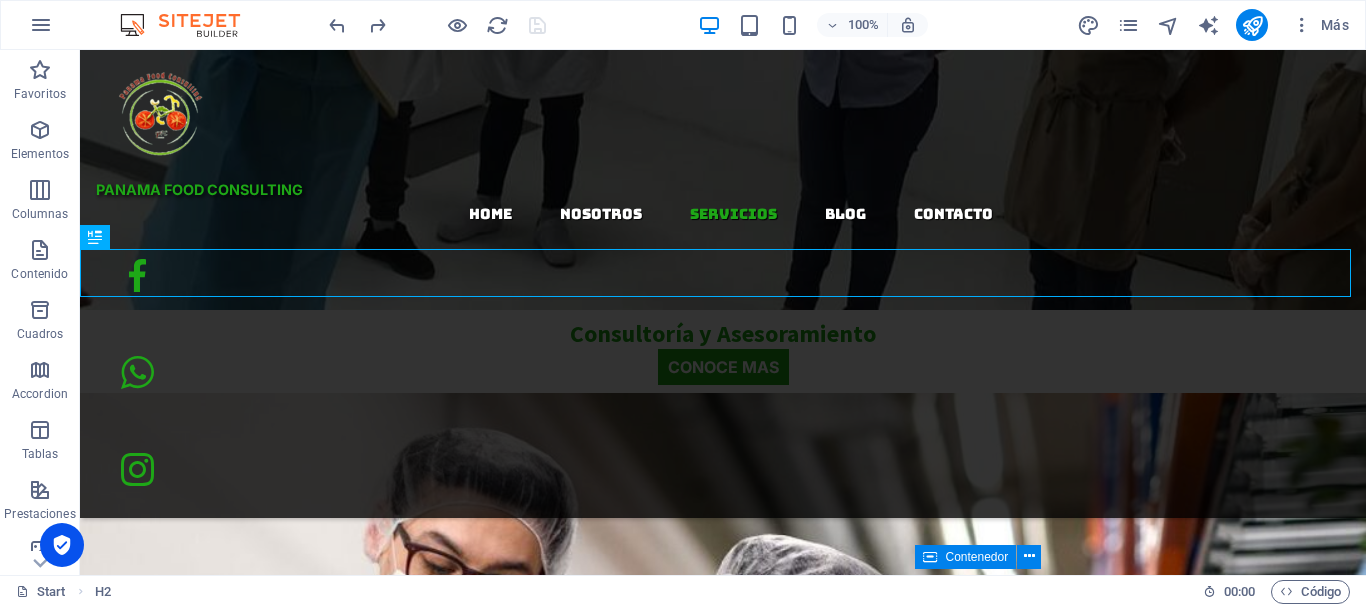 click on "consultoría ­ en inocuidad   alimentaria Empresa panameña especializada en asesoramiento, consultoría, capacitación y tramitología para la inocuidad y aseguramiento de la calidad de los alimentos. Trabajamos con plantas de procesos, restaurantes y servicios de alimentación. nosotros nuestros servicios PANAMA food  consulting ¿Quiénes Somos? Panamá Food Consulting es una compañía panameña dedicada al asesoramiento, consultoría, capacitación y tramitología en lo concerniente a la inocuidad y aseguramiento de la calidad de los alimentos que son producidos en plantas de procesos, restaurantes y servicios de alimentación, nos dedicamos a realizar trámites para obtener la licencia sanitaria de funcionamiento del DINACAVV de Supermercados, plantas de proceso de alimentos, distribuidoras y depósitos de alimentos, auditorias para certificaciones de plantas y trámites para el registro sanitario de alimentos. BPM  Buenas Practicas de Manufactura  HACCP  POES  DINACAVV  AREAS DE ESPECIALIZACION" at bounding box center [723, 2585] 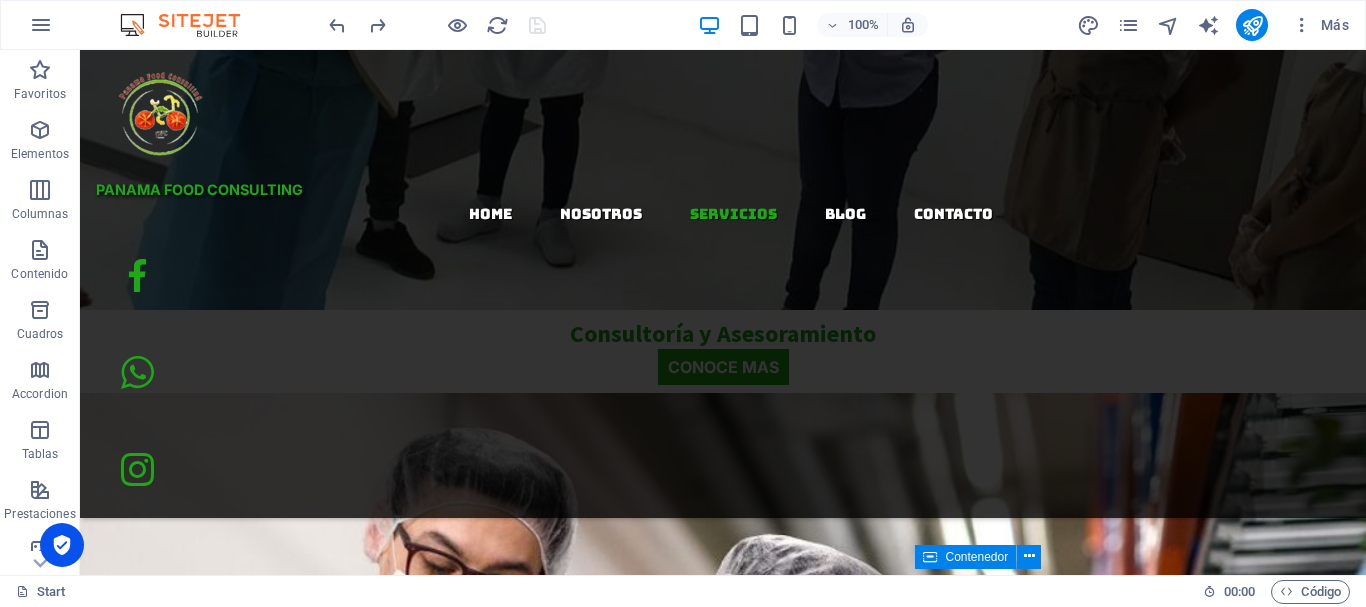 drag, startPoint x: 910, startPoint y: 368, endPoint x: 840, endPoint y: 395, distance: 75.026665 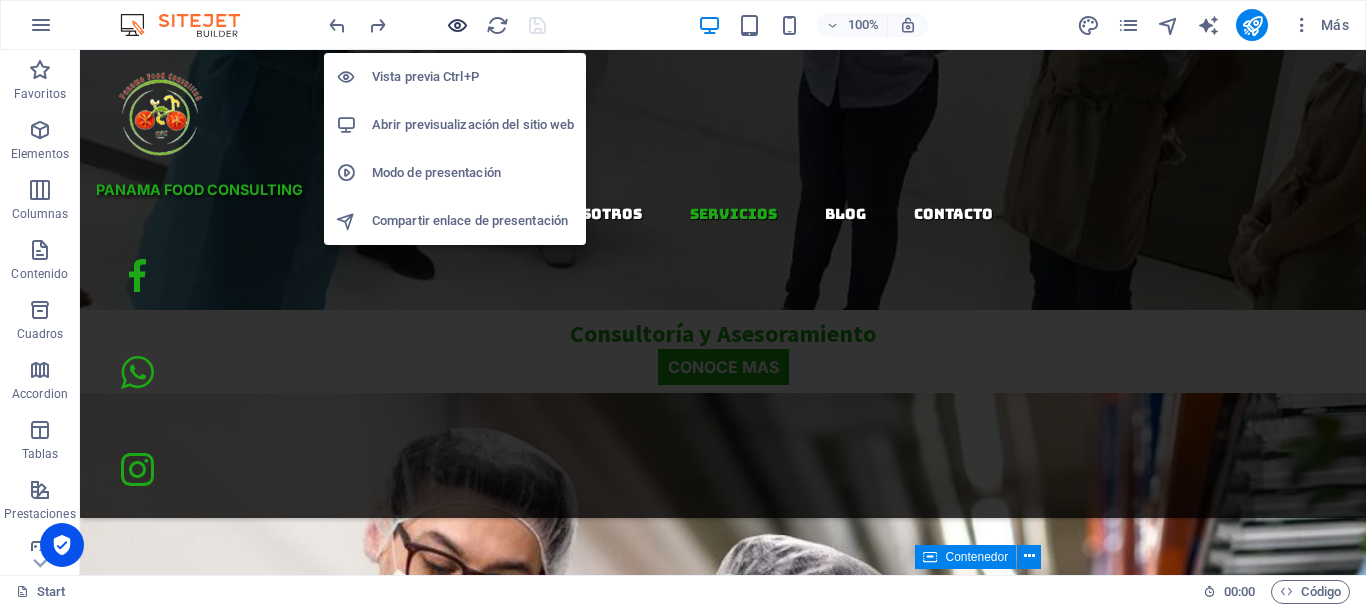 click at bounding box center [457, 25] 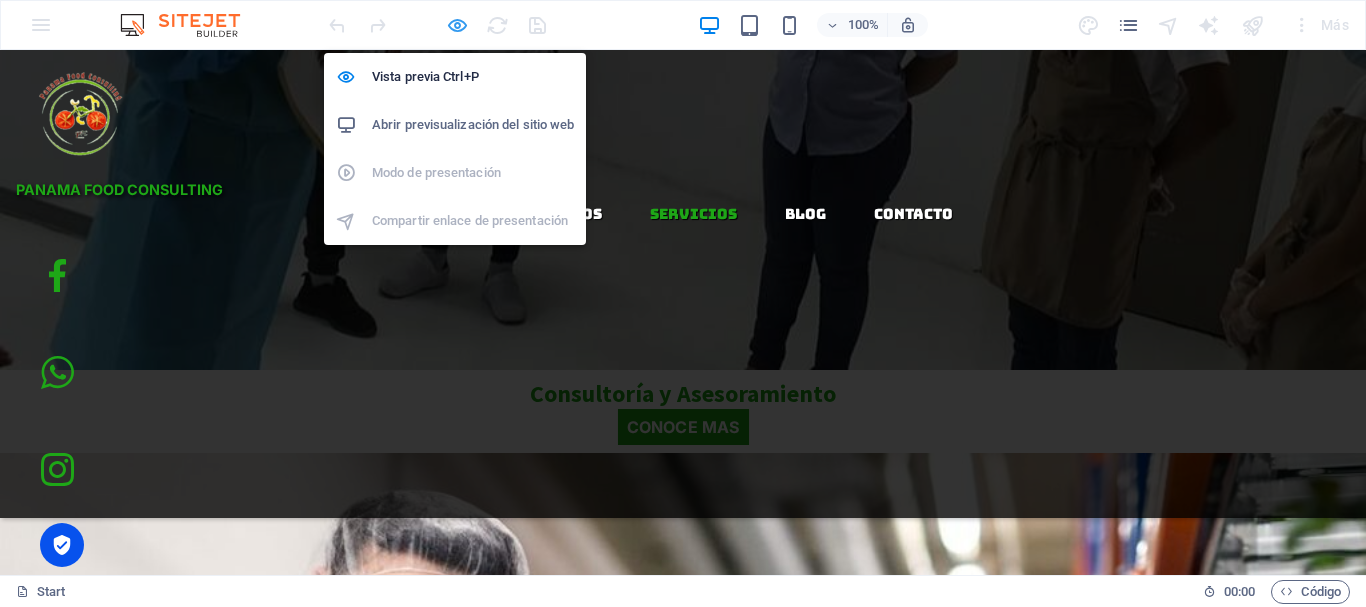 scroll, scrollTop: 3646, scrollLeft: 0, axis: vertical 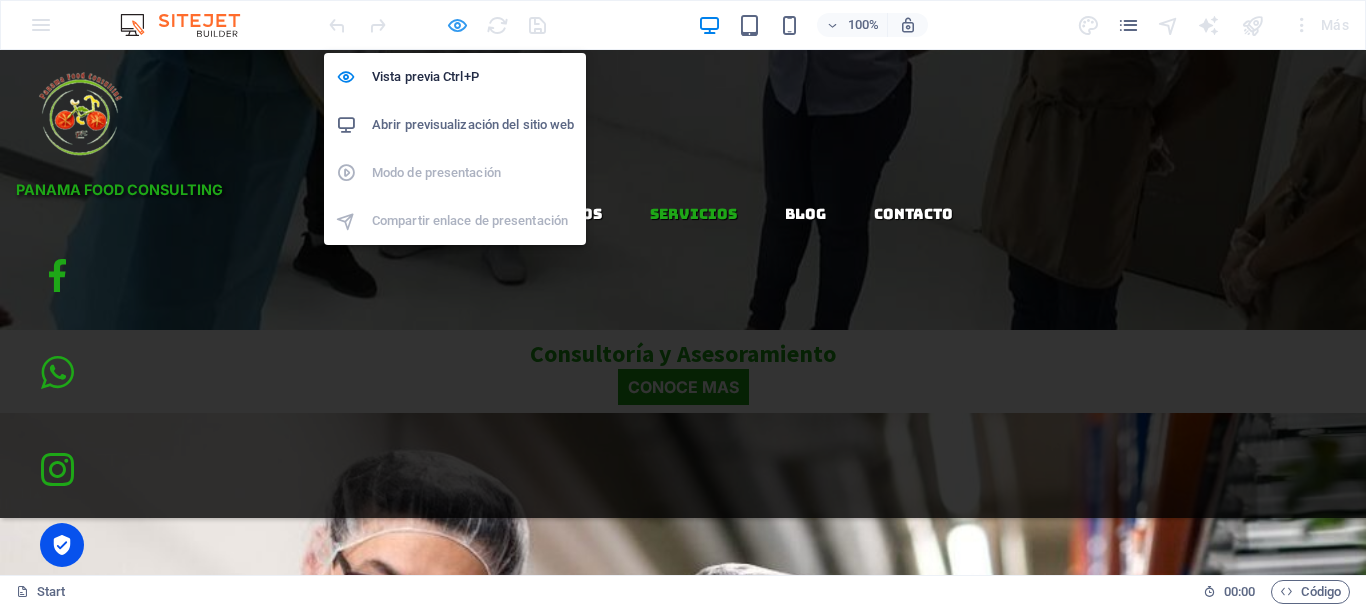 click at bounding box center [457, 25] 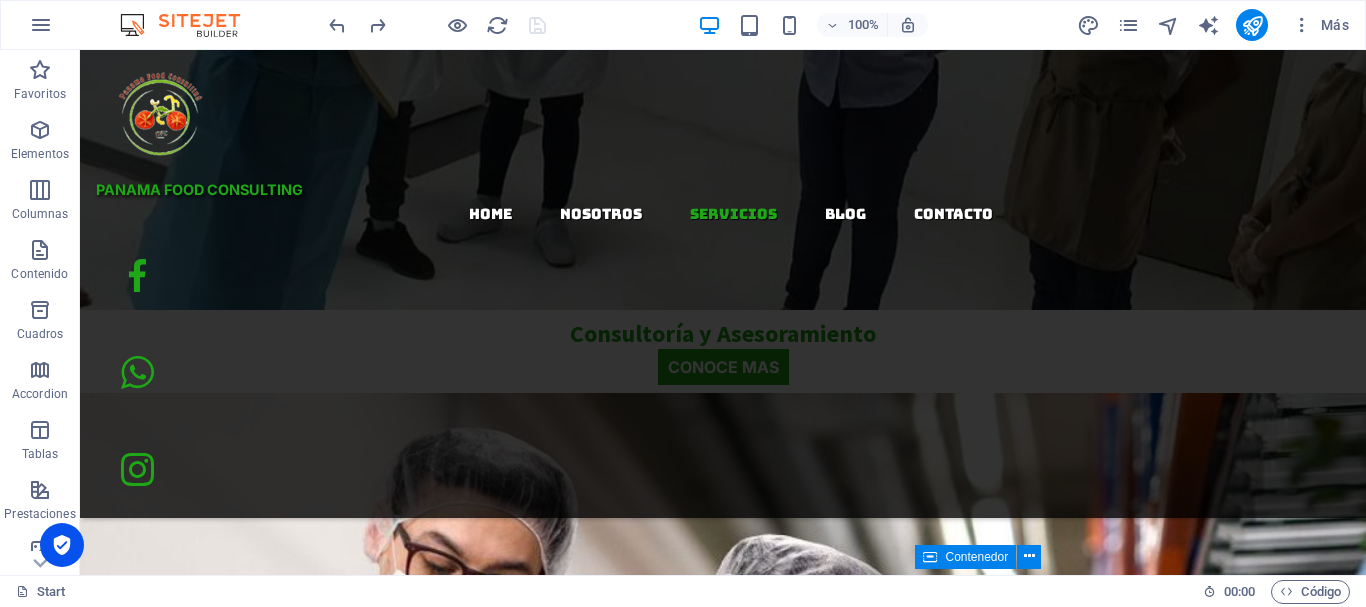 click on "consultoría ­ en inocuidad   alimentaria Empresa panameña especializada en asesoramiento, consultoría, capacitación y tramitología para la inocuidad y aseguramiento de la calidad de los alimentos. Trabajamos con plantas de procesos, restaurantes y servicios de alimentación. nosotros nuestros servicios PANAMA food  consulting ¿Quiénes Somos? Panamá Food Consulting es una compañía panameña dedicada al asesoramiento, consultoría, capacitación y tramitología en lo concerniente a la inocuidad y aseguramiento de la calidad de los alimentos que son producidos en plantas de procesos, restaurantes y servicios de alimentación, nos dedicamos a realizar trámites para obtener la licencia sanitaria de funcionamiento del DINACAVV de Supermercados, plantas de proceso de alimentos, distribuidoras y depósitos de alimentos, auditorias para certificaciones de plantas y trámites para el registro sanitario de alimentos. BPM  Buenas Practicas de Manufactura  HACCP  POES  DINACAVV  AREAS DE ESPECIALIZACION" at bounding box center (723, 2585) 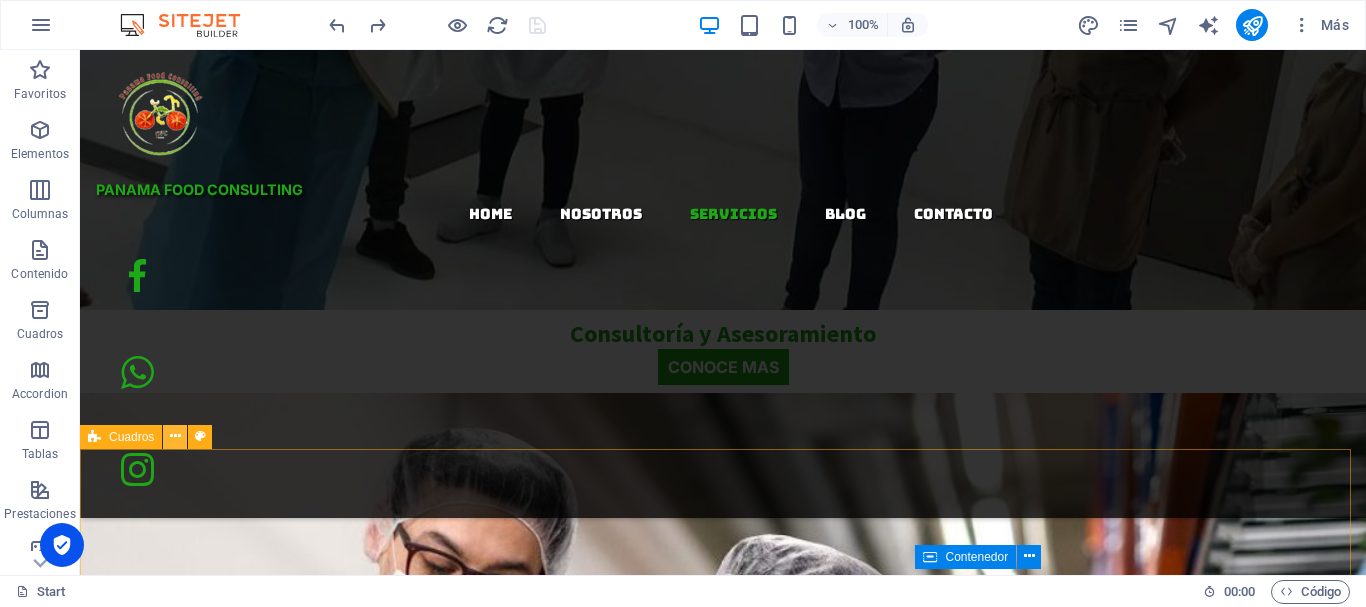click at bounding box center [175, 436] 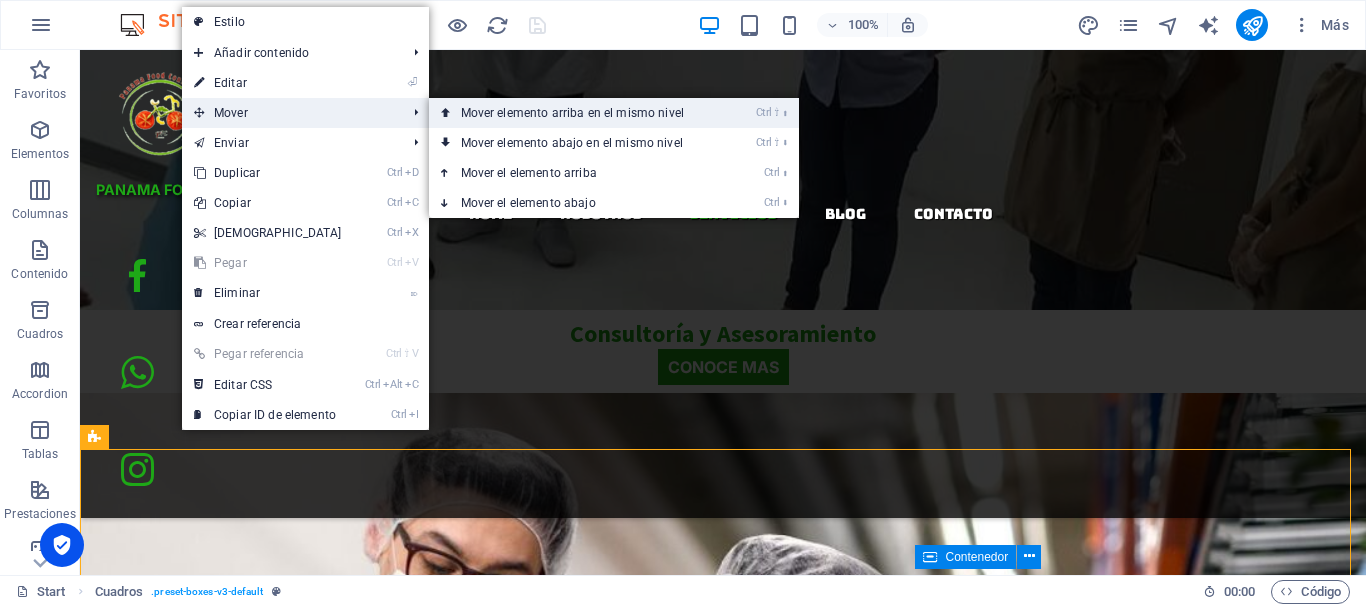 click on "Ctrl ⇧ ⬆  Mover elemento arriba en el mismo nivel" at bounding box center [576, 113] 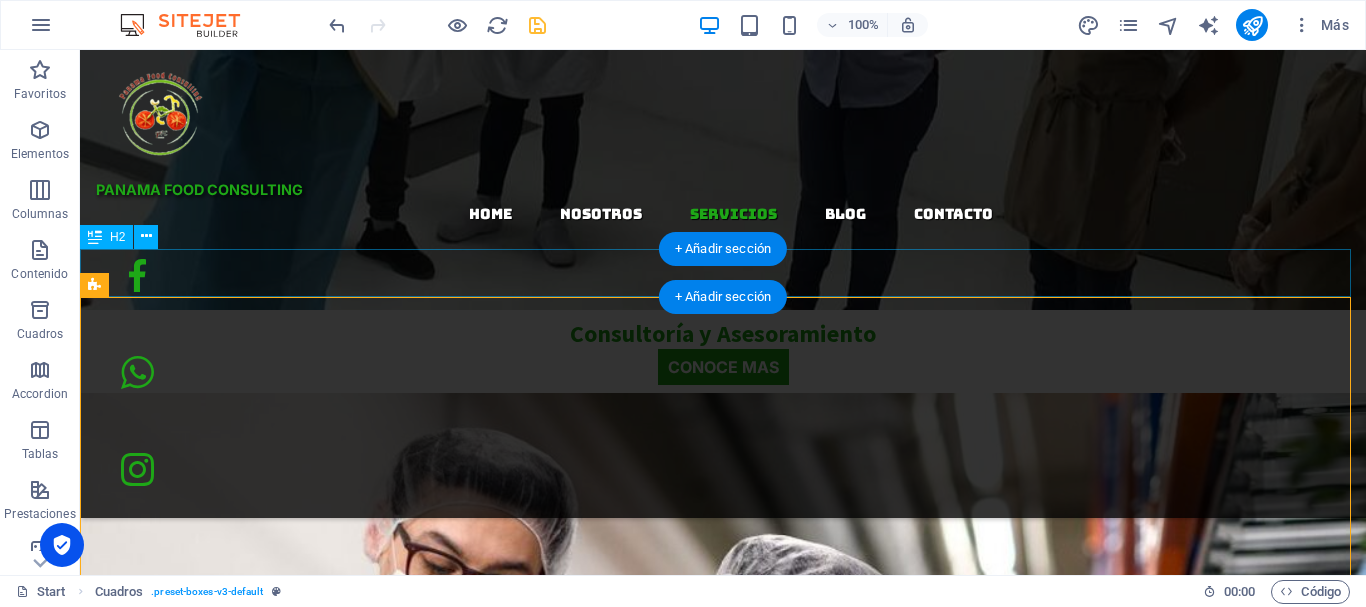 click on "CONTACTANOS" at bounding box center [723, 6743] 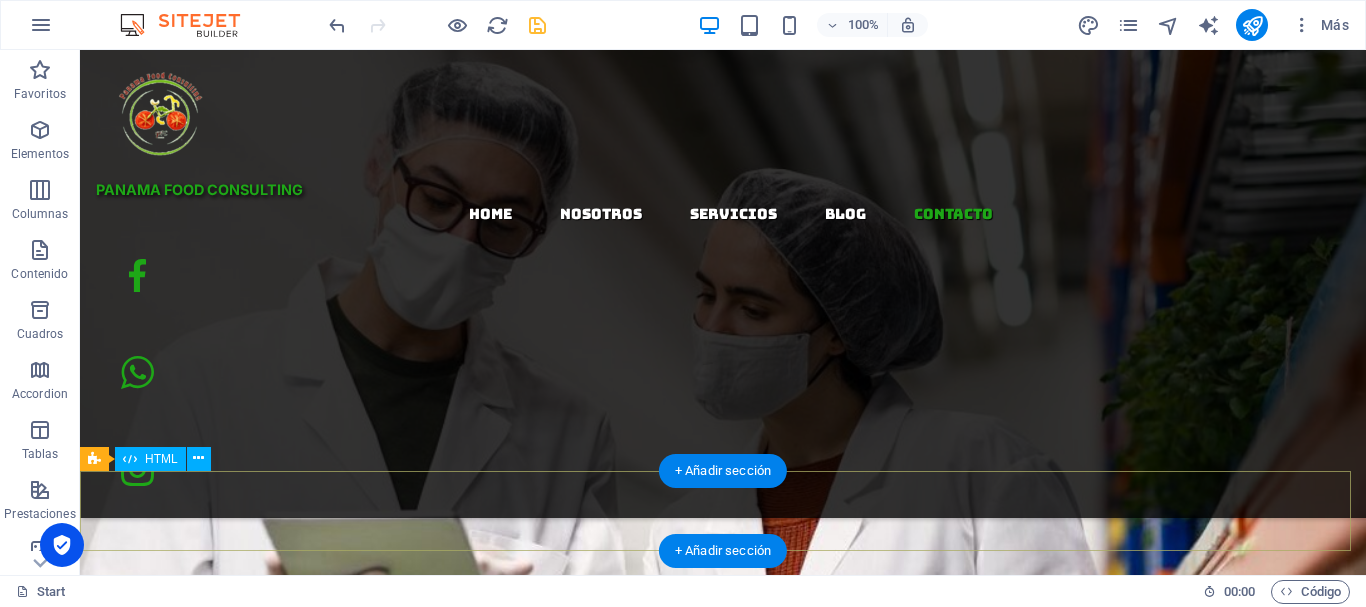 scroll, scrollTop: 4006, scrollLeft: 0, axis: vertical 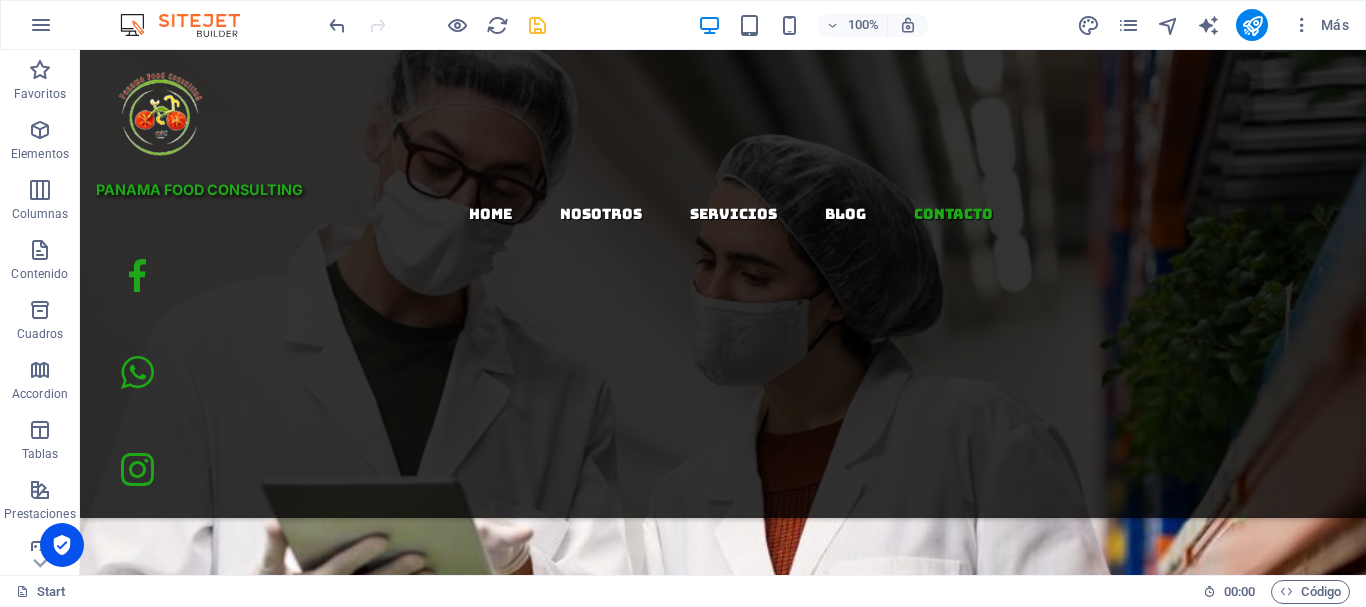 click on "consultoría ­ en inocuidad   alimentaria Empresa panameña especializada en asesoramiento, consultoría, capacitación y tramitología para la inocuidad y aseguramiento de la calidad de los alimentos. Trabajamos con plantas de procesos, restaurantes y servicios de alimentación. nosotros nuestros servicios PANAMA food  consulting ¿Quiénes Somos? Panamá Food Consulting es una compañía panameña dedicada al asesoramiento, consultoría, capacitación y tramitología en lo concerniente a la inocuidad y aseguramiento de la calidad de los alimentos que son producidos en plantas de procesos, restaurantes y servicios de alimentación, nos dedicamos a realizar trámites para obtener la licencia sanitaria de funcionamiento del DINACAVV de Supermercados, plantas de proceso de alimentos, distribuidoras y depósitos de alimentos, auditorias para certificaciones de plantas y trámites para el registro sanitario de alimentos. BPM  Buenas Practicas de Manufactura  HACCP  POES  DINACAVV  AREAS DE ESPECIALIZACION" at bounding box center (723, 2185) 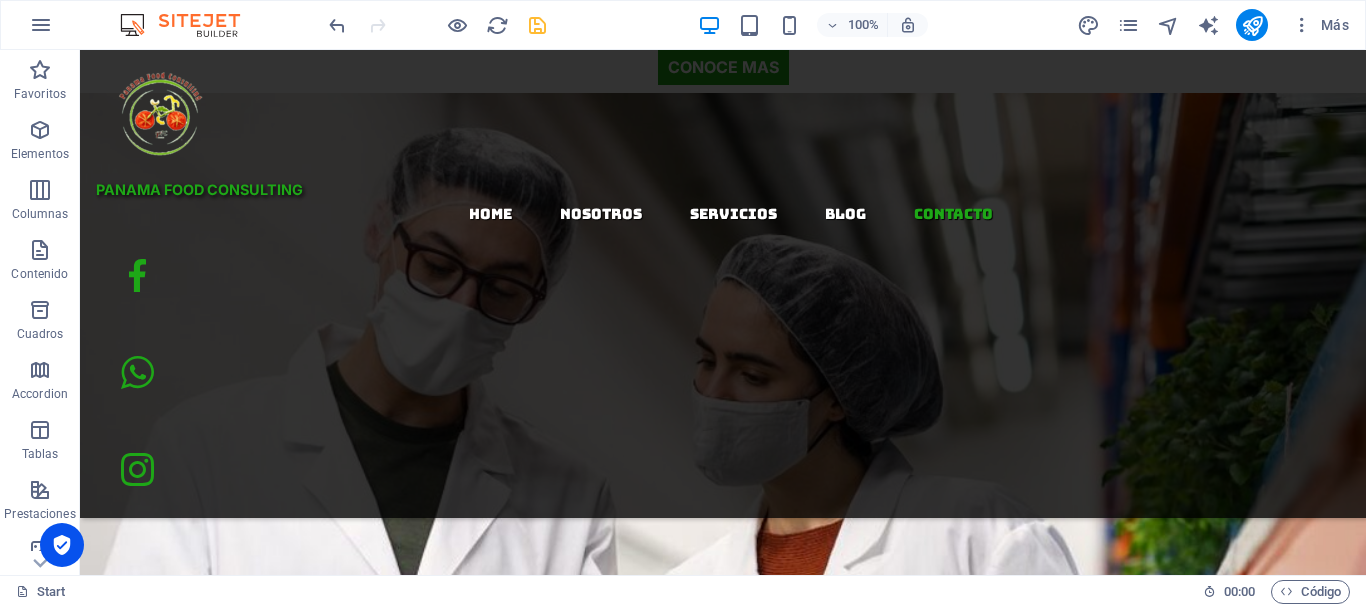 click on "consultoría ­ en inocuidad   alimentaria Empresa panameña especializada en asesoramiento, consultoría, capacitación y tramitología para la inocuidad y aseguramiento de la calidad de los alimentos. Trabajamos con plantas de procesos, restaurantes y servicios de alimentación. nosotros nuestros servicios PANAMA food  consulting ¿Quiénes Somos? Panamá Food Consulting es una compañía panameña dedicada al asesoramiento, consultoría, capacitación y tramitología en lo concerniente a la inocuidad y aseguramiento de la calidad de los alimentos que son producidos en plantas de procesos, restaurantes y servicios de alimentación, nos dedicamos a realizar trámites para obtener la licencia sanitaria de funcionamiento del DINACAVV de Supermercados, plantas de proceso de alimentos, distribuidoras y depósitos de alimentos, auditorias para certificaciones de plantas y trámites para el registro sanitario de alimentos. BPM  Buenas Practicas de Manufactura  HACCP  POES  DINACAVV  AREAS DE ESPECIALIZACION" at bounding box center (723, 2285) 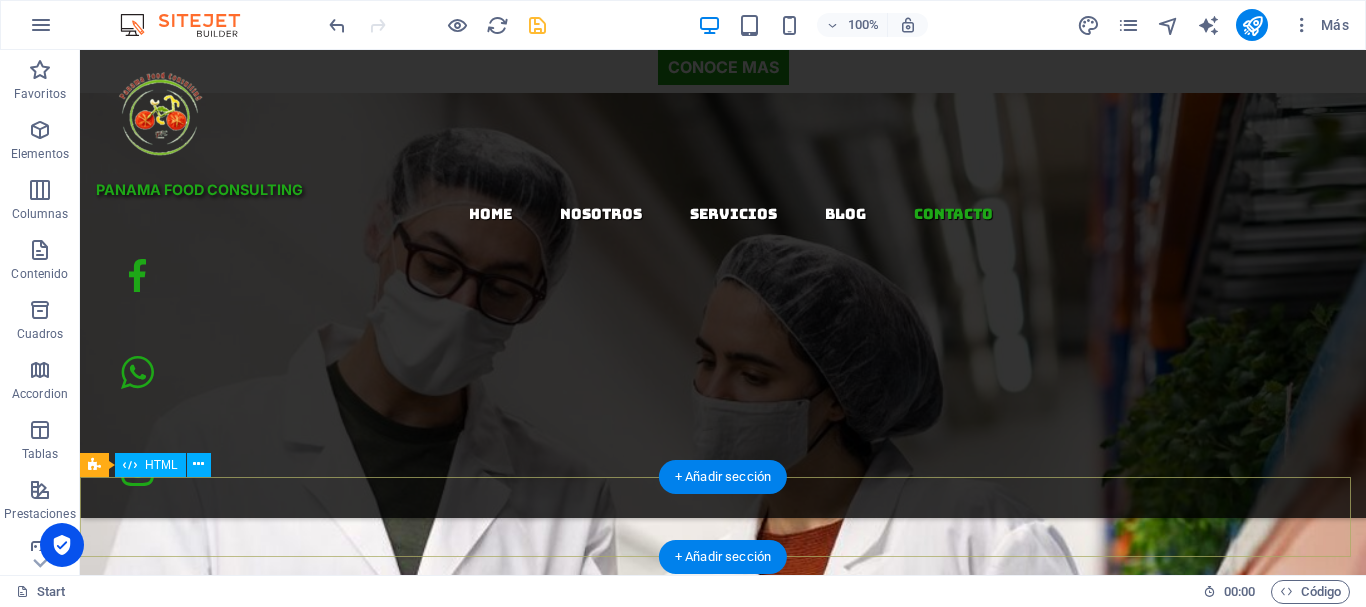 click at bounding box center [723, 7274] 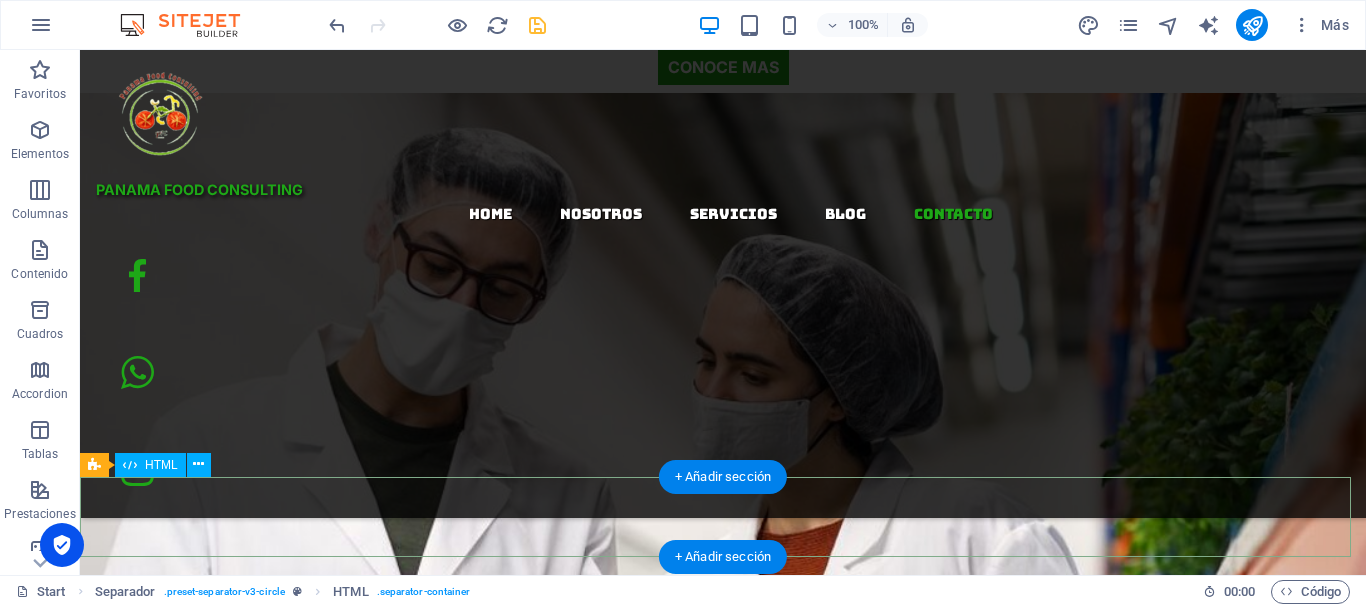 click at bounding box center (723, 7274) 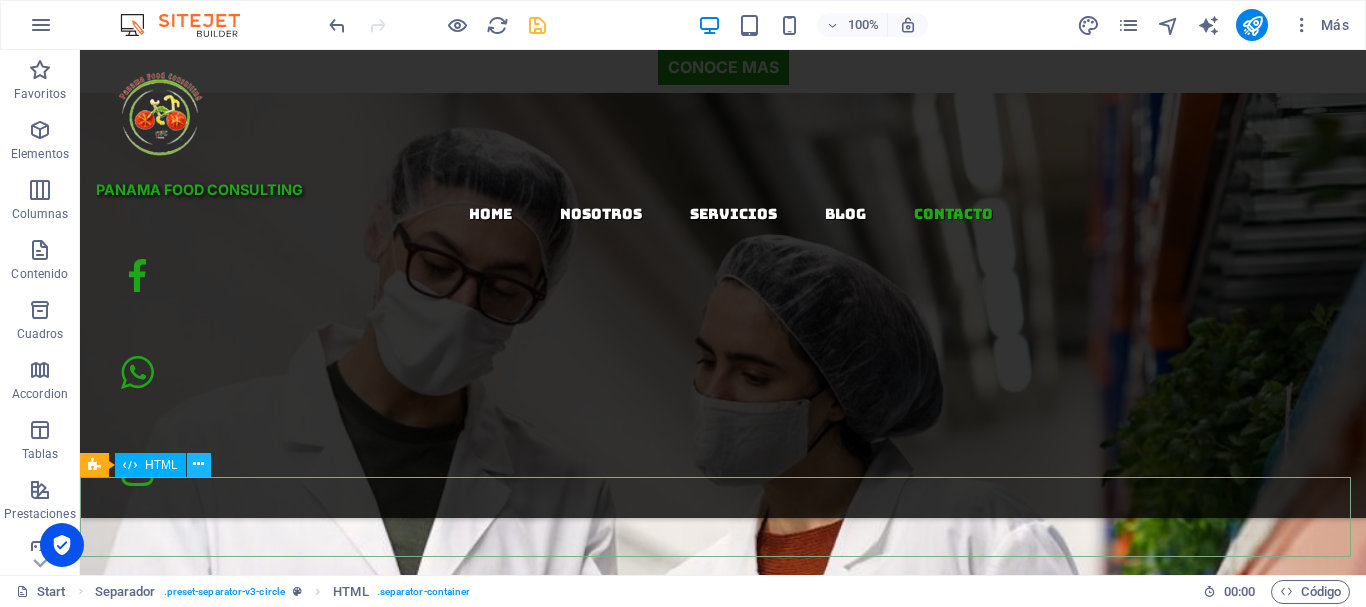 click at bounding box center [199, 465] 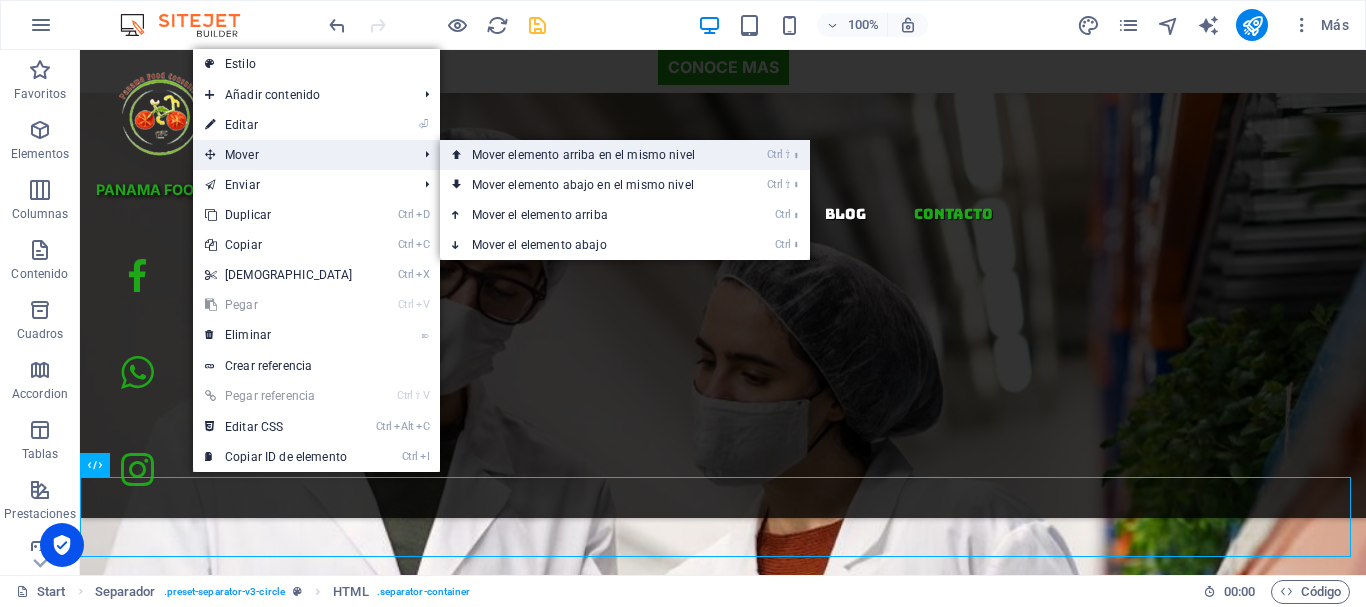 click on "Ctrl ⇧ ⬆  Mover elemento arriba en el mismo nivel" at bounding box center (587, 155) 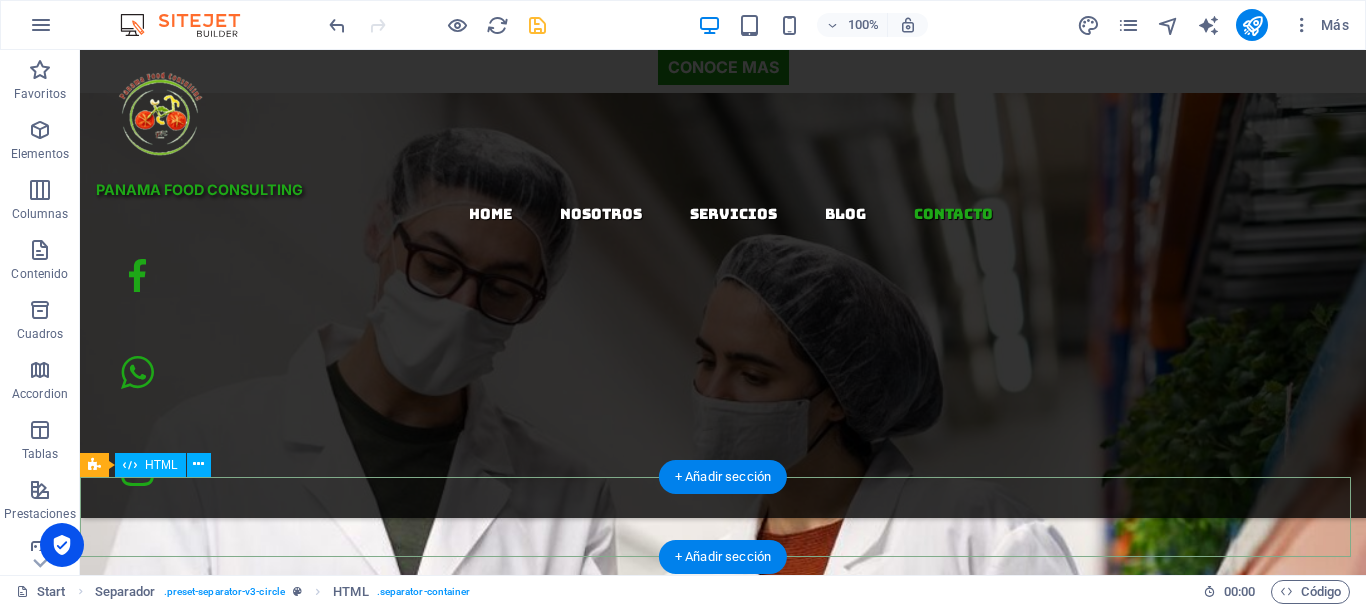 click at bounding box center (723, 7274) 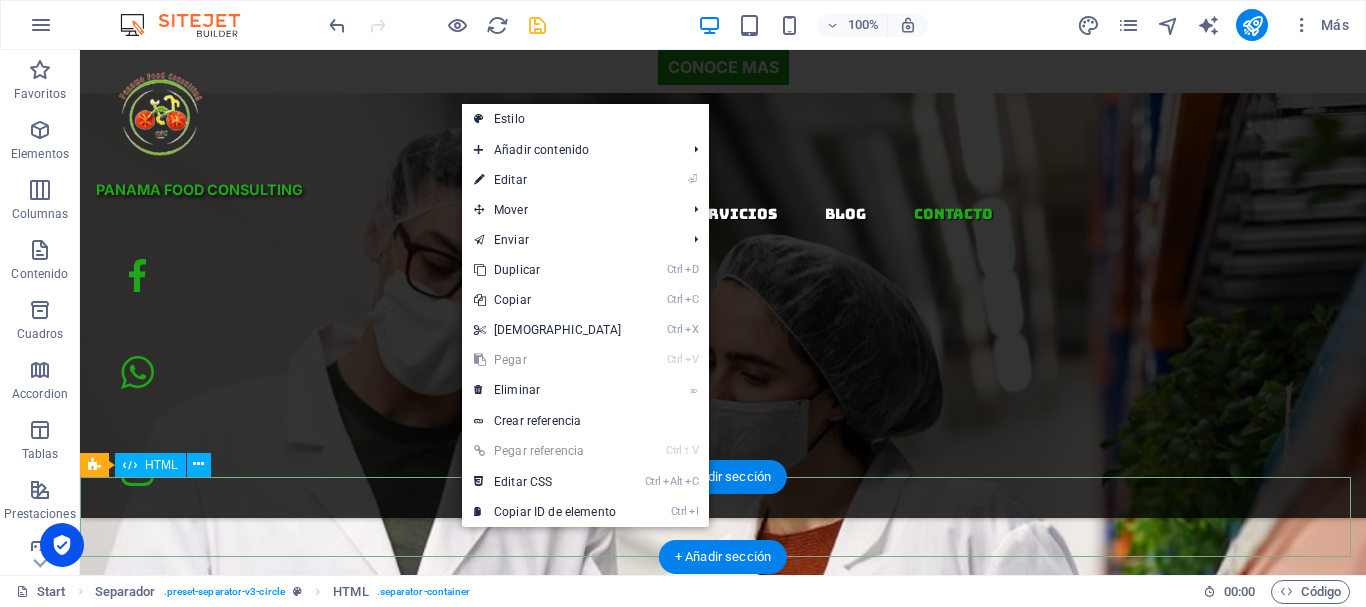 click at bounding box center (723, 7274) 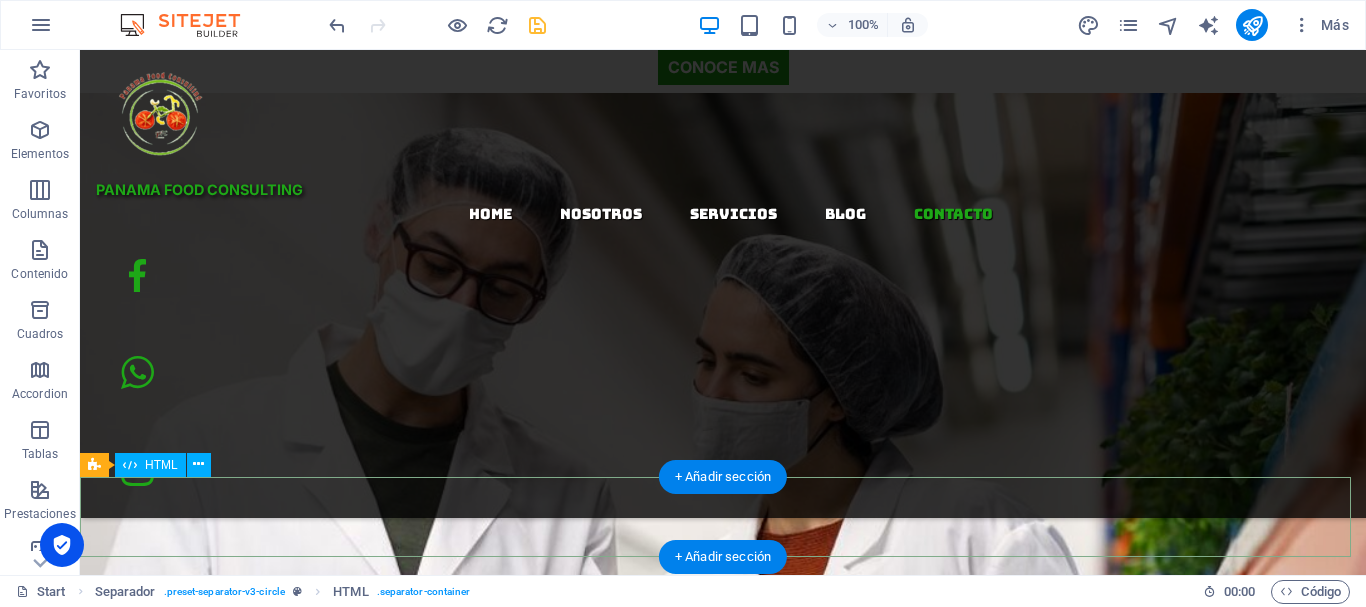 click at bounding box center [723, 7274] 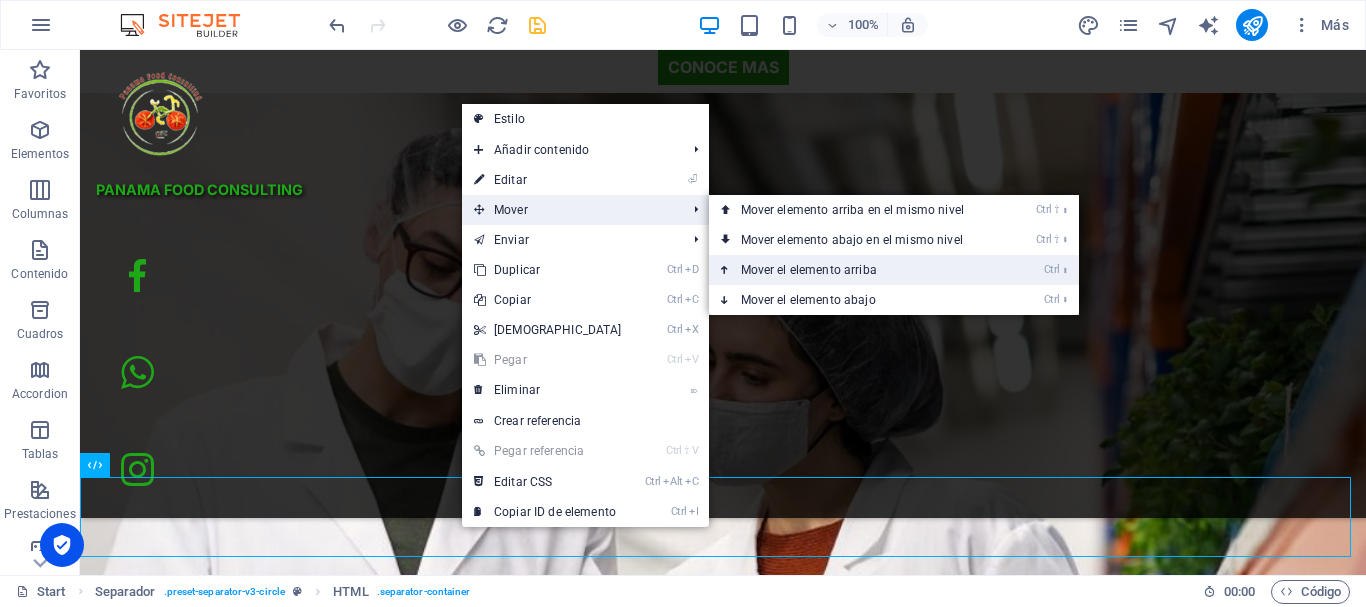 click on "Ctrl ⬆  Mover el elemento arriba" at bounding box center (856, 270) 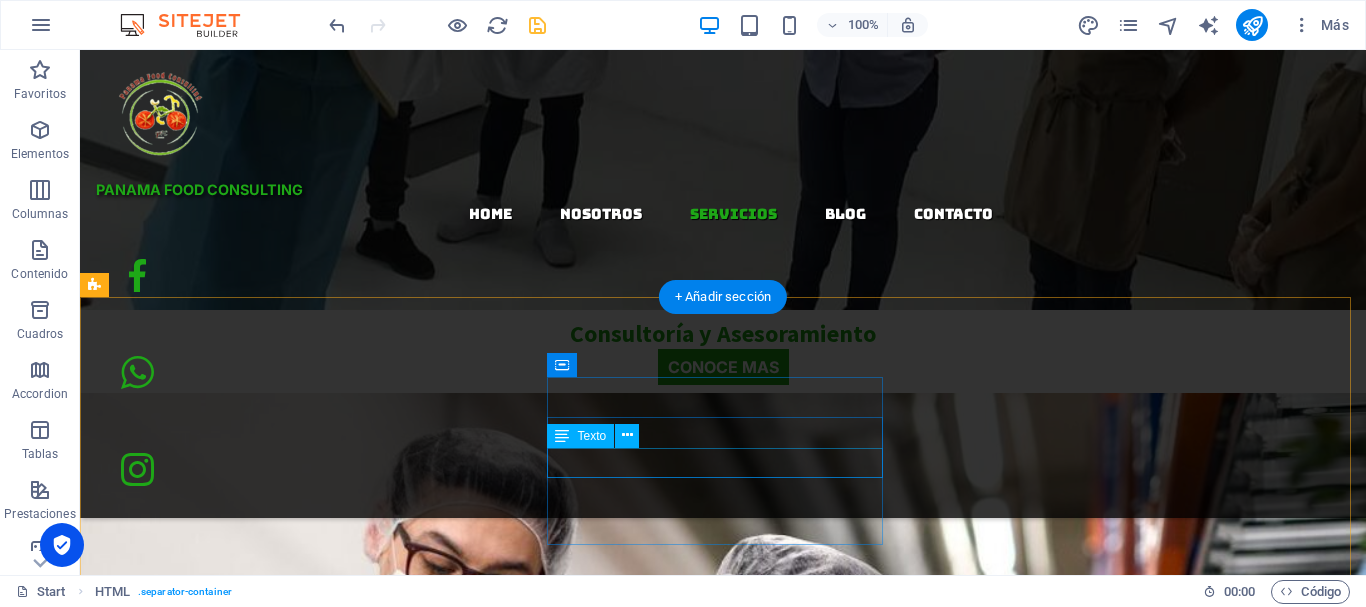 scroll, scrollTop: 3806, scrollLeft: 0, axis: vertical 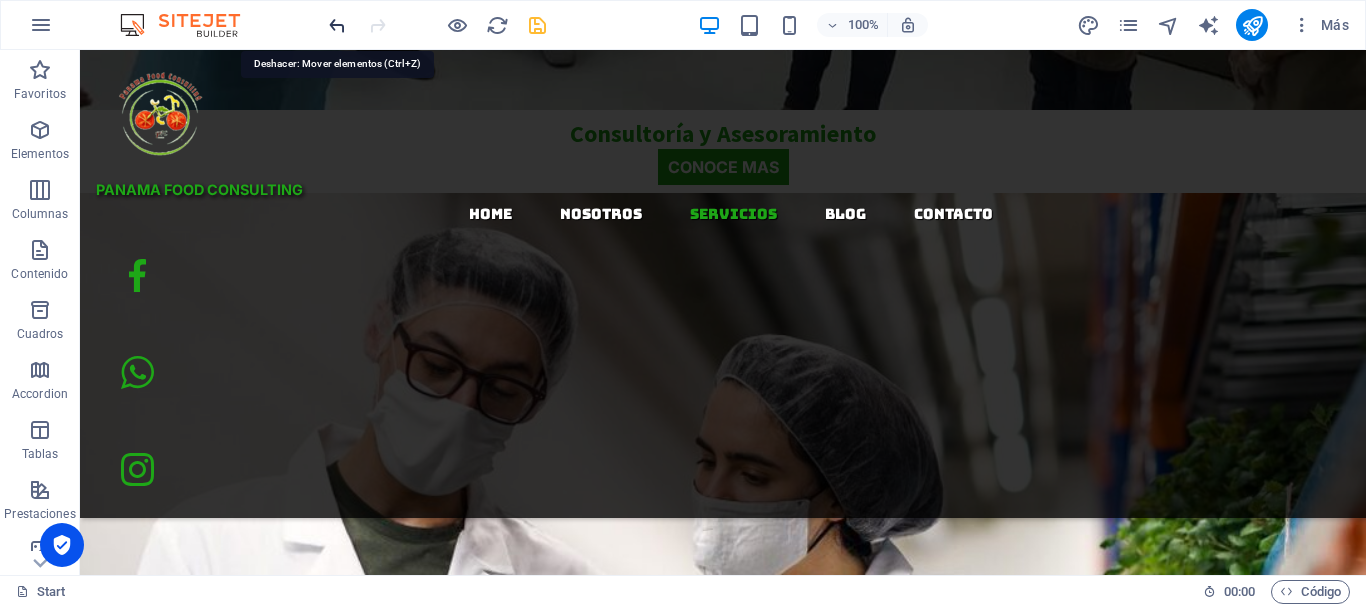 click at bounding box center [337, 25] 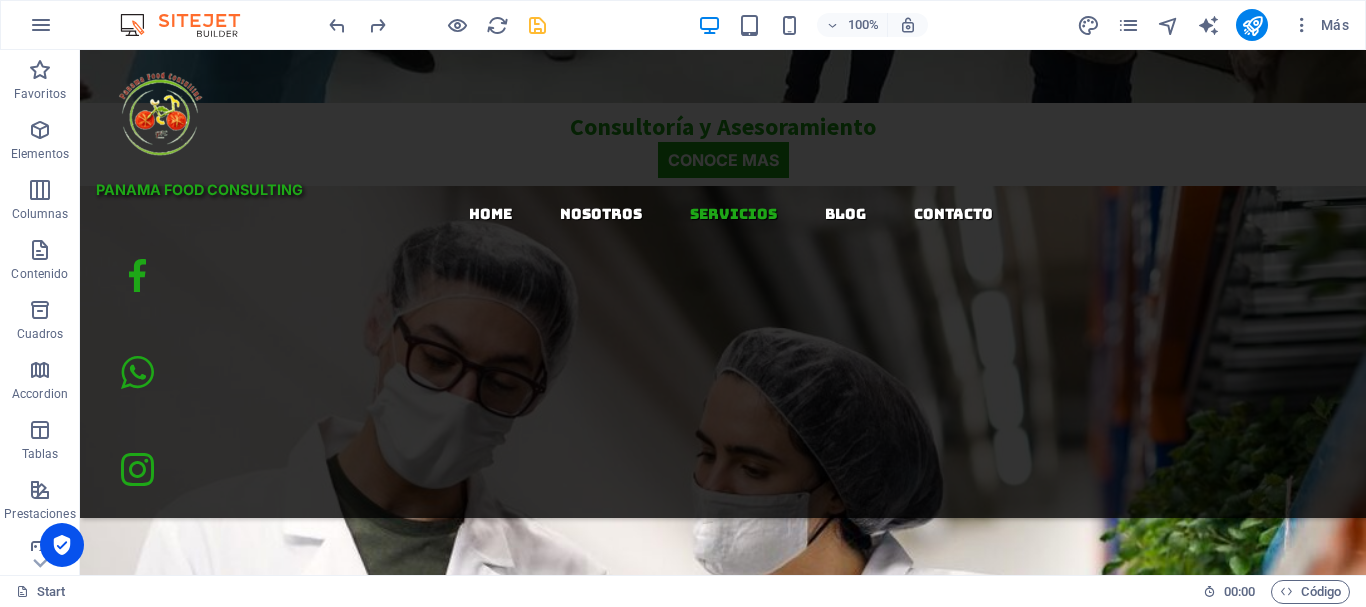 scroll, scrollTop: 3810, scrollLeft: 0, axis: vertical 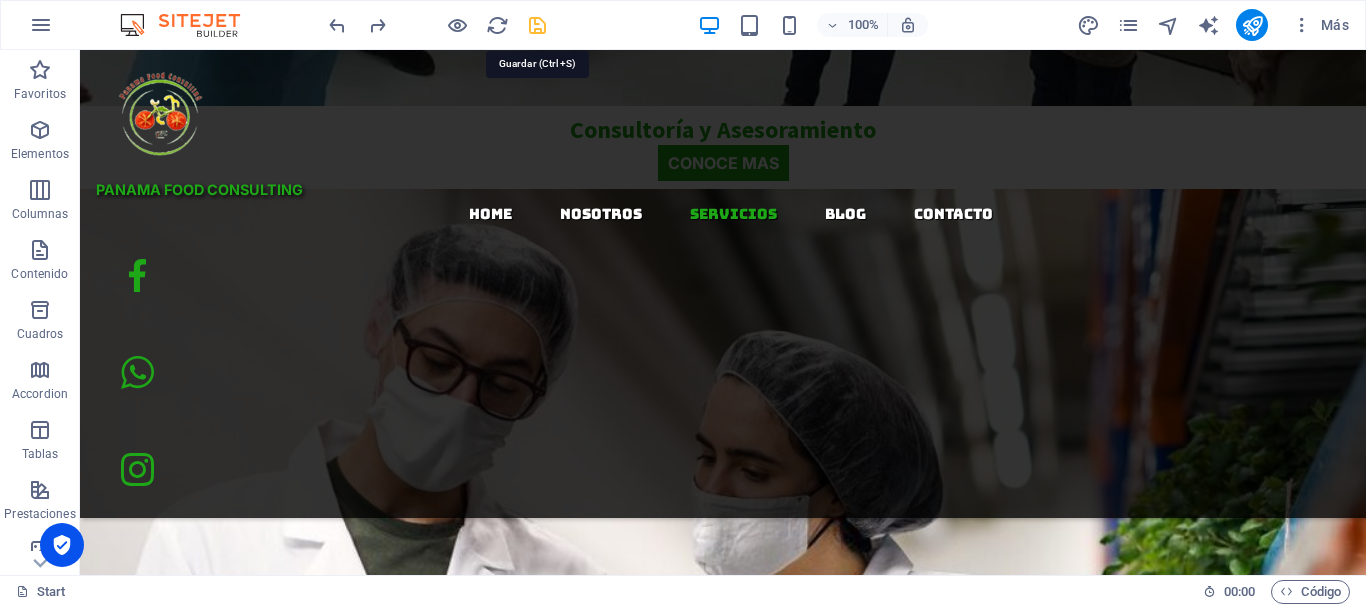 click at bounding box center [537, 25] 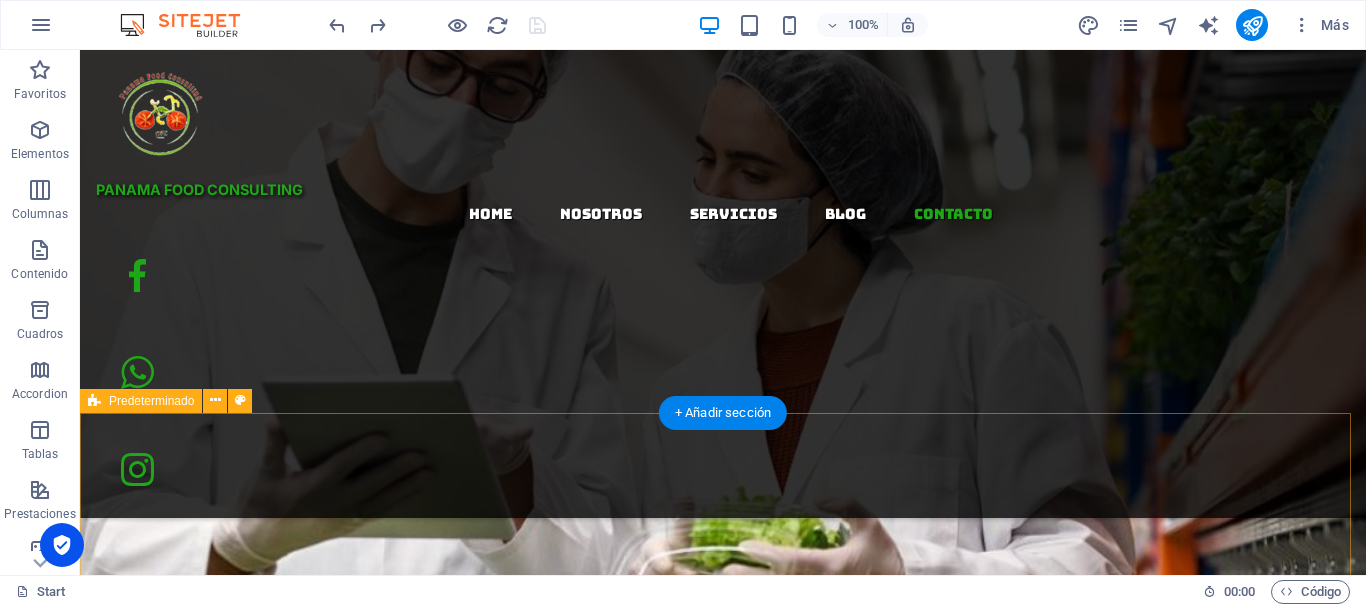 scroll, scrollTop: 4110, scrollLeft: 0, axis: vertical 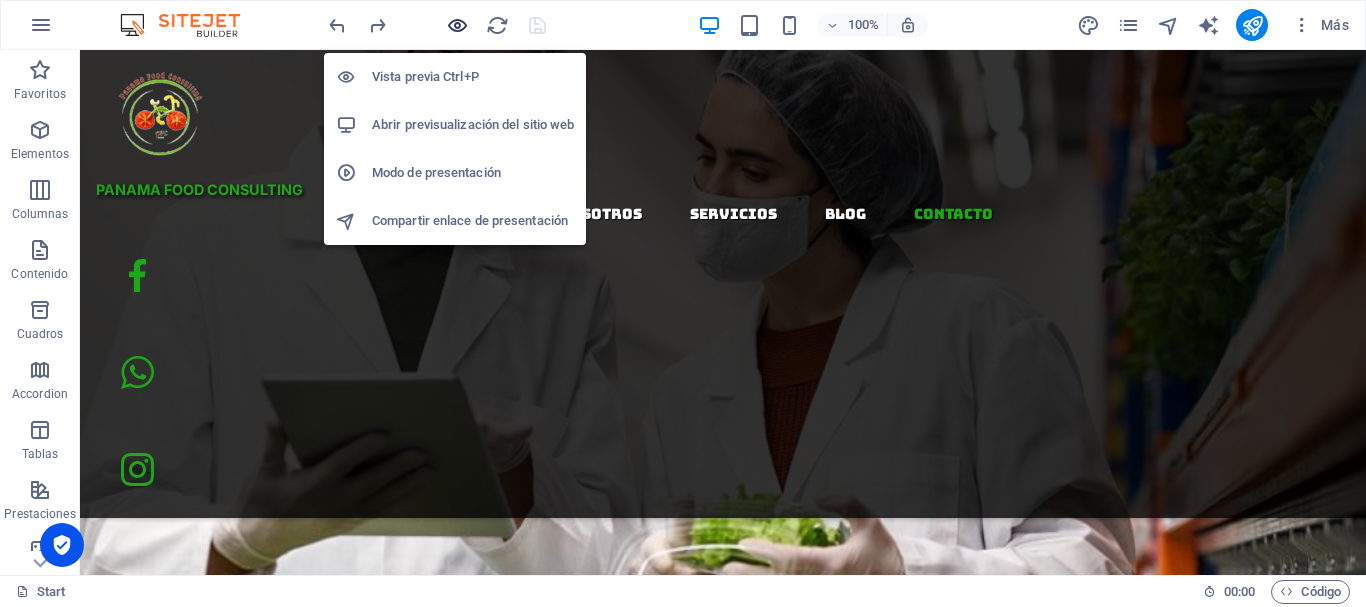 click at bounding box center [457, 25] 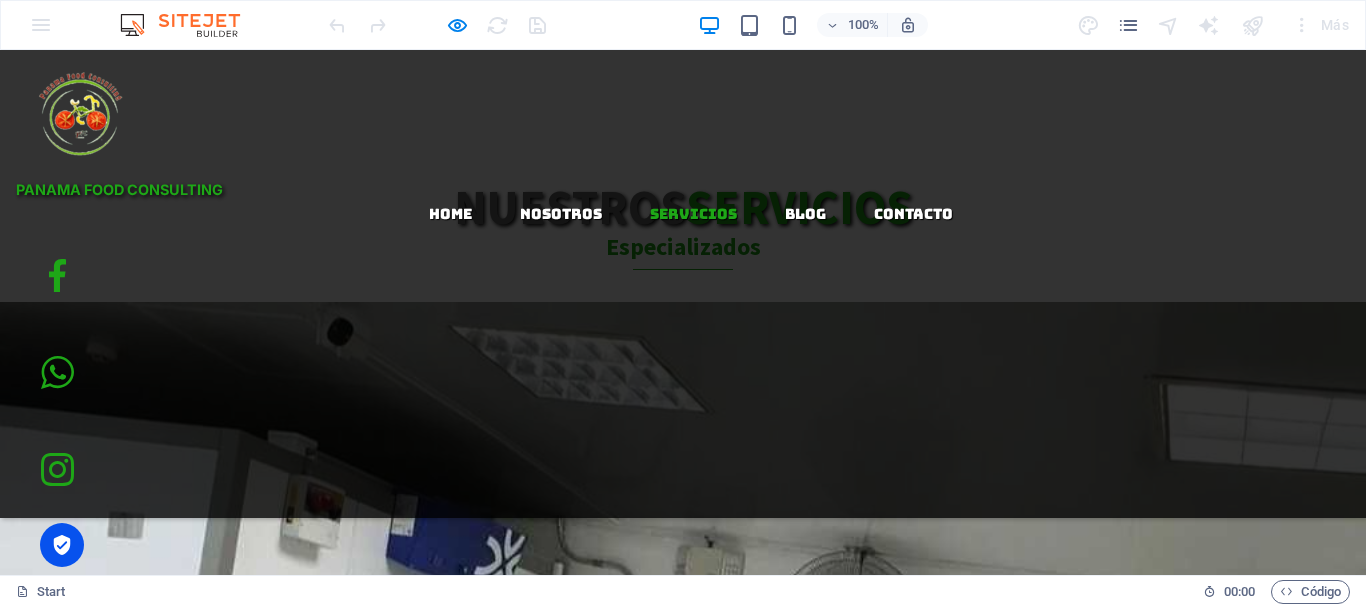 scroll, scrollTop: 2394, scrollLeft: 0, axis: vertical 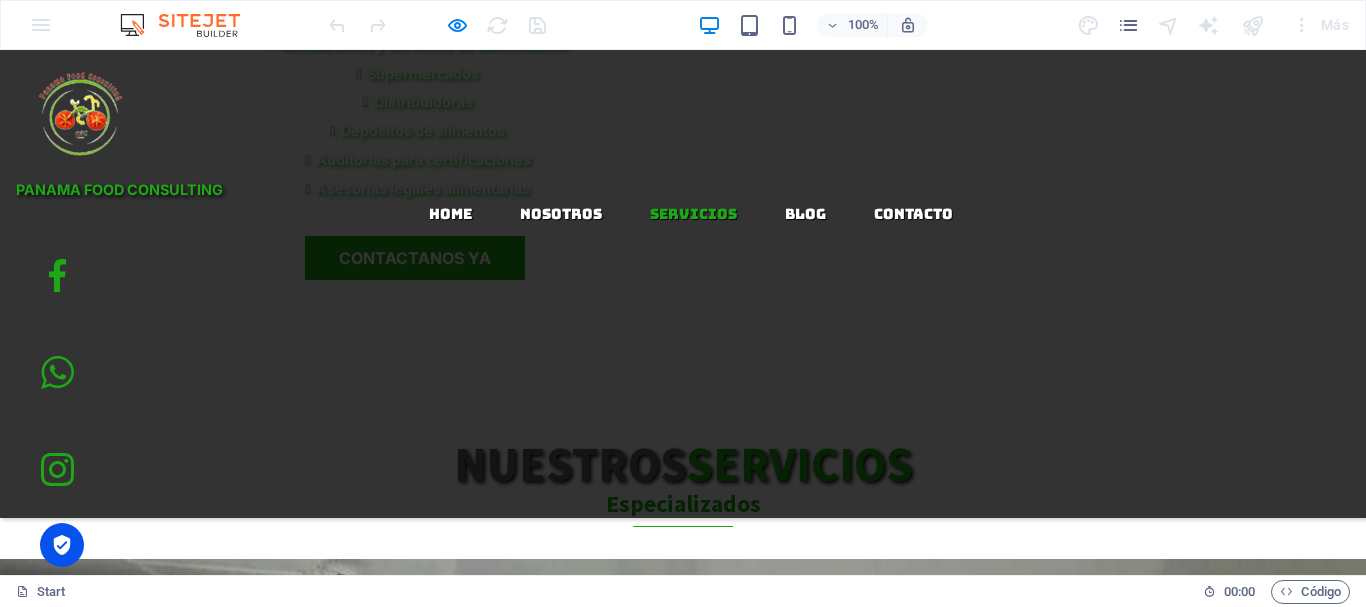 click at bounding box center [80, 114] 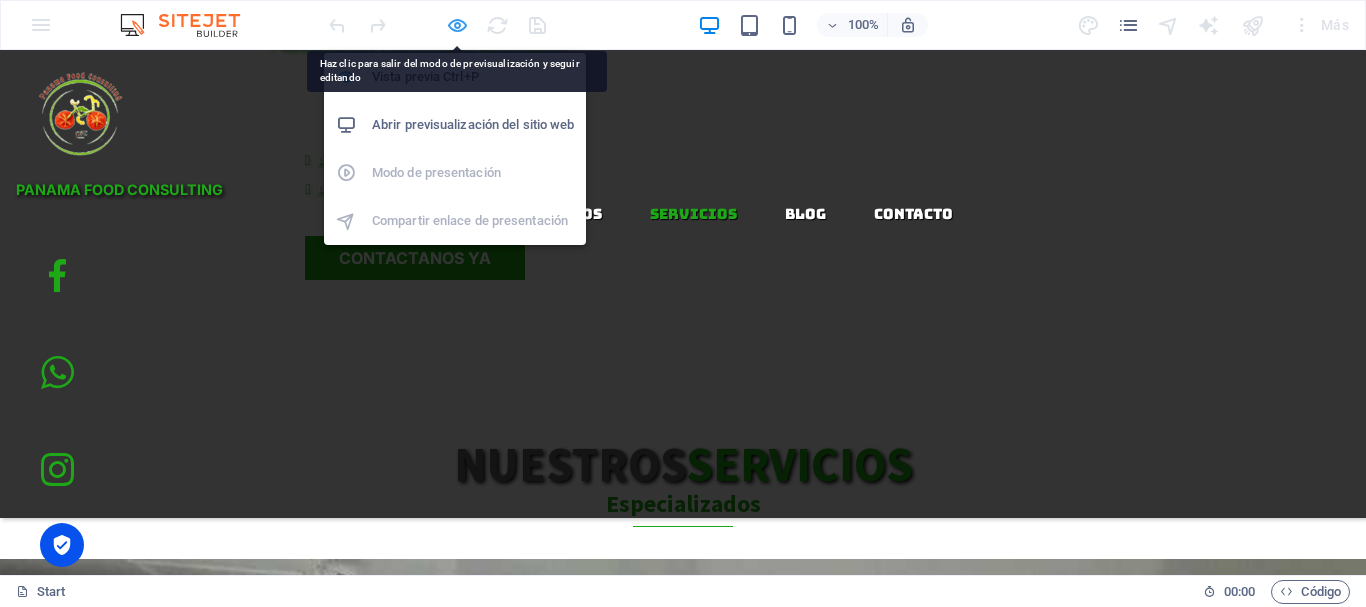 click at bounding box center (457, 25) 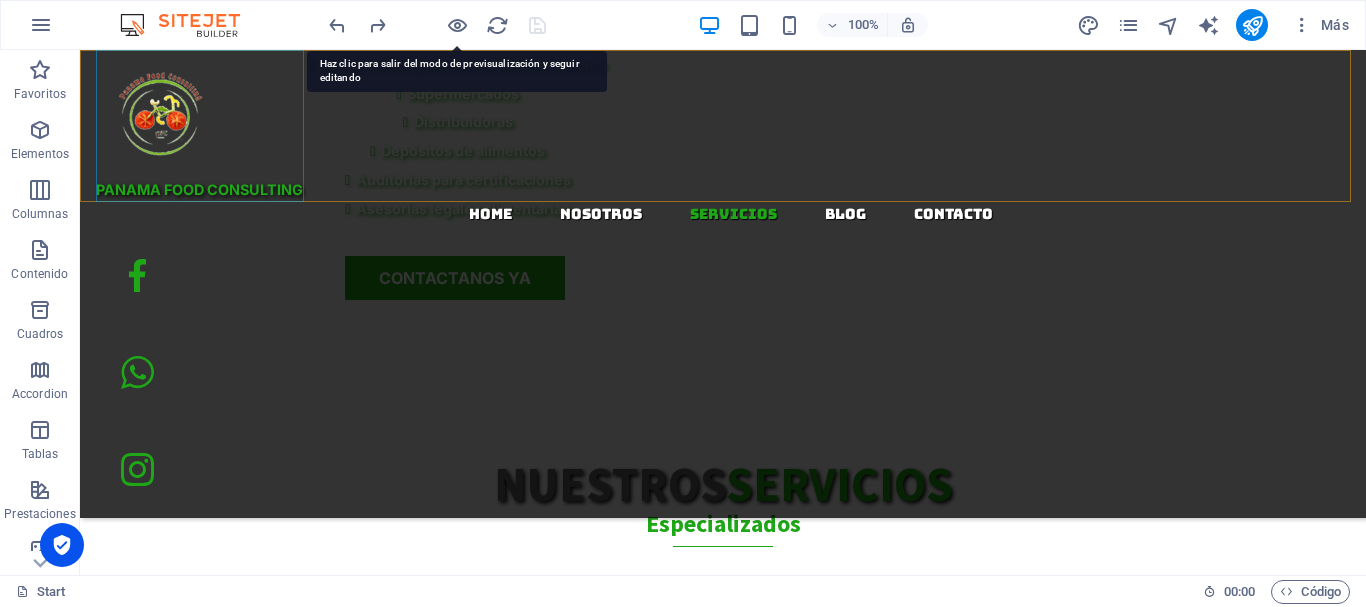 click on "PANAMA FOOD CONSULTING" at bounding box center (731, 126) 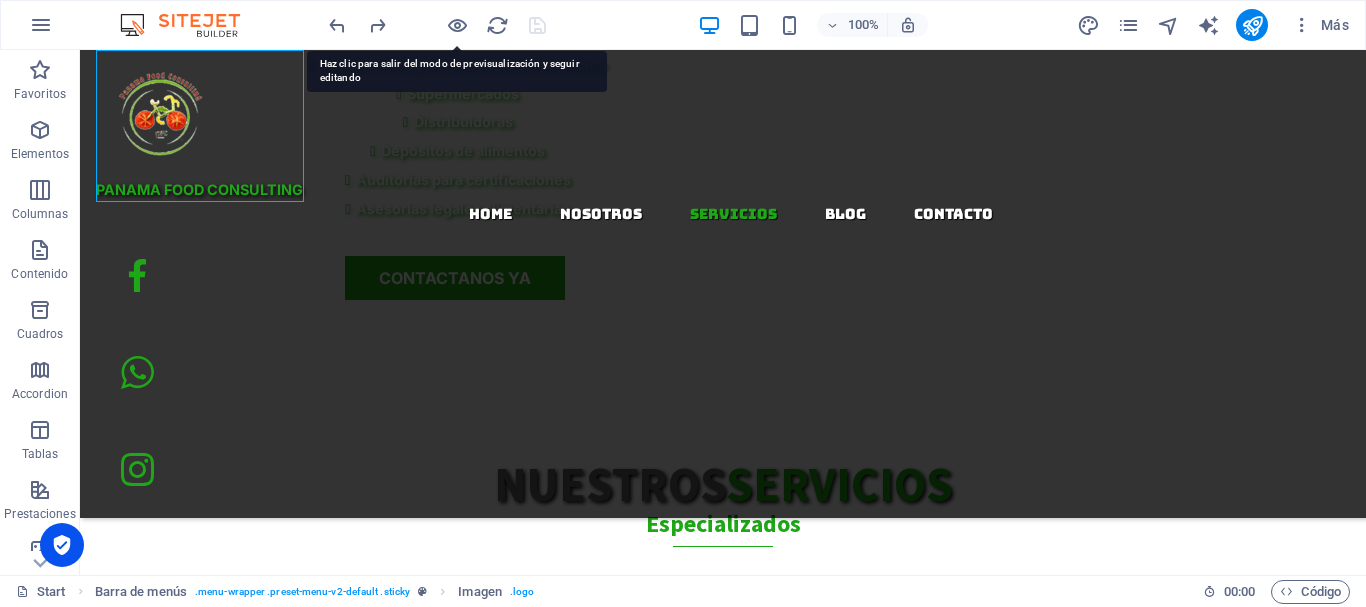 click on "PANAMA FOOD CONSULTING" at bounding box center (731, 126) 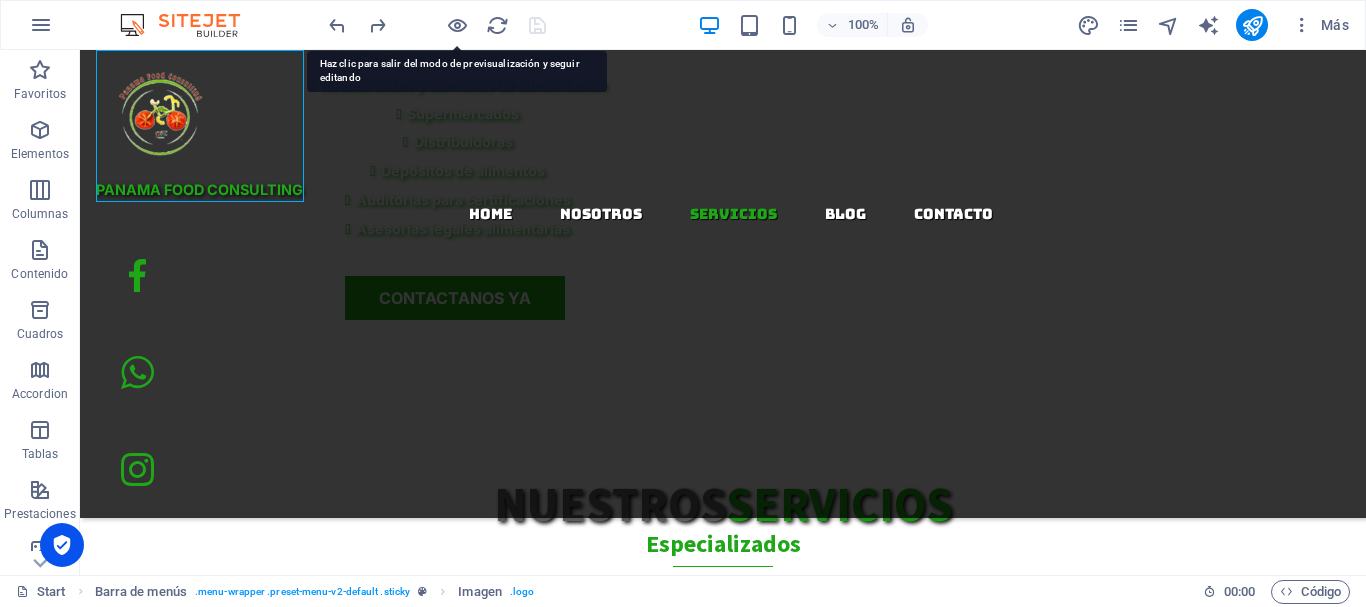 select on "px" 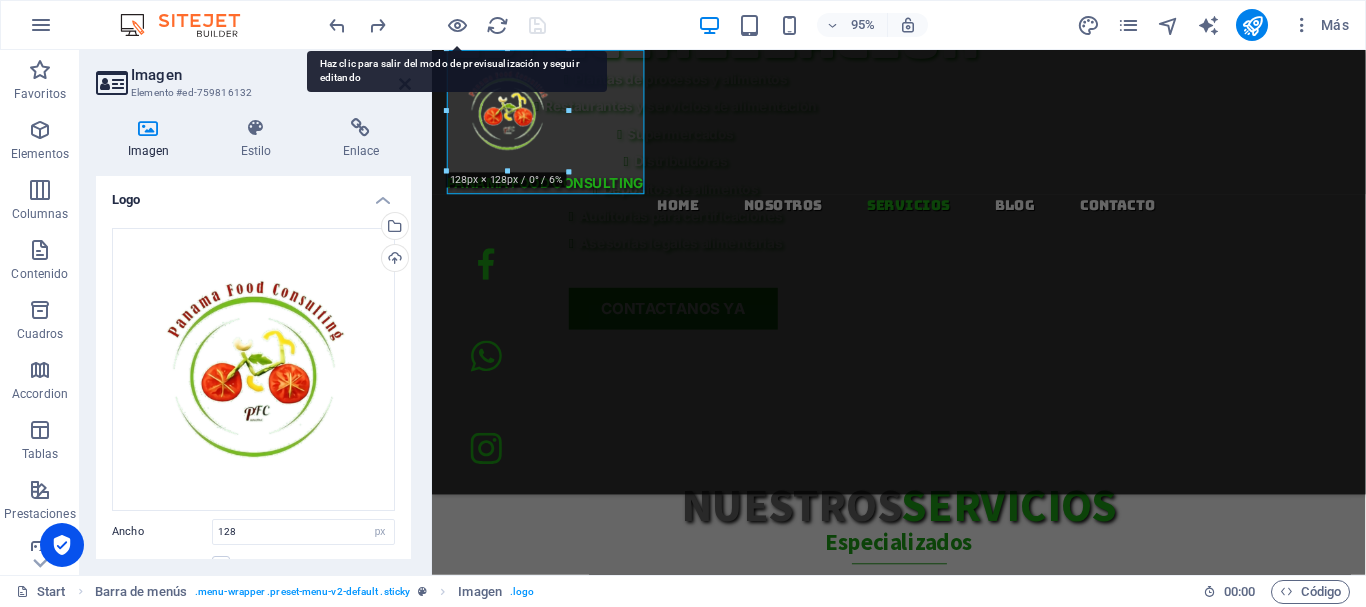 scroll, scrollTop: 2351, scrollLeft: 0, axis: vertical 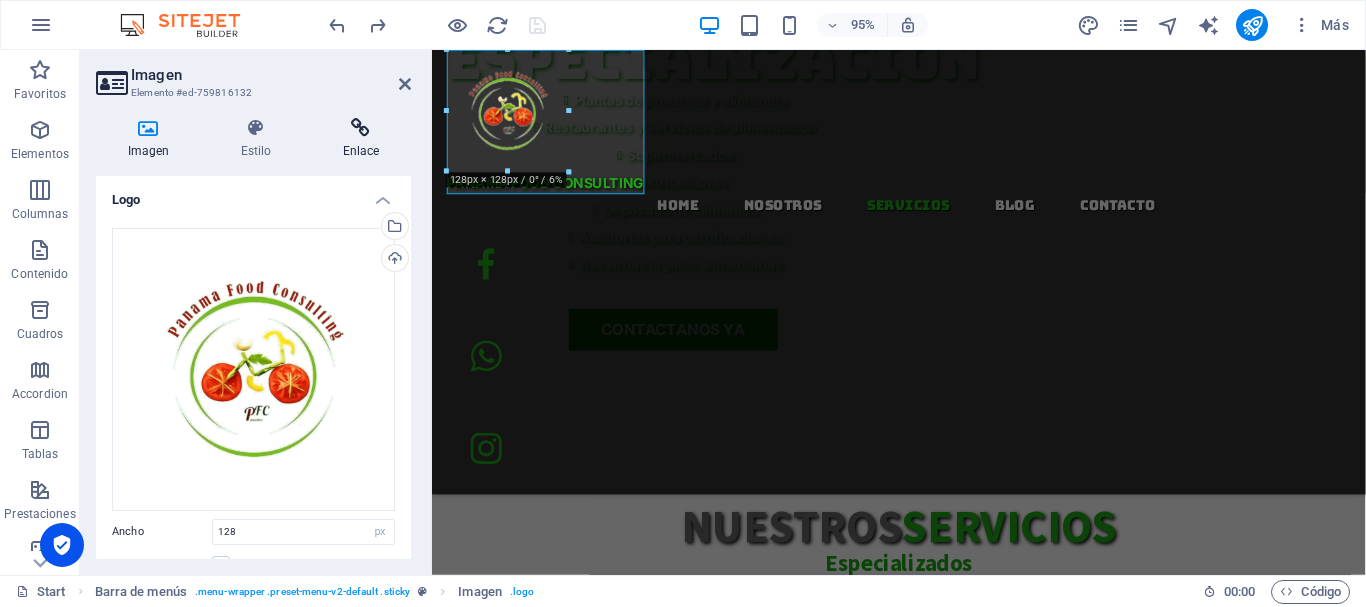 click at bounding box center (361, 128) 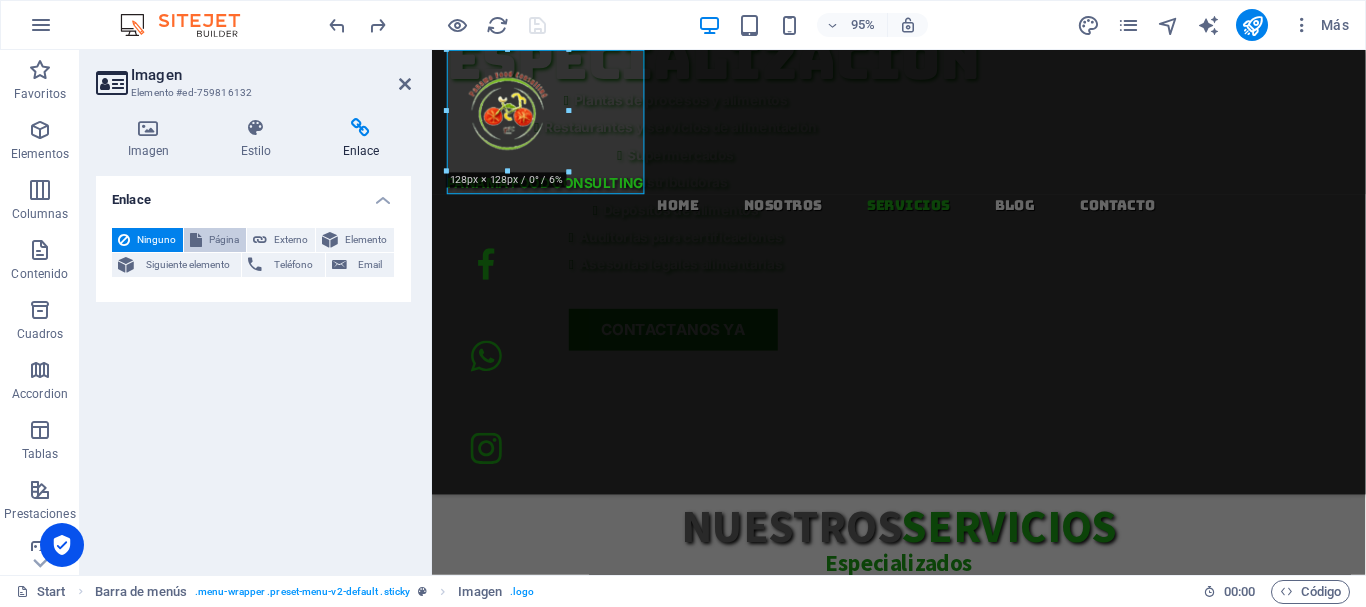 click on "Página" at bounding box center (224, 240) 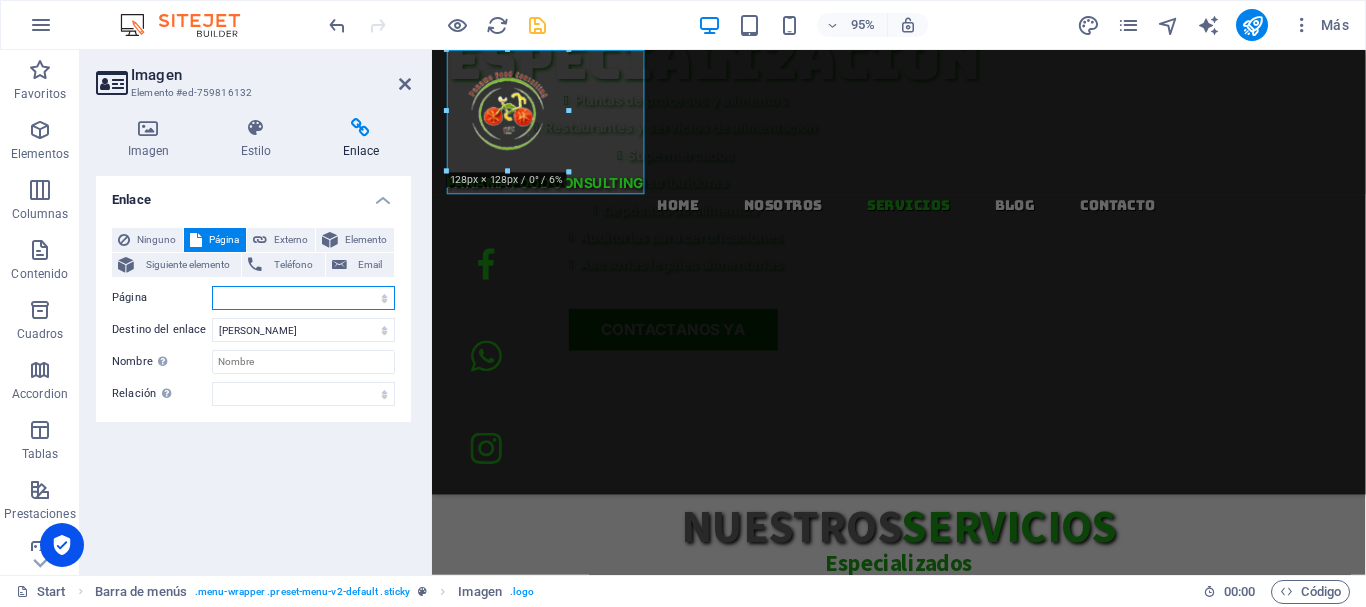 click on "Start Servicios BLOG Legal Notice" at bounding box center (303, 298) 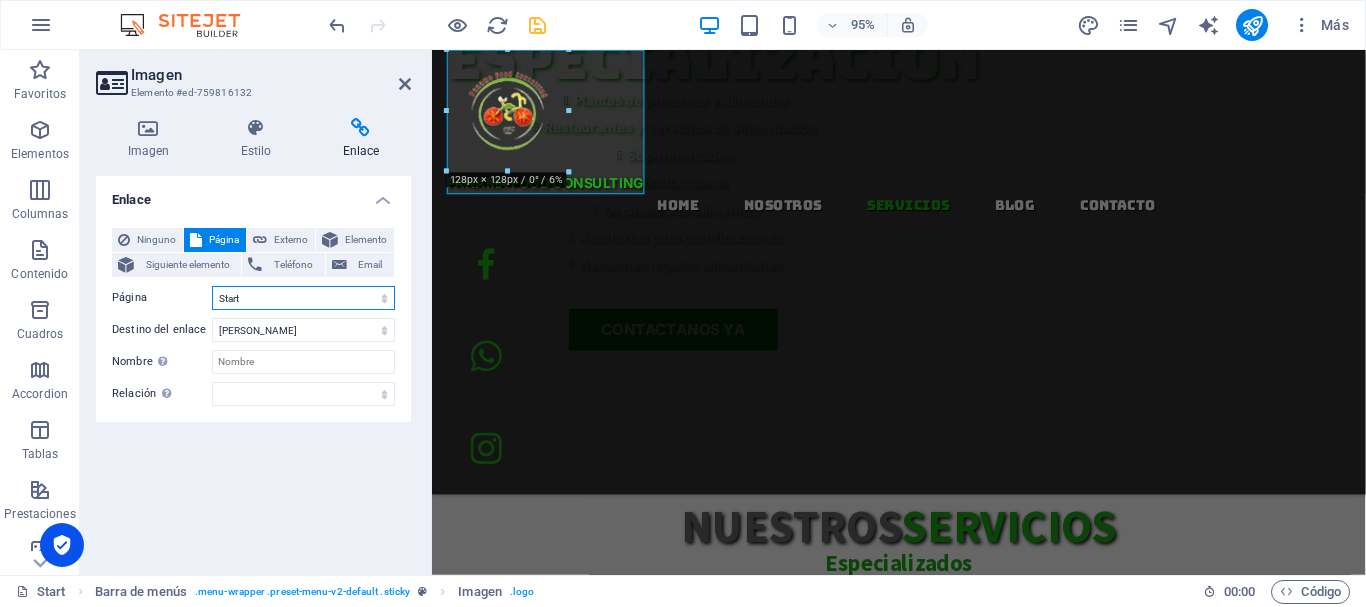 click on "Start Servicios BLOG Legal Notice" at bounding box center [303, 298] 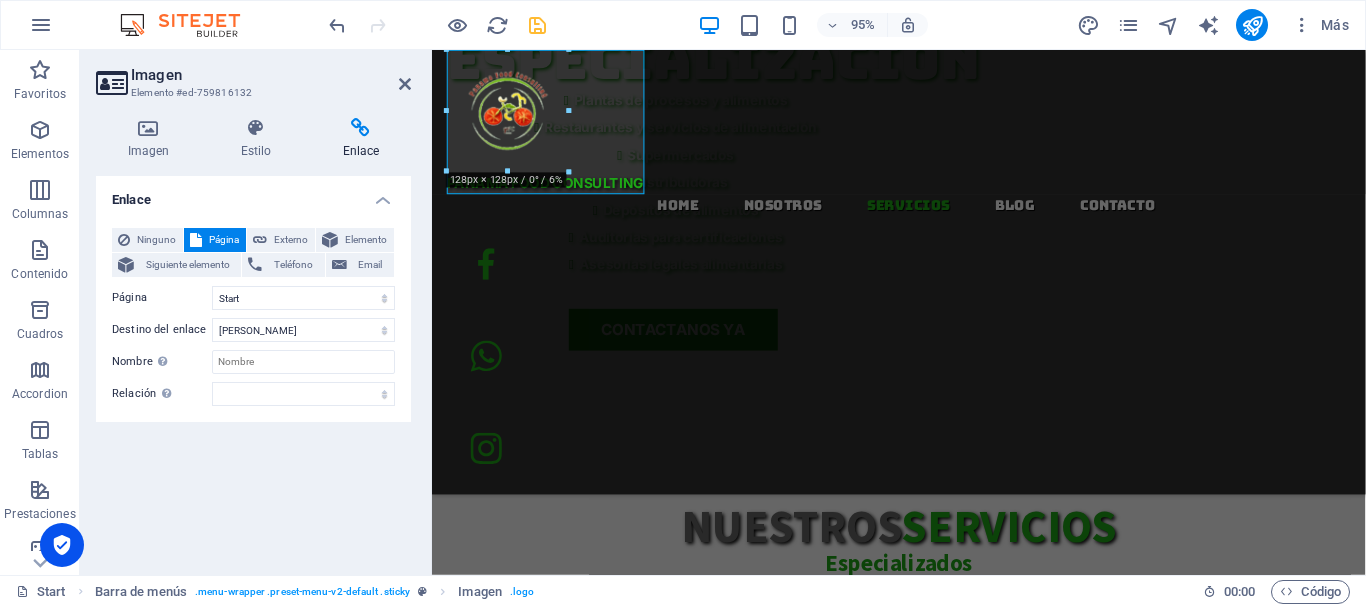 click on "Enlace Ninguno Página Externo Elemento Siguiente elemento Teléfono Email Página Start Servicios BLOG Legal Notice Elemento
URL Teléfono Email Destino del enlace Nueva pestaña Misma pestaña Superposición Nombre Una descripción adicional del enlace no debería ser igual al texto del enlace. El título suele mostrarse como un texto de información cuando se mueve el ratón por encima del elemento. Déjalo en blanco en caso de dudas. Relación Define la  relación de este enlace con el destino del enlace . Por ejemplo, el valor "nofollow" indica a los buscadores que no sigan al enlace. Puede dejarse vacío. alternativo autor marcador externo ayuda licencia siguiente nofollow noreferrer noopener ant buscar etiqueta" at bounding box center (253, 367) 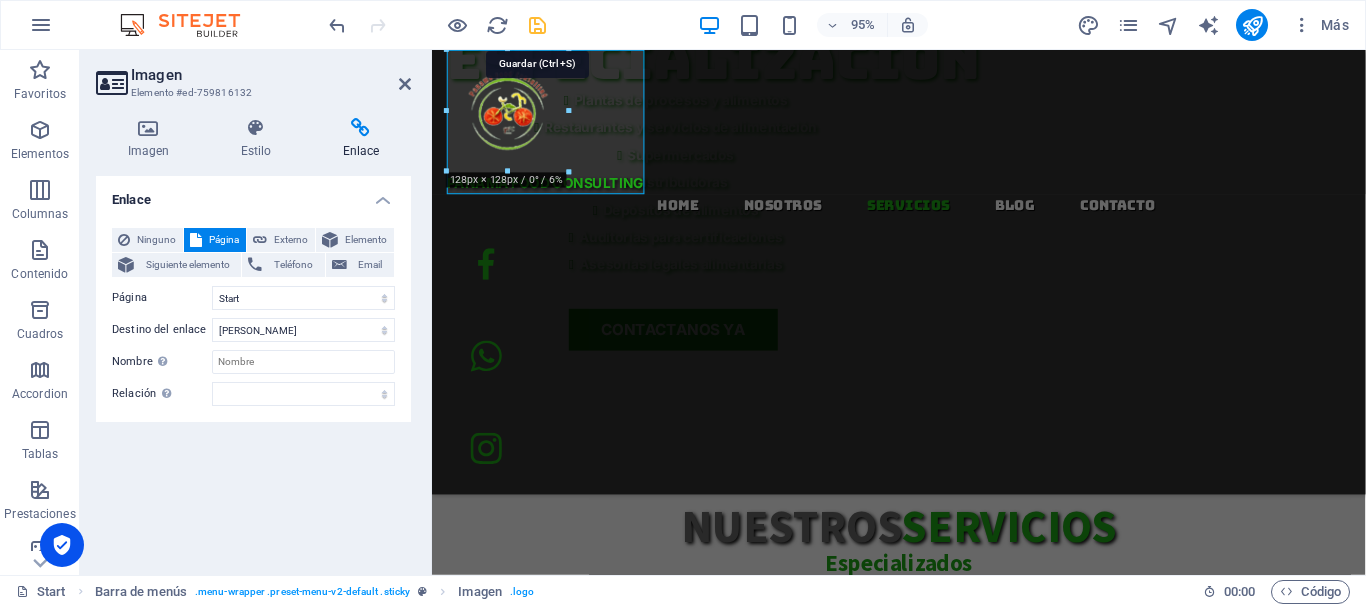 click at bounding box center [537, 25] 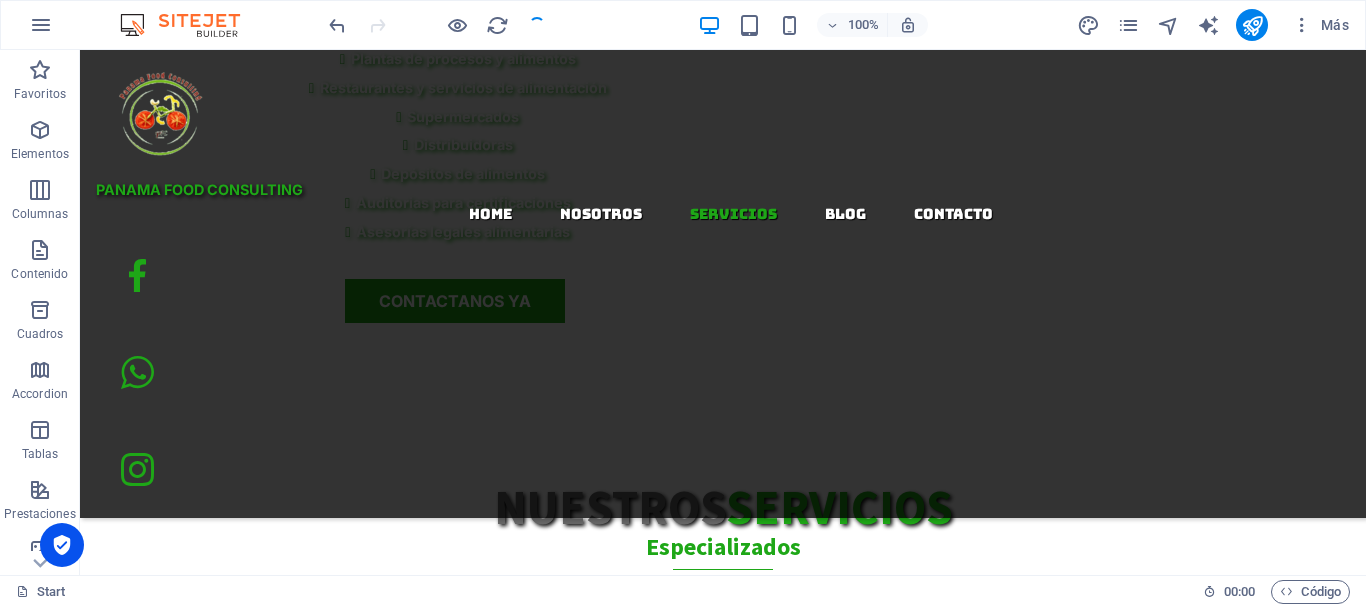 scroll, scrollTop: 2374, scrollLeft: 0, axis: vertical 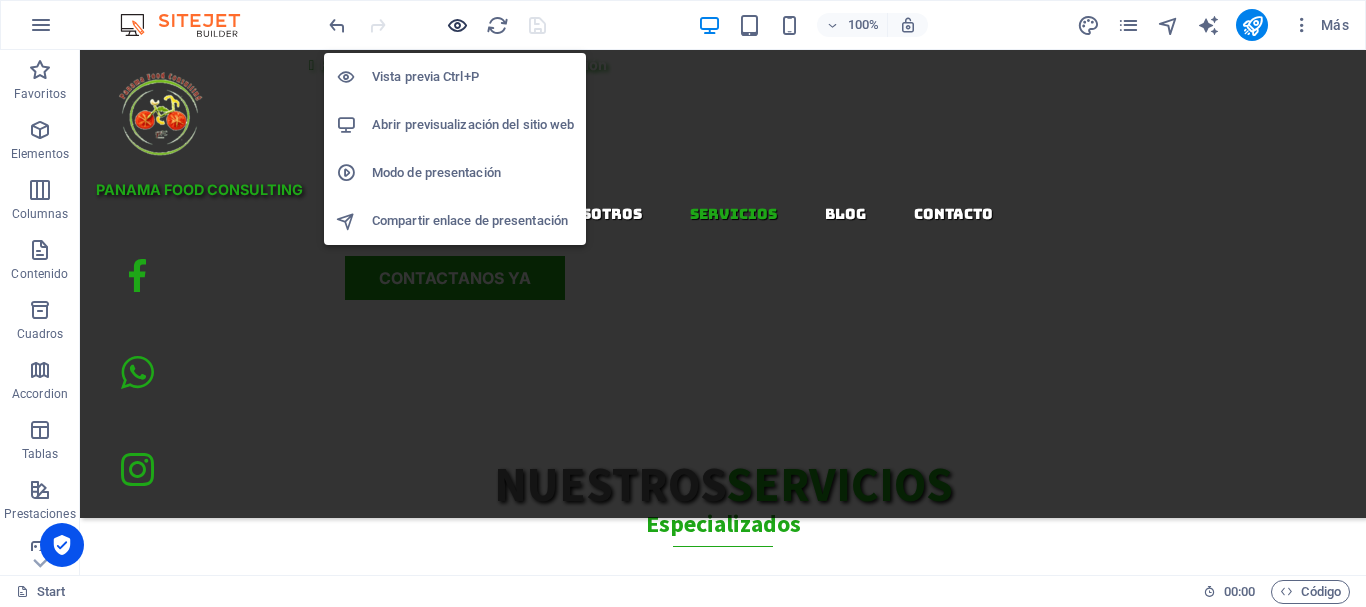 click at bounding box center [457, 25] 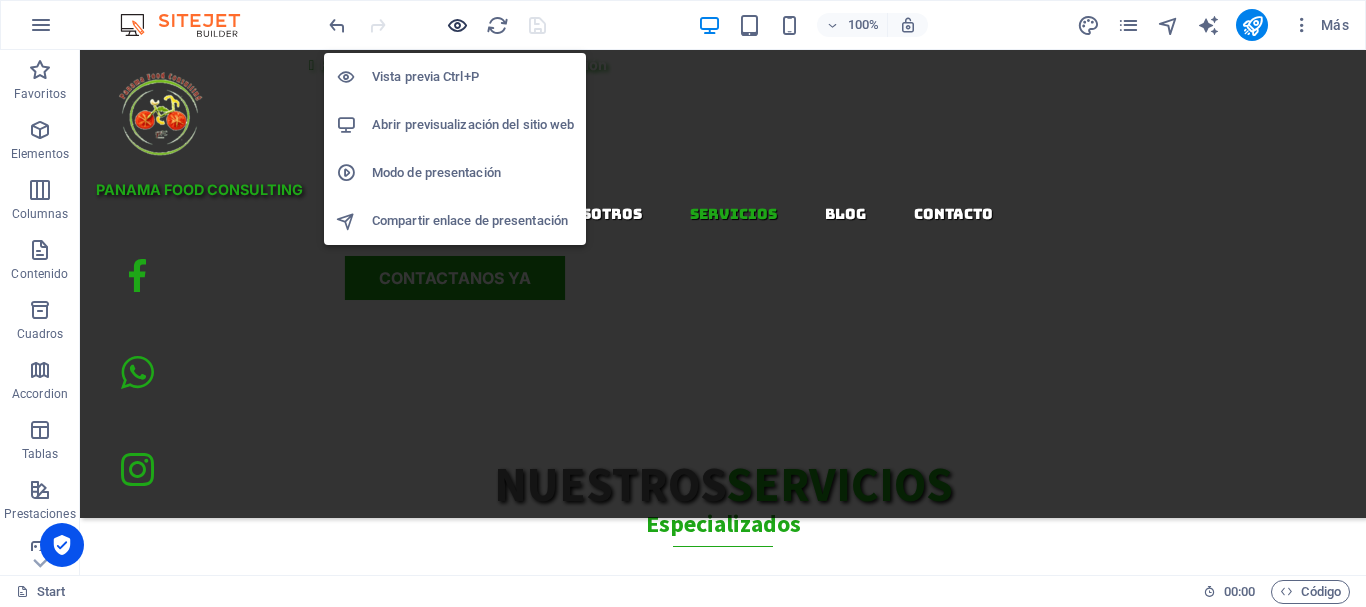 scroll, scrollTop: 2394, scrollLeft: 0, axis: vertical 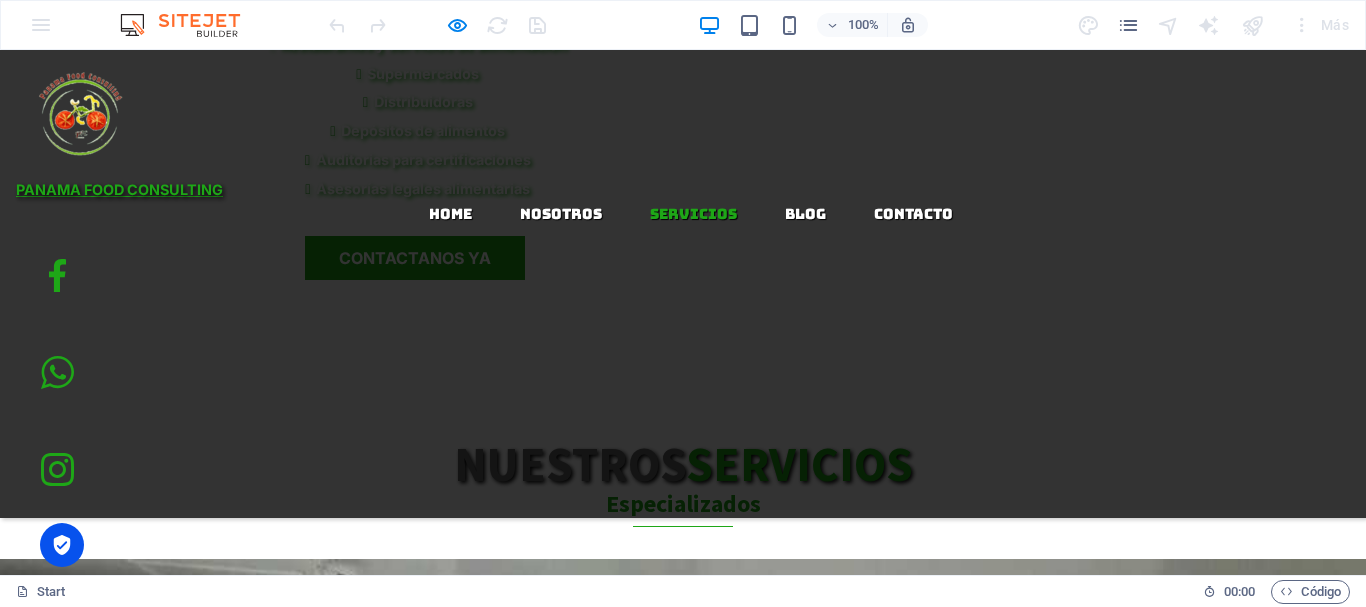 click at bounding box center (80, 114) 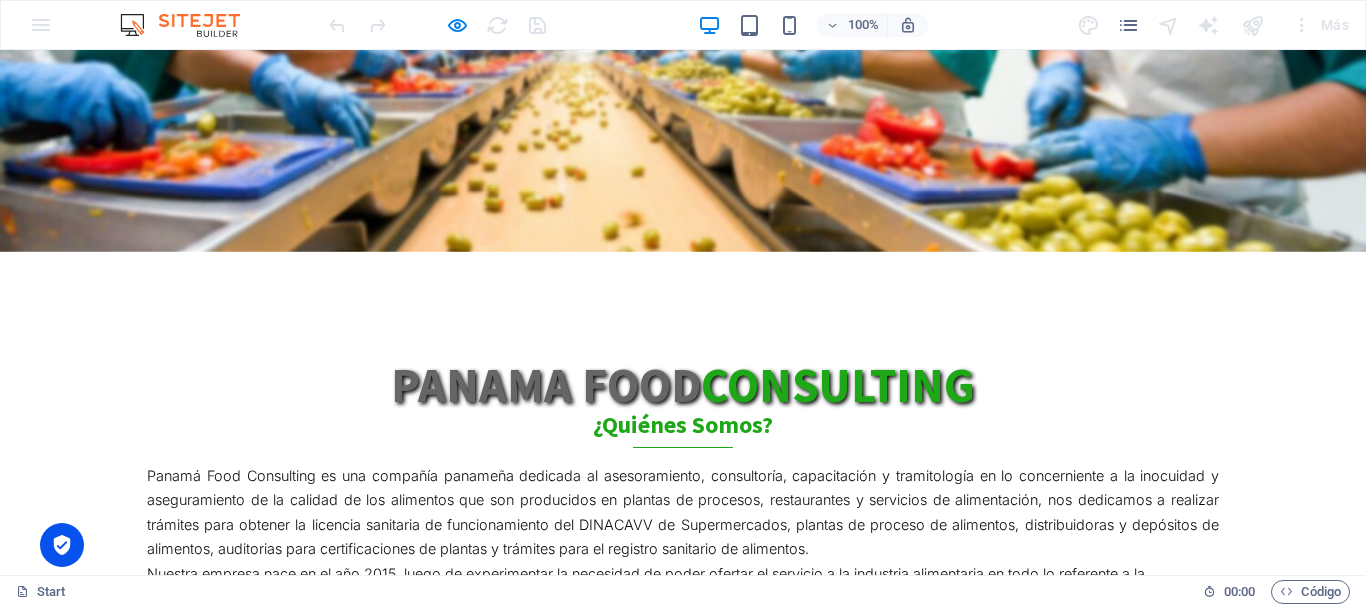 scroll, scrollTop: 500, scrollLeft: 0, axis: vertical 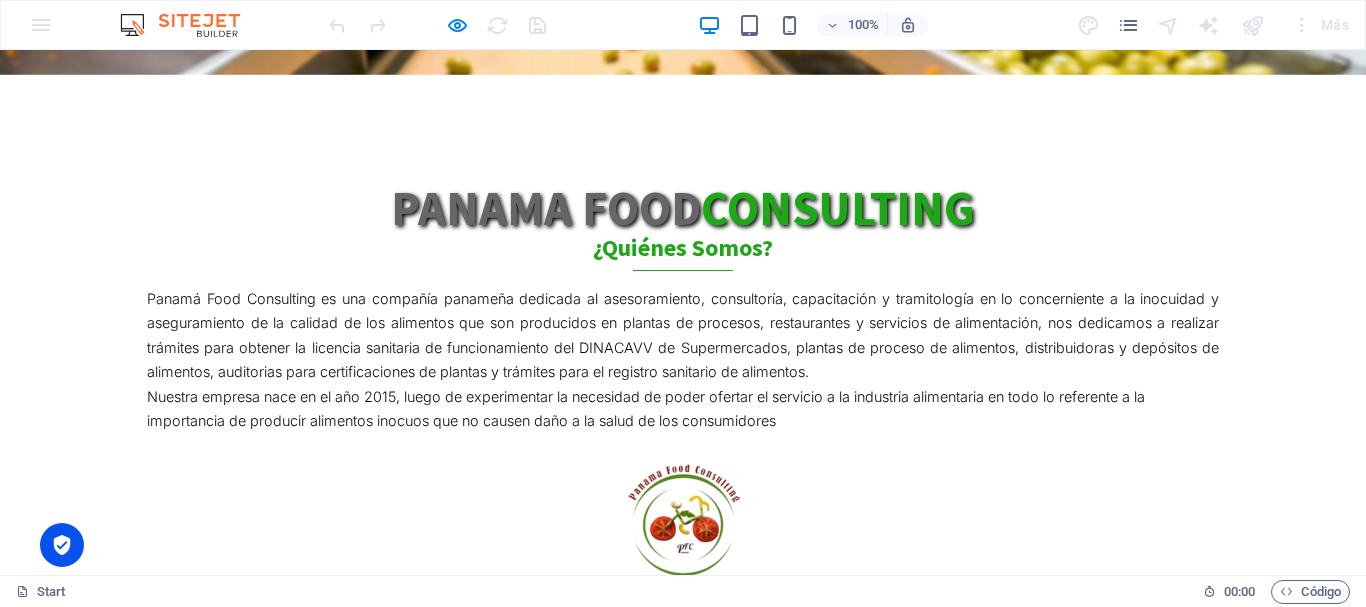 click on "BPM  Buenas Practicas de Manufactura" at bounding box center [683, 661] 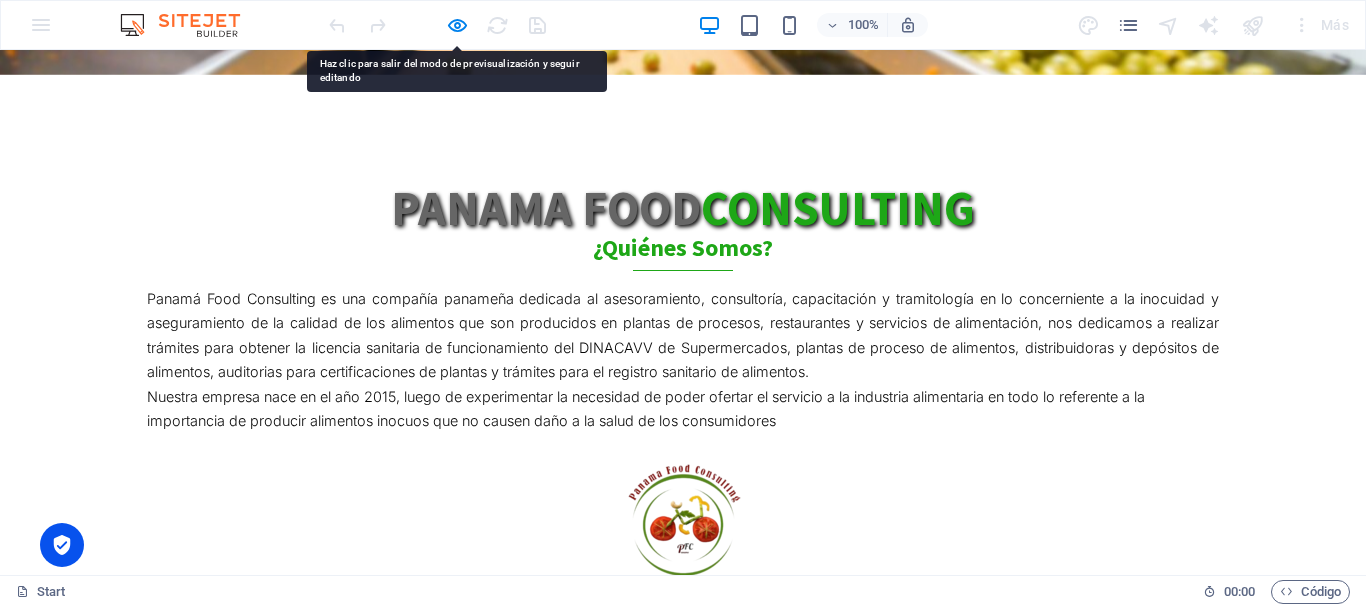 drag, startPoint x: 642, startPoint y: 178, endPoint x: 635, endPoint y: 160, distance: 19.313208 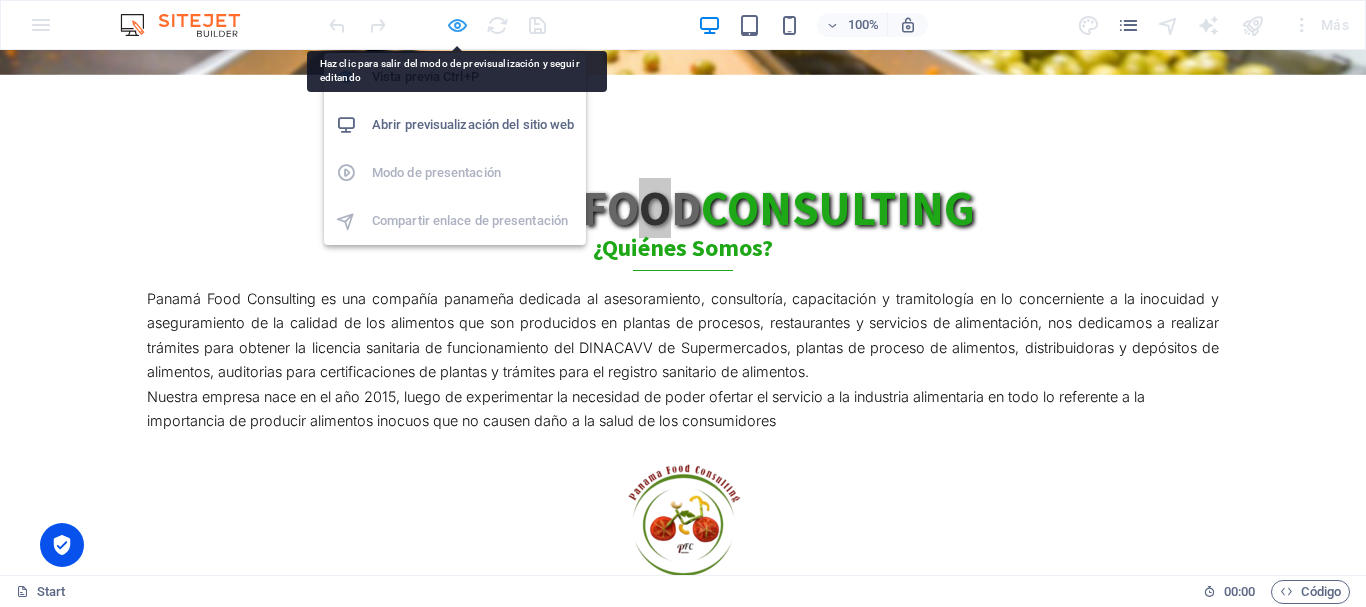 click at bounding box center [457, 25] 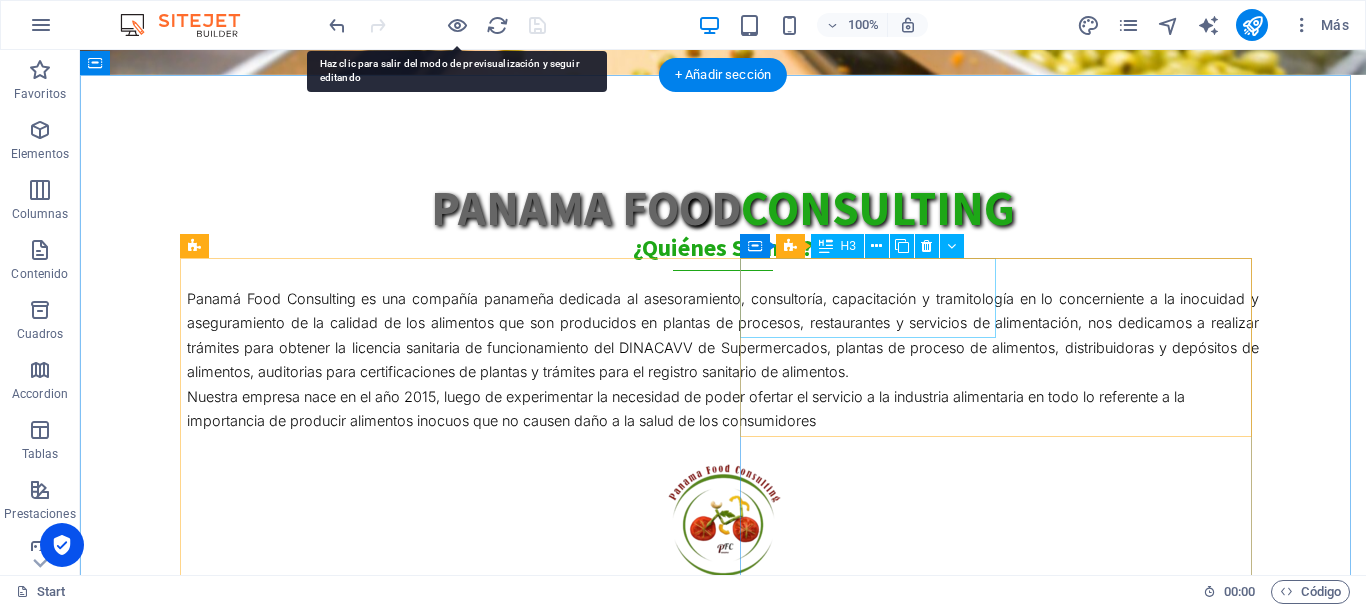 click on "BPM  Buenas Practicas de Manufactura" at bounding box center [723, 661] 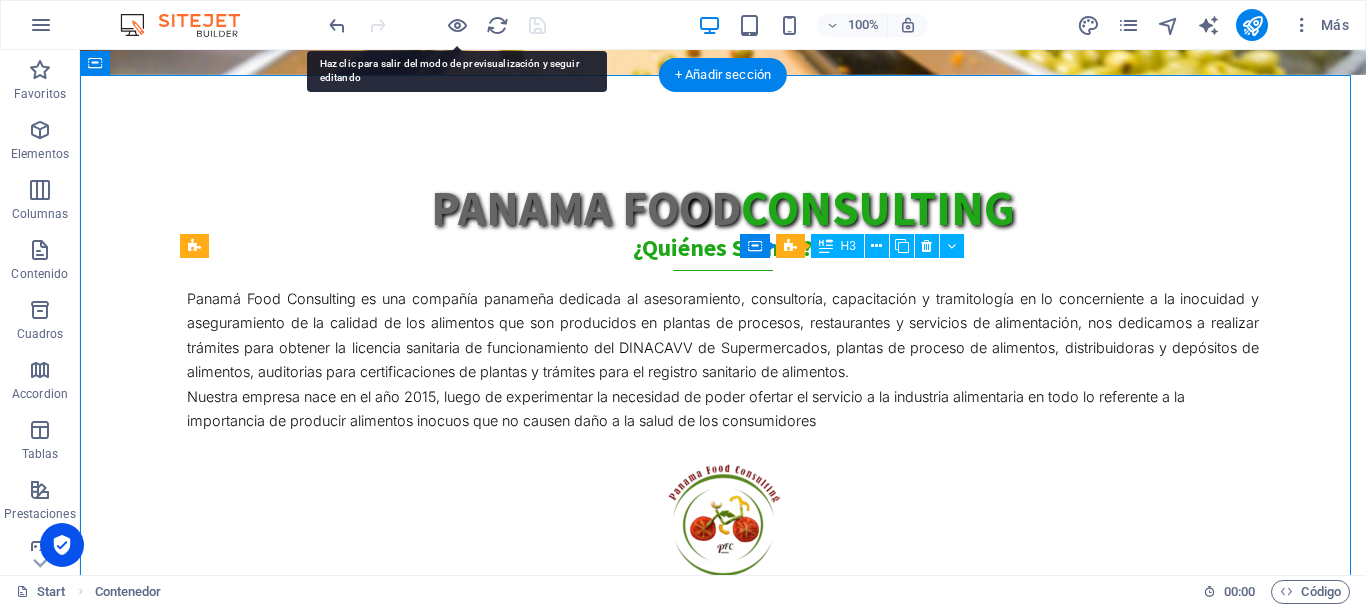 click on "BPM  Buenas Practicas de Manufactura" at bounding box center (723, 661) 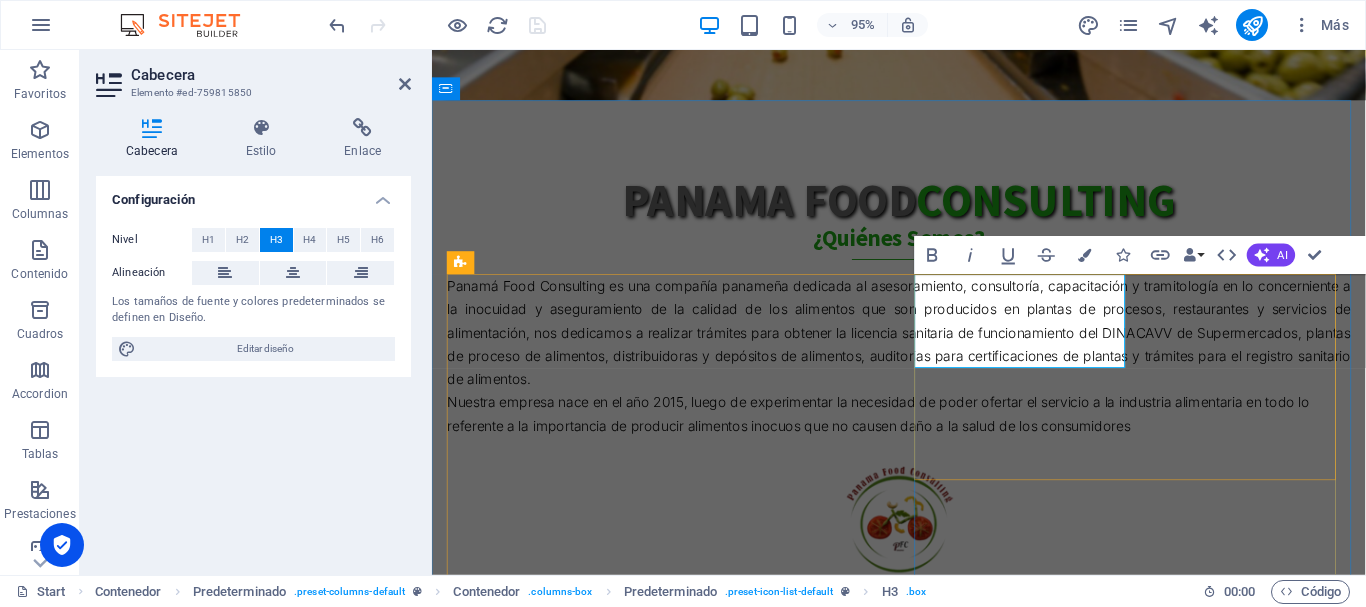 click on "BPM  Buenas Practicas de Manufactura" at bounding box center [586, 685] 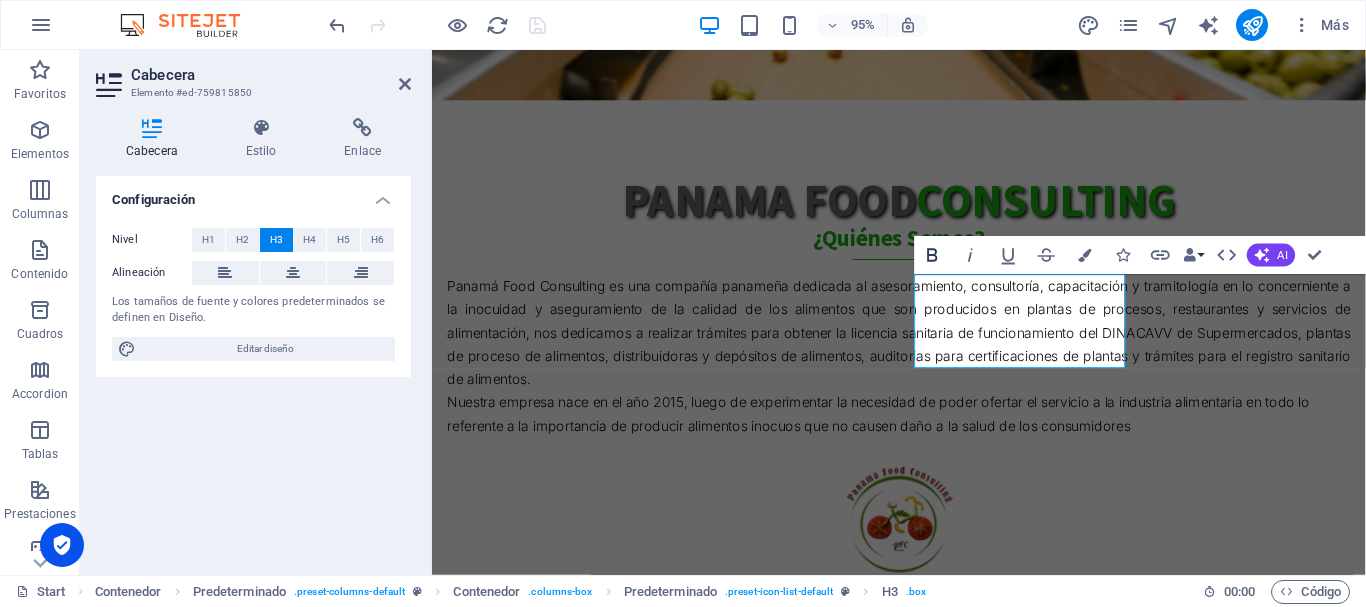 click 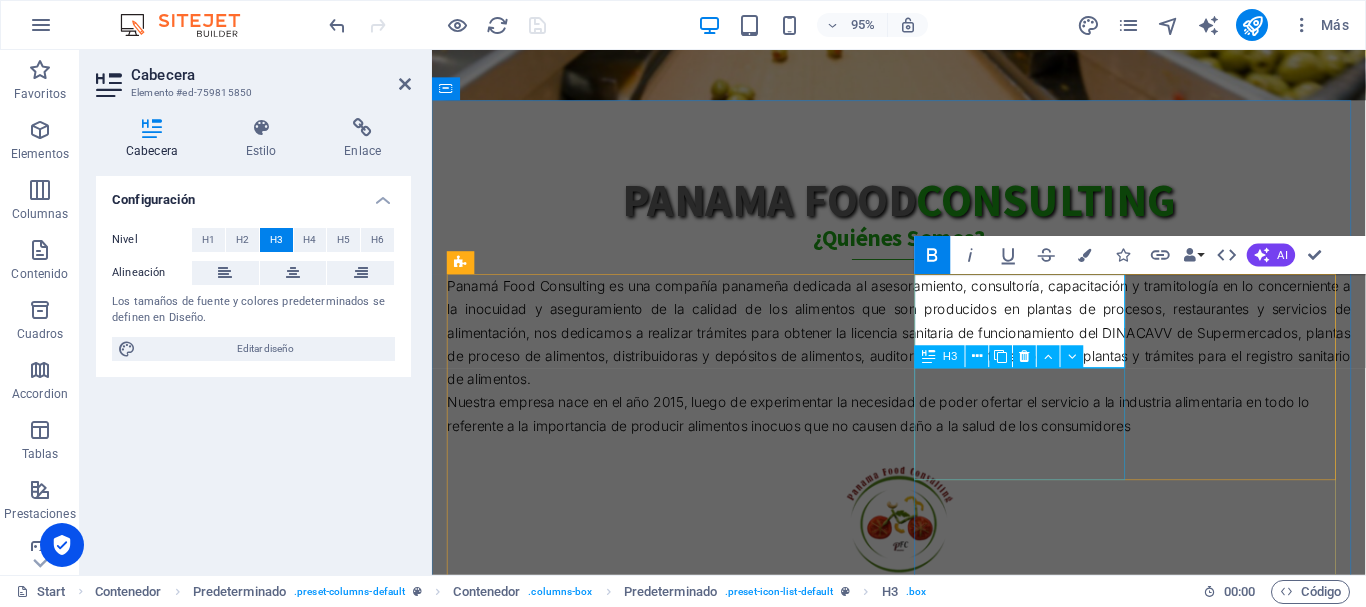 click on "POES  Procedimientos Operativos Estandarizados de Saneamiento" at bounding box center (923, 808) 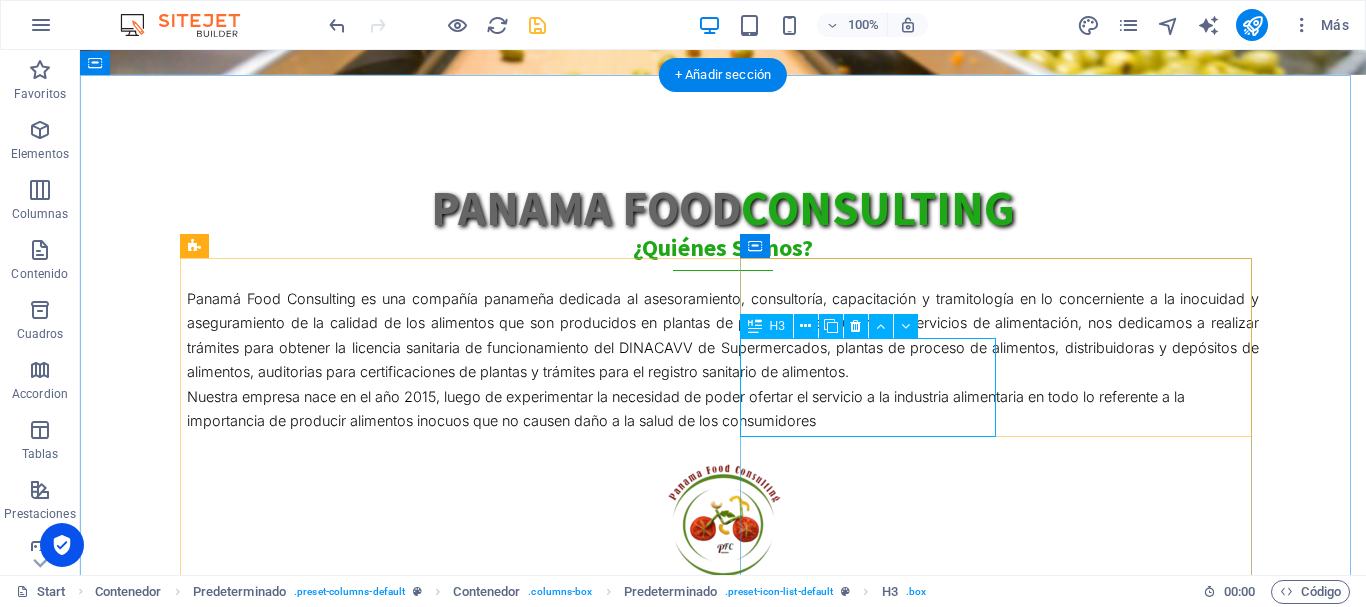 click on "POES  Procedimientos Operativos Estandarizados de Saneamiento" at bounding box center (723, 784) 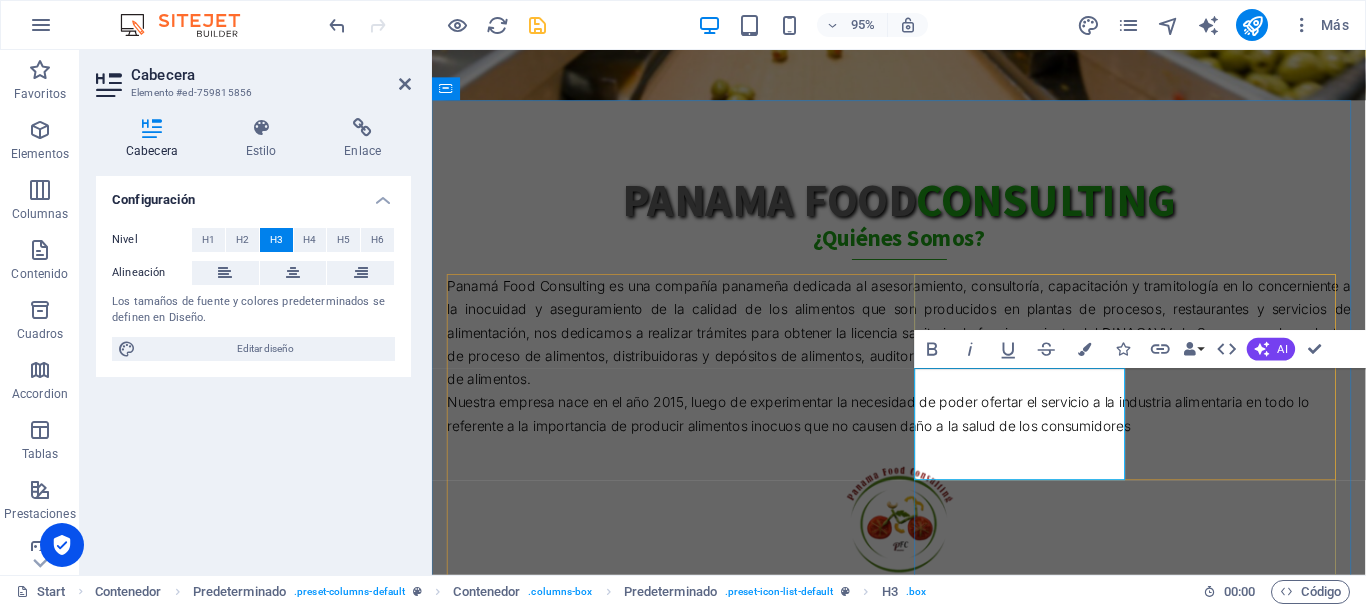 click on "POES  Procedimientos Operativos Estandarizados de Saneamiento" at bounding box center (676, 808) 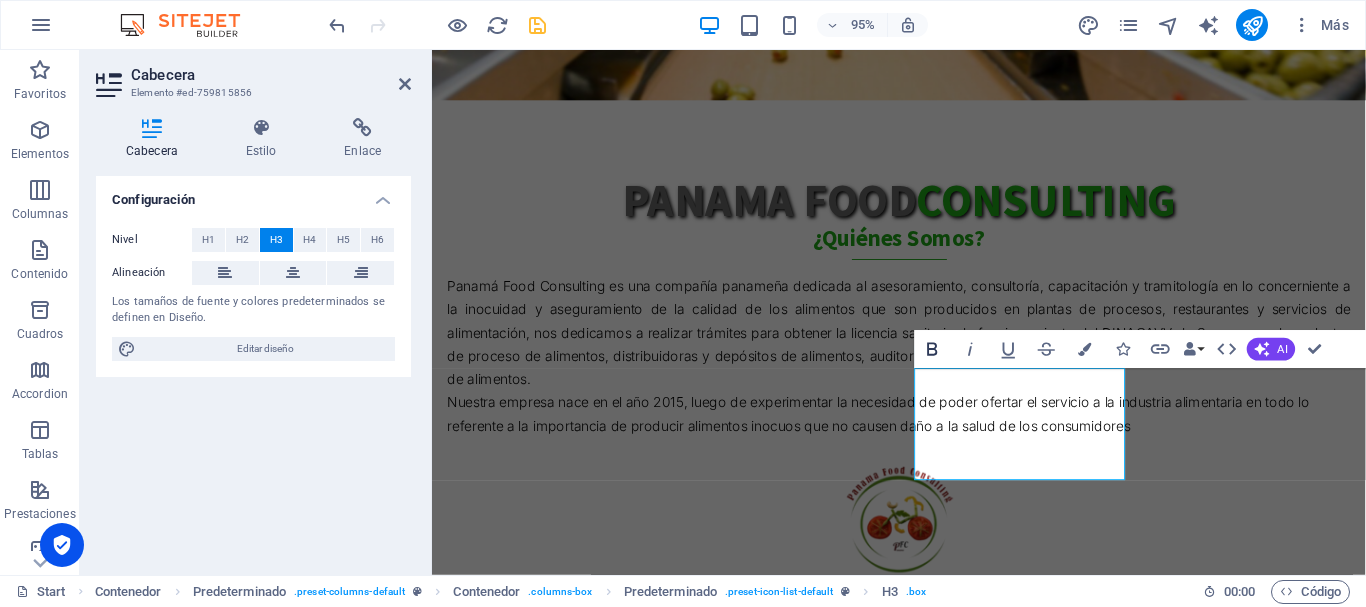 click 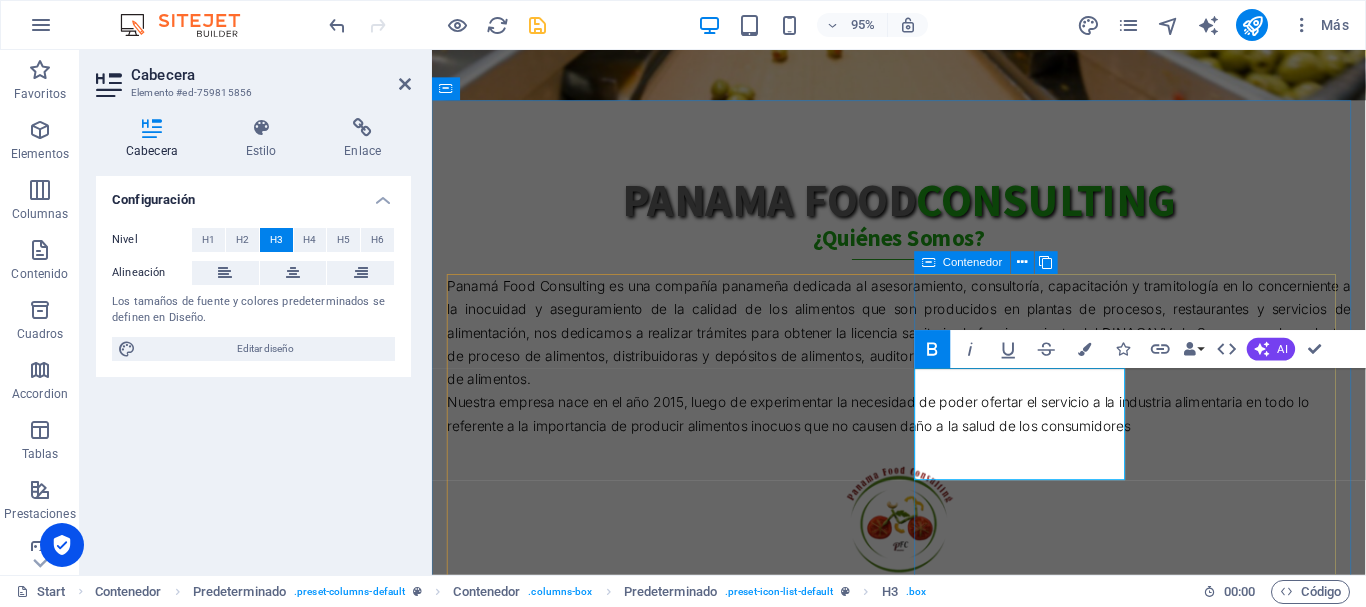 click on "BPM  Buenas Practicas de Manufactura  HACCP  Análisis de Peligros y Puntos Críticos de Control  POES  Procedimientos Operativos Estandarizados de Saneamiento DINACAVV  Tramites de licencias y Registros del MINSA mas de 9 años de experiencia Expertos en inocuidad y seguridad alimentaria" at bounding box center (923, 885) 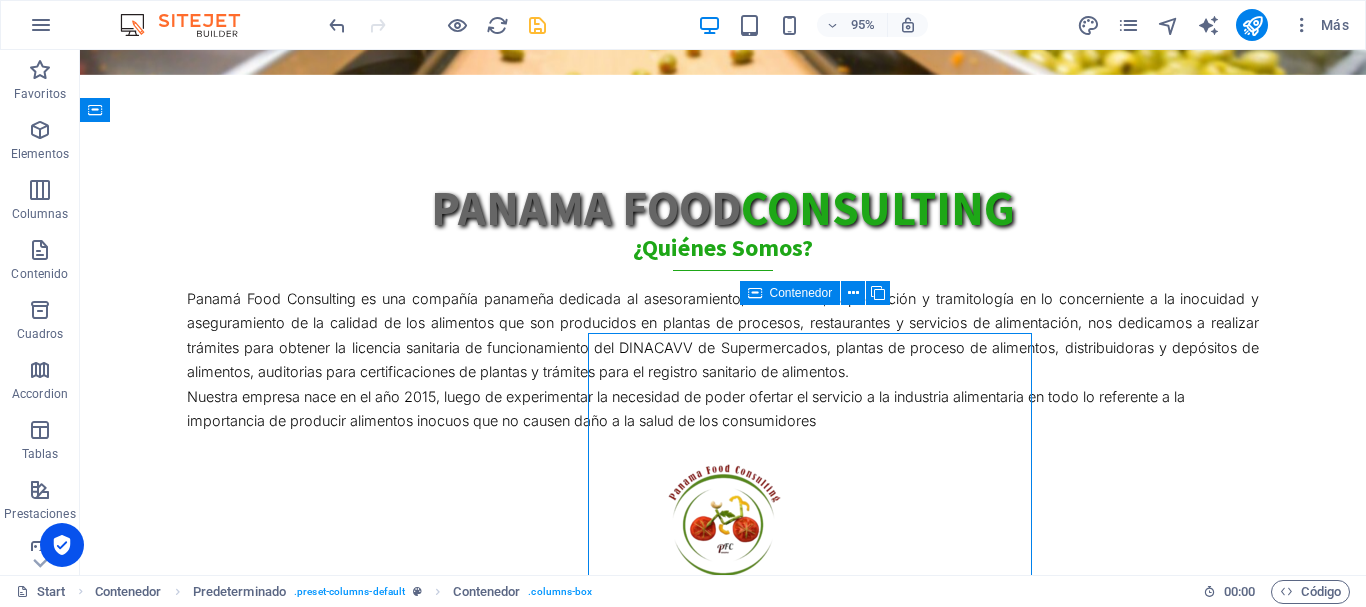 scroll, scrollTop: 453, scrollLeft: 0, axis: vertical 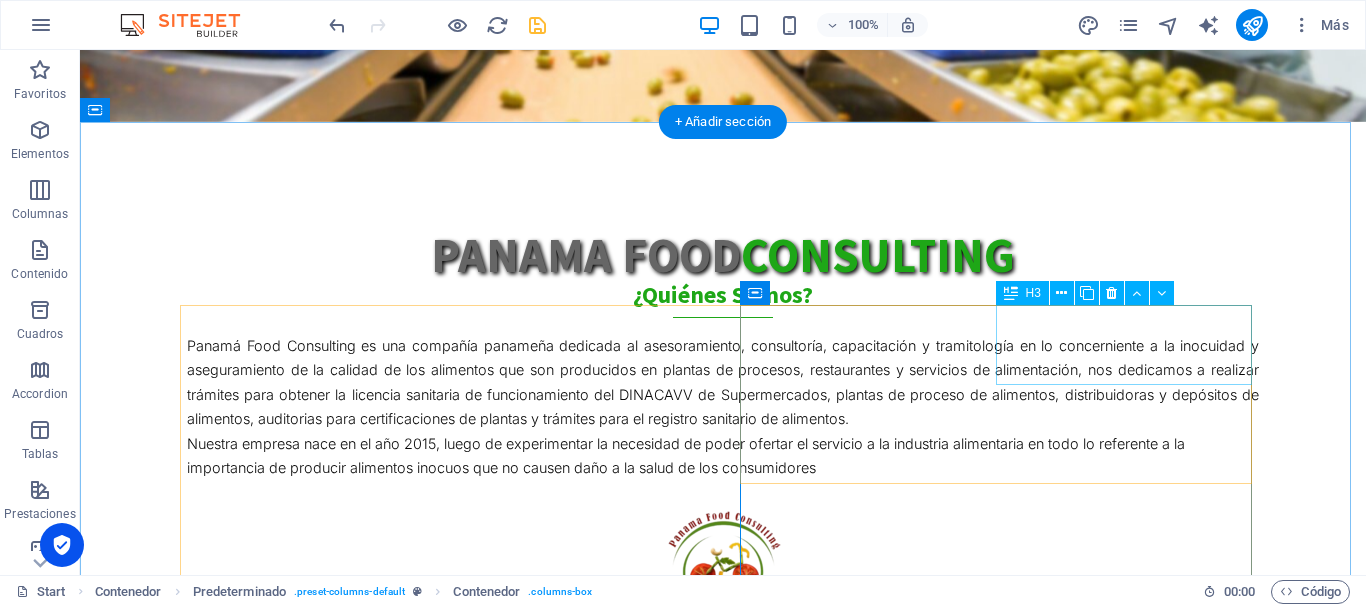 click on "HACCP  Análisis de Peligros y Puntos Críticos de Control" at bounding box center (723, 769) 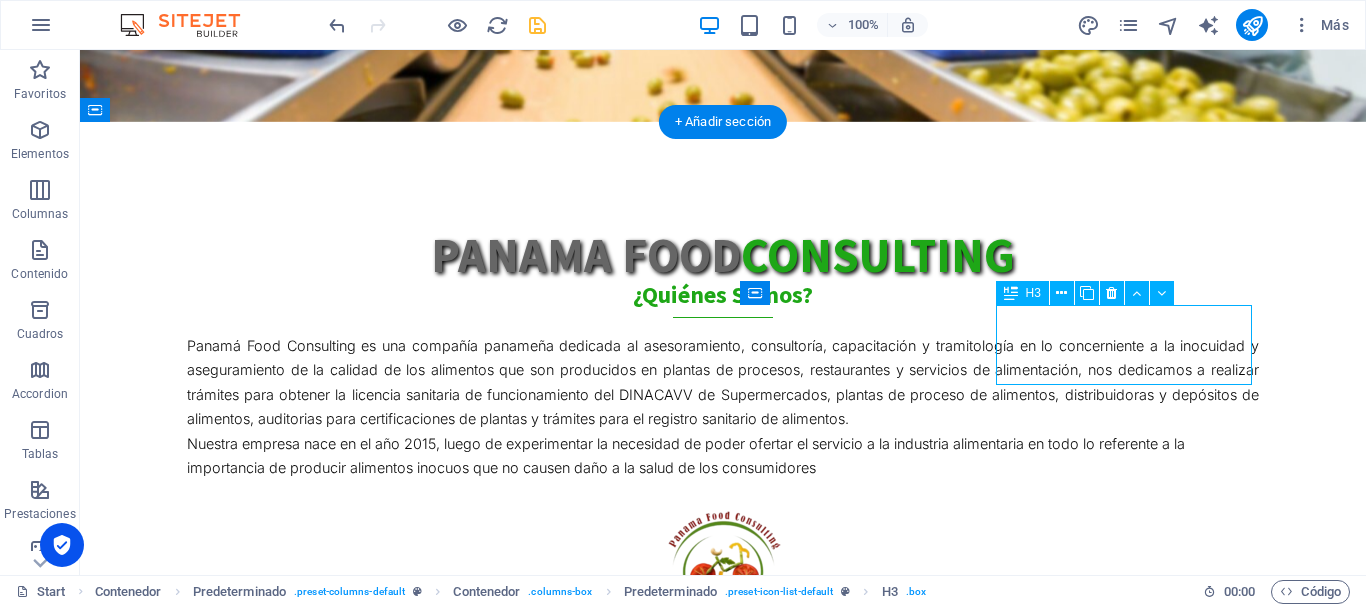 click on "HACCP  Análisis de Peligros y Puntos Críticos de Control" at bounding box center (723, 769) 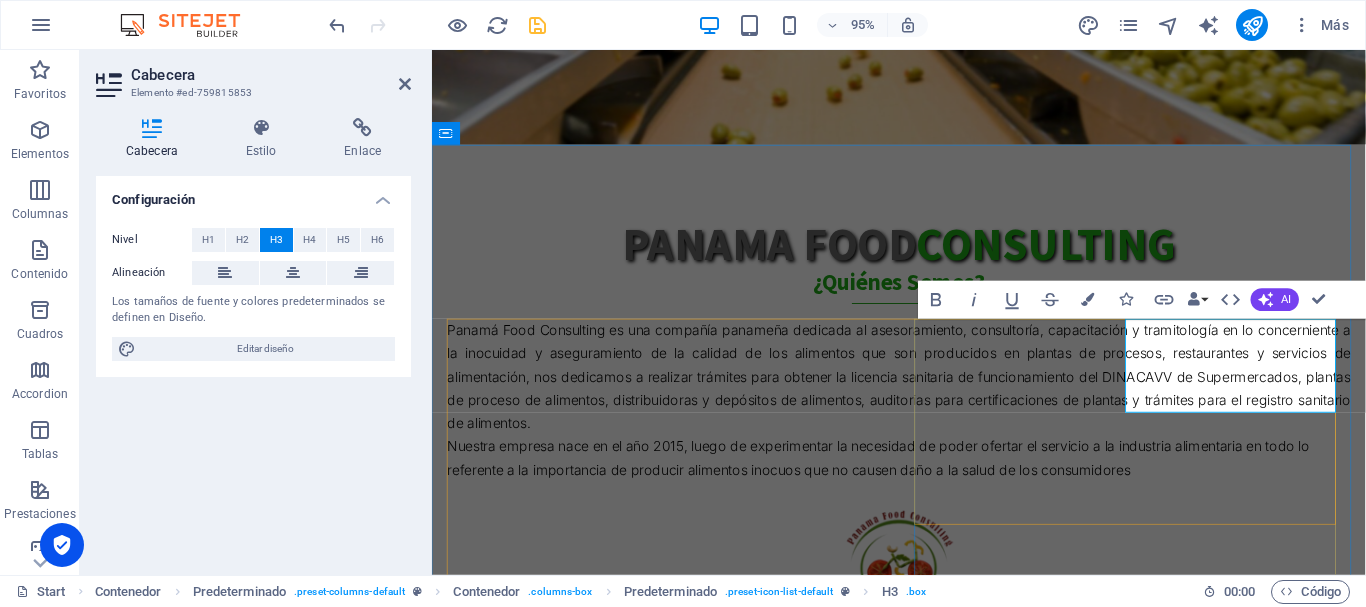 click on "HACCP  Análisis de Peligros y Puntos Críticos de Control" at bounding box center [636, 794] 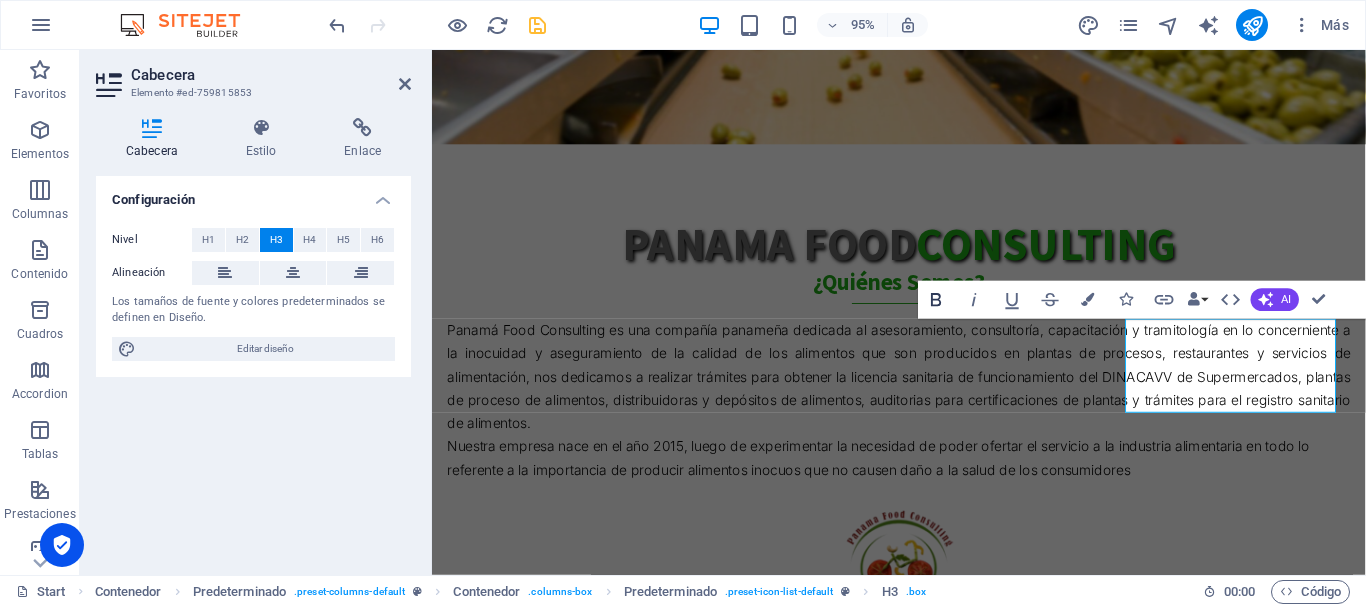 click on "Bold" at bounding box center [936, 300] 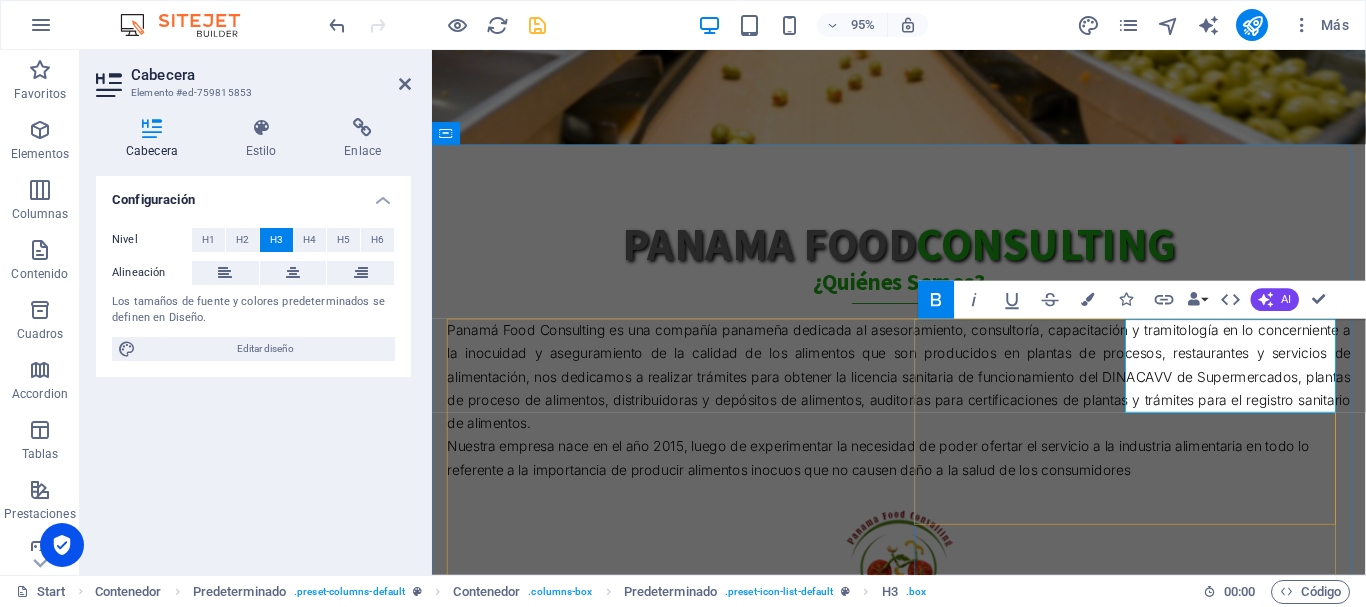 click on "HACCP   Análisis de Peligros y Puntos Críticos de Control" at bounding box center [636, 794] 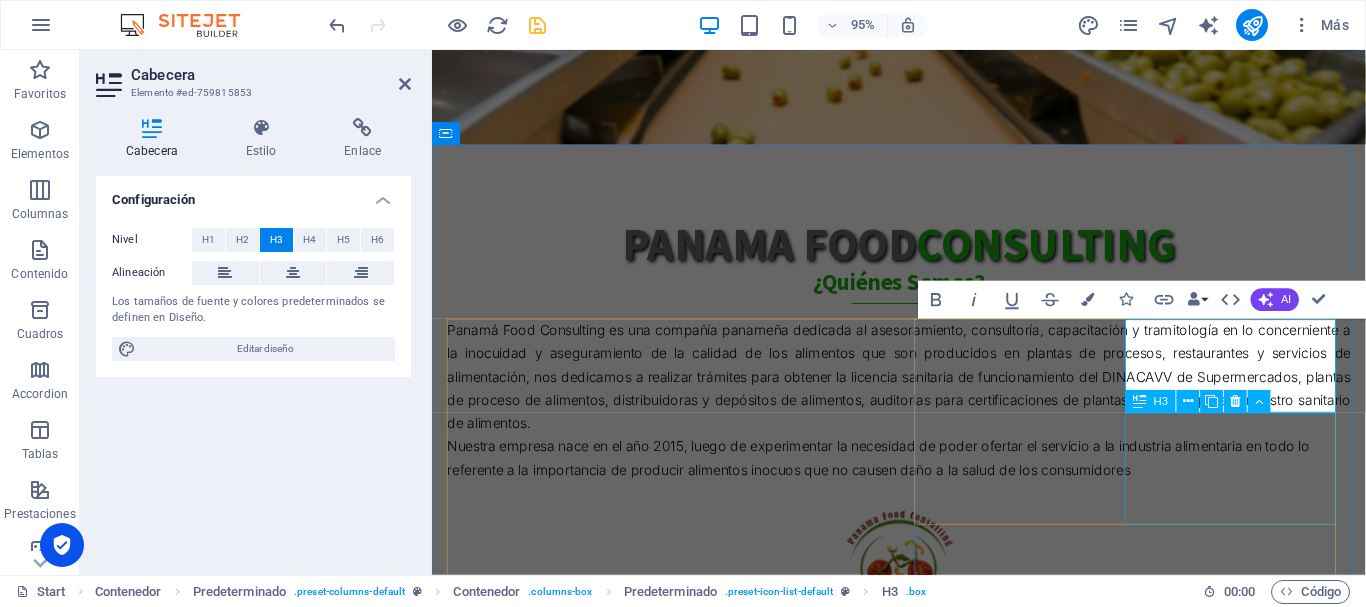 click on "DINACAVV  Tramites de licencias y Registros del MINSA" at bounding box center [923, 916] 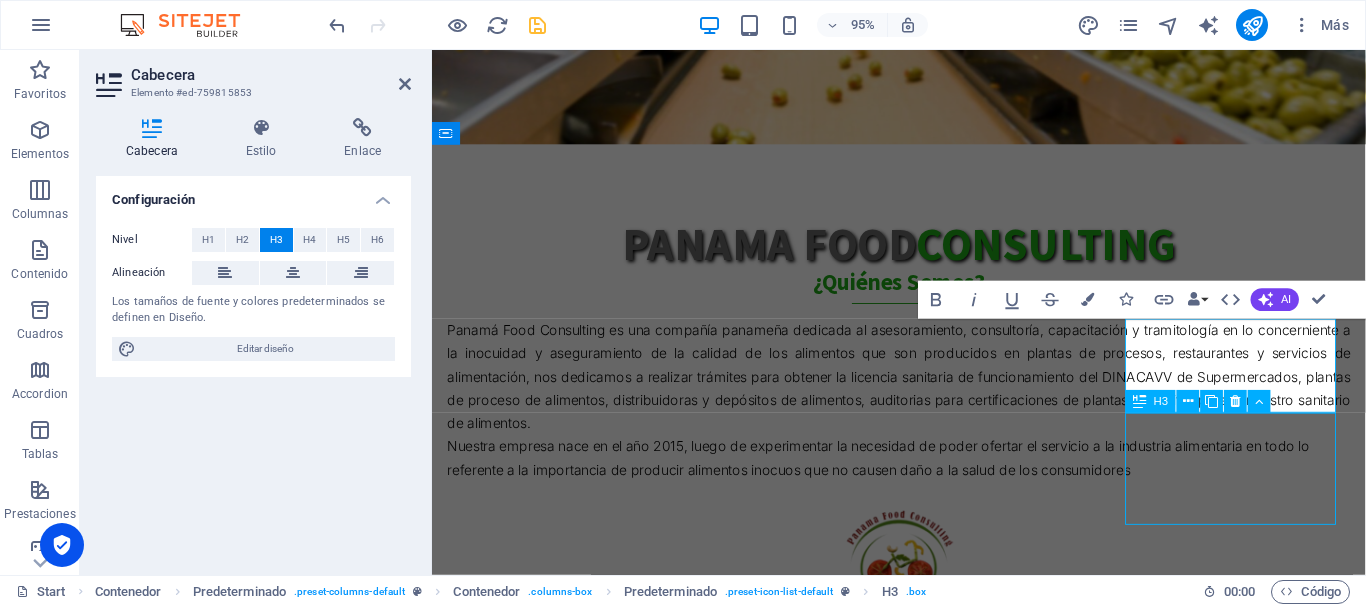 click on "DINACAVV  Tramites de licencias y Registros del MINSA" at bounding box center (923, 916) 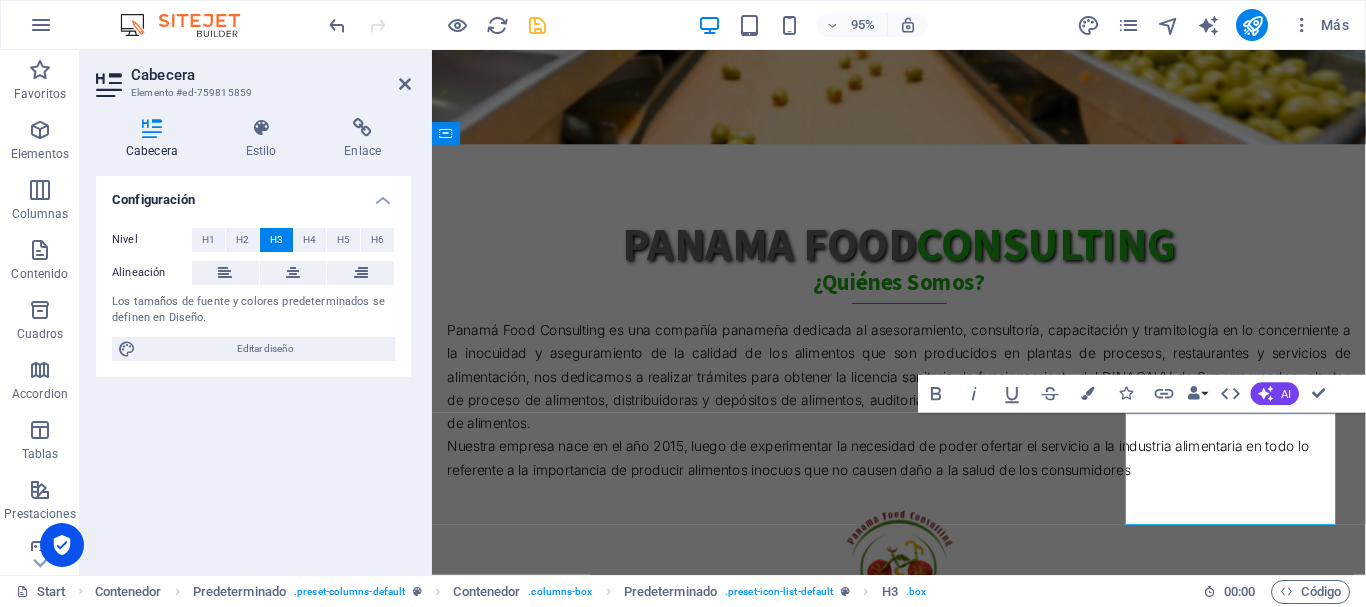 click on "DINACAVV Tramites de licencias y Registros del MINSA" at bounding box center (659, 907) 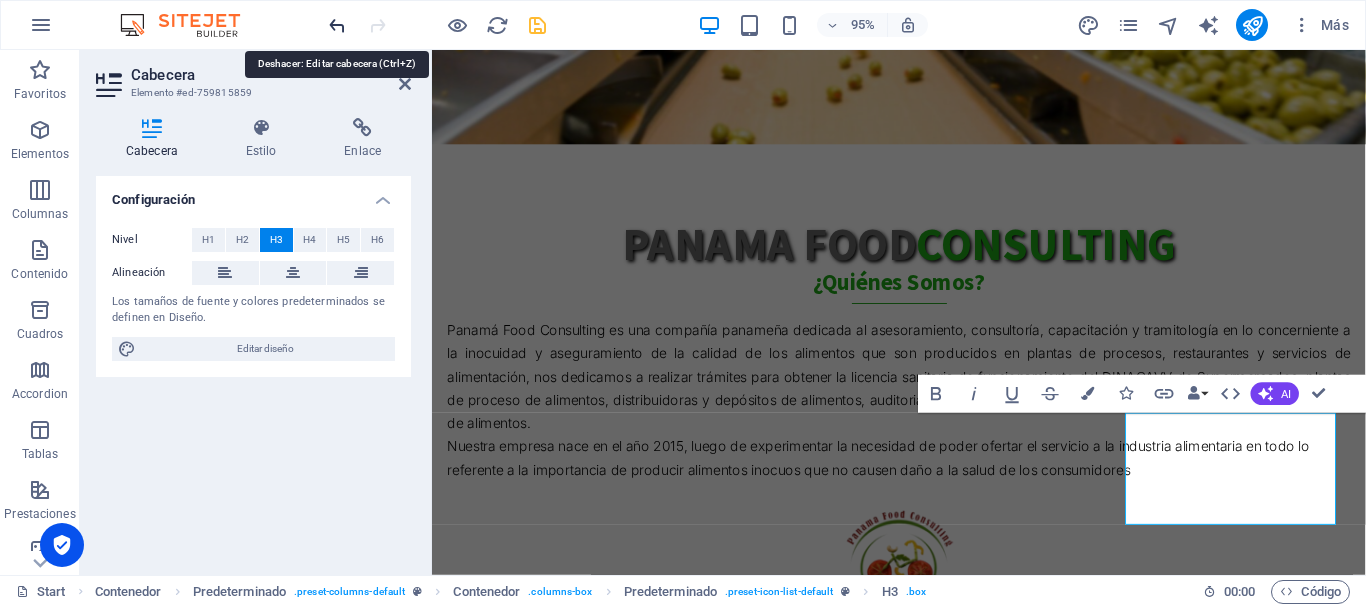 click at bounding box center (337, 25) 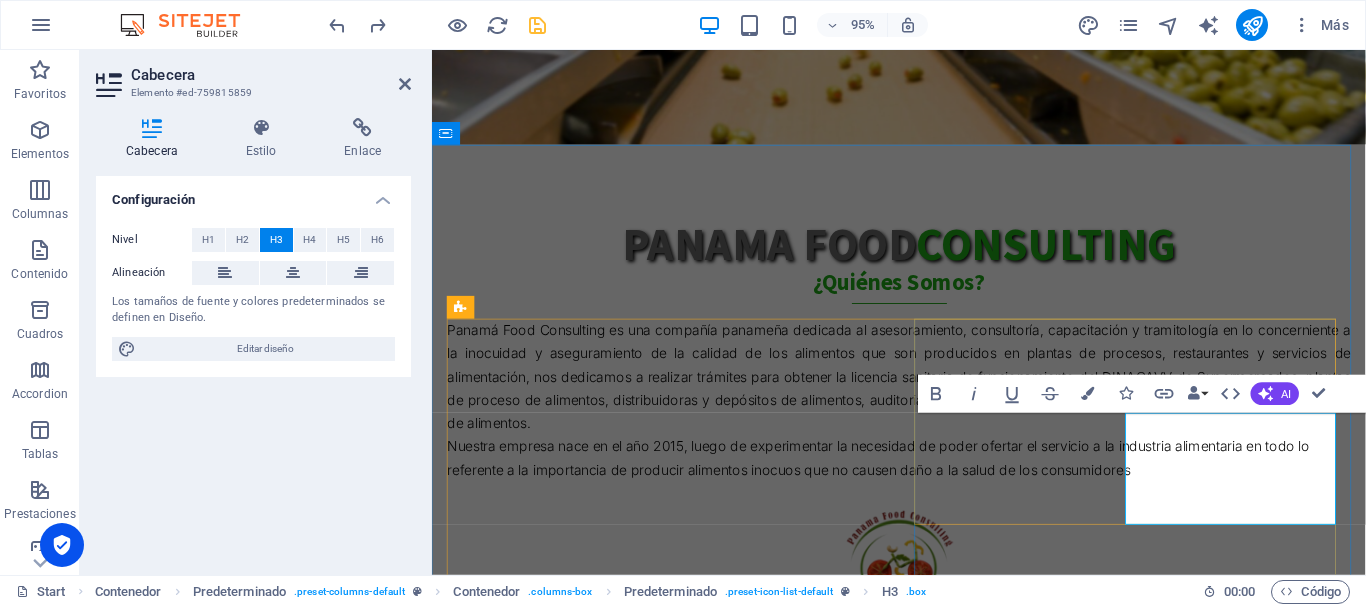 click on "DINACAVV Tramites de licencias y Registros del MINSA" at bounding box center (659, 907) 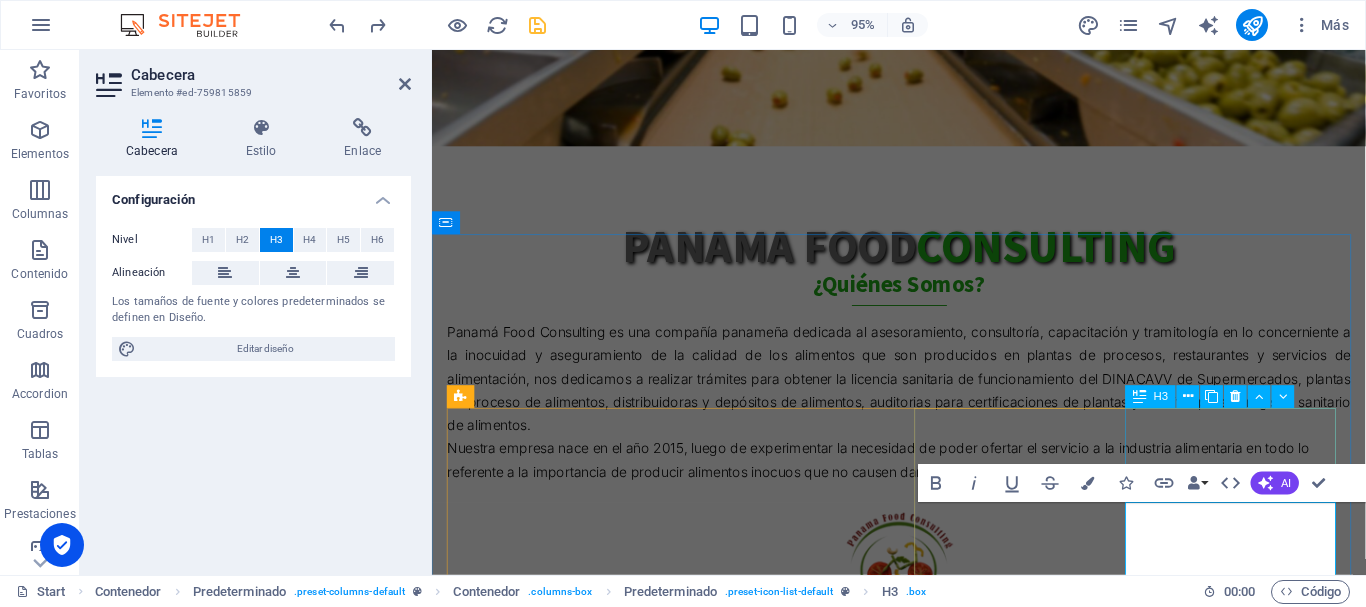 scroll, scrollTop: 453, scrollLeft: 0, axis: vertical 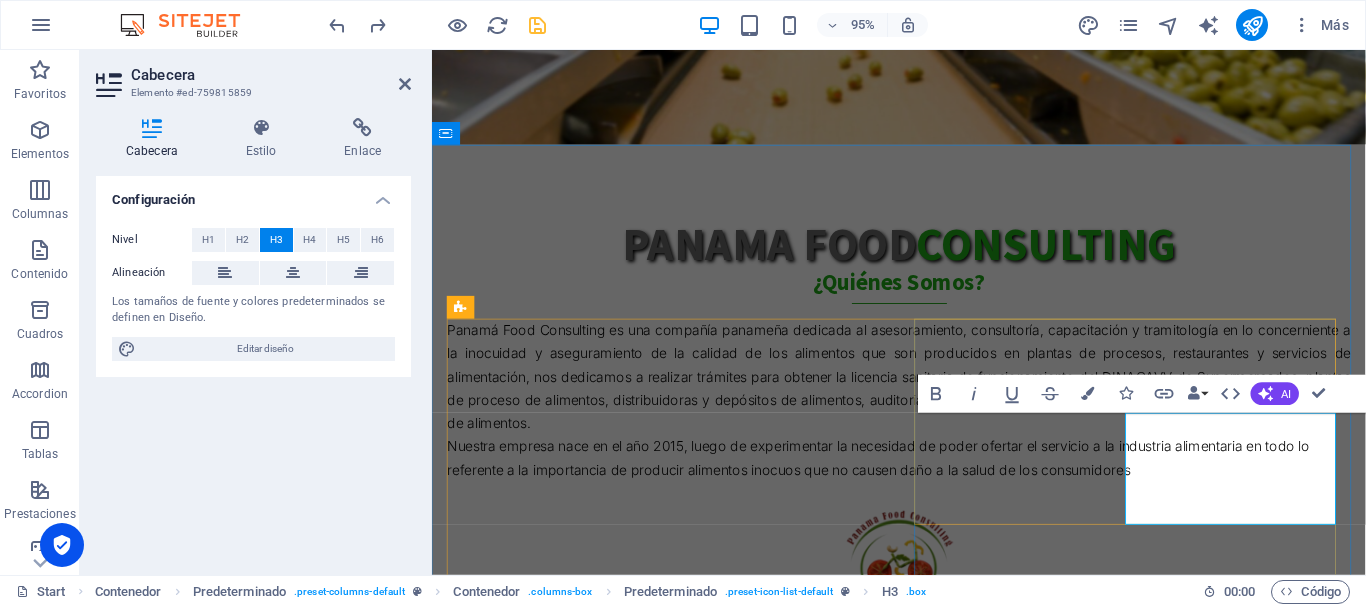 click on "DINACAVV  ‌Tramites de licencias y Registros del MINSA" at bounding box center [620, 916] 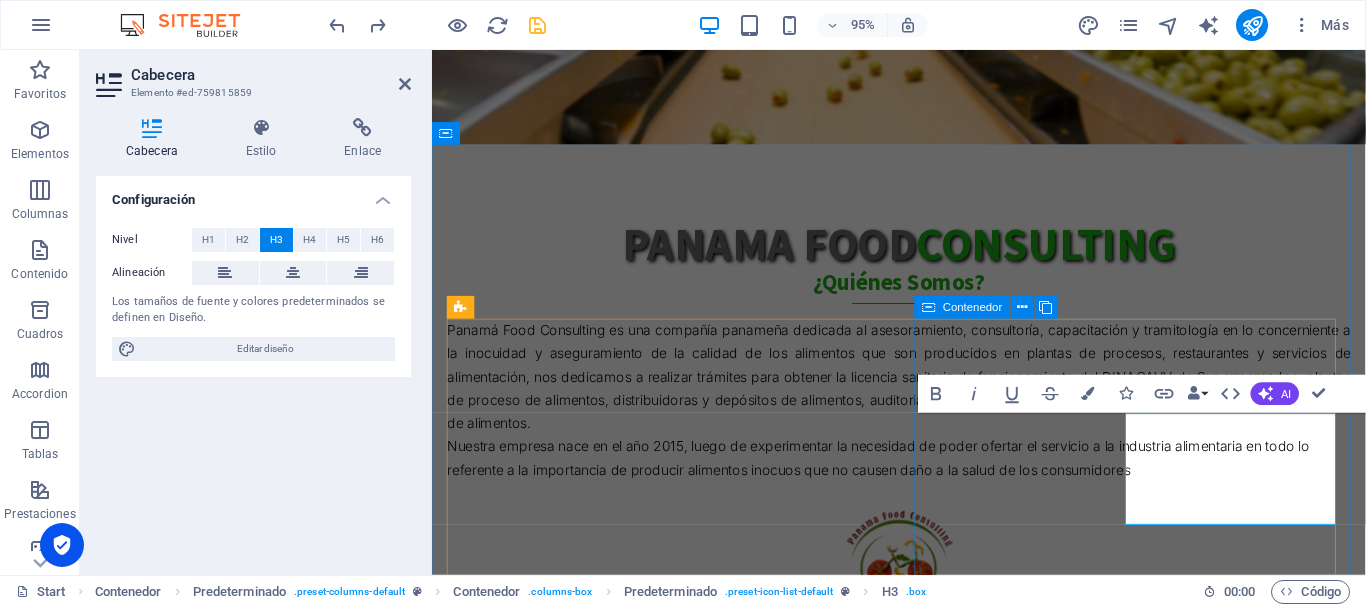 click on "BPM  Buenas Practicas de Manufactura  HACCP  Análisis de Peligros y Puntos Críticos de Control  POES  Procedimientos Operativos Estandarizados de Saneamiento DINACAVV  ‌Tramites de licencias y Registros del MINSA mas de 9 años de experiencia Expertos en inocuidad y seguridad alimentaria" at bounding box center [923, 932] 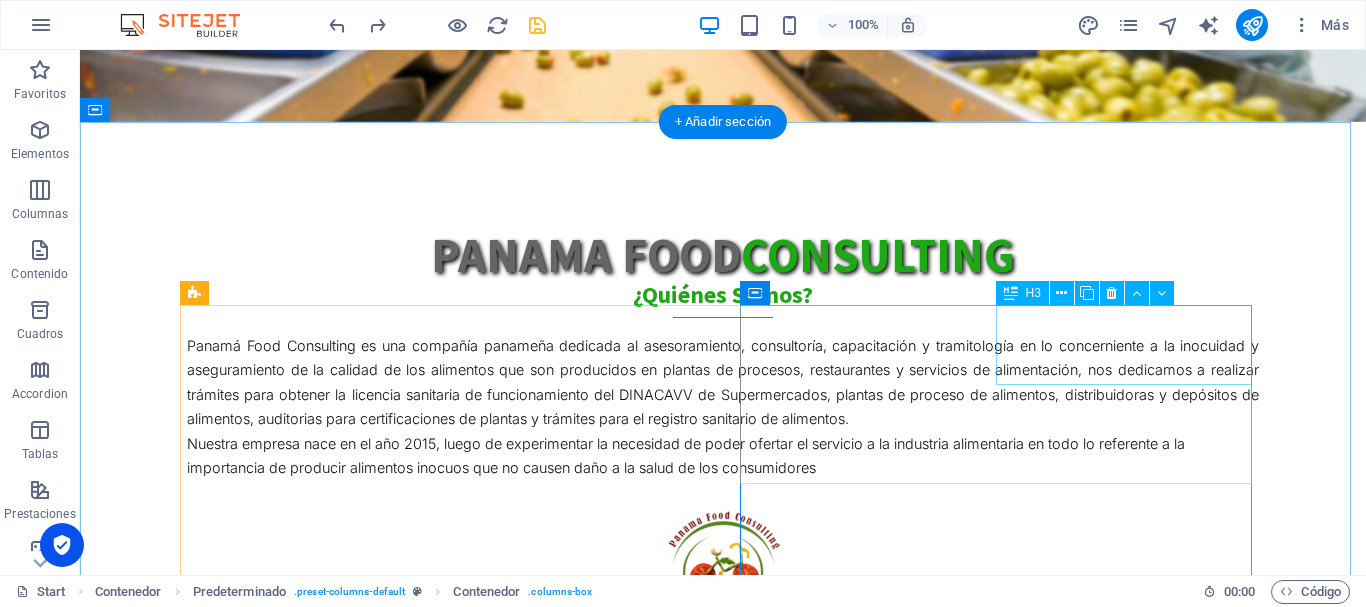 click on "HACCP  Análisis de Peligros y Puntos Críticos de Control" at bounding box center (723, 769) 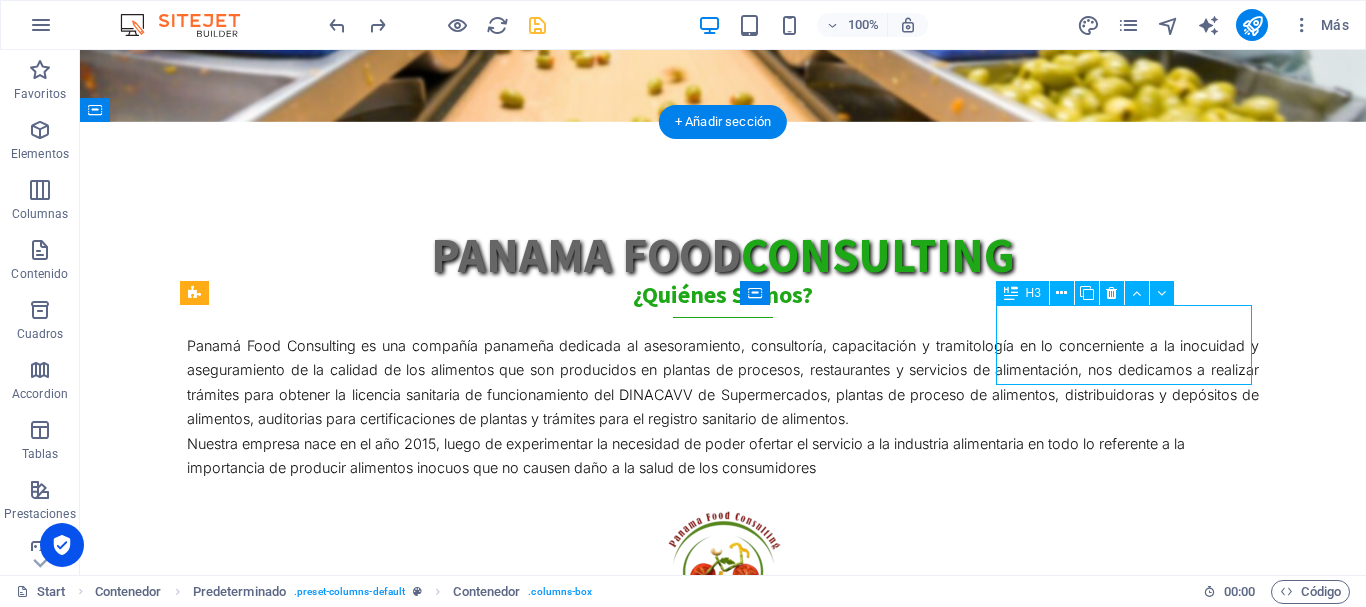 click on "HACCP  Análisis de Peligros y Puntos Críticos de Control" at bounding box center (723, 769) 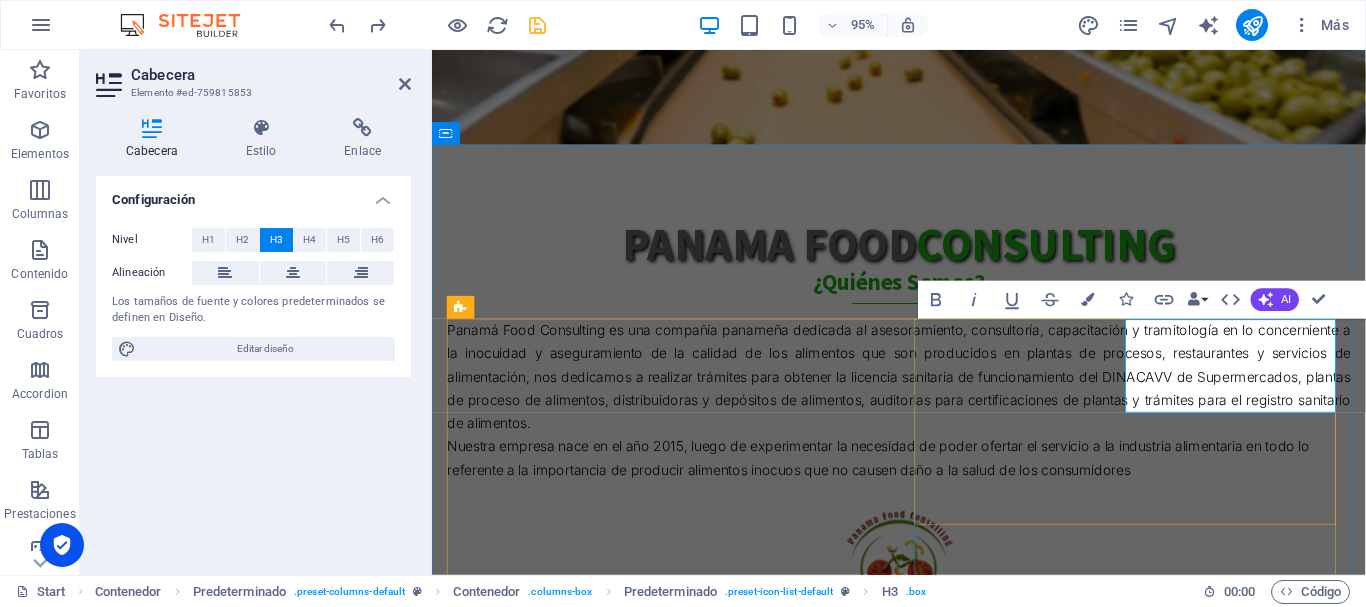 click on "HACCP  Análisis de Peligros y Puntos Críticos de Control" at bounding box center [636, 794] 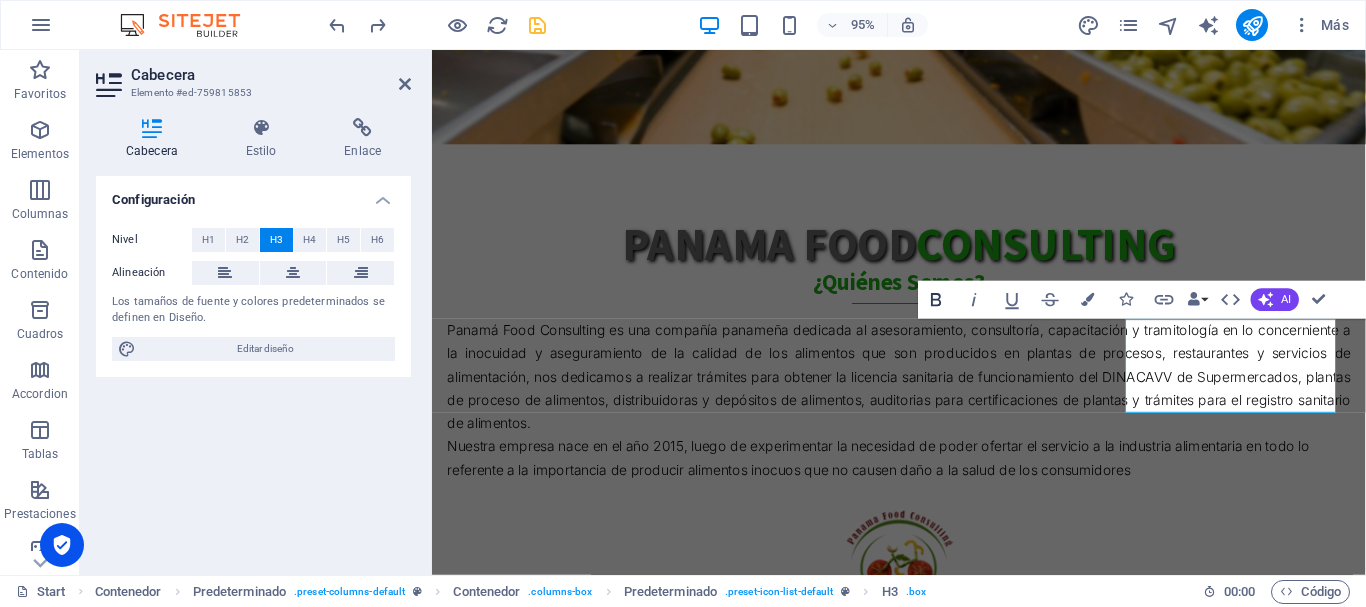 click 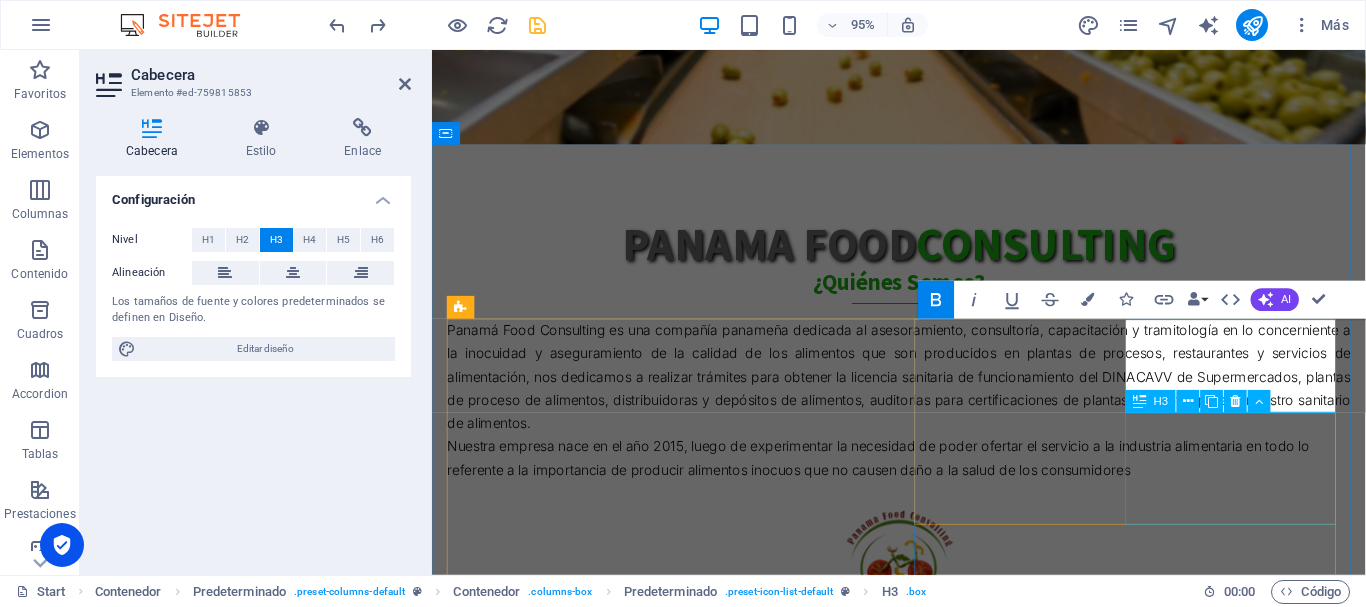 click on "DINACAVV  ‌Tramites de licencias y Registros del MINSA" at bounding box center [923, 916] 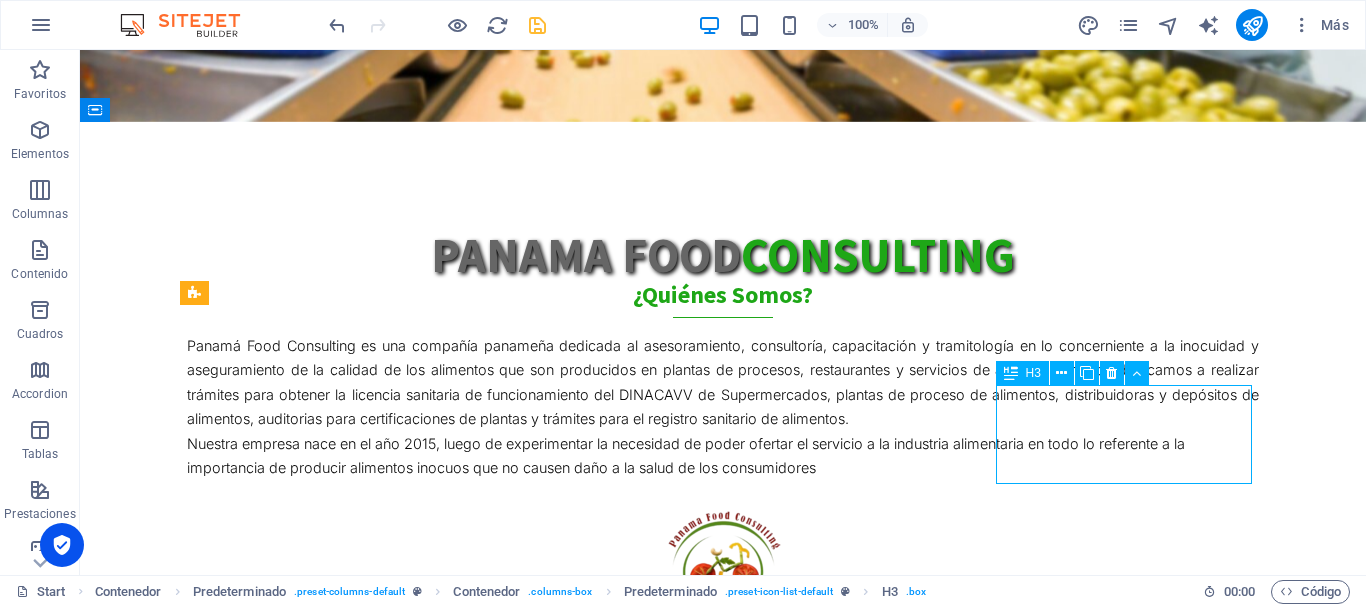 click on "DINACAVV  ‌Tramites de licencias y Registros del MINSA" at bounding box center [723, 892] 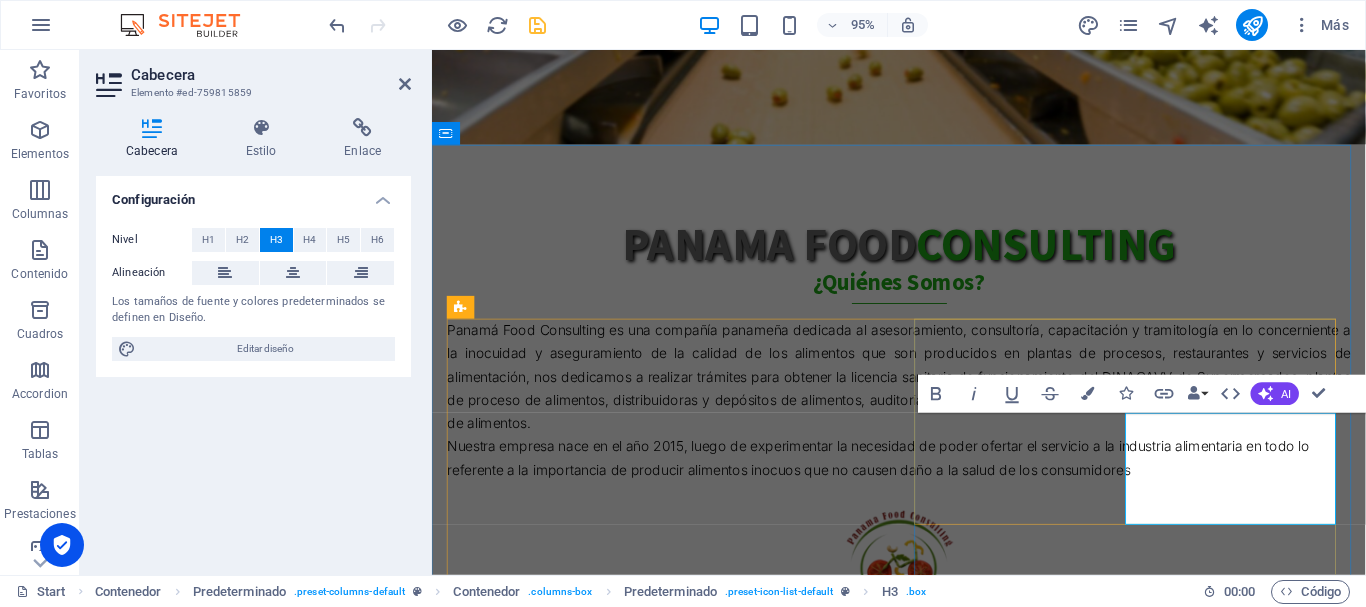 click on "DINACAVV  ‌Tramites de licencias y Registros del MINSA" at bounding box center (620, 916) 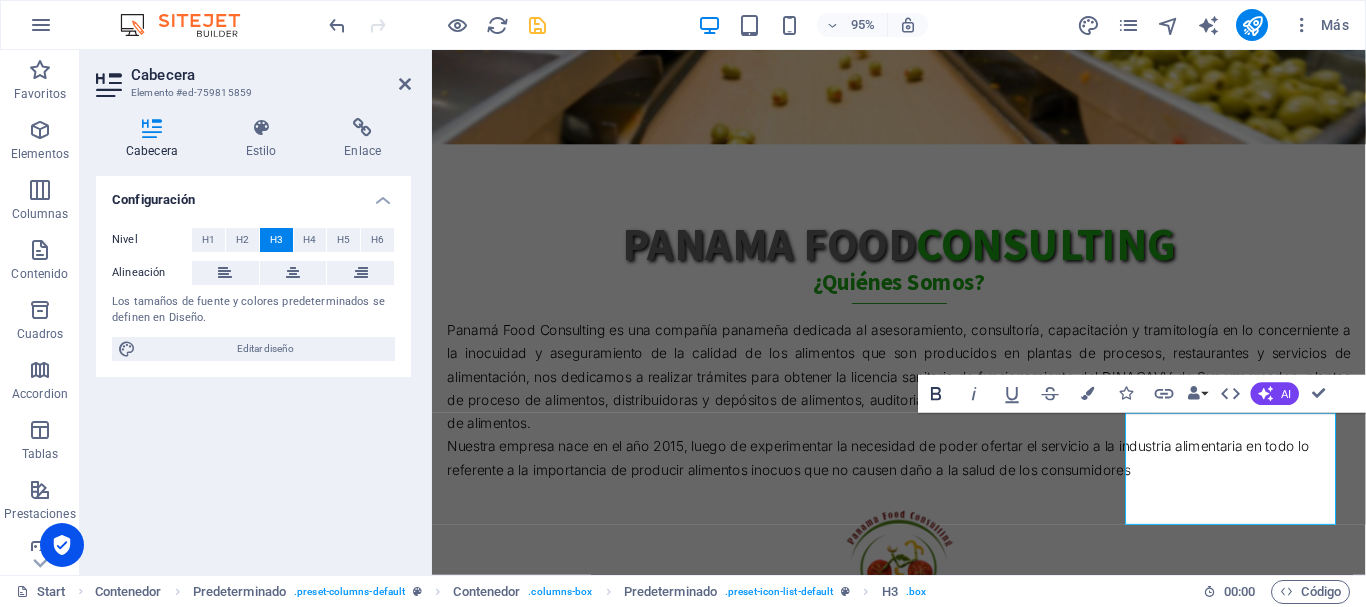 click 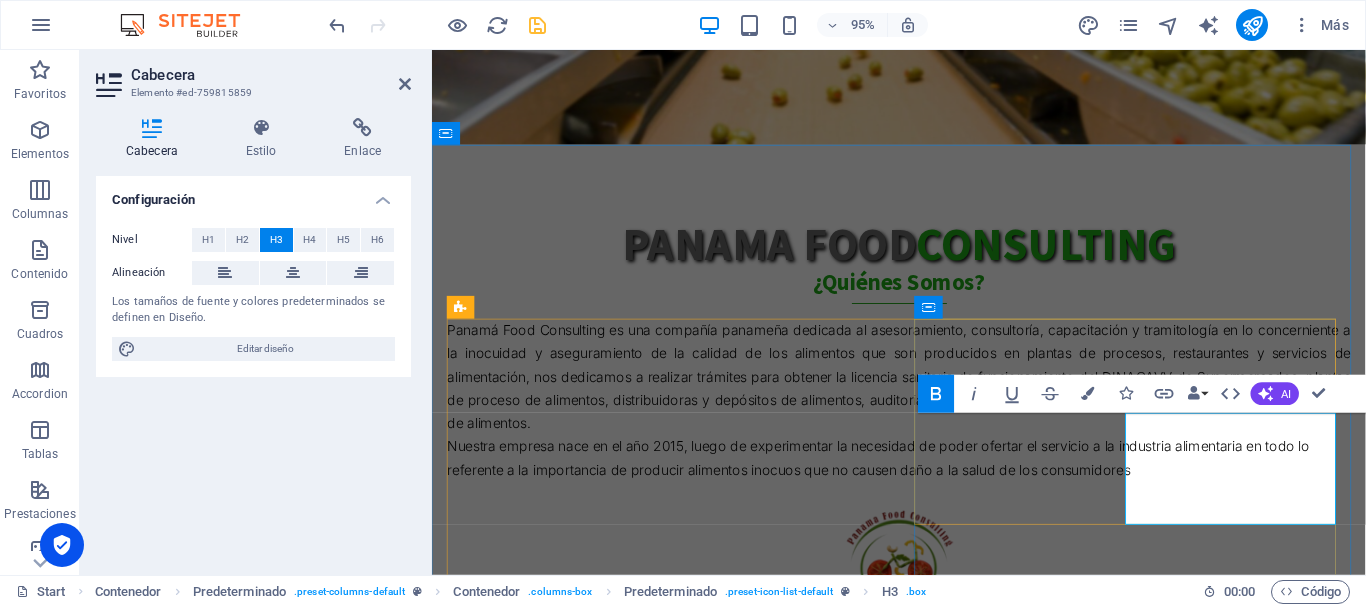 click on "DINACAVV   ‌Tramites de licencias y Registros del MINSA" at bounding box center [620, 916] 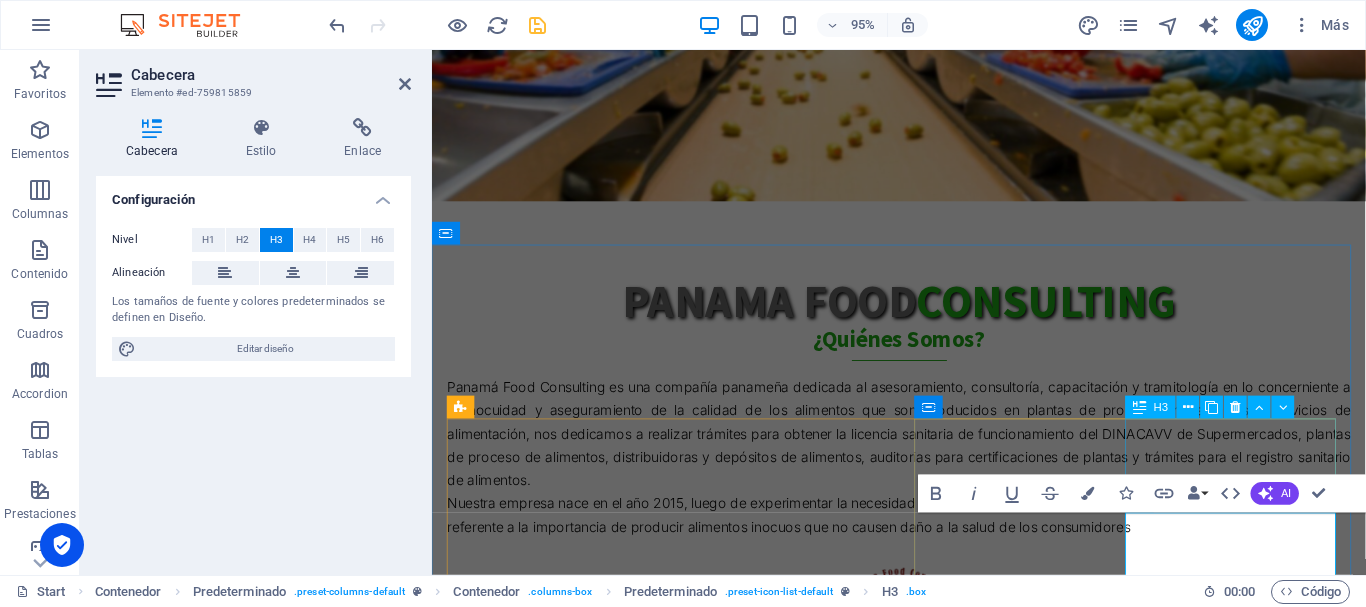 scroll, scrollTop: 253, scrollLeft: 0, axis: vertical 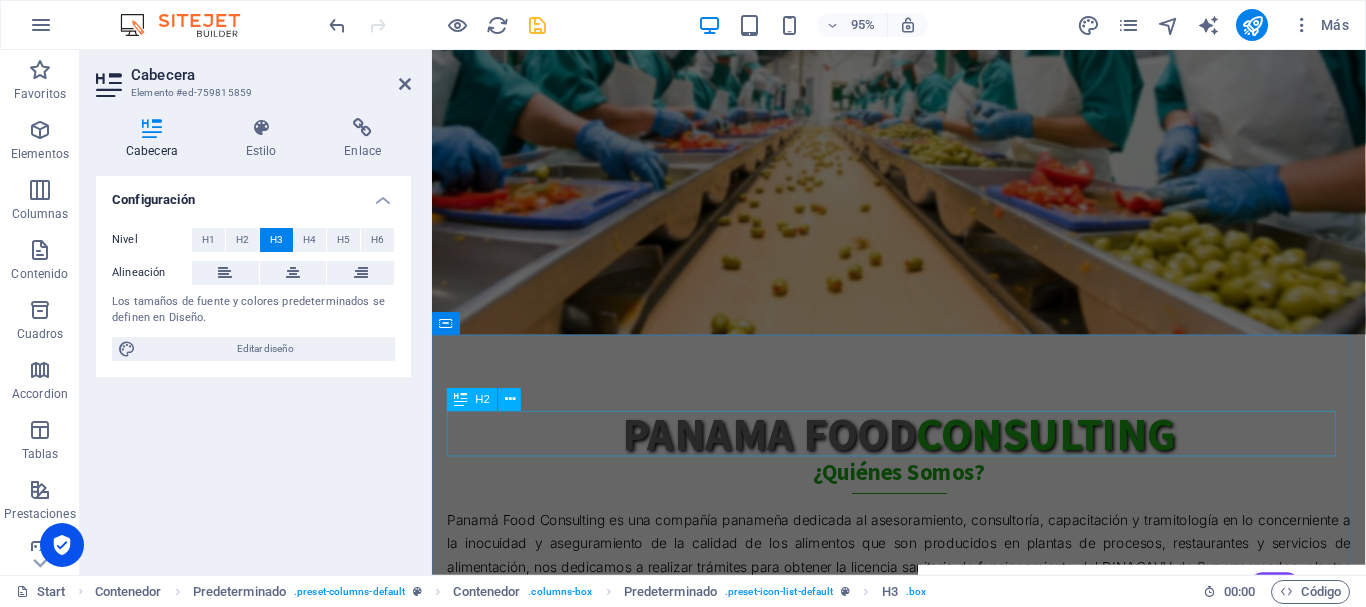 click on "PANAMA food  consulting" at bounding box center (923, 455) 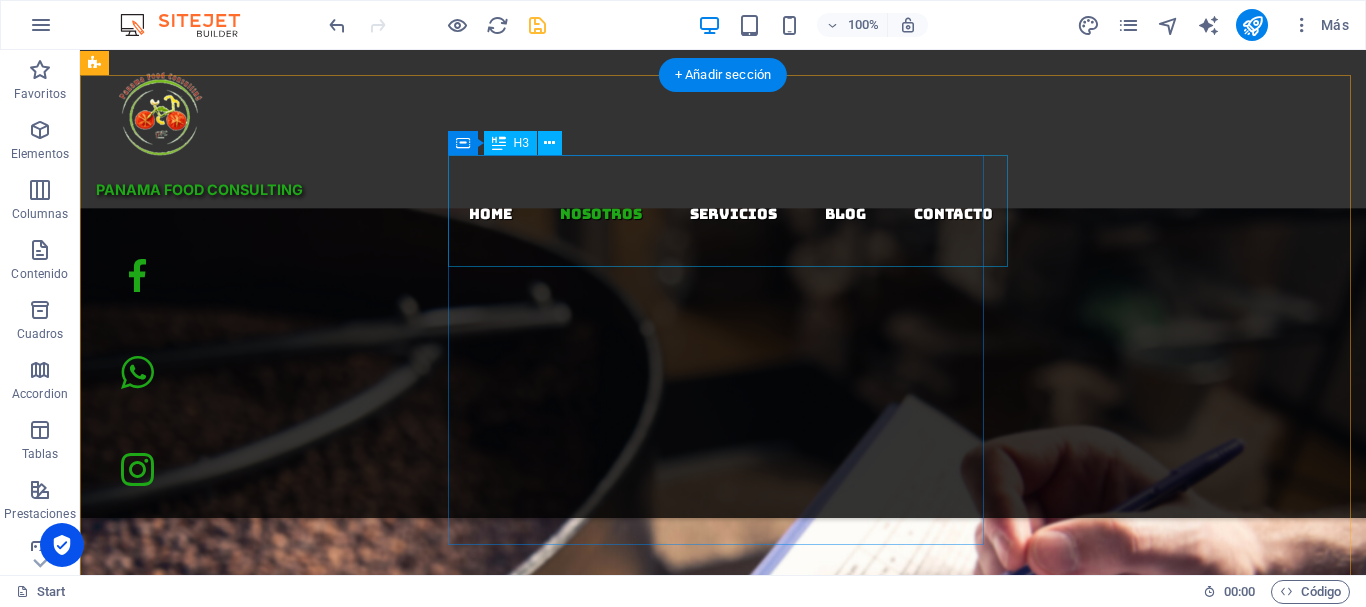scroll, scrollTop: 1254, scrollLeft: 0, axis: vertical 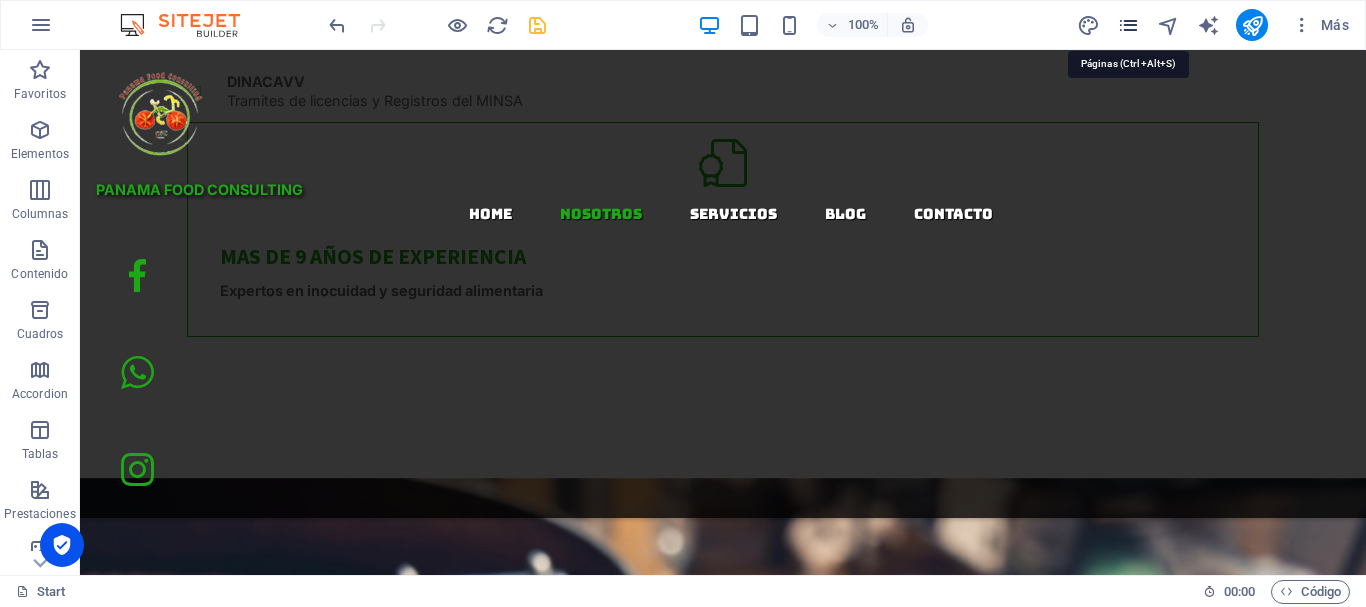 click at bounding box center [1128, 25] 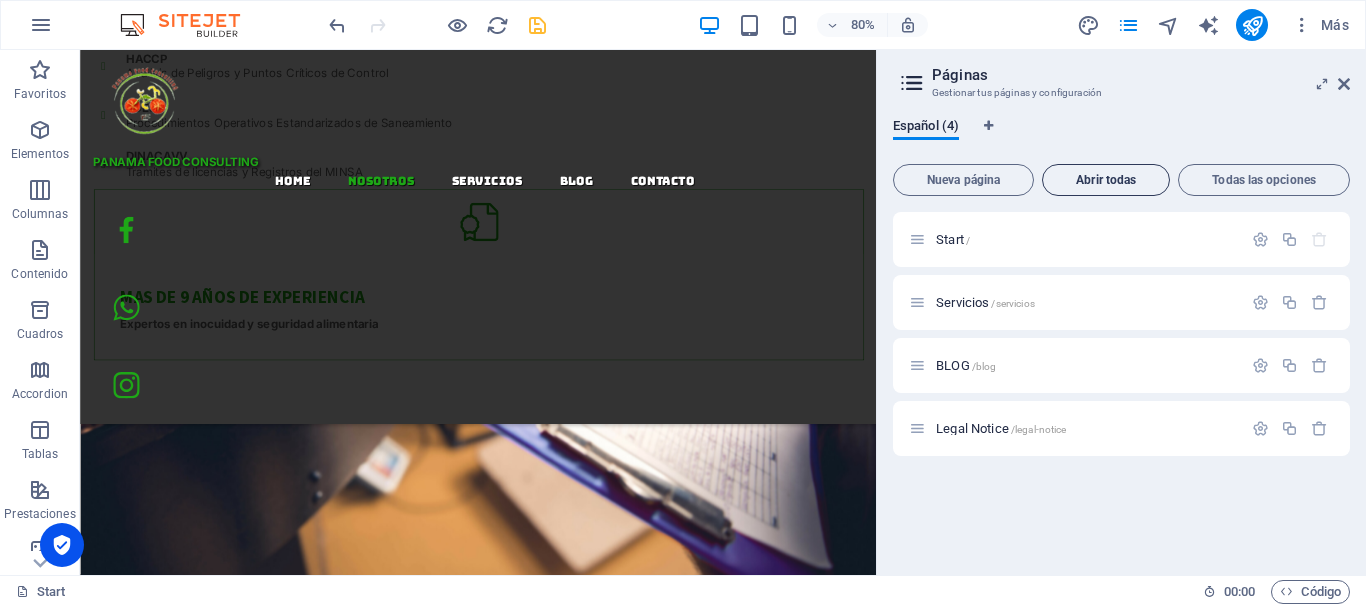scroll, scrollTop: 1385, scrollLeft: 0, axis: vertical 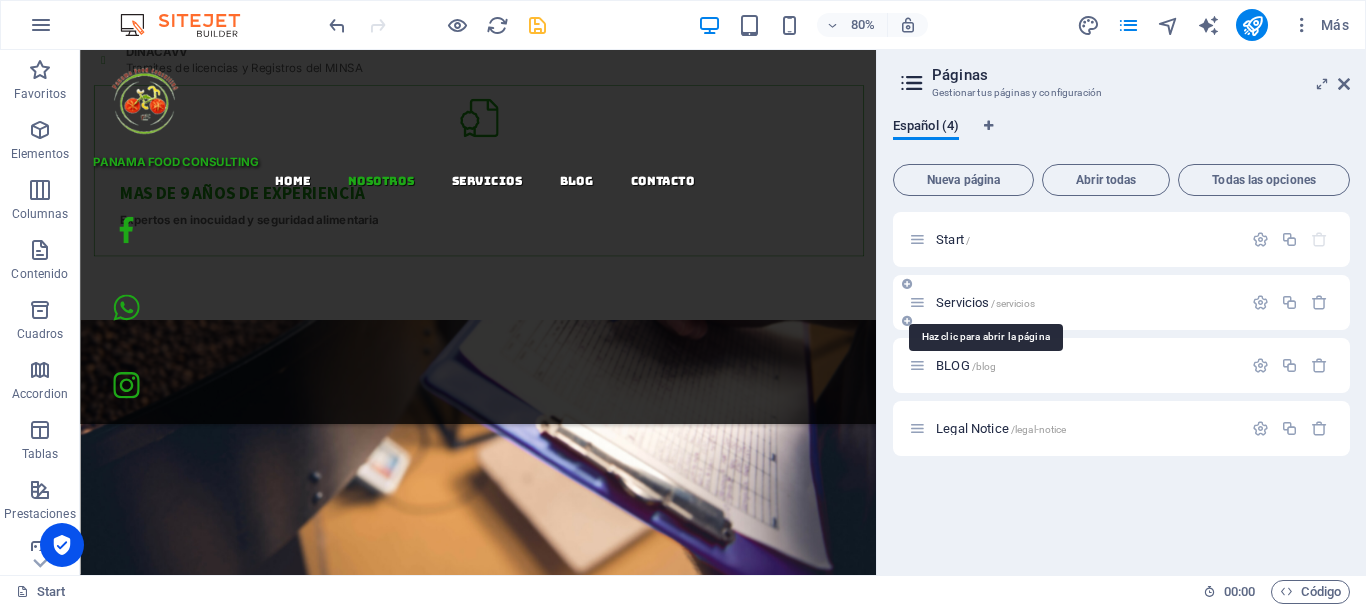 click on "Servicios /servicios" at bounding box center [985, 302] 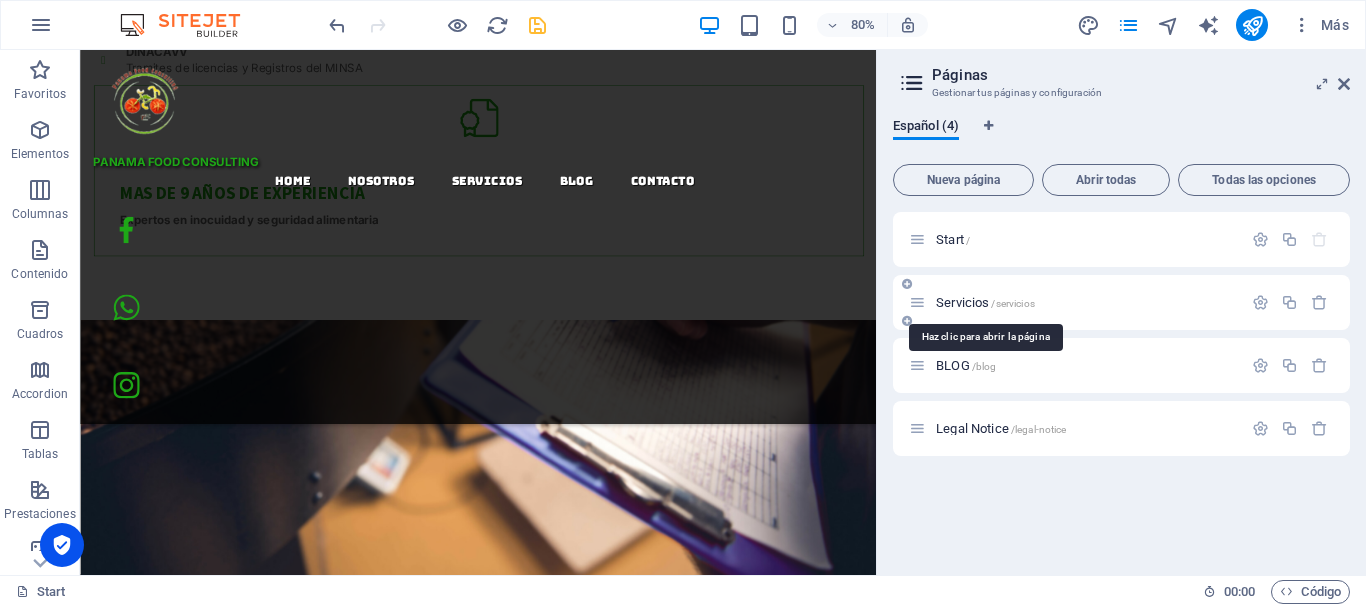 scroll, scrollTop: 0, scrollLeft: 0, axis: both 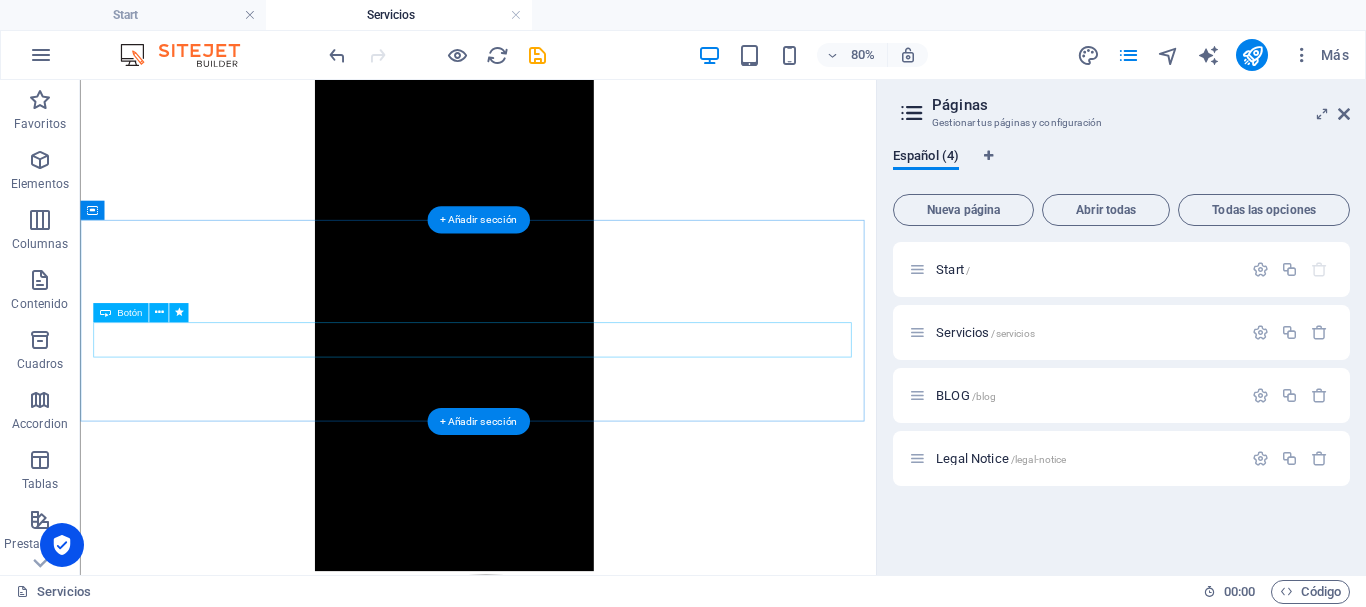 click on "contactanos ahora" at bounding box center [577, 7526] 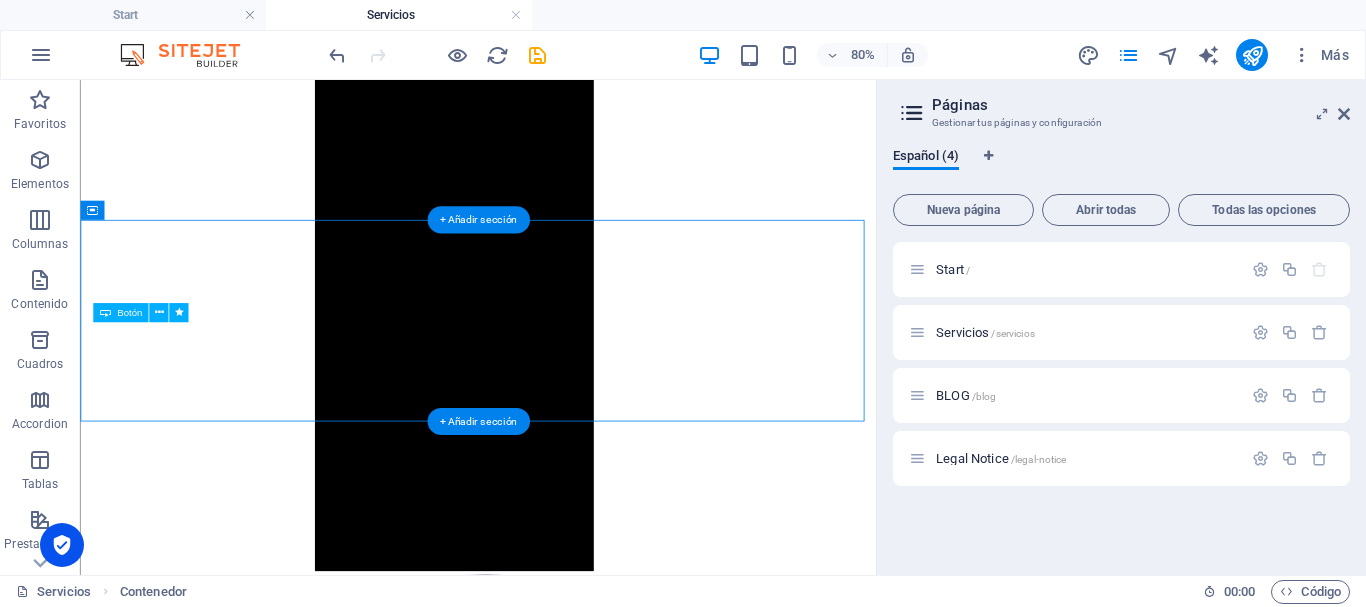 click on "contactanos ahora" at bounding box center (577, 7526) 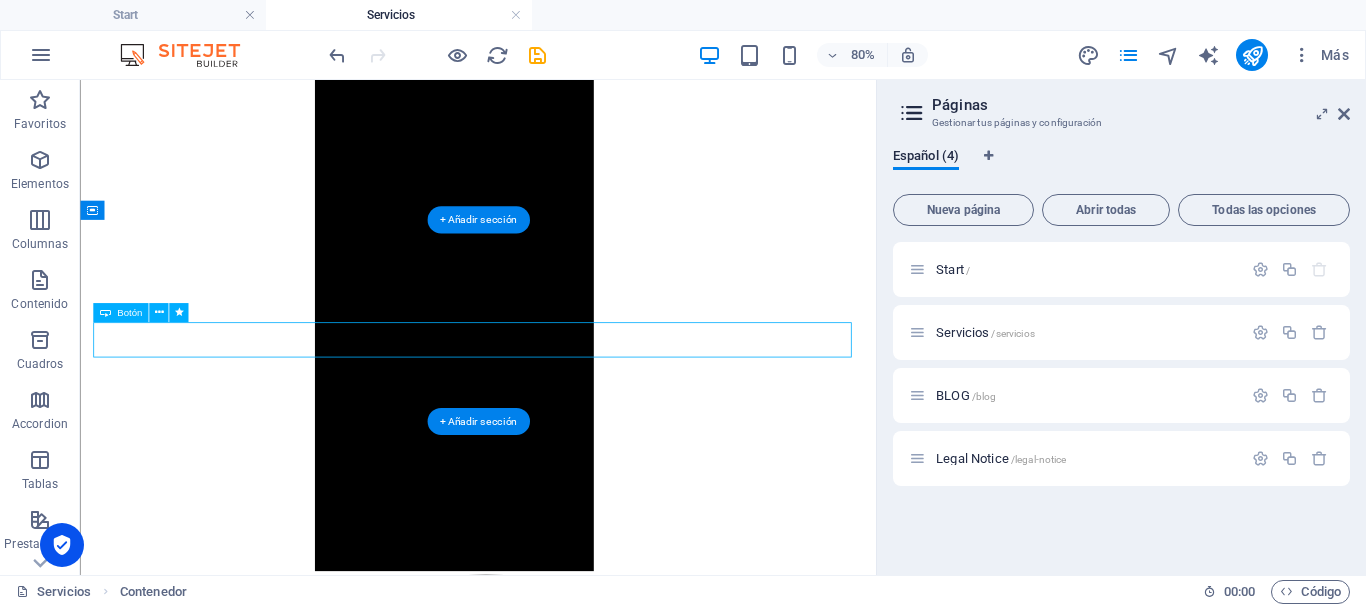 click on "contactanos ahora" at bounding box center (577, 7526) 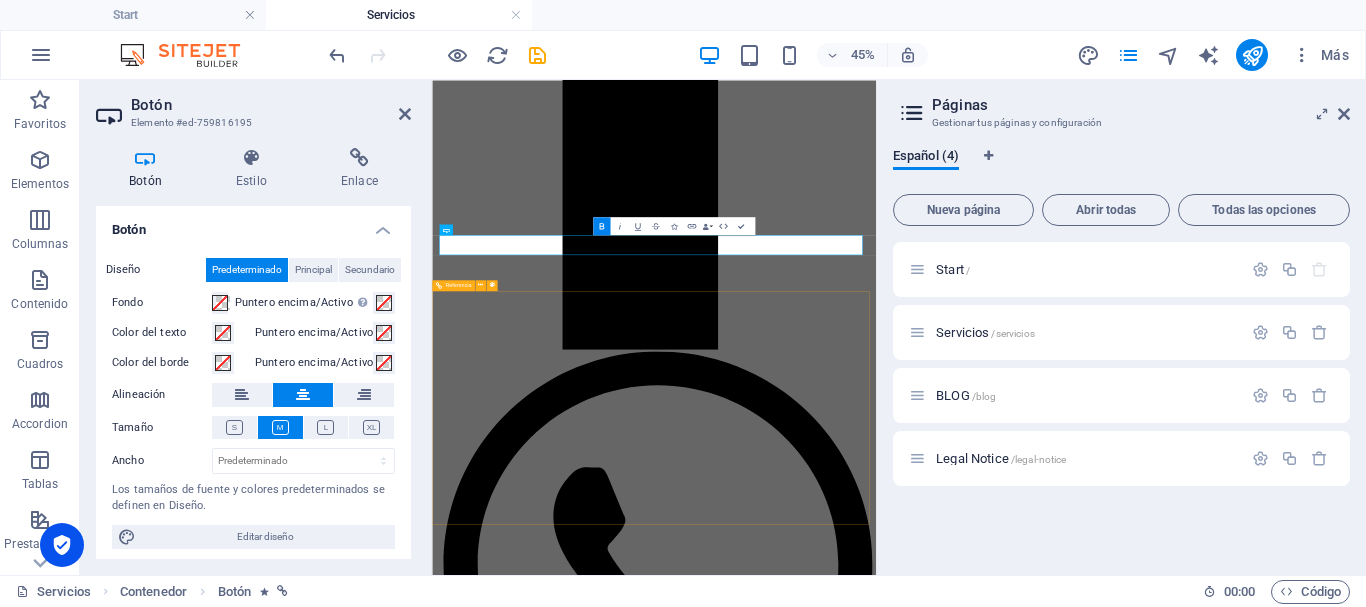 scroll, scrollTop: 1579, scrollLeft: 0, axis: vertical 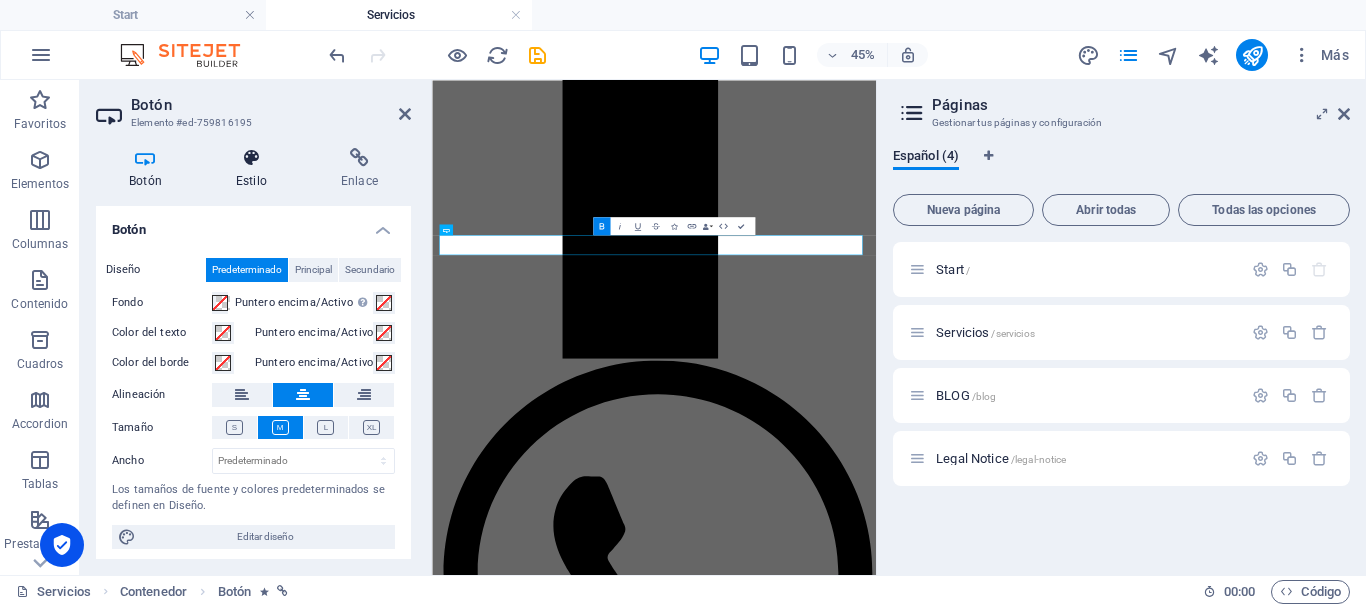 click at bounding box center (251, 158) 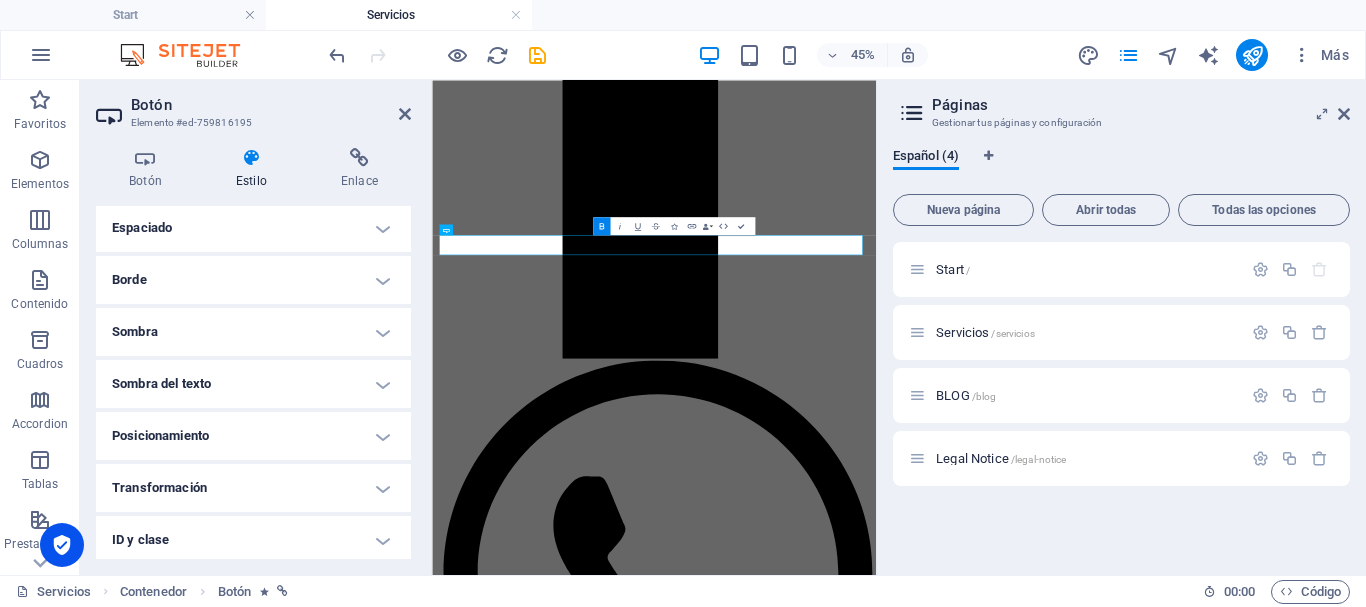scroll, scrollTop: 509, scrollLeft: 0, axis: vertical 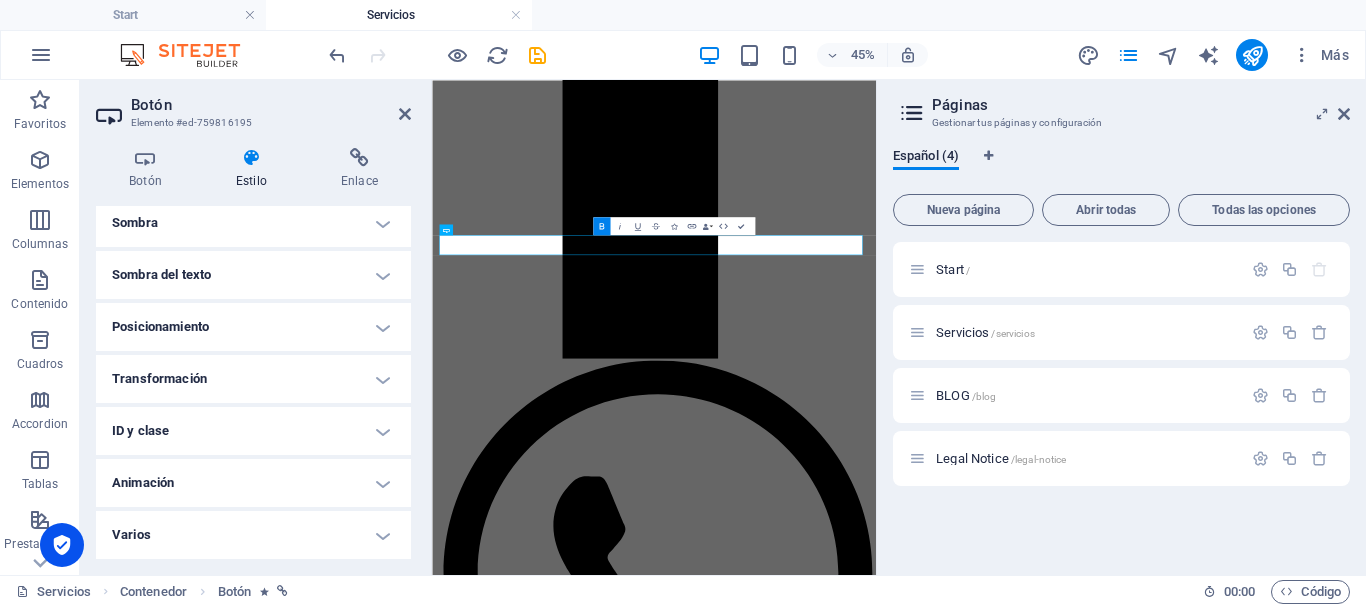 click on "Animación" at bounding box center (253, 483) 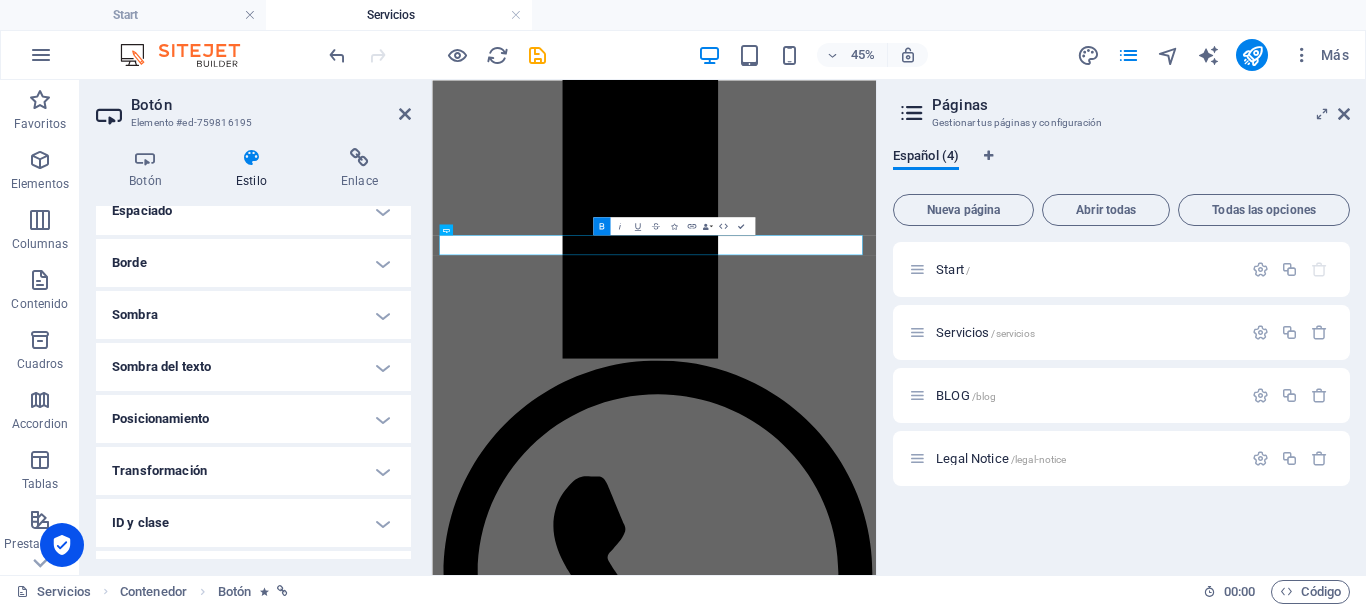 scroll, scrollTop: 415, scrollLeft: 0, axis: vertical 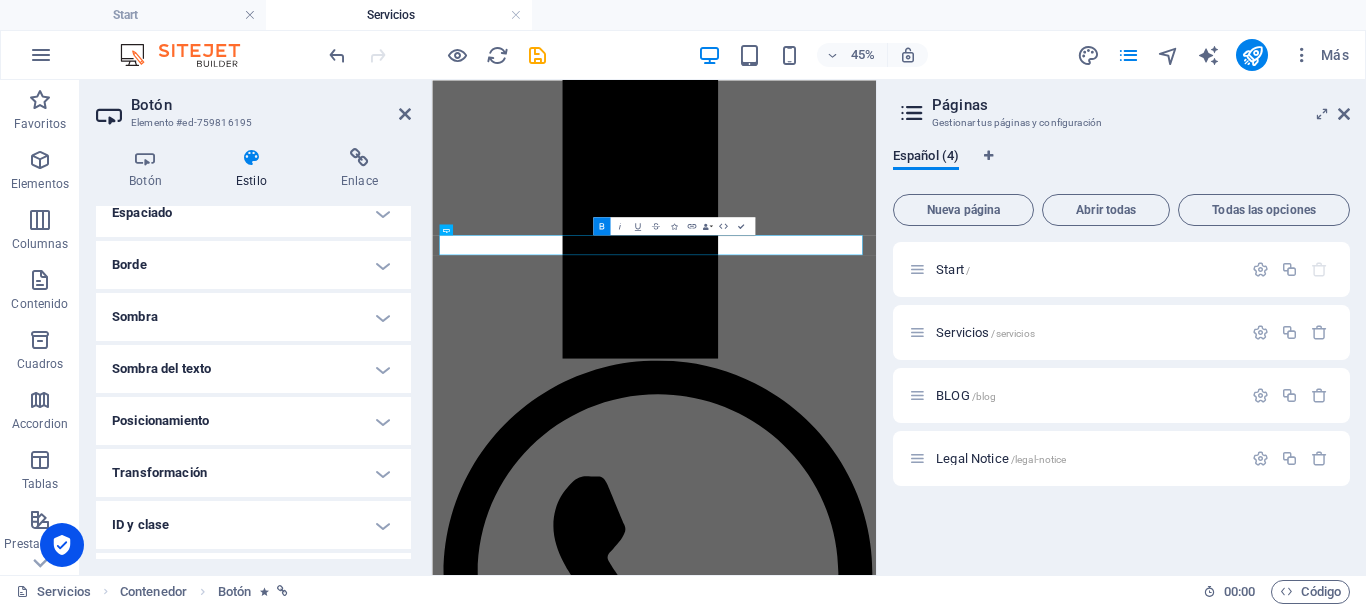 click on "Botón Estilo Enlace Botón Diseño Predeterminado Principal Secundario Fondo Puntero encima/Activo Cambia al modo de previsualización para probar el estado activo/puntero encima Color del texto Puntero encima/Activo Color del borde Puntero encima/Activo Alineación Tamaño Ancho Predeterminado px rem % em vh vw Los tamaños de fuente y colores predeterminados se definen en Diseño. Editar diseño Predeterminado Element Diseño La forma en la que este elemento se expande en la disposición (Flexbox). Tamaño Predeterminado automático px % 1/1 1/2 1/3 1/4 1/5 1/6 1/7 1/8 1/9 1/10 Crecer Reducir Comprar Disposición de contenedor Visible Visible Opacidad 100 % Desbordamiento Espaciado Margen Predeterminado automático px % rem vw vh Personalizado Personalizado automático px % rem vw vh automático px % rem vw vh automático px % rem vw vh automático px % rem vw vh Espaciado Predeterminado px rem % vh vw Personalizado Personalizado px rem % vh vw px rem % vh vw px rem % vh vw px rem % vh vw Borde Estilo" at bounding box center (253, 353) 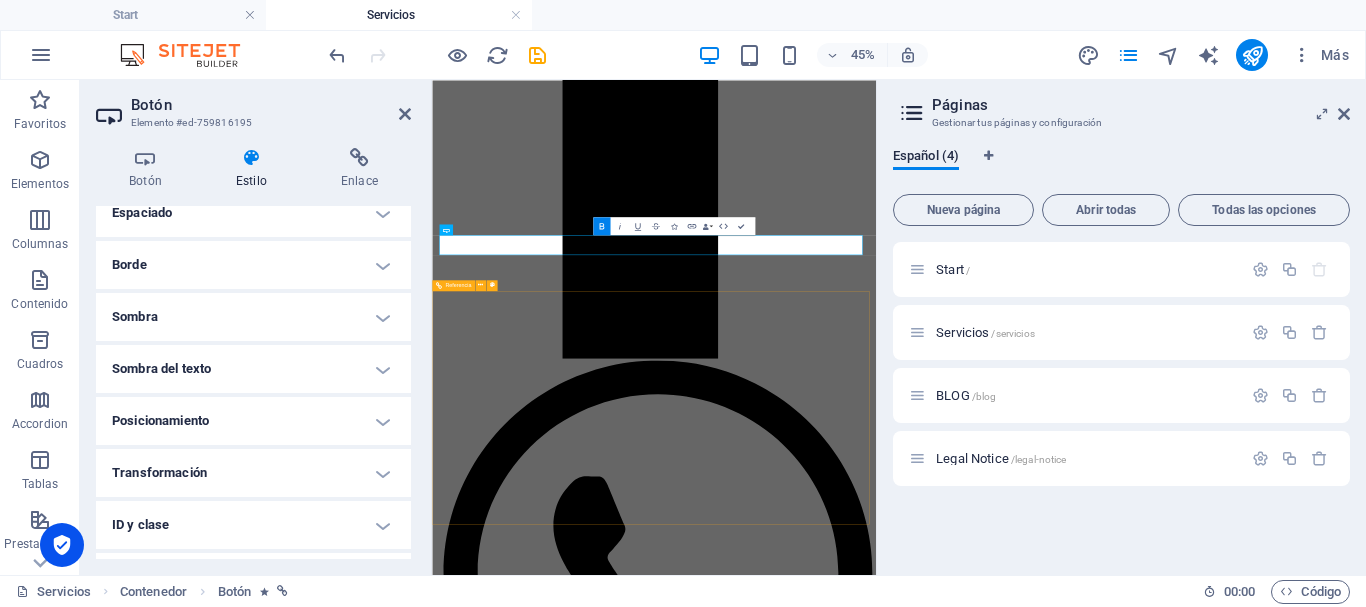 click on "Contactanos Dirección: Penonomé, Provincia de Coclé,  República de Panamá Calle Andorra Casa #3074, Ave. Central de Penonomé. Teléfono: 507 909-2046  507 6255-9196 Correo: info@panamafoodconsulting.com Servicios Consultoría y Asesoramiento Manuales y Documentación Capacitación Especializada Licencias DINACAVV Auditorias y Certificaciones Registro Sanitario horarios Lunes - Viernes 8am - 5pm Sábados 8am - 2pm" at bounding box center [925, 7908] 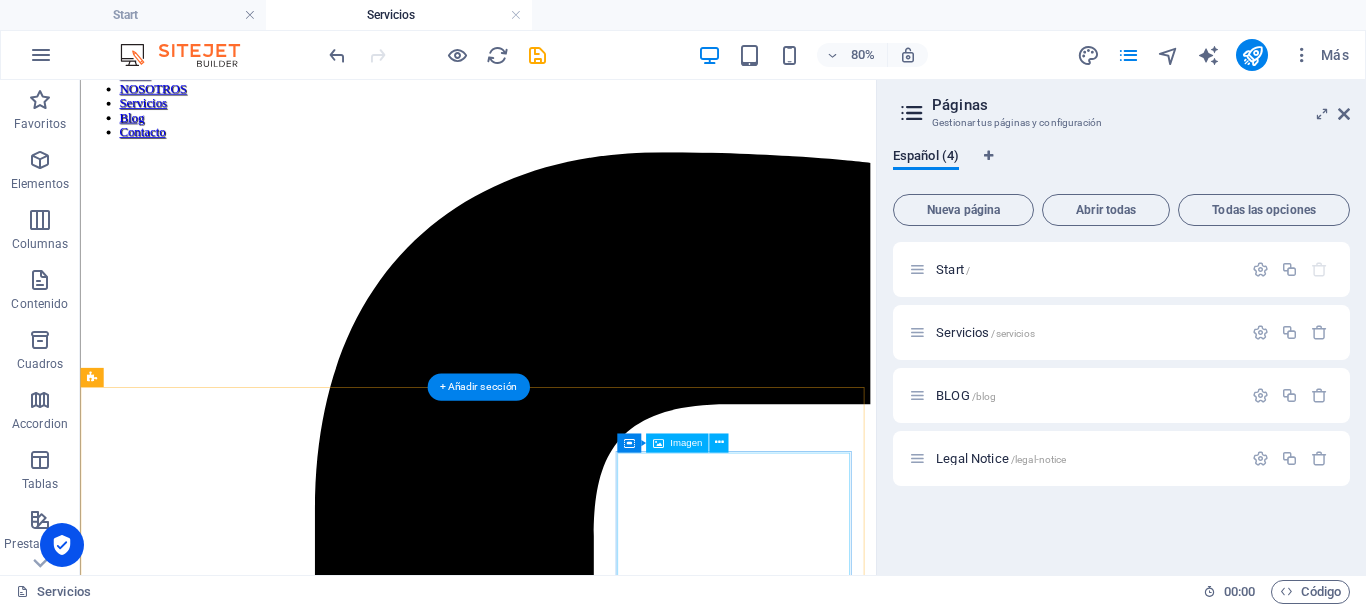 scroll, scrollTop: 0, scrollLeft: 0, axis: both 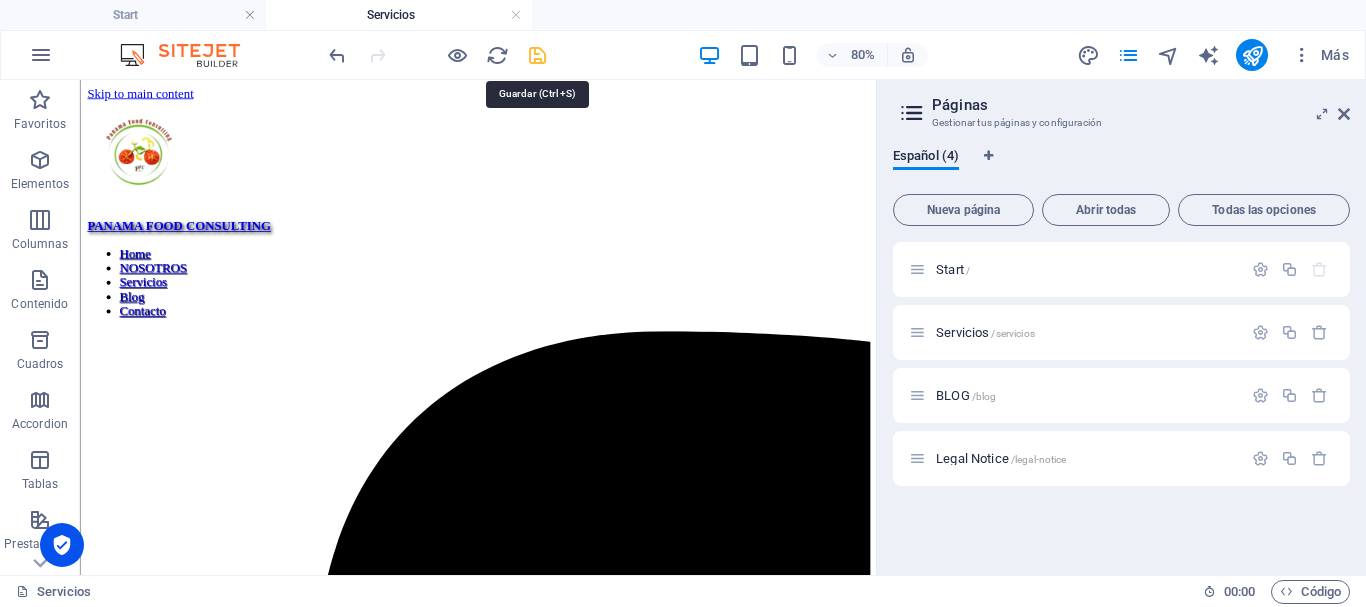 click at bounding box center (537, 55) 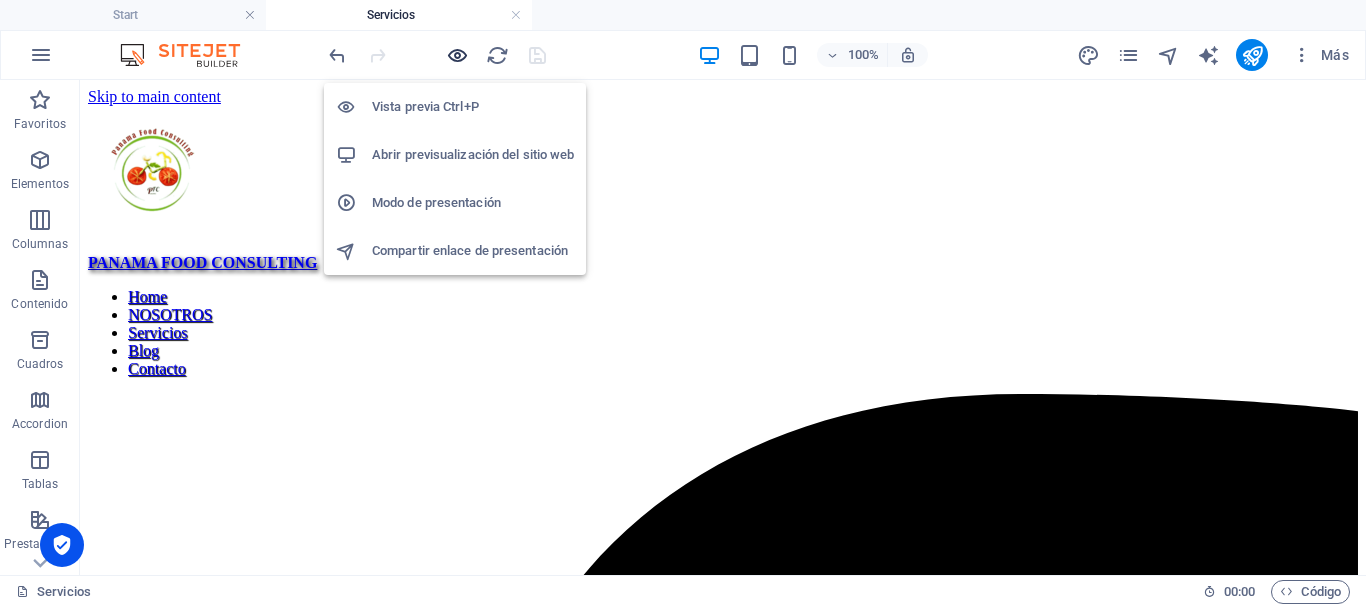 click at bounding box center (457, 55) 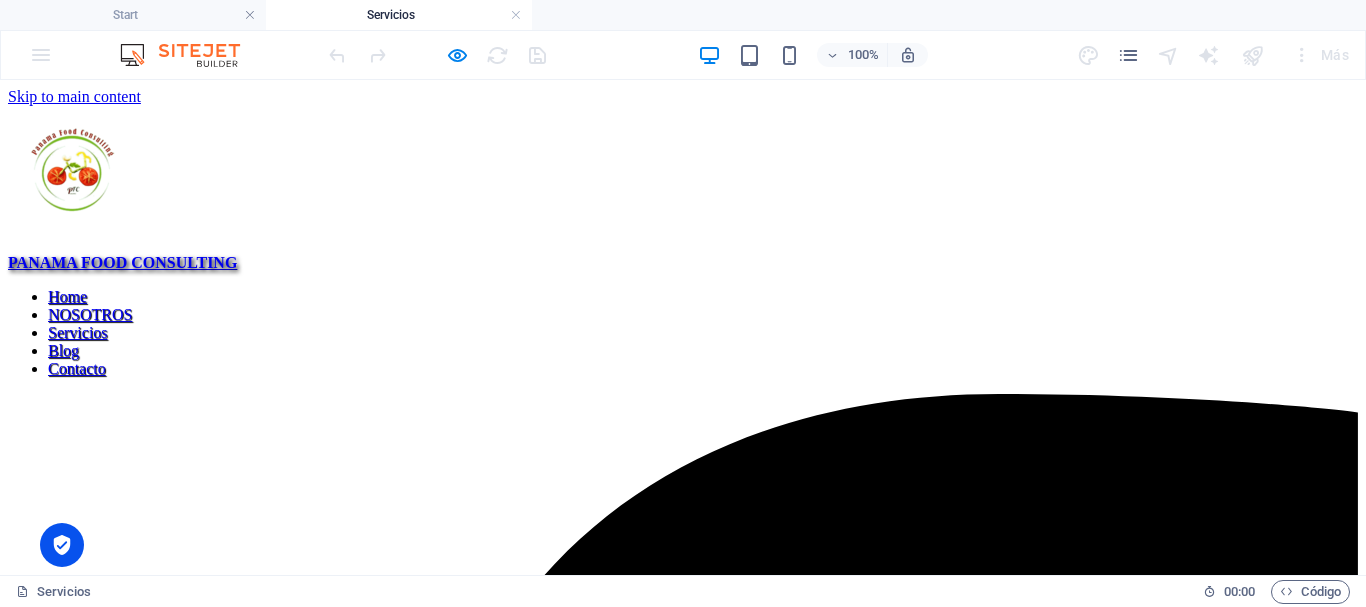 click at bounding box center (72, 170) 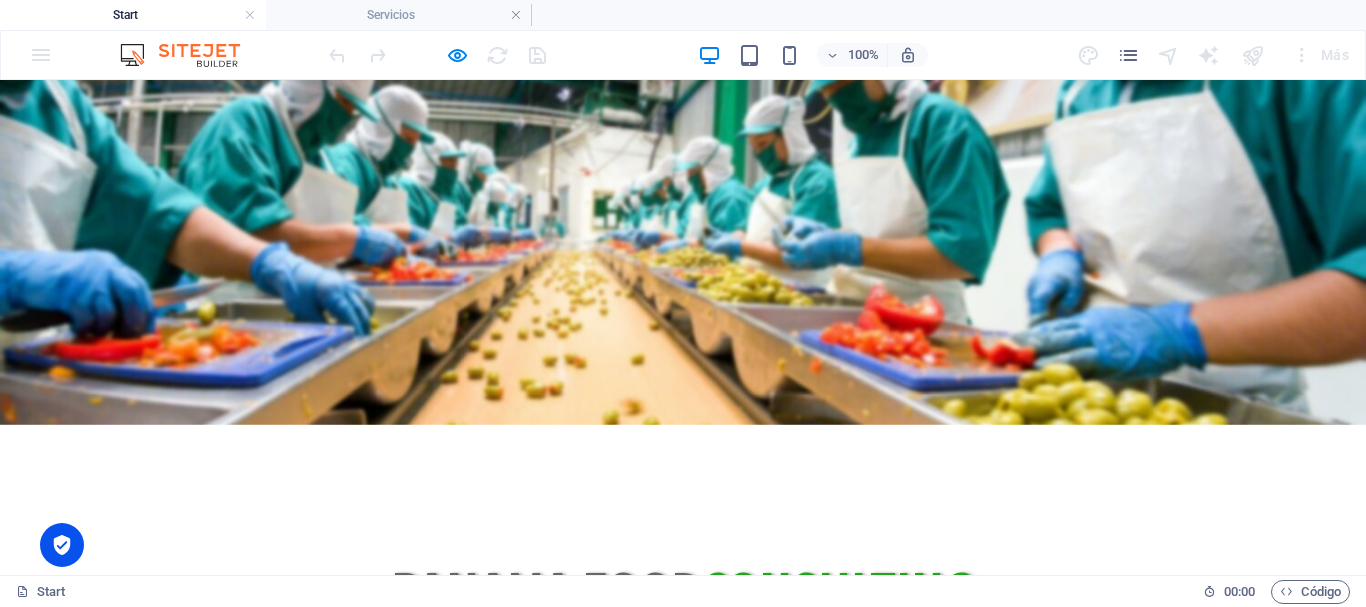 scroll, scrollTop: 0, scrollLeft: 0, axis: both 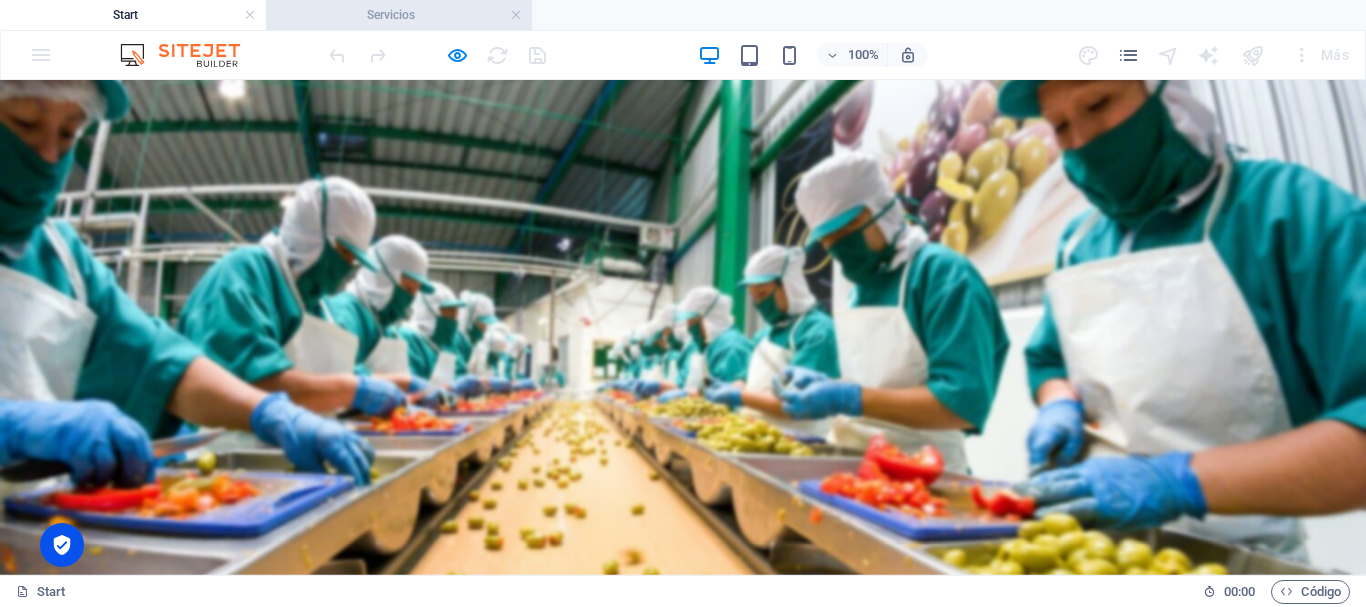 click on "Servicios" at bounding box center (399, 15) 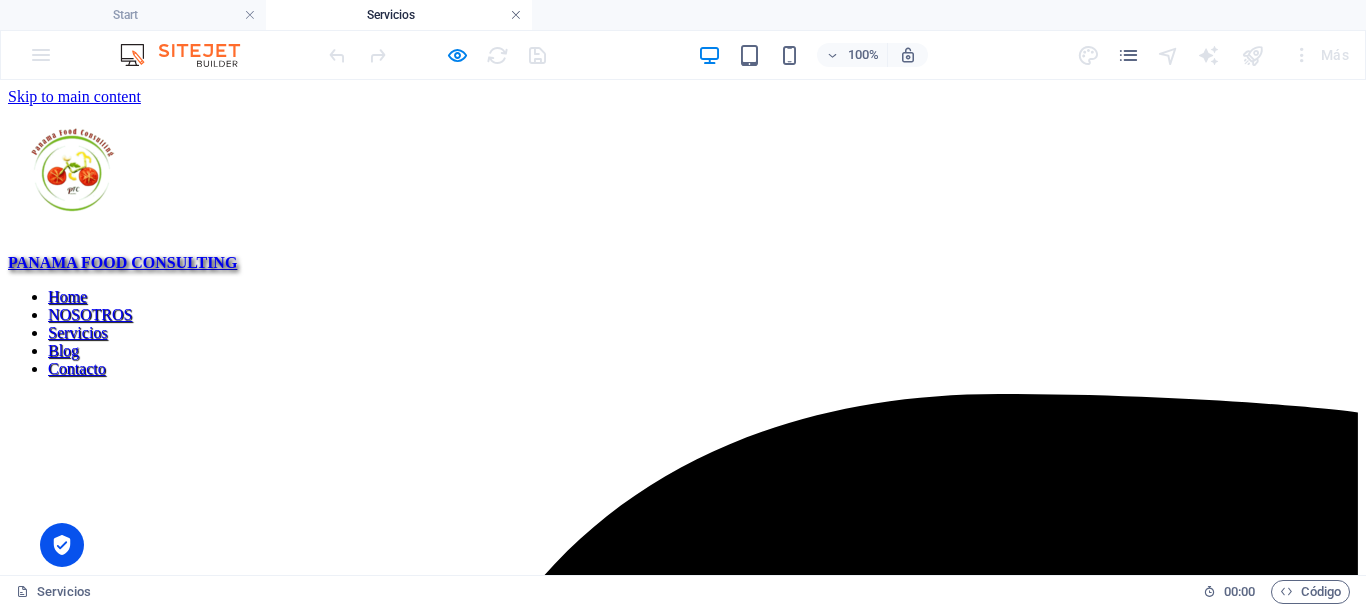 click at bounding box center [516, 15] 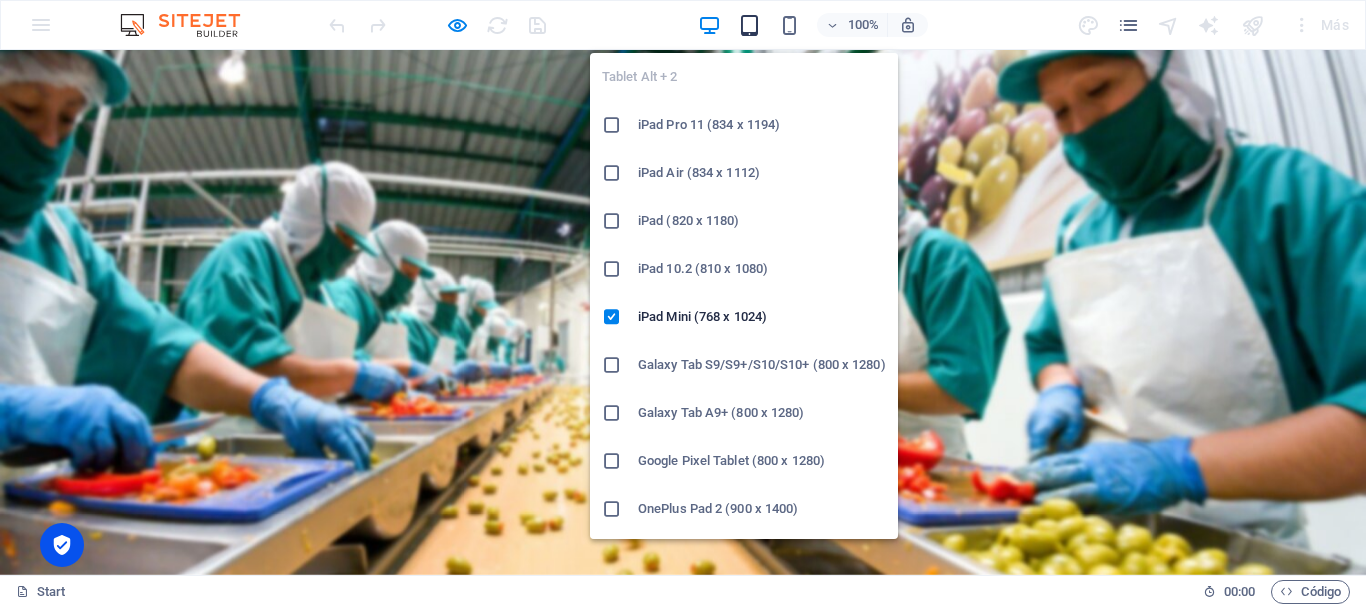 click at bounding box center [749, 25] 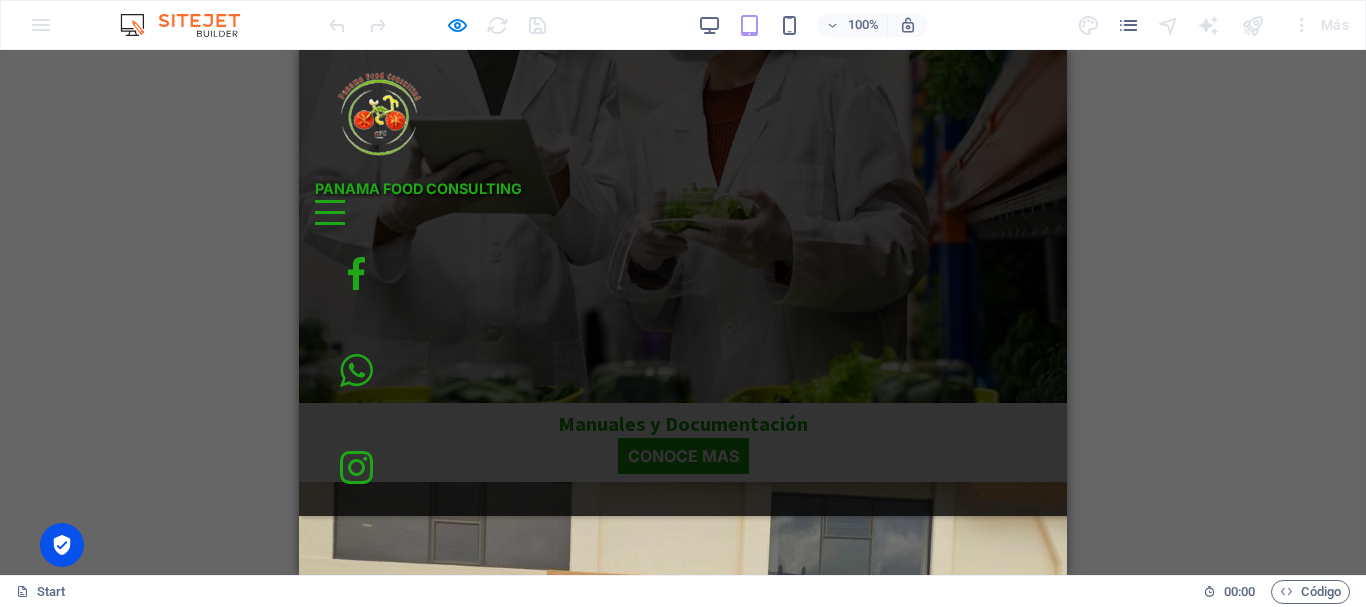 scroll, scrollTop: 3173, scrollLeft: 0, axis: vertical 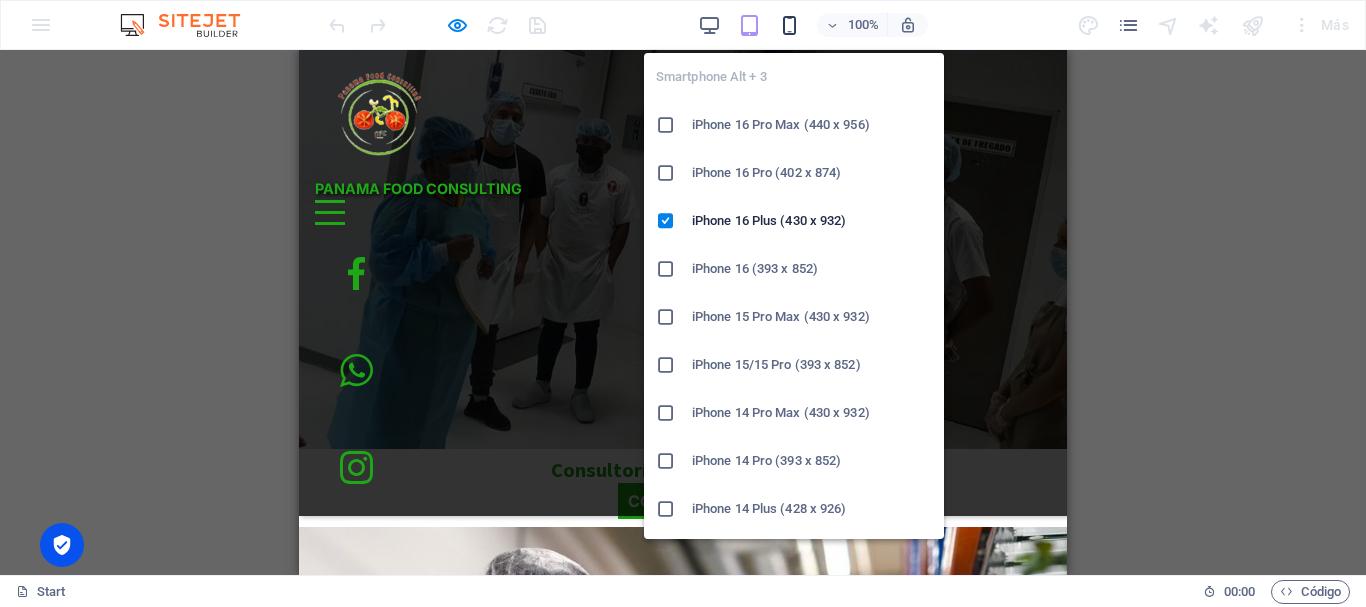 click at bounding box center [789, 25] 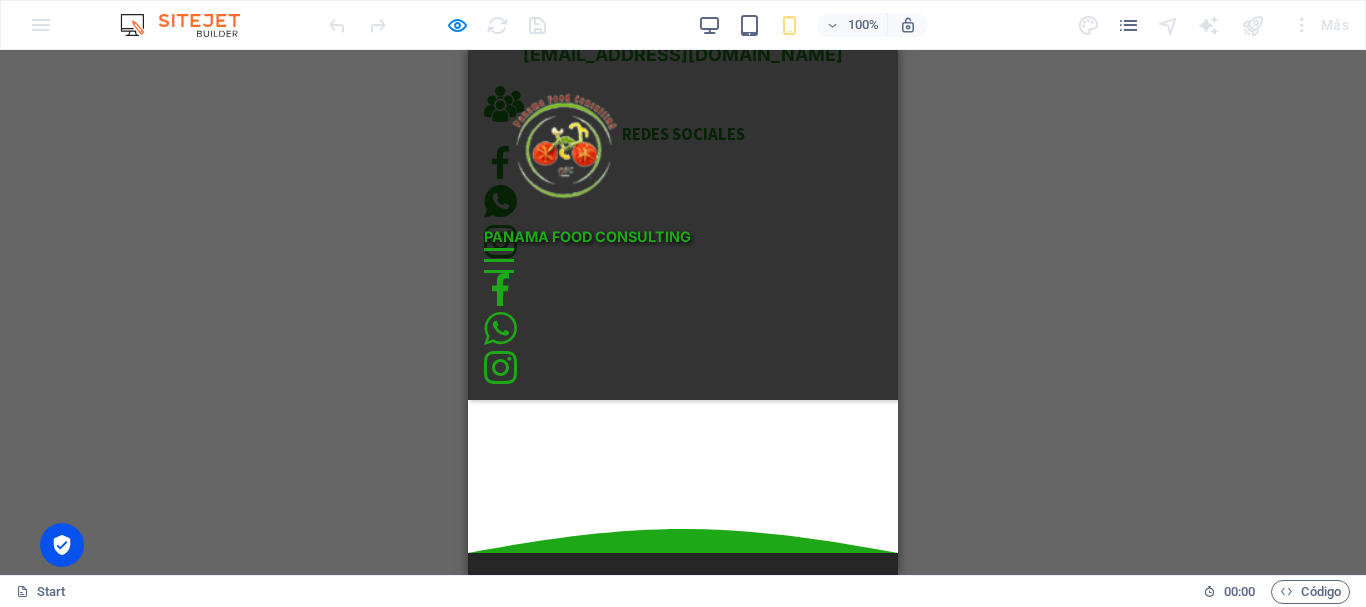 scroll, scrollTop: 6622, scrollLeft: 0, axis: vertical 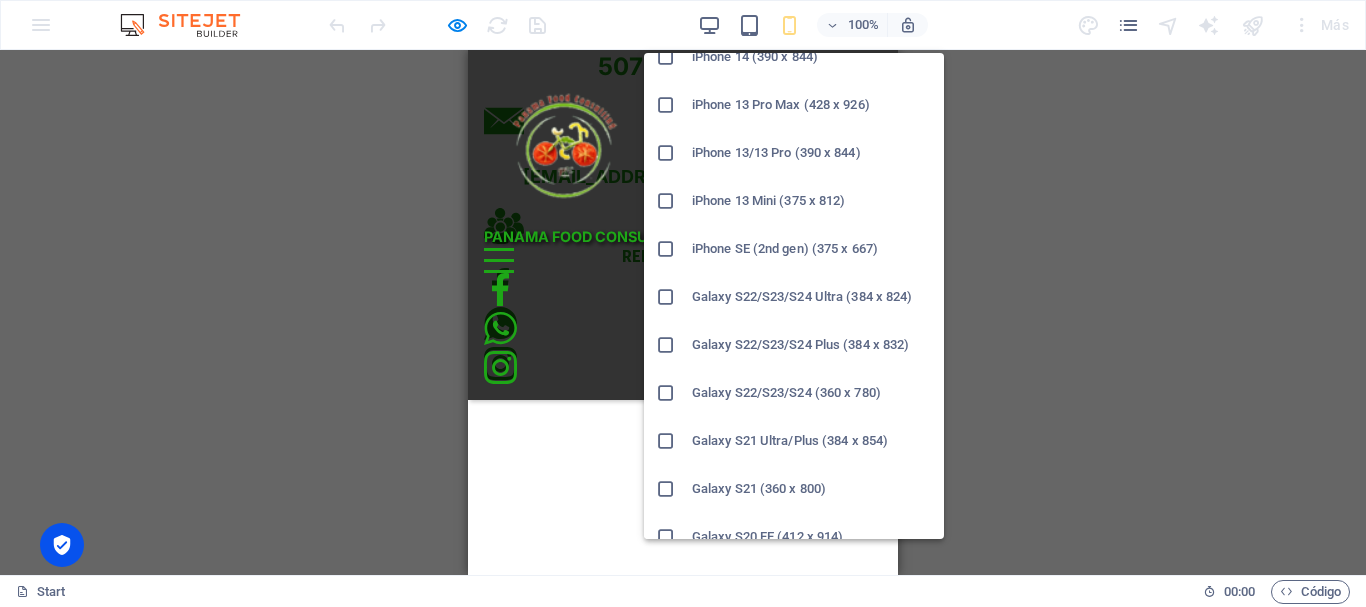 click on "Galaxy S22/S23/S24 Ultra (384 x 824)" at bounding box center (812, 297) 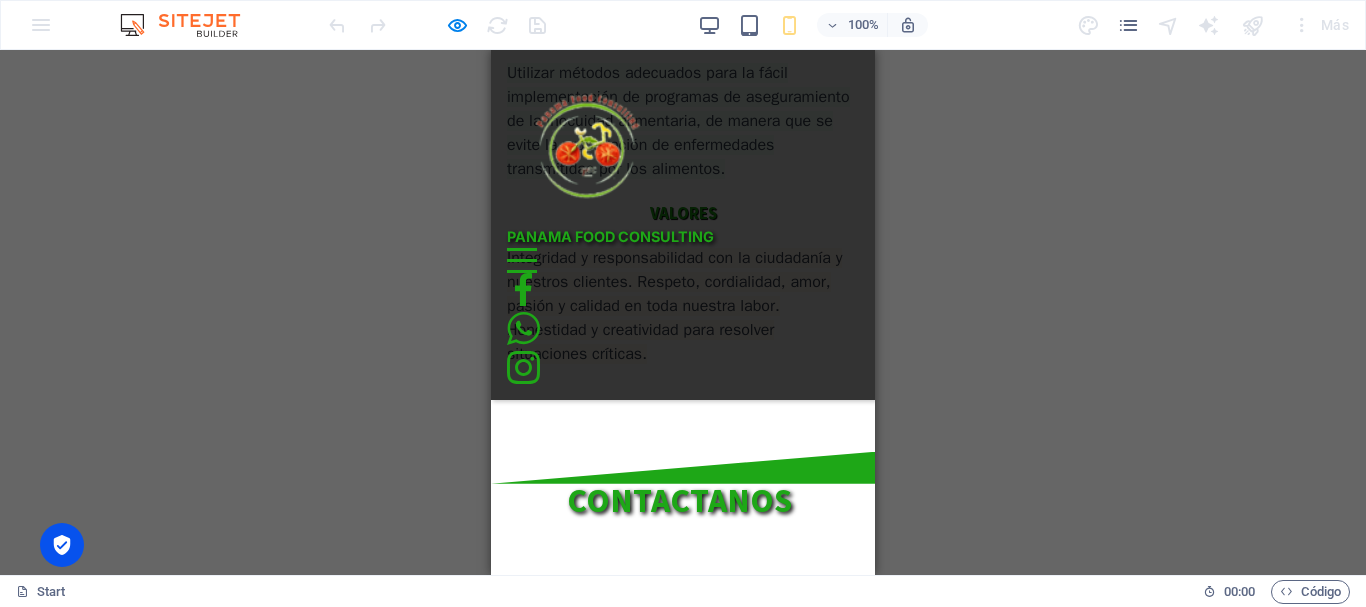 scroll, scrollTop: 6465, scrollLeft: 0, axis: vertical 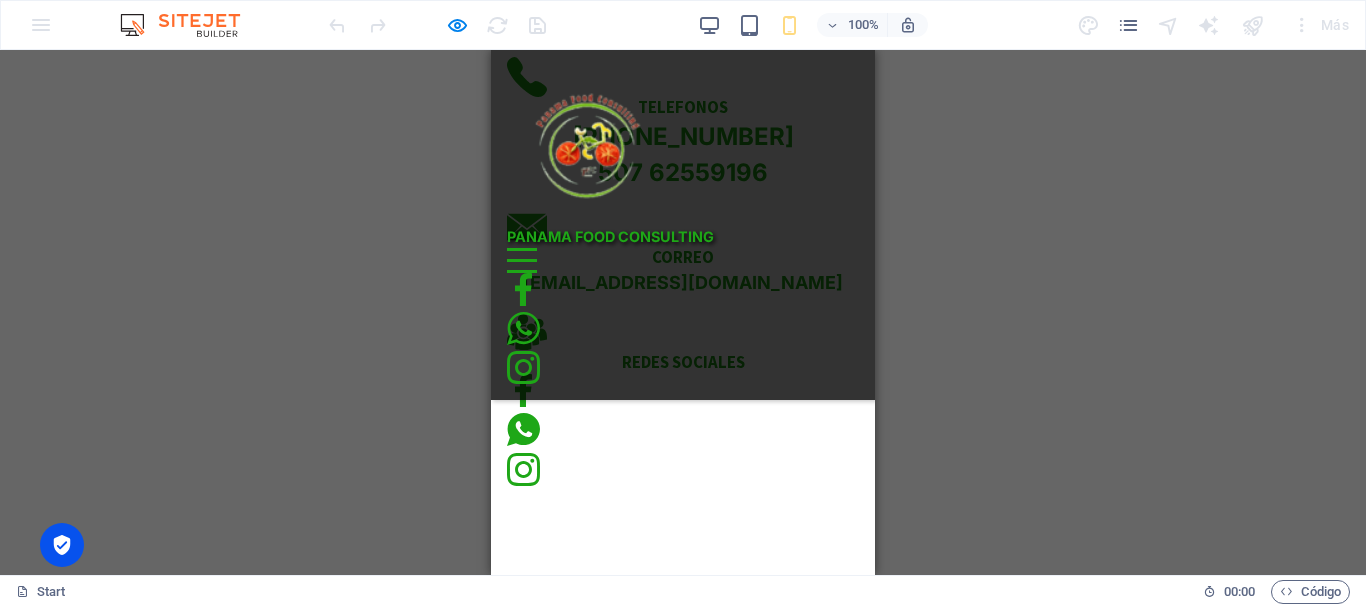 click at bounding box center [522, 260] 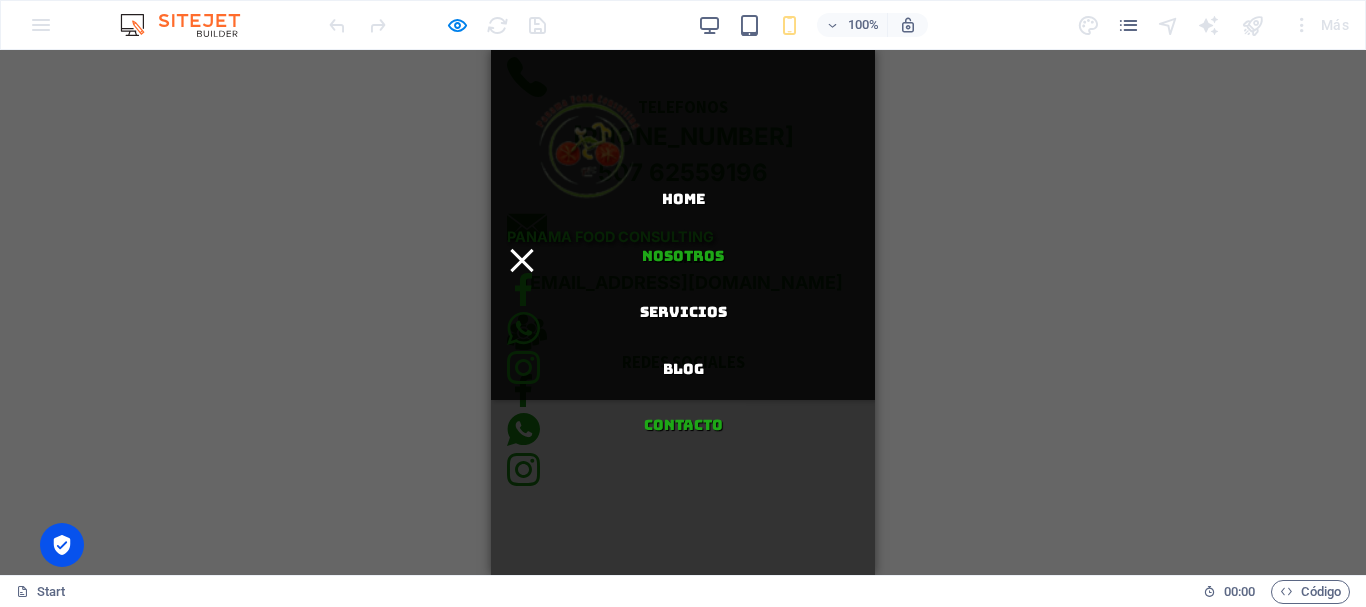 click on "NOSOTROS" at bounding box center [683, 256] 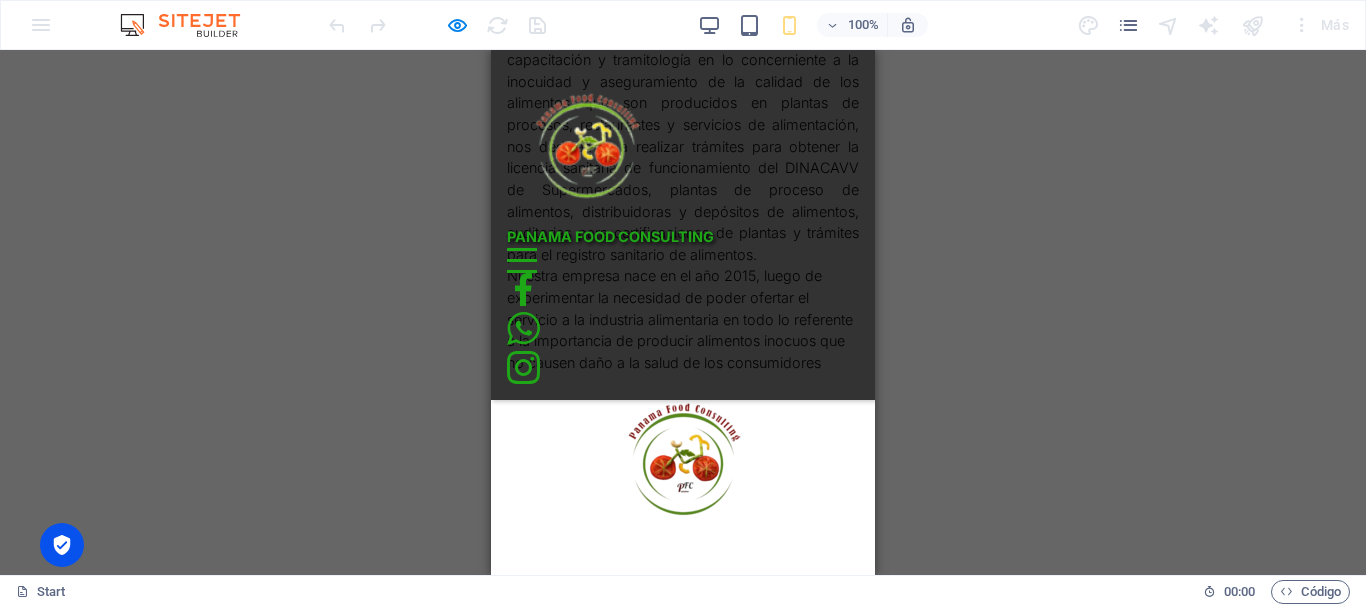 scroll, scrollTop: 525, scrollLeft: 0, axis: vertical 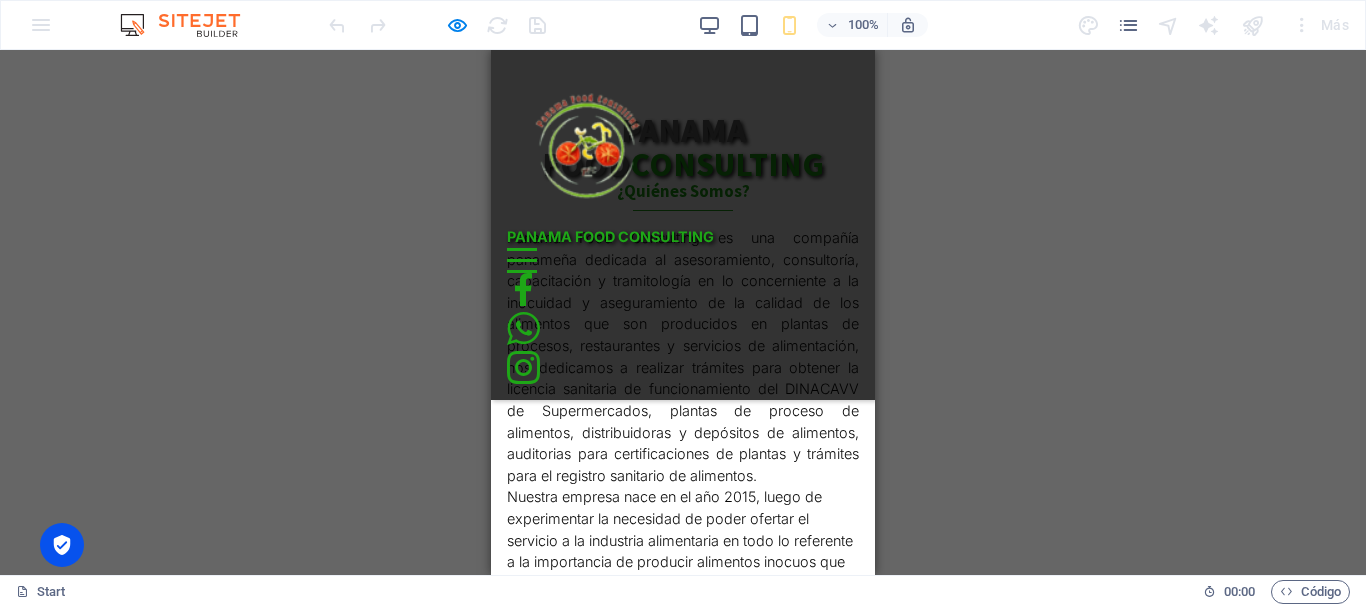 click at bounding box center [522, 260] 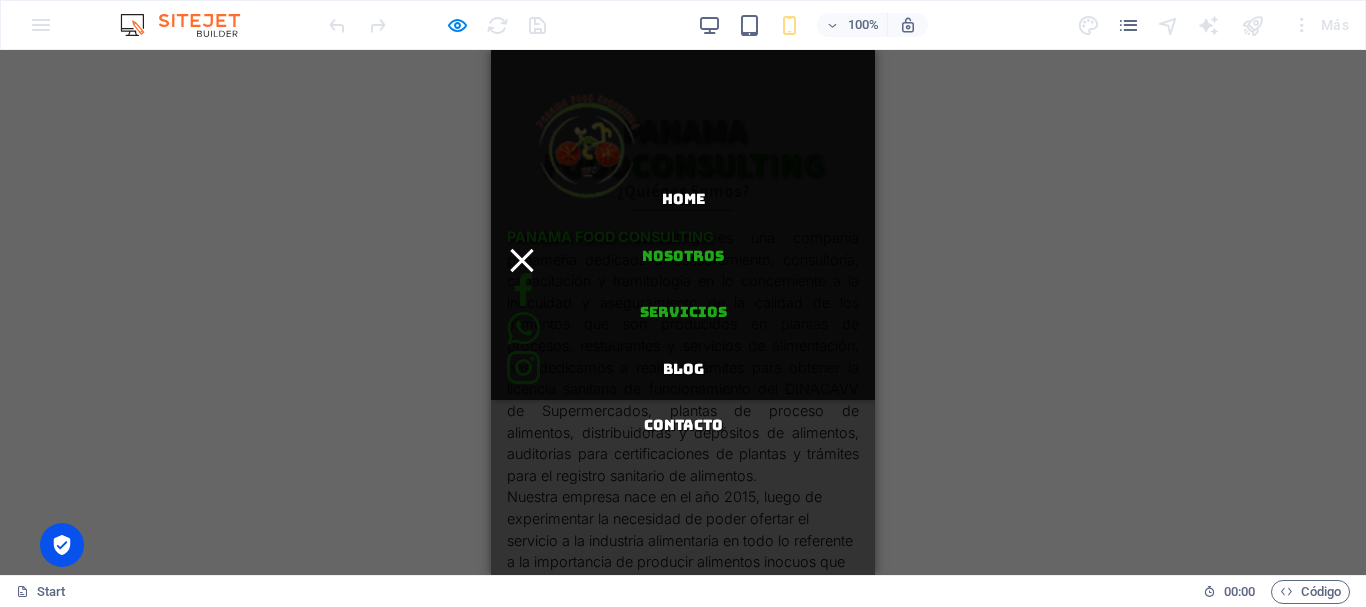 click on "Servicios" at bounding box center (683, 312) 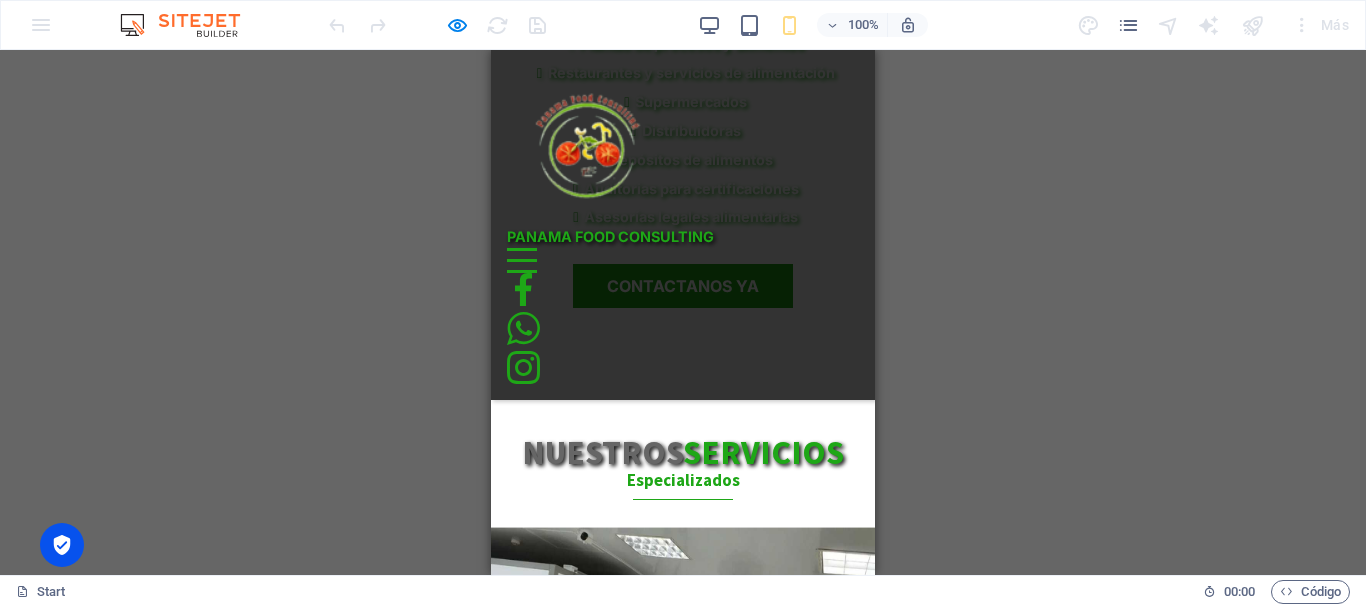 scroll, scrollTop: 2603, scrollLeft: 0, axis: vertical 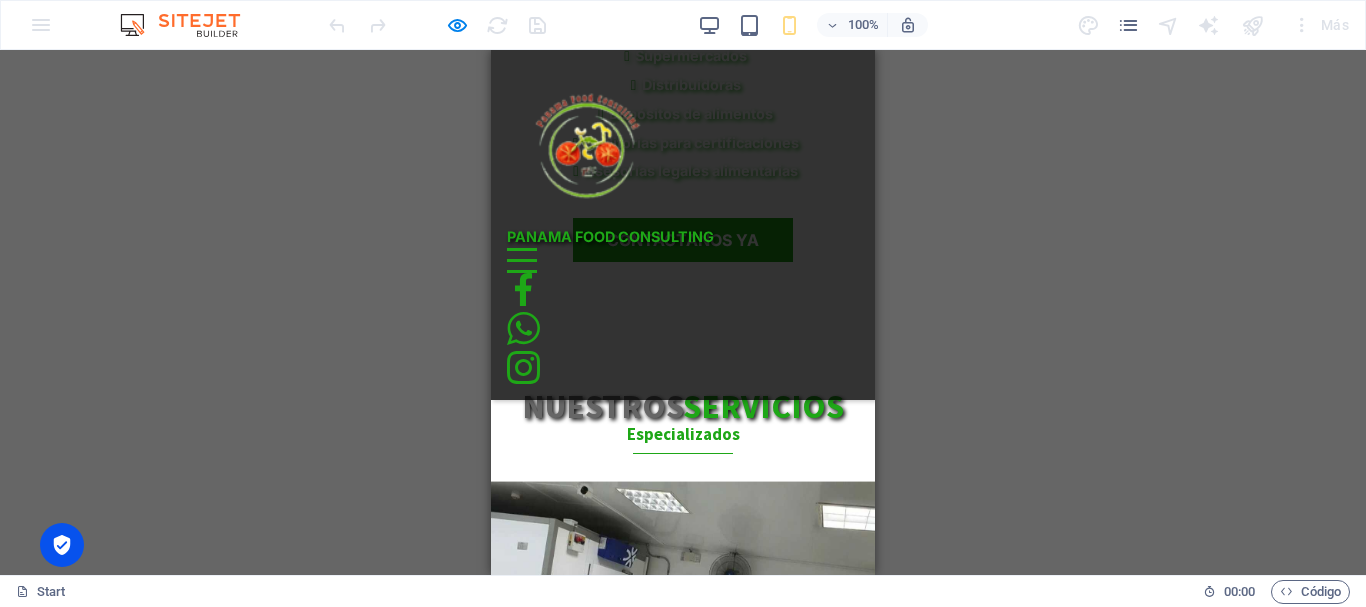 click on "conoce mas" at bounding box center [683, 825] 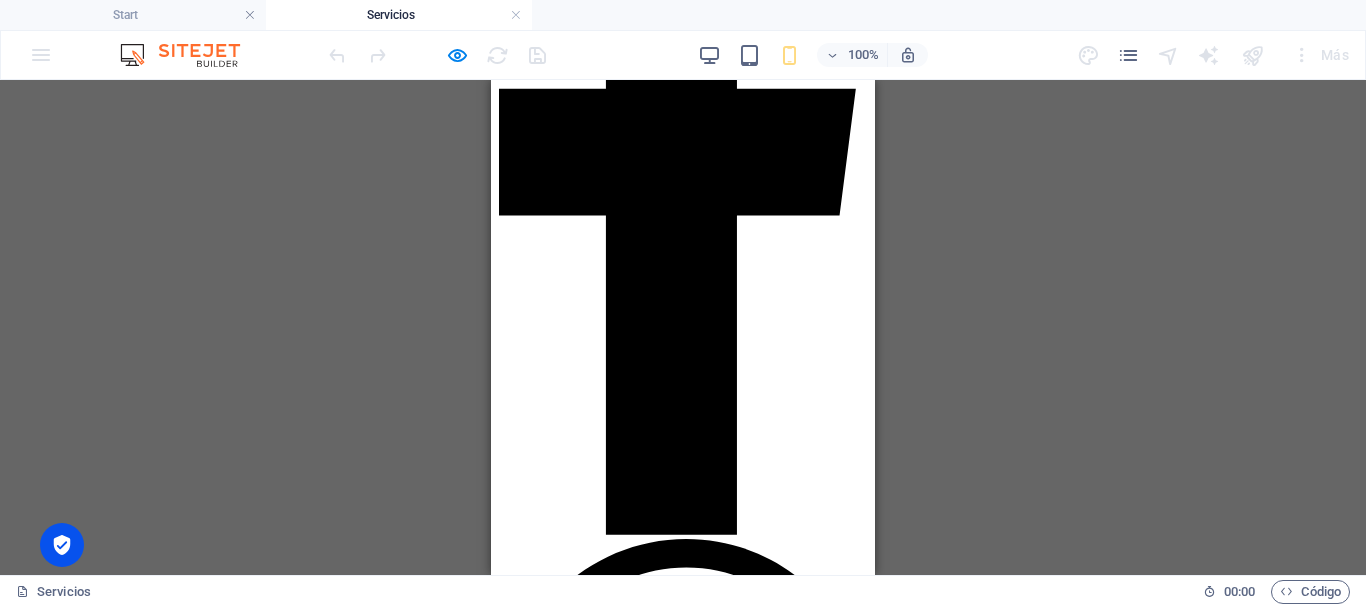 scroll, scrollTop: 0, scrollLeft: 0, axis: both 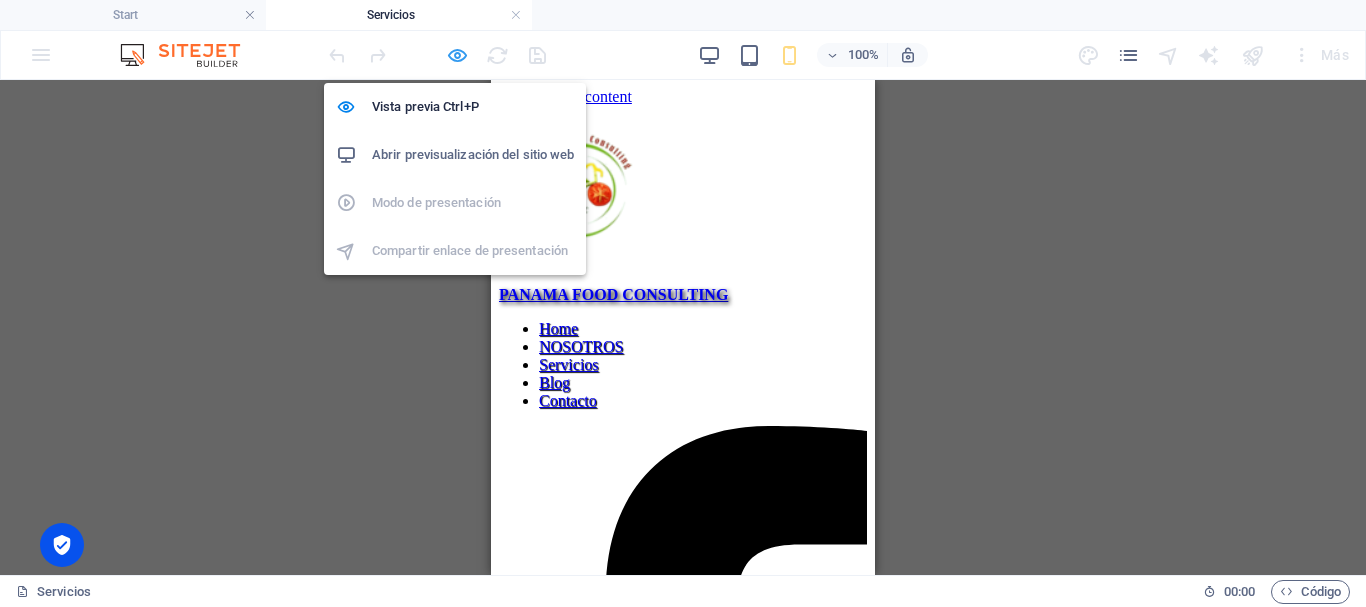 click at bounding box center (457, 55) 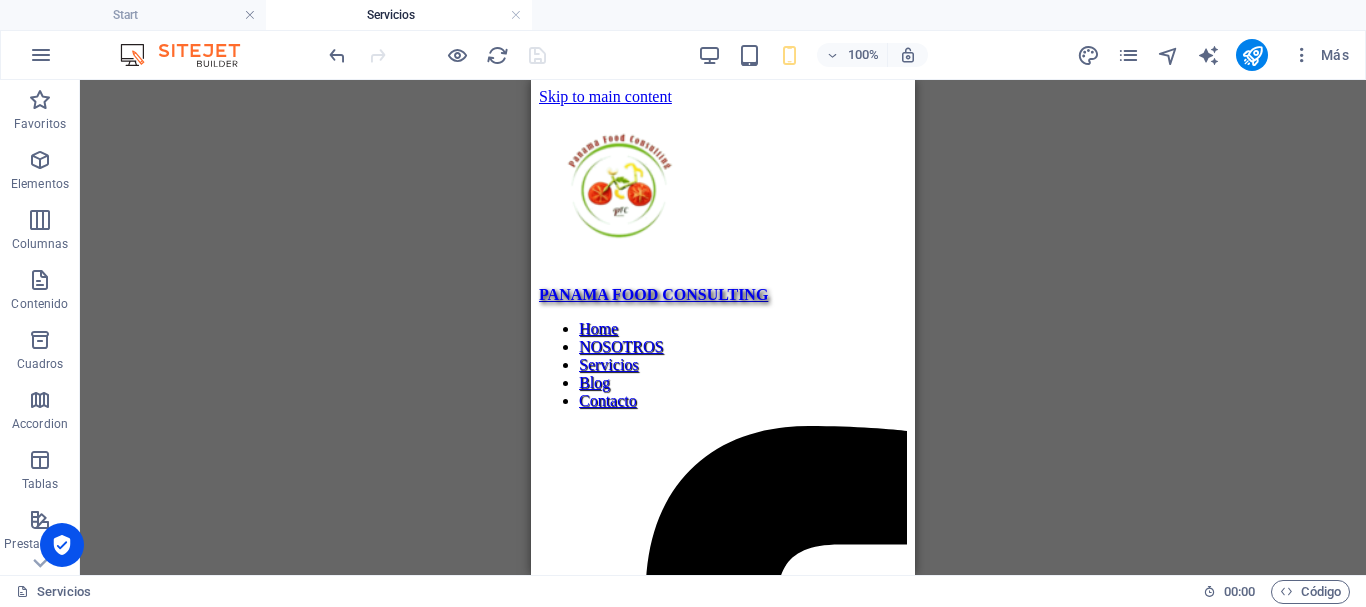 click on "Servicios" at bounding box center [399, 15] 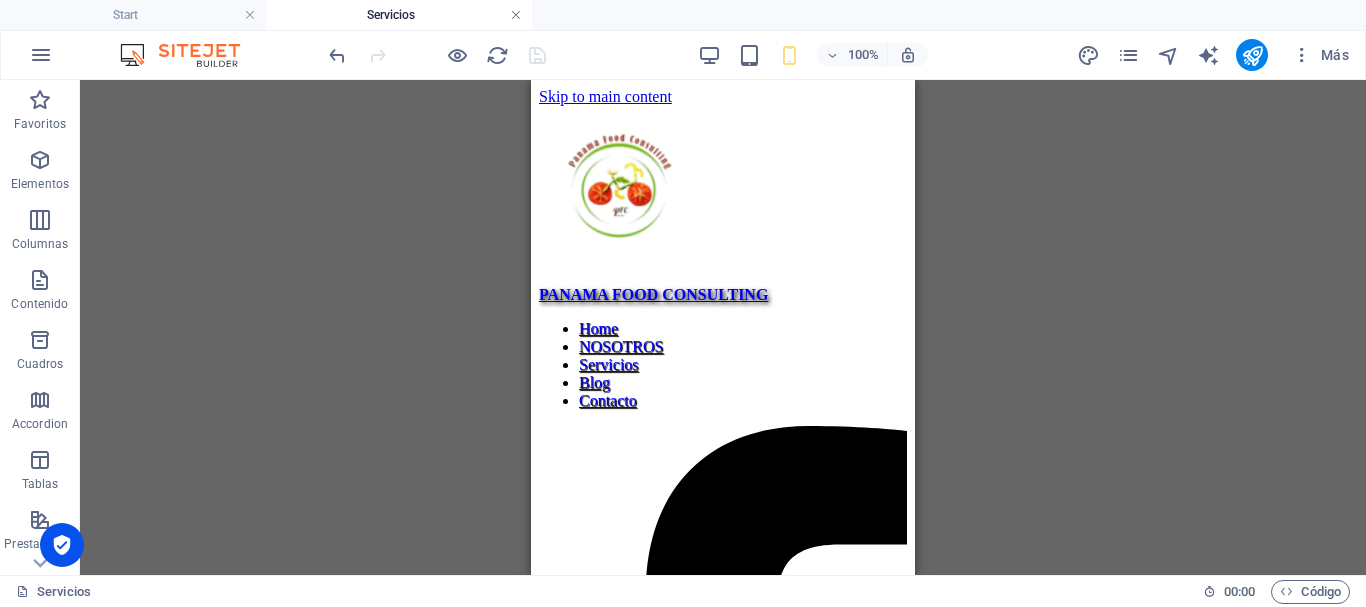 click at bounding box center [516, 15] 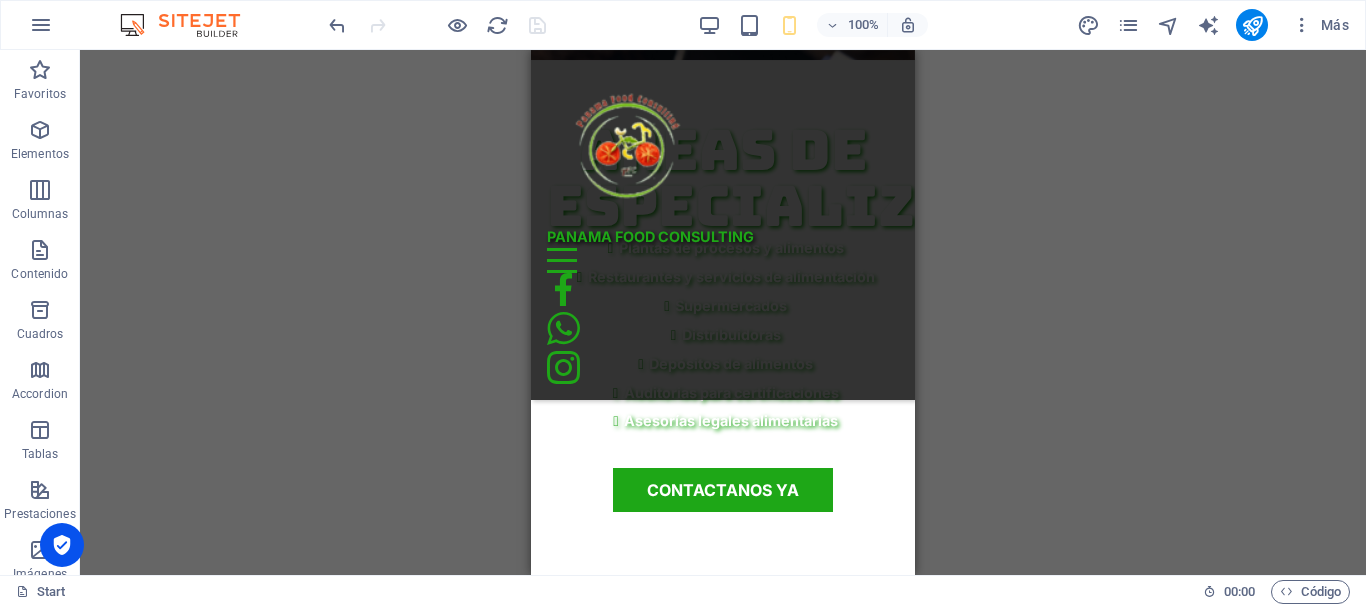 scroll, scrollTop: 2203, scrollLeft: 0, axis: vertical 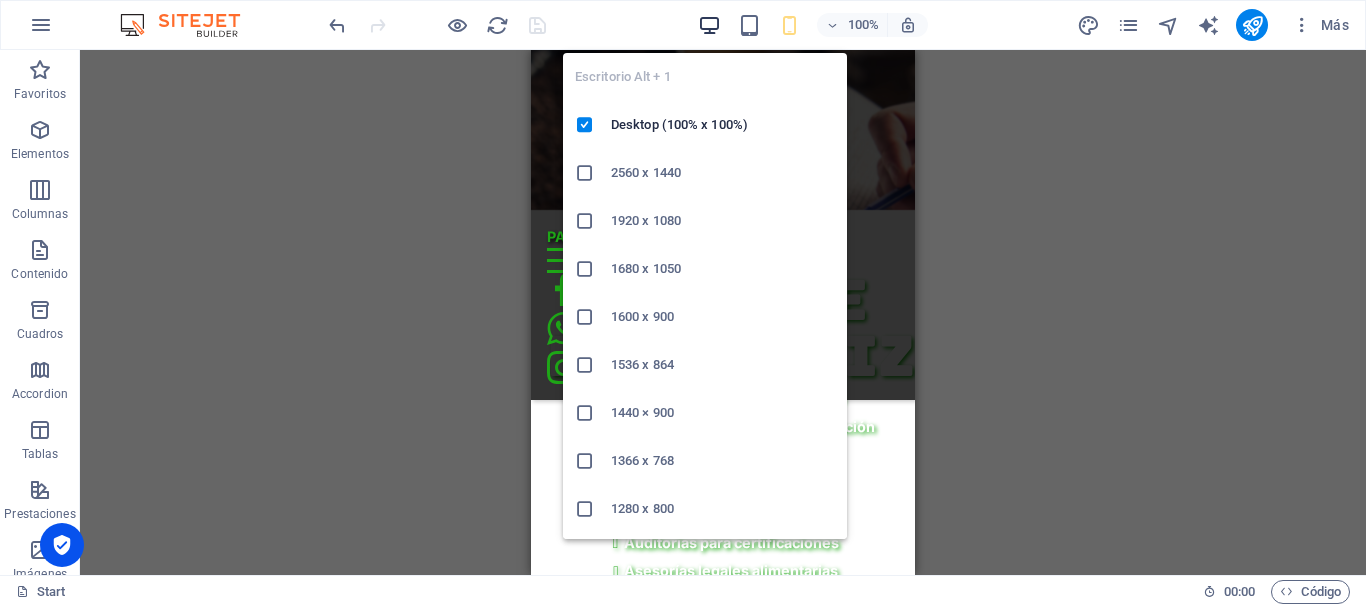 click at bounding box center (709, 25) 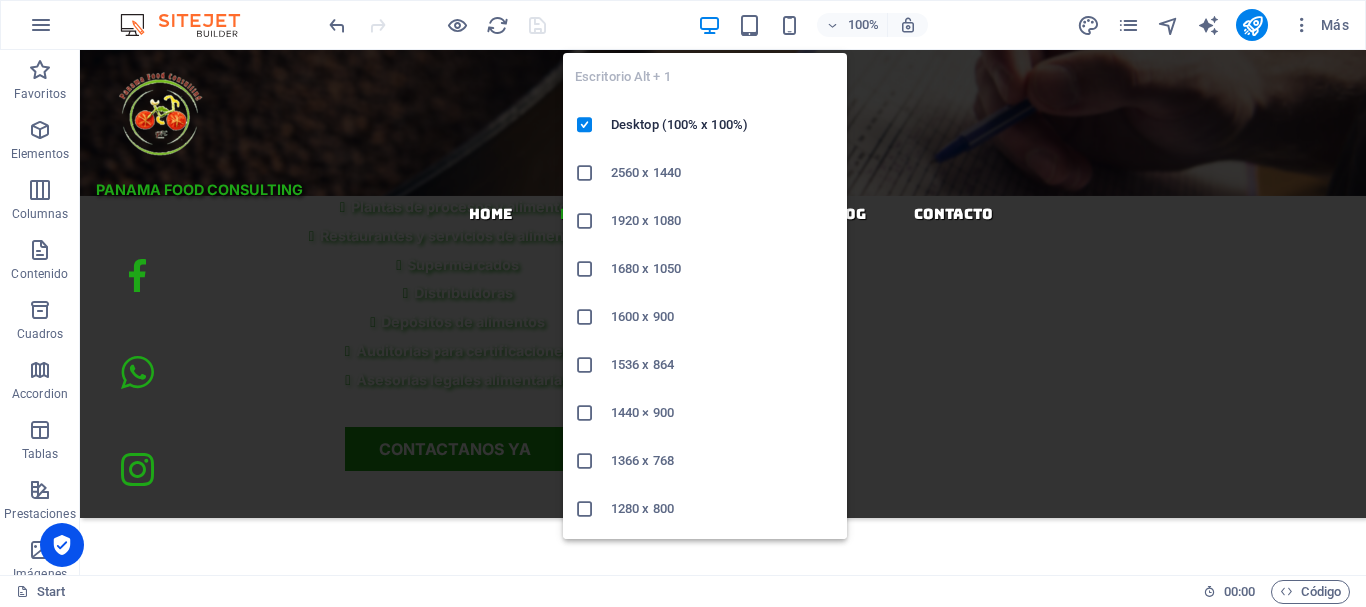 scroll, scrollTop: 1558, scrollLeft: 0, axis: vertical 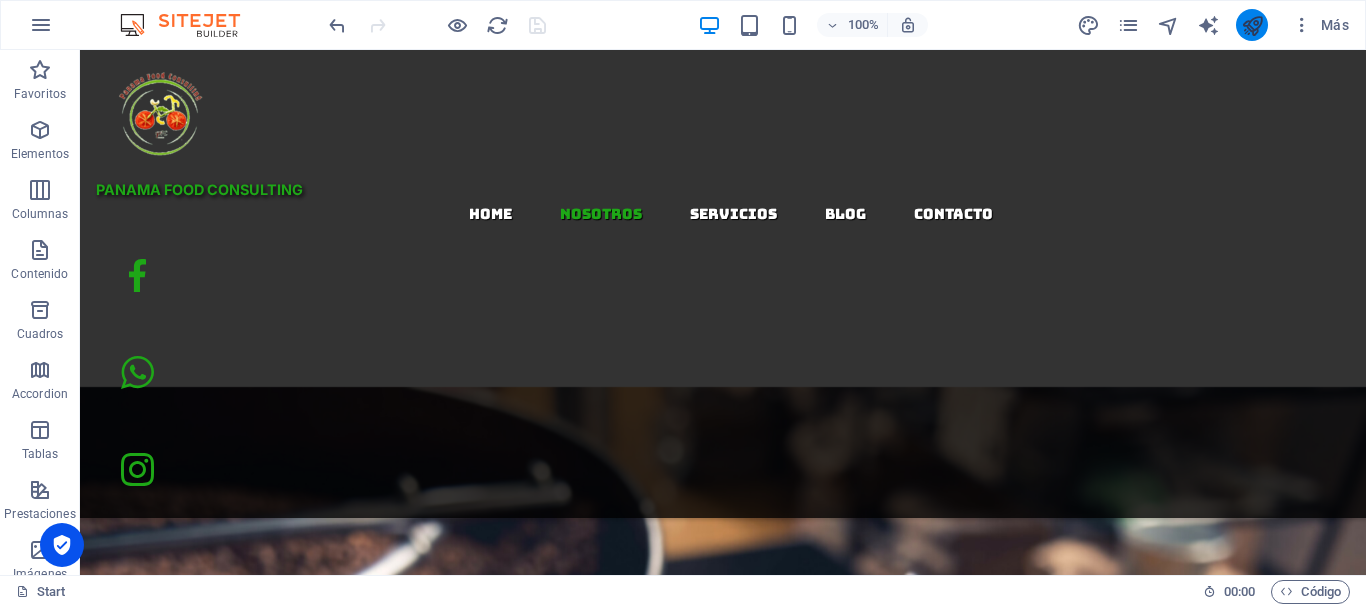 click at bounding box center (1252, 25) 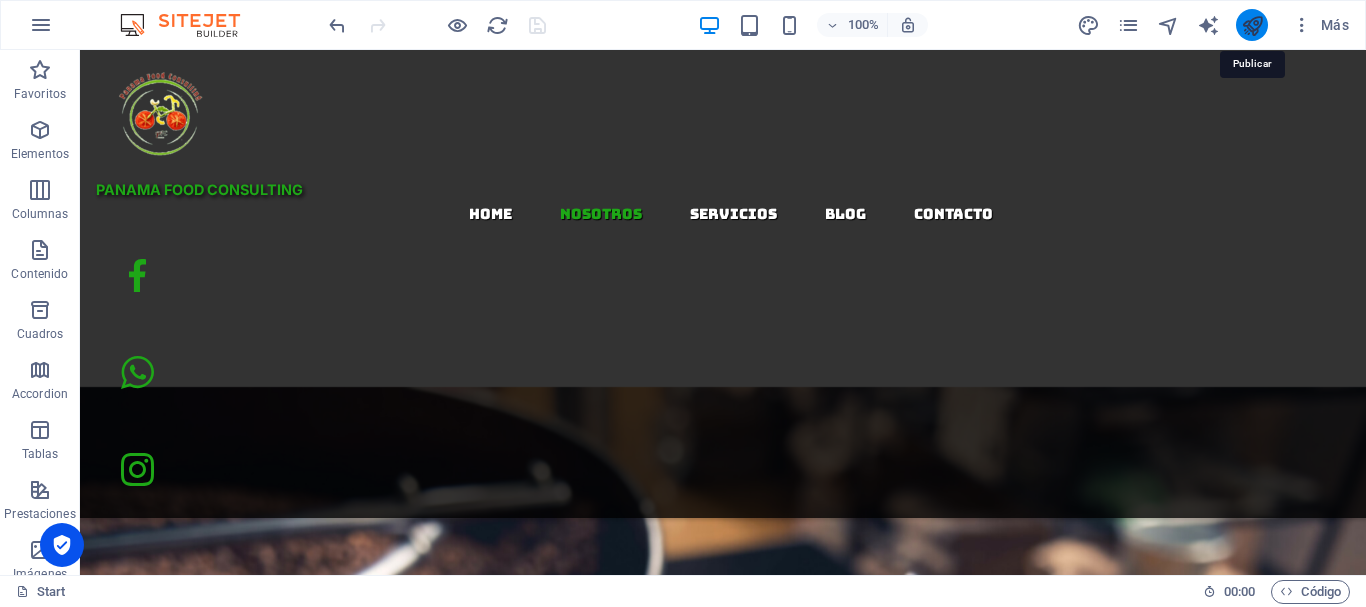 click at bounding box center (1252, 25) 